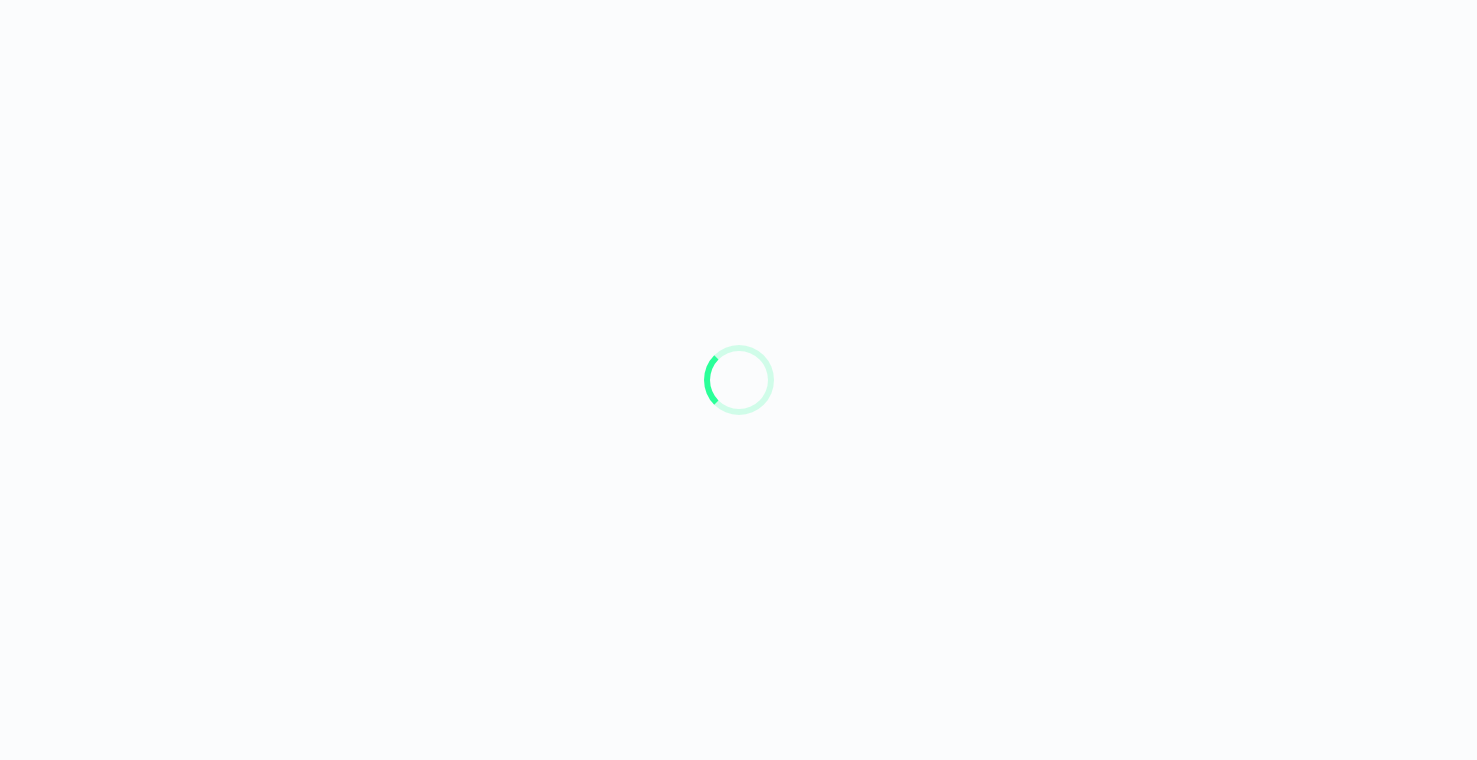 scroll, scrollTop: 0, scrollLeft: 0, axis: both 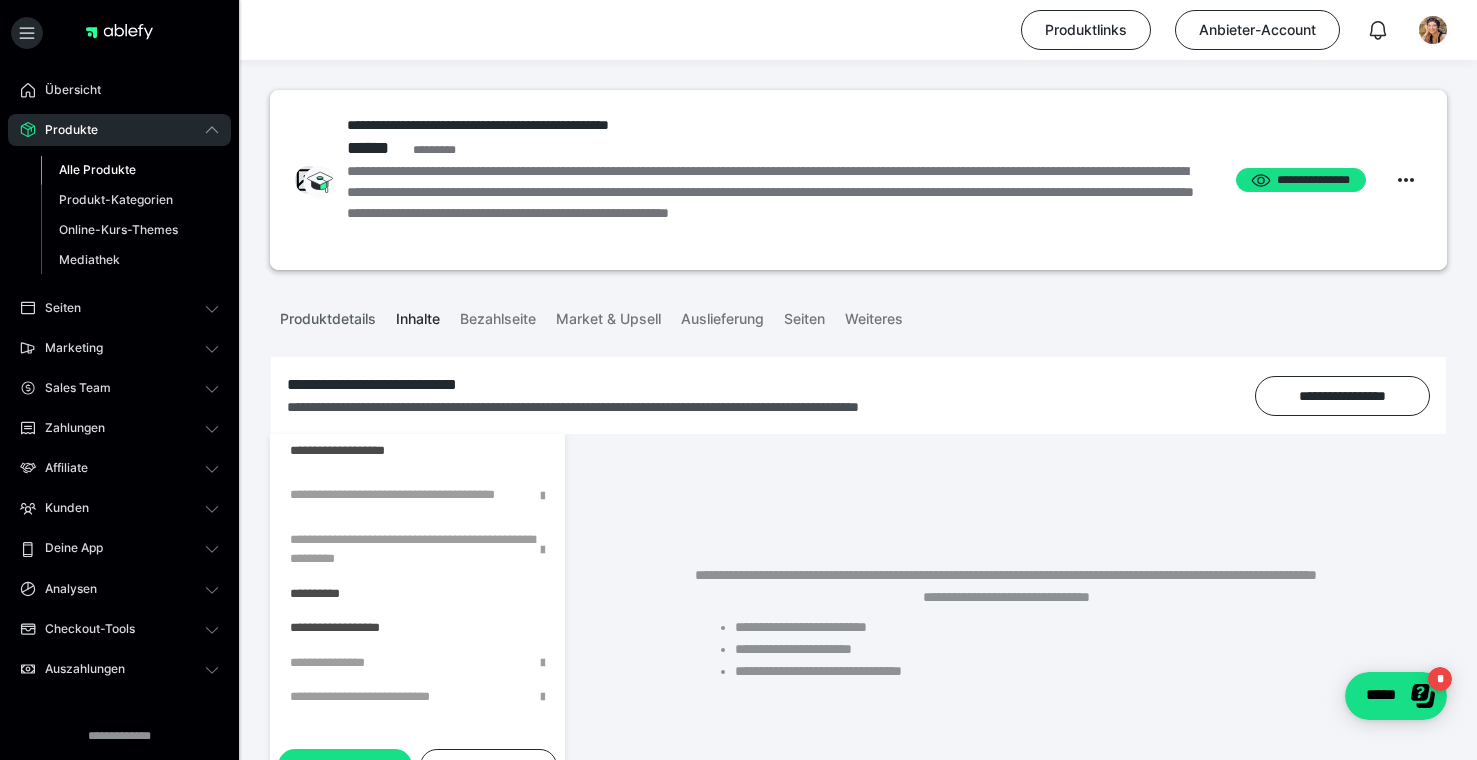 click on "Produktdetails" at bounding box center (328, 315) 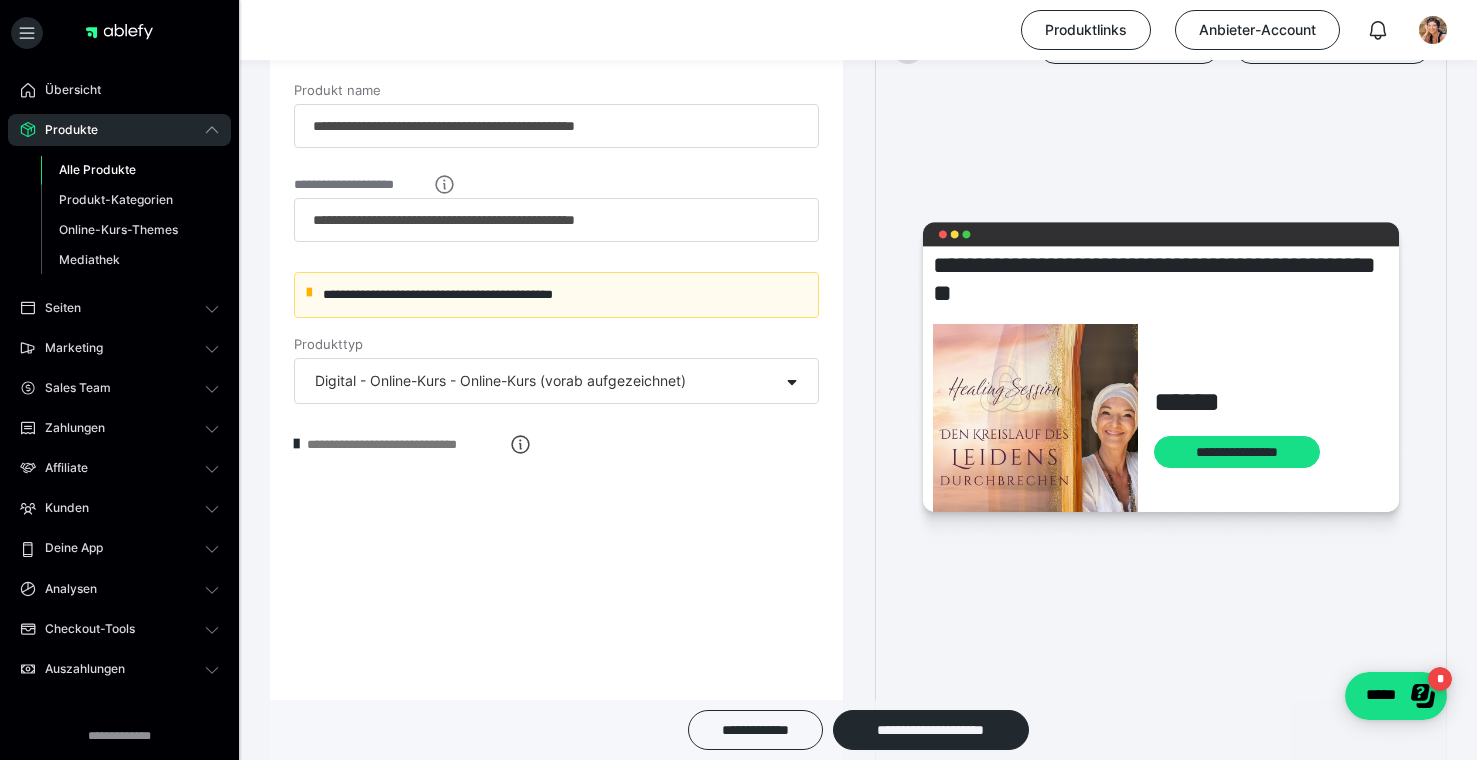 scroll, scrollTop: 356, scrollLeft: 0, axis: vertical 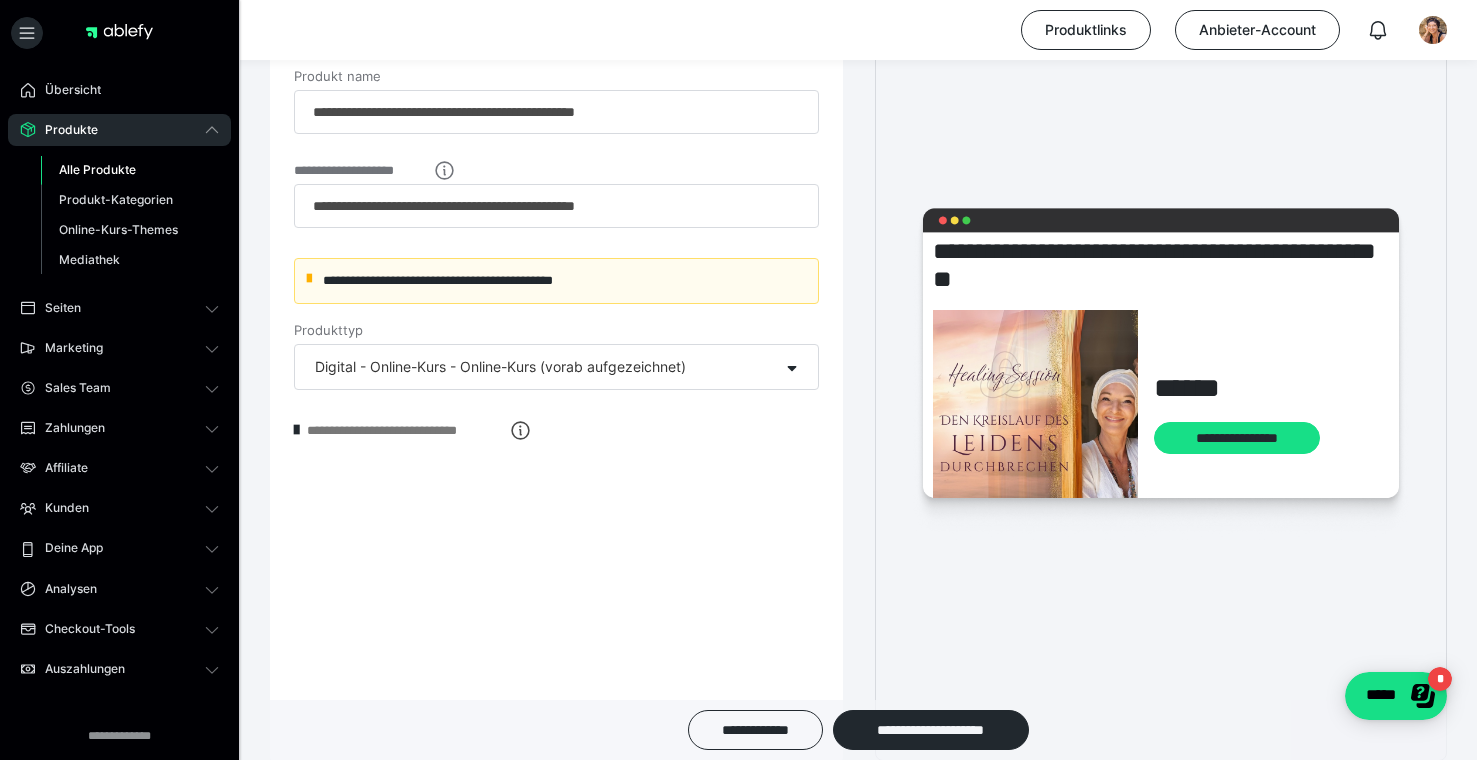 click on "**********" at bounding box center [405, 430] 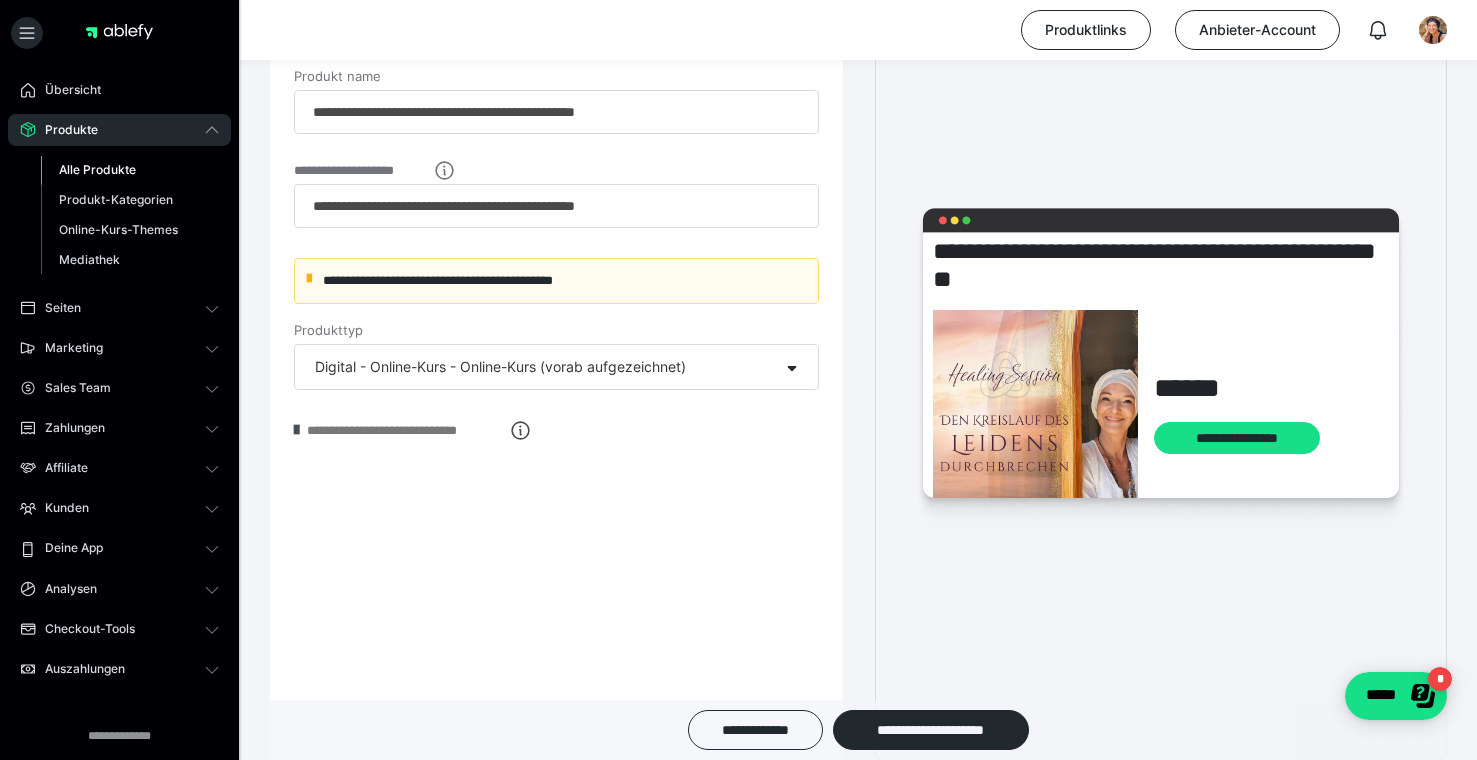 click at bounding box center (296, 430) 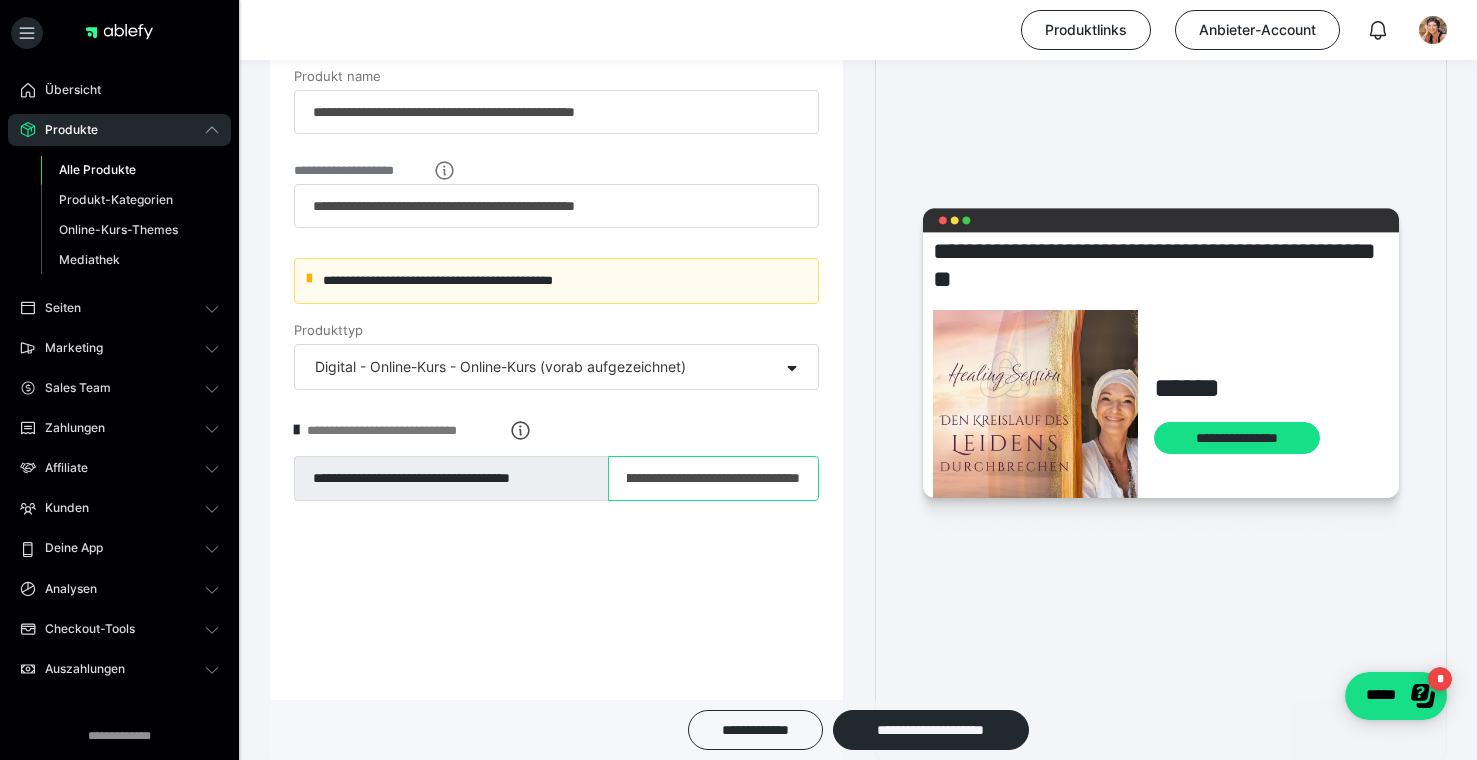 scroll, scrollTop: 0, scrollLeft: 198, axis: horizontal 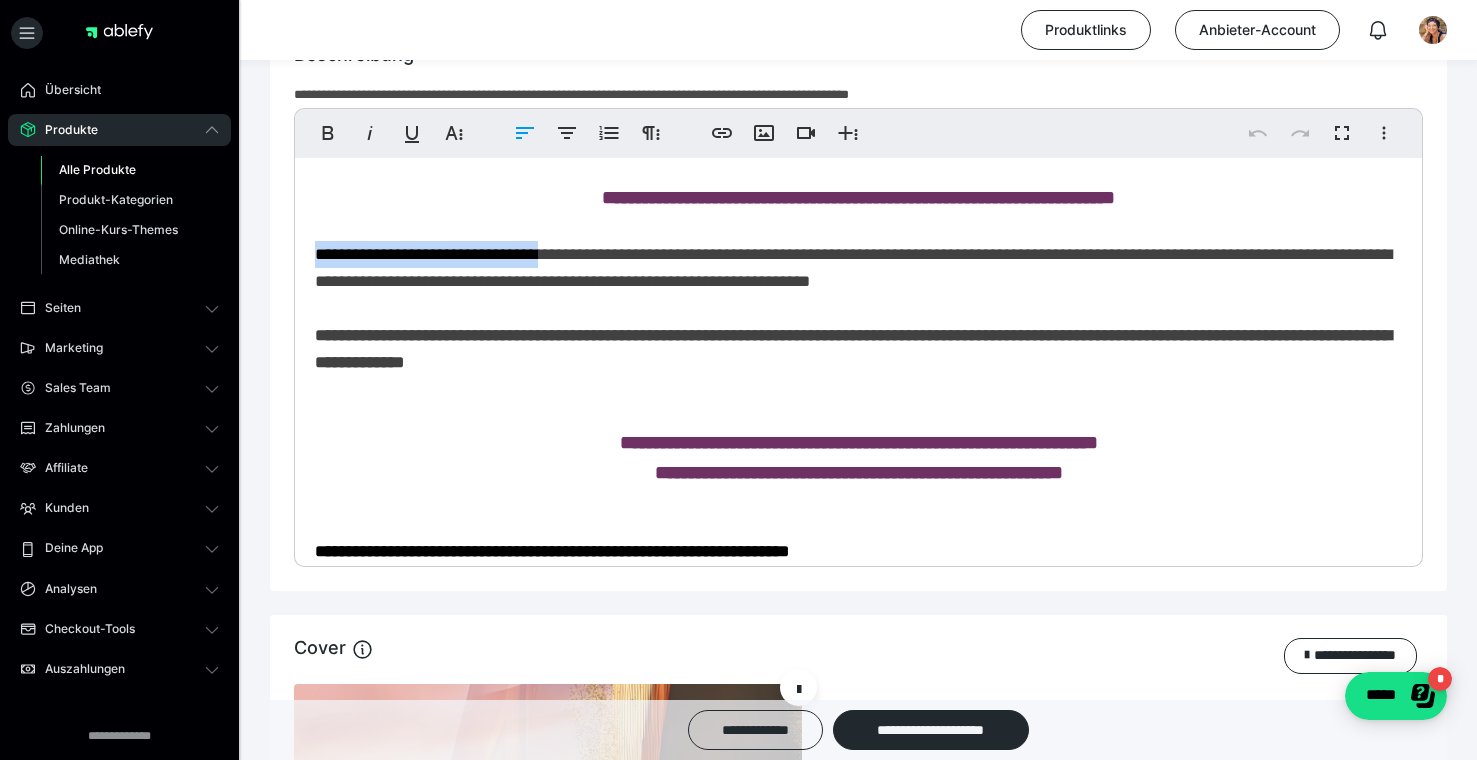 drag, startPoint x: 317, startPoint y: 253, endPoint x: 543, endPoint y: 261, distance: 226.14156 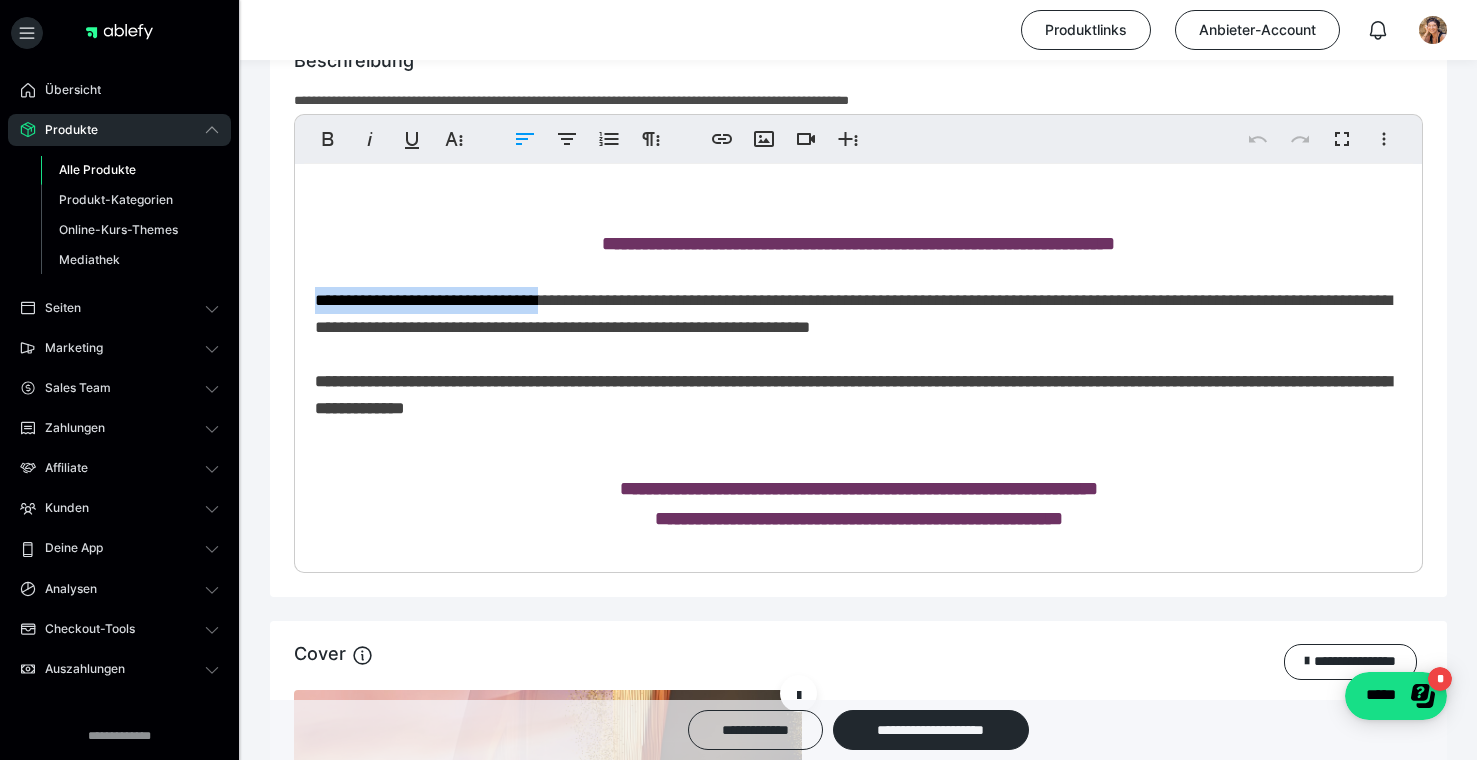 scroll, scrollTop: 1357, scrollLeft: 0, axis: vertical 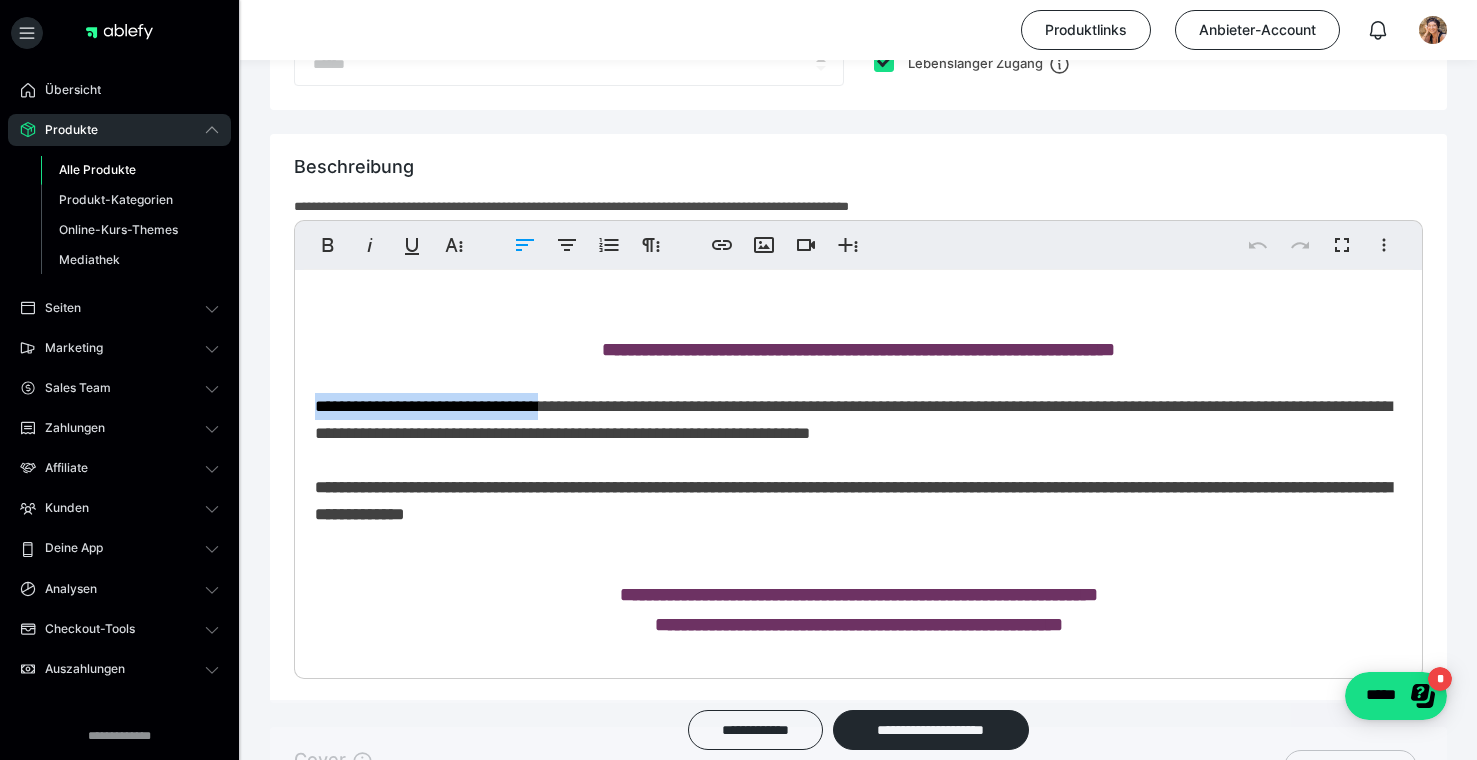 click on "**********" at bounding box center (858, 349) 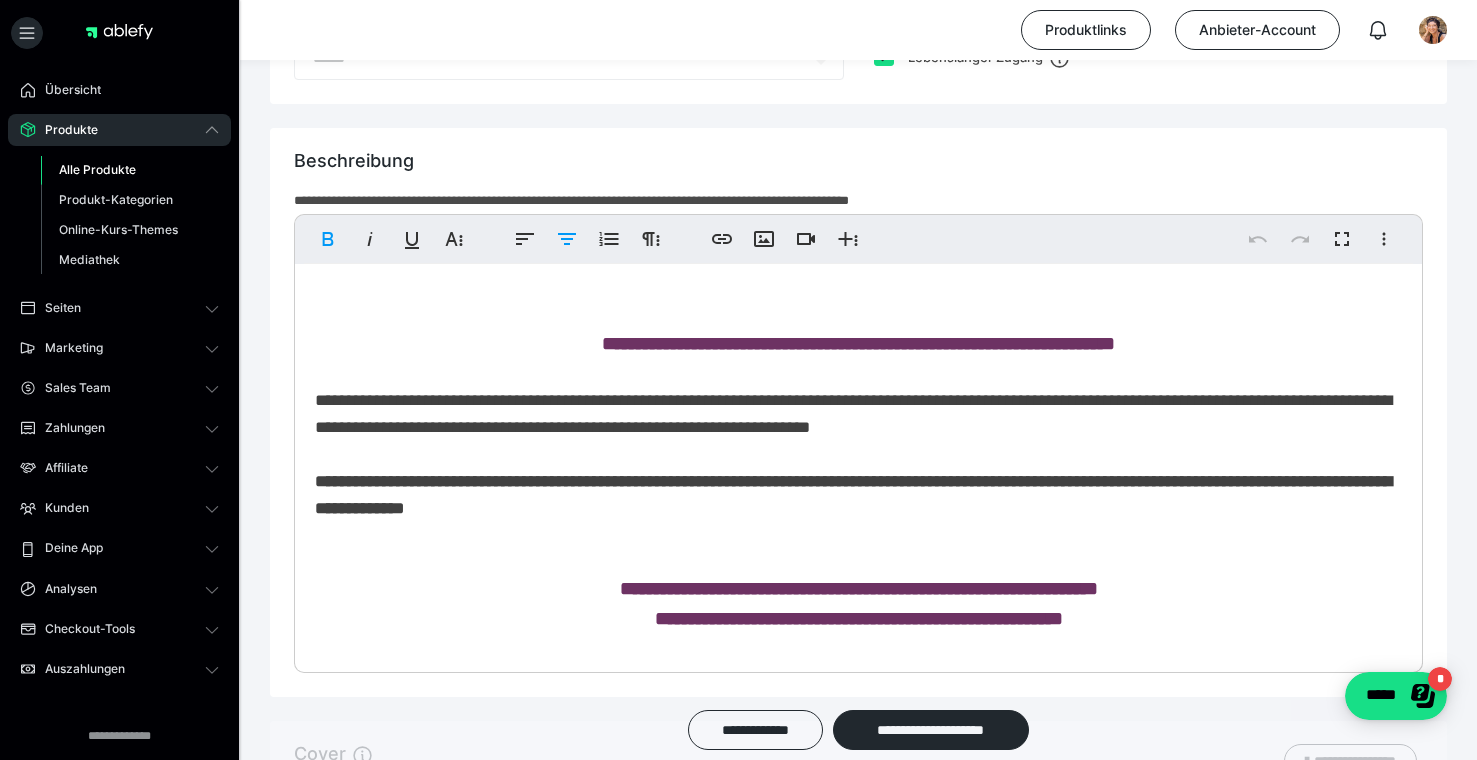 scroll, scrollTop: 1264, scrollLeft: 0, axis: vertical 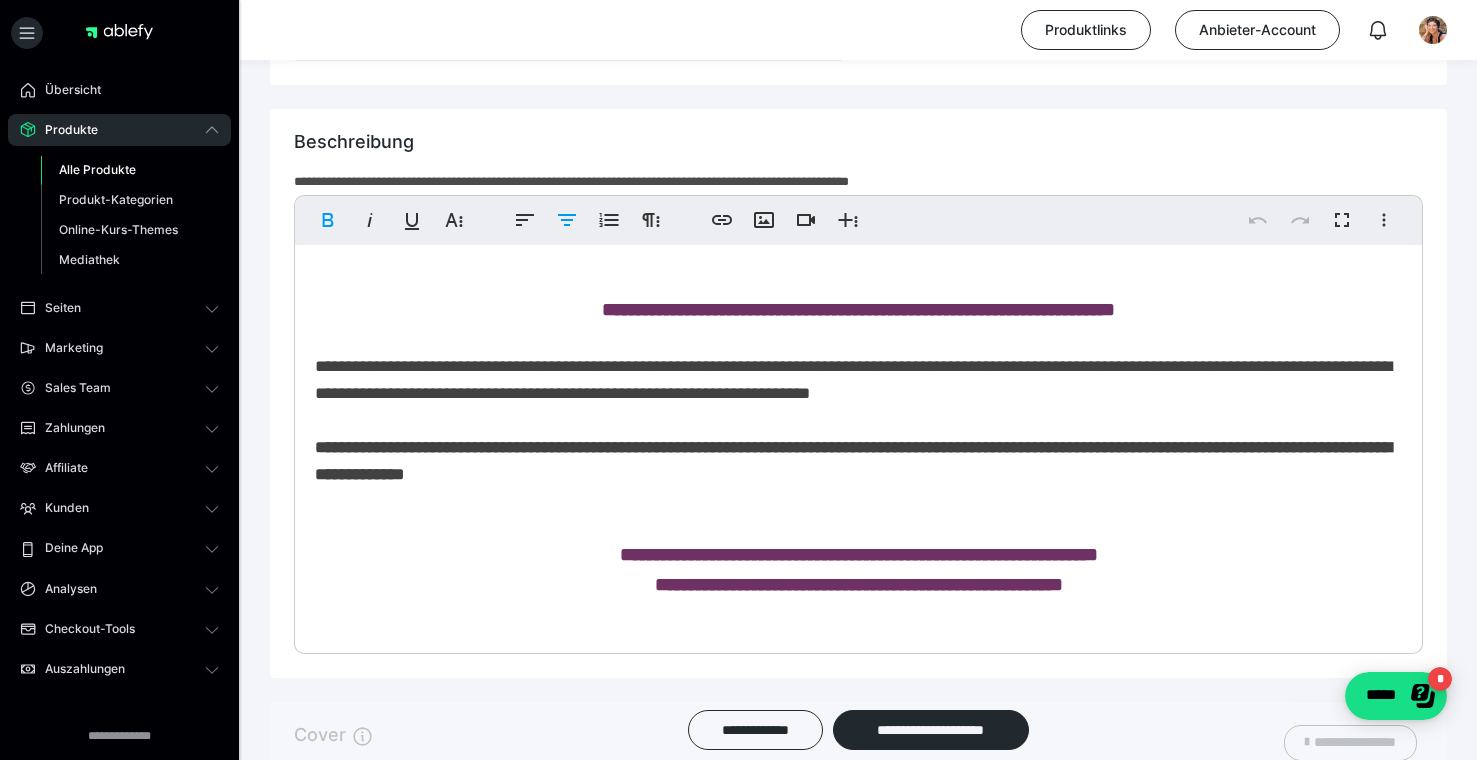 click on "**********" at bounding box center [858, 310] 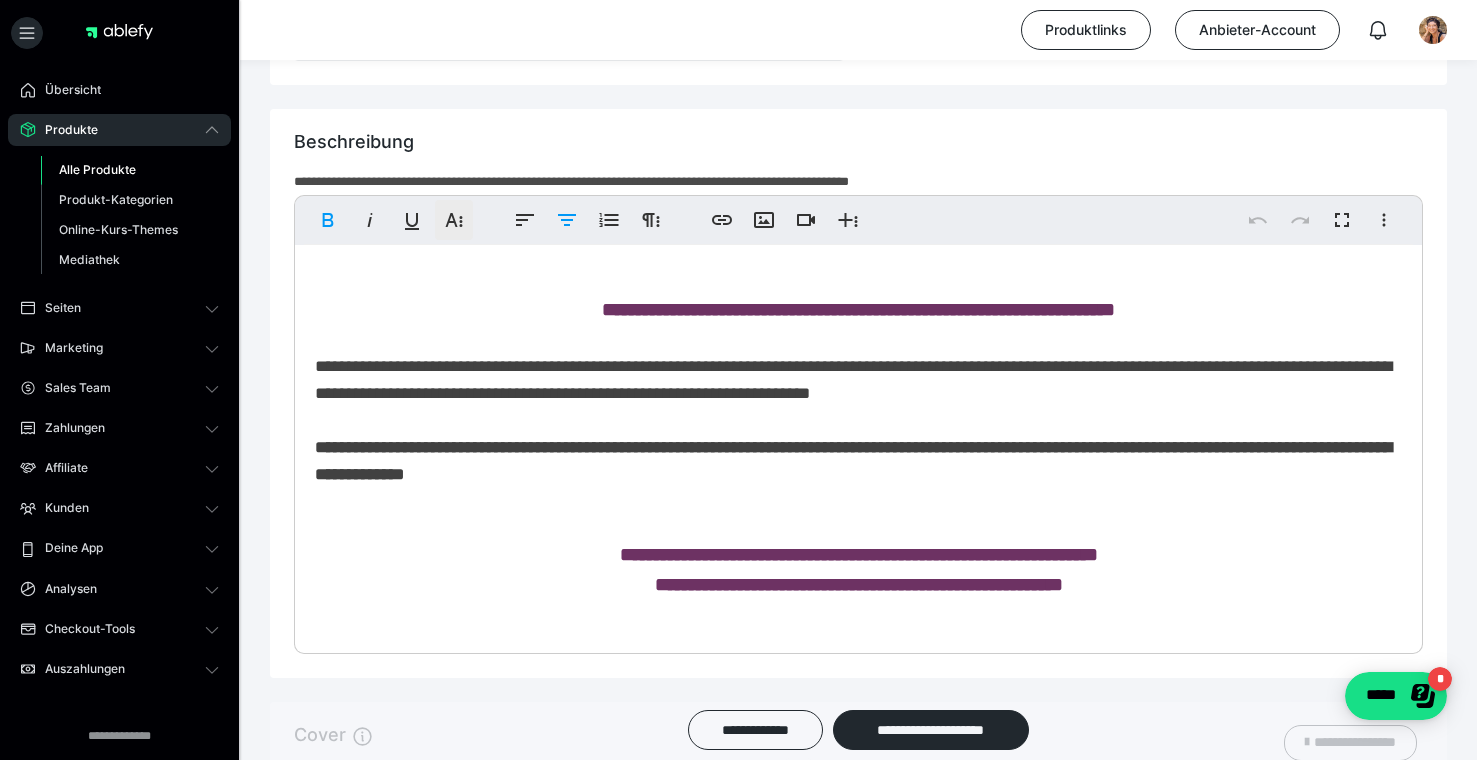 click 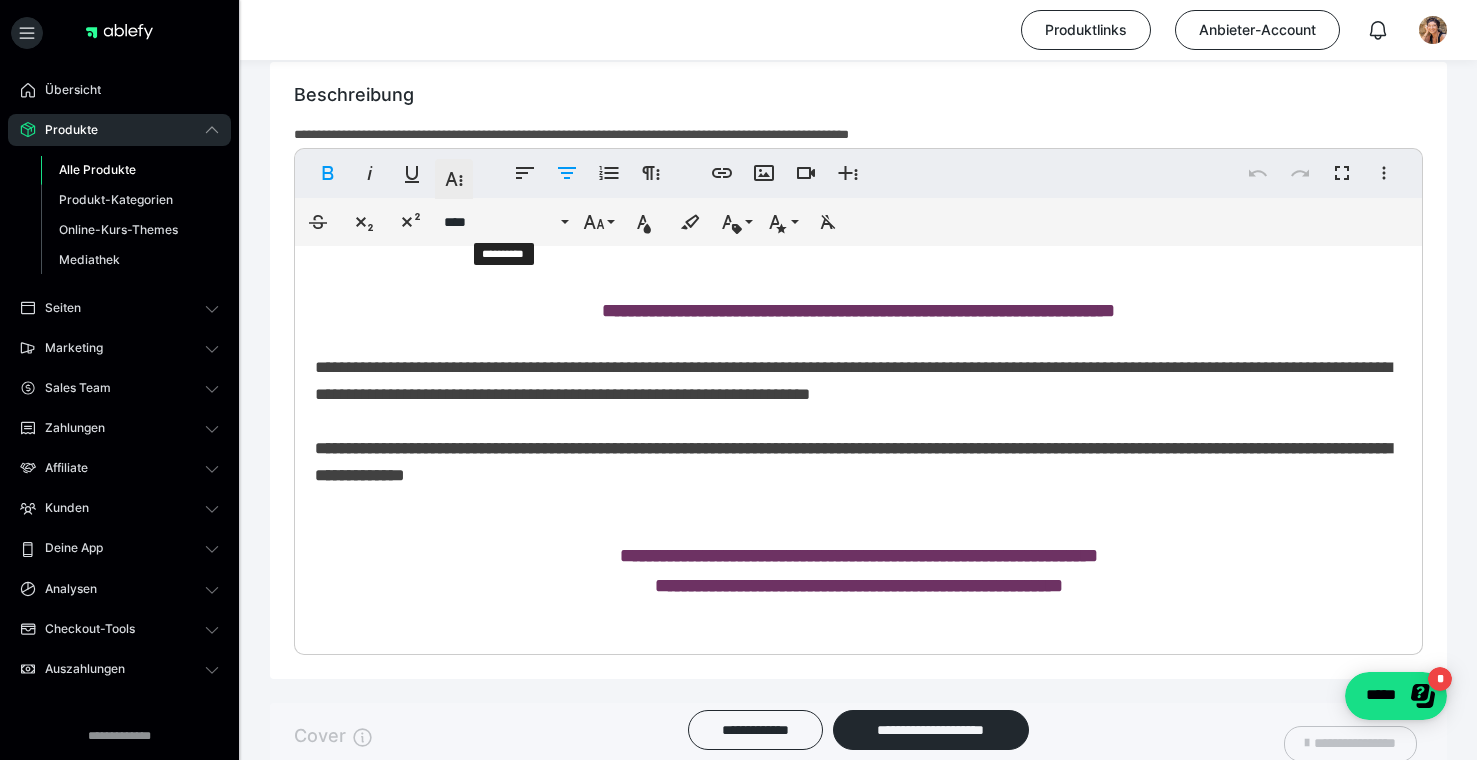 scroll, scrollTop: 1312, scrollLeft: 0, axis: vertical 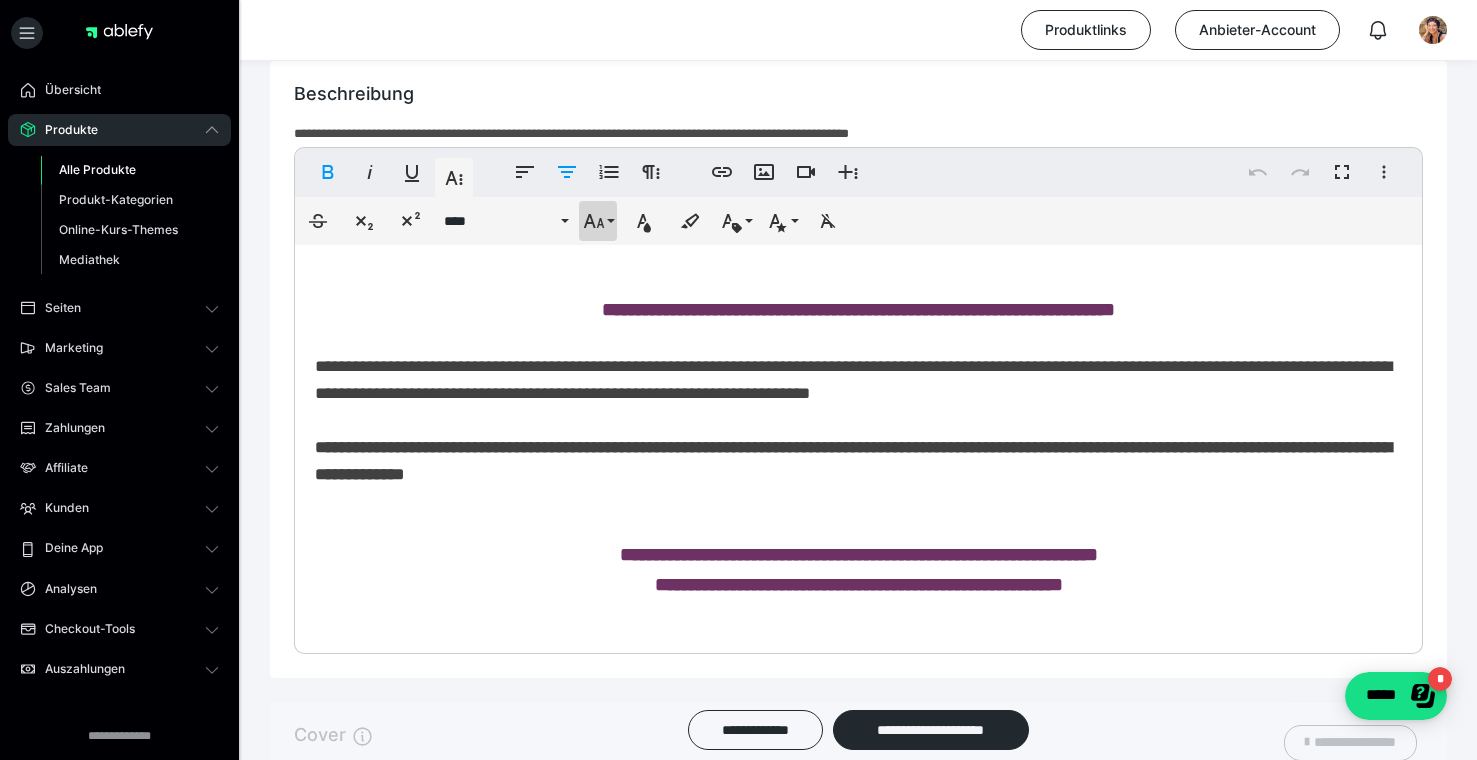 click 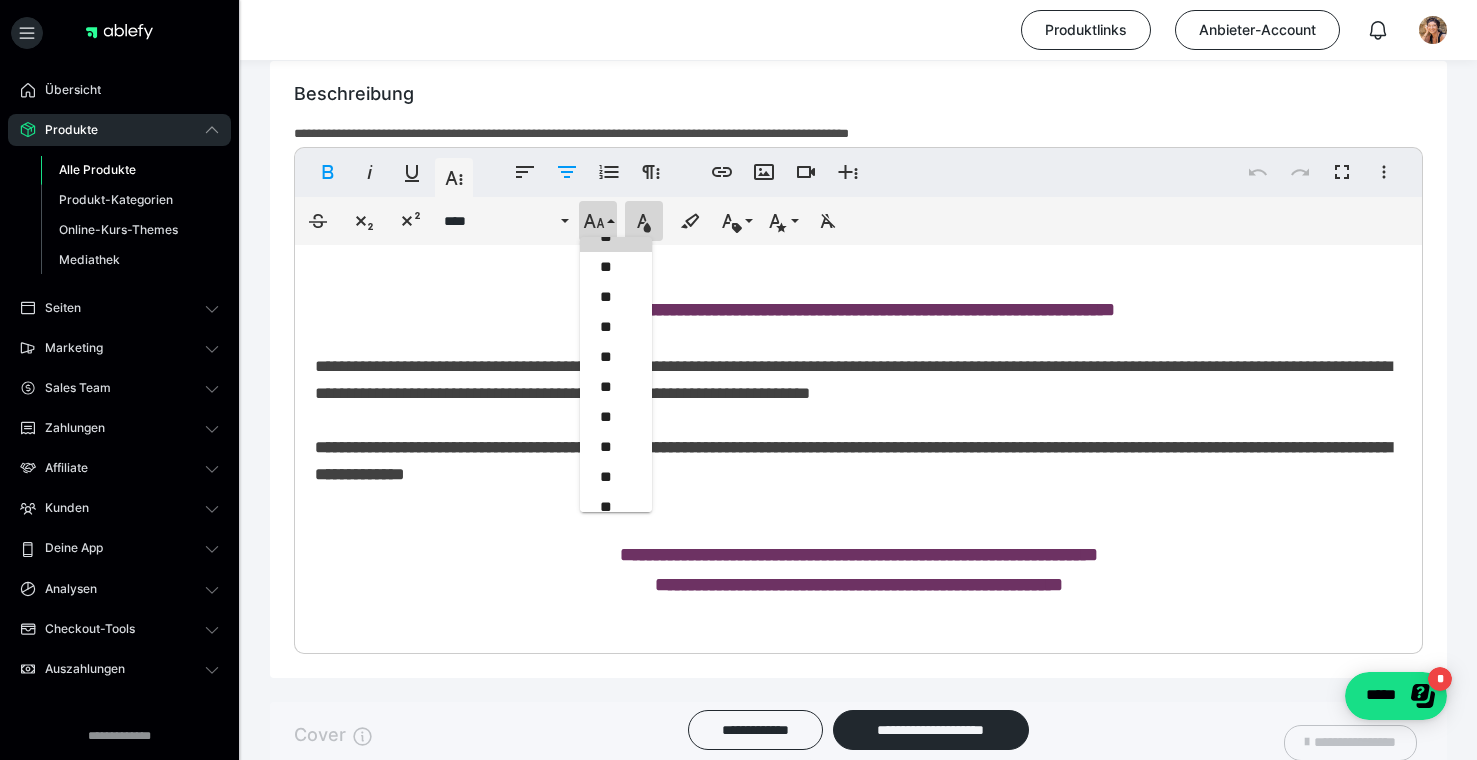 click 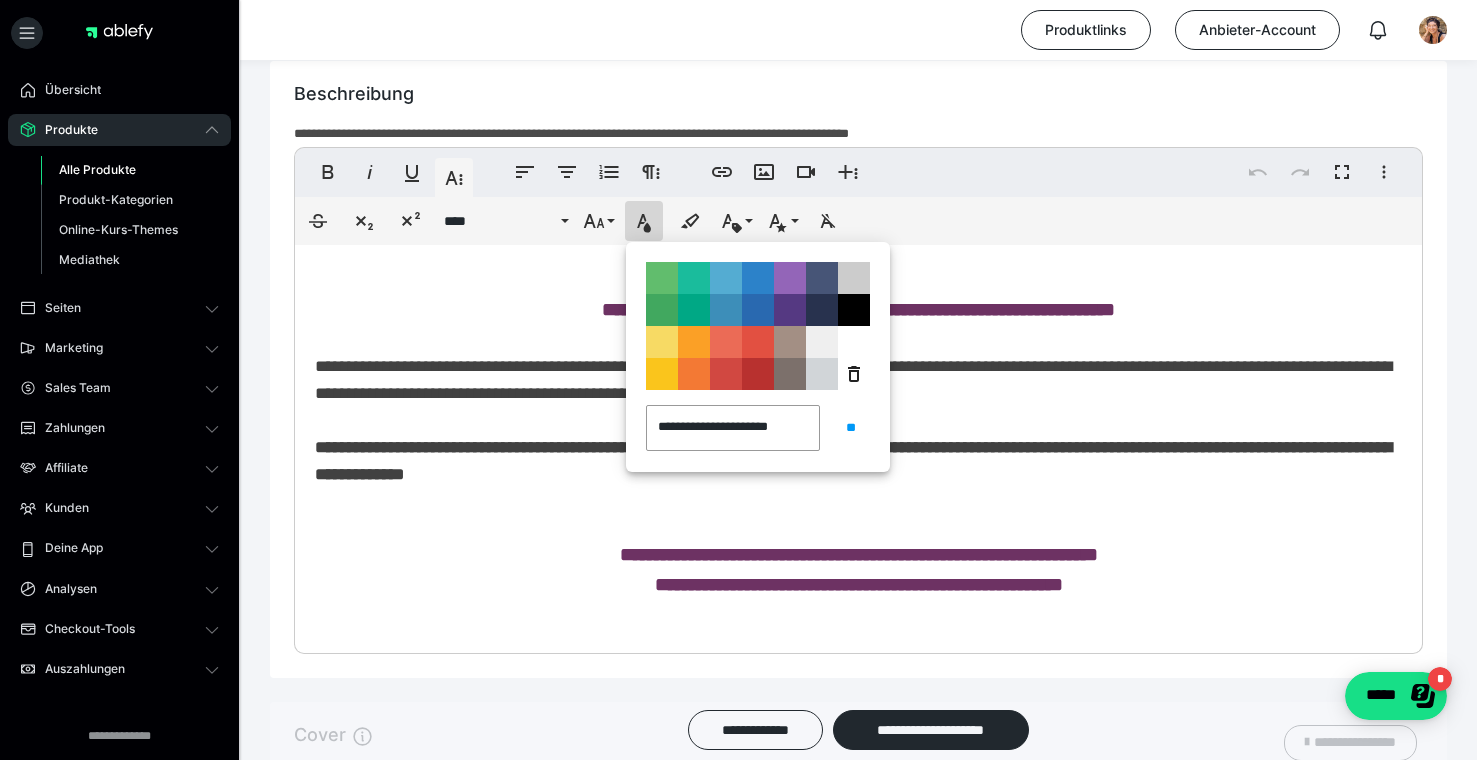 click on "**********" at bounding box center [858, 309] 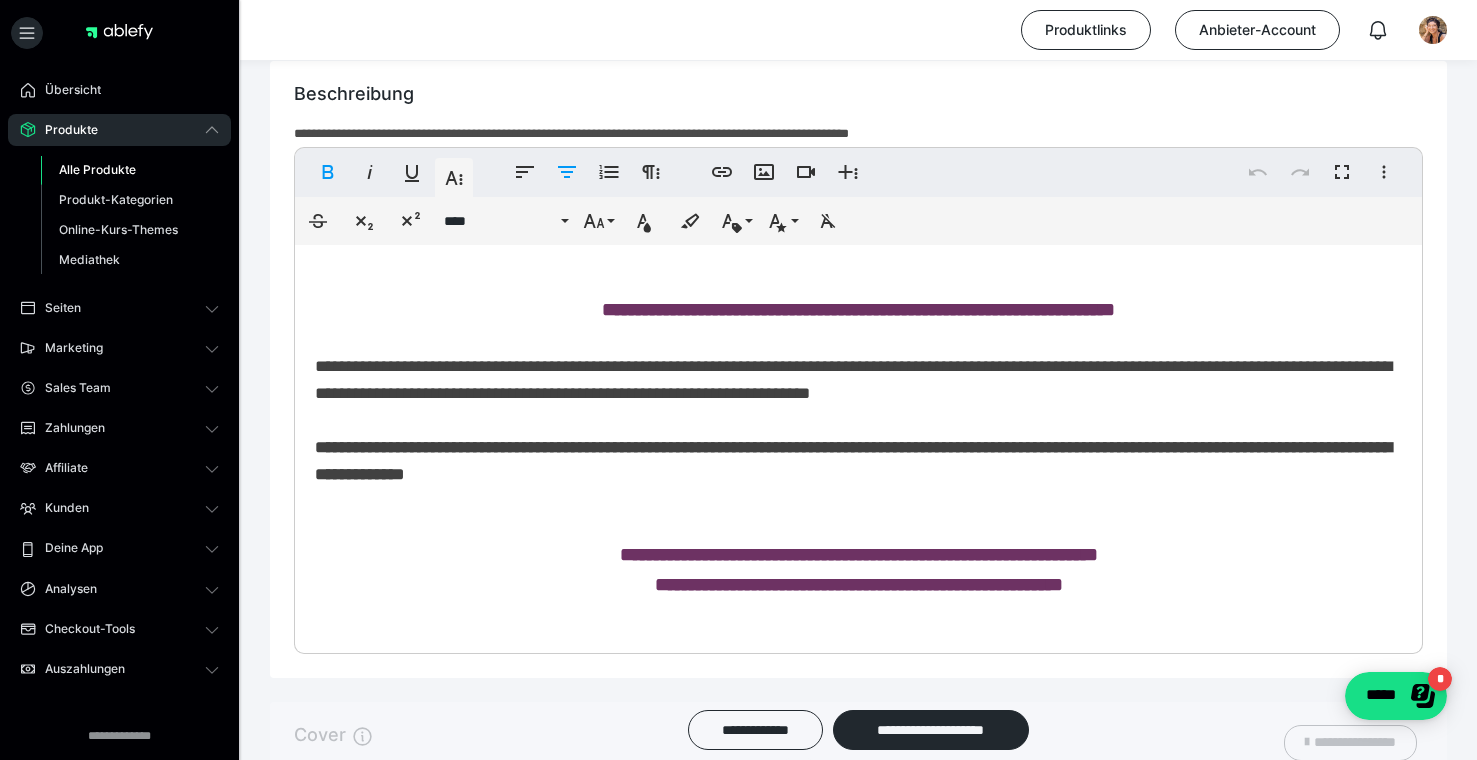 click on "**********" at bounding box center (858, 309) 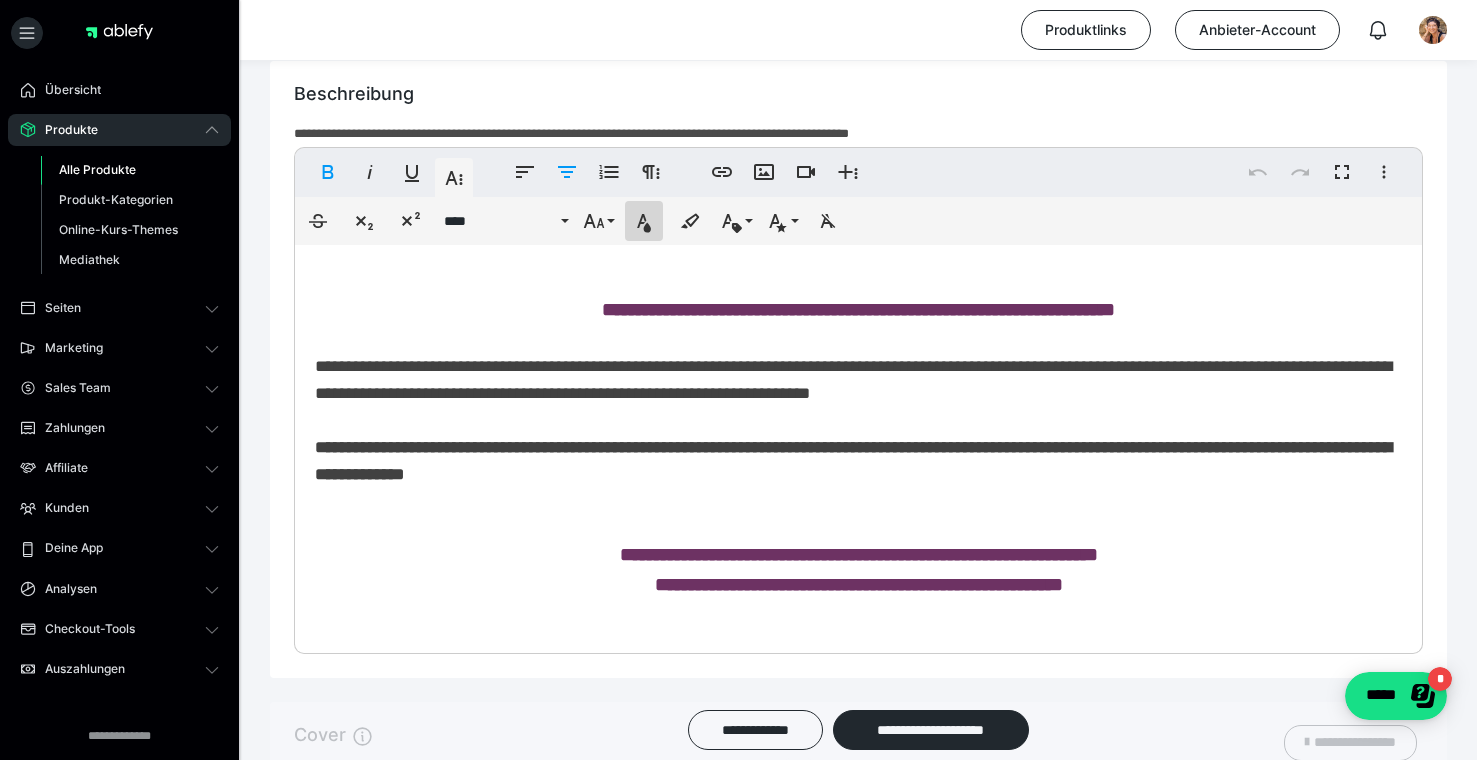 click 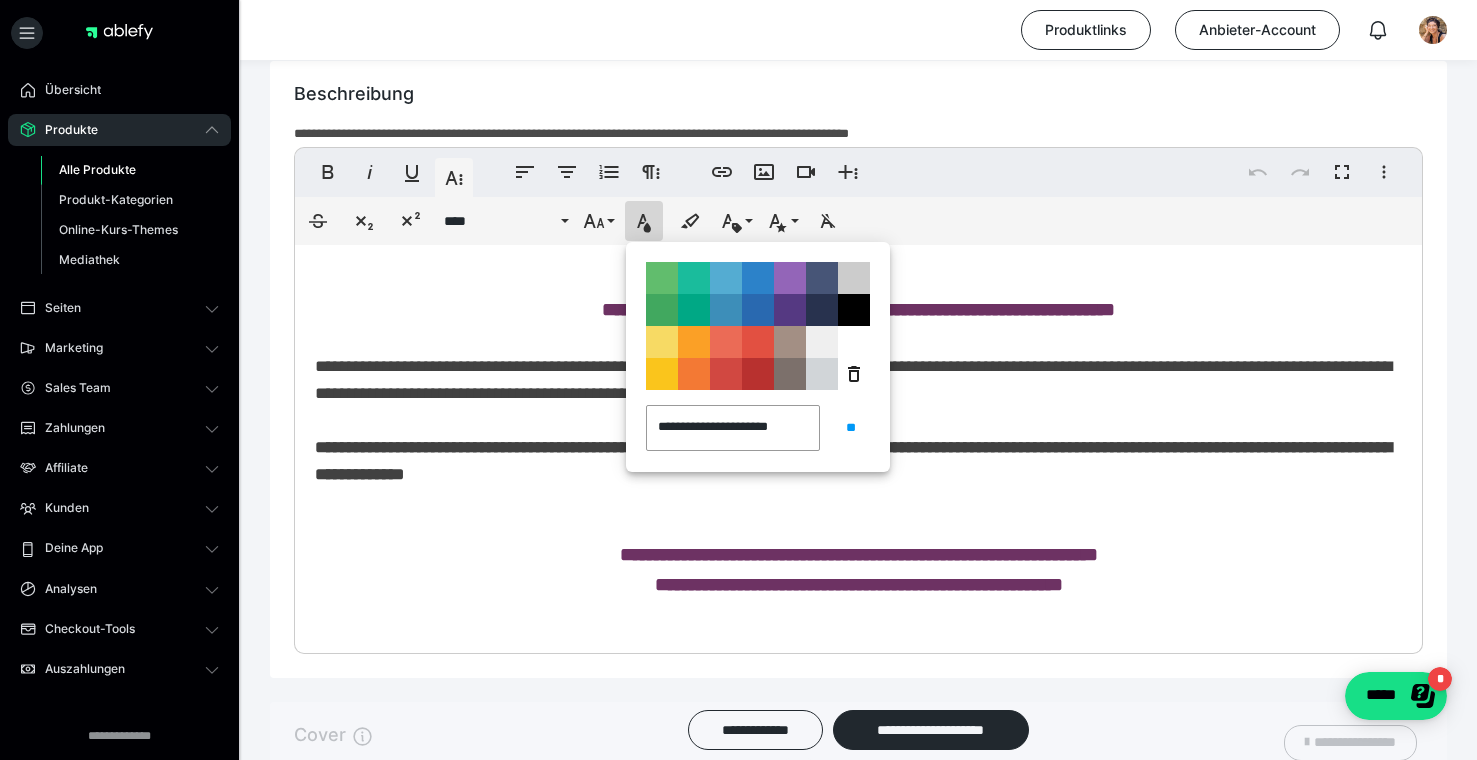 click on "**********" at bounding box center [858, 309] 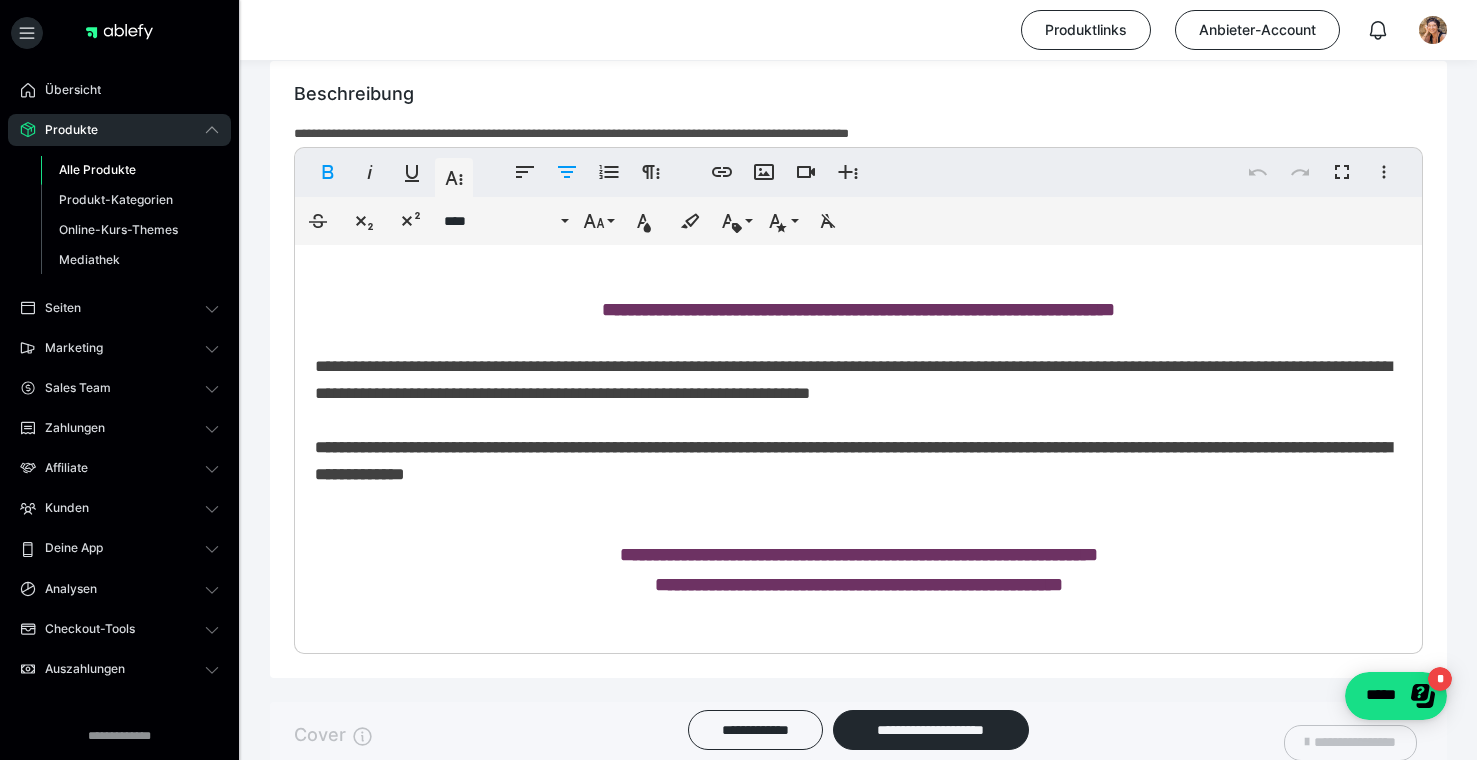 click on "**********" at bounding box center [858, 309] 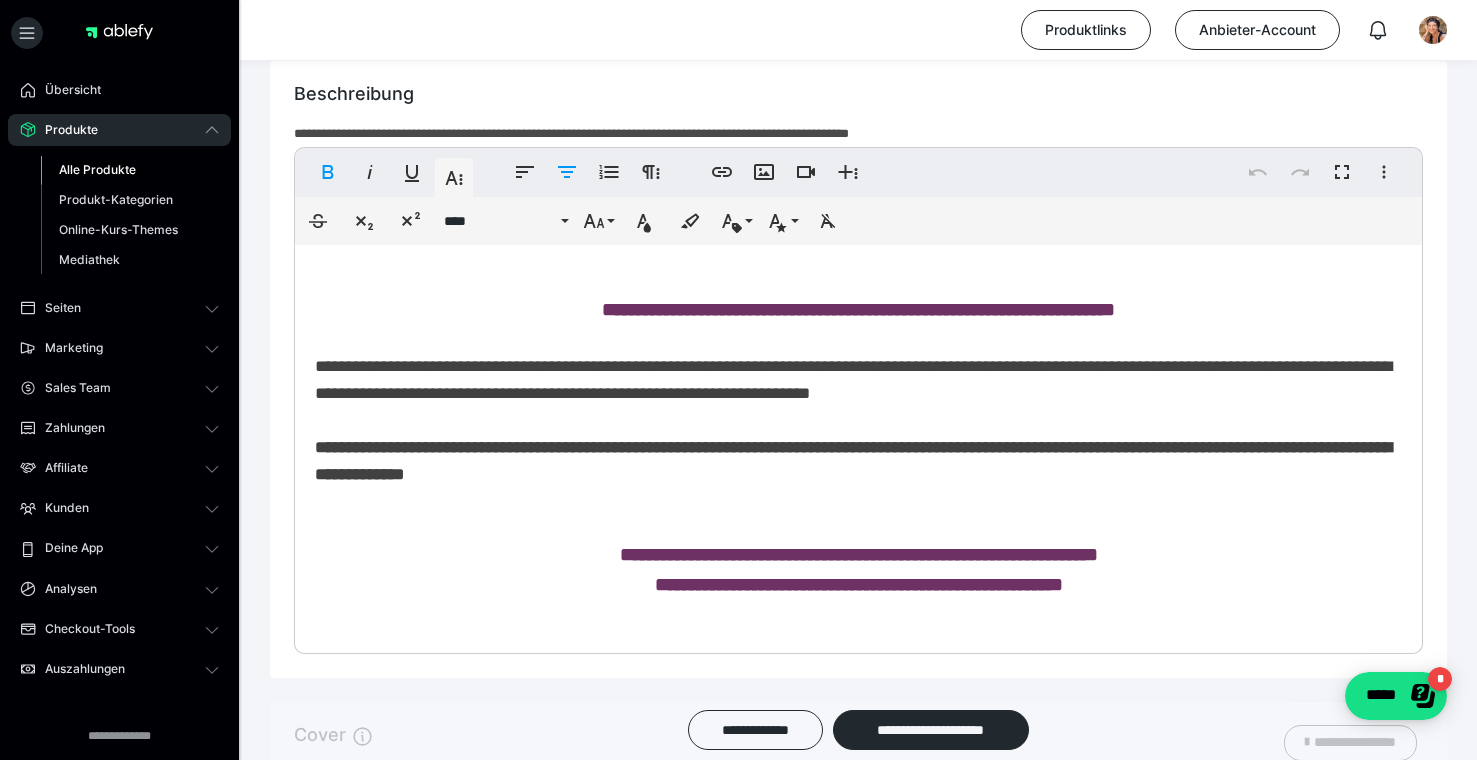 click on "**********" at bounding box center [858, 309] 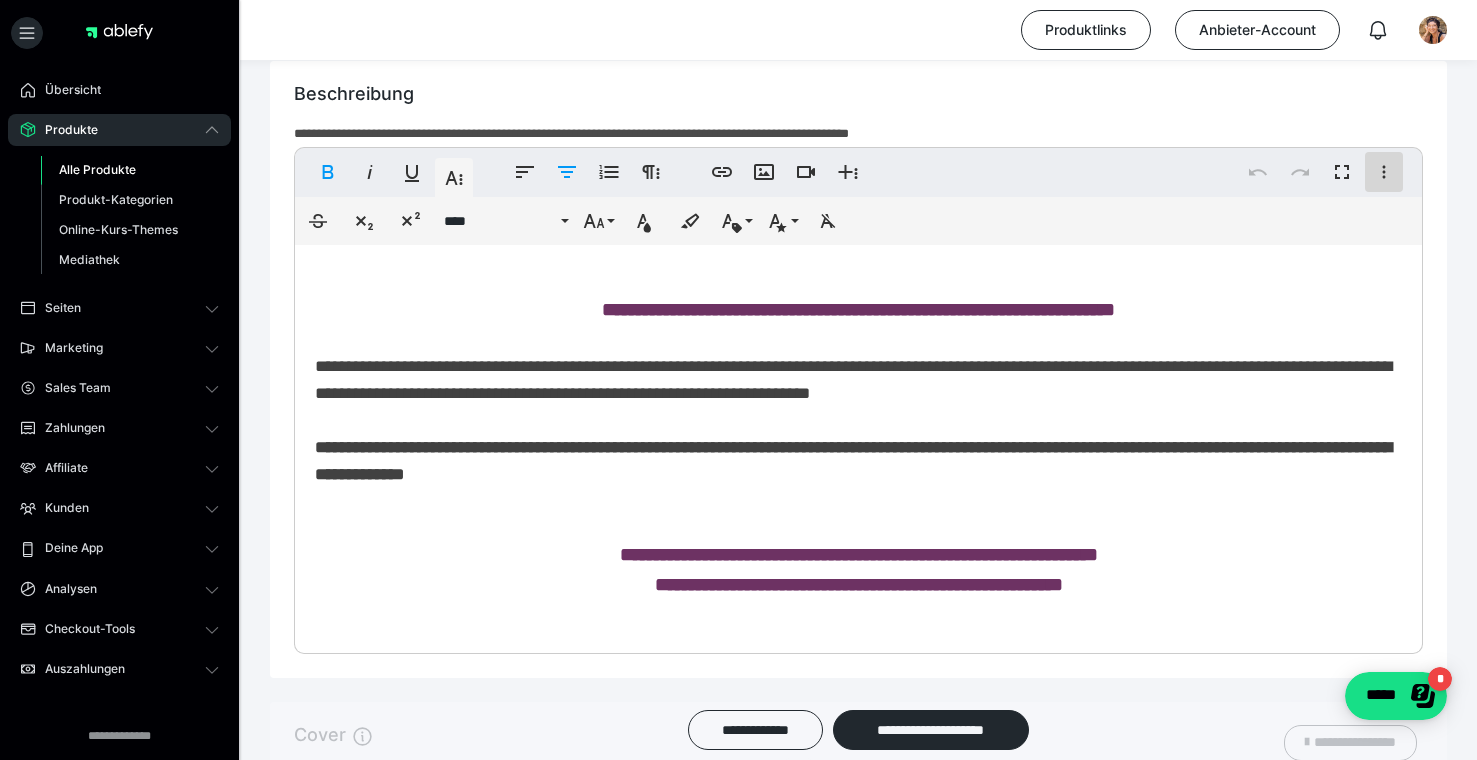click 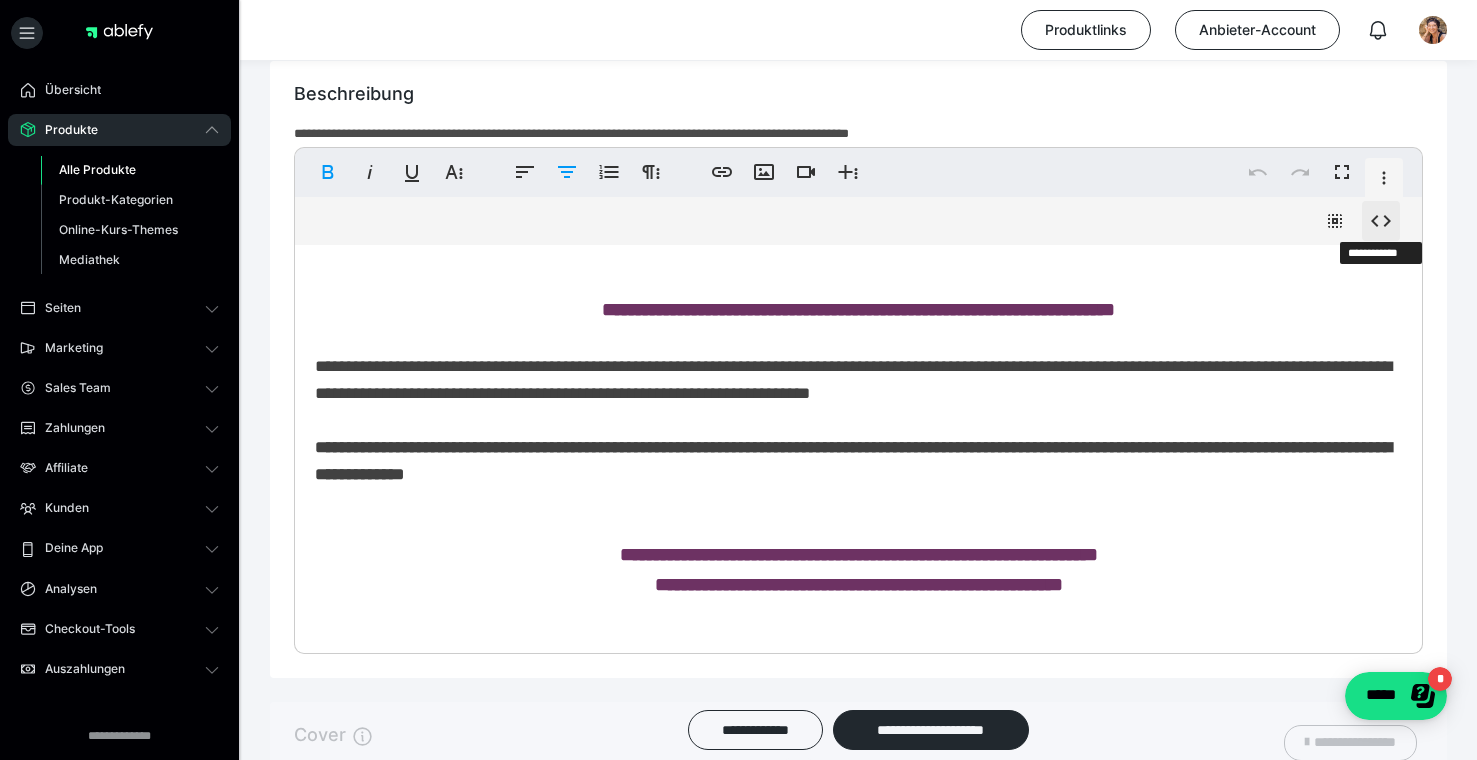 click 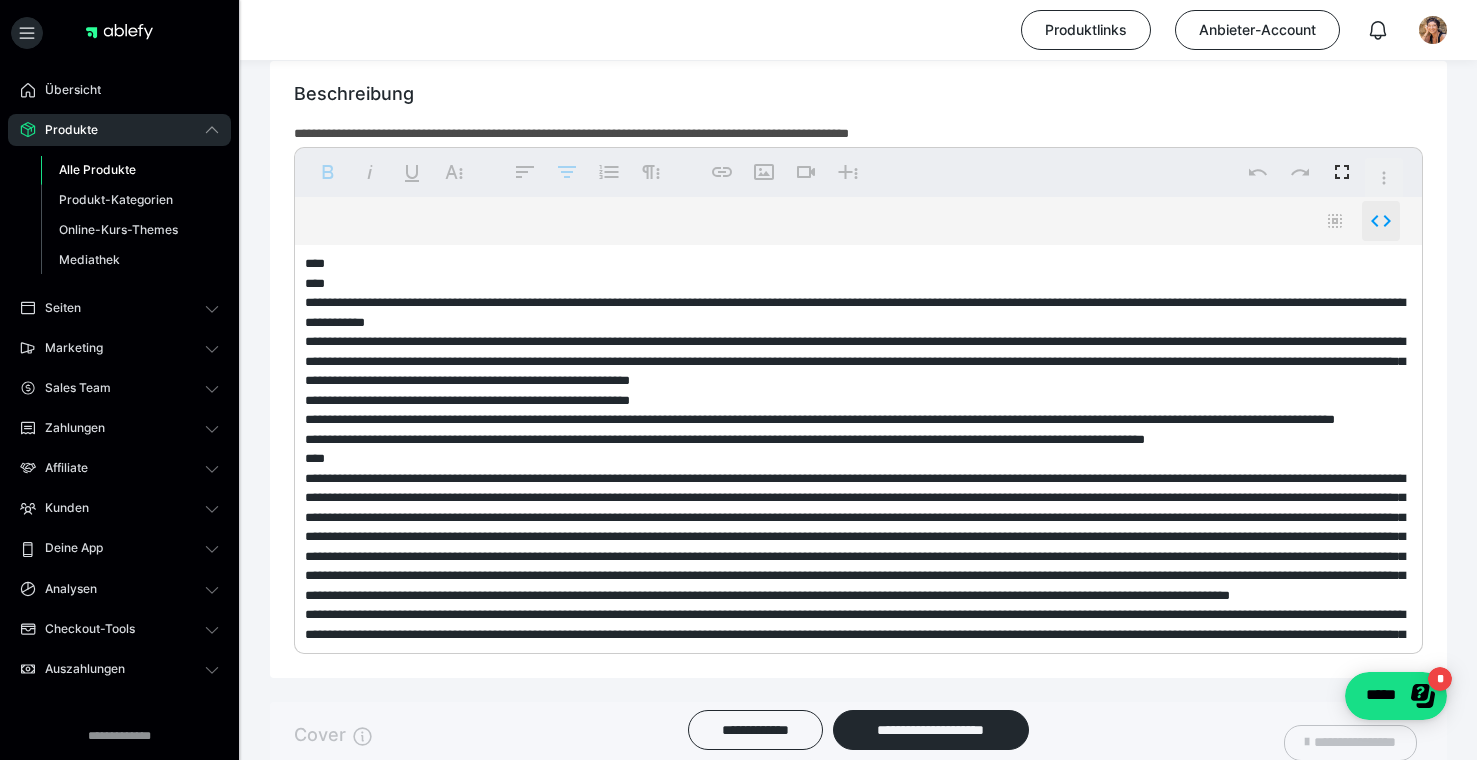 scroll, scrollTop: 0, scrollLeft: 0, axis: both 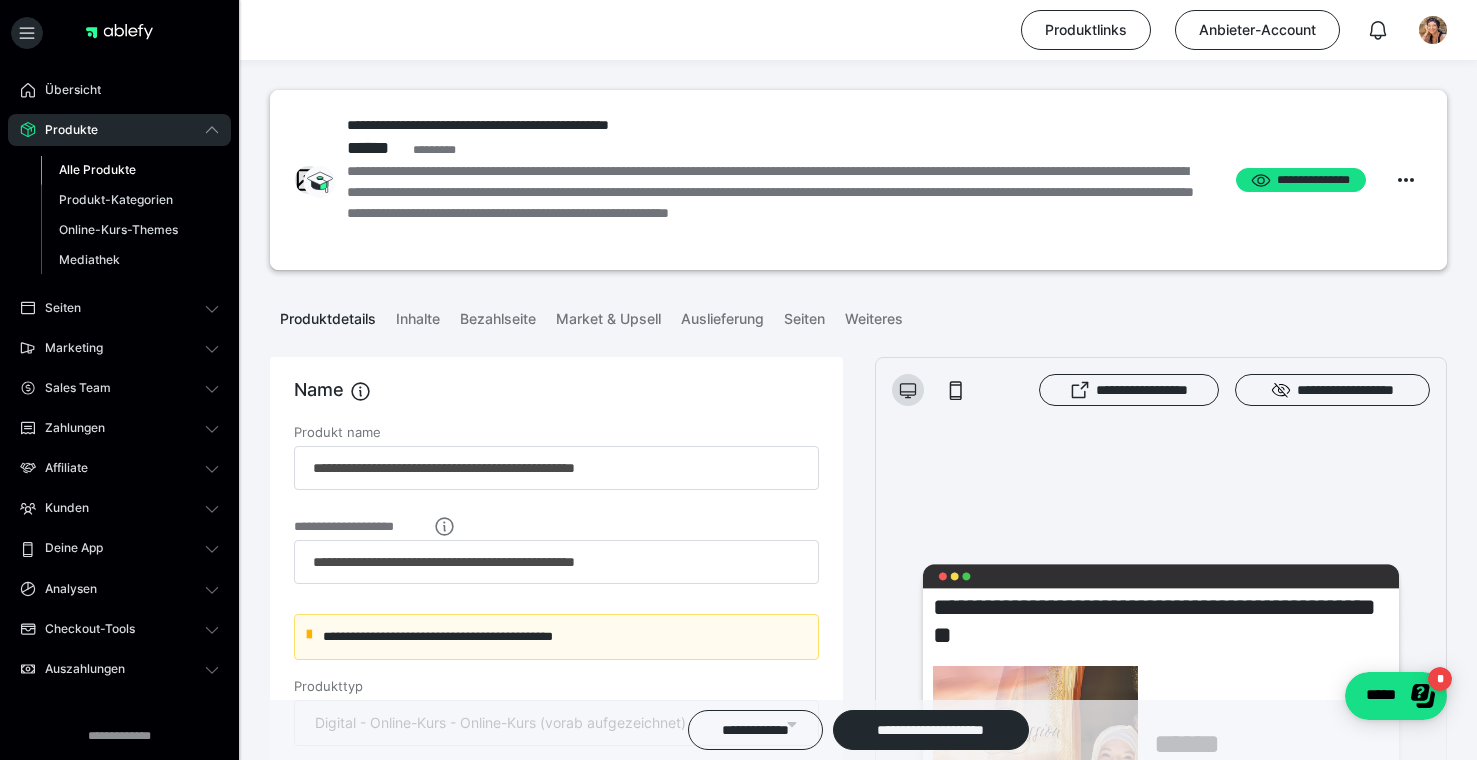 click on "Produktdetails" at bounding box center (328, 315) 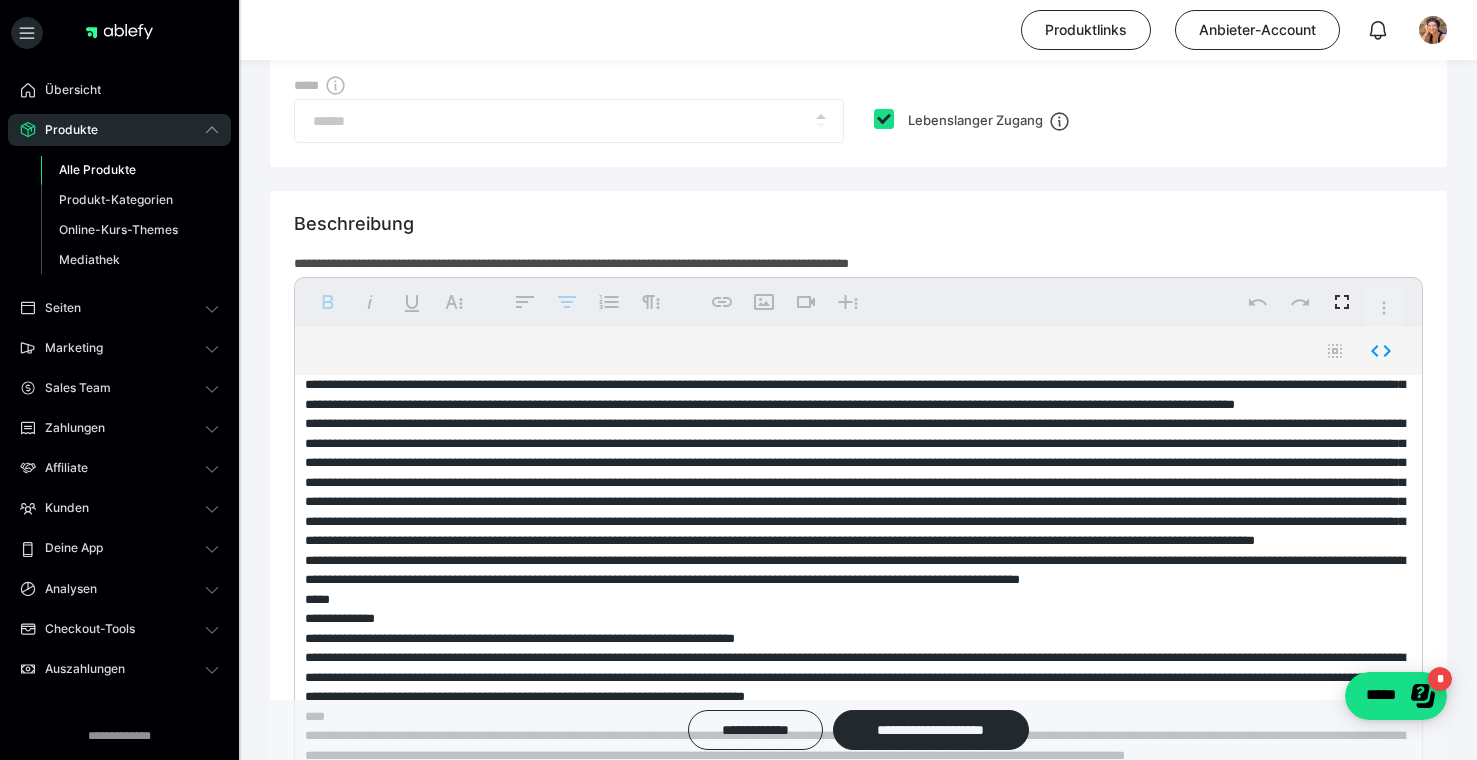scroll, scrollTop: 1270, scrollLeft: 0, axis: vertical 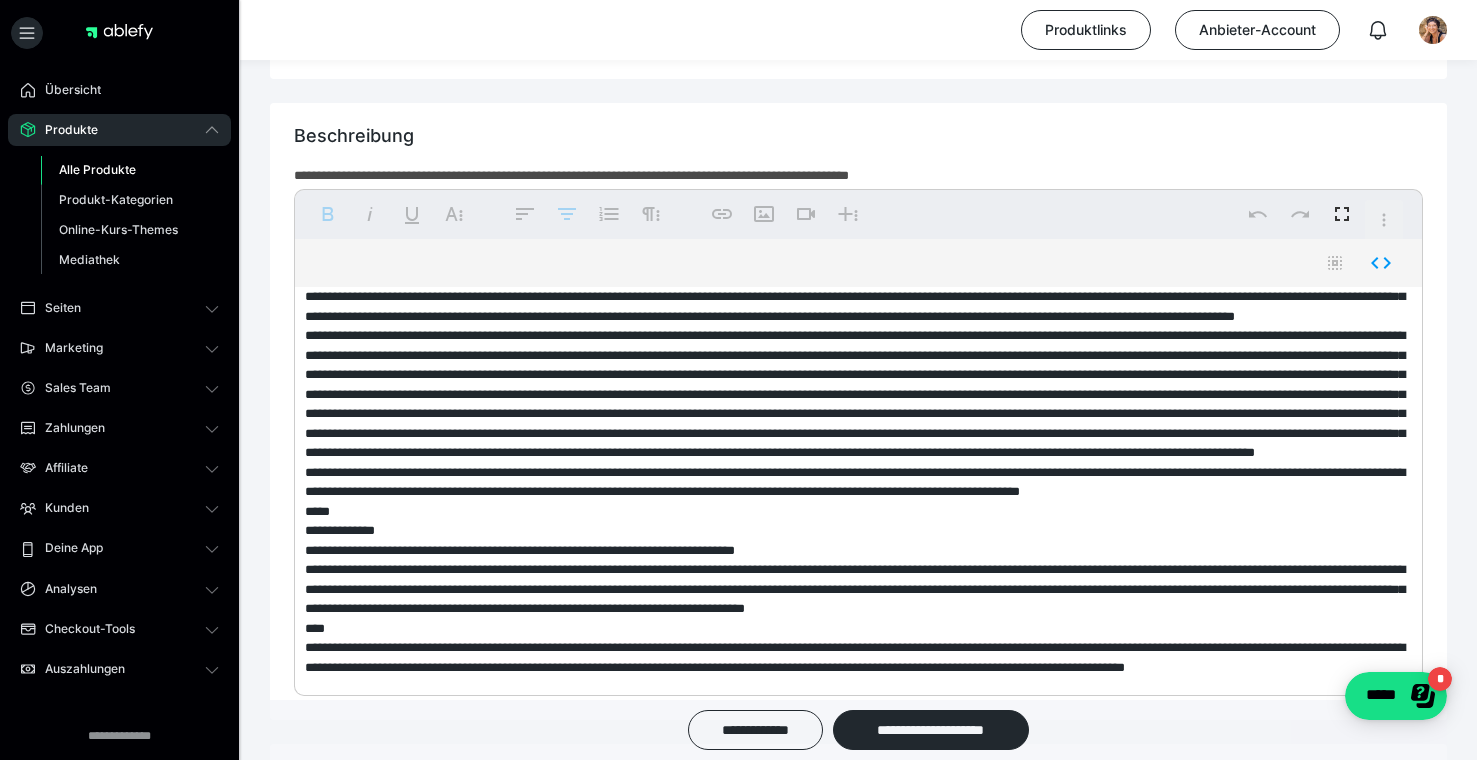 click at bounding box center [858, 487] 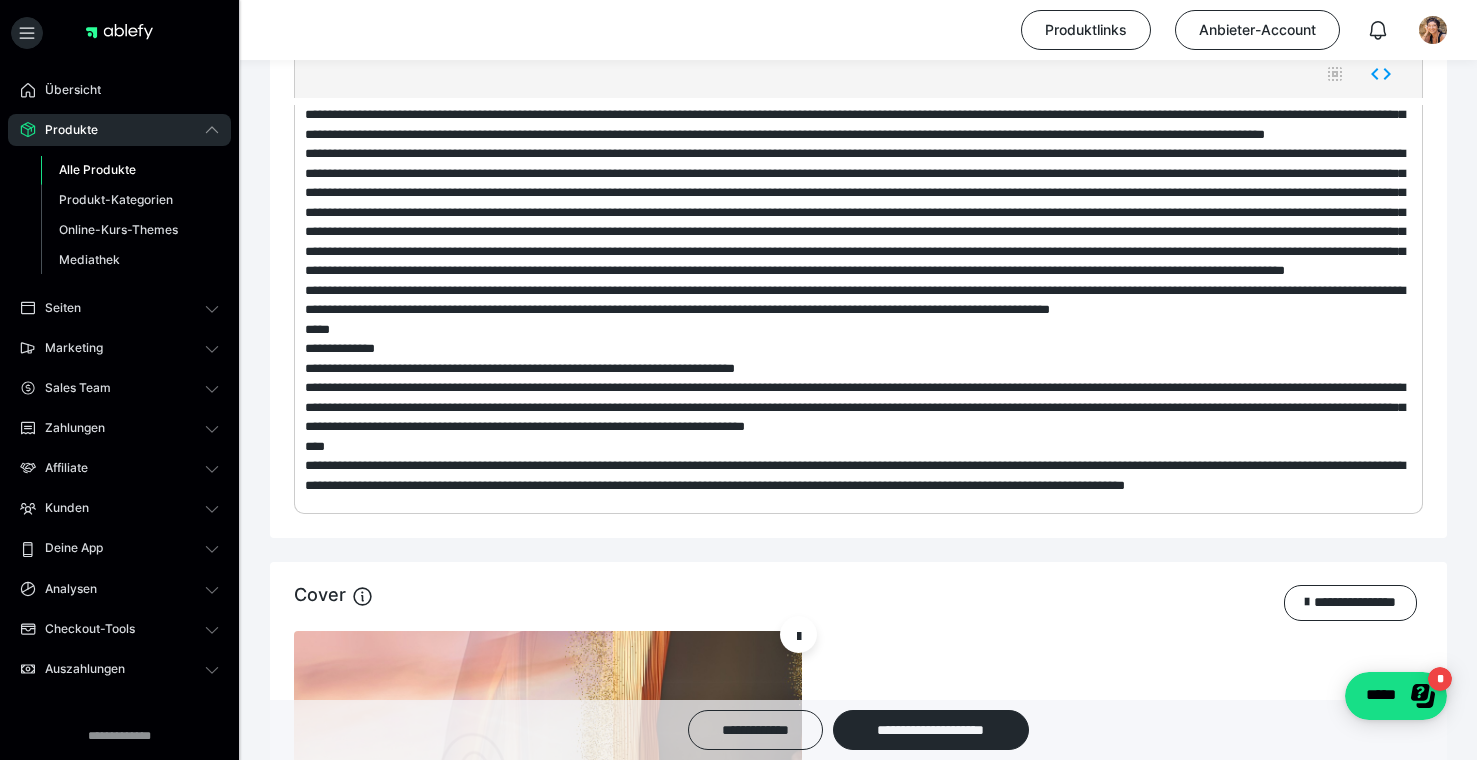 scroll, scrollTop: 1272, scrollLeft: 0, axis: vertical 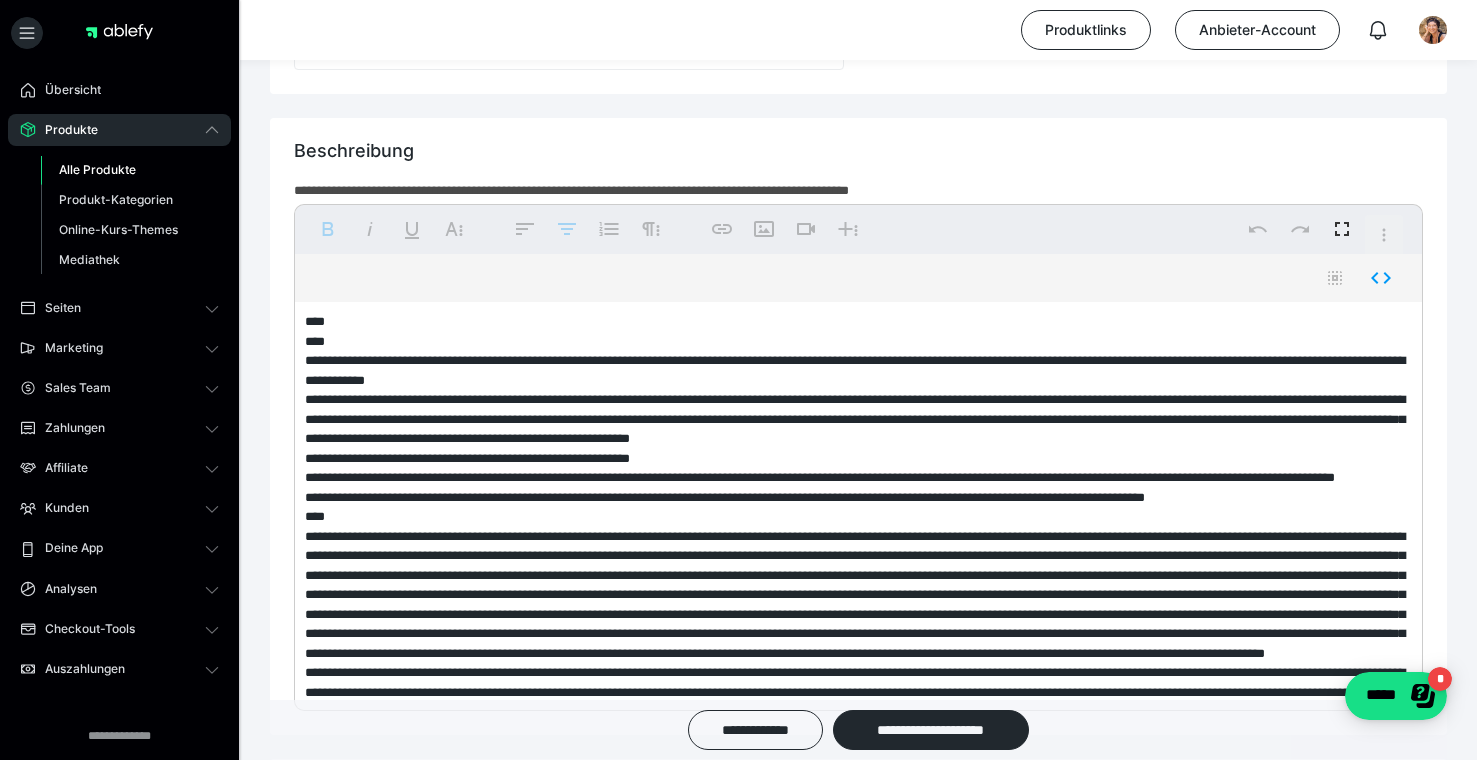 drag, startPoint x: 1290, startPoint y: 361, endPoint x: 1204, endPoint y: 365, distance: 86.09297 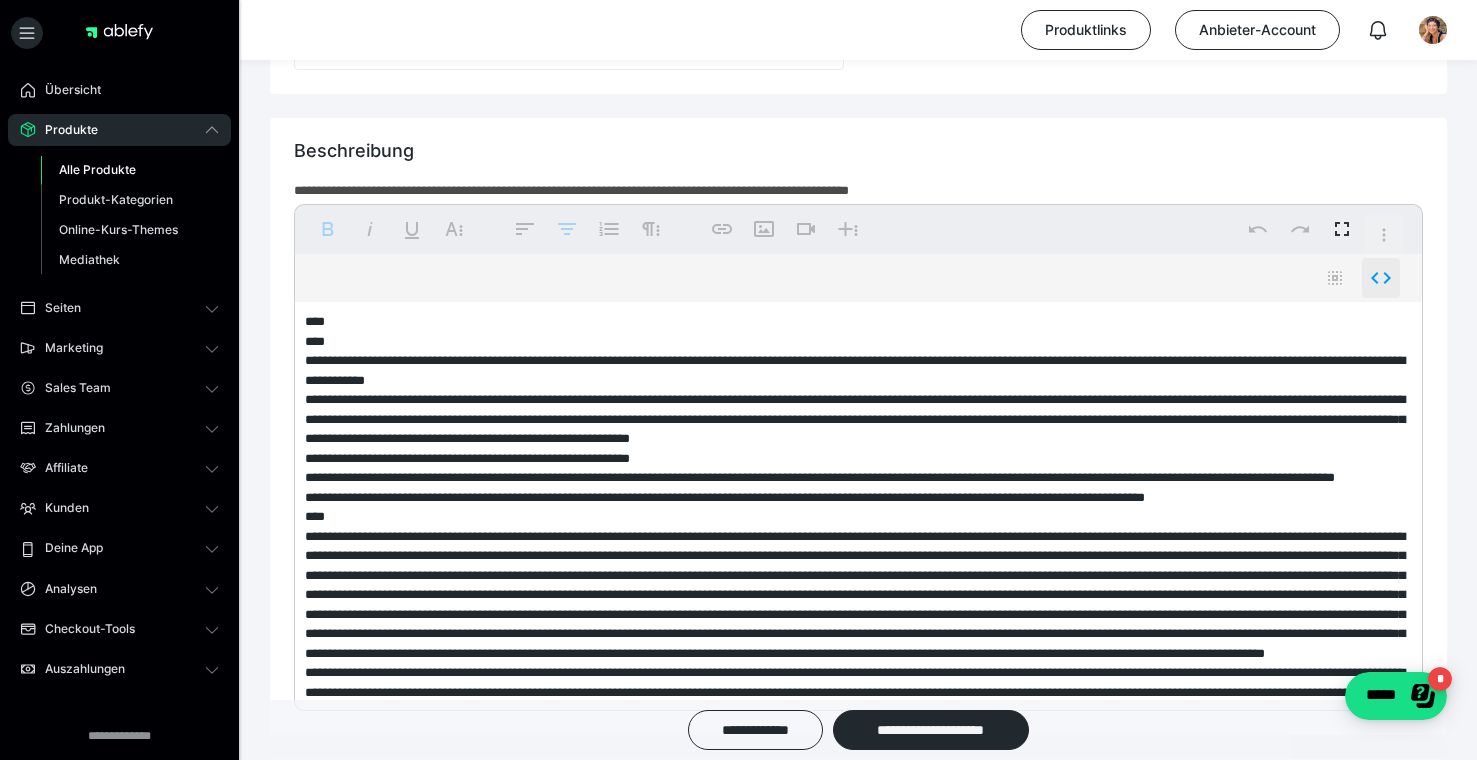 click 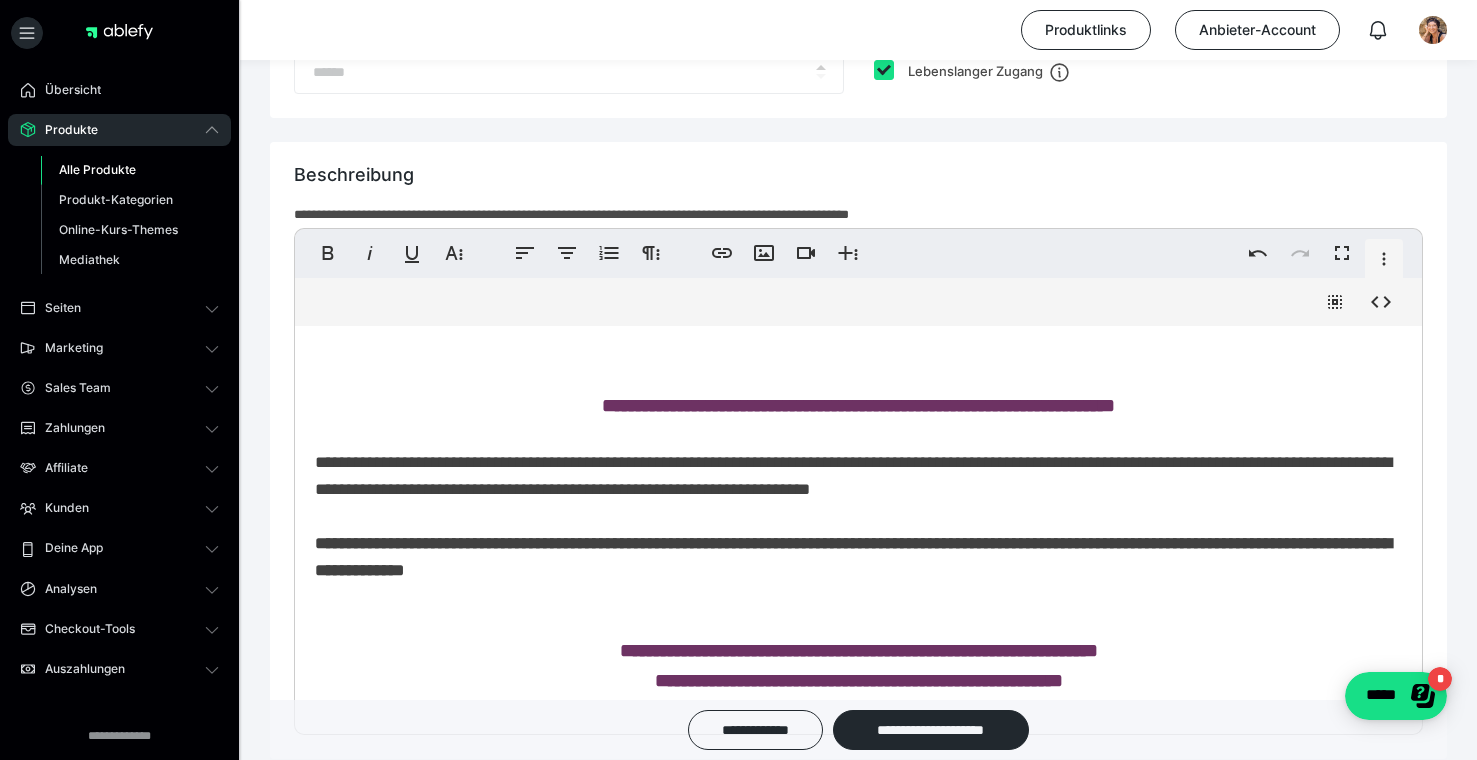 scroll, scrollTop: 1226, scrollLeft: 0, axis: vertical 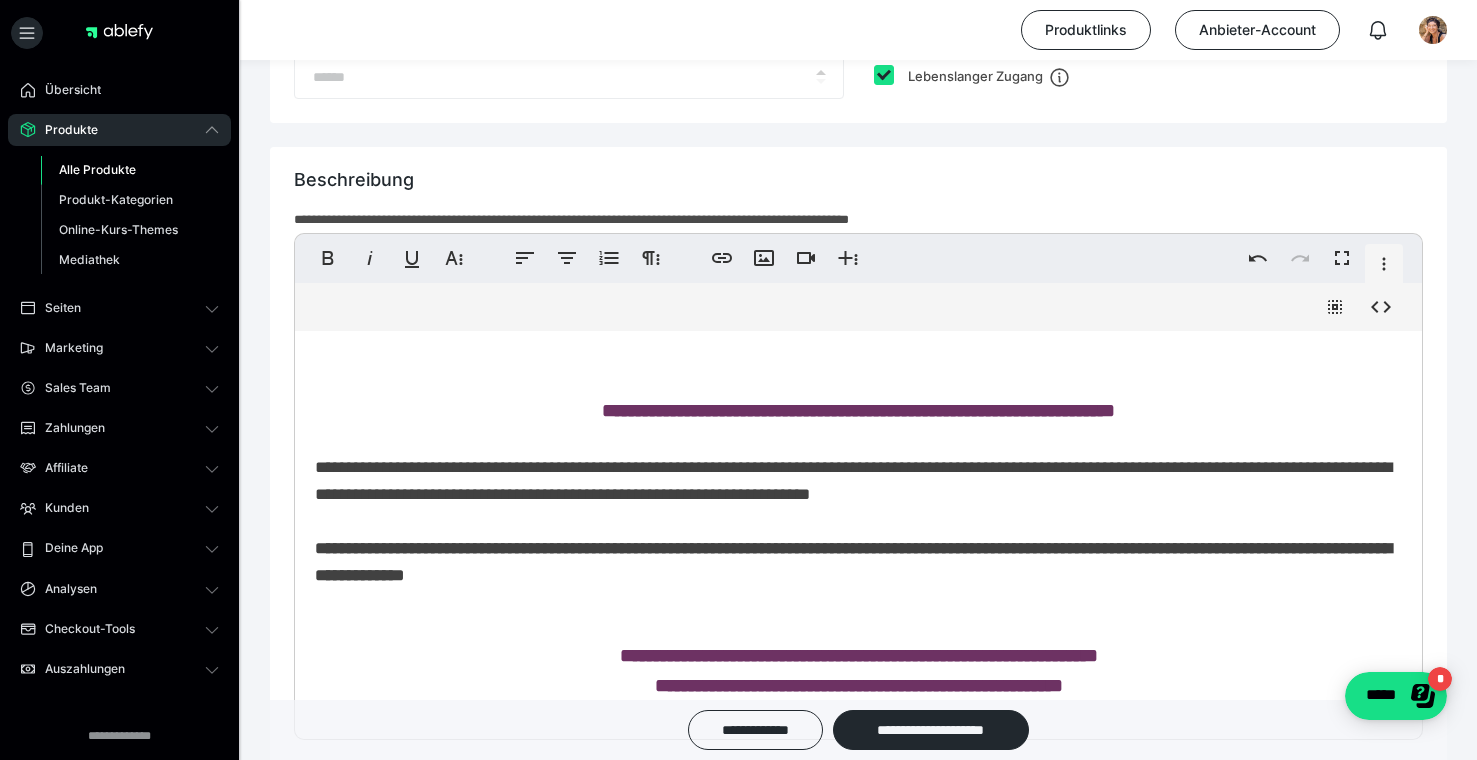 click on "**********" at bounding box center (858, 410) 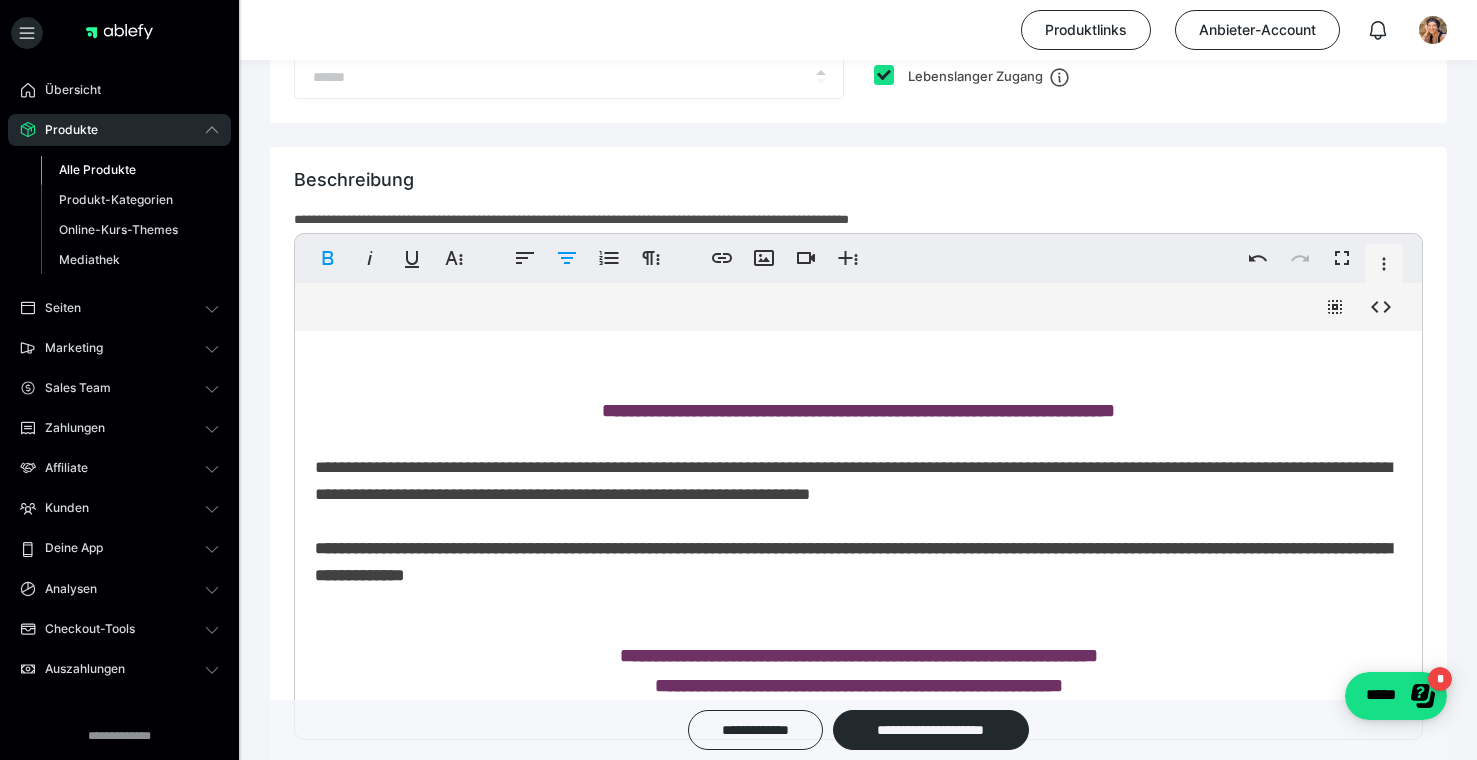 click on "**********" at bounding box center (853, 522) 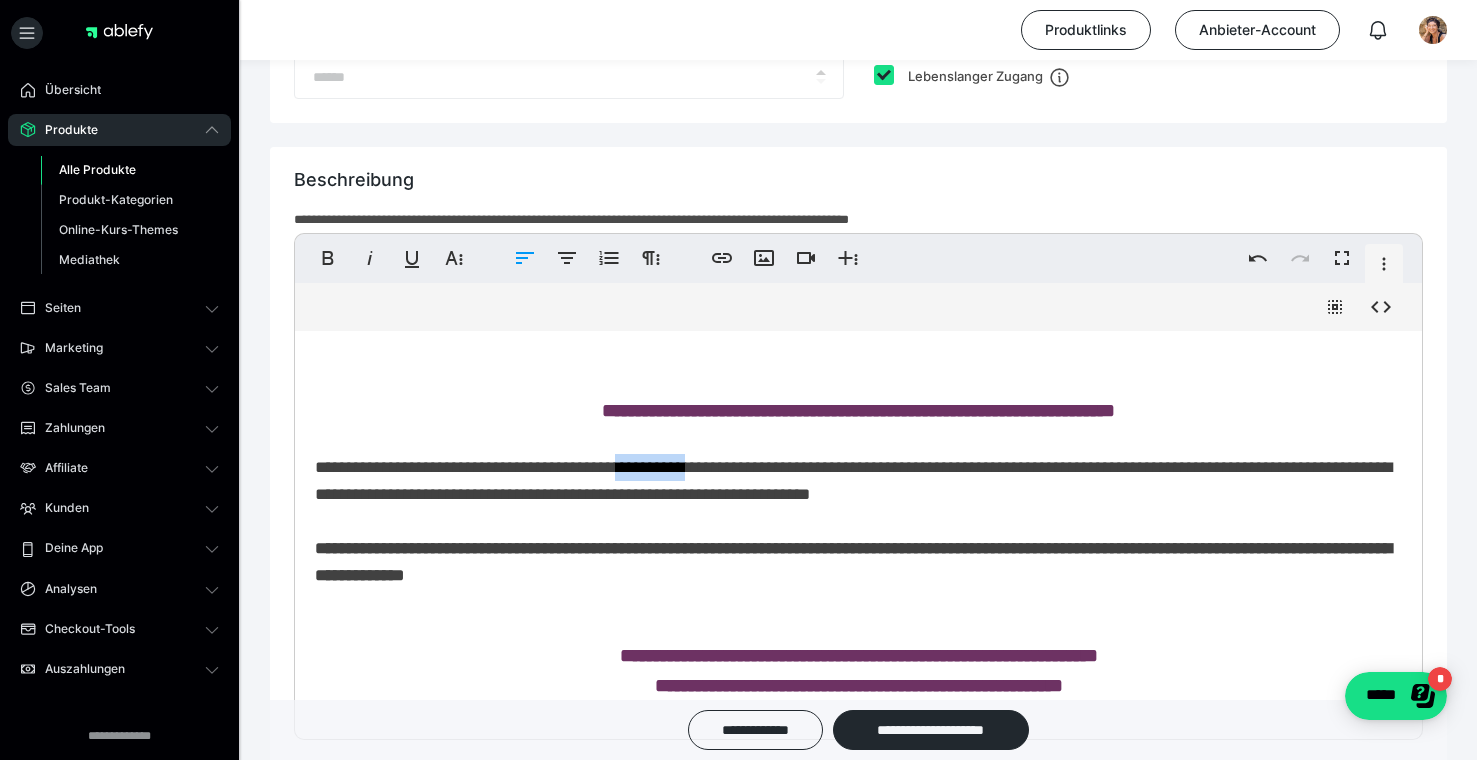 click on "**********" at bounding box center (853, 522) 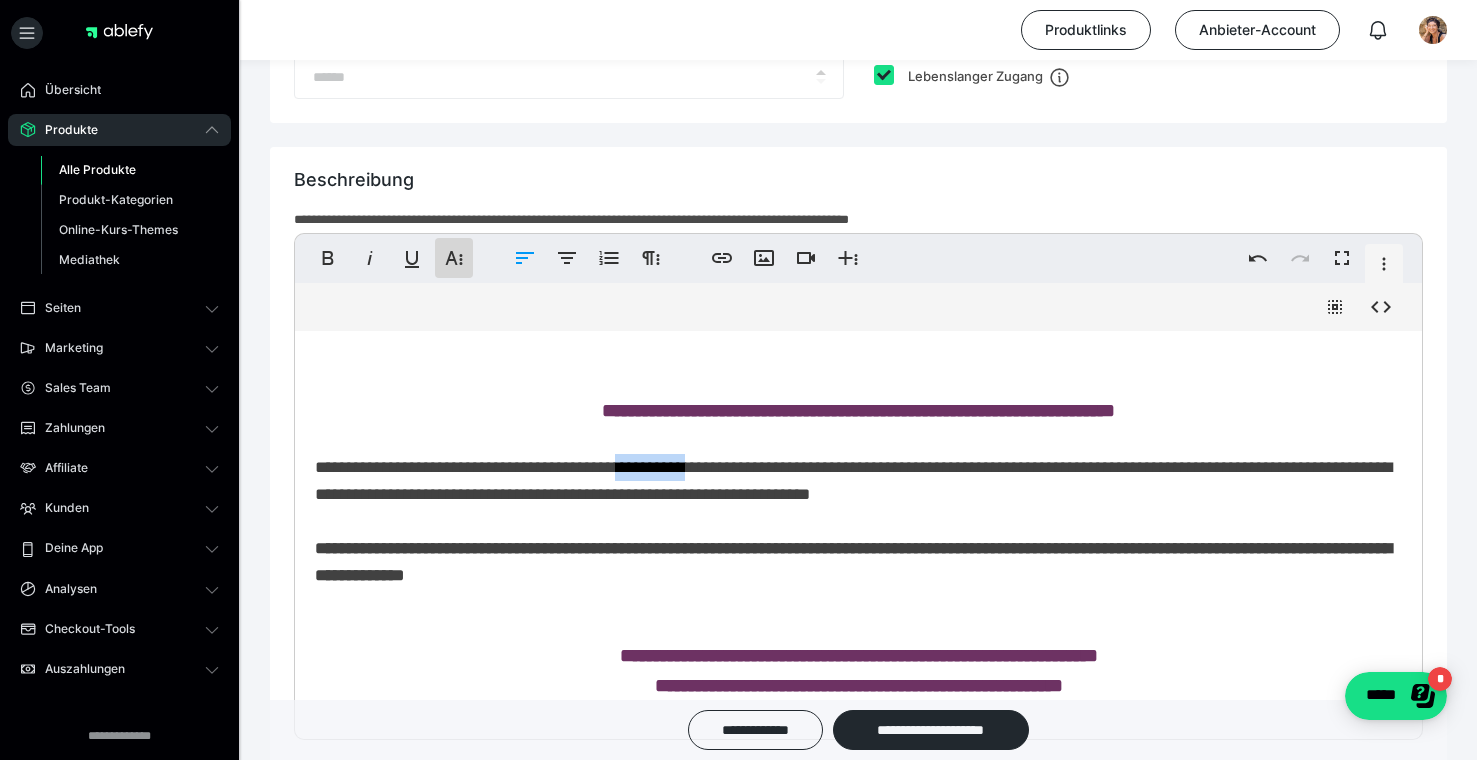 click 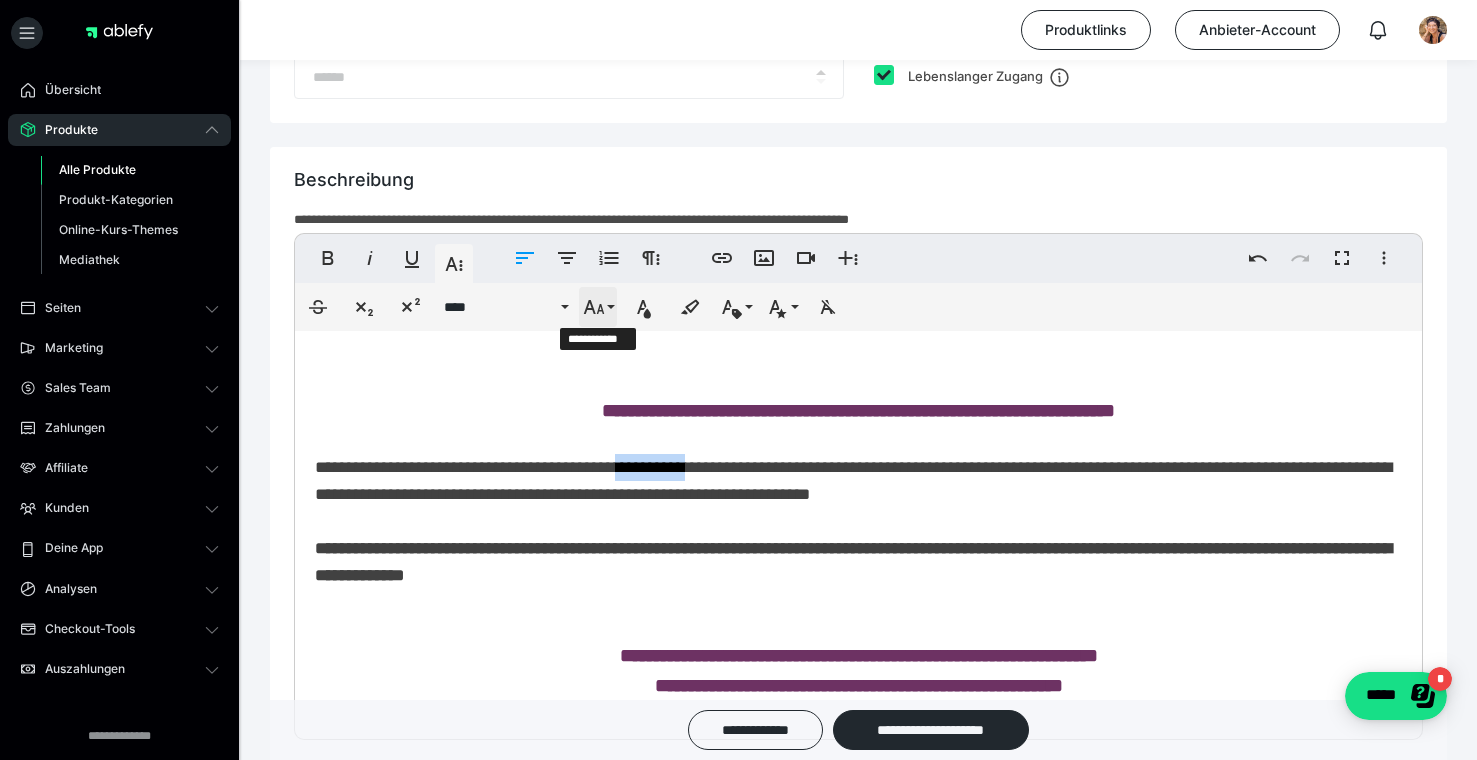 click 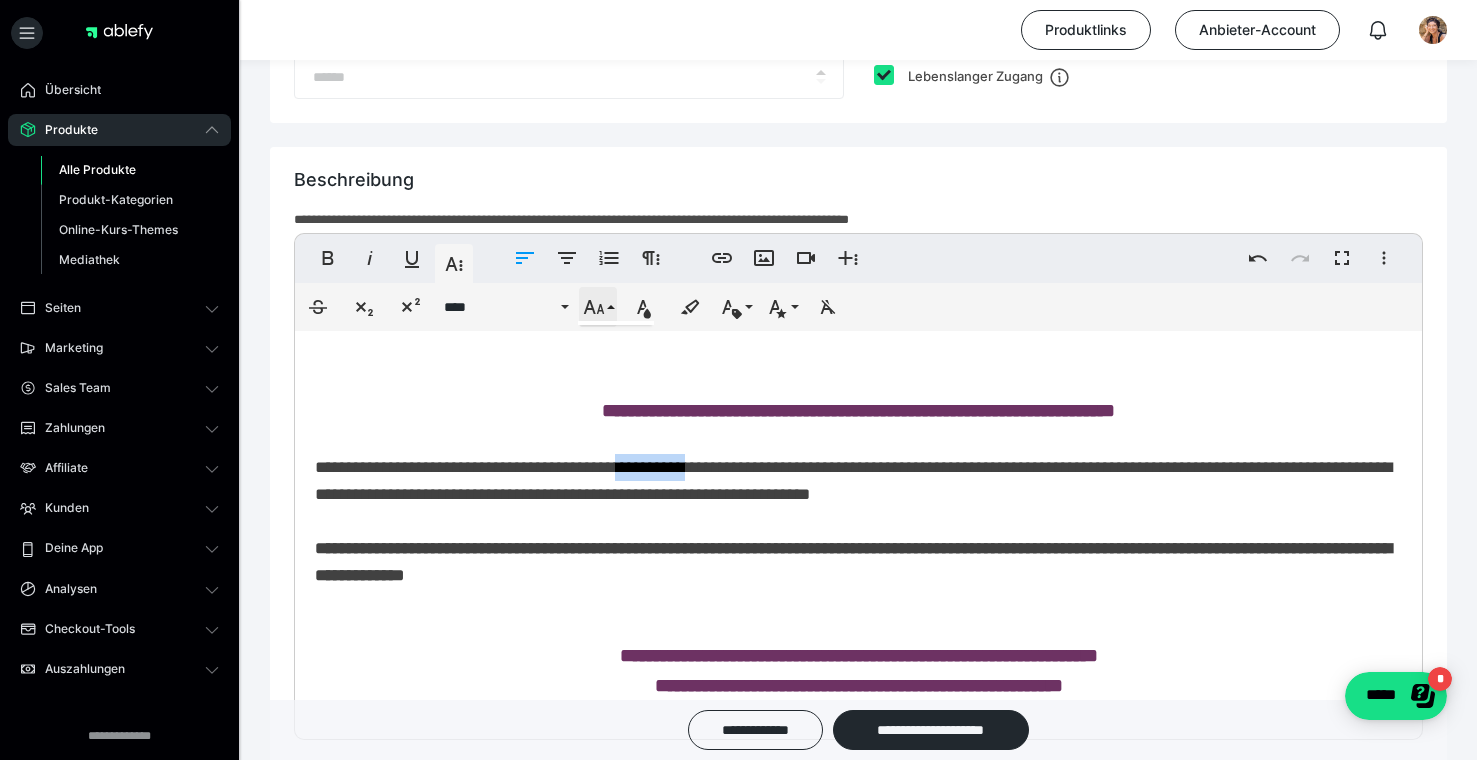 scroll, scrollTop: 503, scrollLeft: 0, axis: vertical 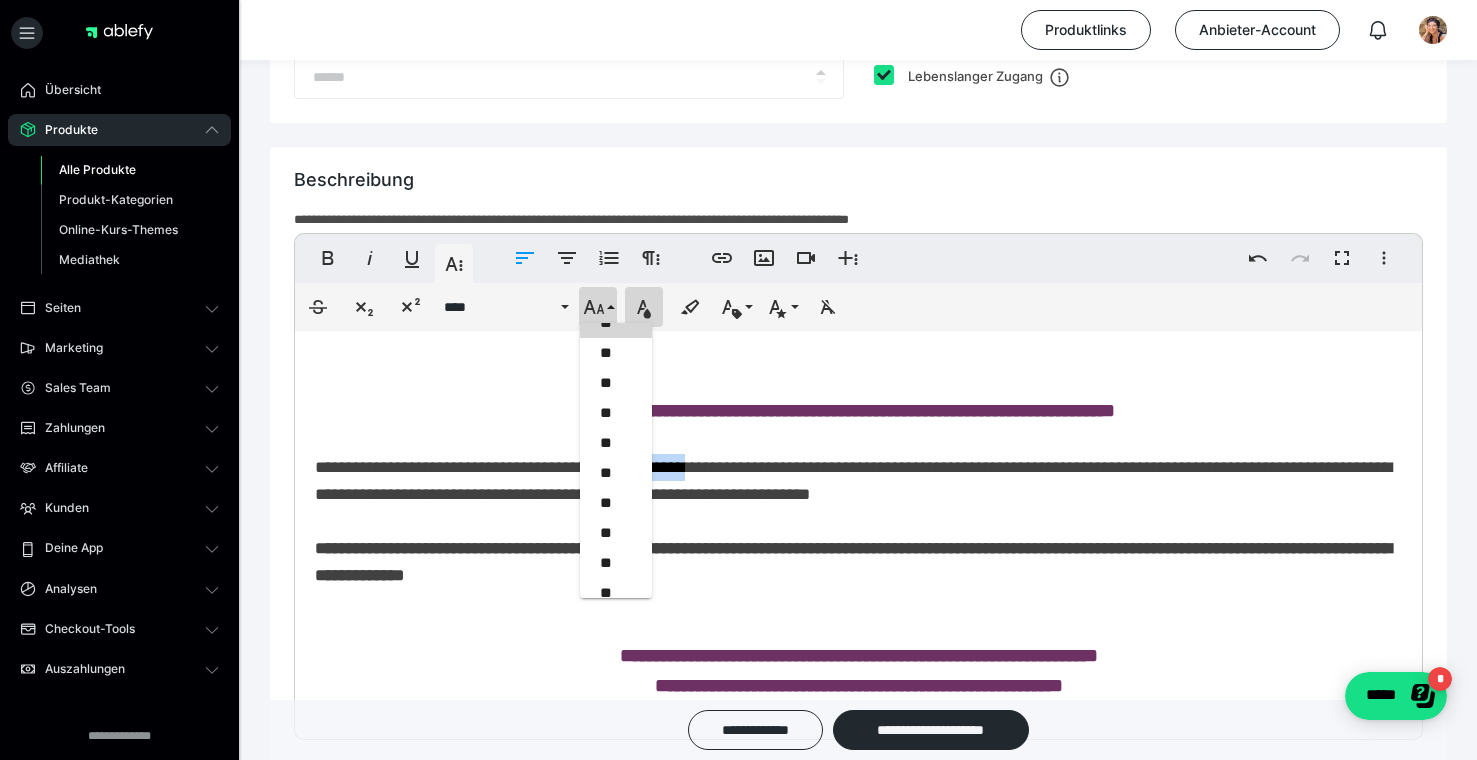 click 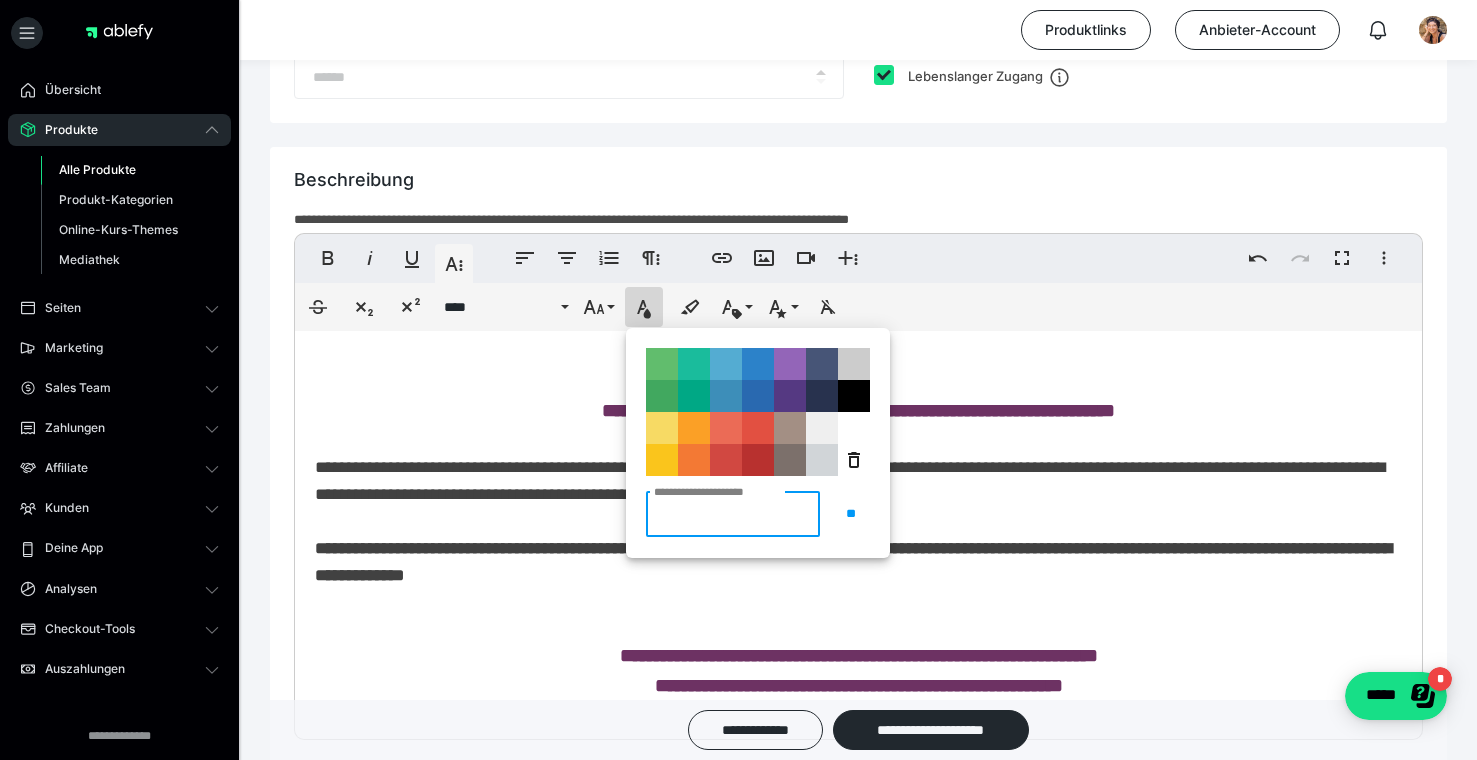 paste on "*******" 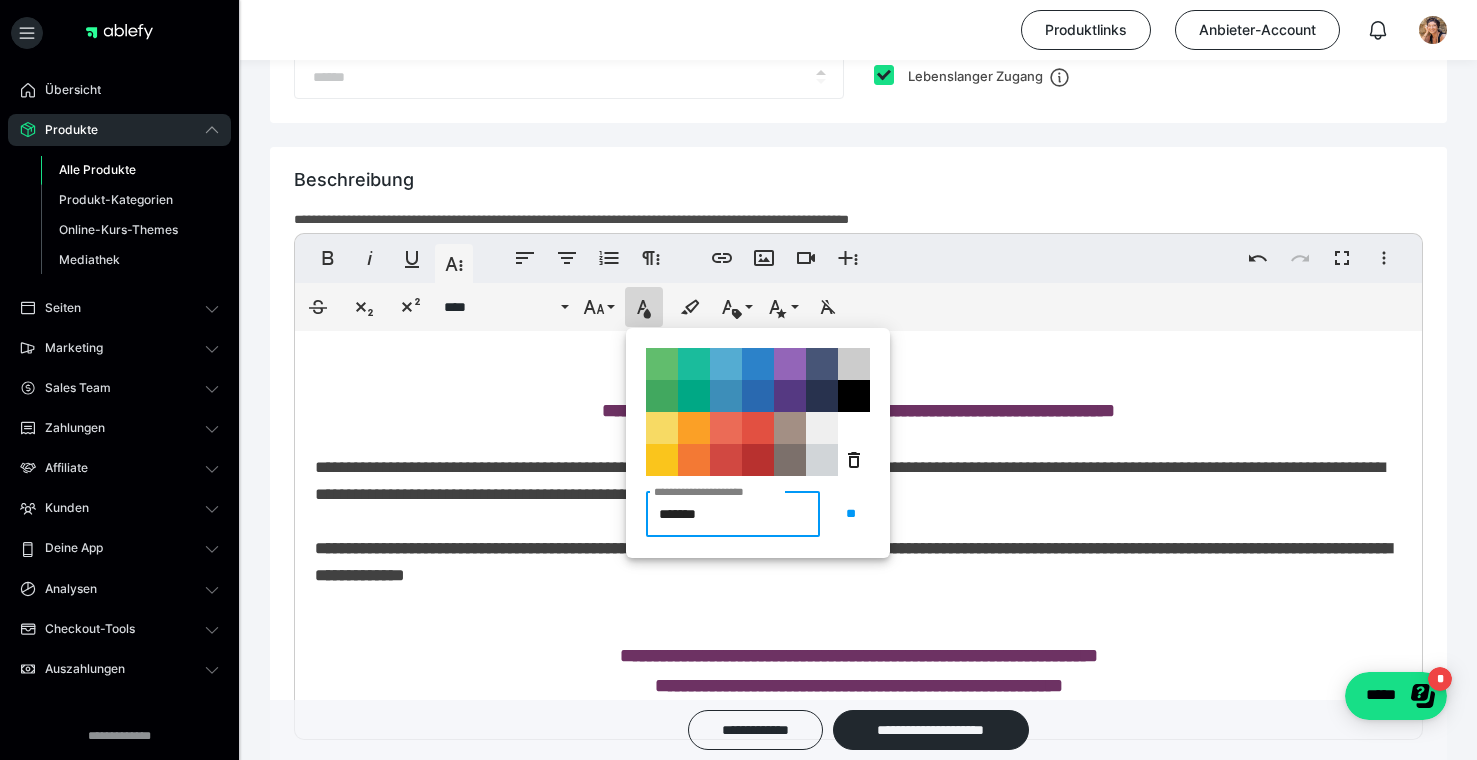 type on "*******" 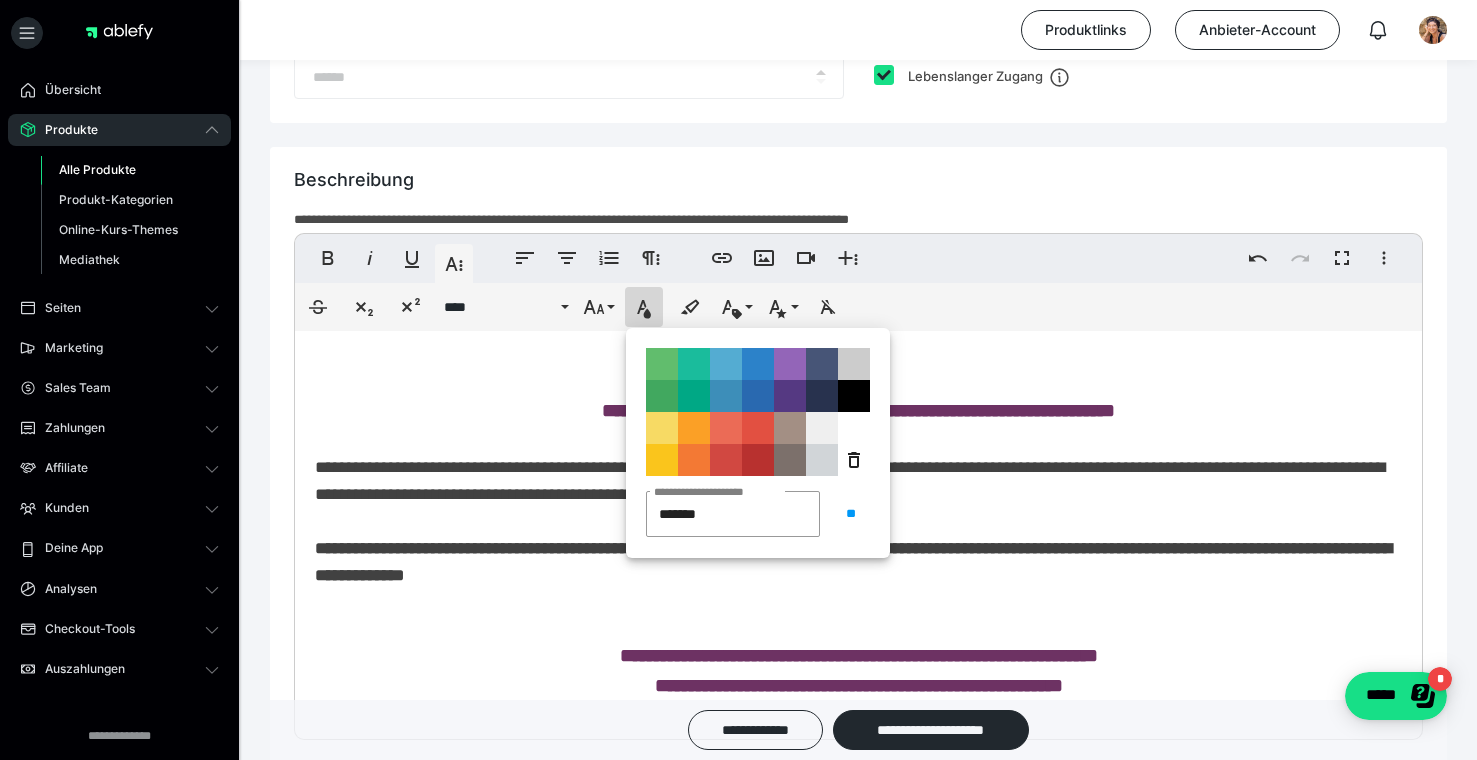 click on "**********" at bounding box center [858, 1023] 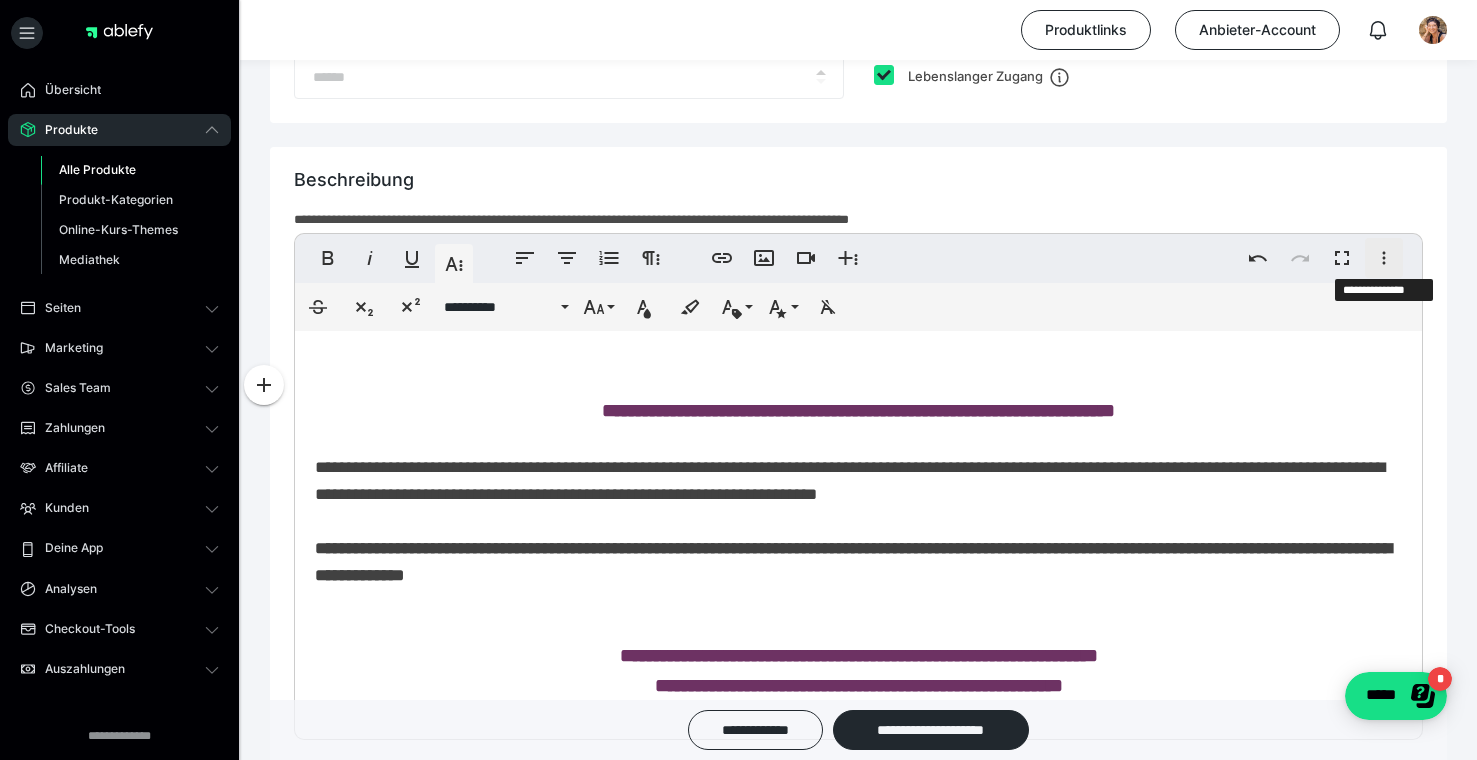 click 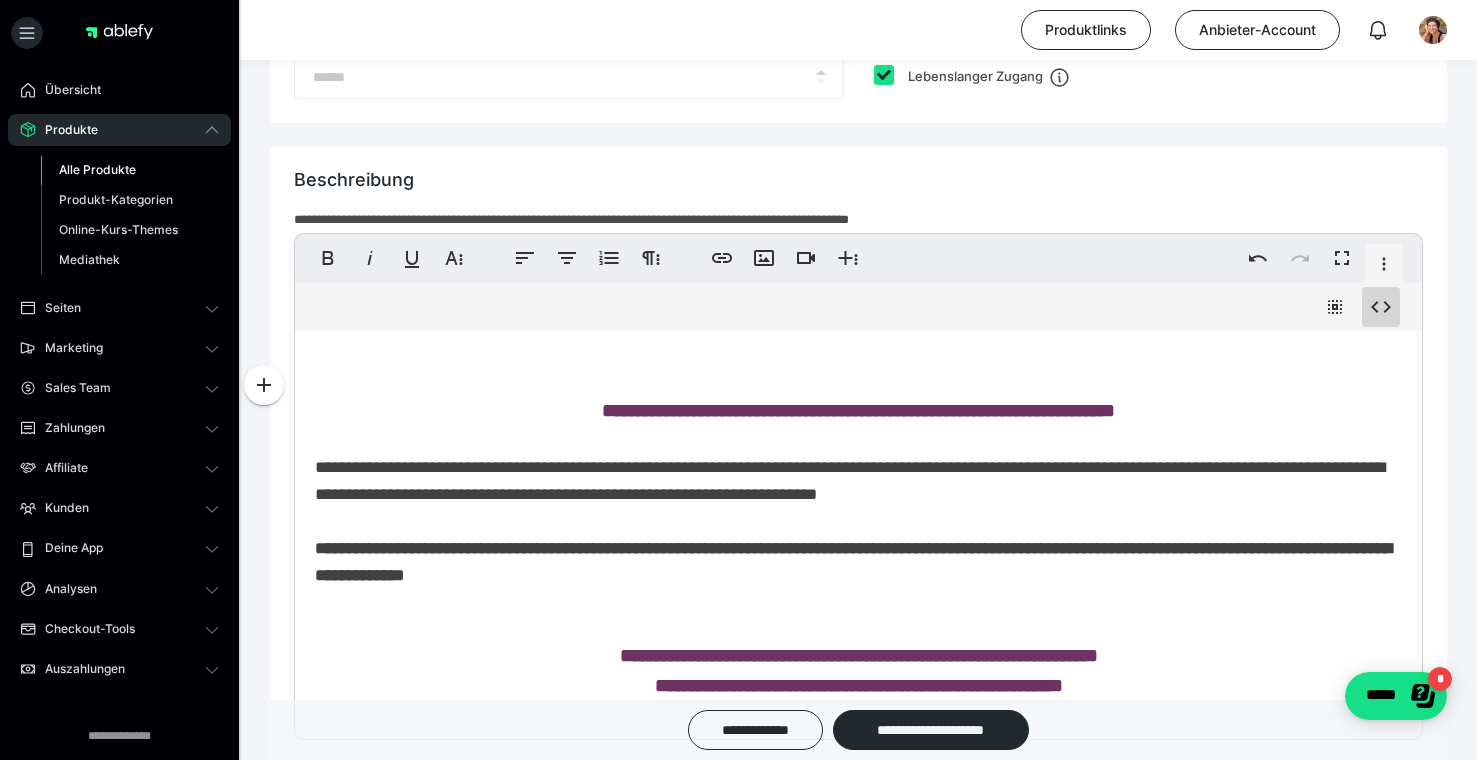 type on "**********" 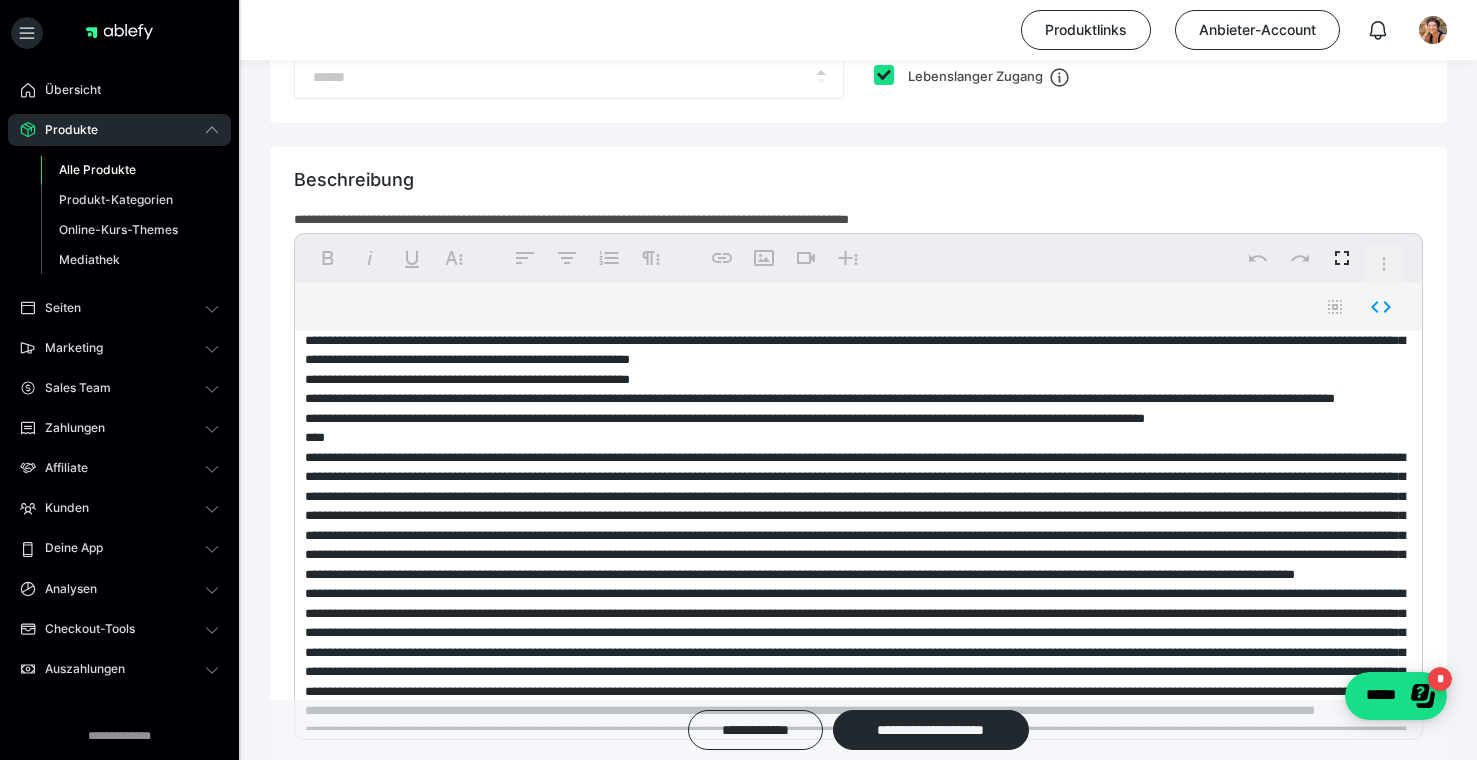 scroll, scrollTop: 0, scrollLeft: 0, axis: both 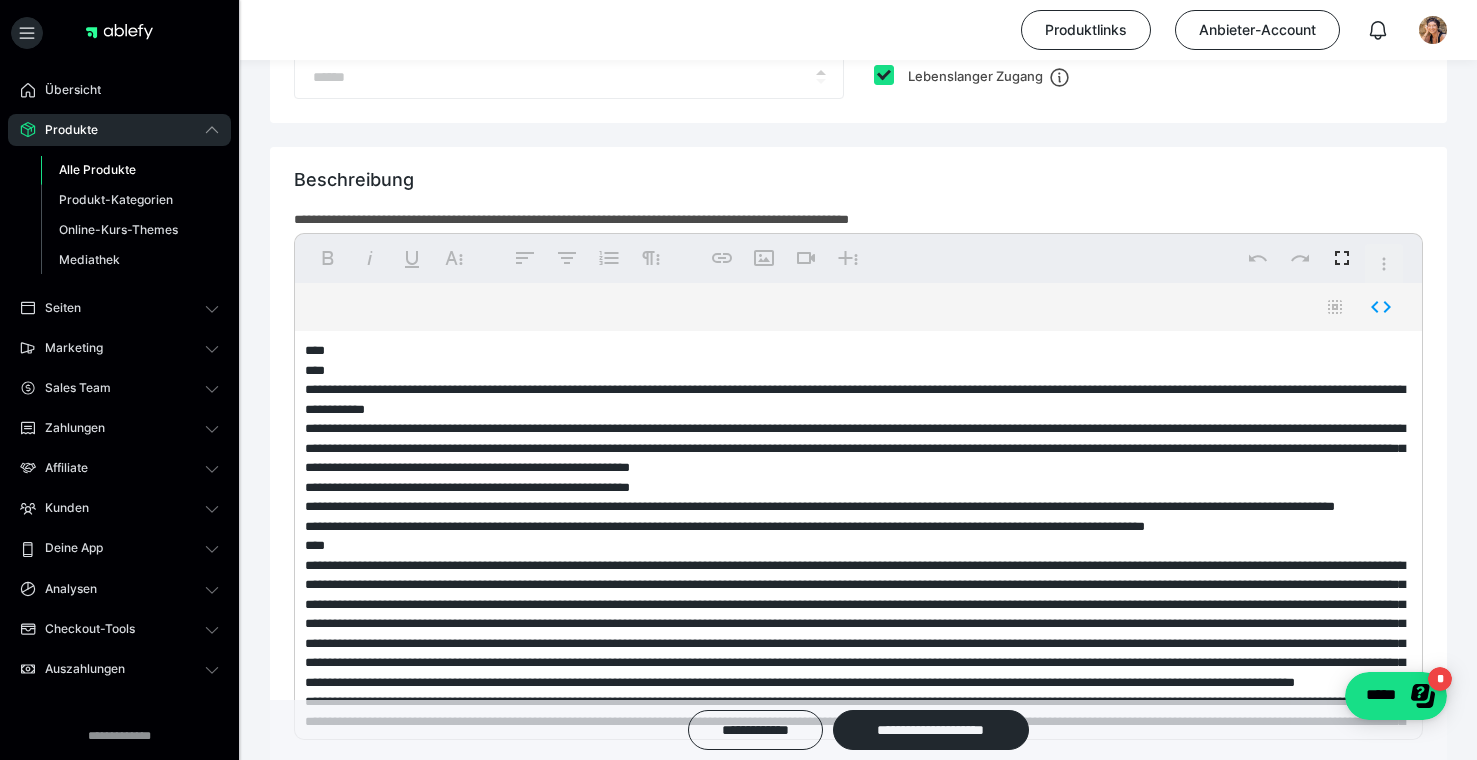 click at bounding box center [858, 531] 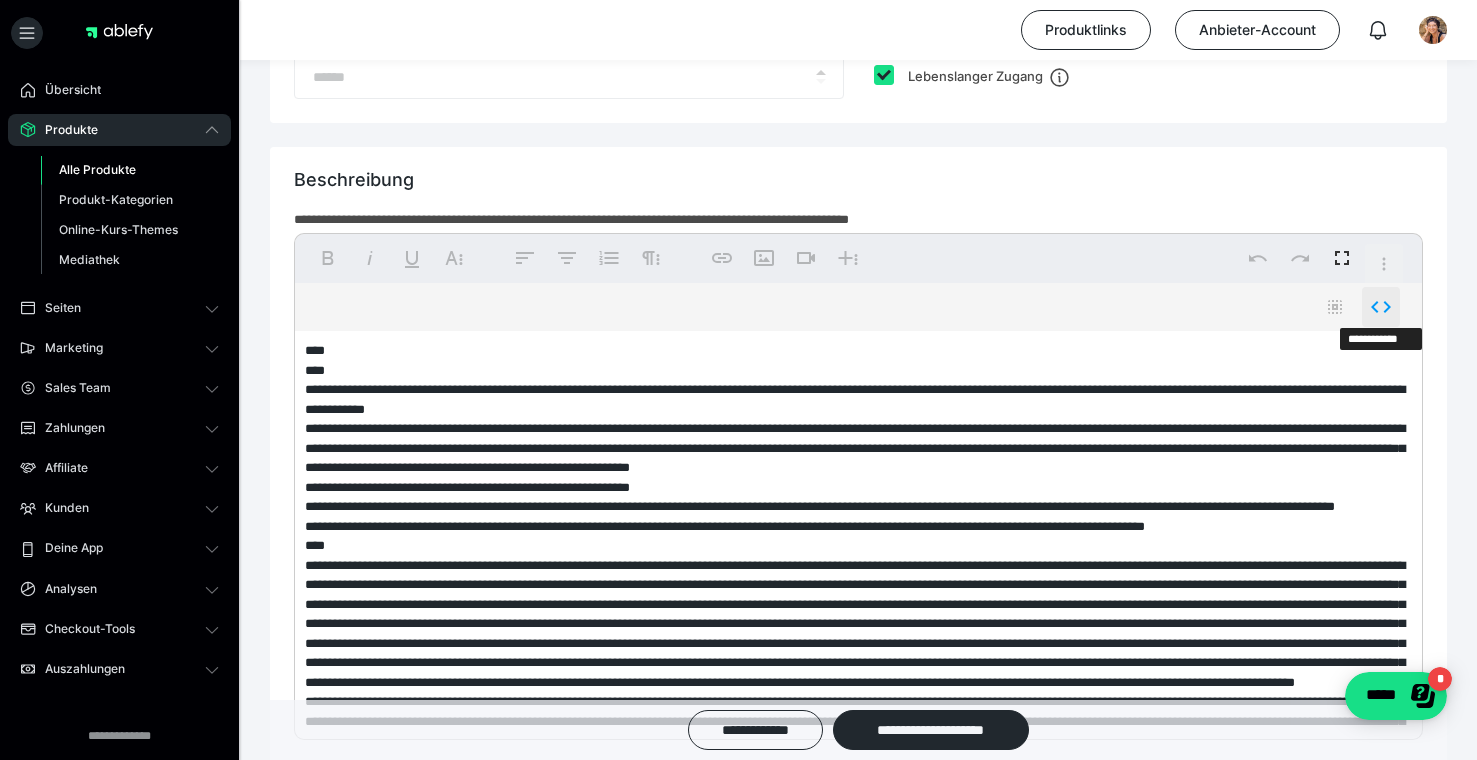 click 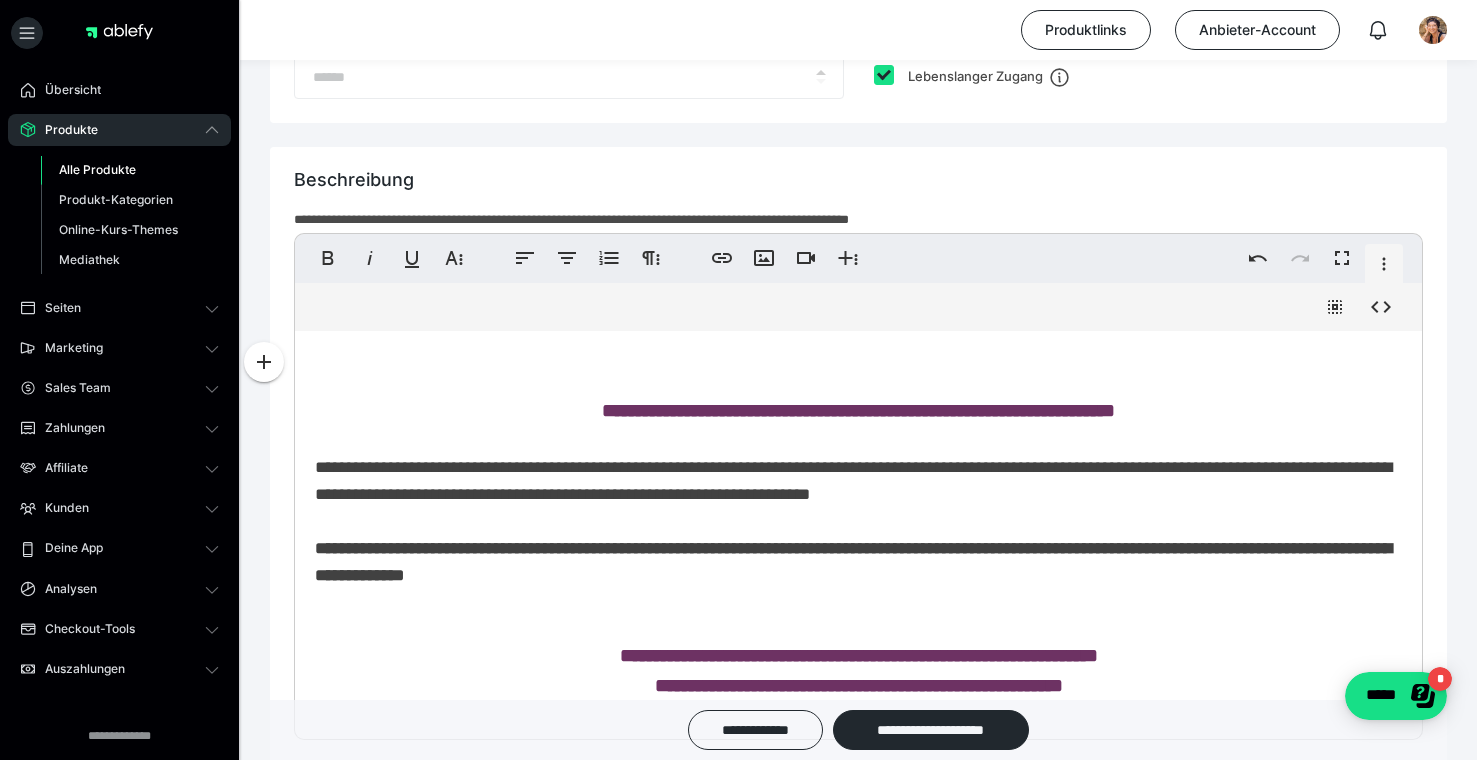 click on "**********" at bounding box center (853, 522) 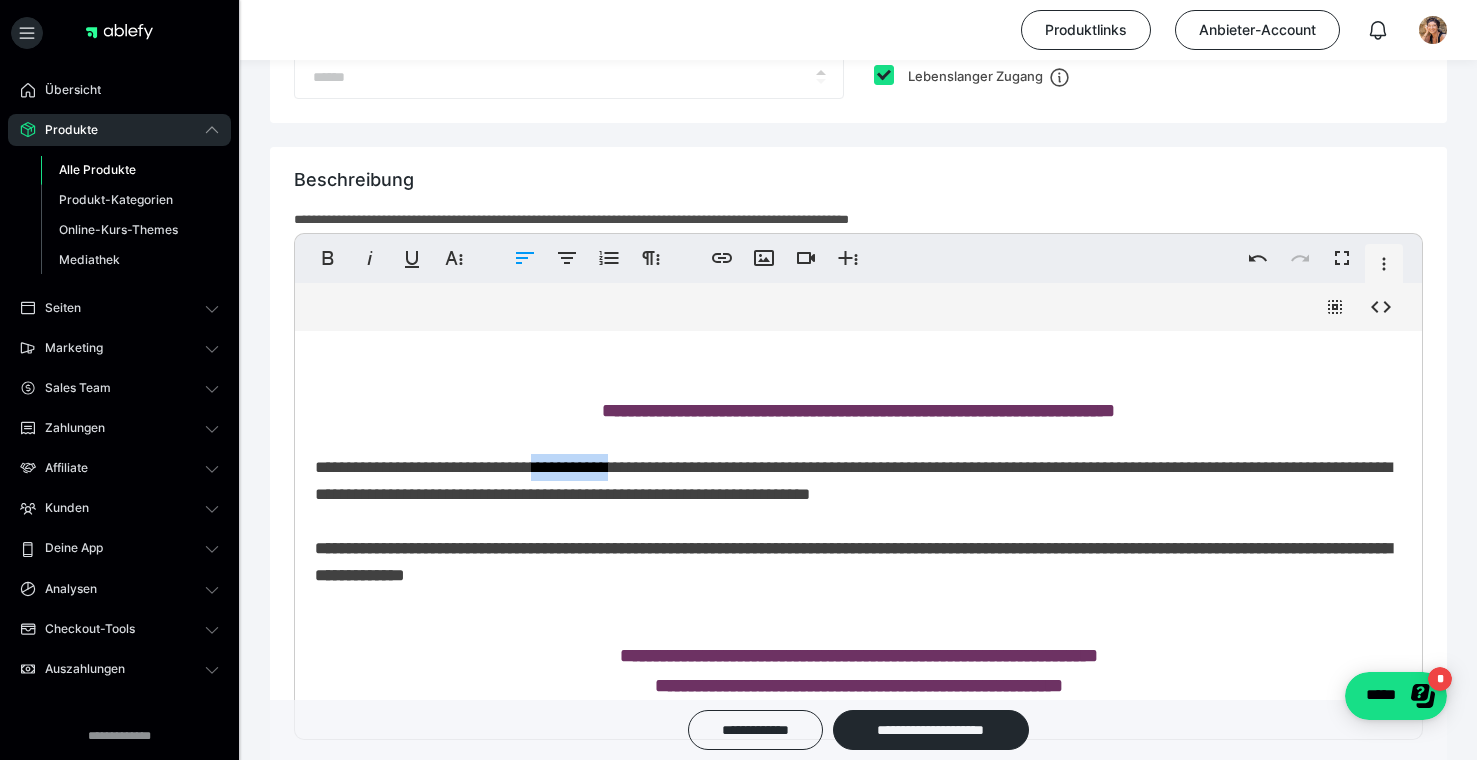 click on "**********" at bounding box center [853, 522] 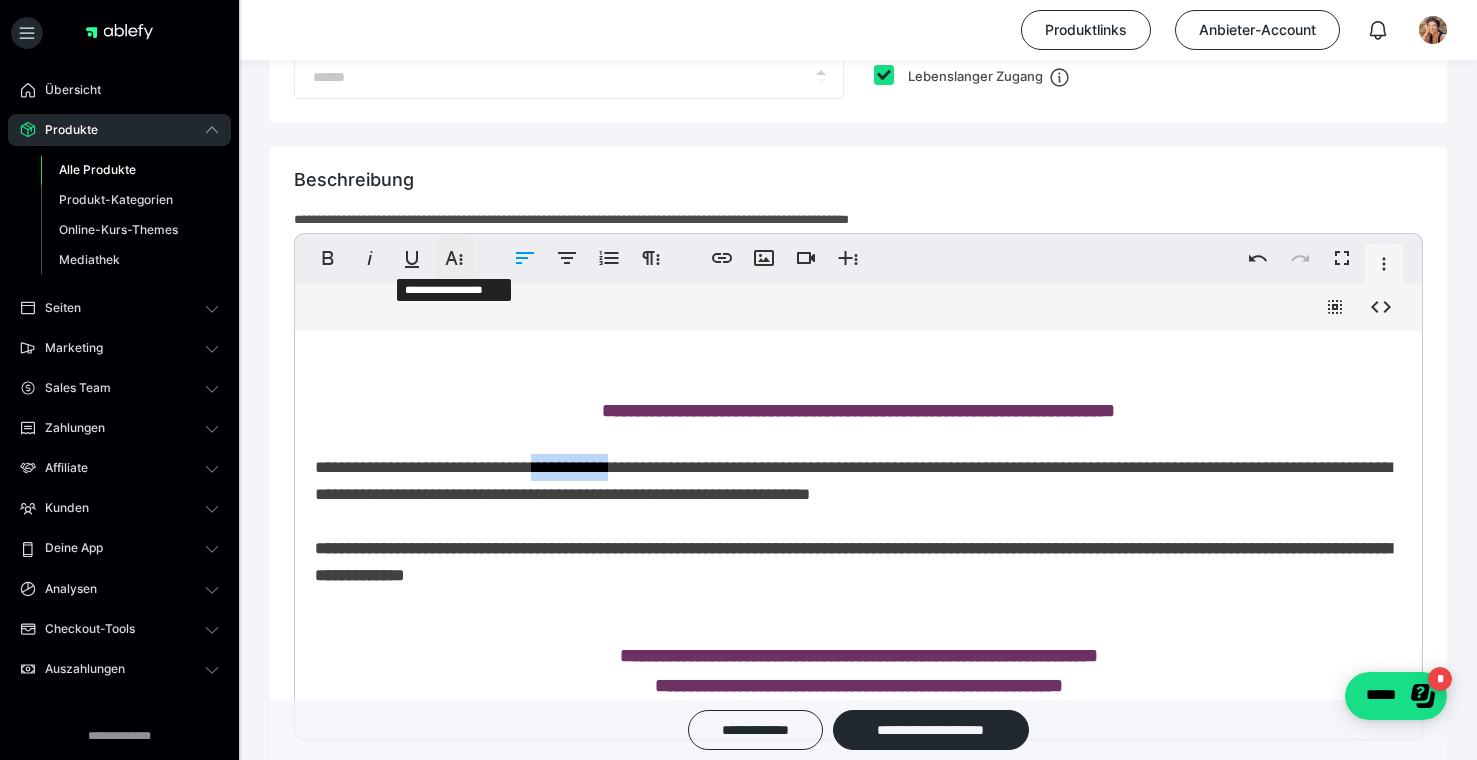 click 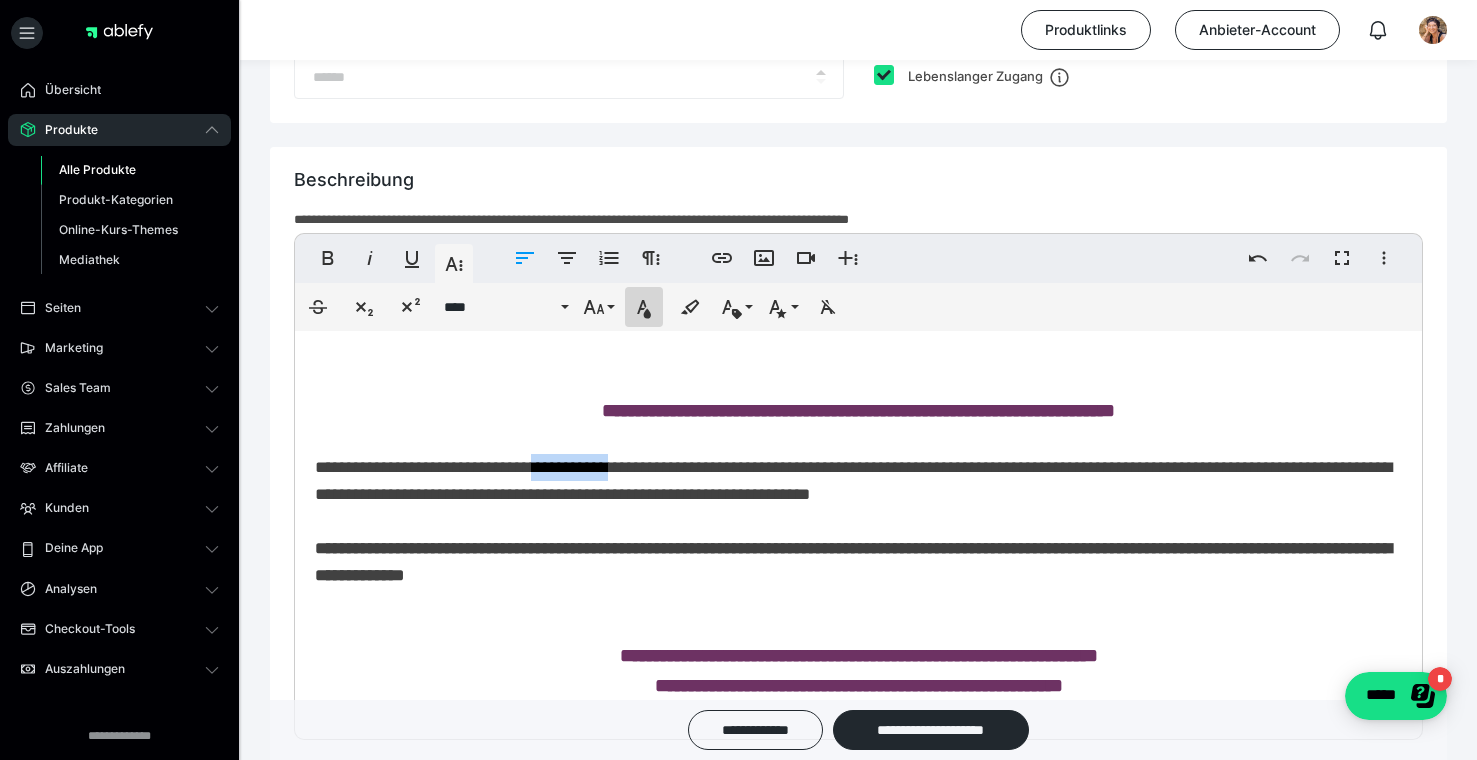 click 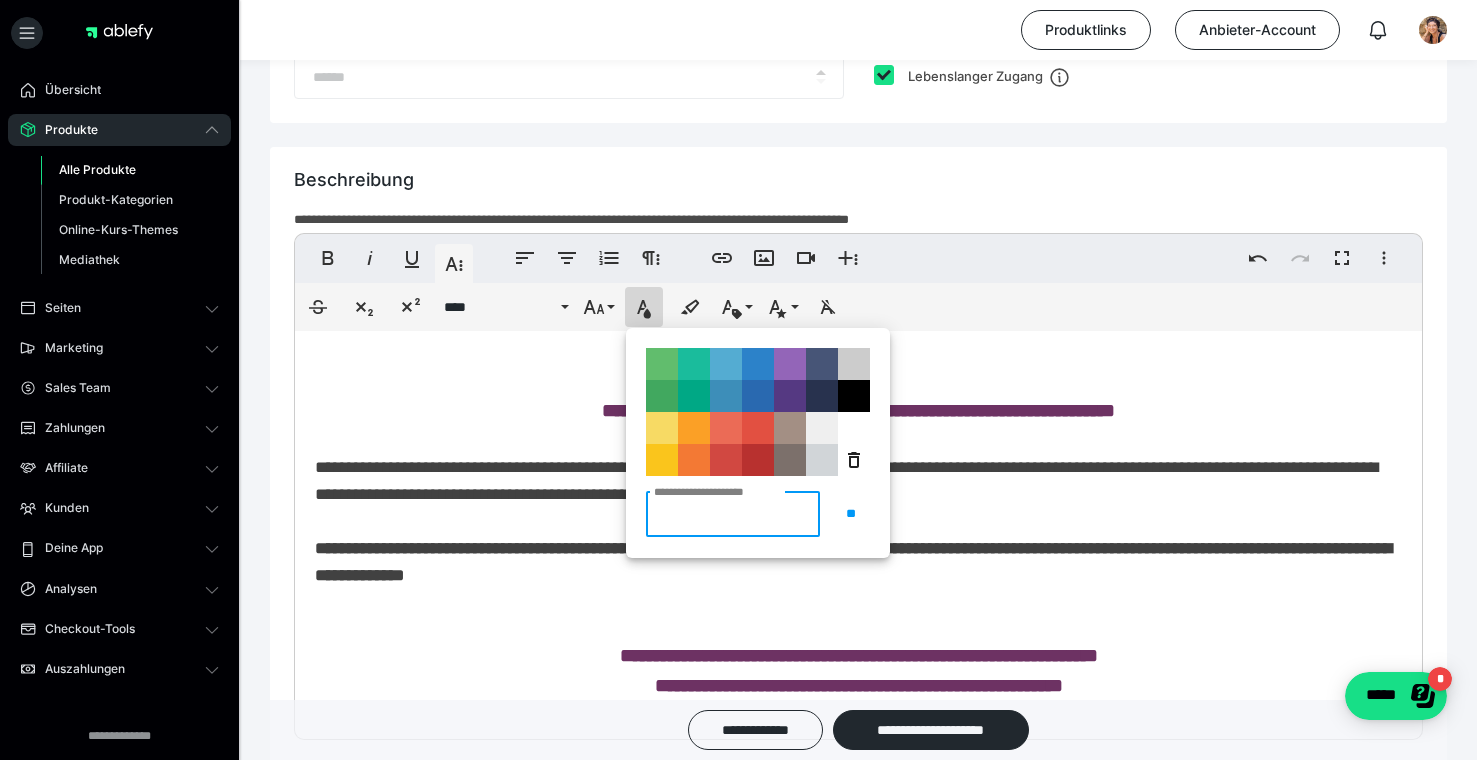 paste on "*******" 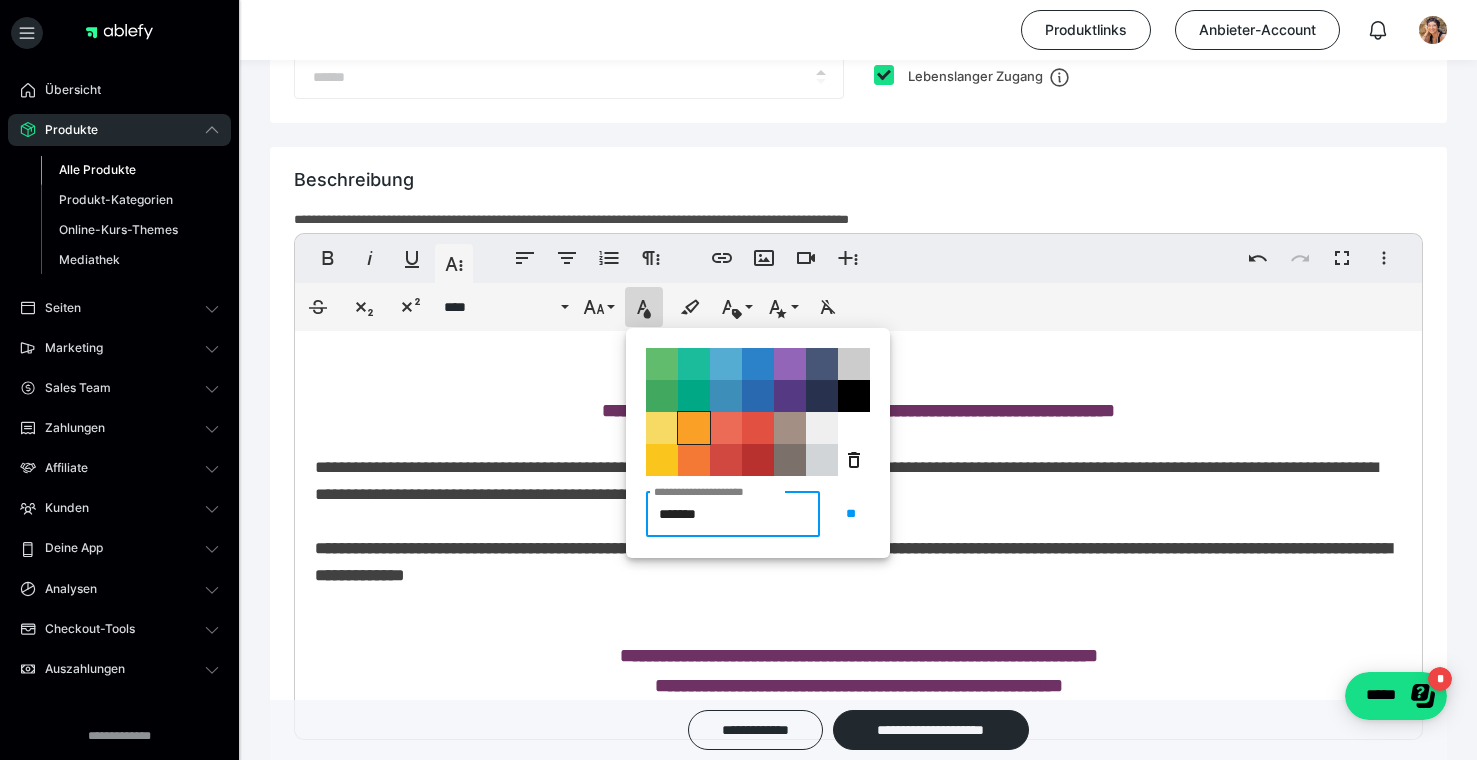 drag, startPoint x: 764, startPoint y: 516, endPoint x: 696, endPoint y: 439, distance: 102.7278 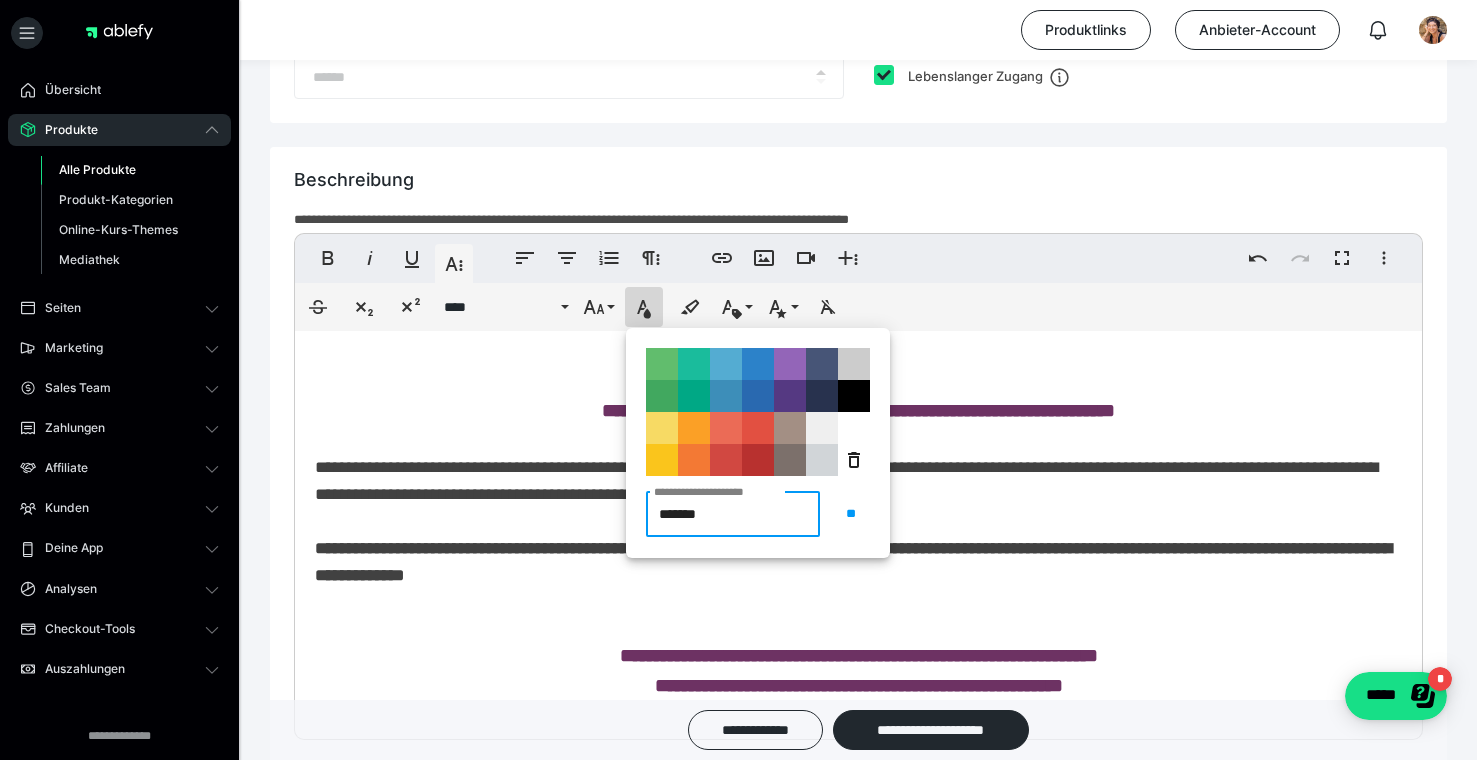 paste 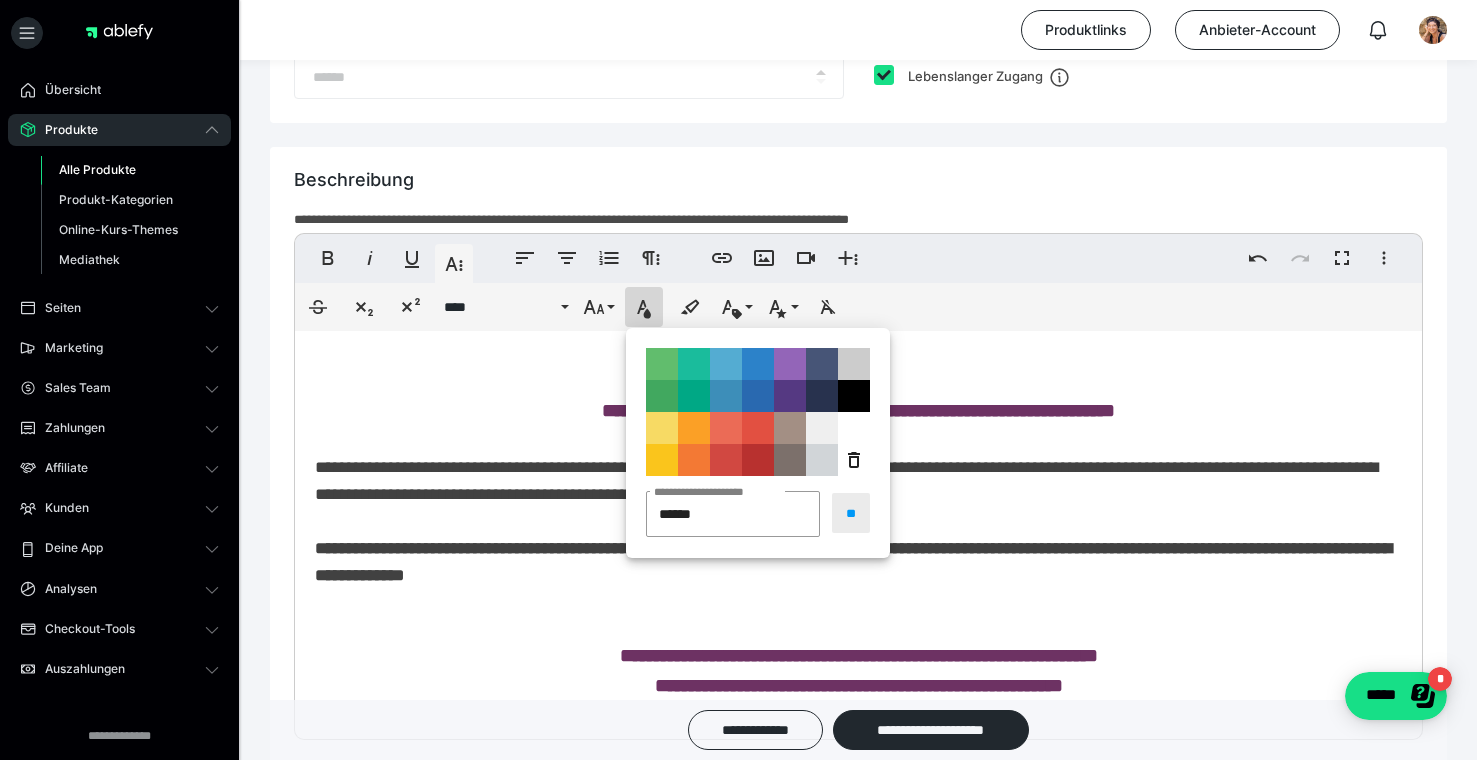 click on "**" at bounding box center [851, 513] 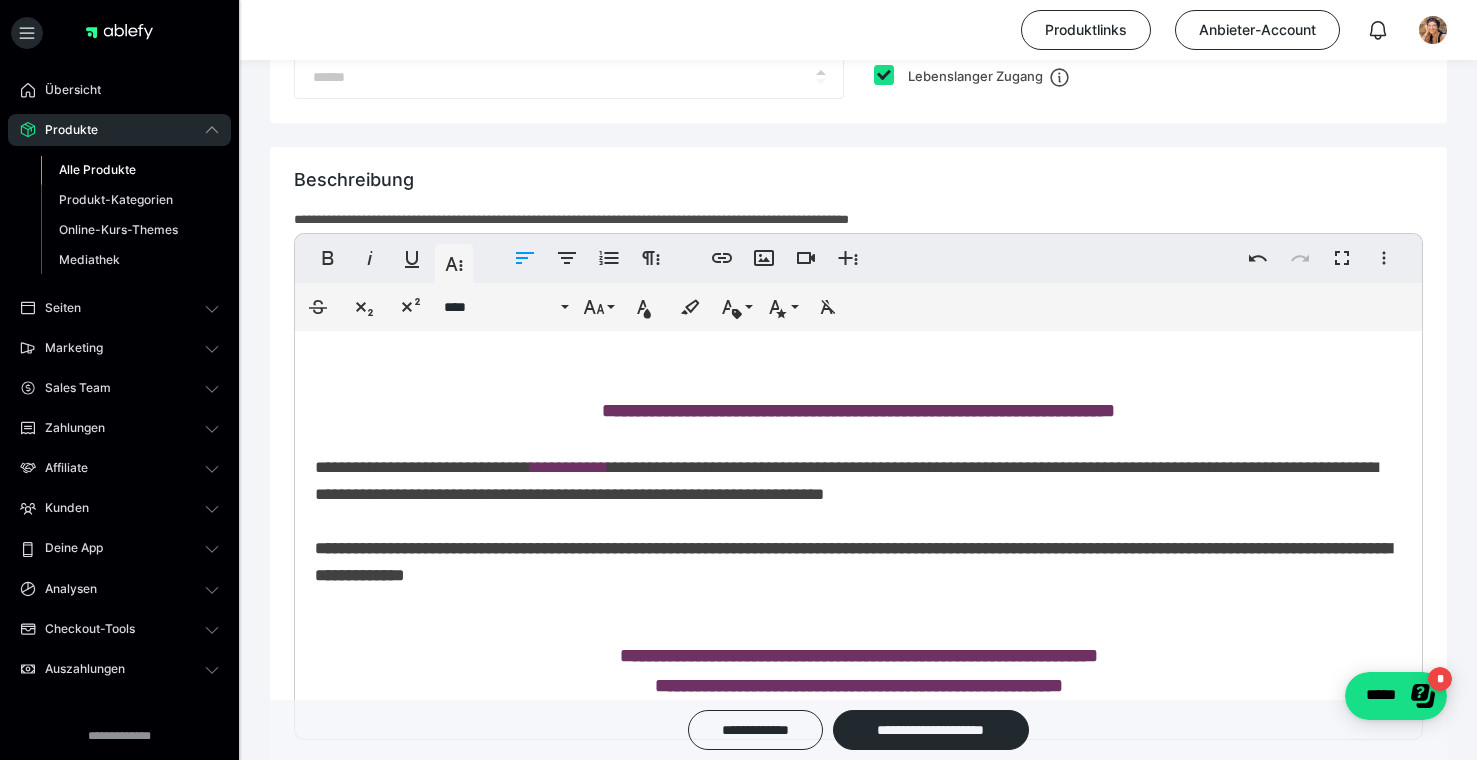 click on "**********" at bounding box center [858, 507] 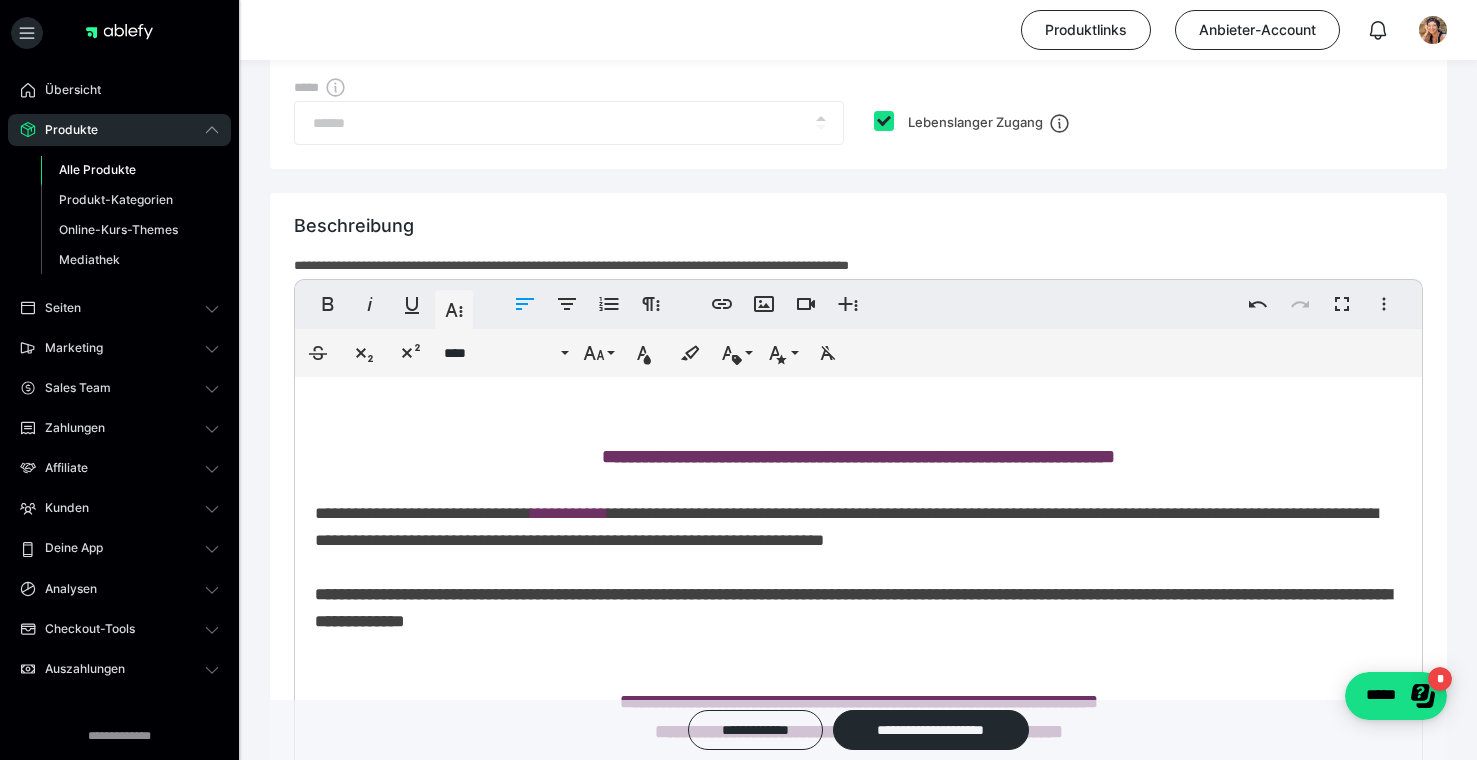 scroll, scrollTop: 1192, scrollLeft: 0, axis: vertical 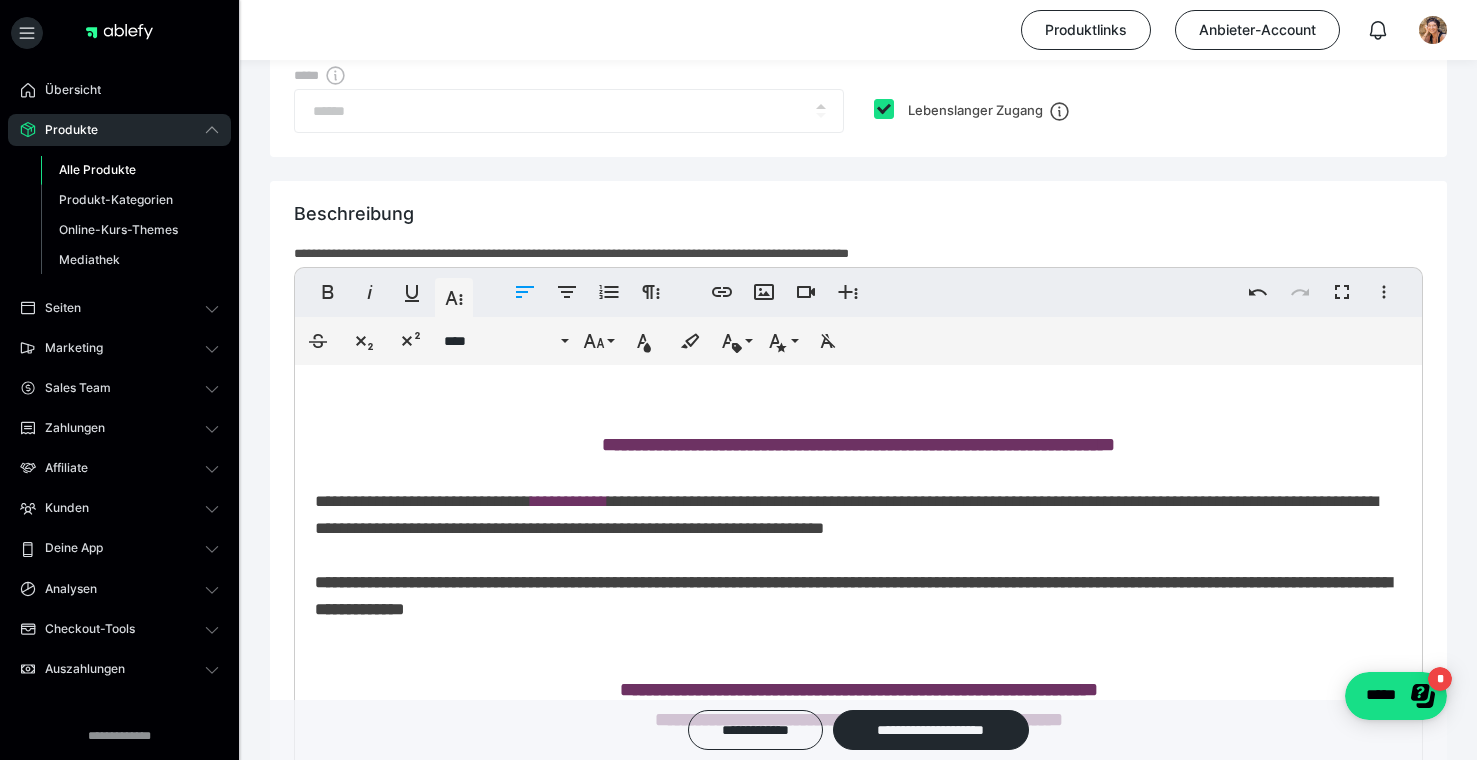 click on "**********" at bounding box center (858, 445) 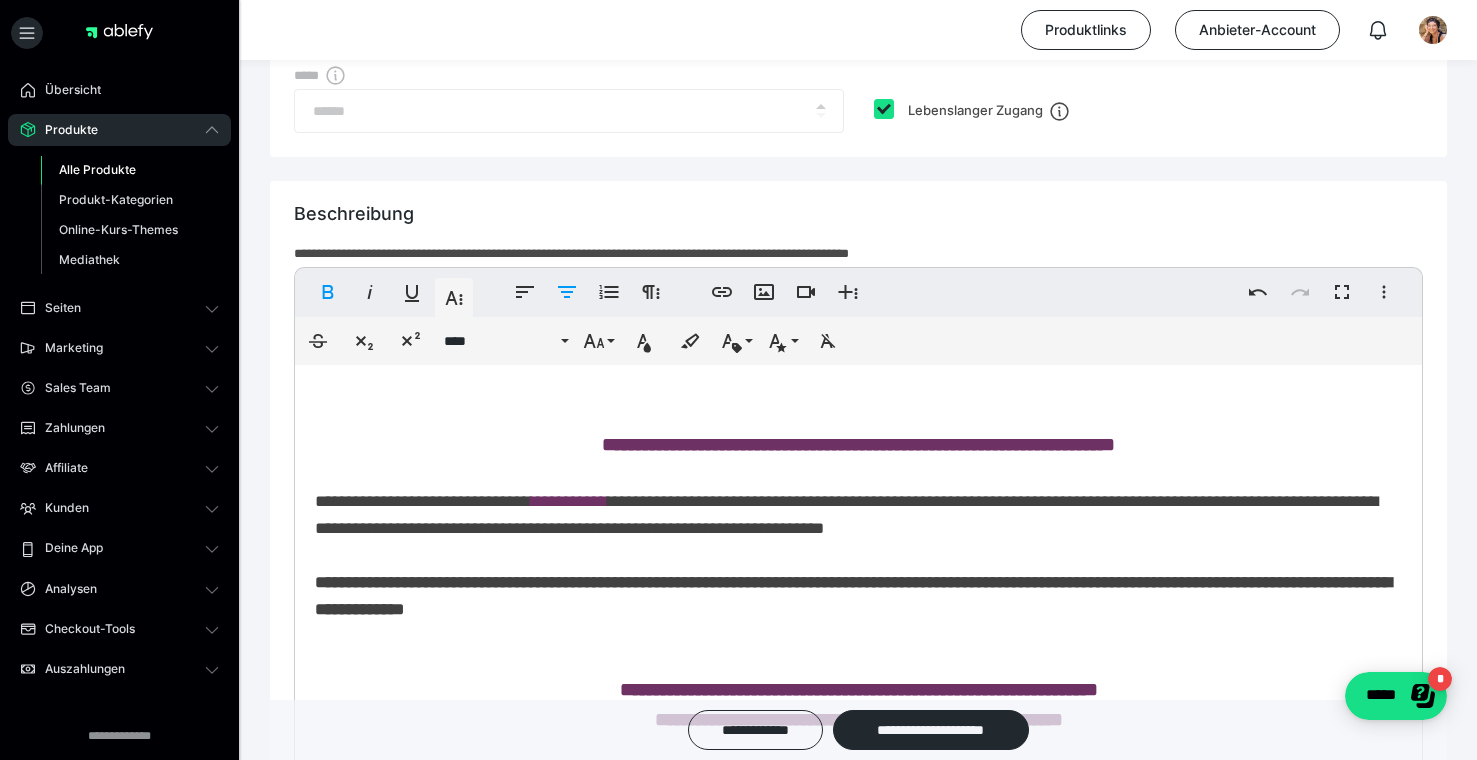 click on "**********" at bounding box center (858, 444) 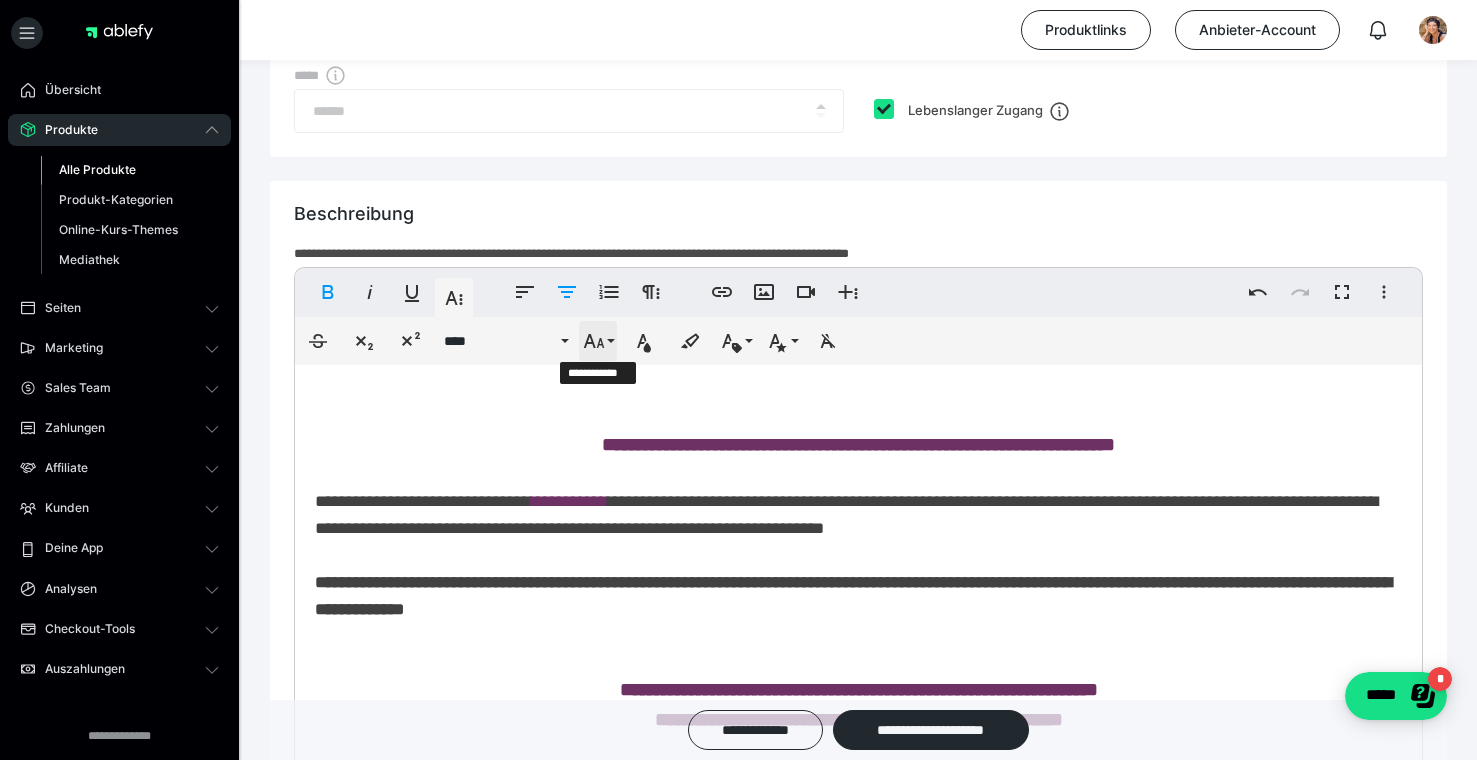 click 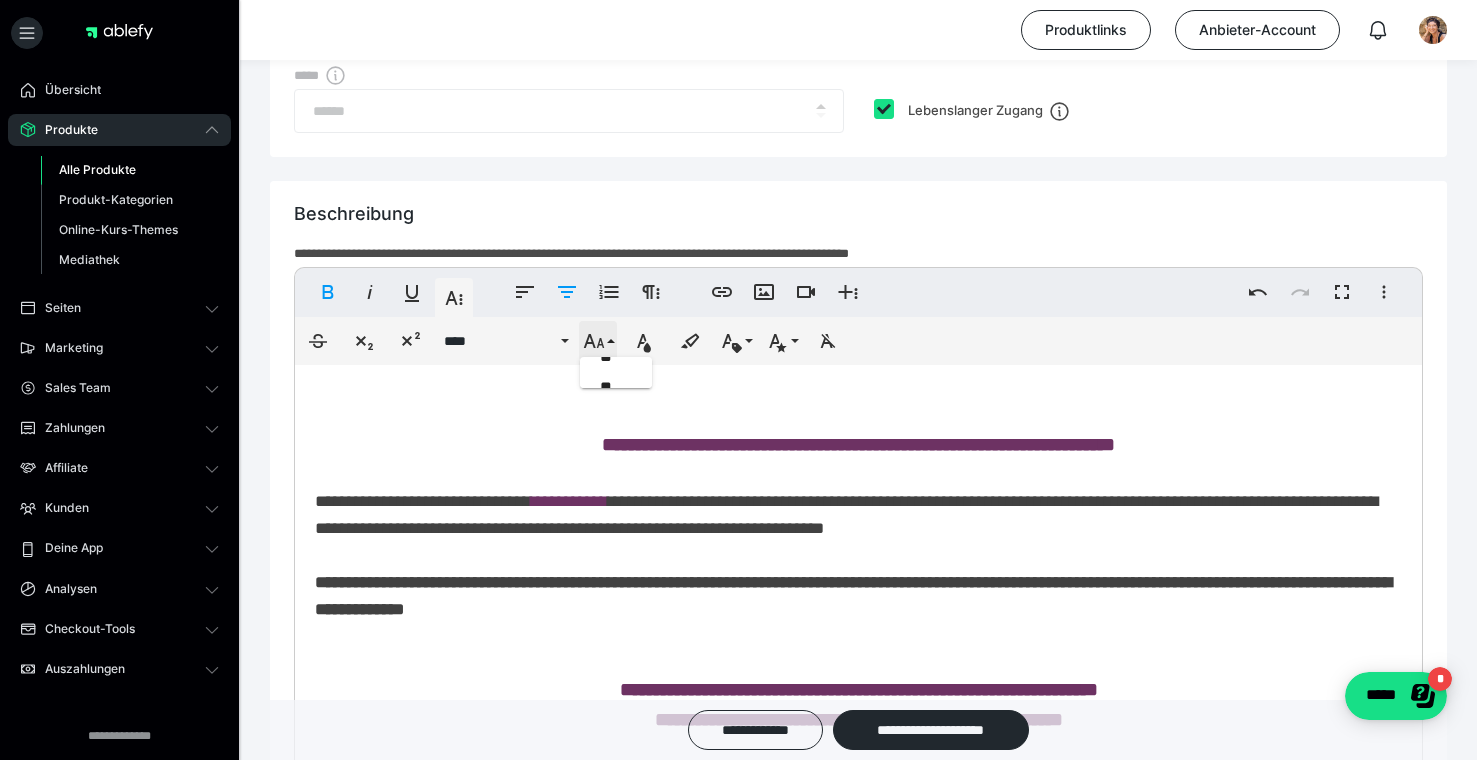 scroll, scrollTop: 563, scrollLeft: 0, axis: vertical 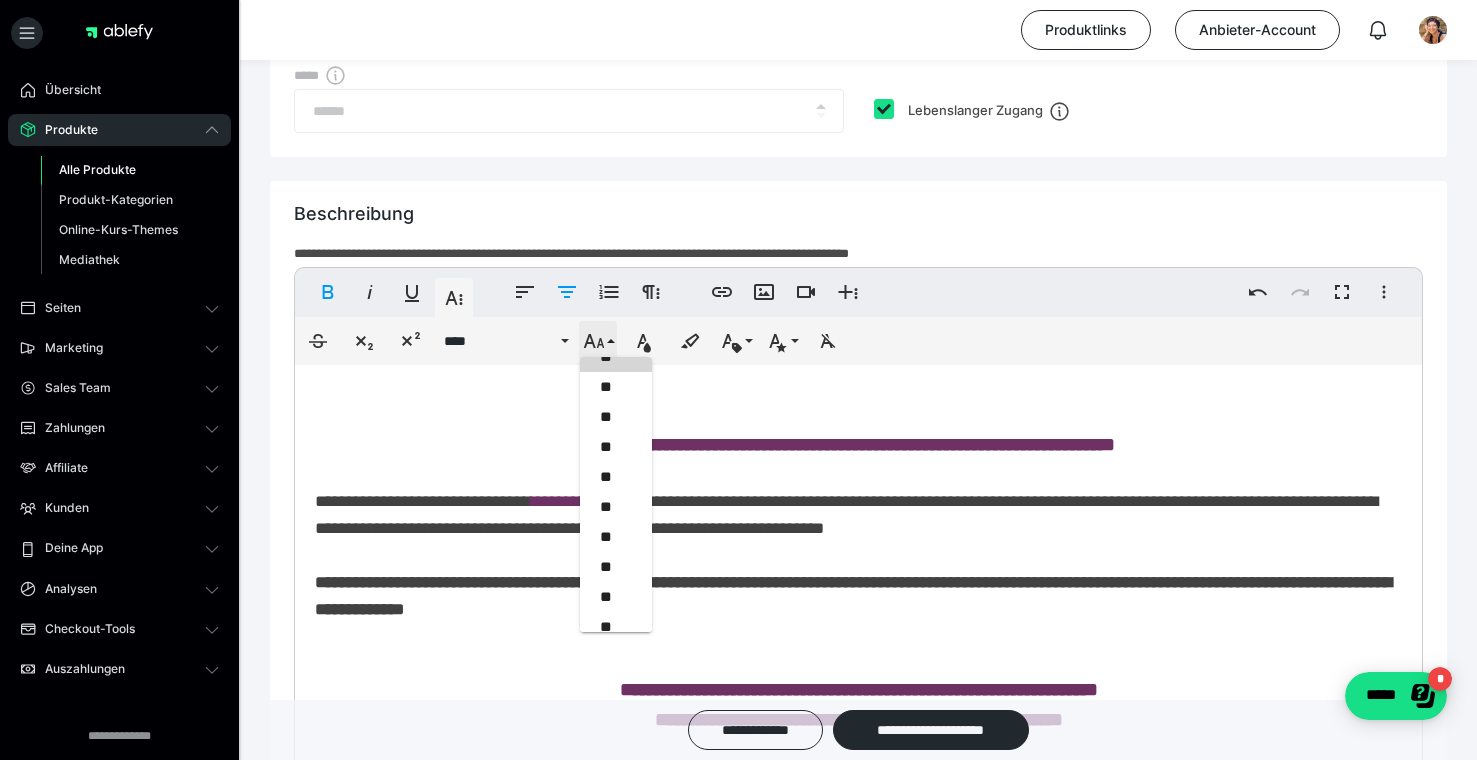 click 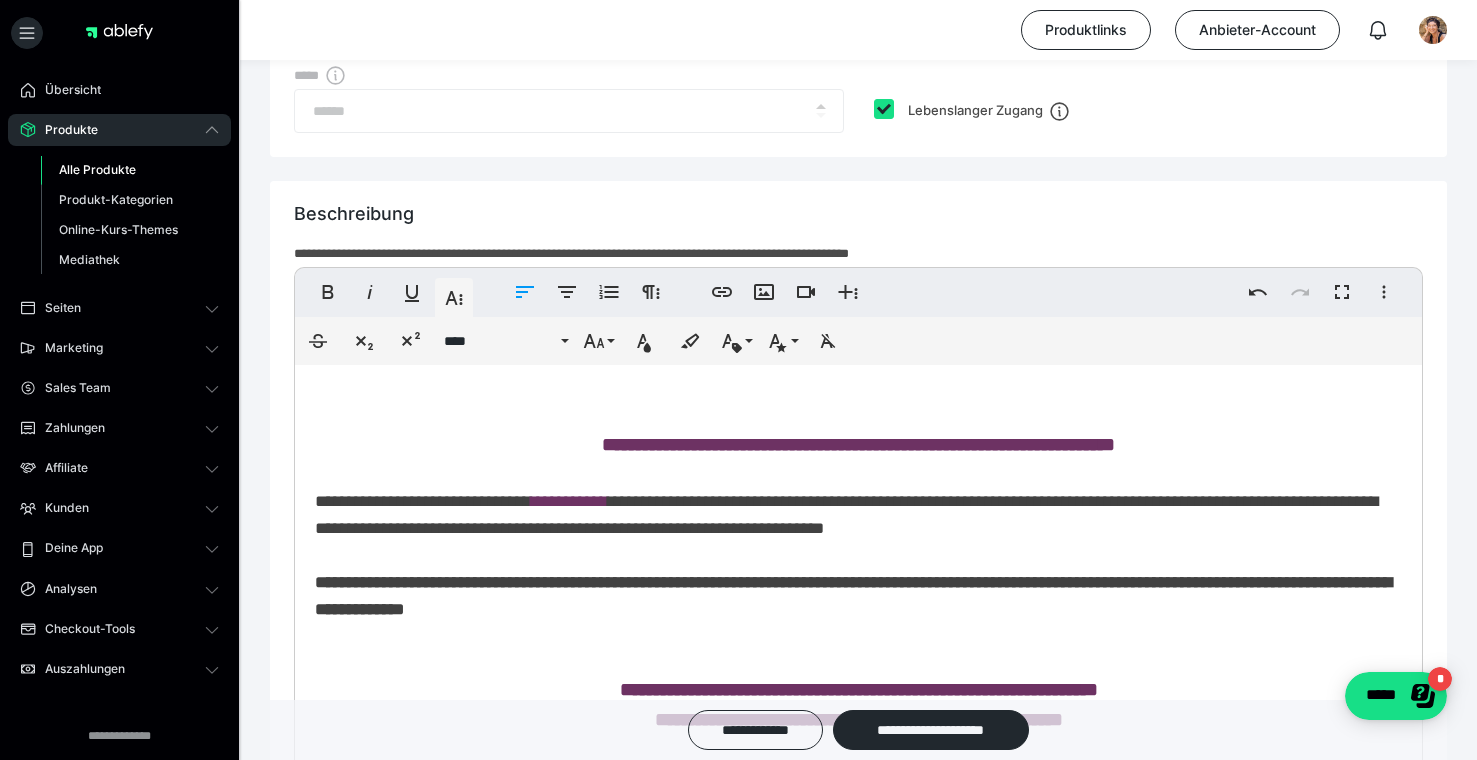 click on "**********" at bounding box center [569, 501] 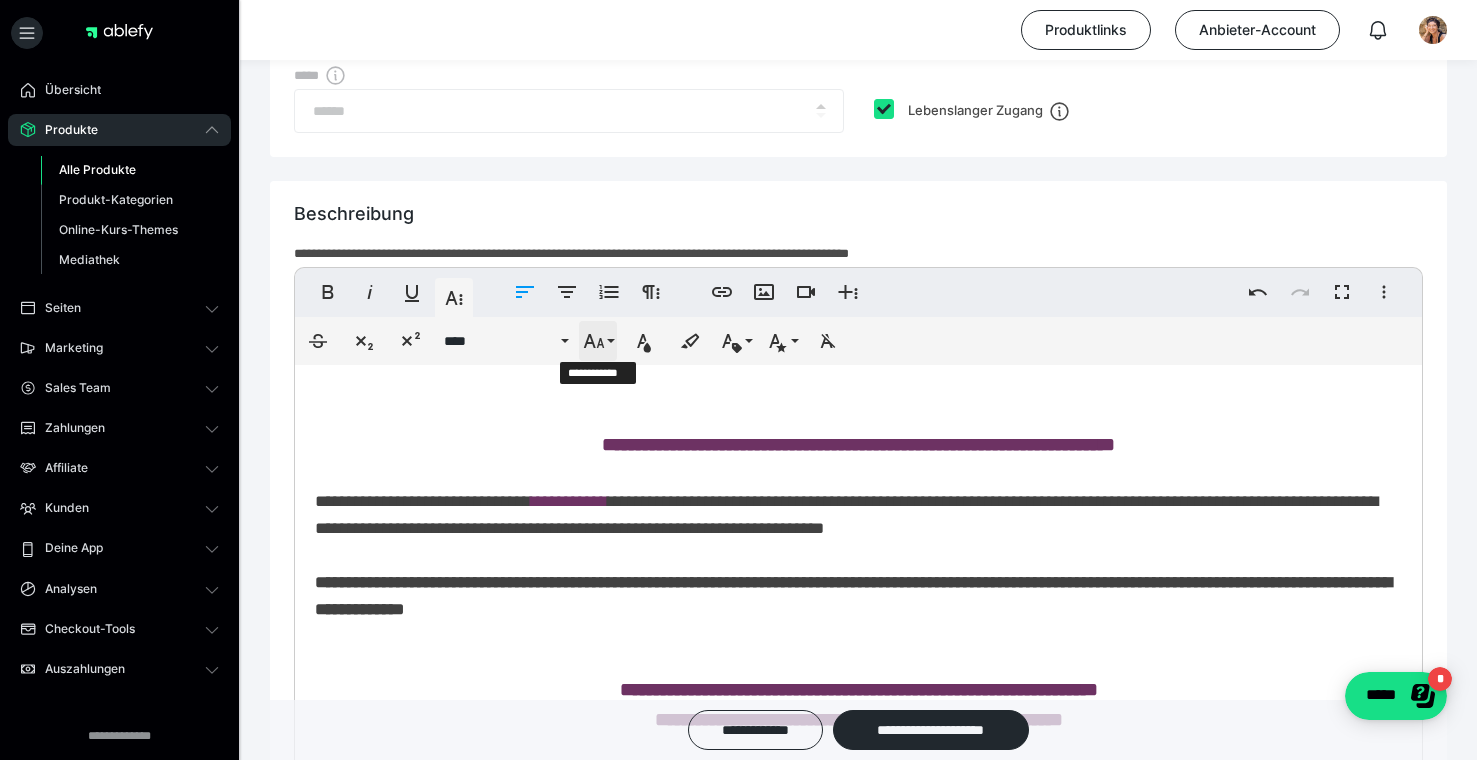 click on "**********" at bounding box center [598, 341] 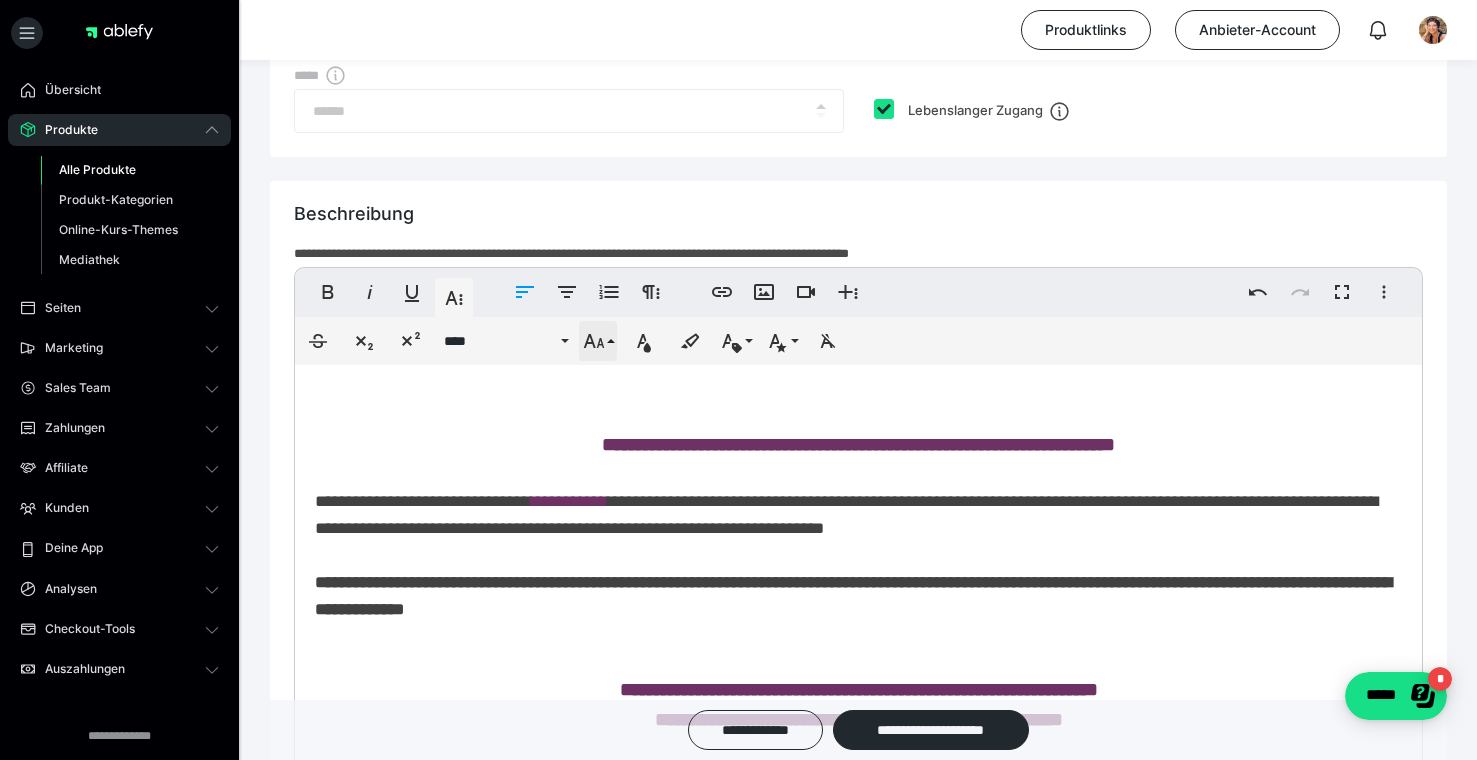 scroll, scrollTop: 503, scrollLeft: 0, axis: vertical 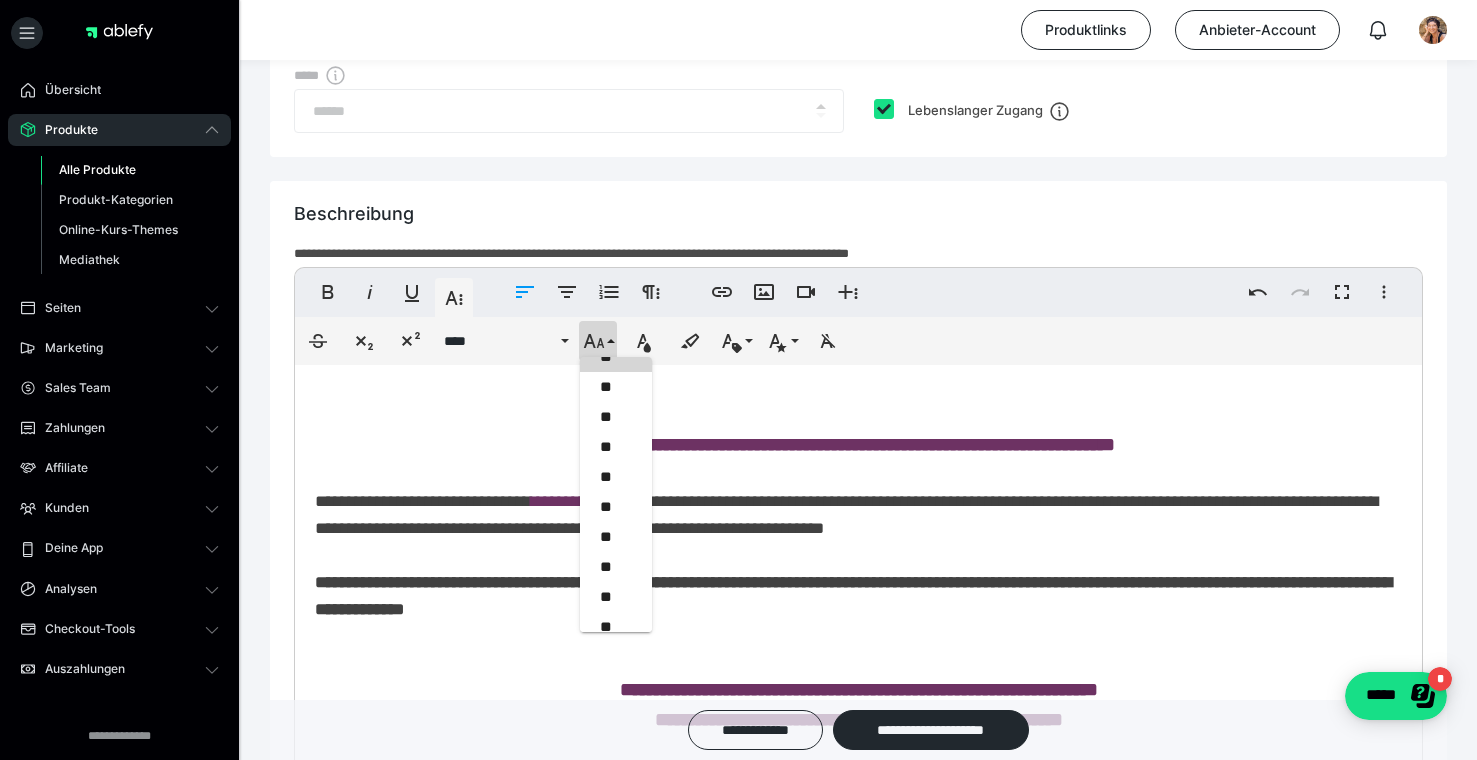 click on "**********" at bounding box center [858, 541] 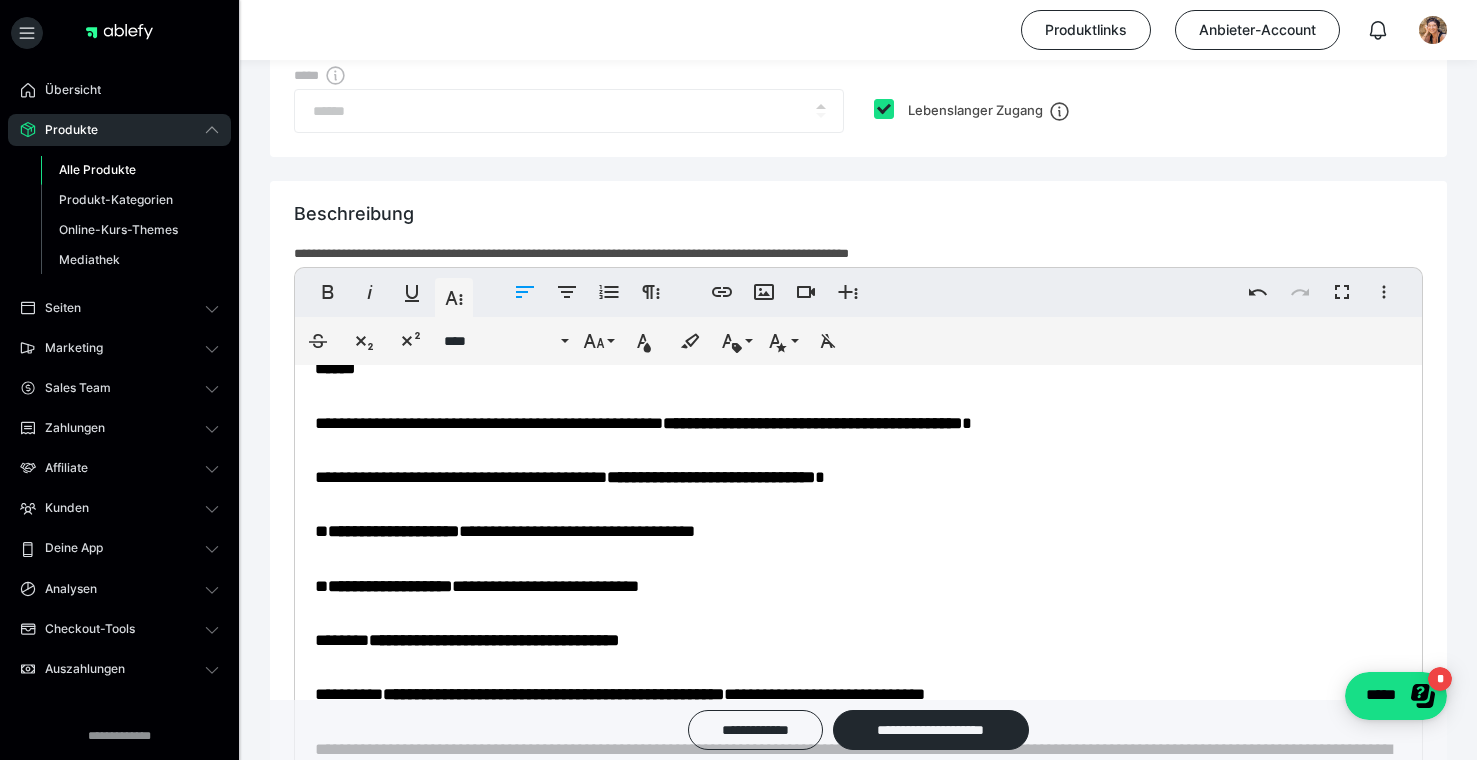 scroll, scrollTop: 606, scrollLeft: 0, axis: vertical 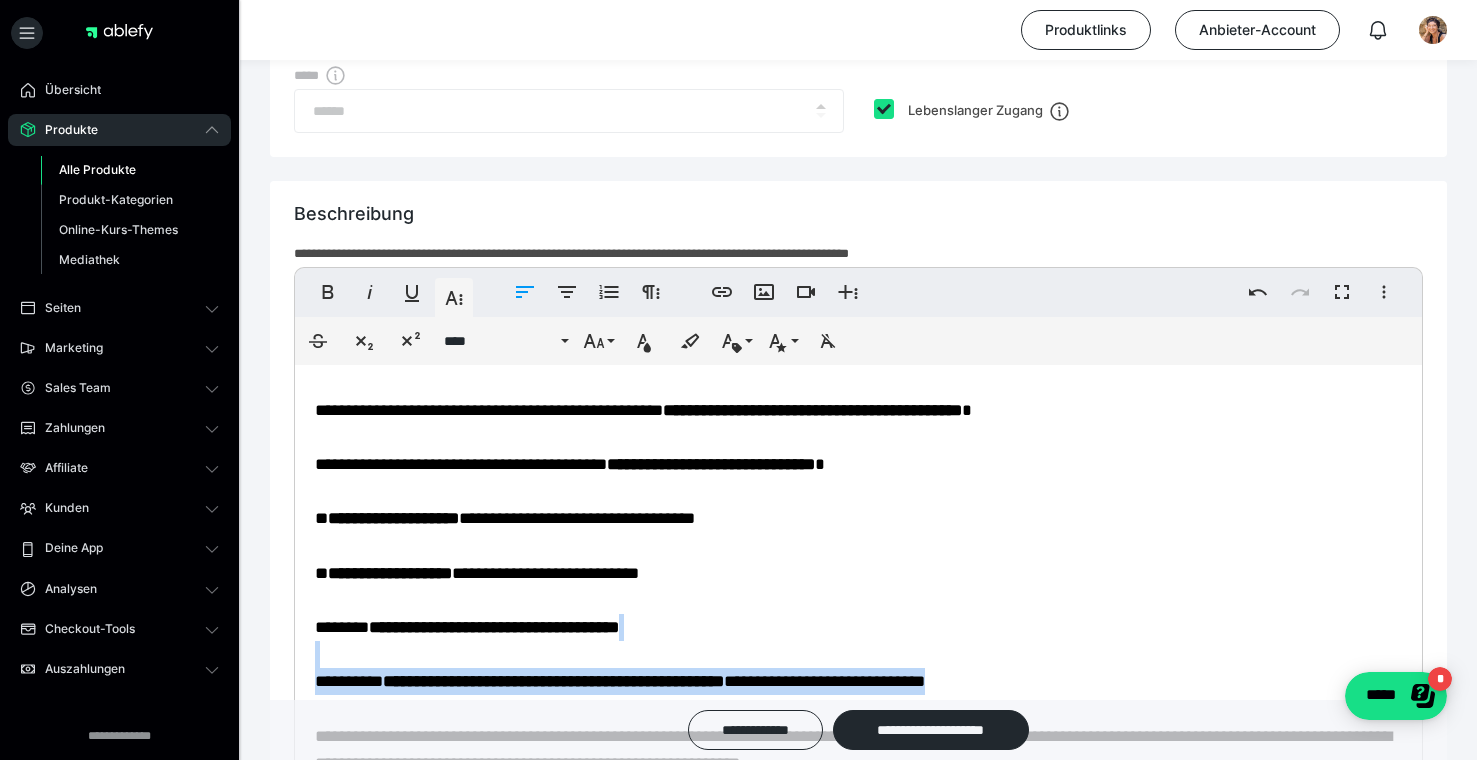drag, startPoint x: 1016, startPoint y: 683, endPoint x: 999, endPoint y: 647, distance: 39.812057 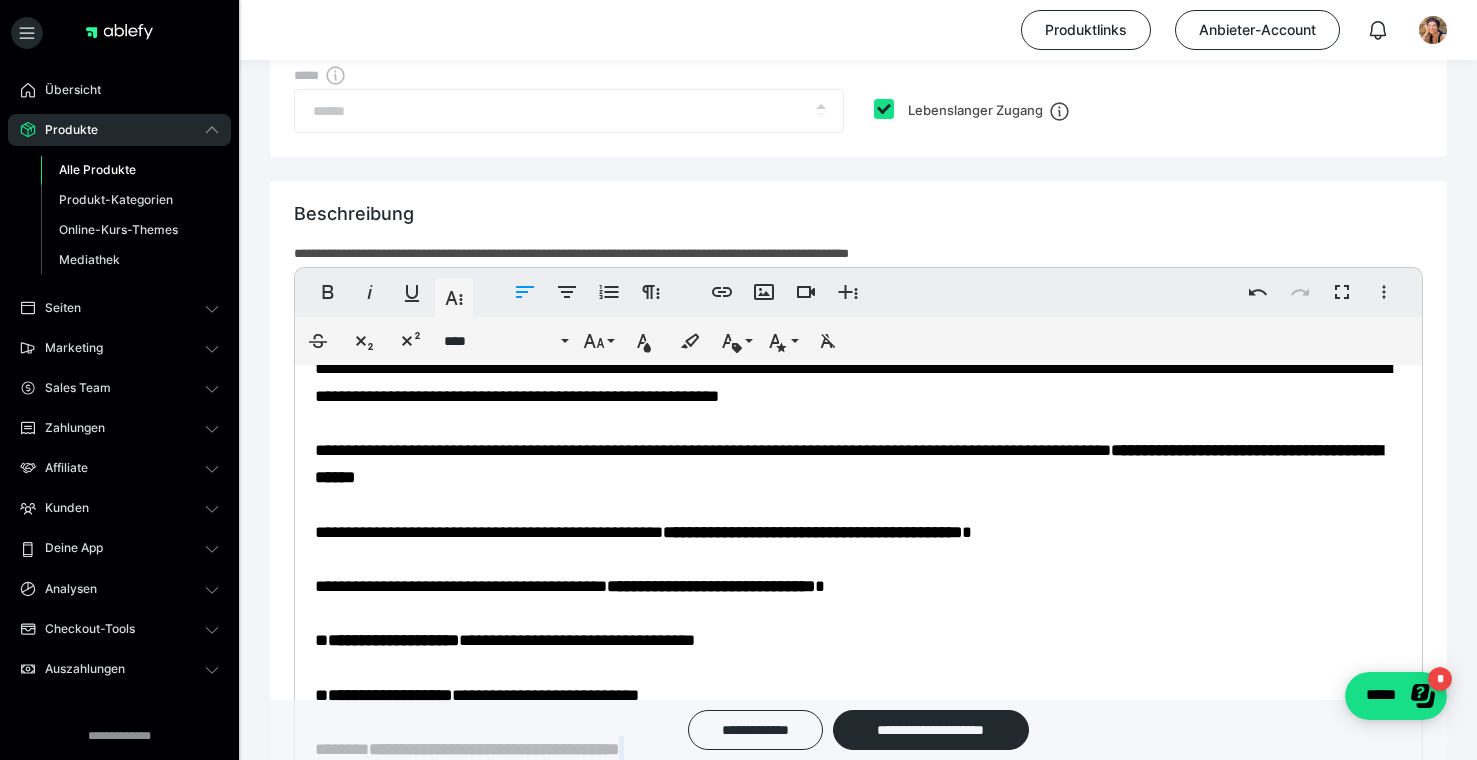 scroll, scrollTop: 474, scrollLeft: 0, axis: vertical 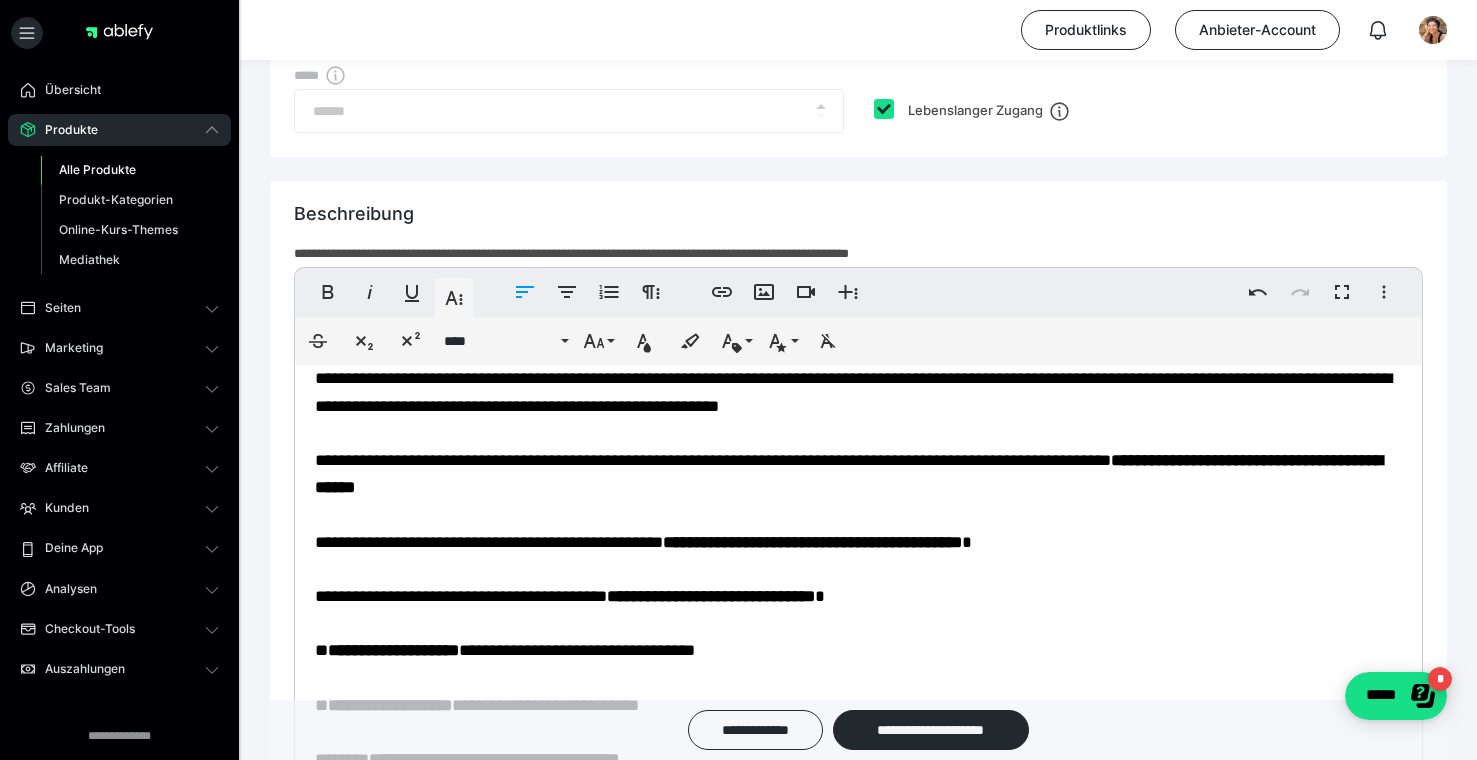 click on "**********" at bounding box center [854, 678] 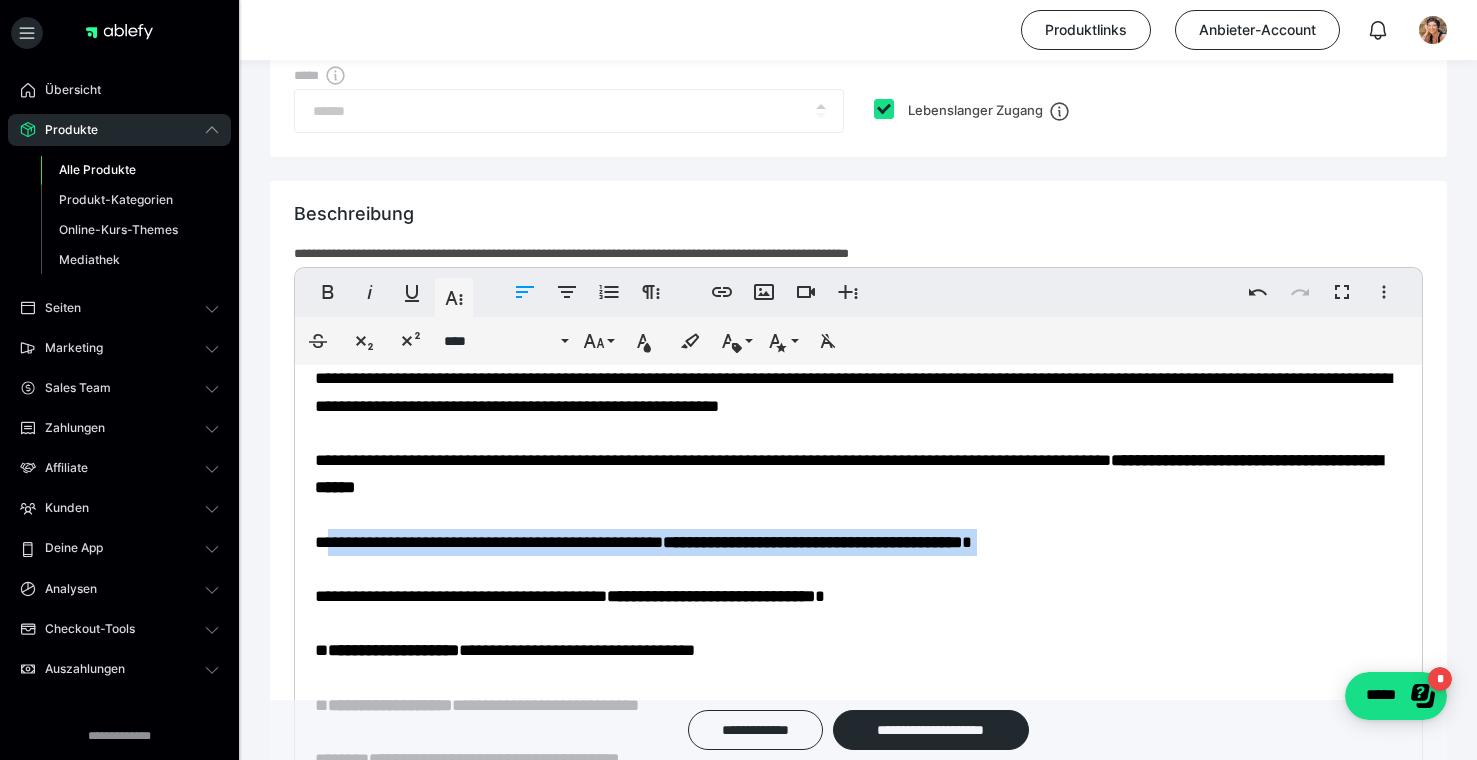 drag, startPoint x: 340, startPoint y: 540, endPoint x: 391, endPoint y: 568, distance: 58.18075 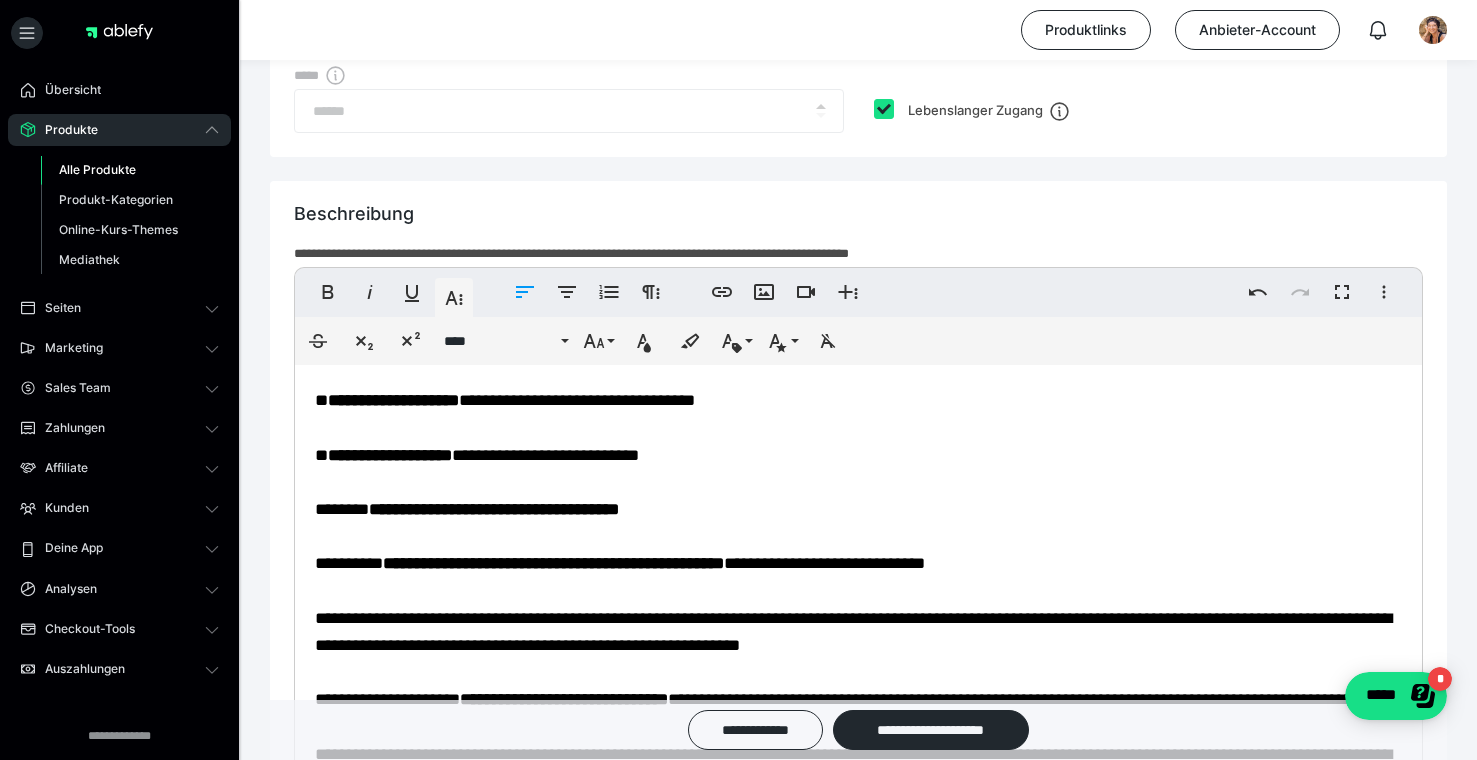 scroll, scrollTop: 768, scrollLeft: 0, axis: vertical 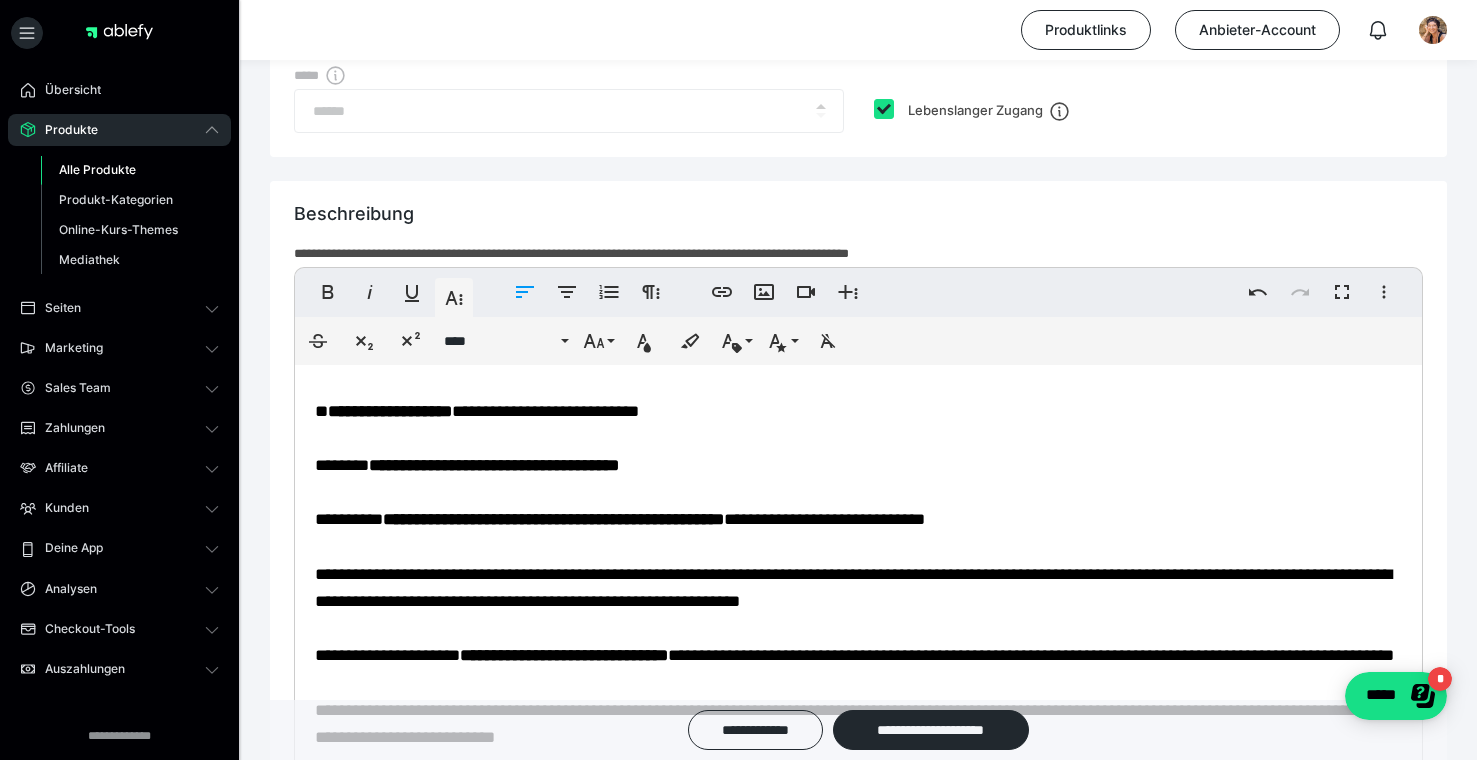 click on "**********" at bounding box center (858, 370) 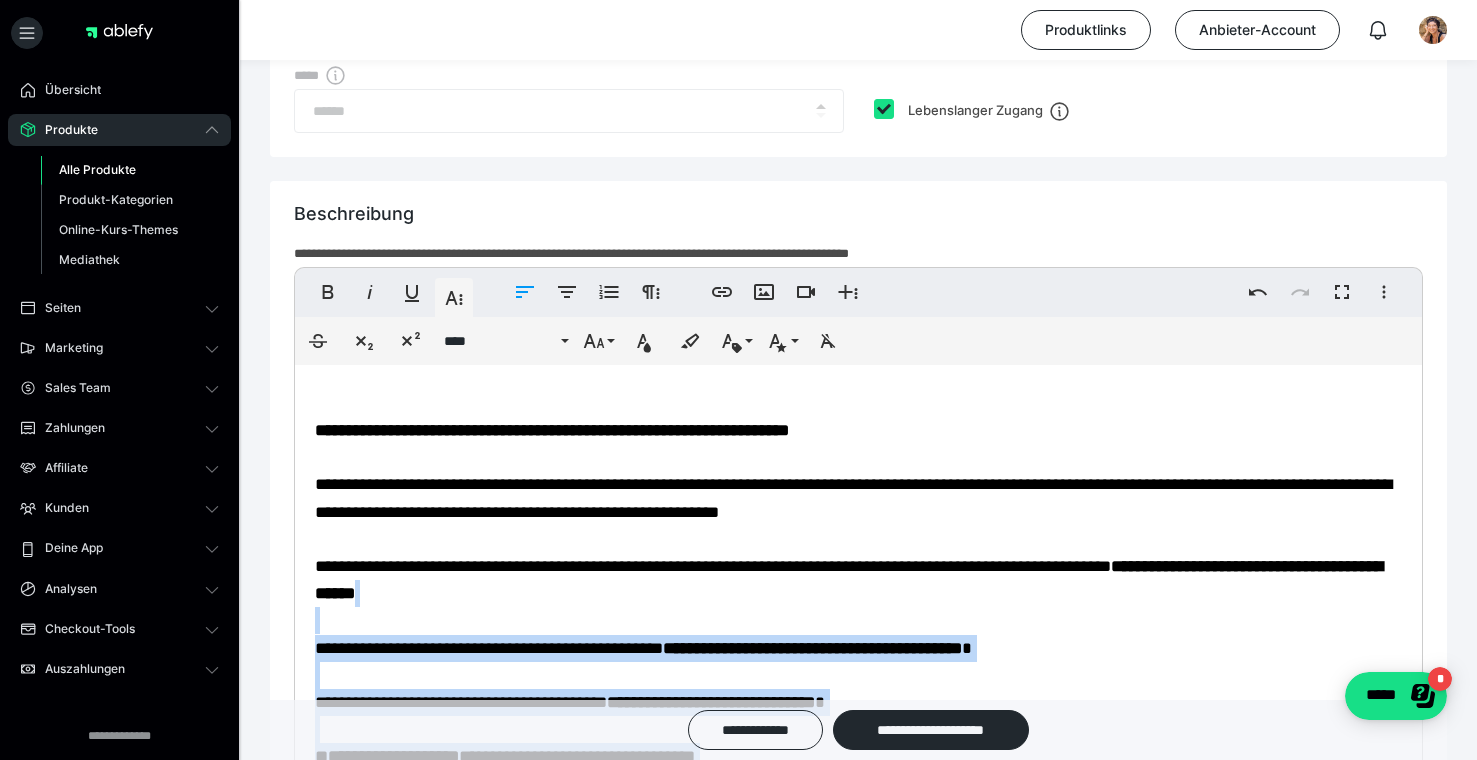 scroll, scrollTop: 384, scrollLeft: 0, axis: vertical 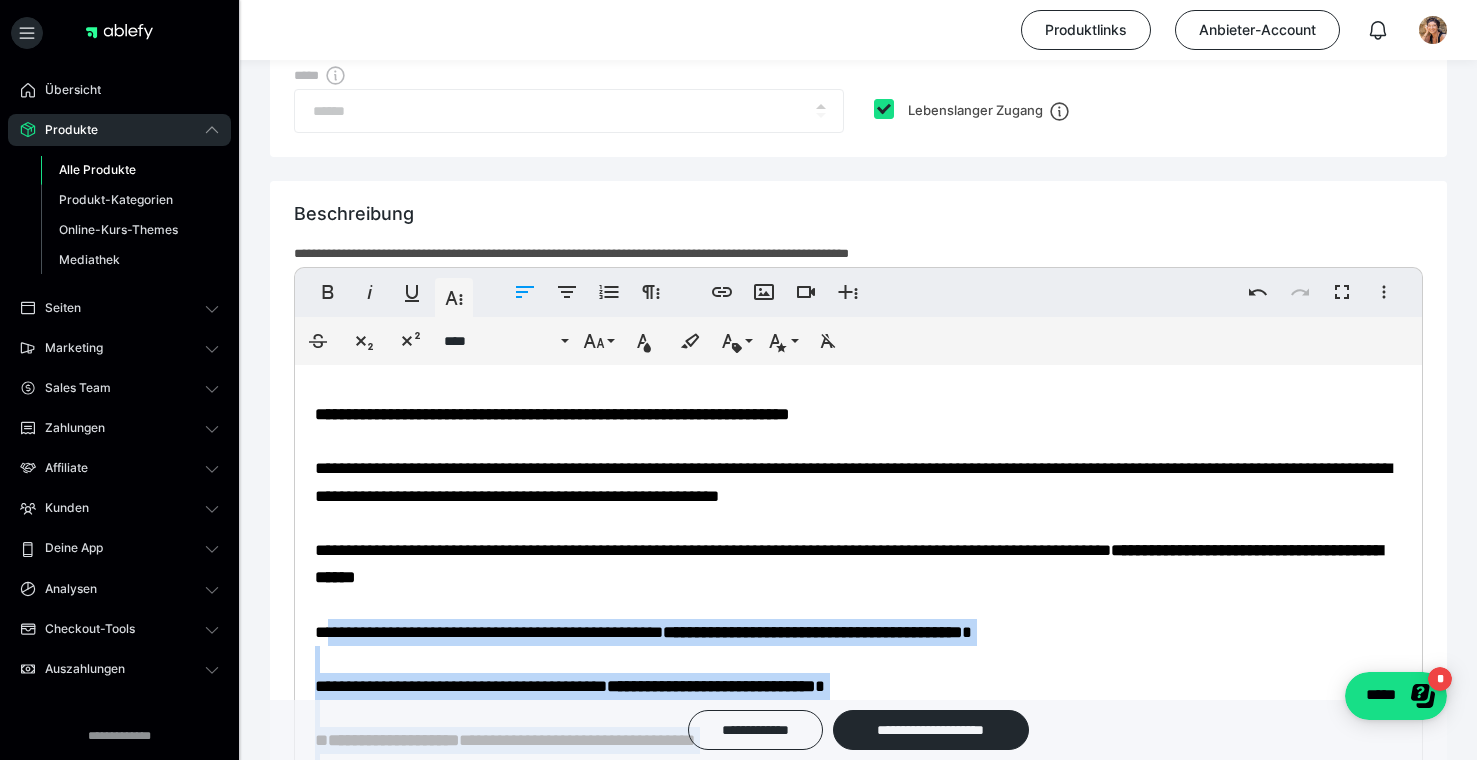 drag, startPoint x: 1027, startPoint y: 521, endPoint x: 338, endPoint y: 638, distance: 698.86334 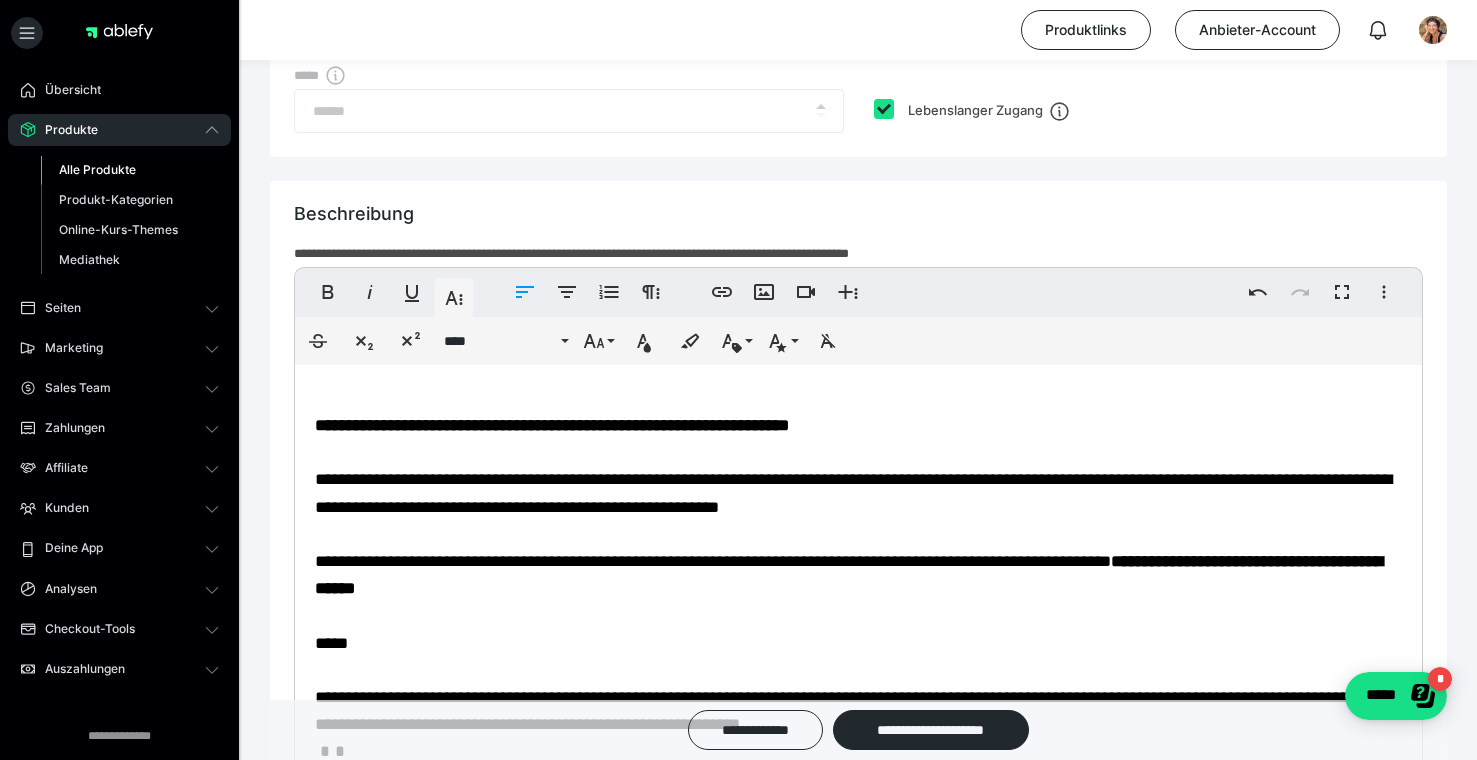 scroll, scrollTop: 386, scrollLeft: 0, axis: vertical 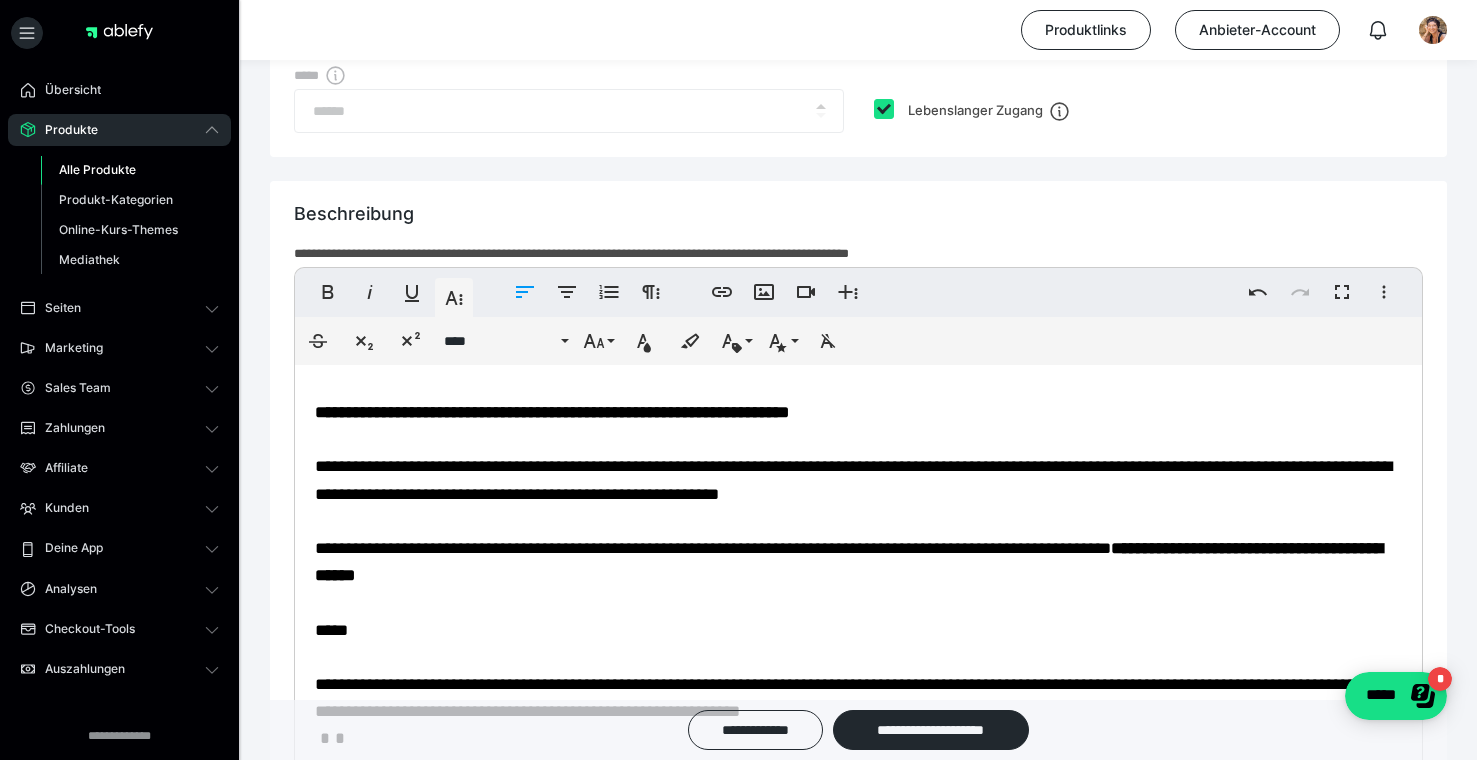 click on "**********" at bounding box center [858, 616] 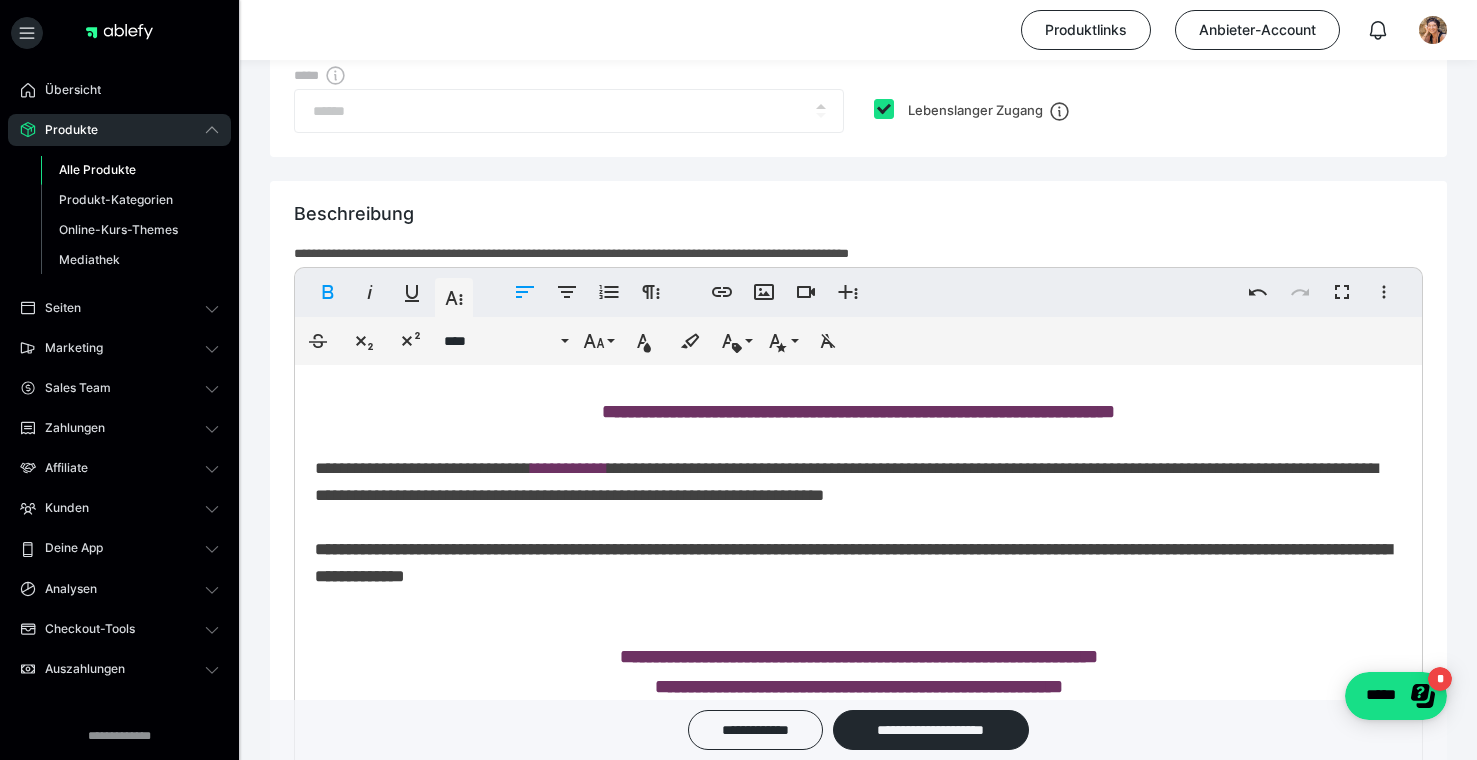 scroll, scrollTop: 0, scrollLeft: 0, axis: both 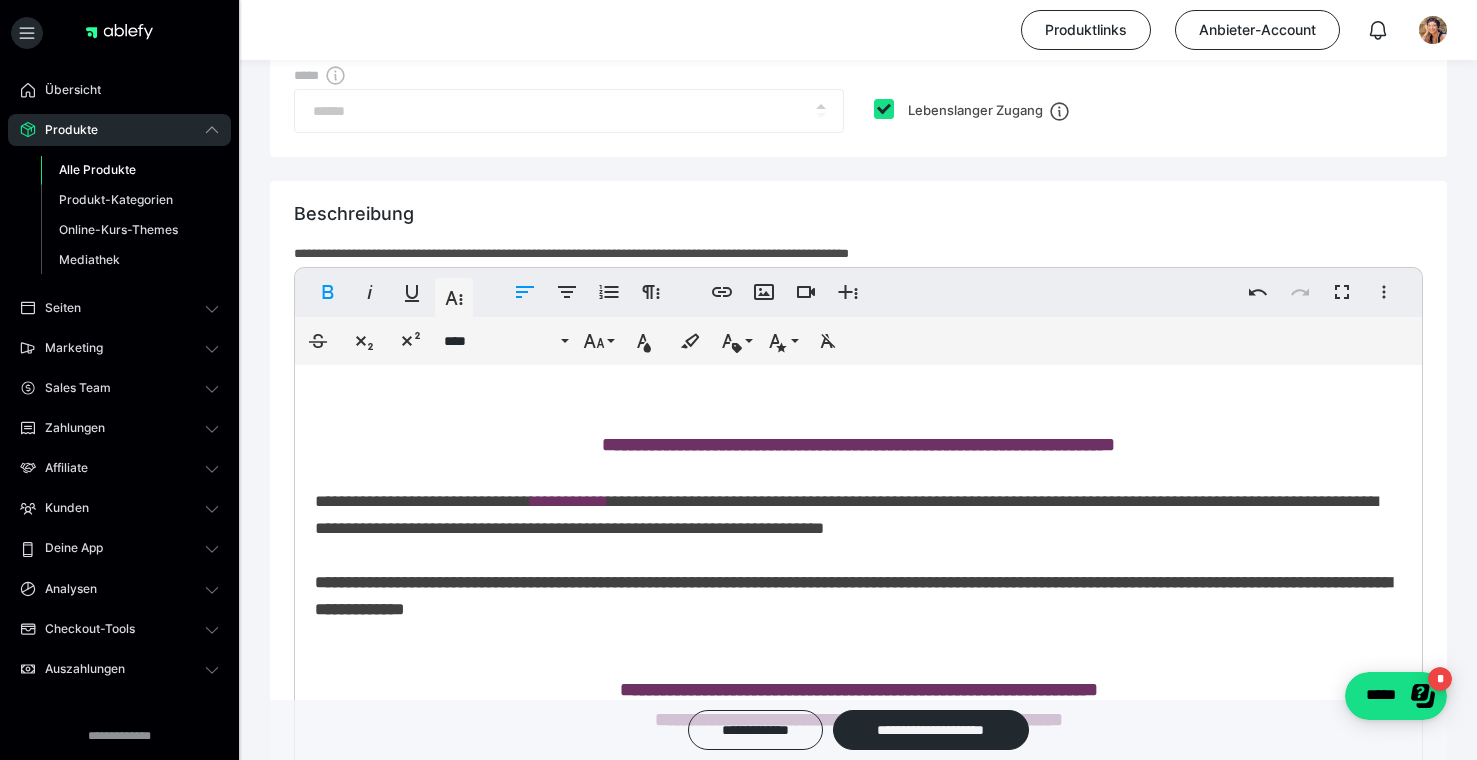 click on "**********" at bounding box center [858, 445] 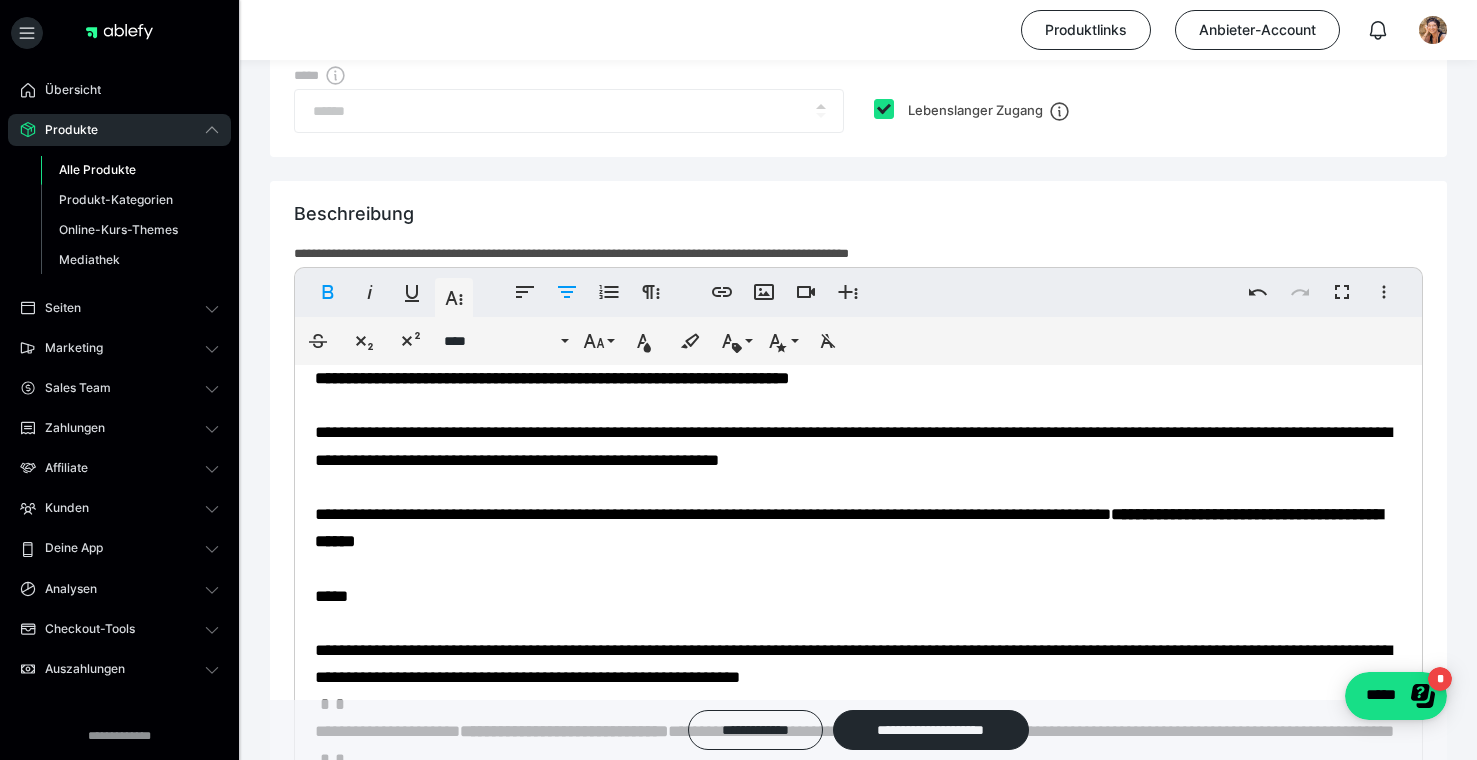 scroll, scrollTop: 440, scrollLeft: 0, axis: vertical 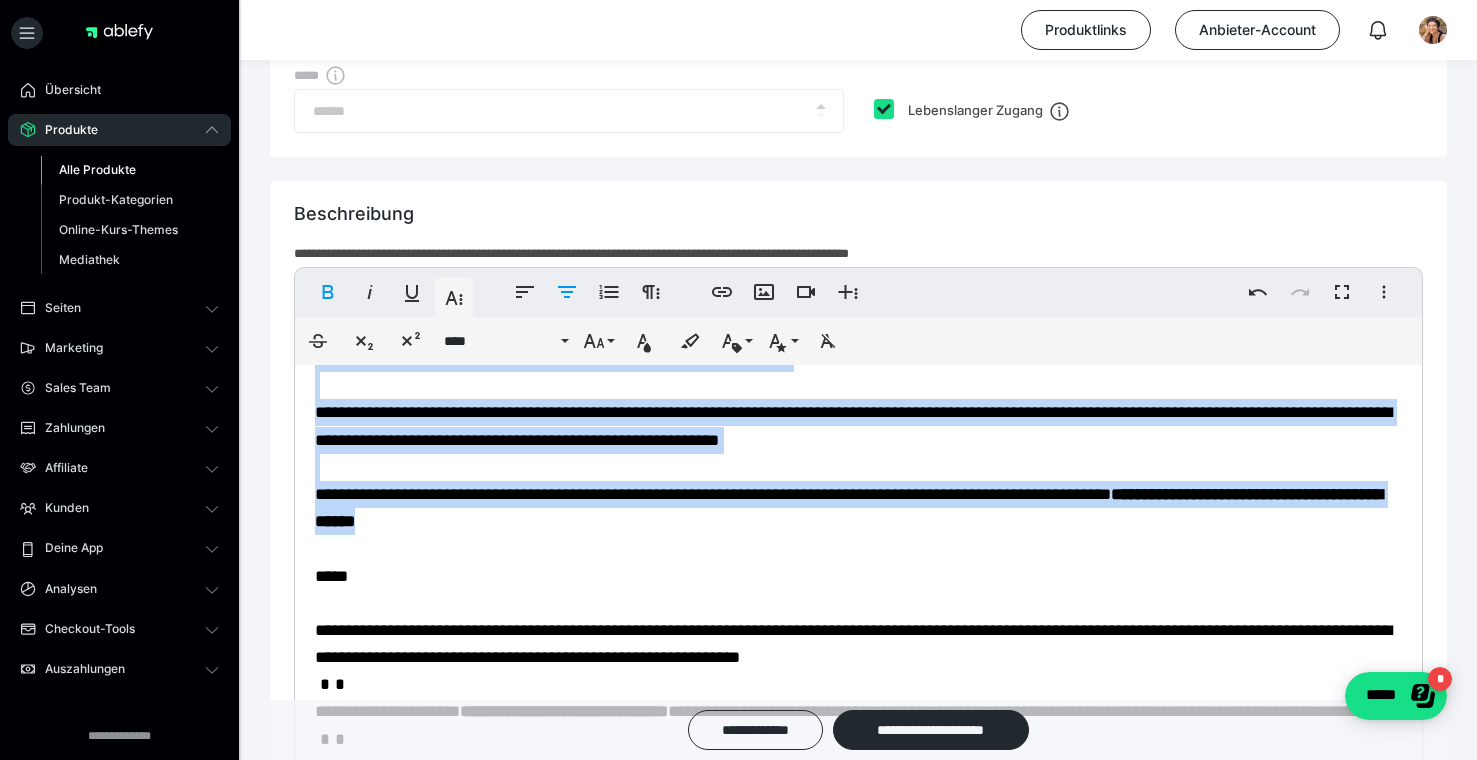 click on "**********" at bounding box center (858, 562) 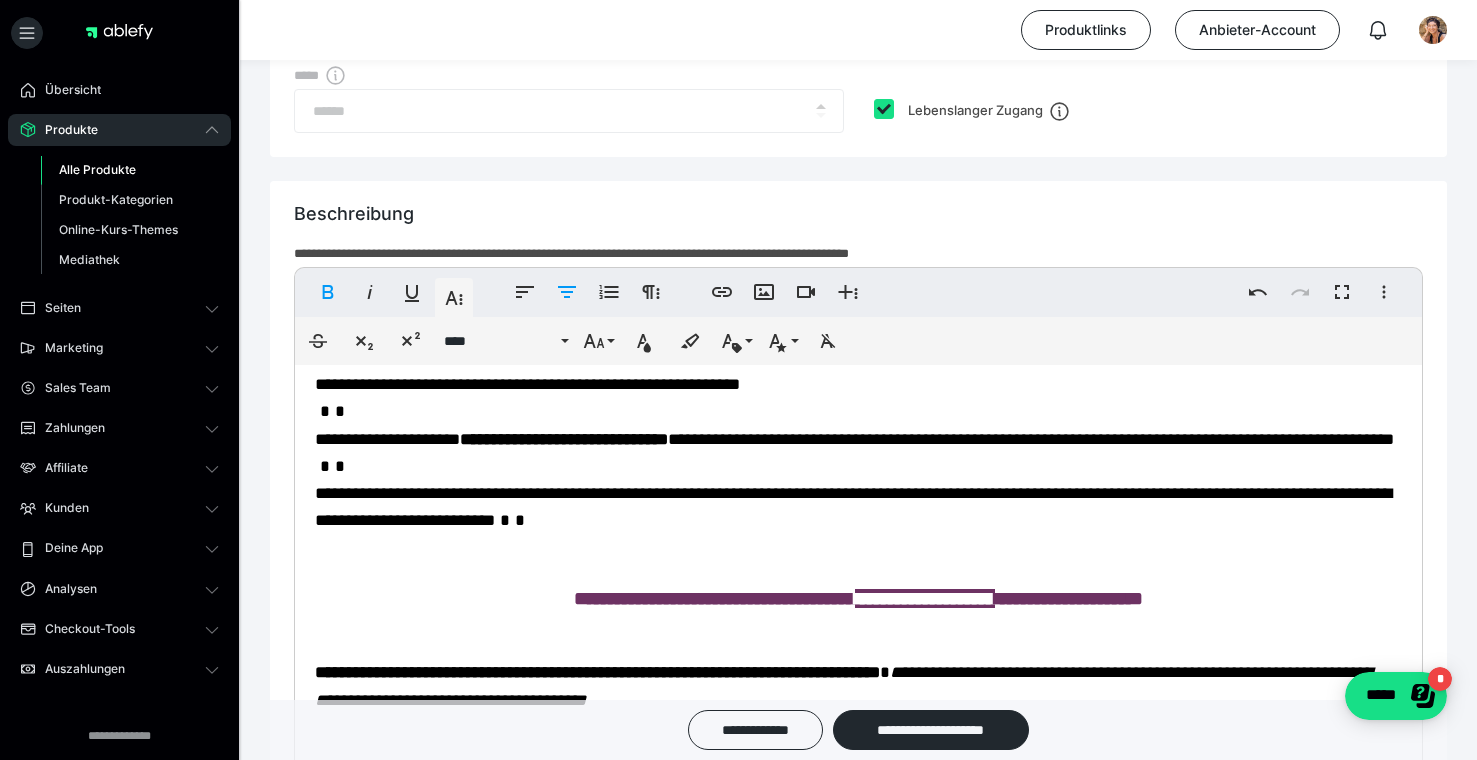 scroll, scrollTop: 225, scrollLeft: 0, axis: vertical 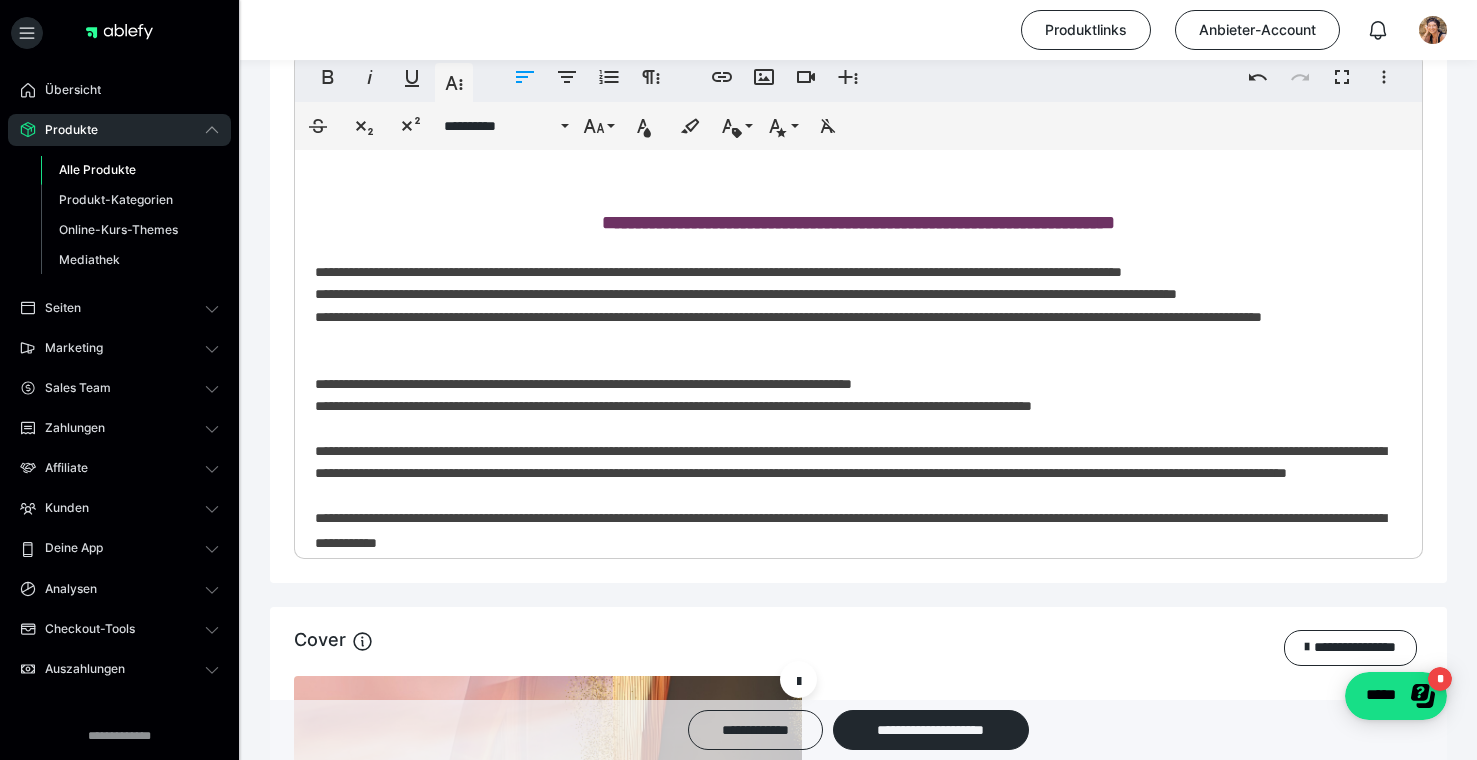 click on "**********" at bounding box center (858, 634) 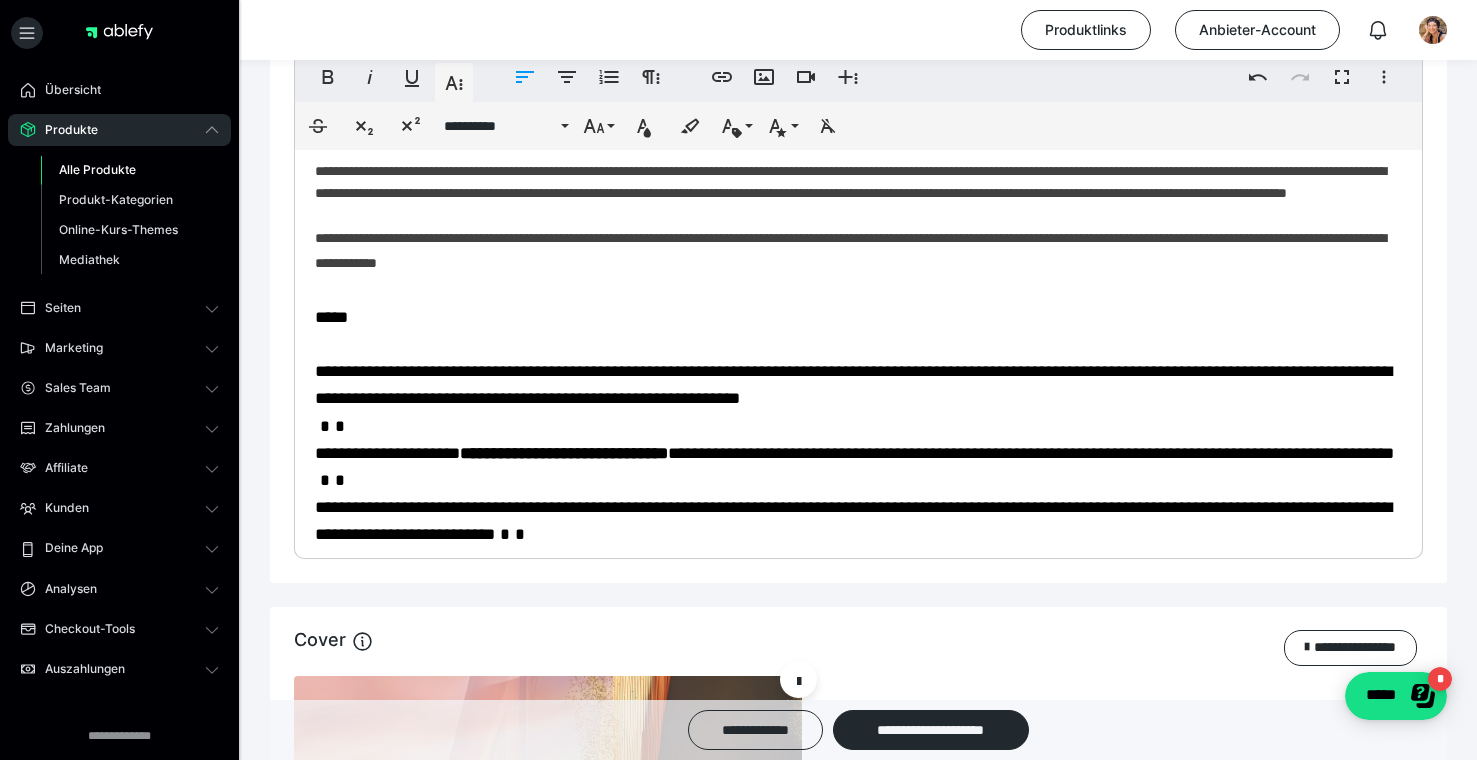 scroll, scrollTop: 304, scrollLeft: 0, axis: vertical 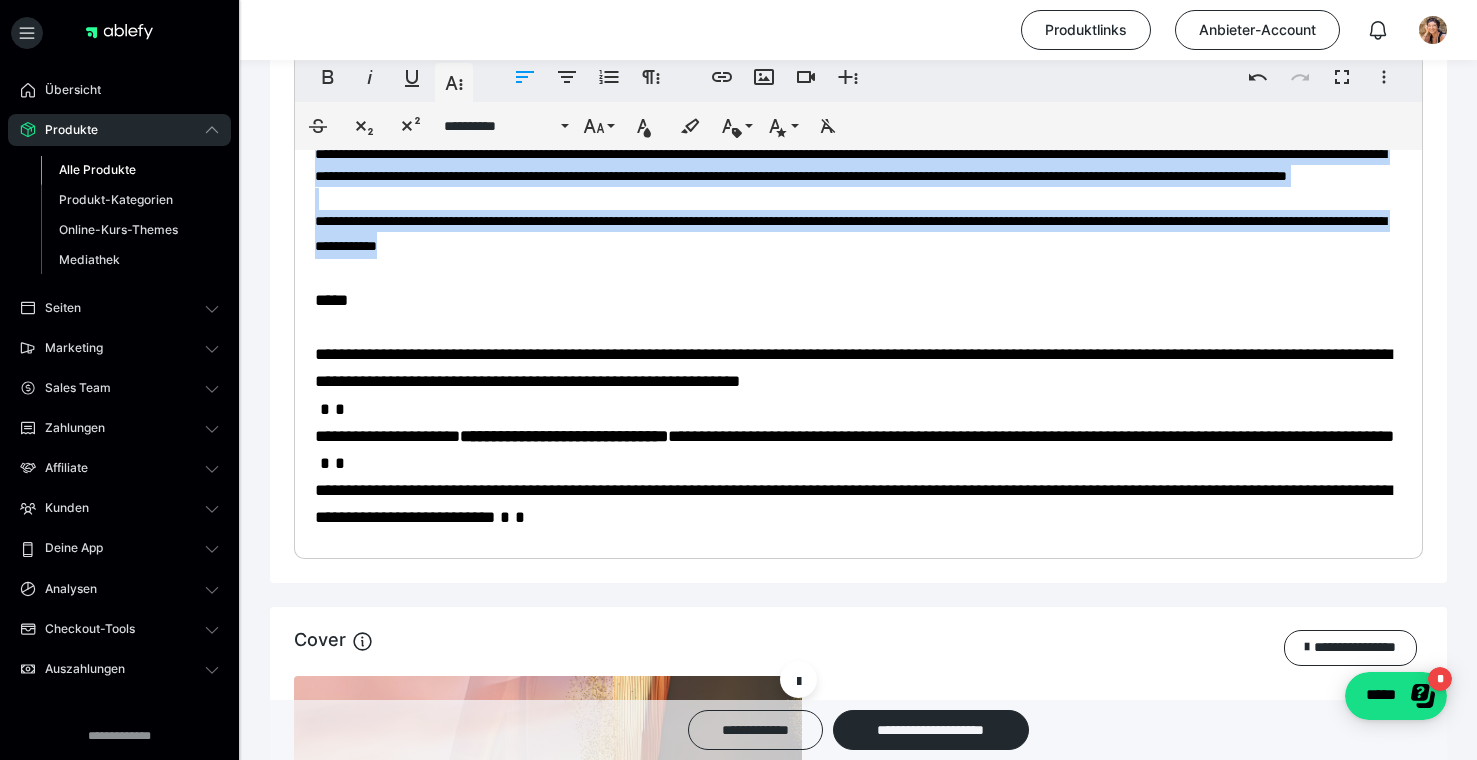 click on "**********" at bounding box center (858, 283) 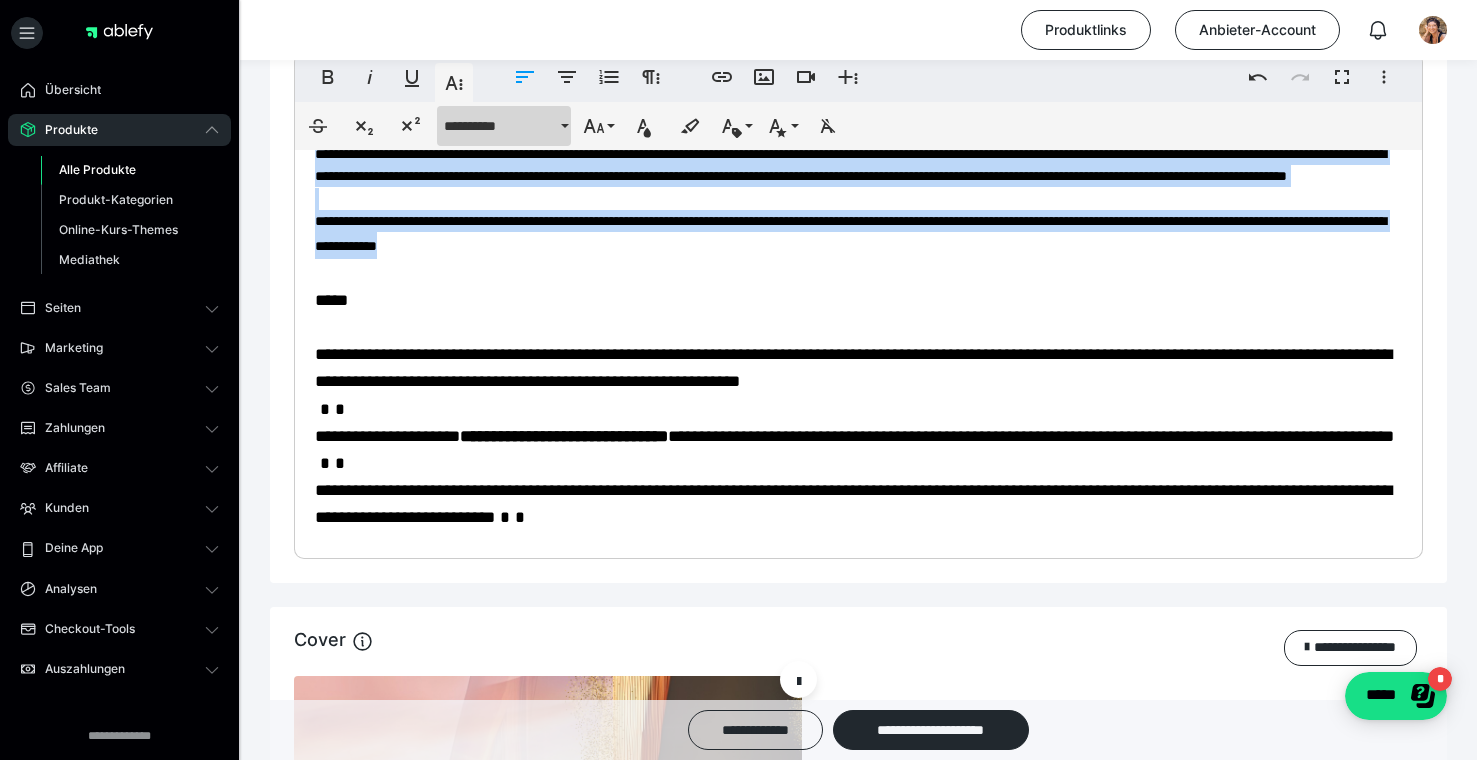 click on "**********" at bounding box center [500, 126] 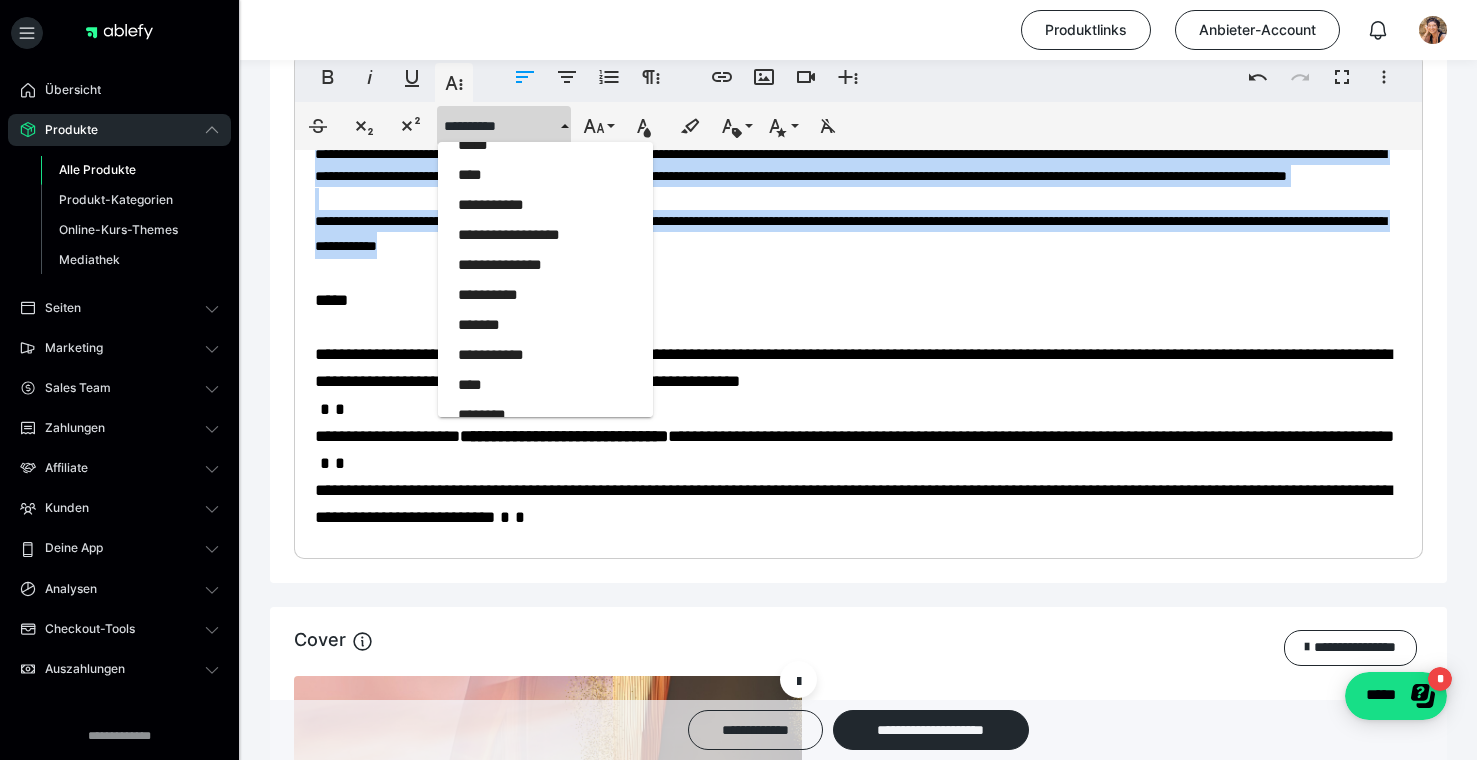 scroll, scrollTop: 1623, scrollLeft: 0, axis: vertical 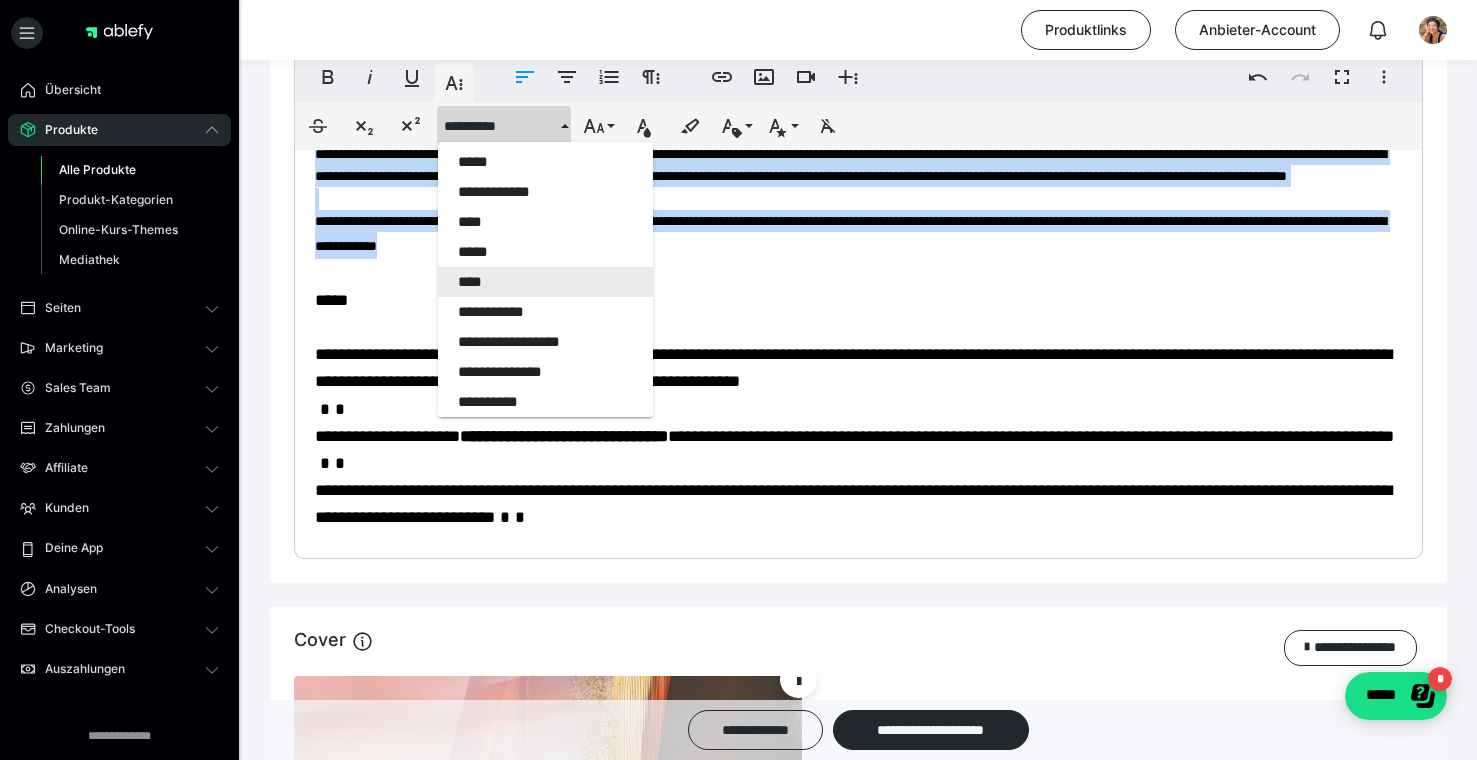 click on "****" at bounding box center (545, 282) 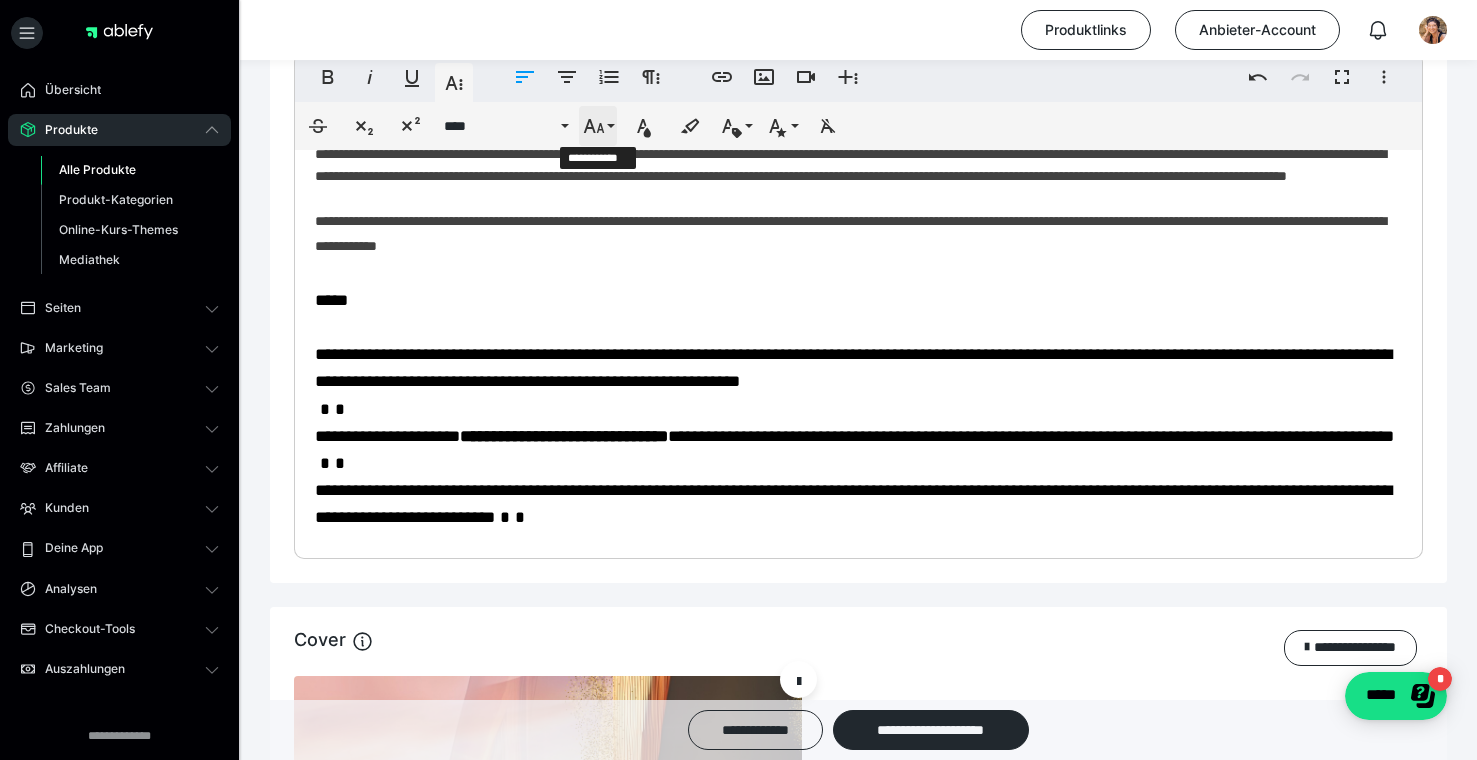 click on "**********" at bounding box center [598, 126] 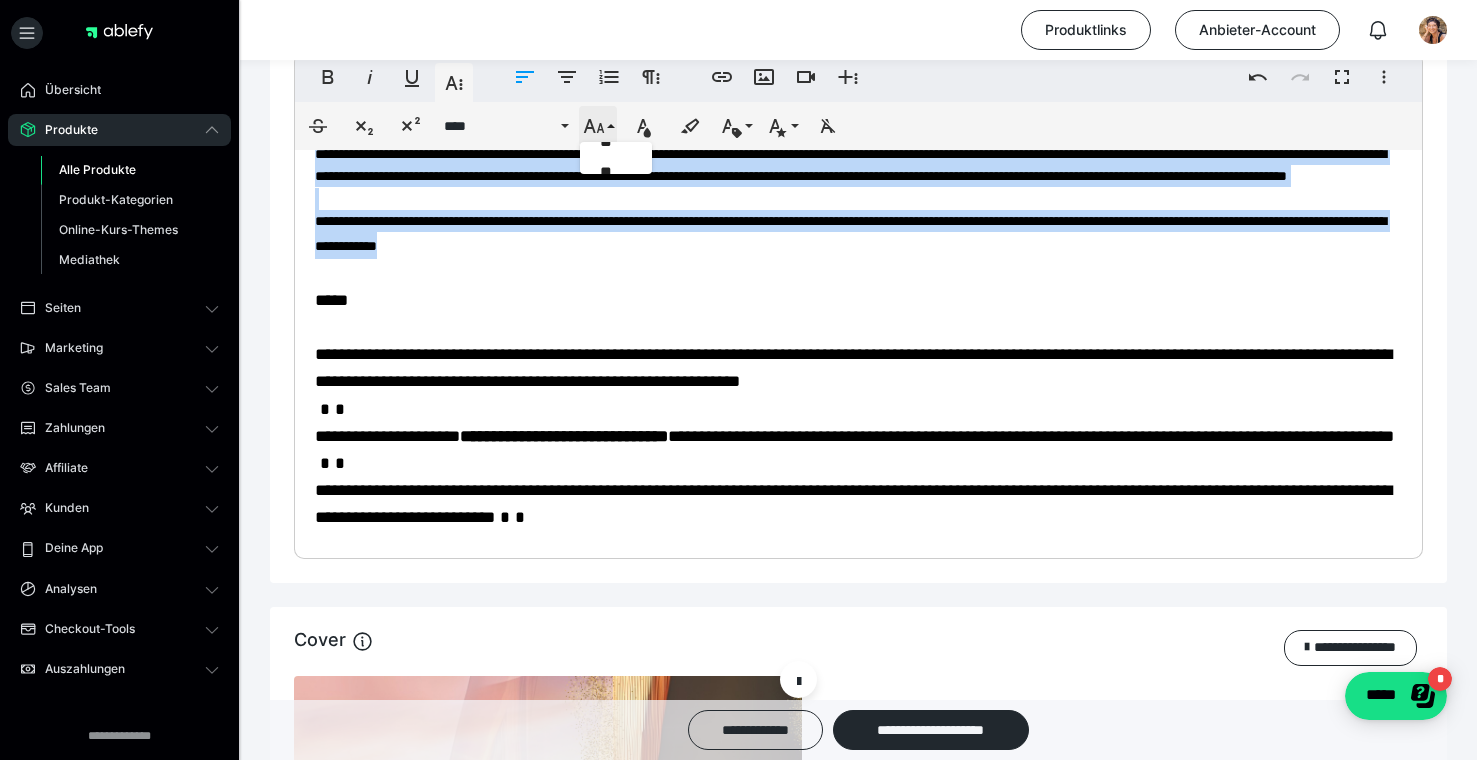 scroll, scrollTop: 413, scrollLeft: 0, axis: vertical 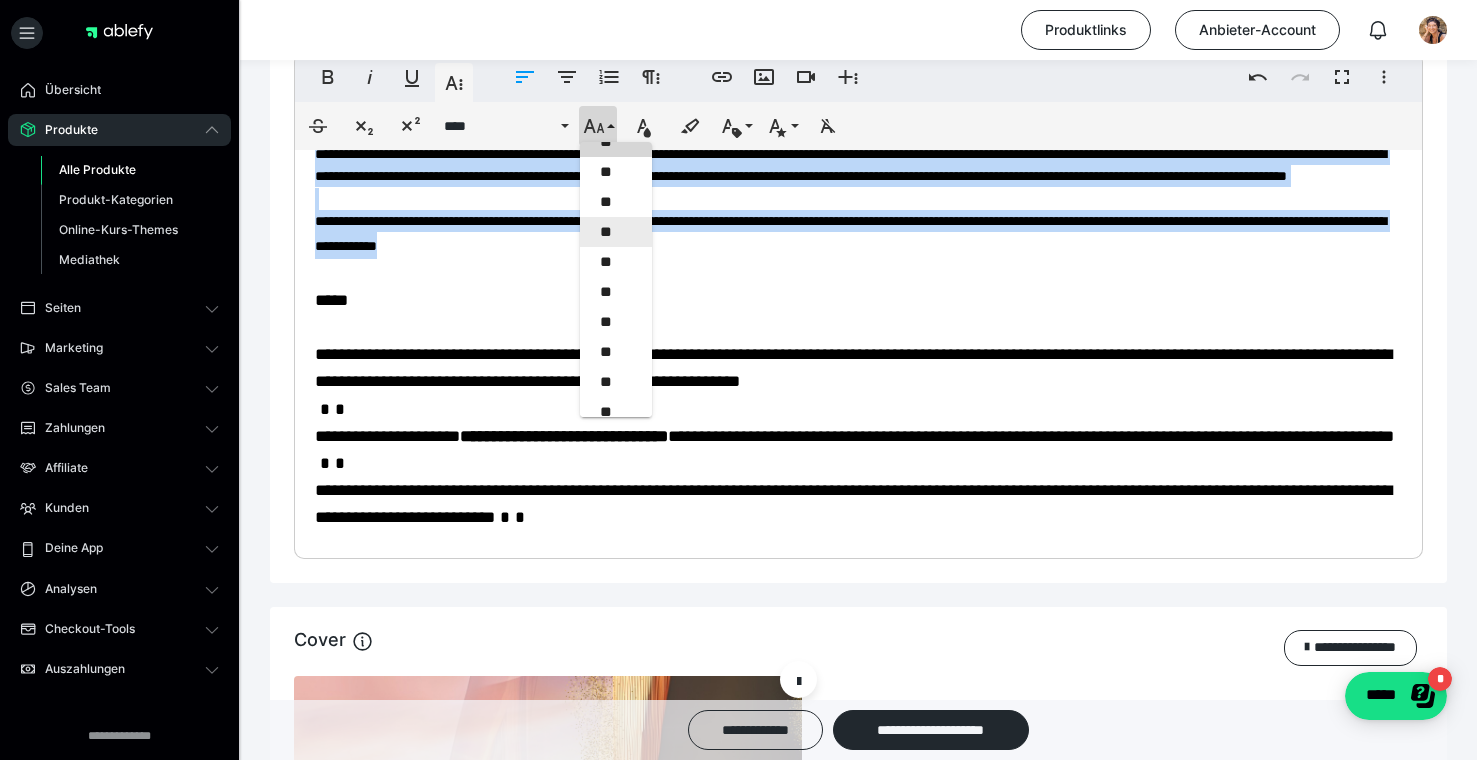 click on "**" at bounding box center (616, 232) 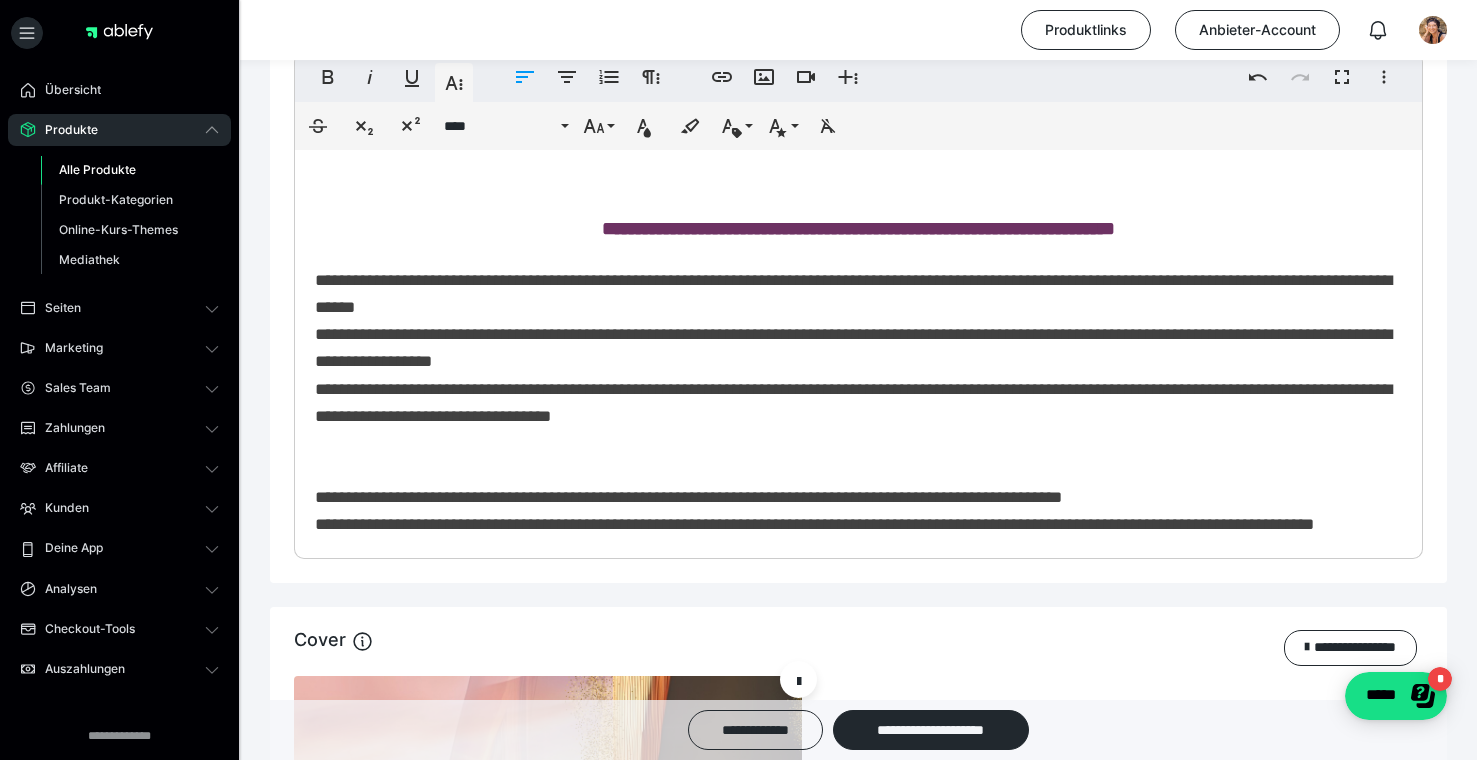 scroll, scrollTop: 0, scrollLeft: 0, axis: both 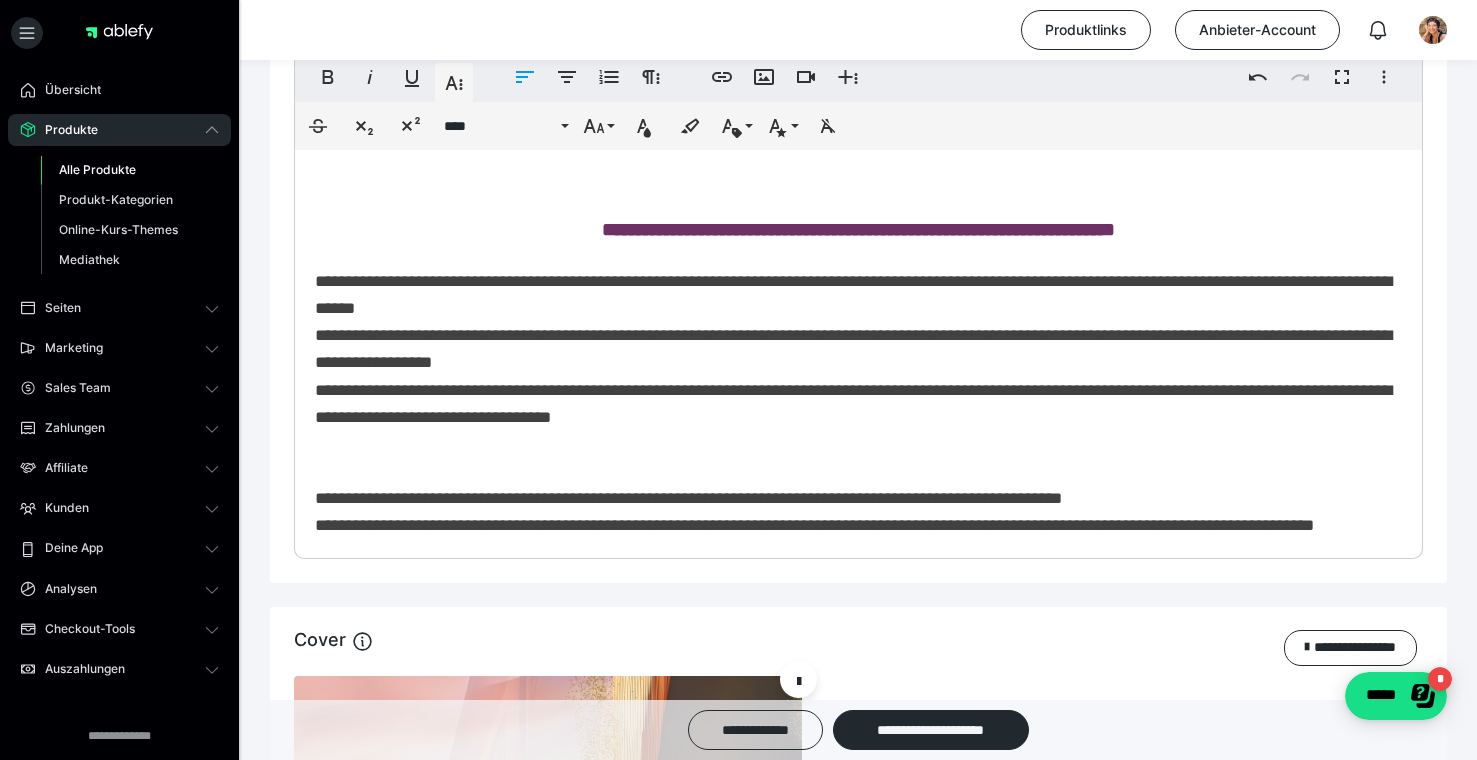 click on "**********" at bounding box center [858, 691] 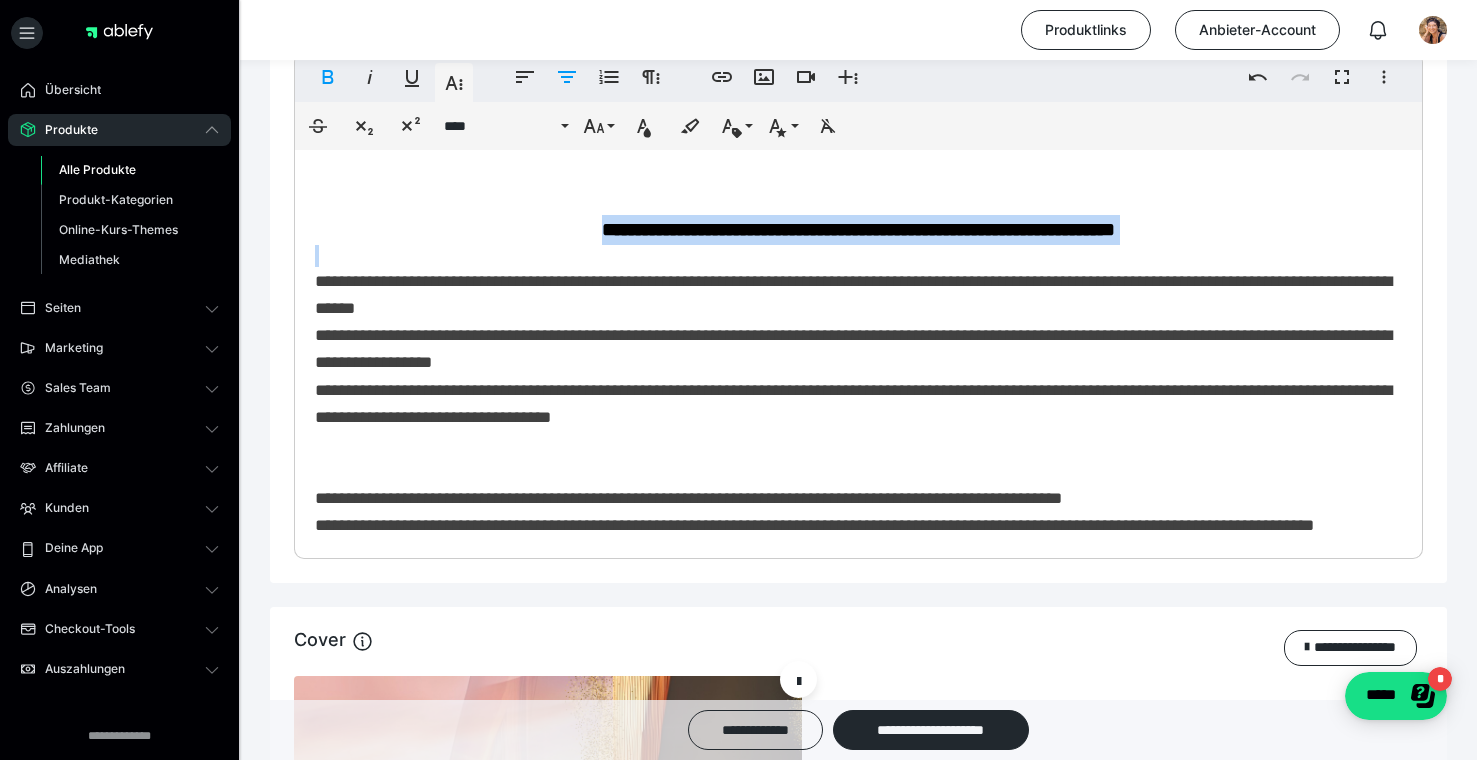 drag, startPoint x: 542, startPoint y: 231, endPoint x: 542, endPoint y: 253, distance: 22 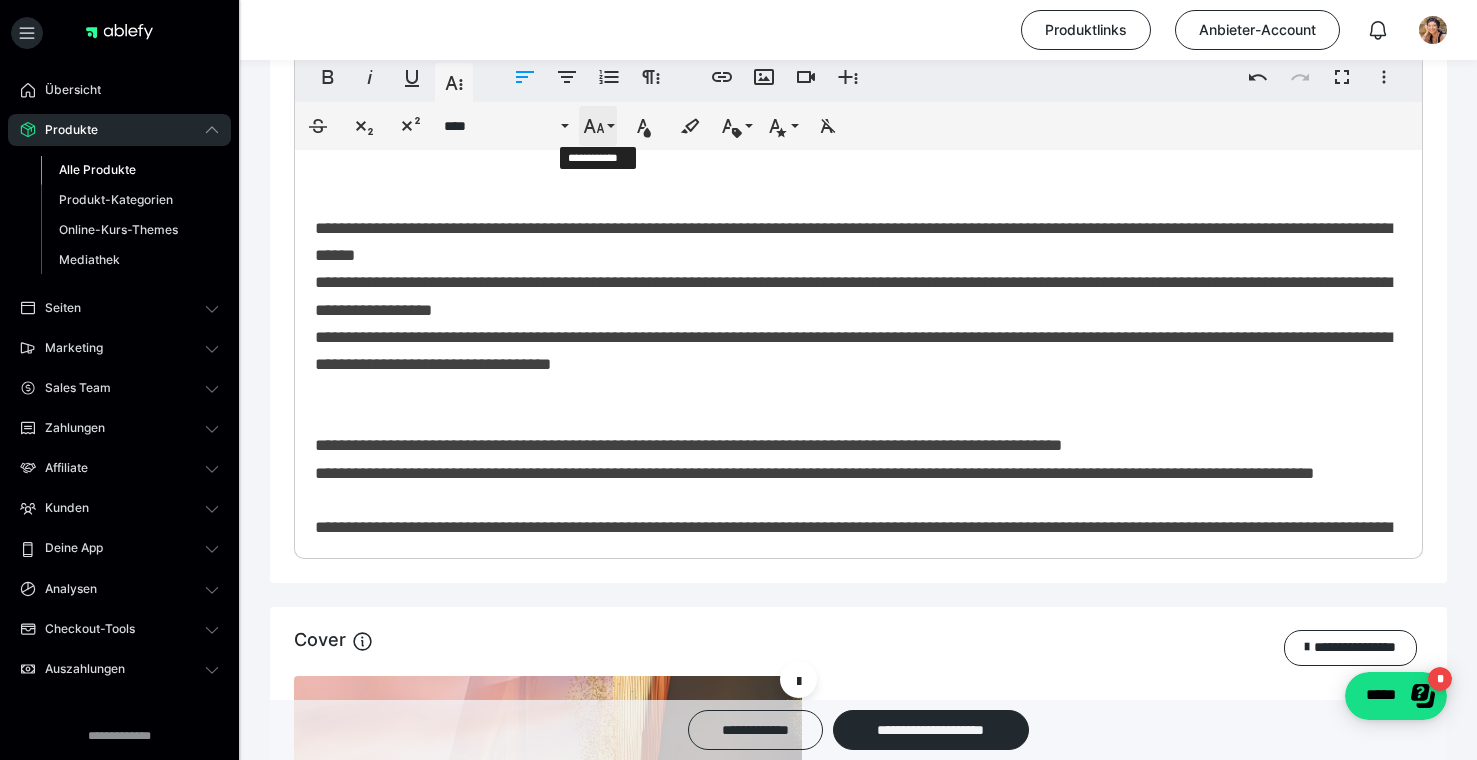 click 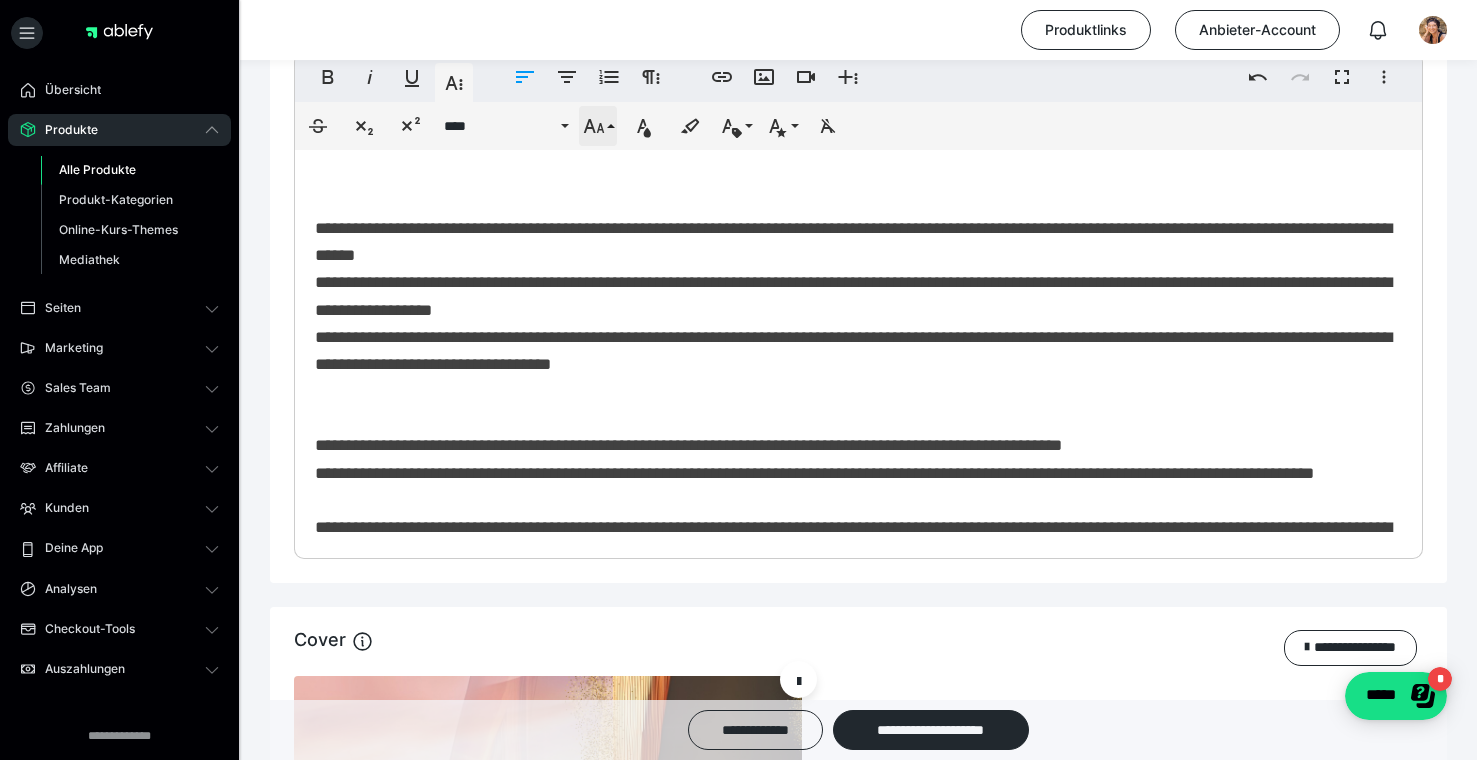 scroll, scrollTop: 503, scrollLeft: 0, axis: vertical 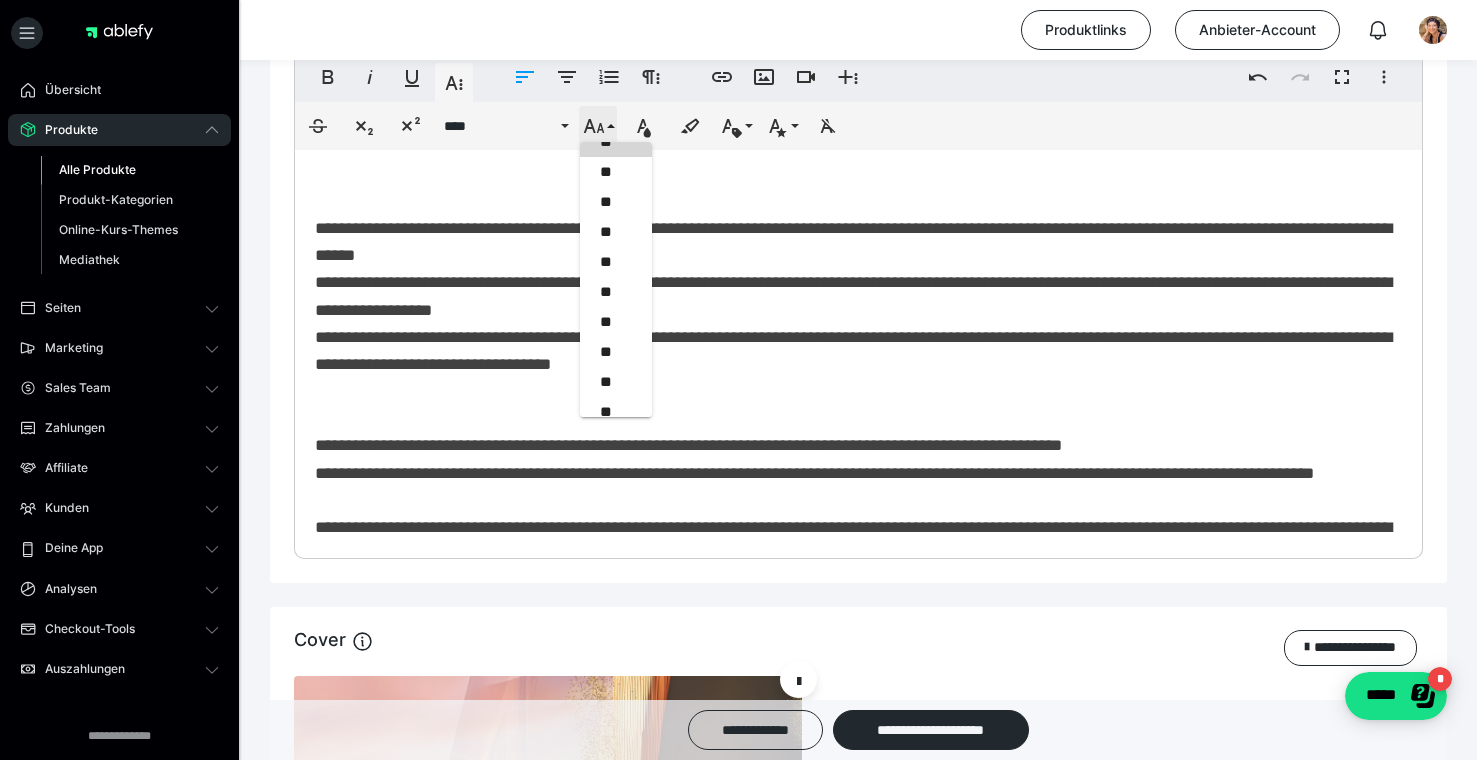 click 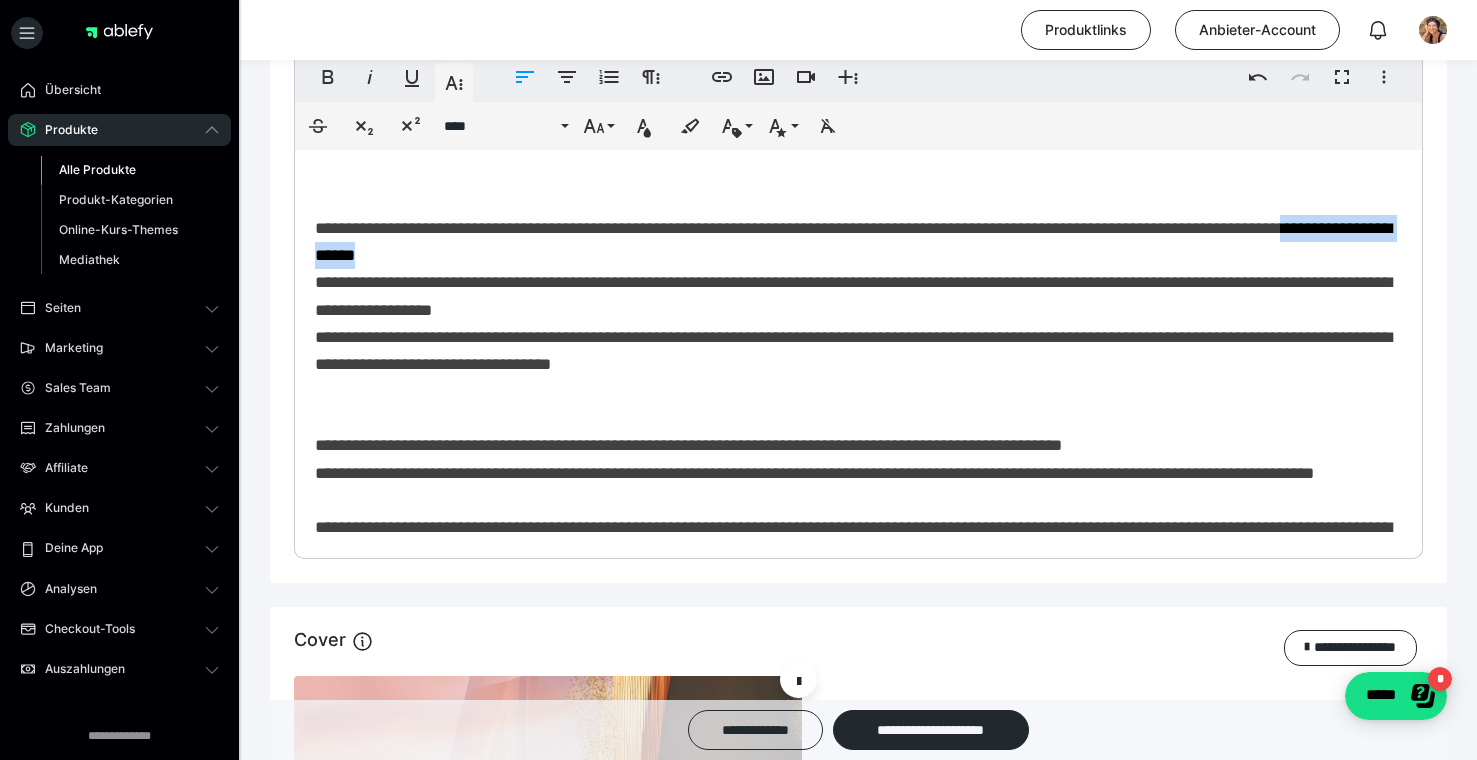 drag, startPoint x: 1359, startPoint y: 229, endPoint x: 692, endPoint y: 260, distance: 667.72 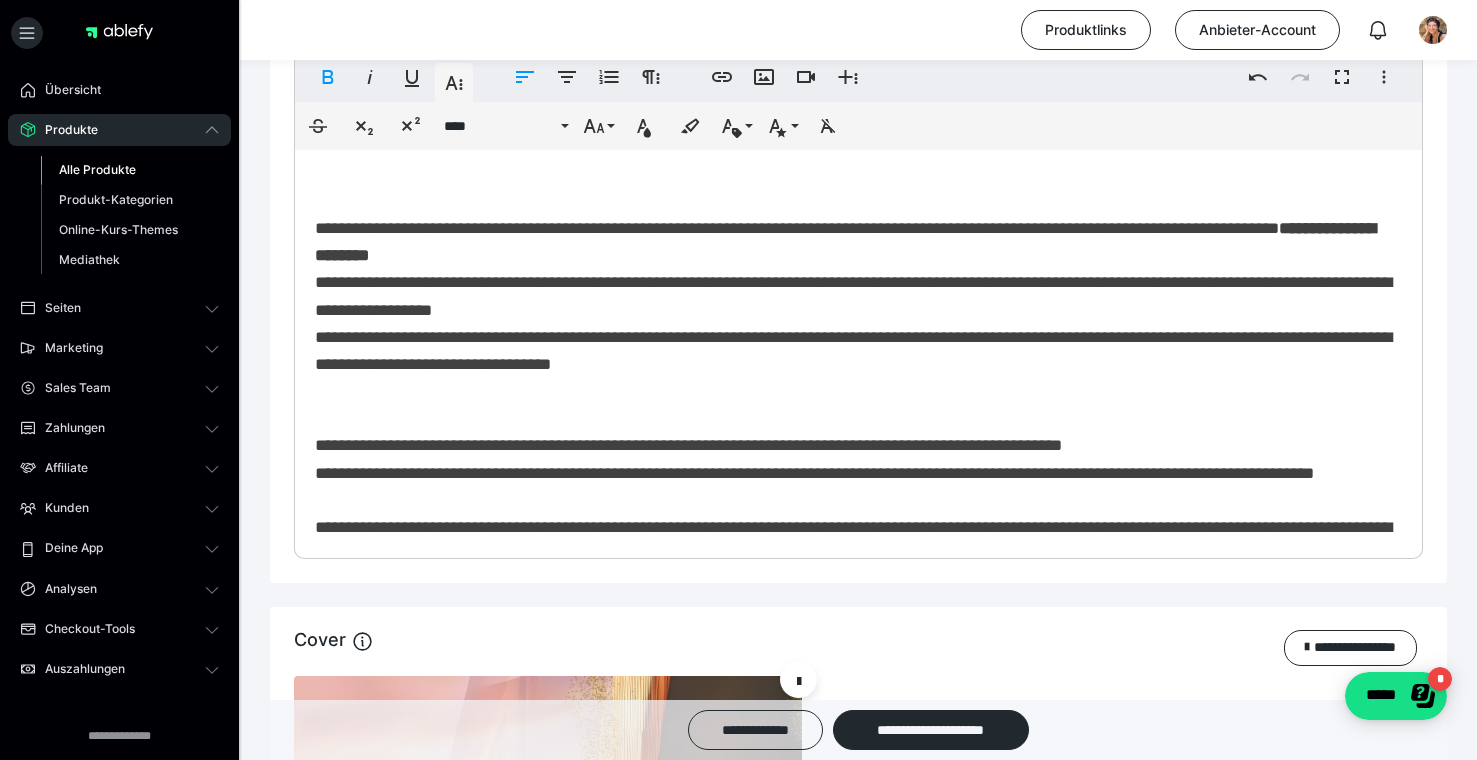 click on "**********" at bounding box center [853, 446] 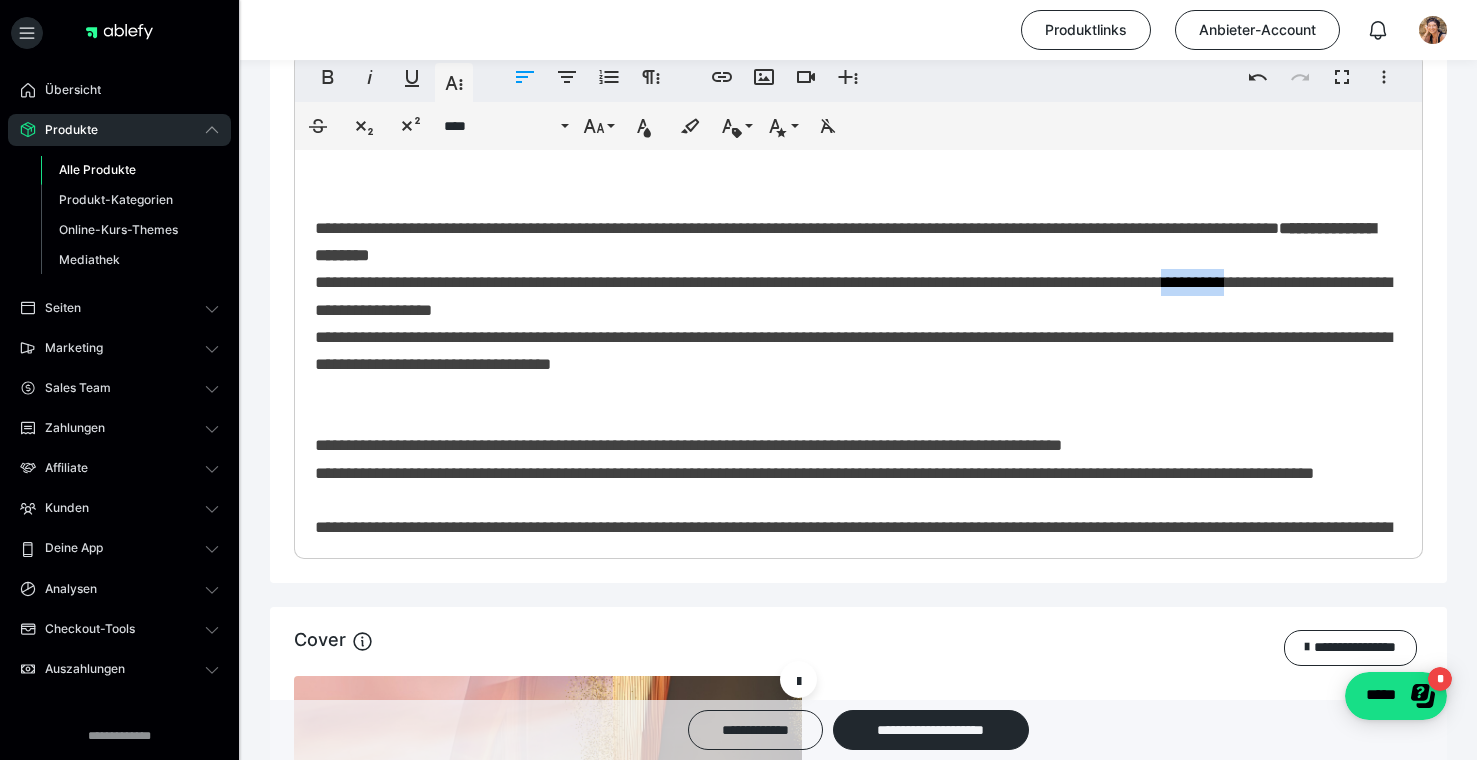 click on "**********" at bounding box center [853, 446] 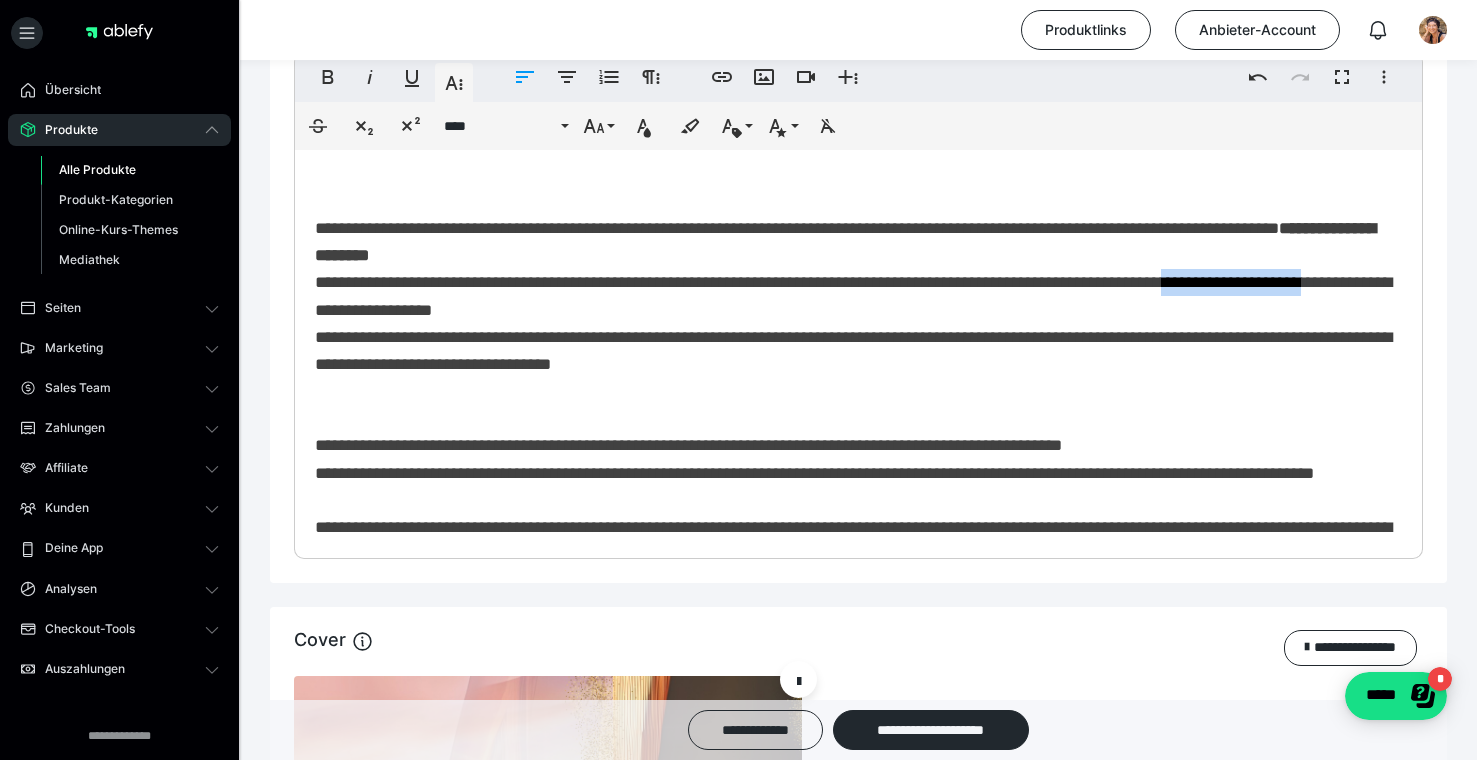 click on "**********" at bounding box center (853, 446) 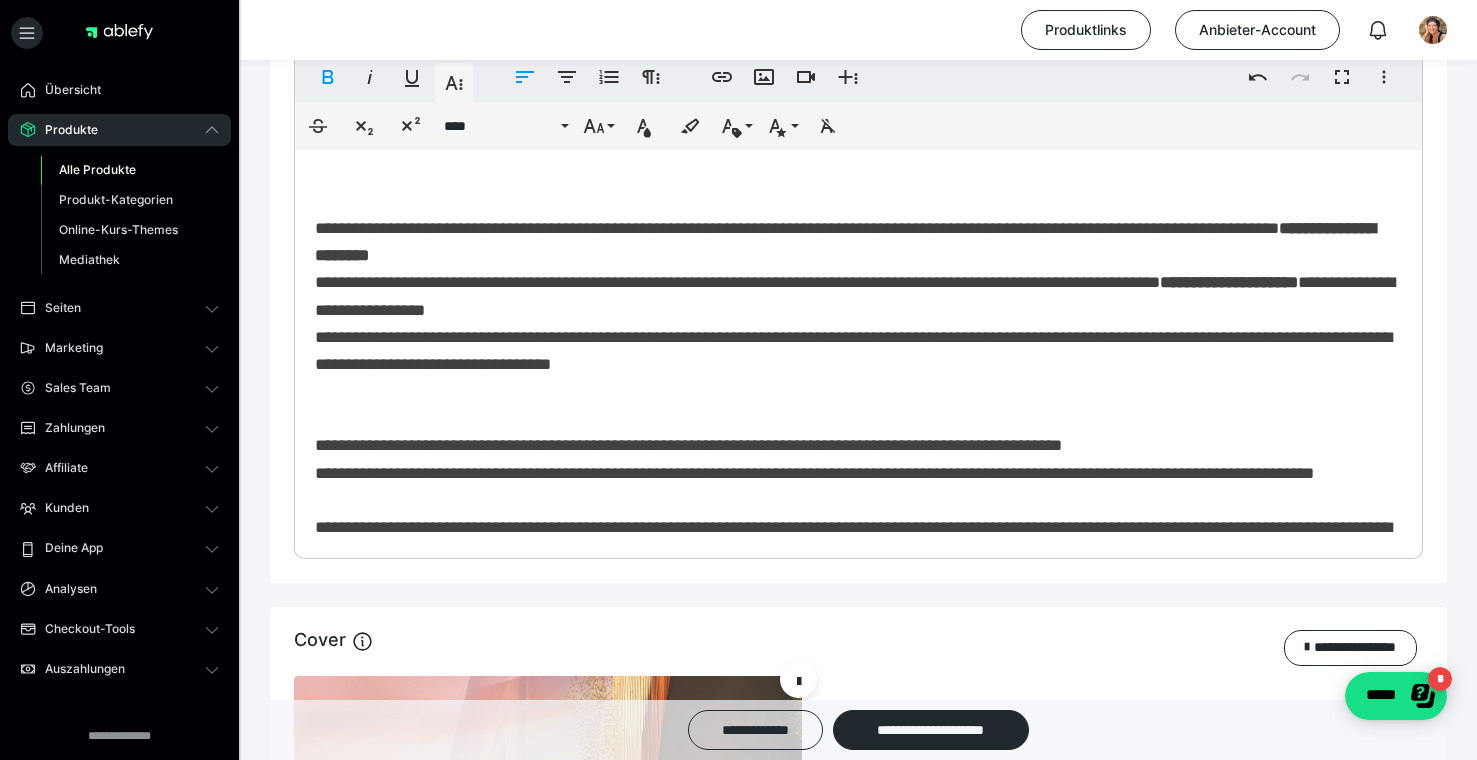 click on "**********" at bounding box center (855, 446) 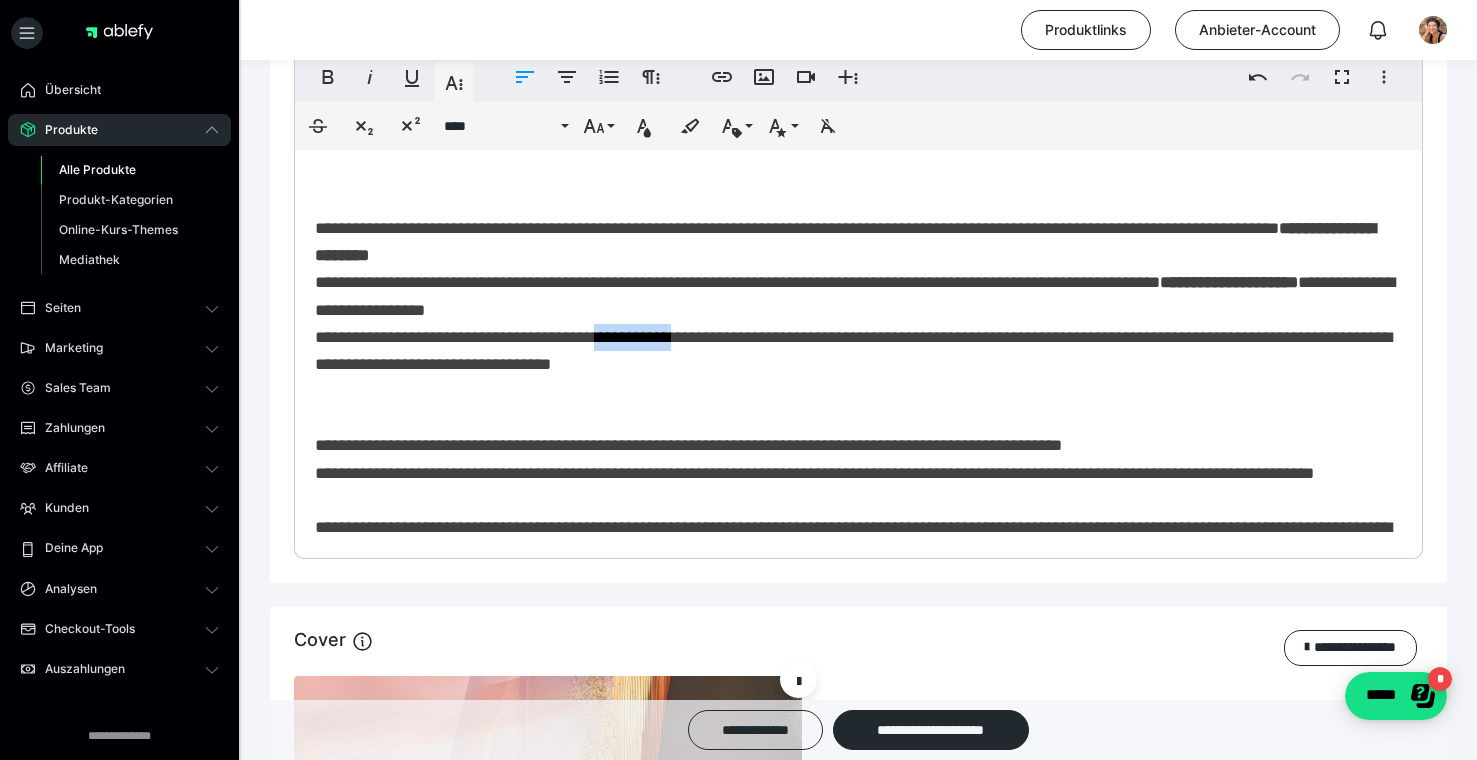 click on "**********" at bounding box center (855, 446) 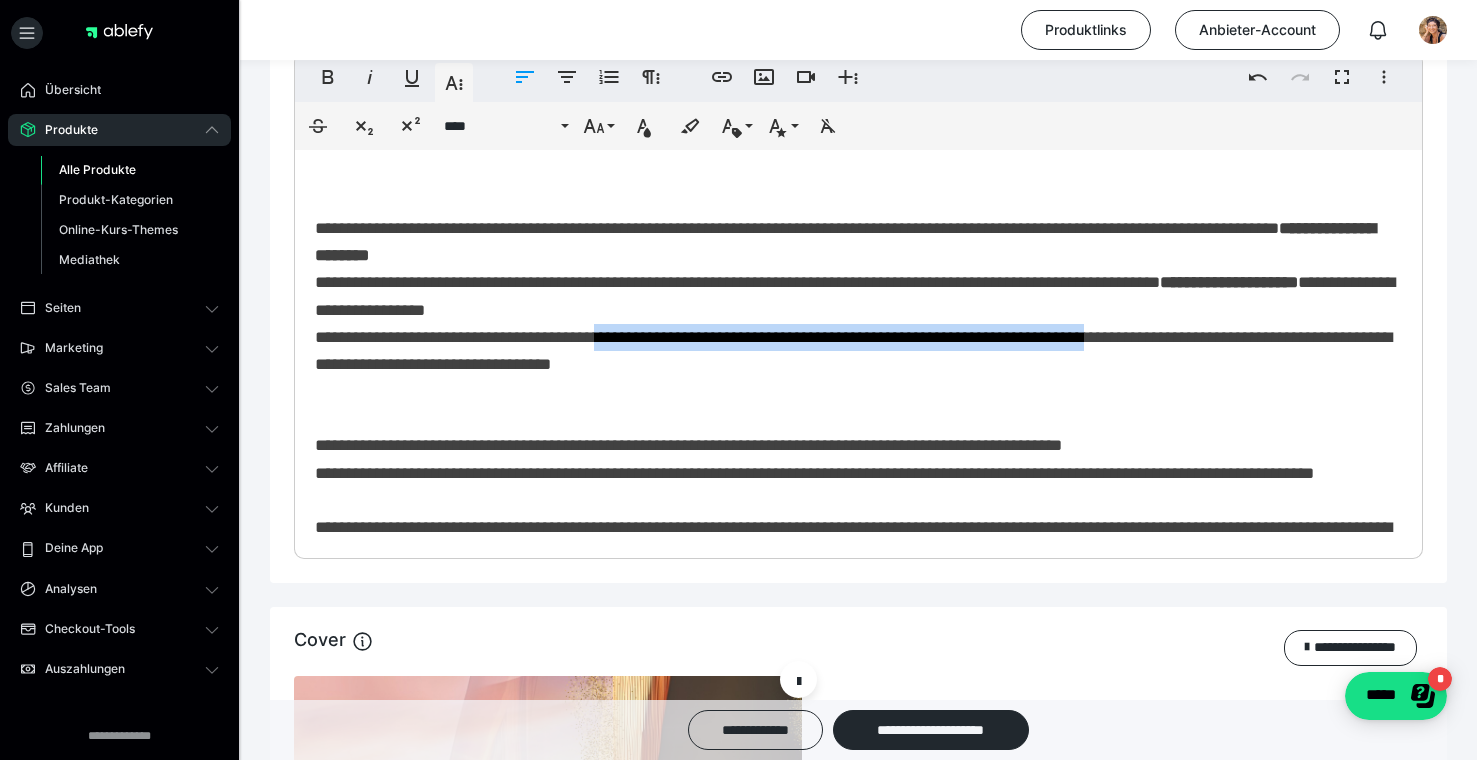 click on "**********" at bounding box center [855, 446] 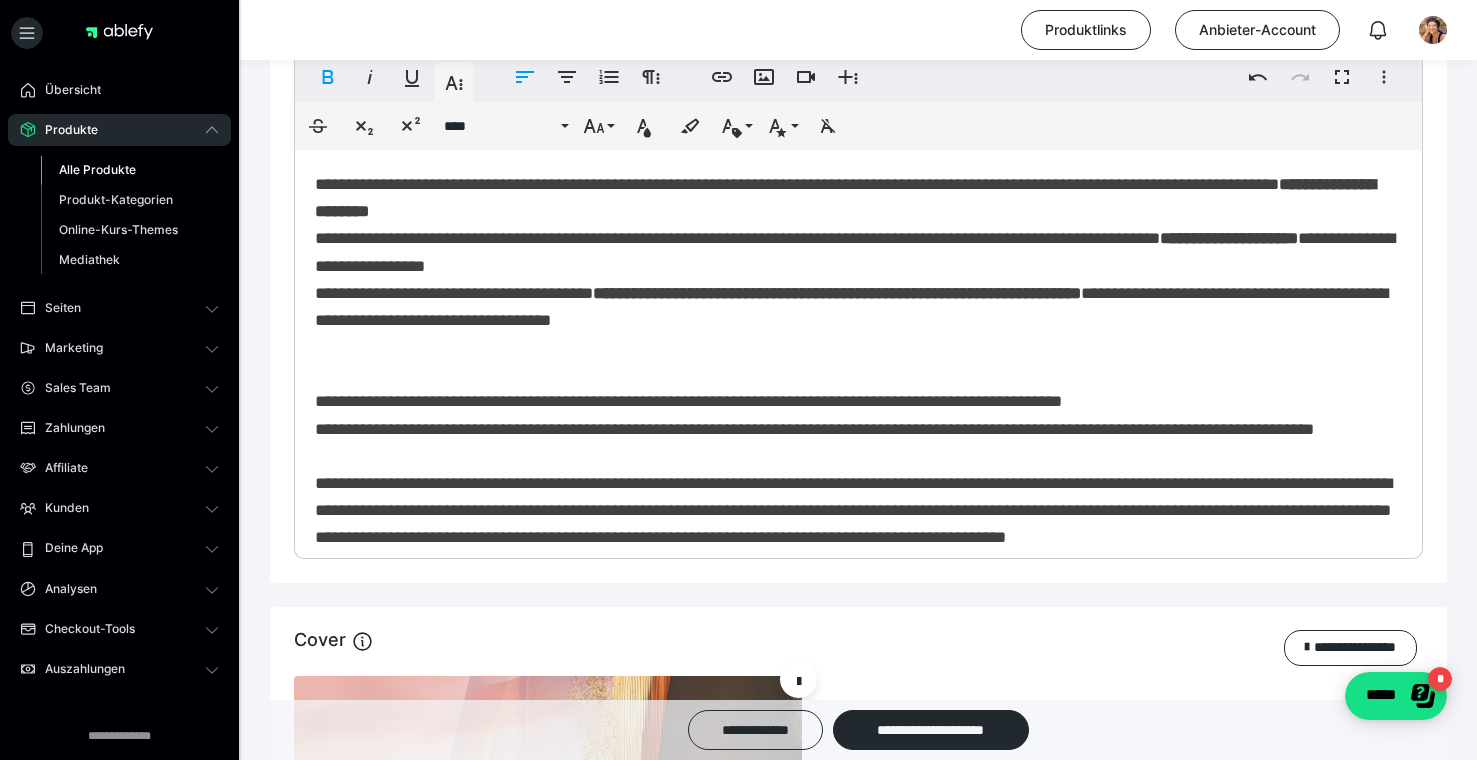 scroll, scrollTop: 48, scrollLeft: 0, axis: vertical 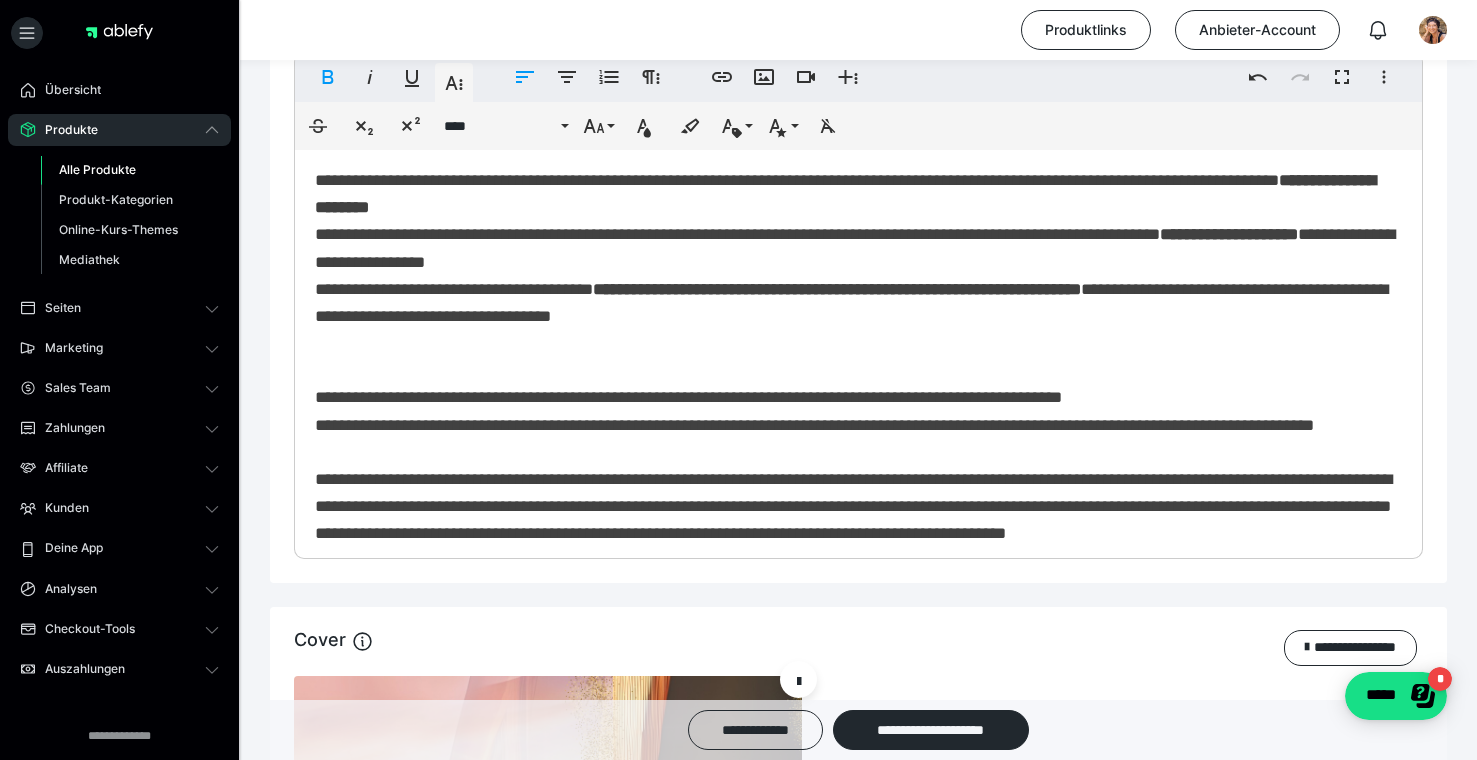 click on "**********" at bounding box center [858, 537] 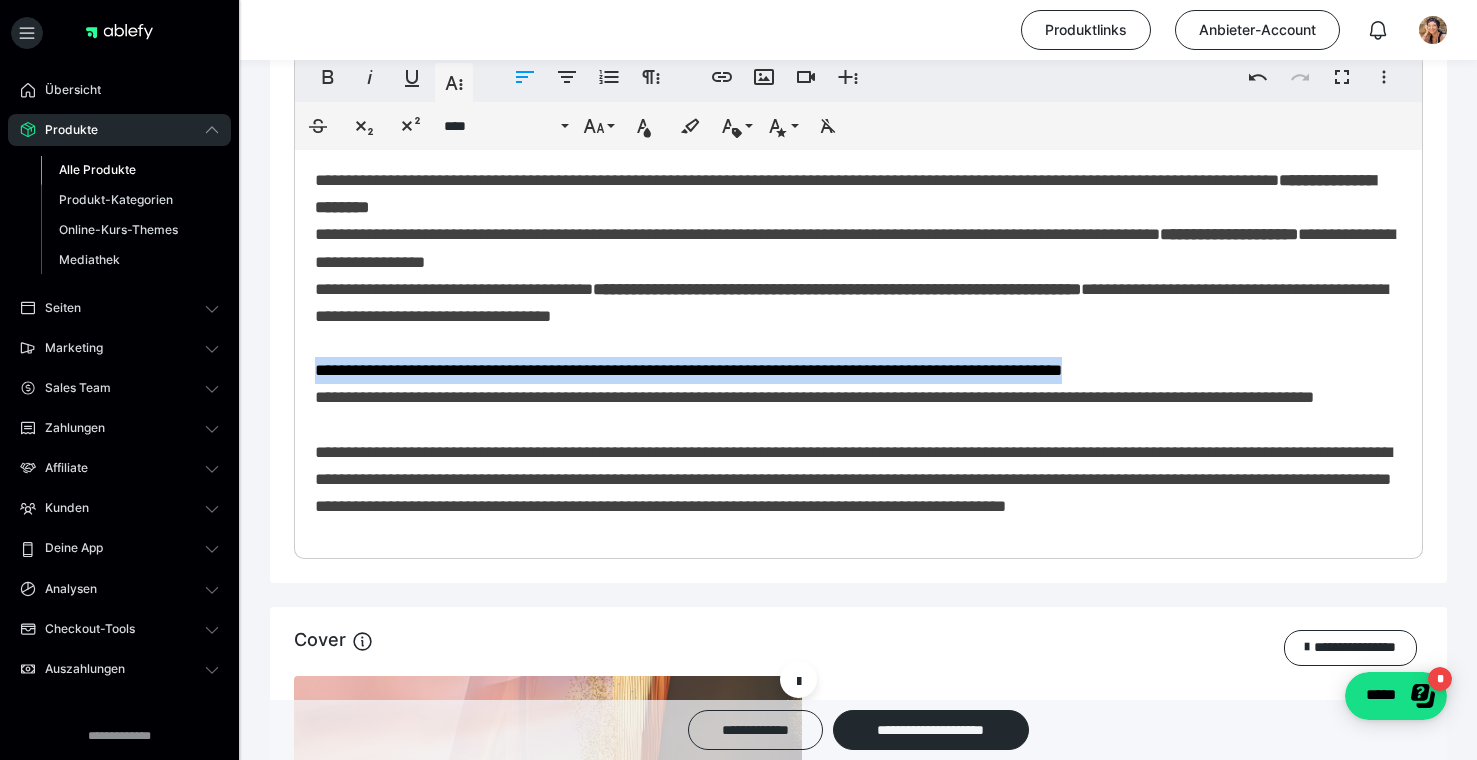 drag, startPoint x: 1162, startPoint y: 369, endPoint x: 308, endPoint y: 374, distance: 854.01465 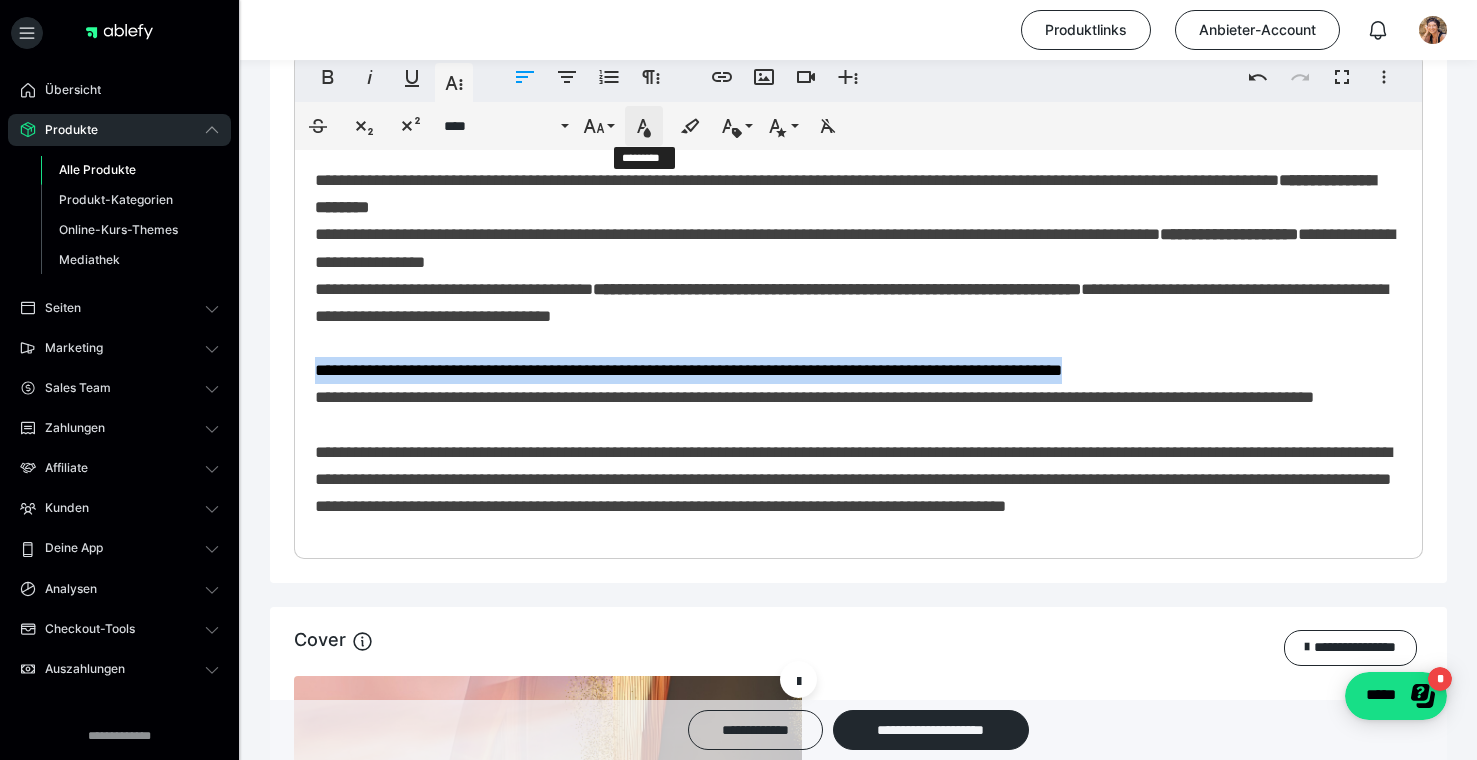 click 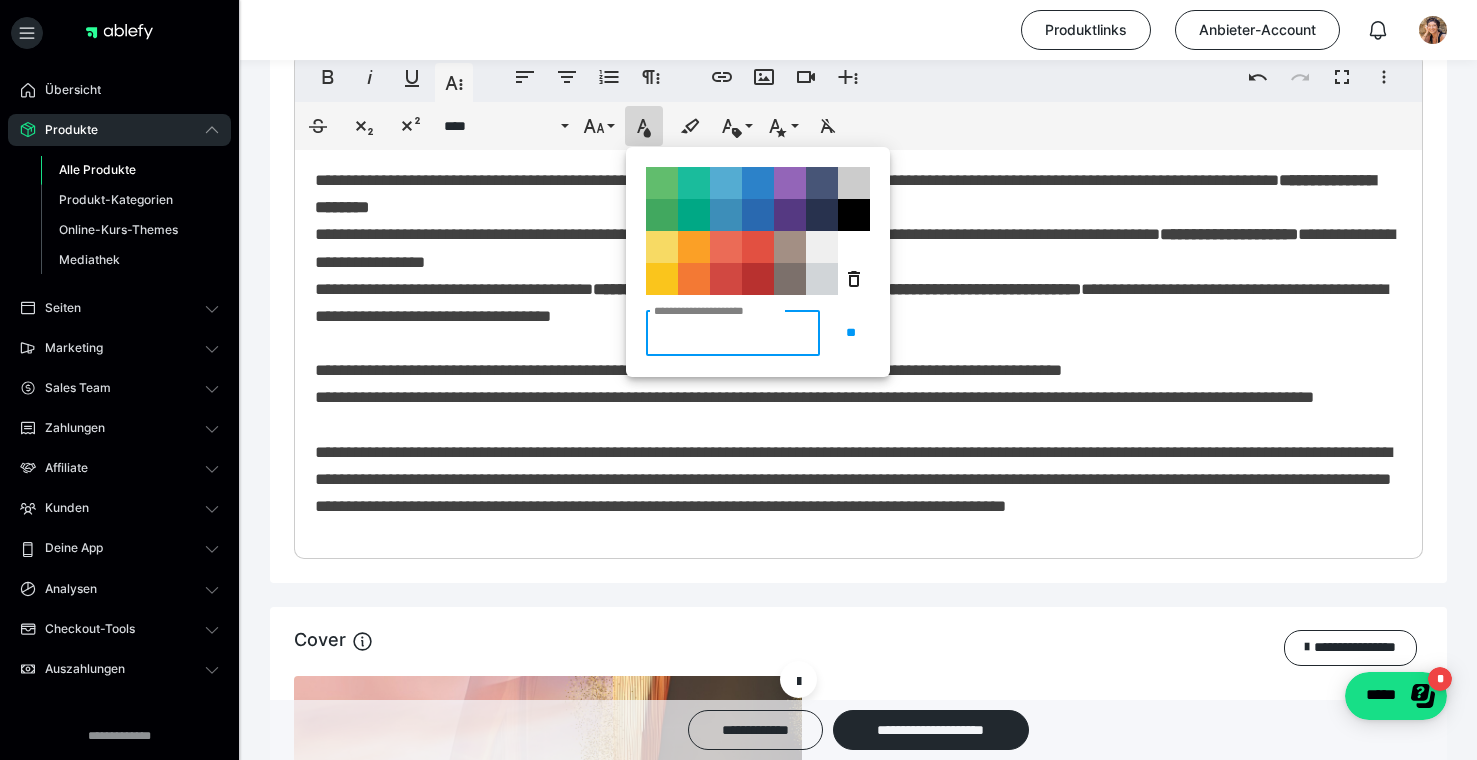 paste on "******" 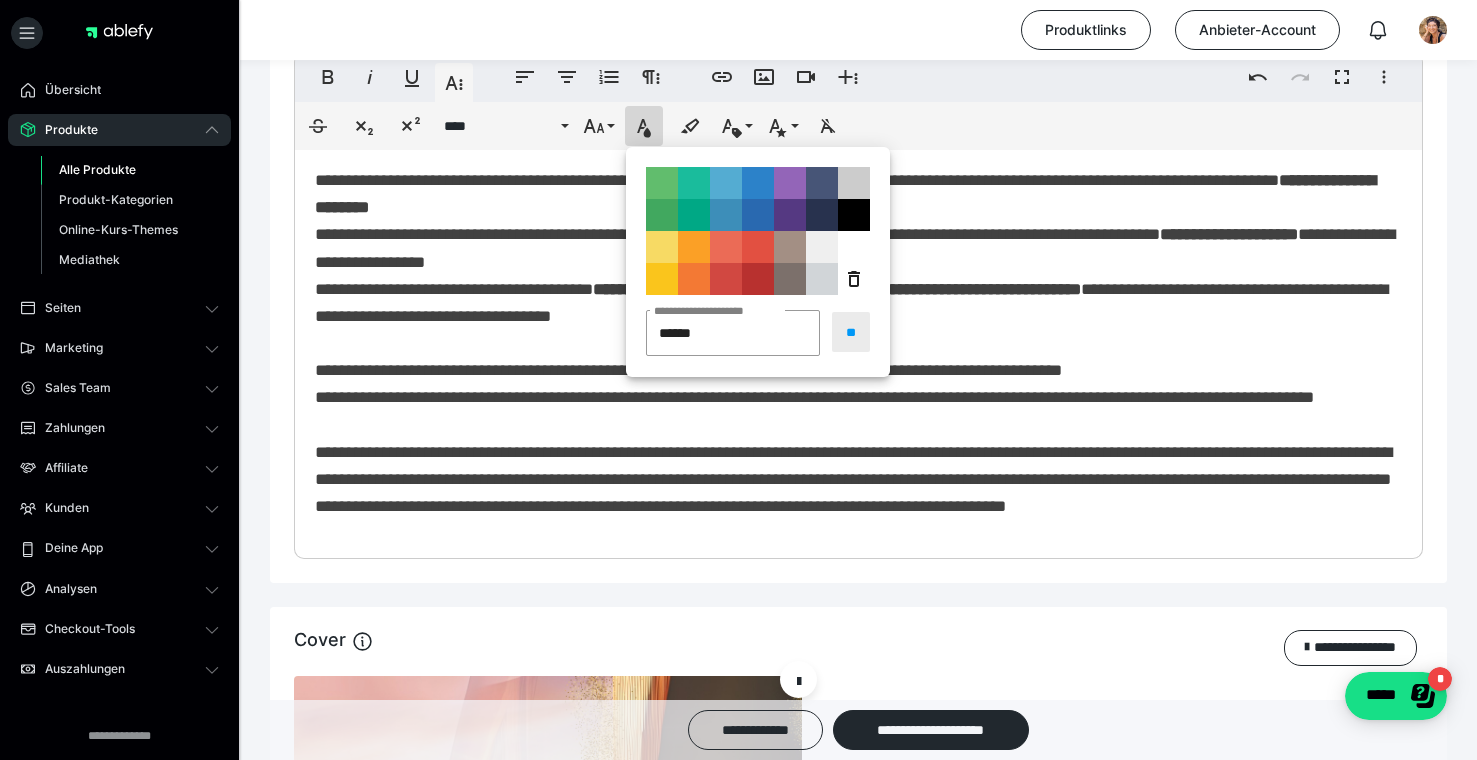 click on "**" at bounding box center (851, 332) 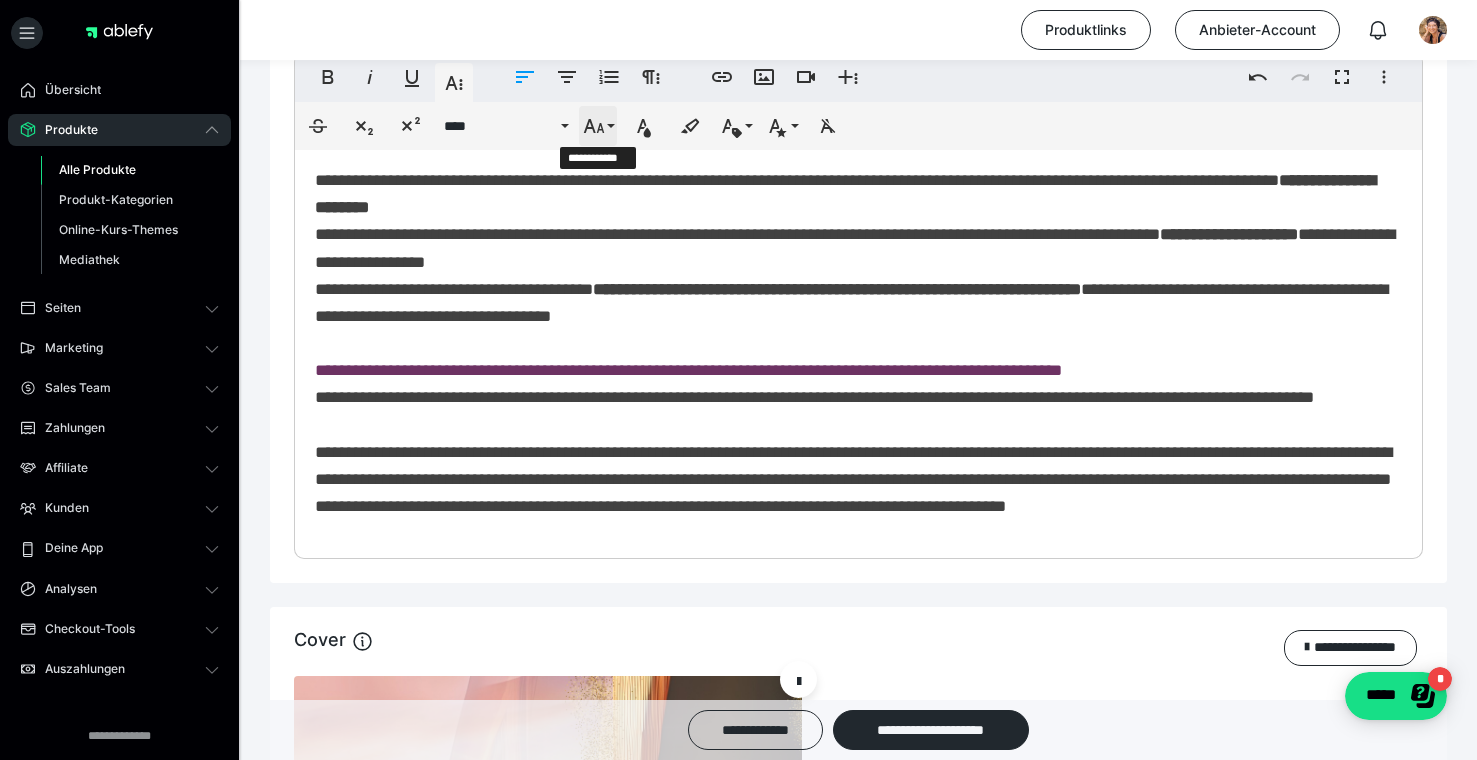click on "**********" at bounding box center [598, 126] 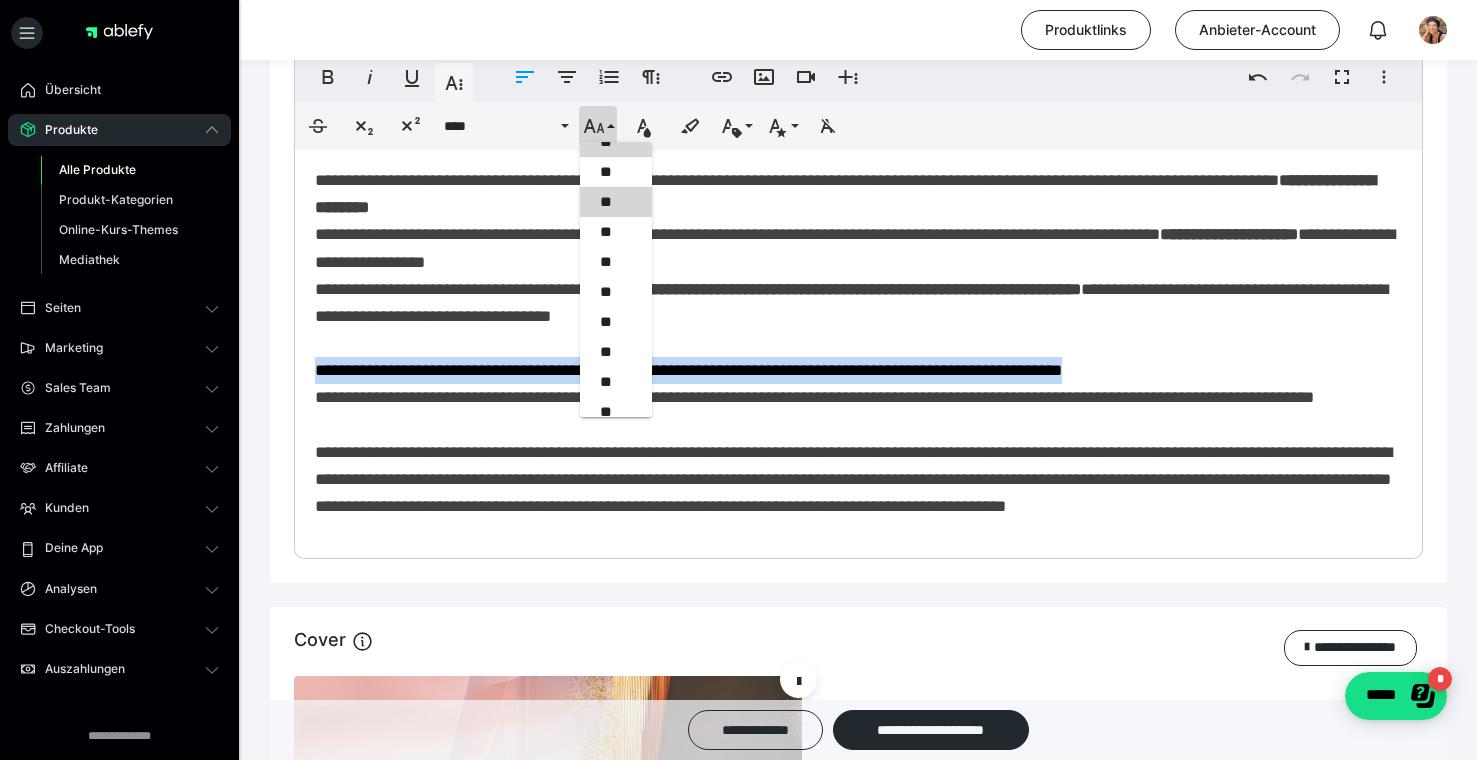 click on "**" at bounding box center [616, 202] 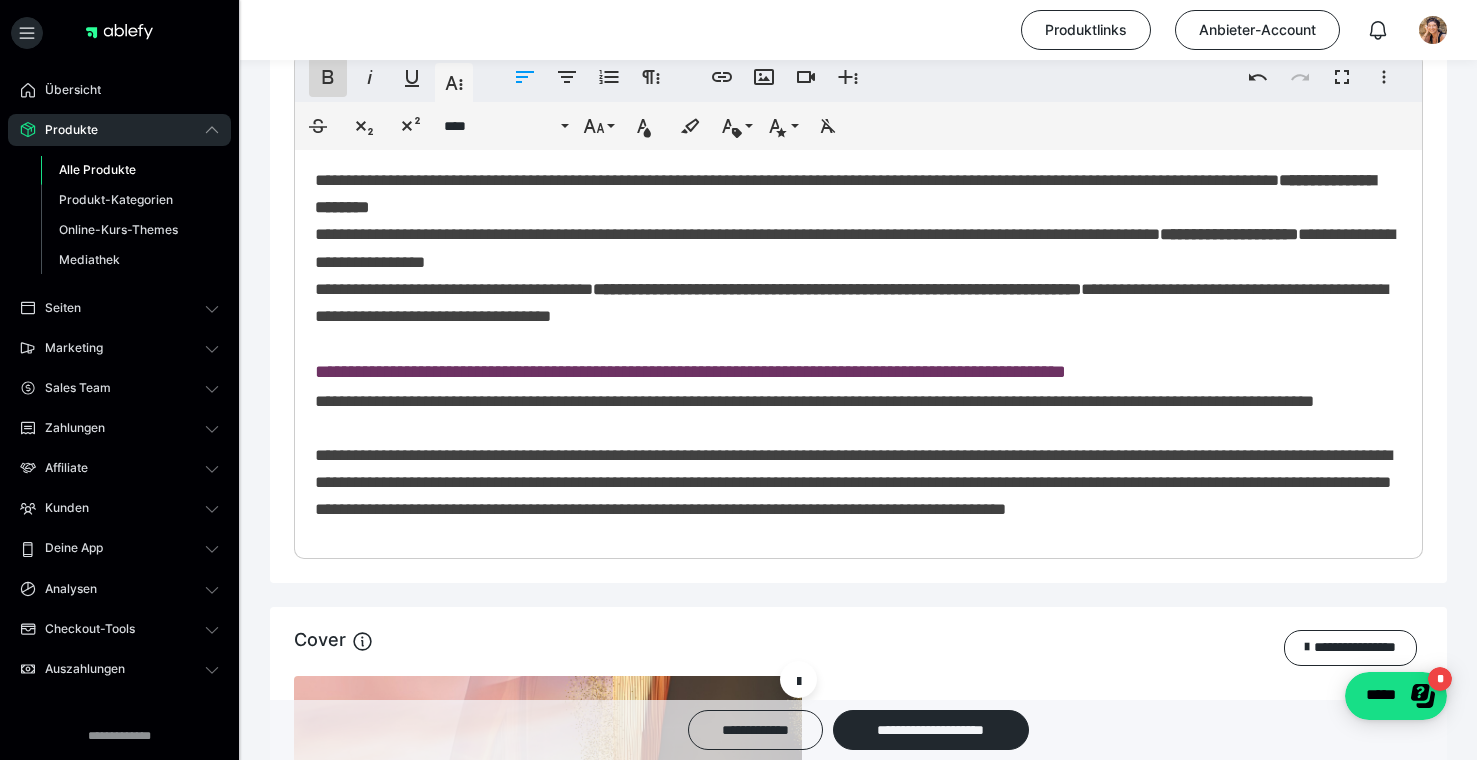 click 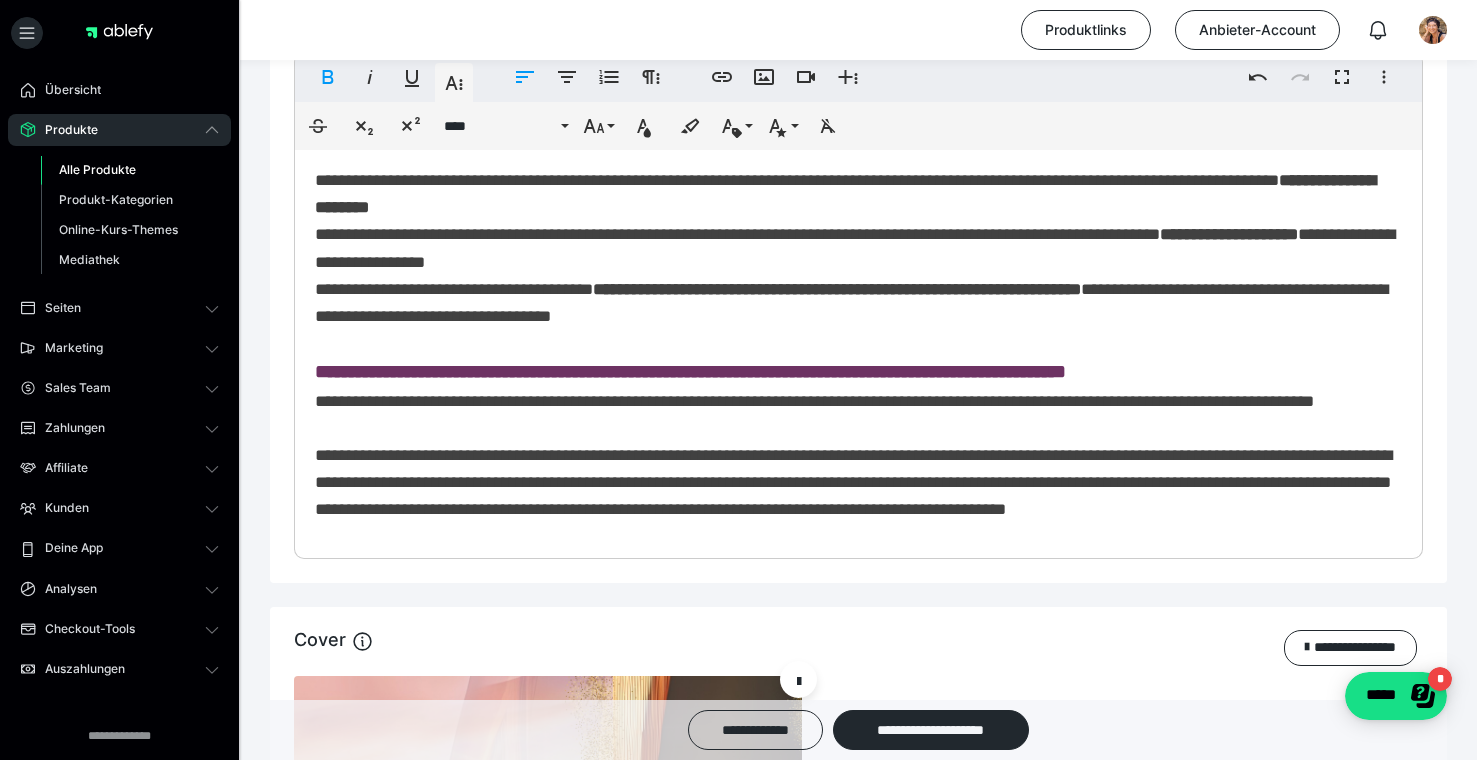 click on "**********" at bounding box center (858, 525) 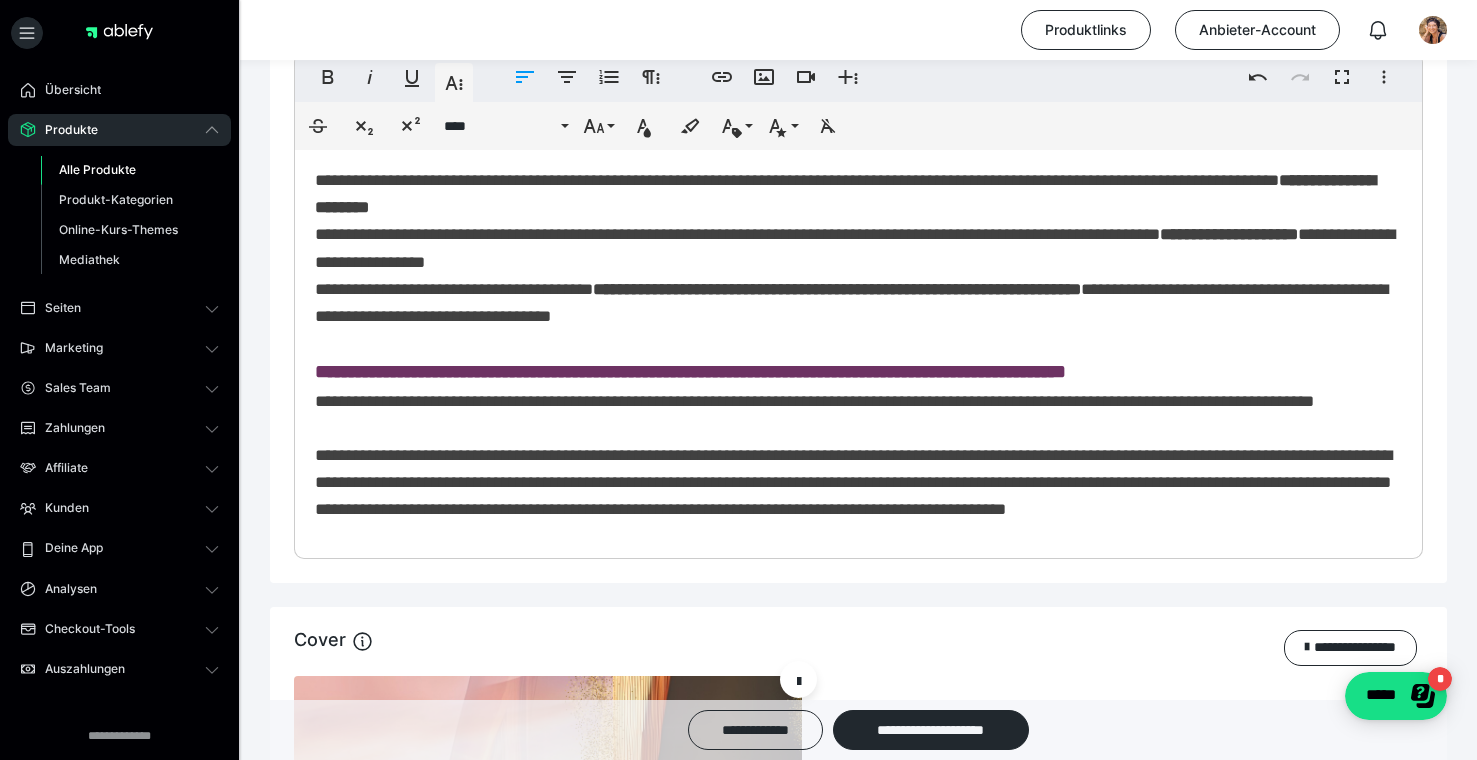 click on "**********" at bounding box center (858, 604) 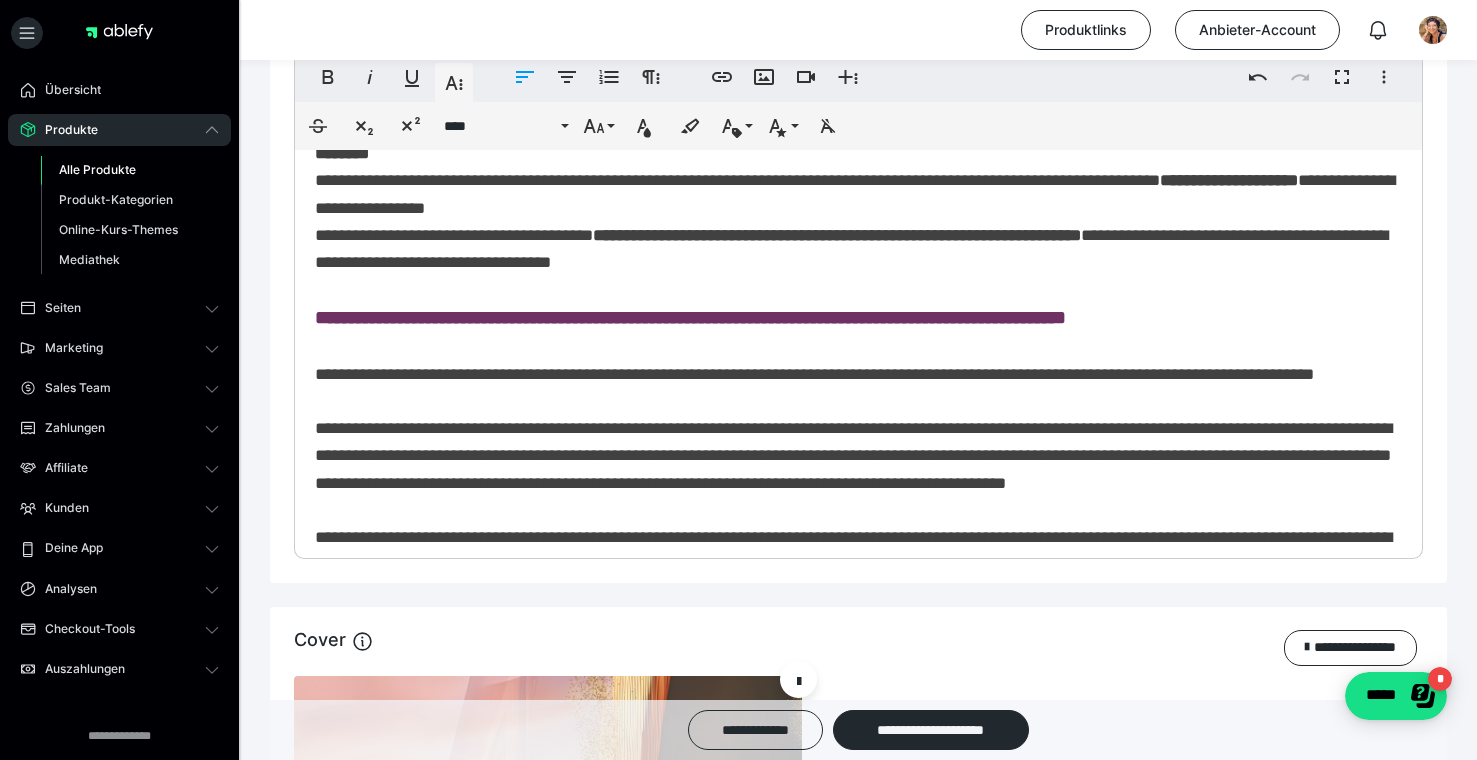 scroll, scrollTop: 104, scrollLeft: 0, axis: vertical 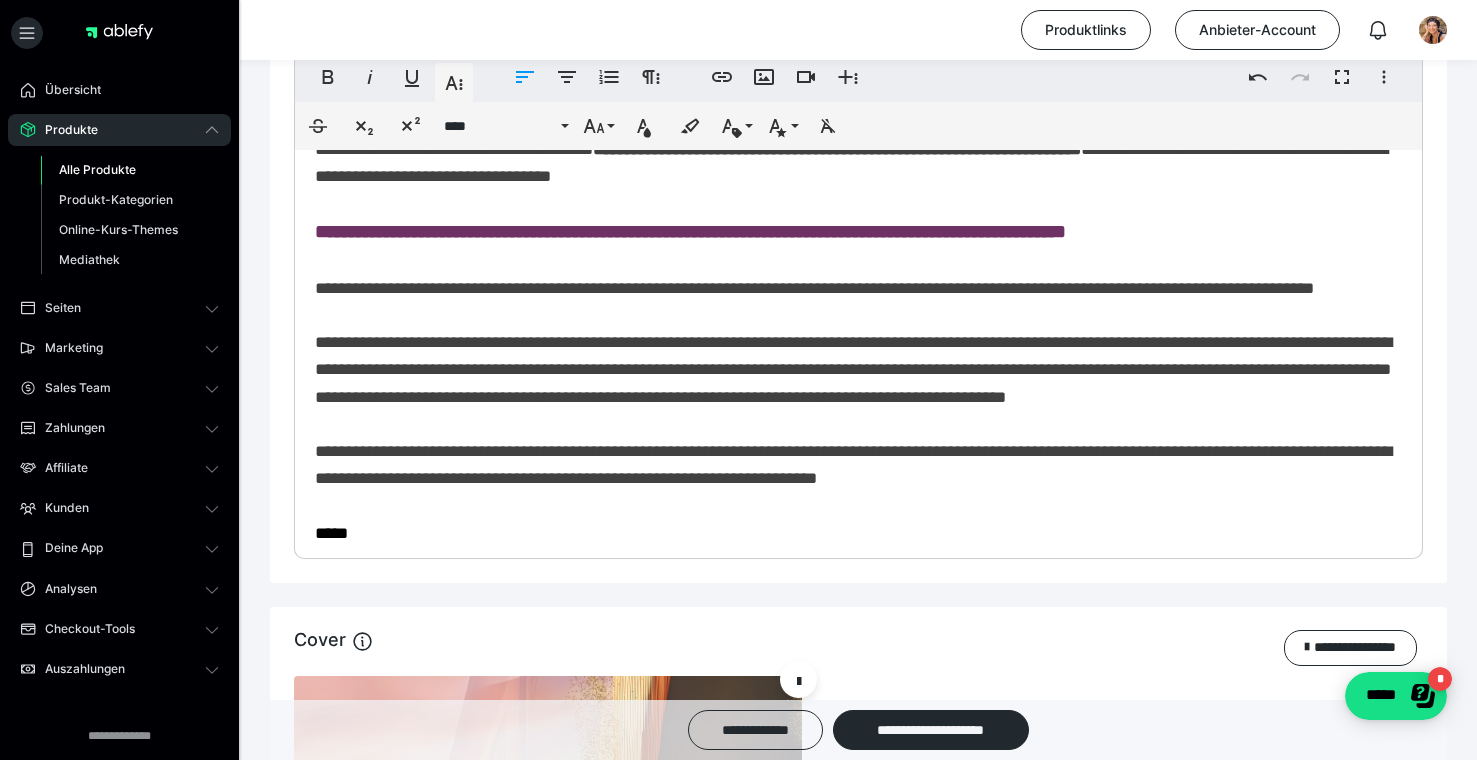 click on "**********" at bounding box center (853, 383) 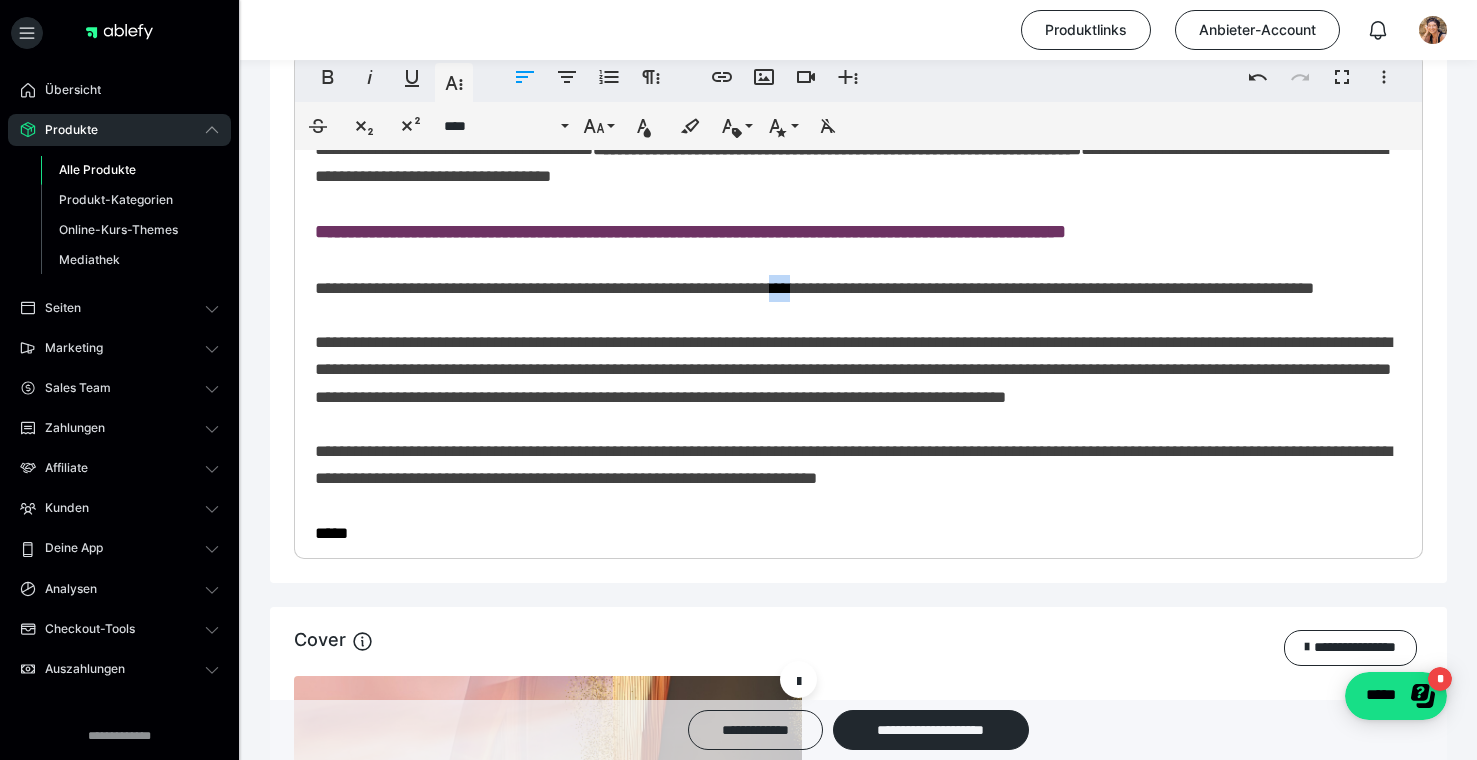 click on "**********" at bounding box center [853, 383] 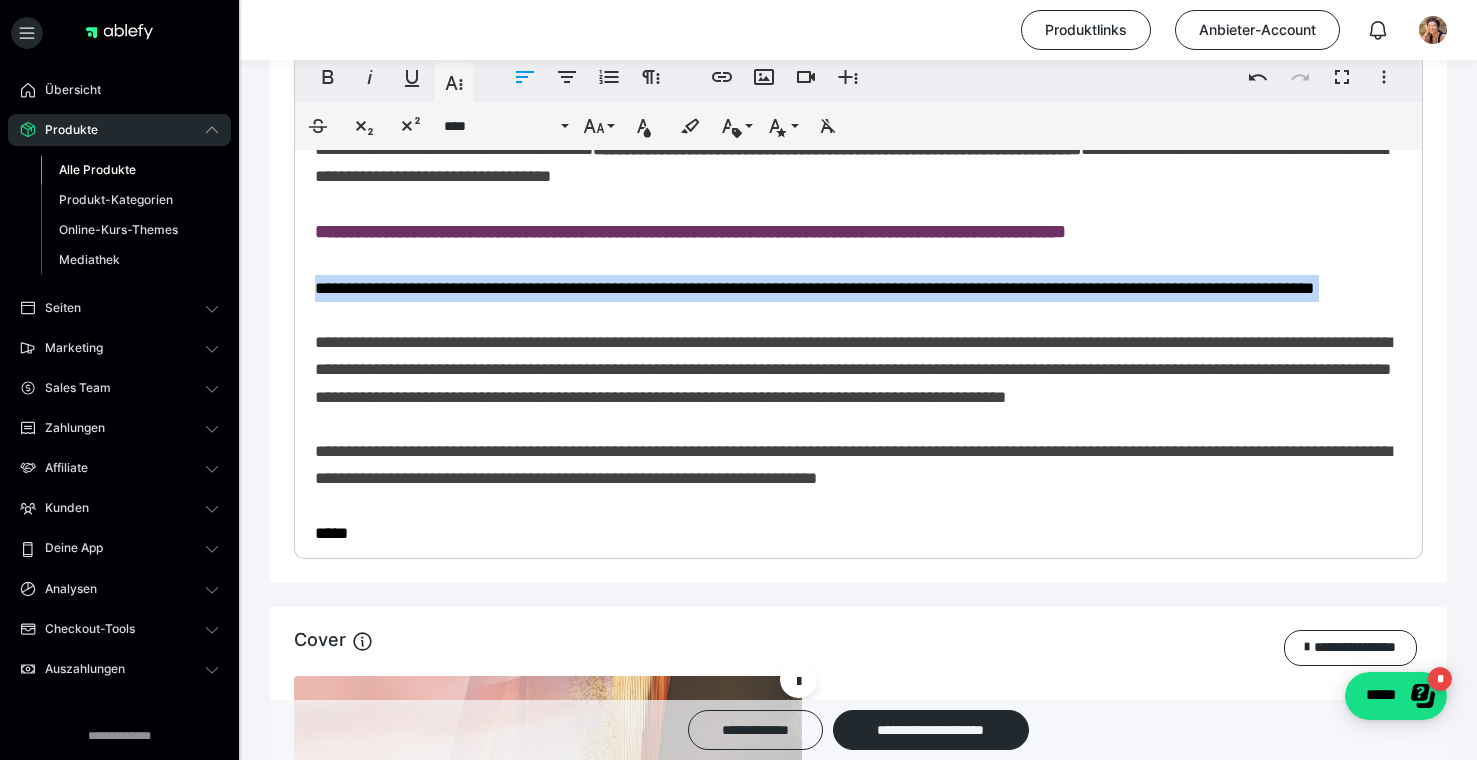 click on "**********" at bounding box center [853, 383] 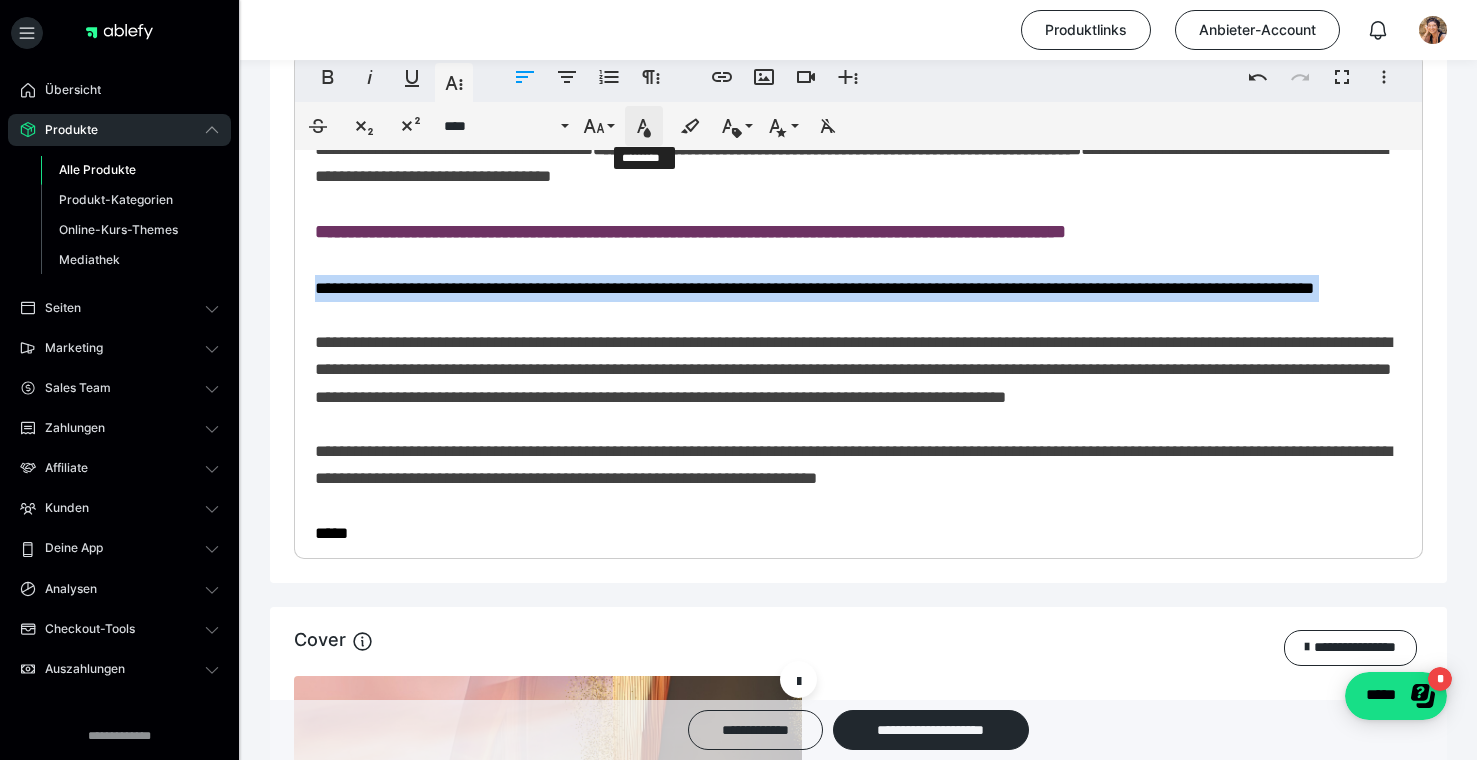 click 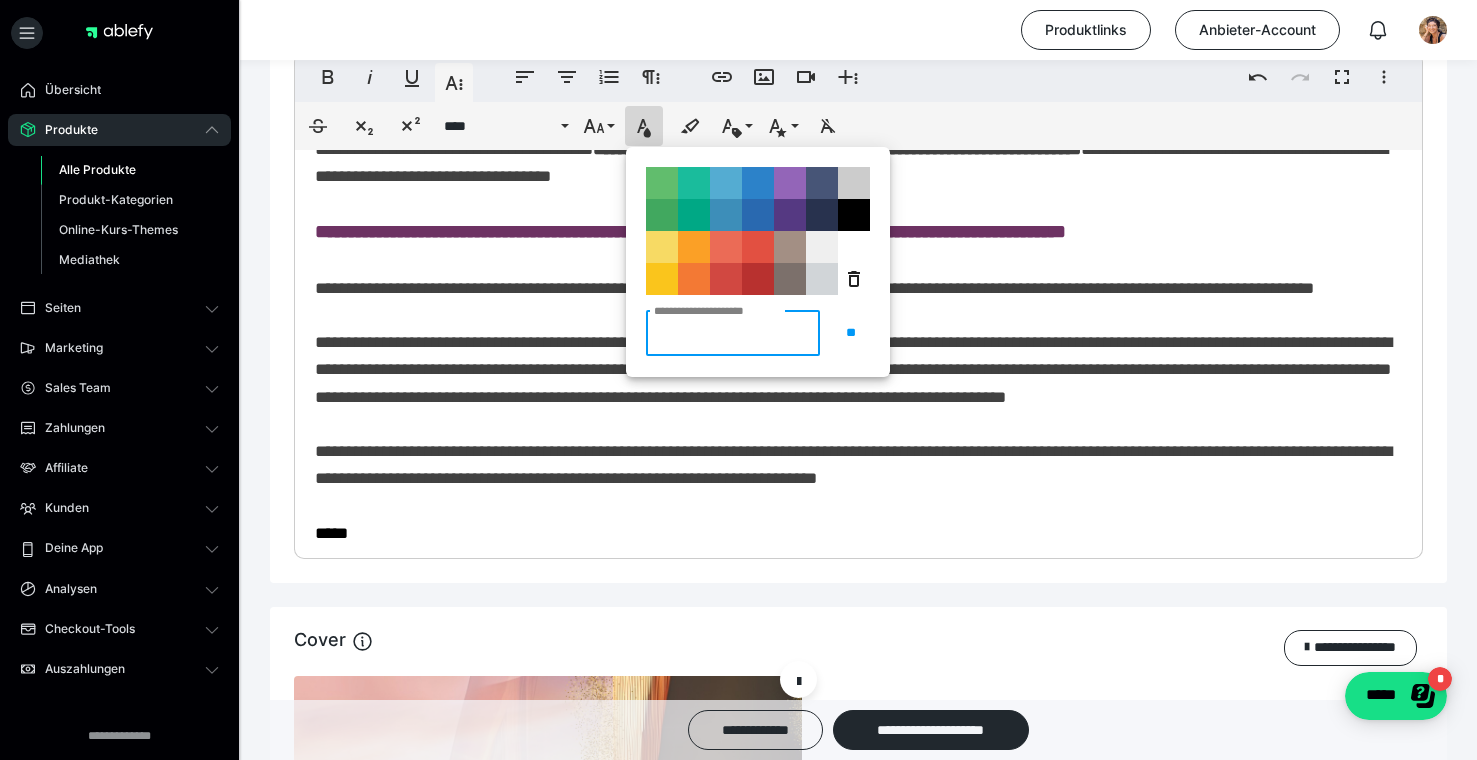 paste on "******" 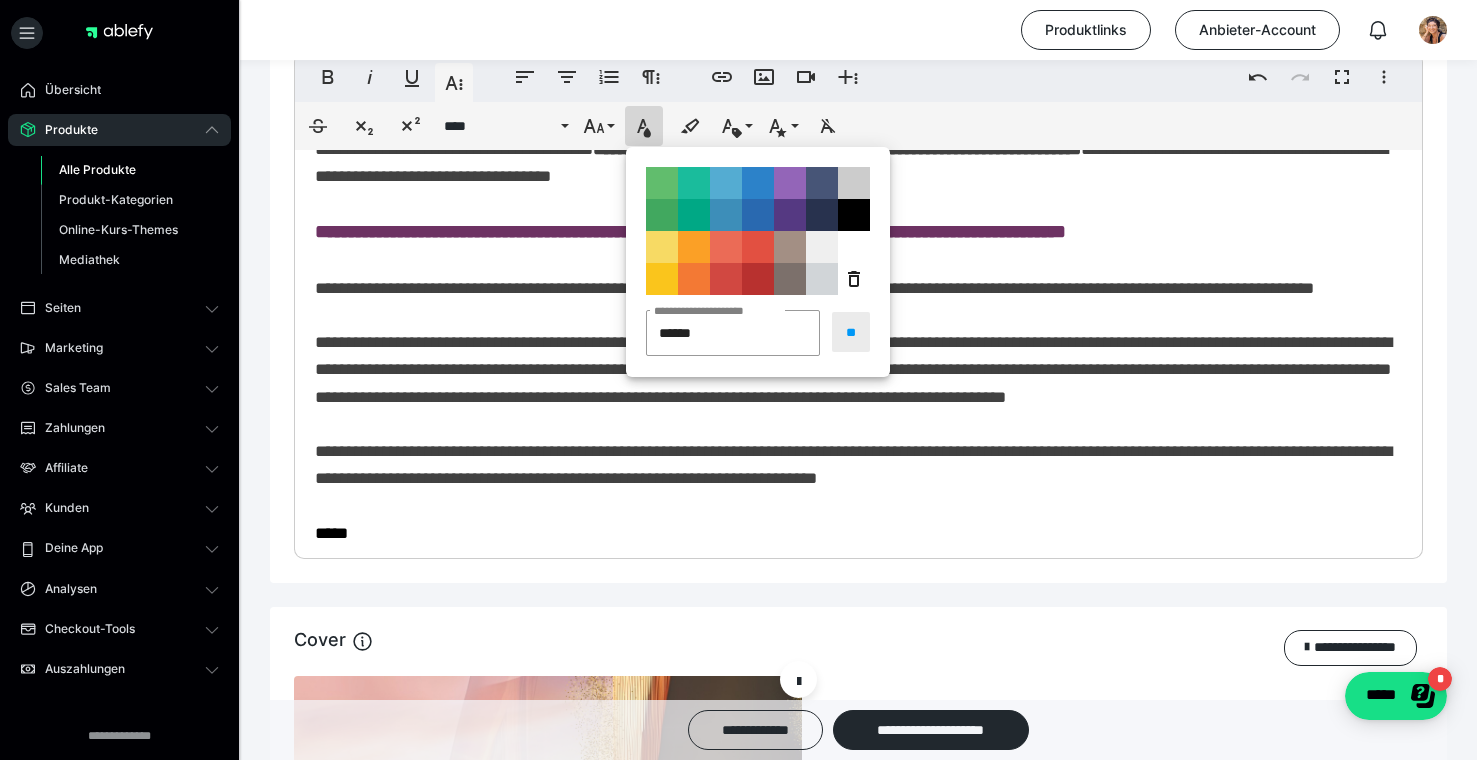 click on "**" at bounding box center [851, 332] 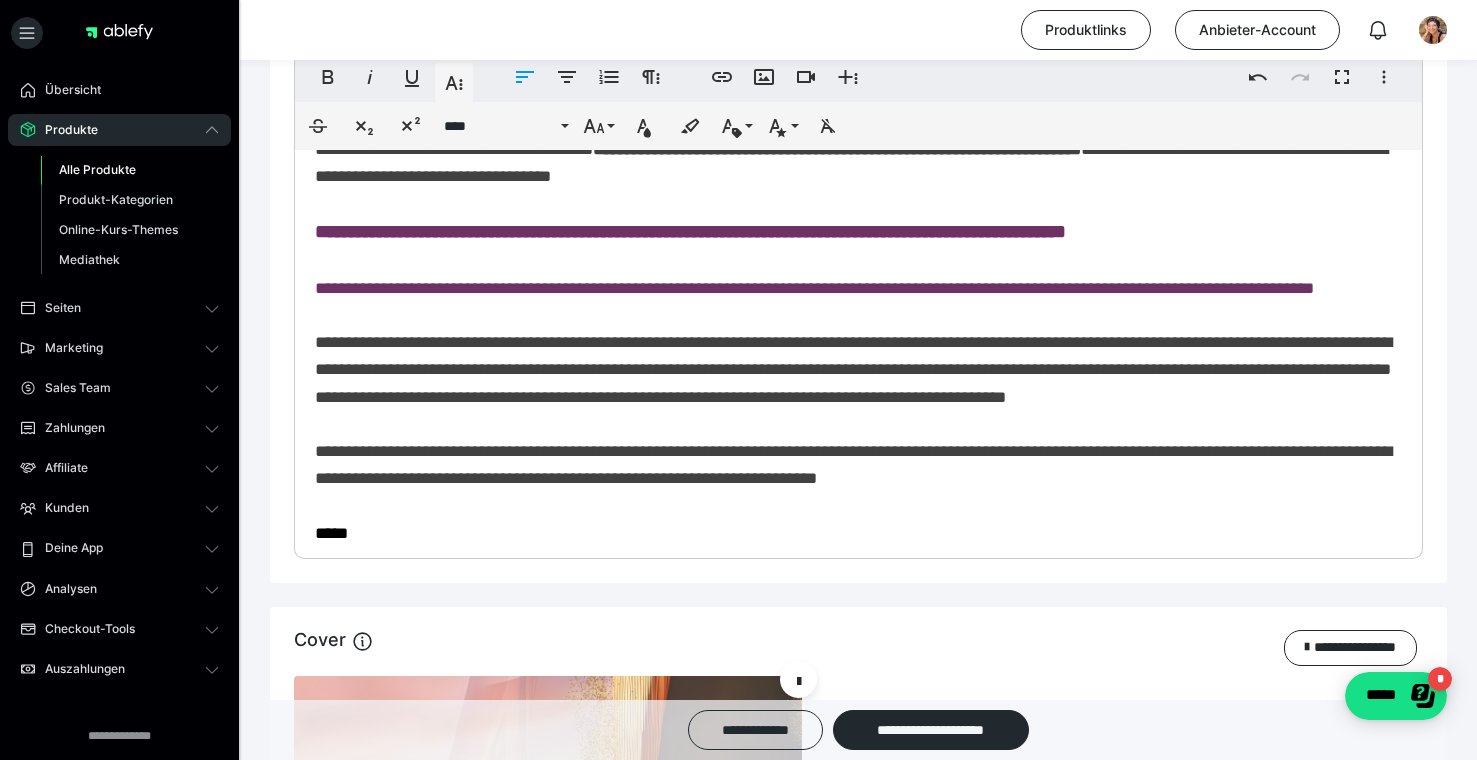 click on "**********" at bounding box center (858, 385) 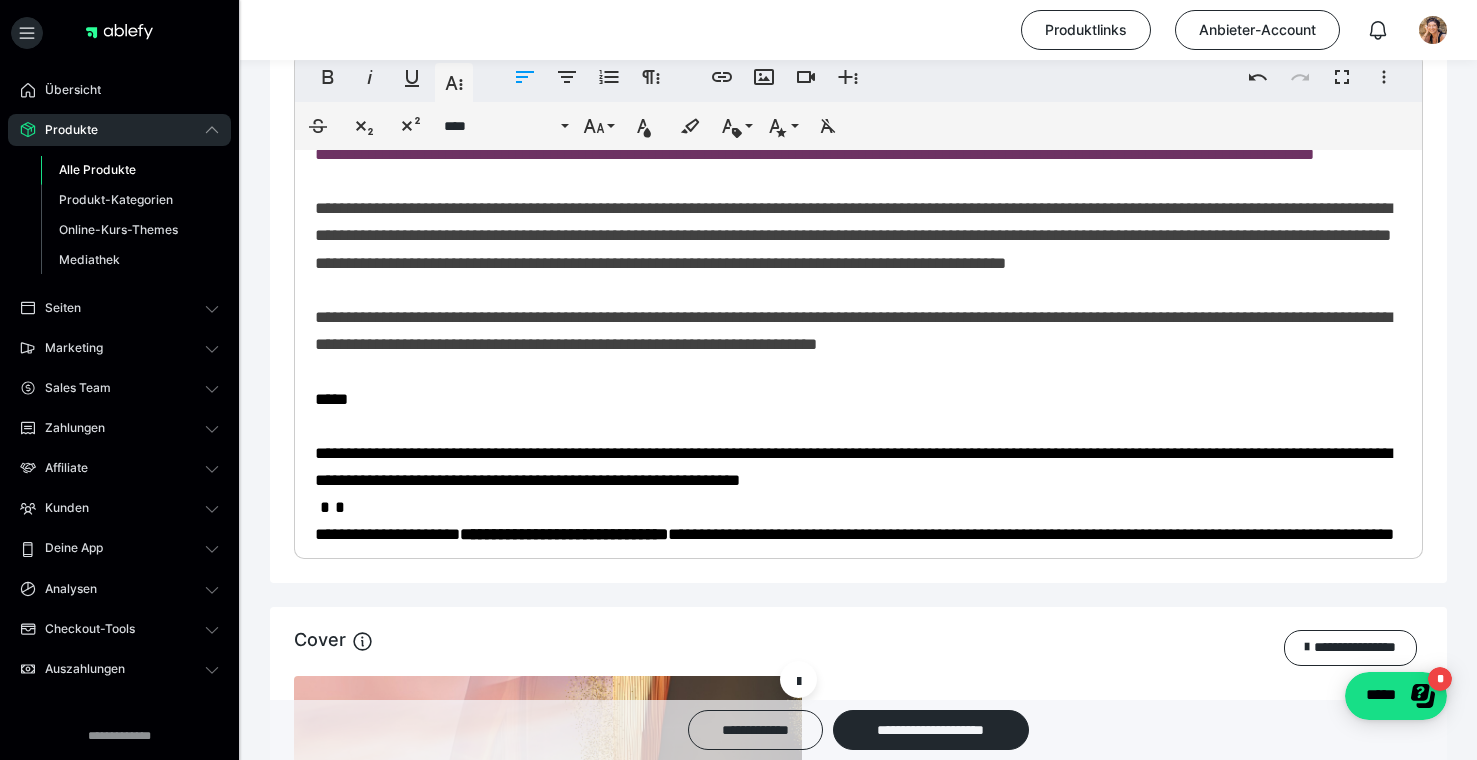 scroll, scrollTop: 355, scrollLeft: 0, axis: vertical 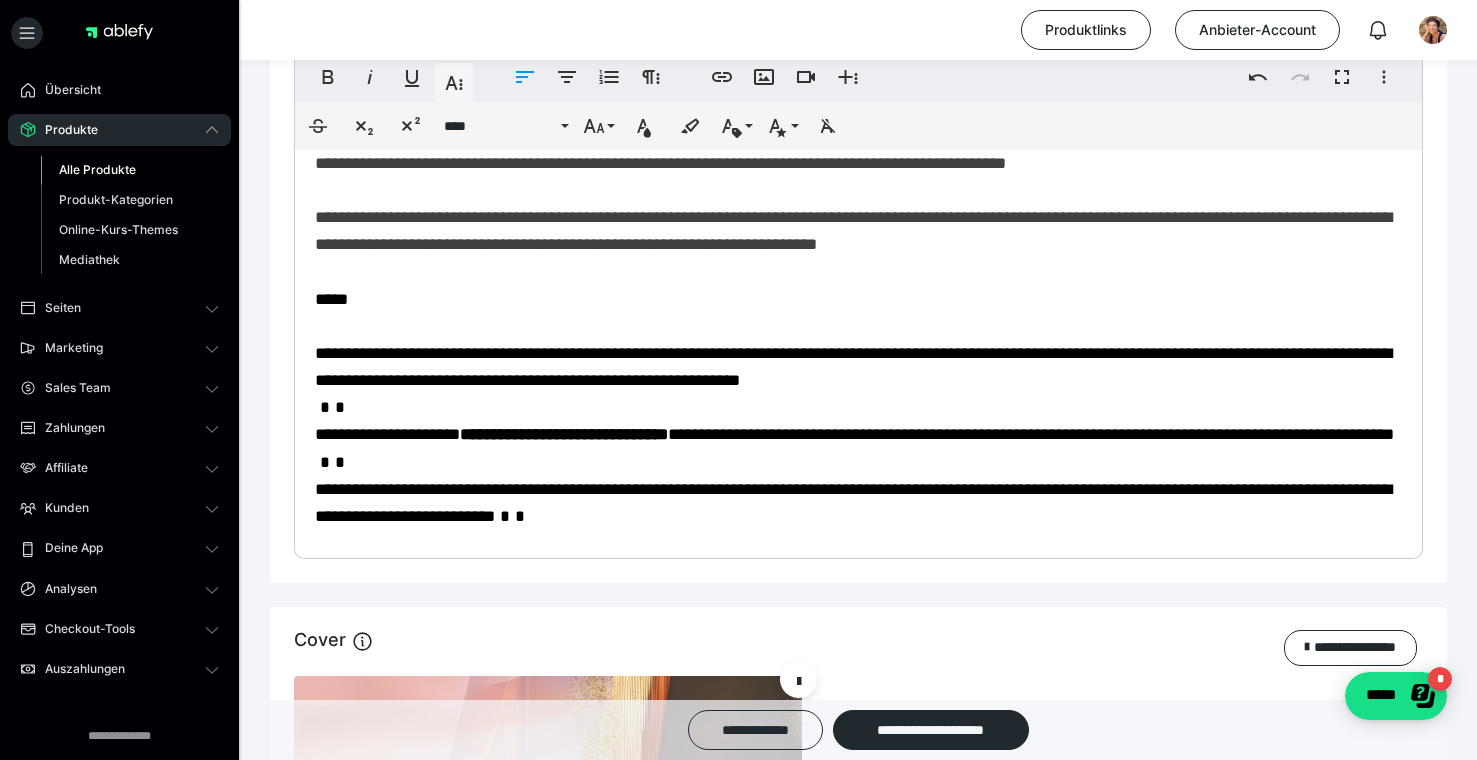 click on "**********" at bounding box center [858, 151] 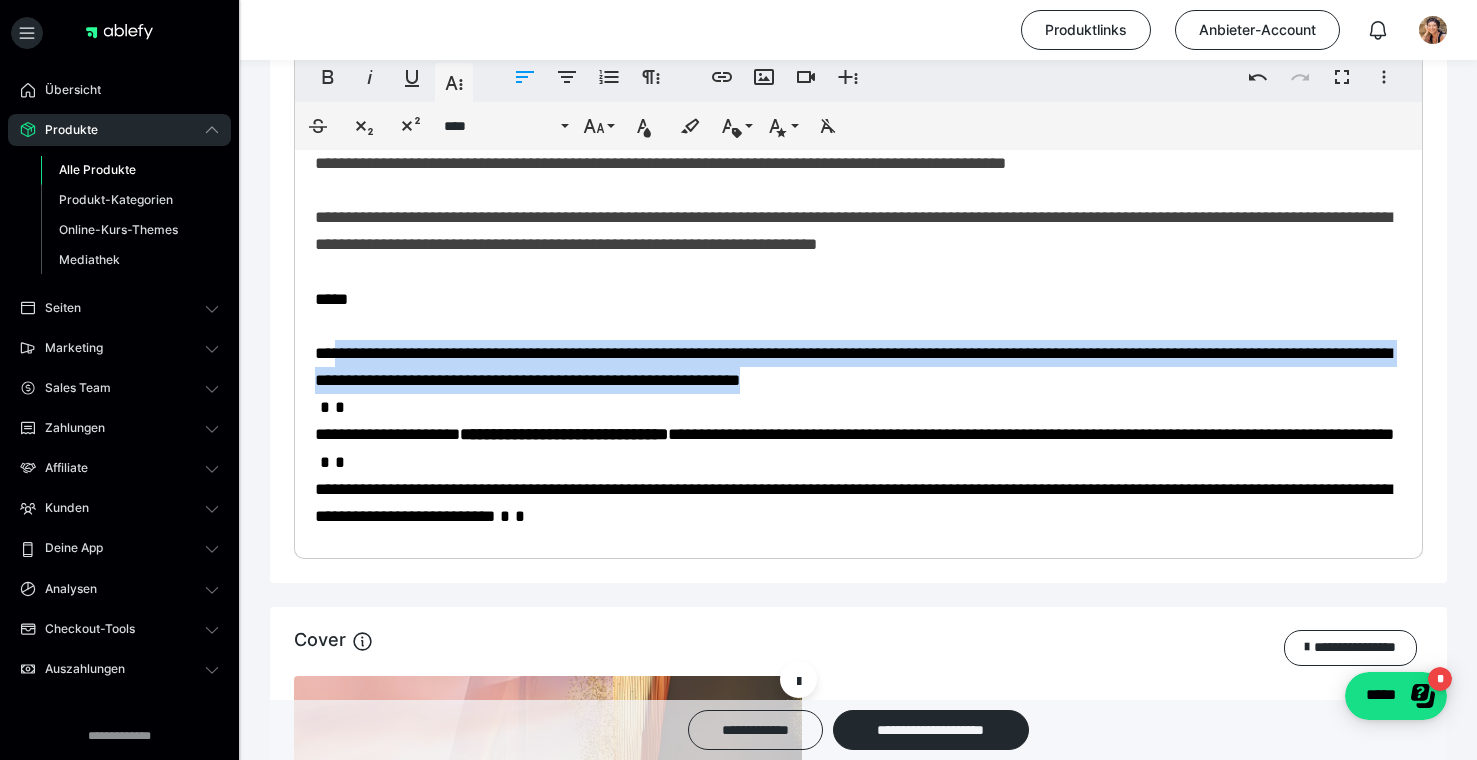 drag, startPoint x: 900, startPoint y: 381, endPoint x: 338, endPoint y: 364, distance: 562.2571 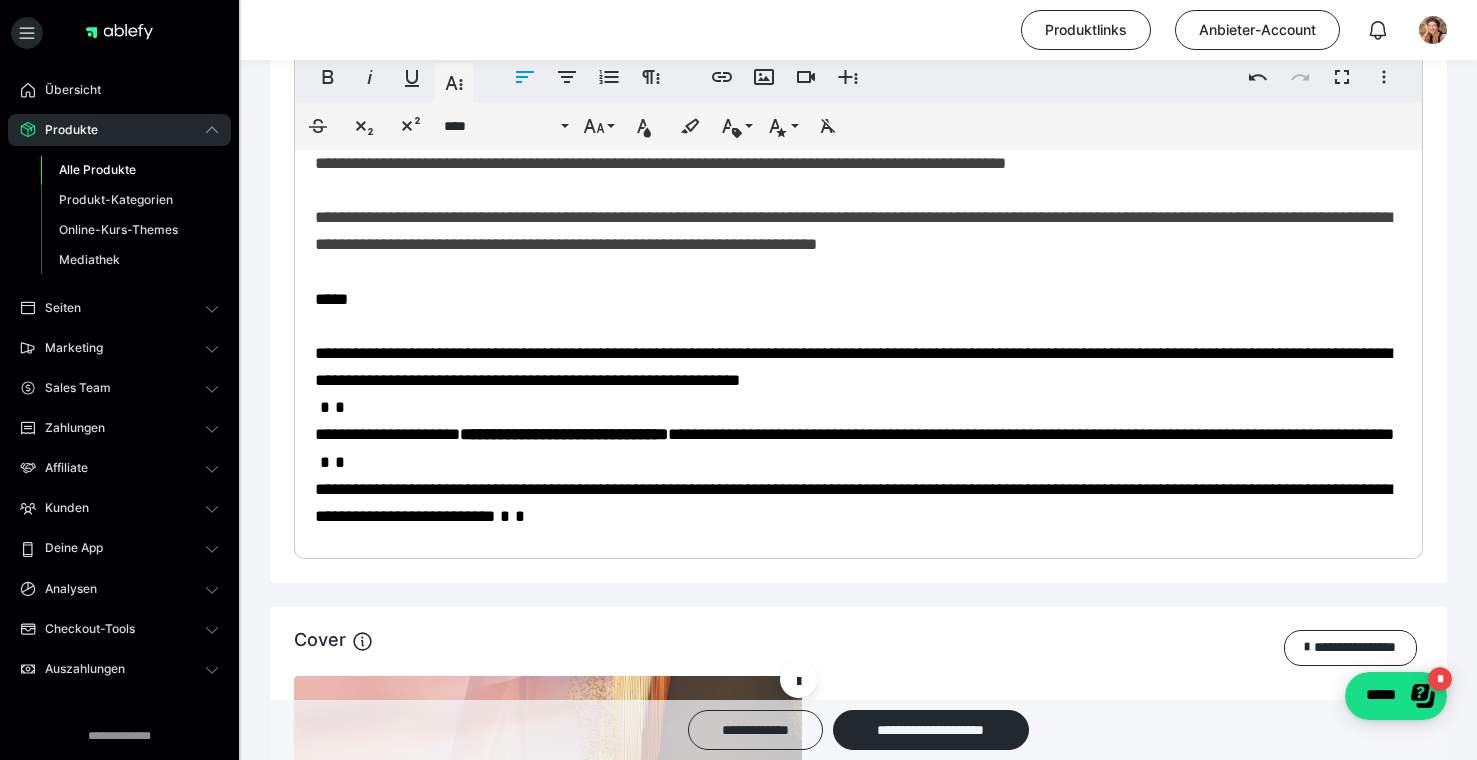 scroll, scrollTop: 1552, scrollLeft: 7, axis: both 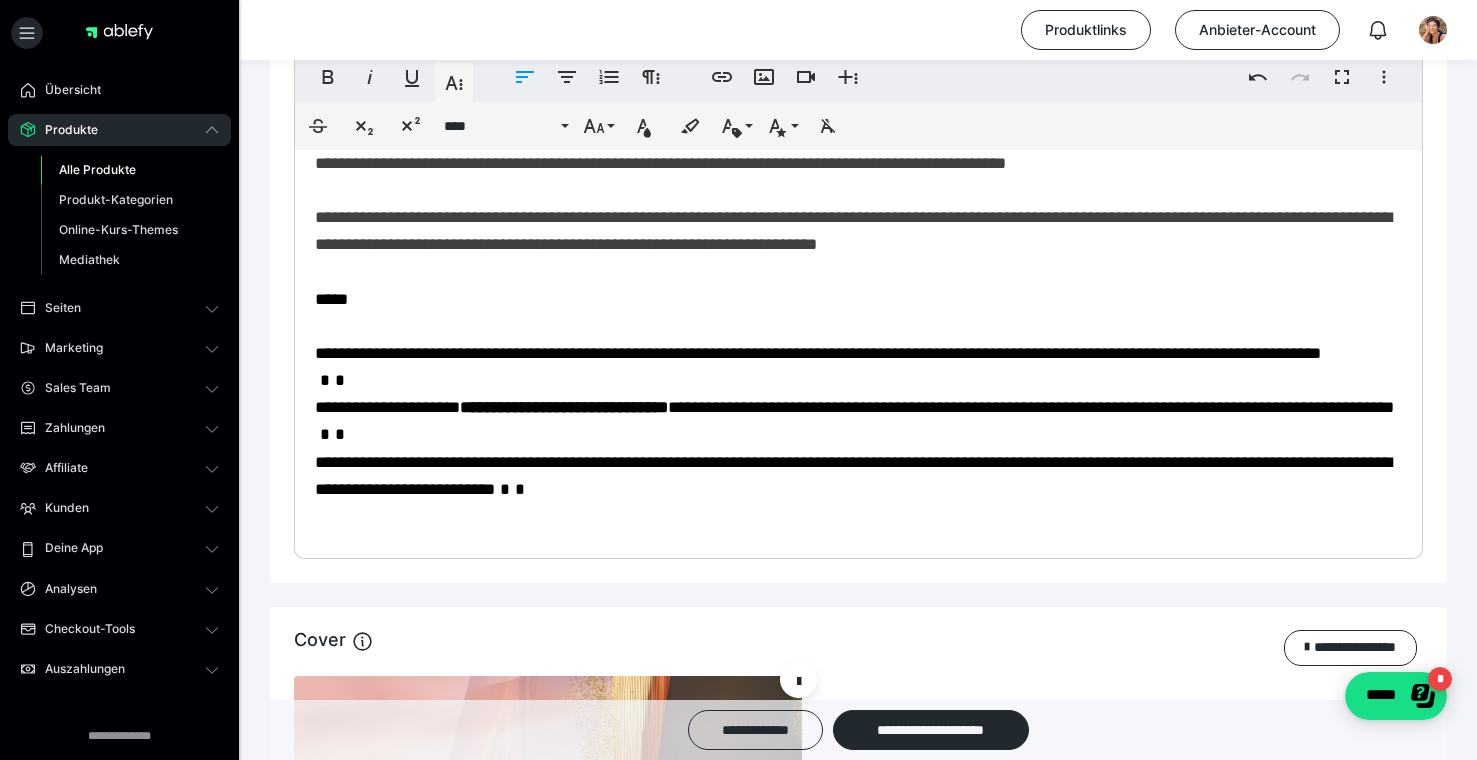 click on "**********" at bounding box center [818, 353] 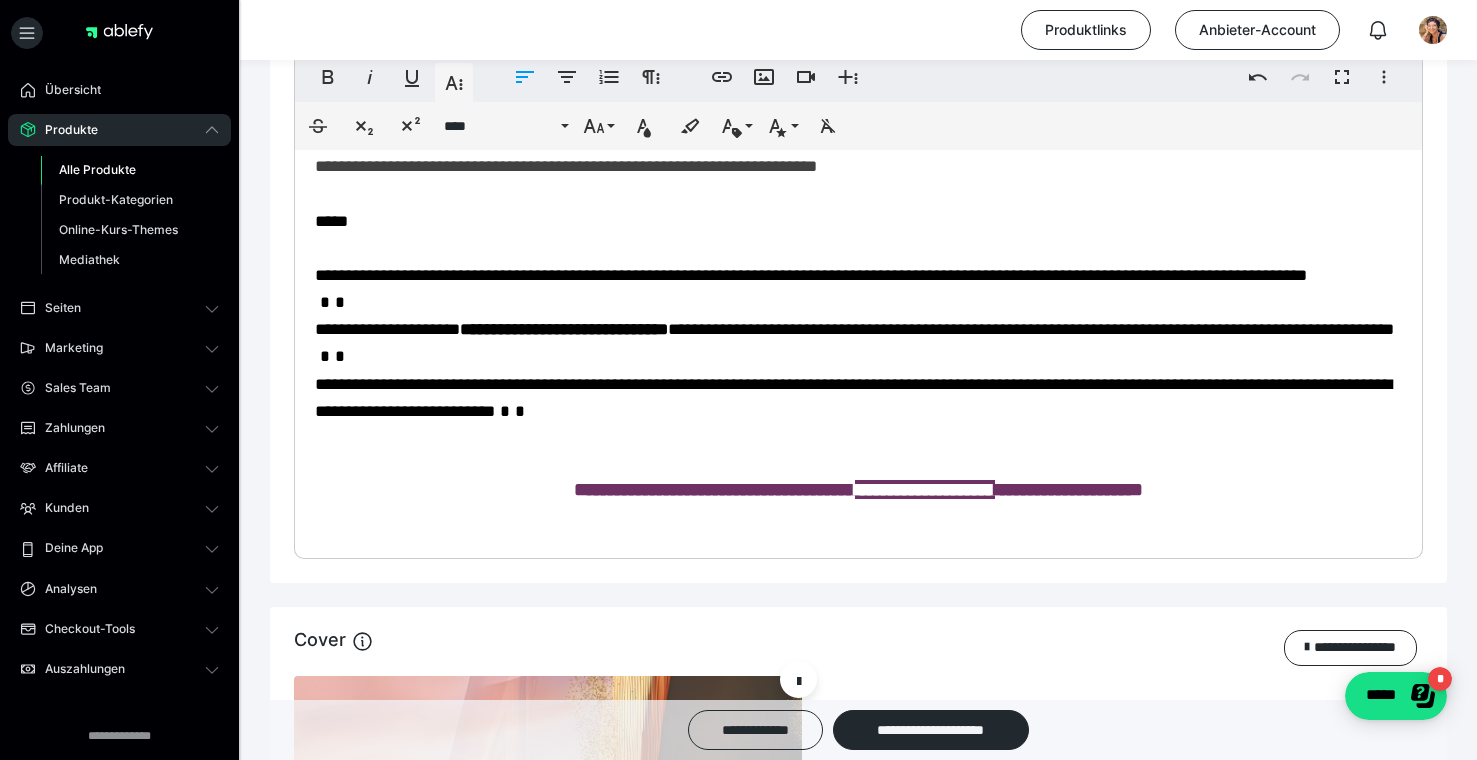 scroll, scrollTop: 504, scrollLeft: 0, axis: vertical 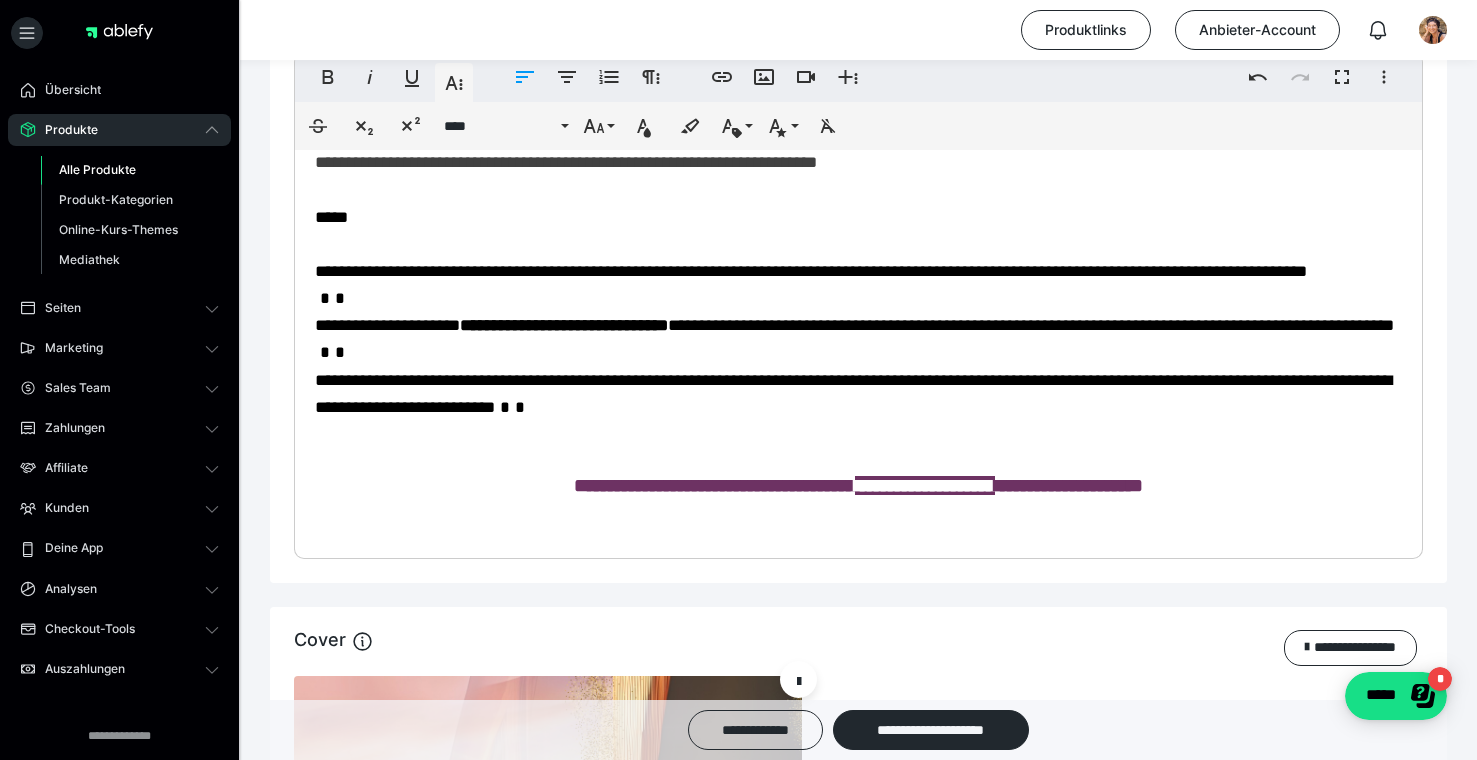 click on "**********" at bounding box center (858, 55) 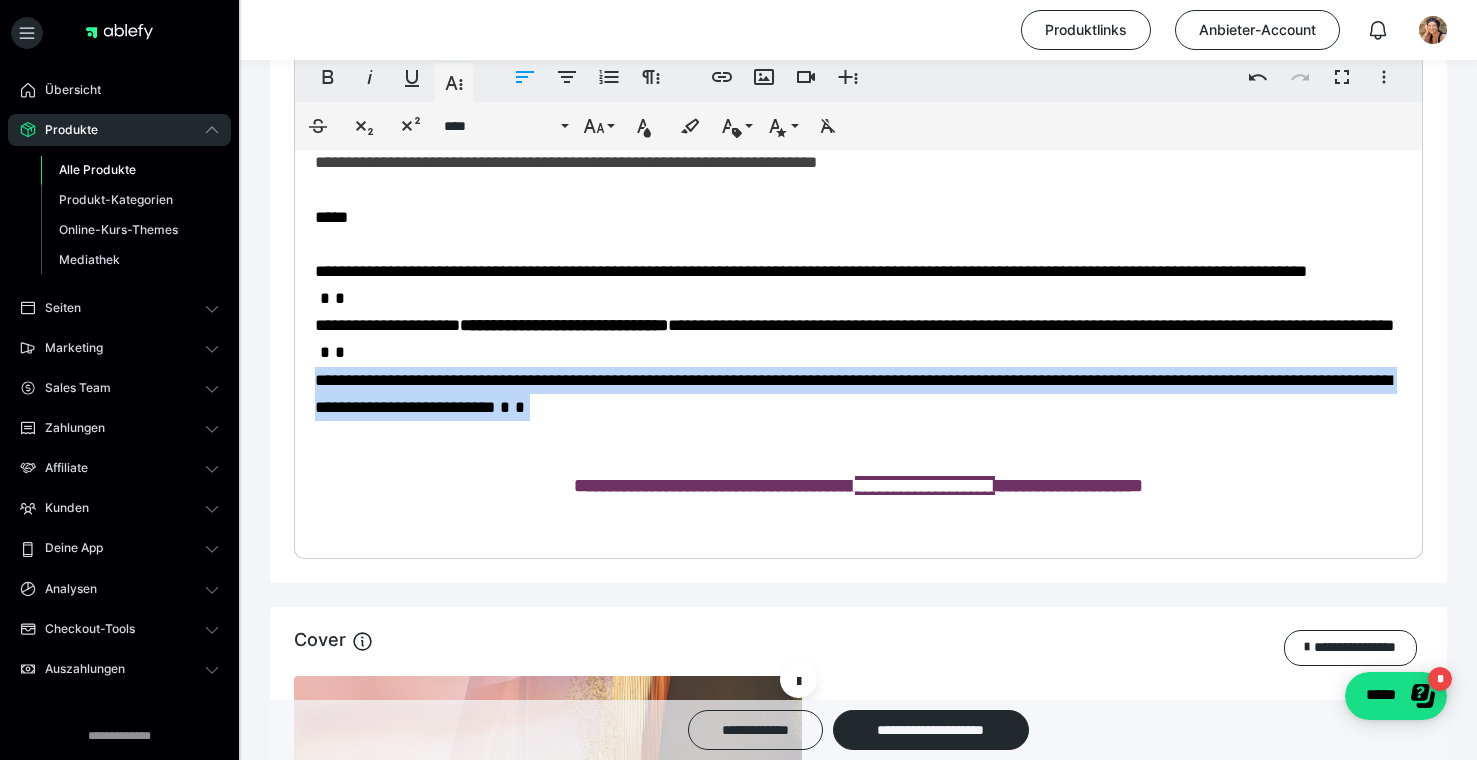 drag, startPoint x: 686, startPoint y: 436, endPoint x: 302, endPoint y: 413, distance: 384.68817 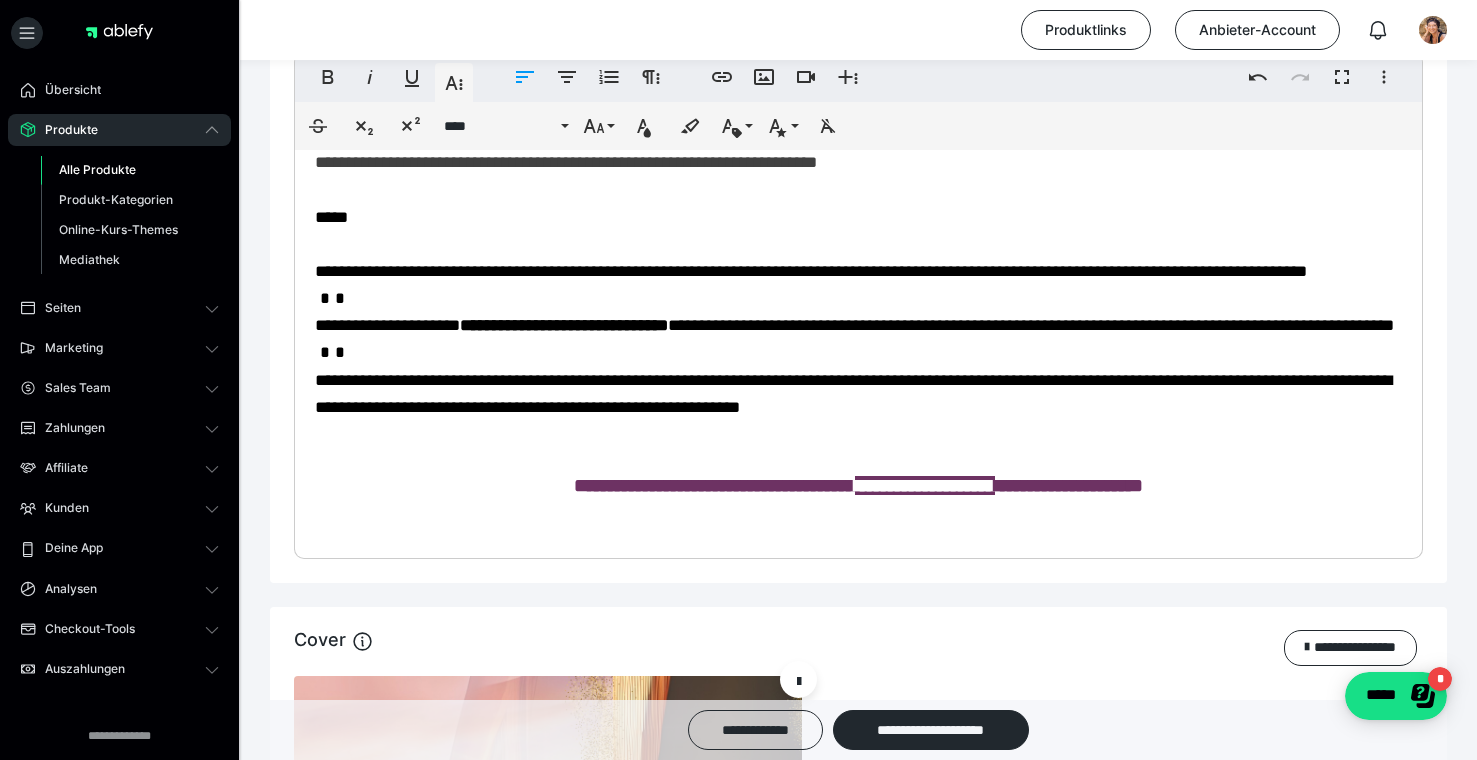 scroll, scrollTop: 2786, scrollLeft: 2, axis: both 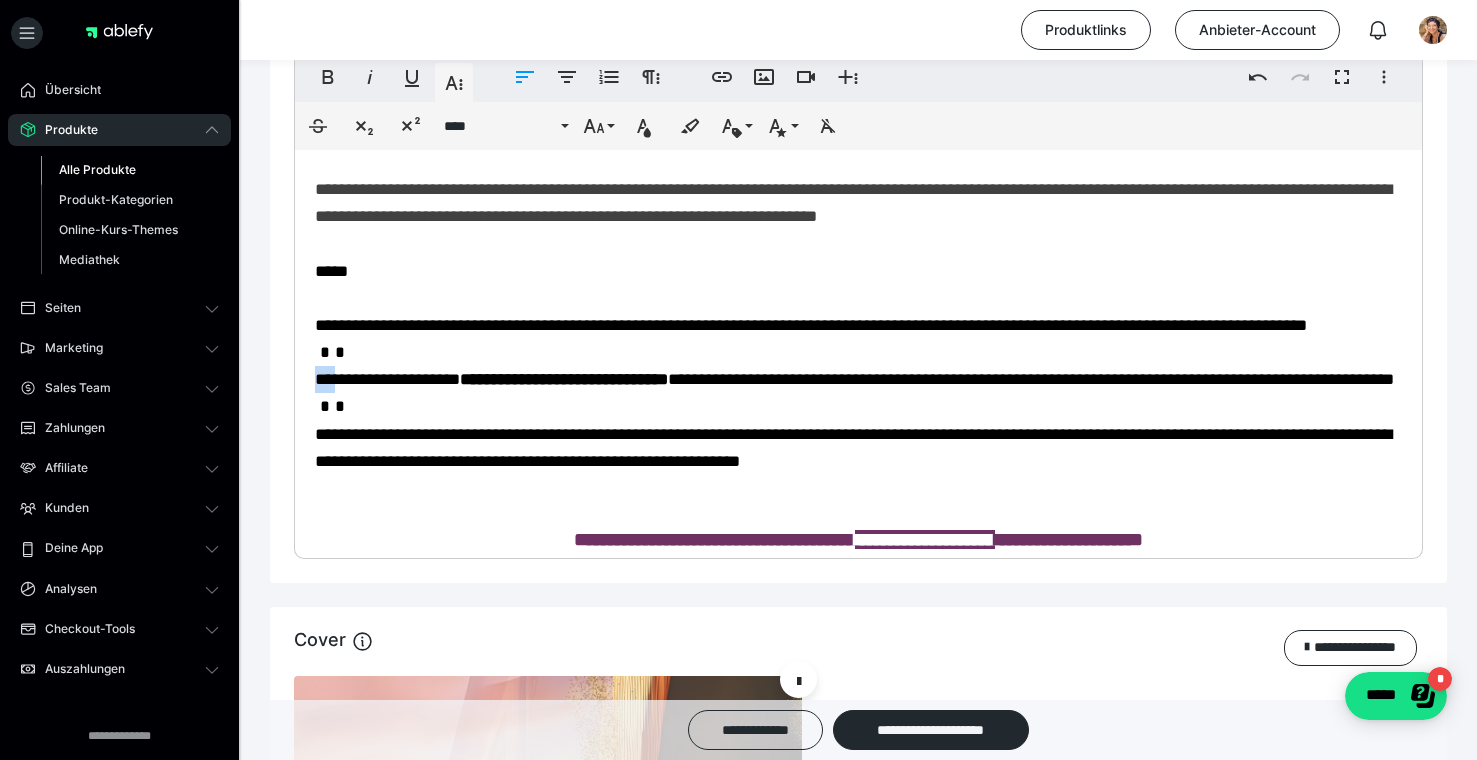 drag, startPoint x: 335, startPoint y: 383, endPoint x: 313, endPoint y: 385, distance: 22.090721 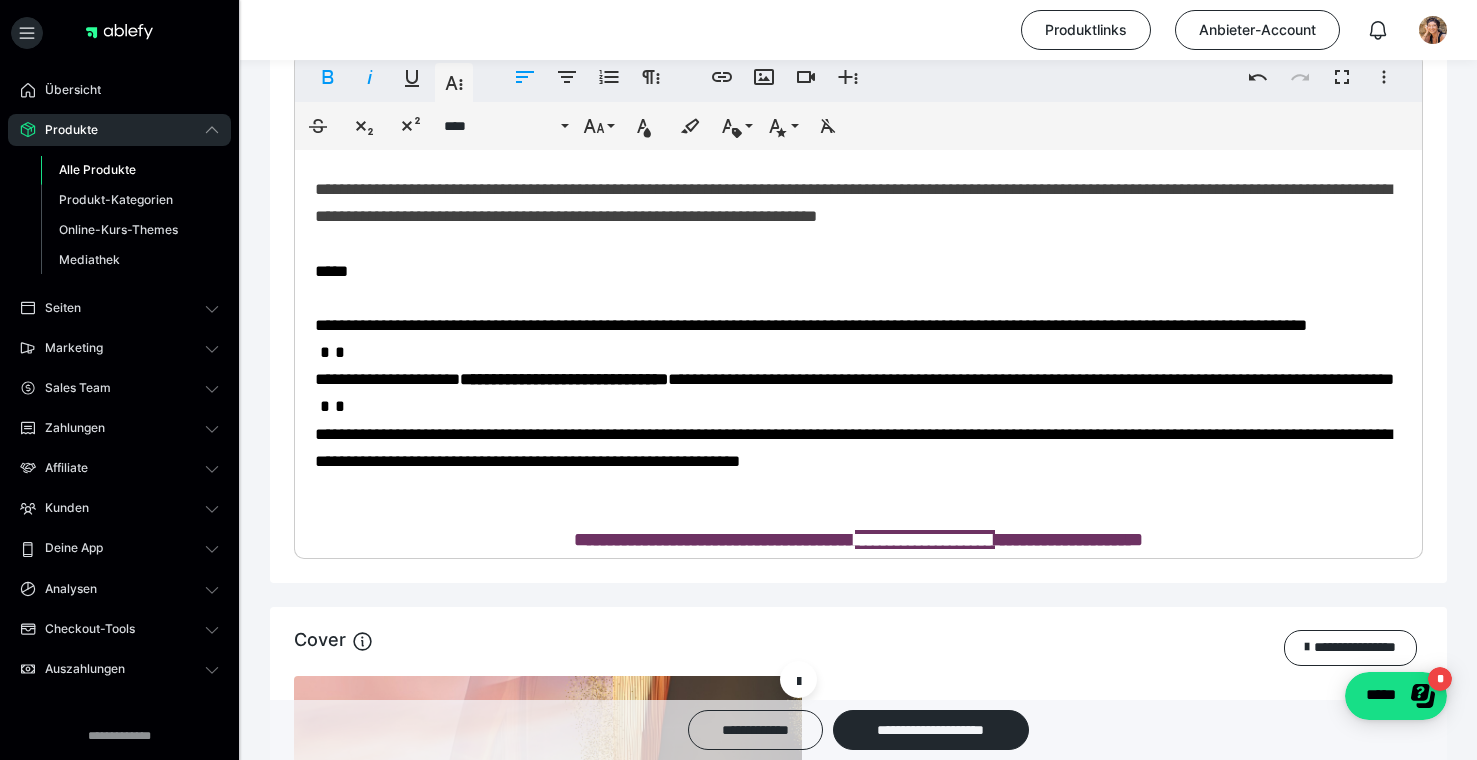 click on "**********" at bounding box center (854, 366) 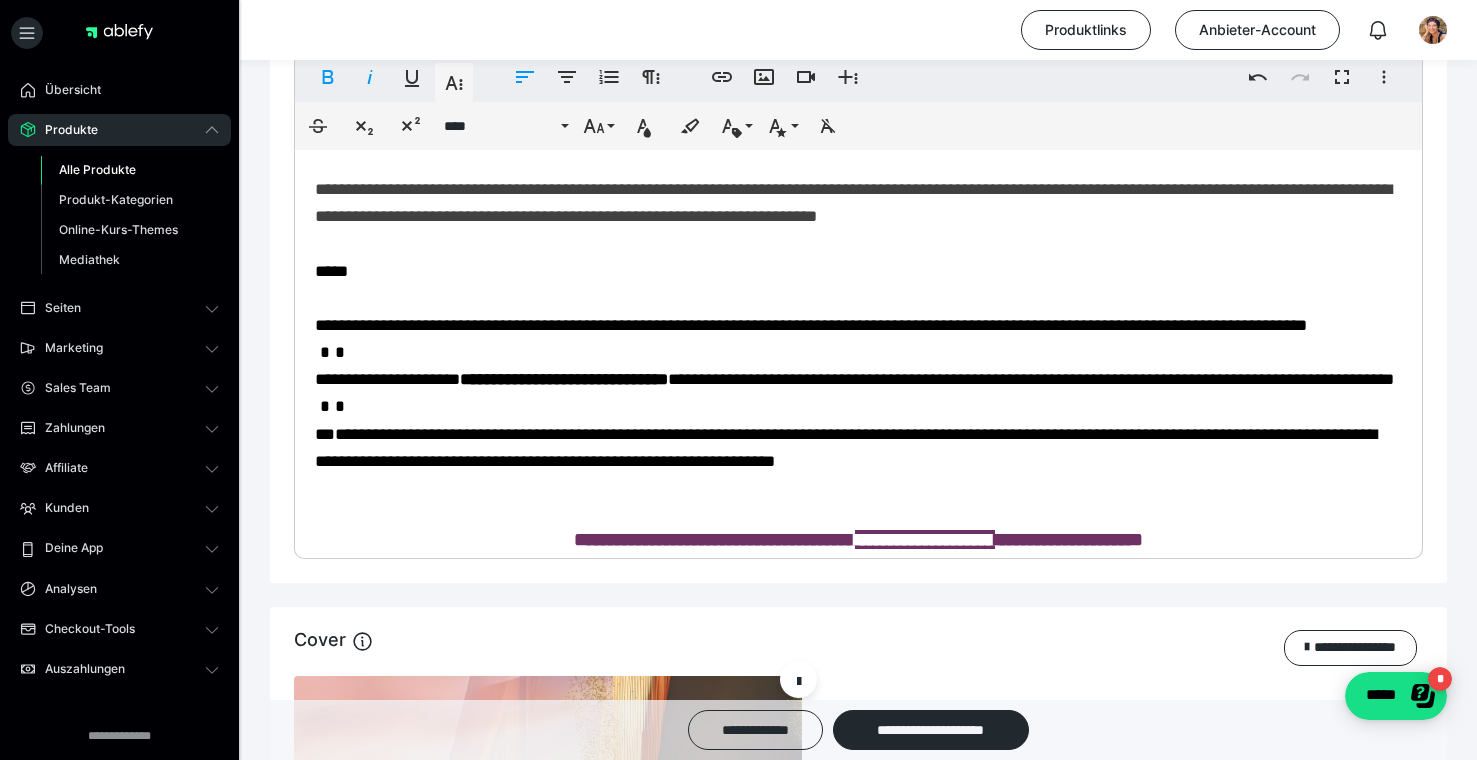 scroll, scrollTop: 468, scrollLeft: 0, axis: vertical 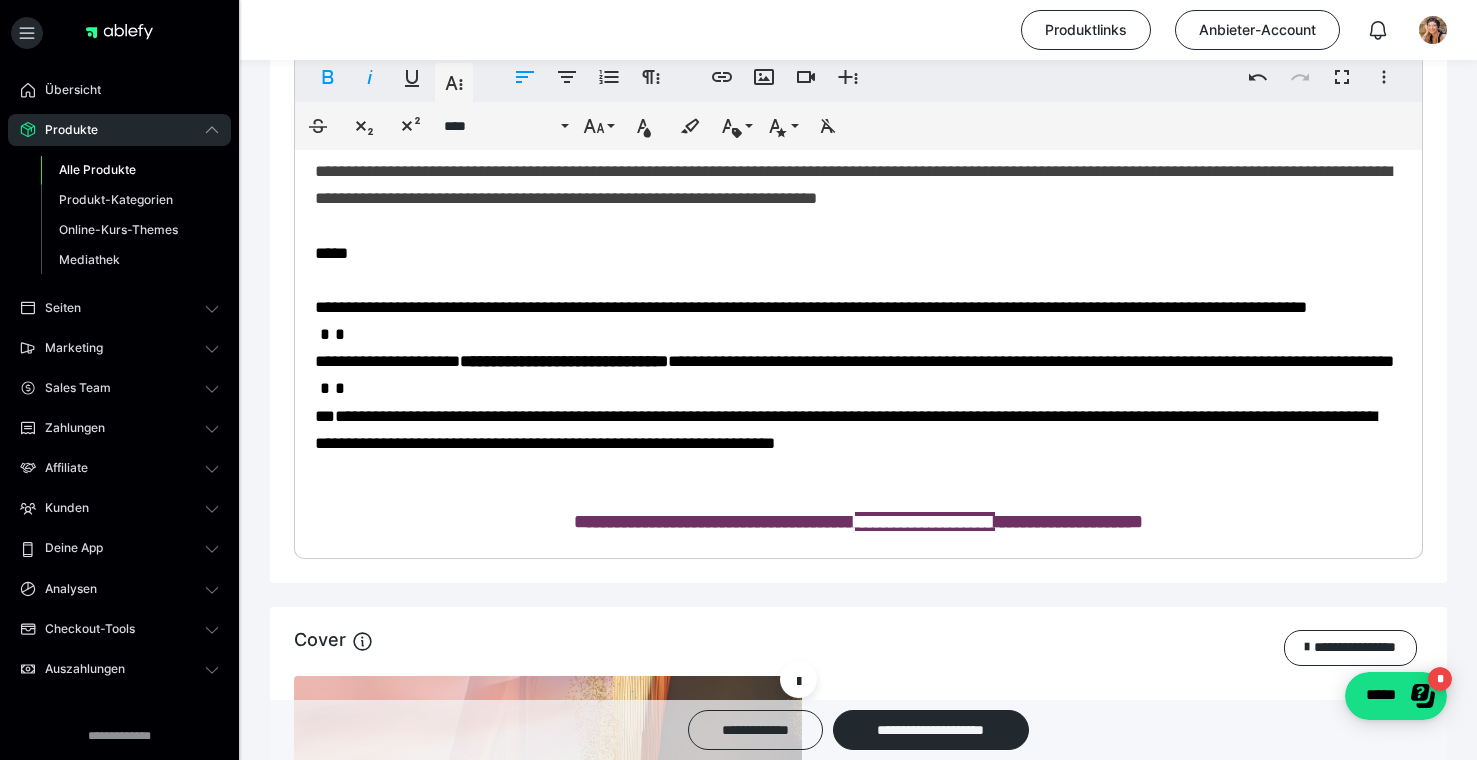 click on "**********" at bounding box center [854, 348] 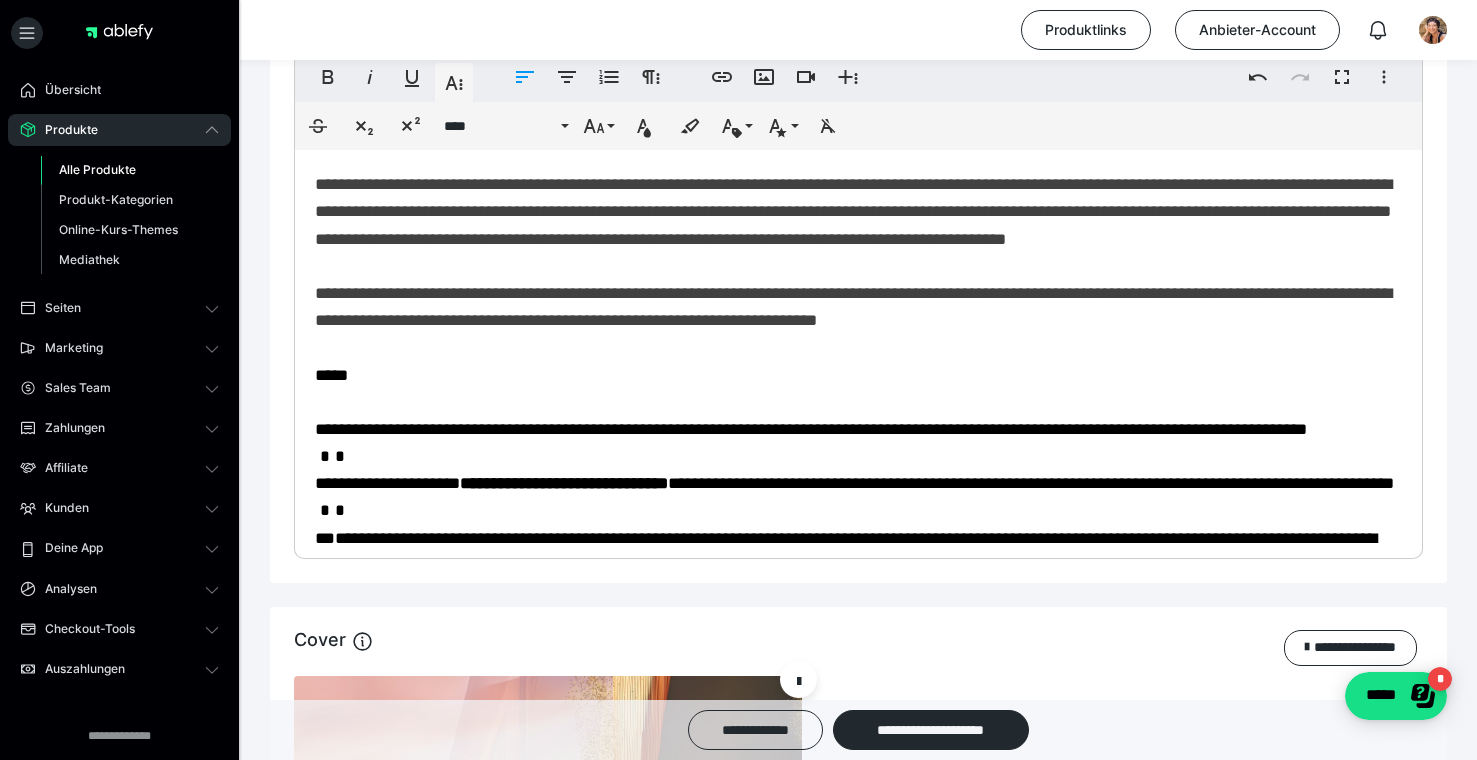 scroll, scrollTop: 344, scrollLeft: 0, axis: vertical 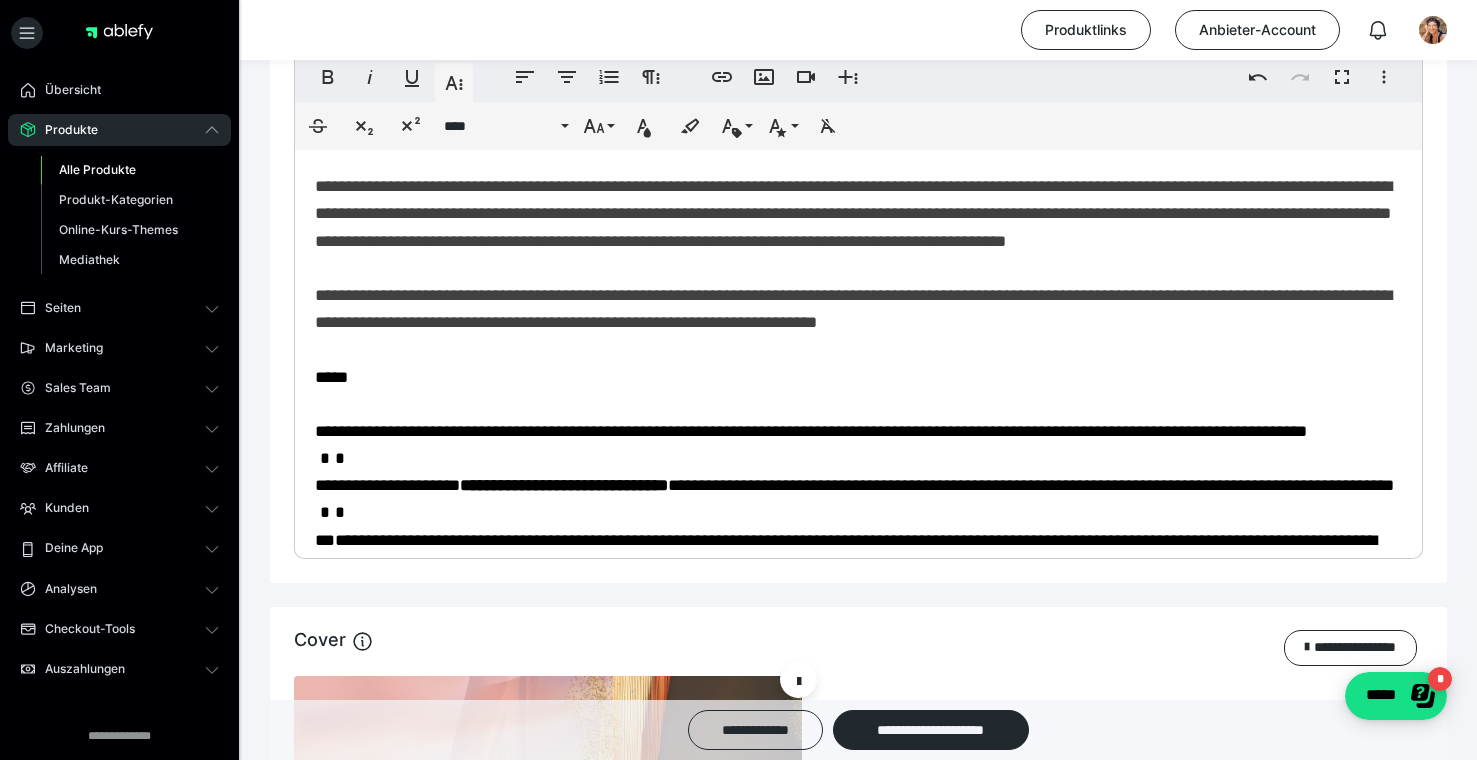 click on "**********" at bounding box center [858, 215] 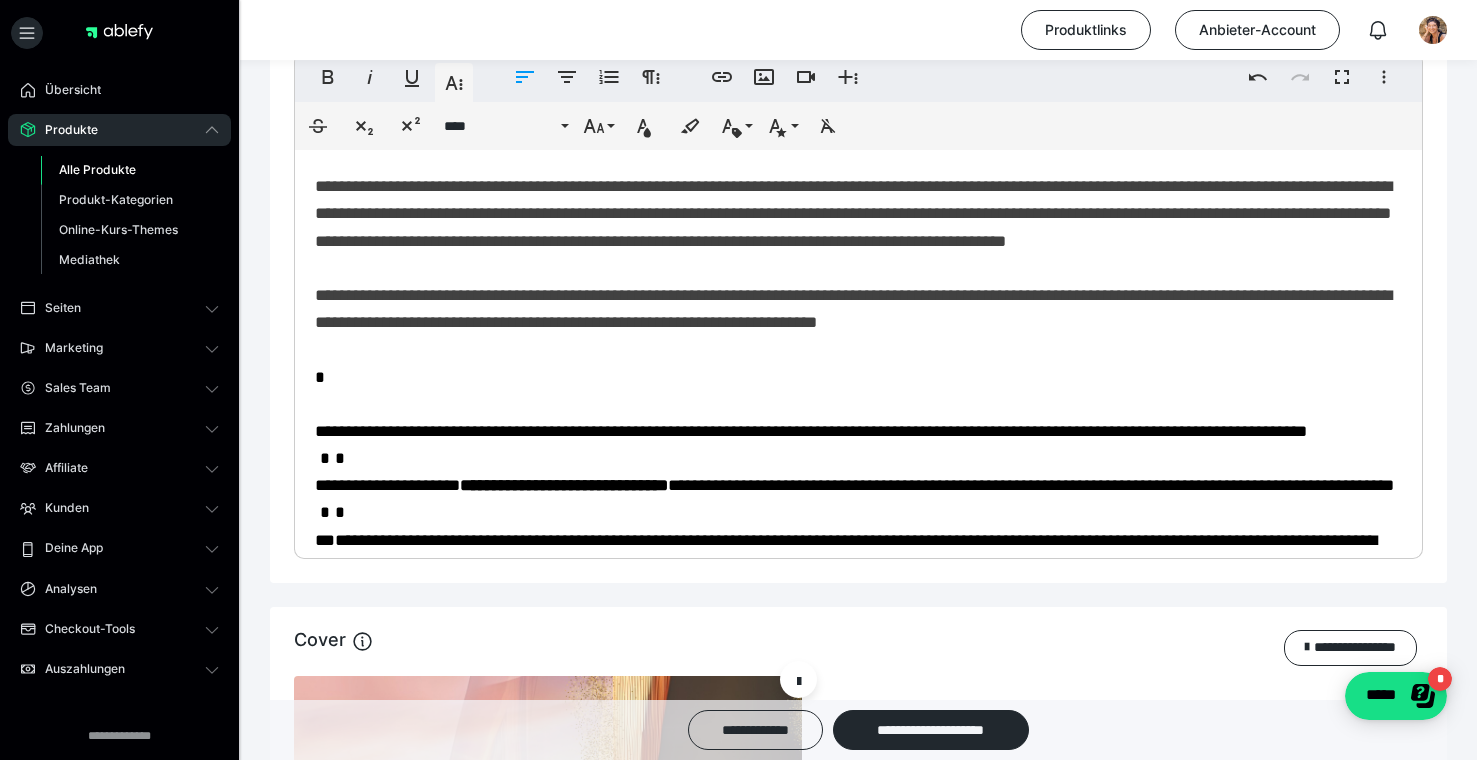 scroll, scrollTop: 434, scrollLeft: 0, axis: vertical 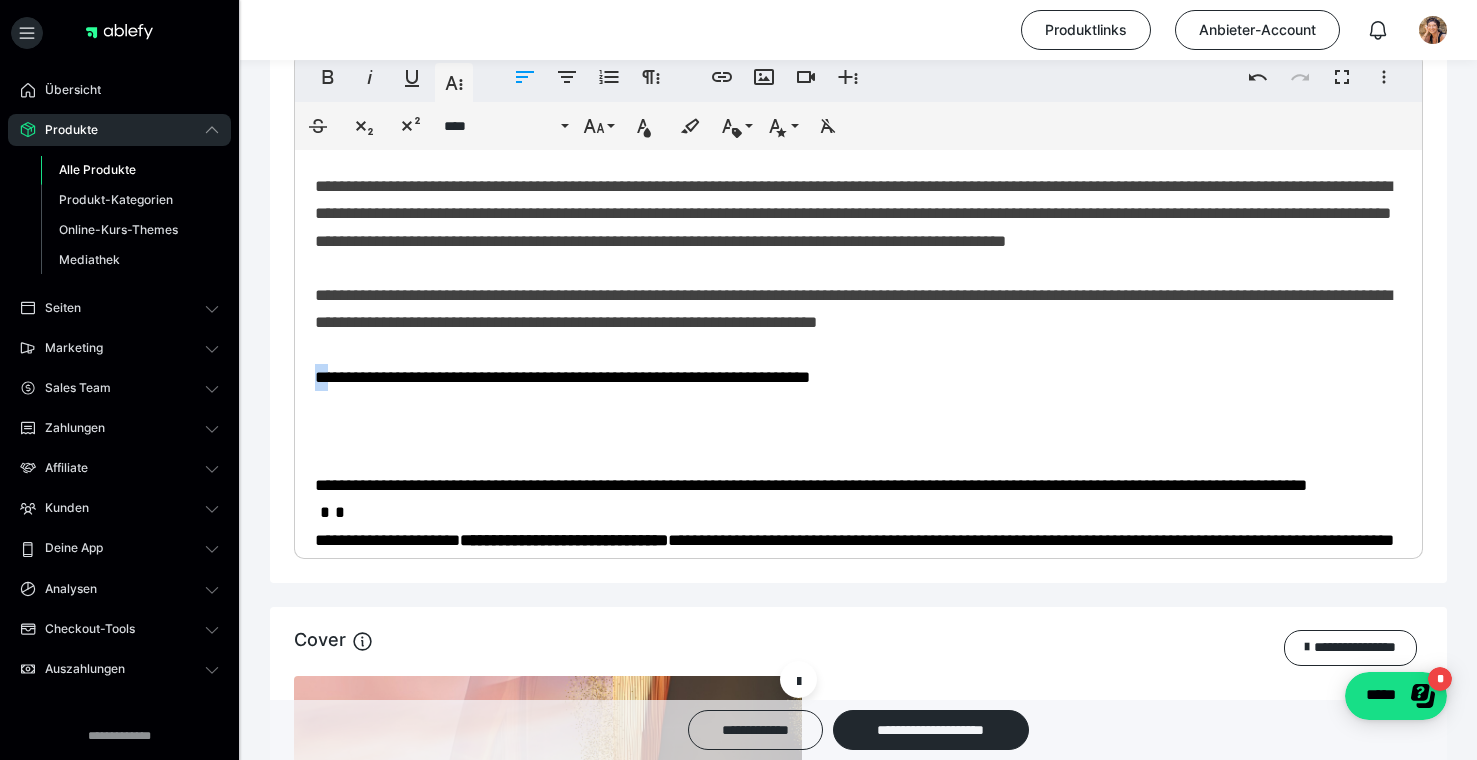 drag, startPoint x: 338, startPoint y: 376, endPoint x: 305, endPoint y: 376, distance: 33 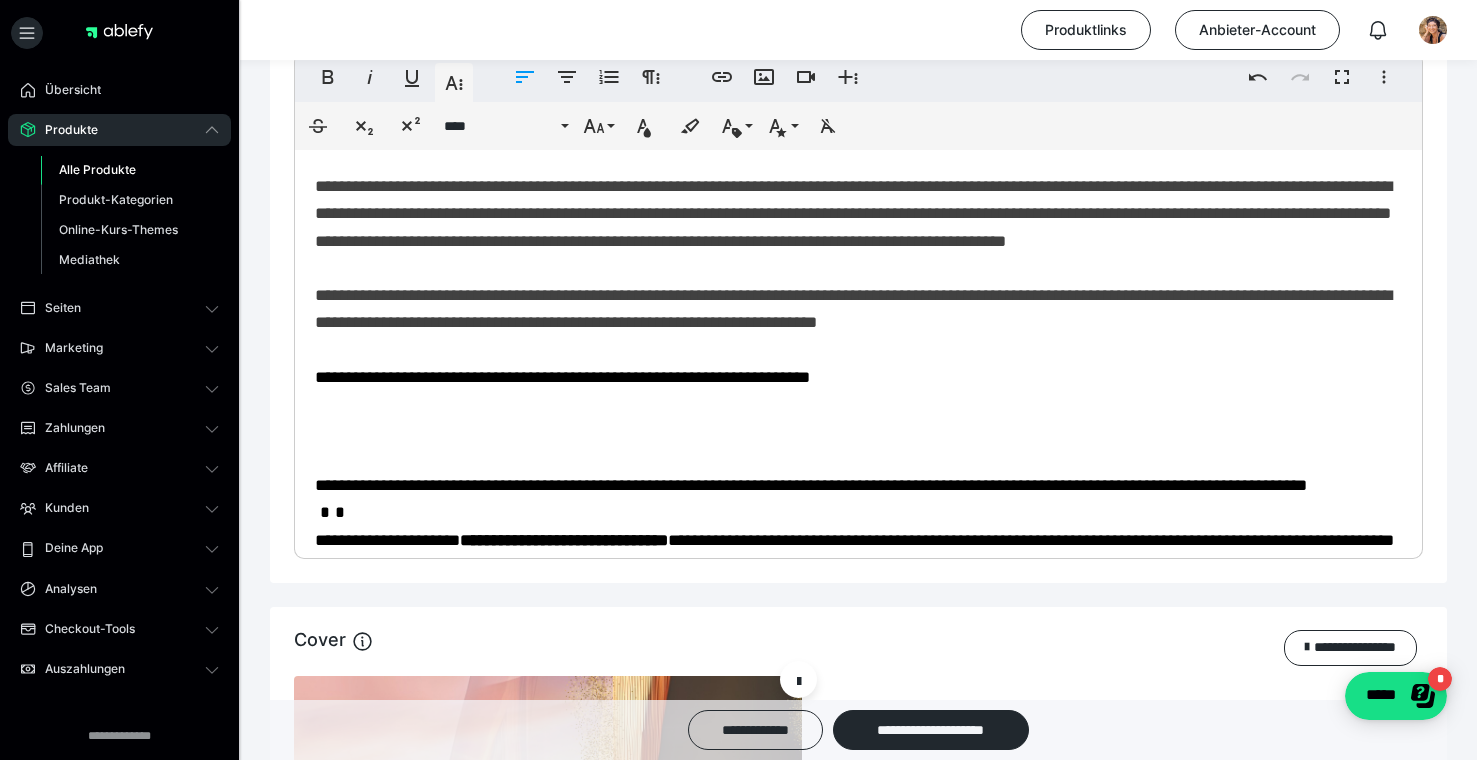 click on "**********" at bounding box center (858, 242) 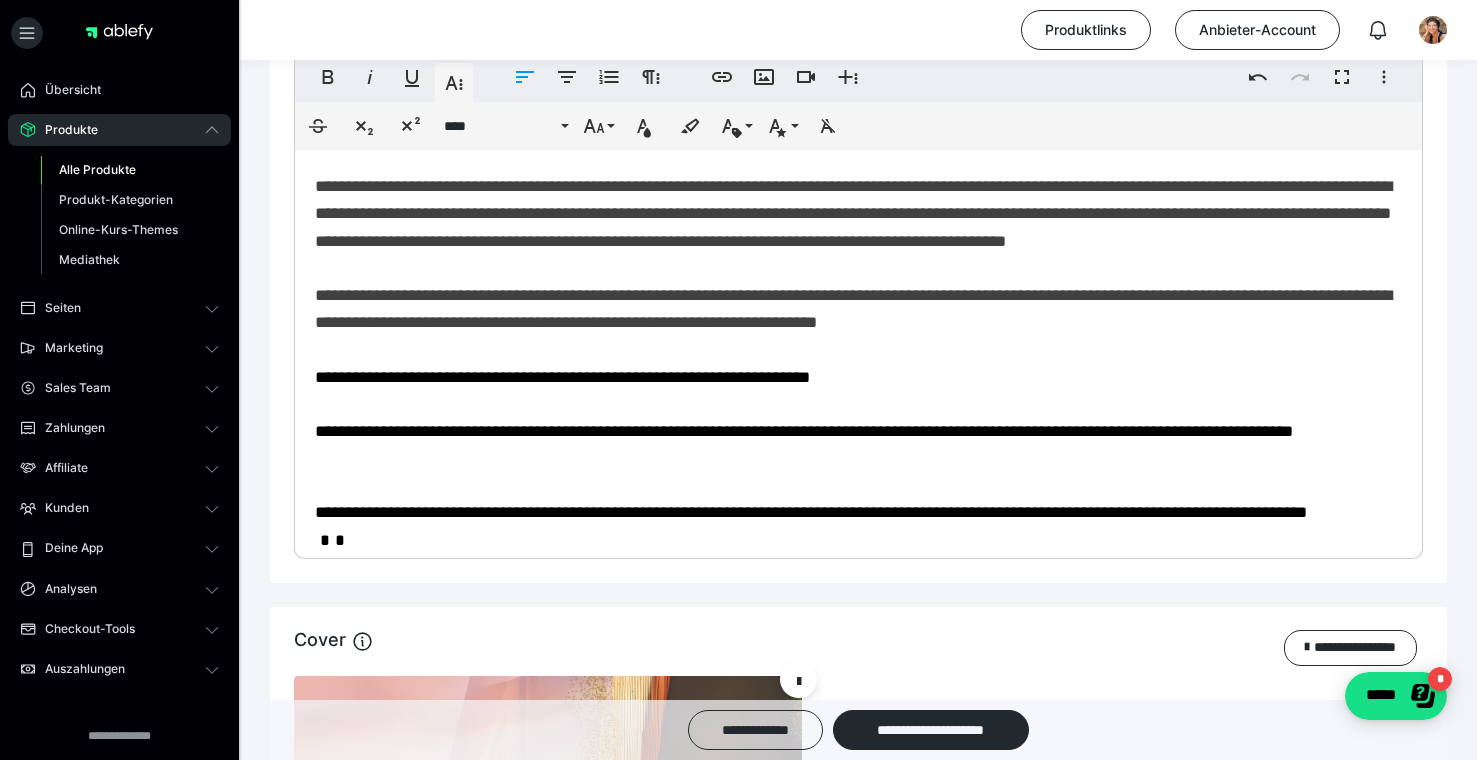 scroll, scrollTop: 1571, scrollLeft: 2, axis: both 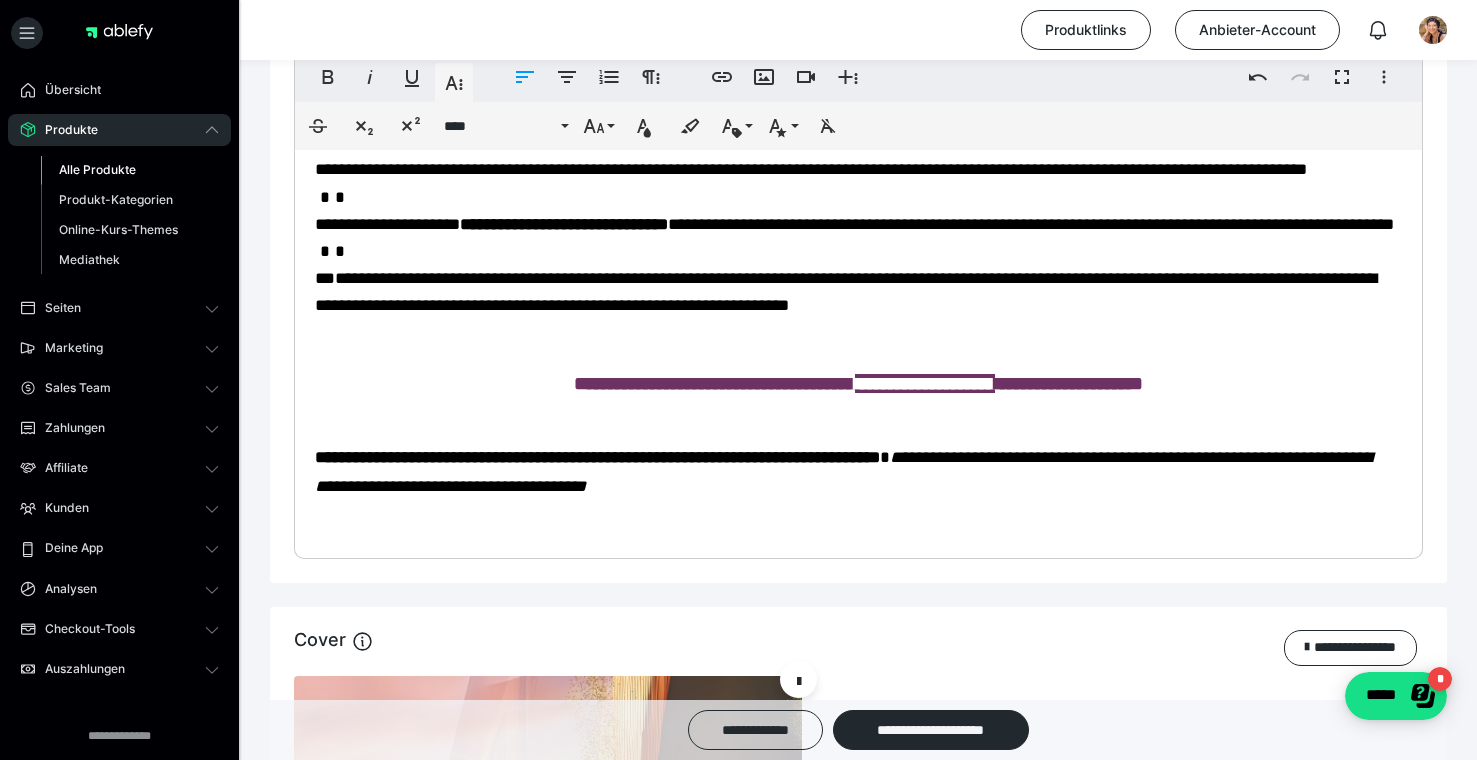 click on "**********" at bounding box center (714, 383) 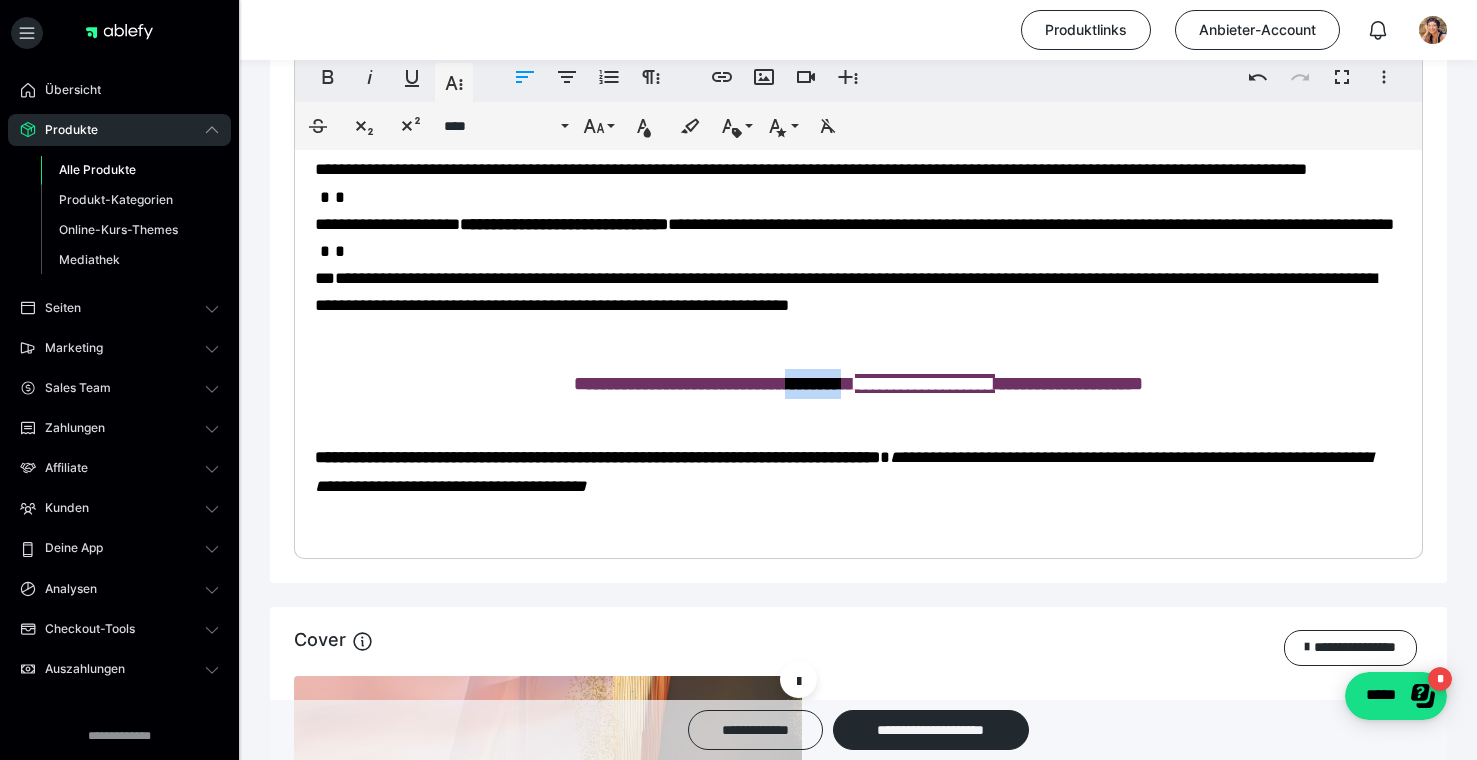 click on "**********" at bounding box center [714, 383] 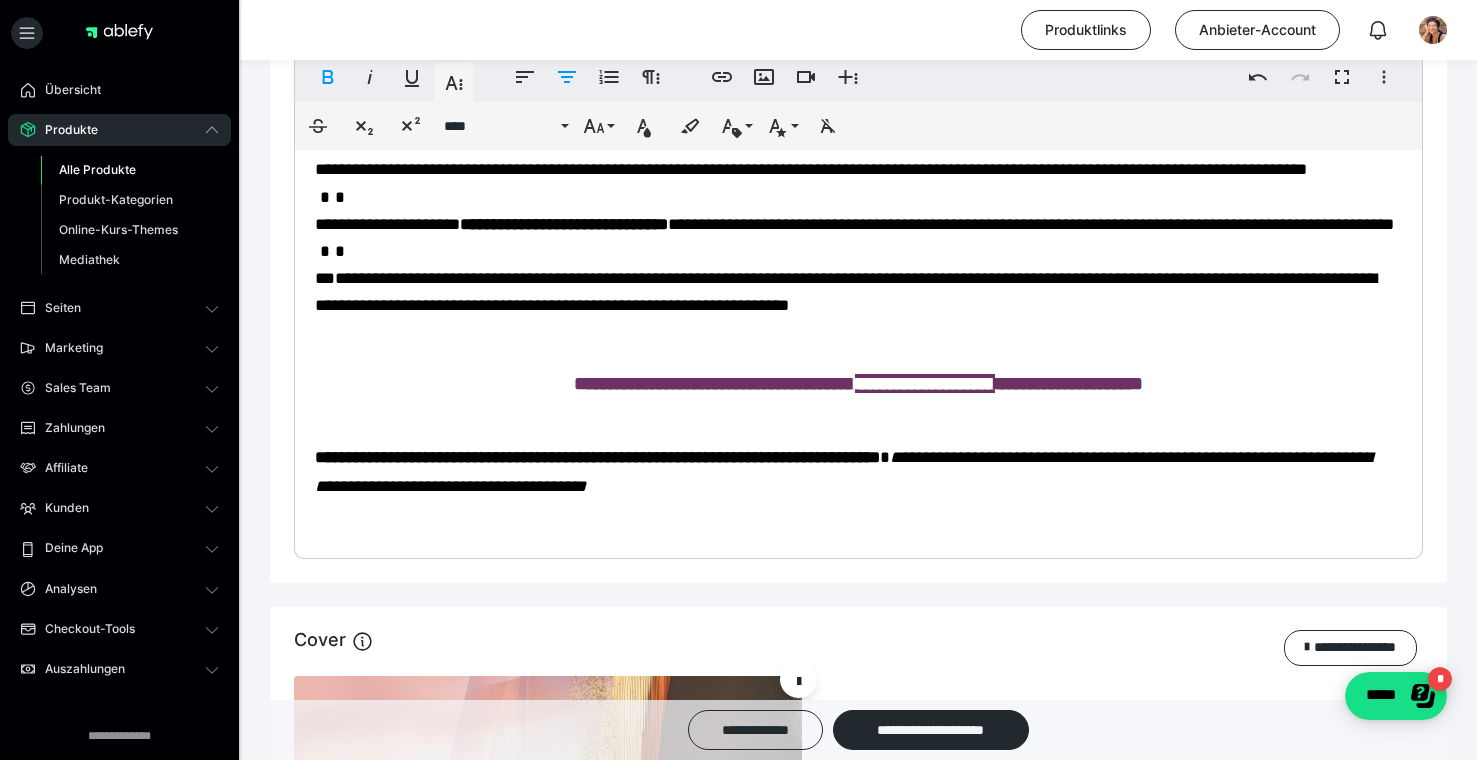 click on "**********" at bounding box center (925, 383) 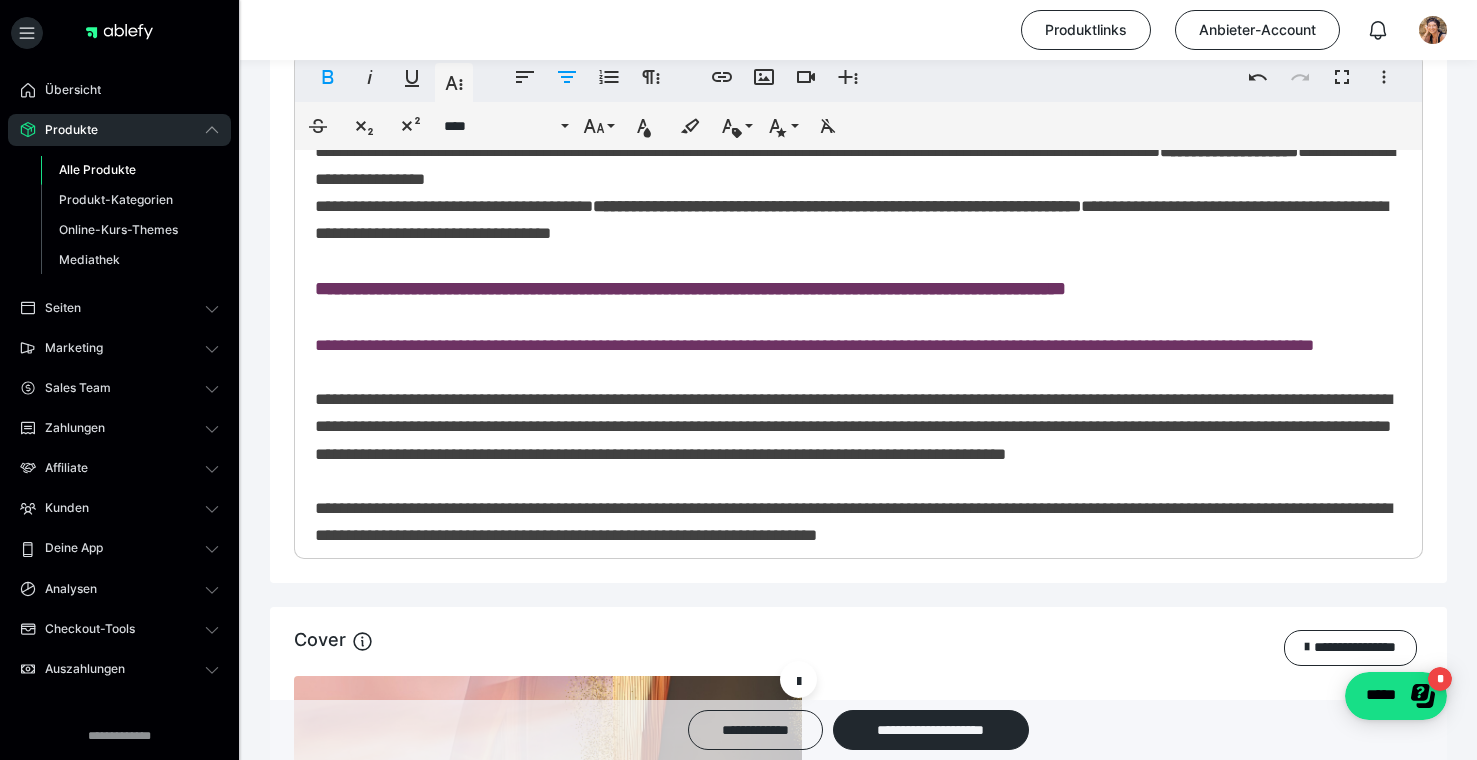 scroll, scrollTop: 0, scrollLeft: 0, axis: both 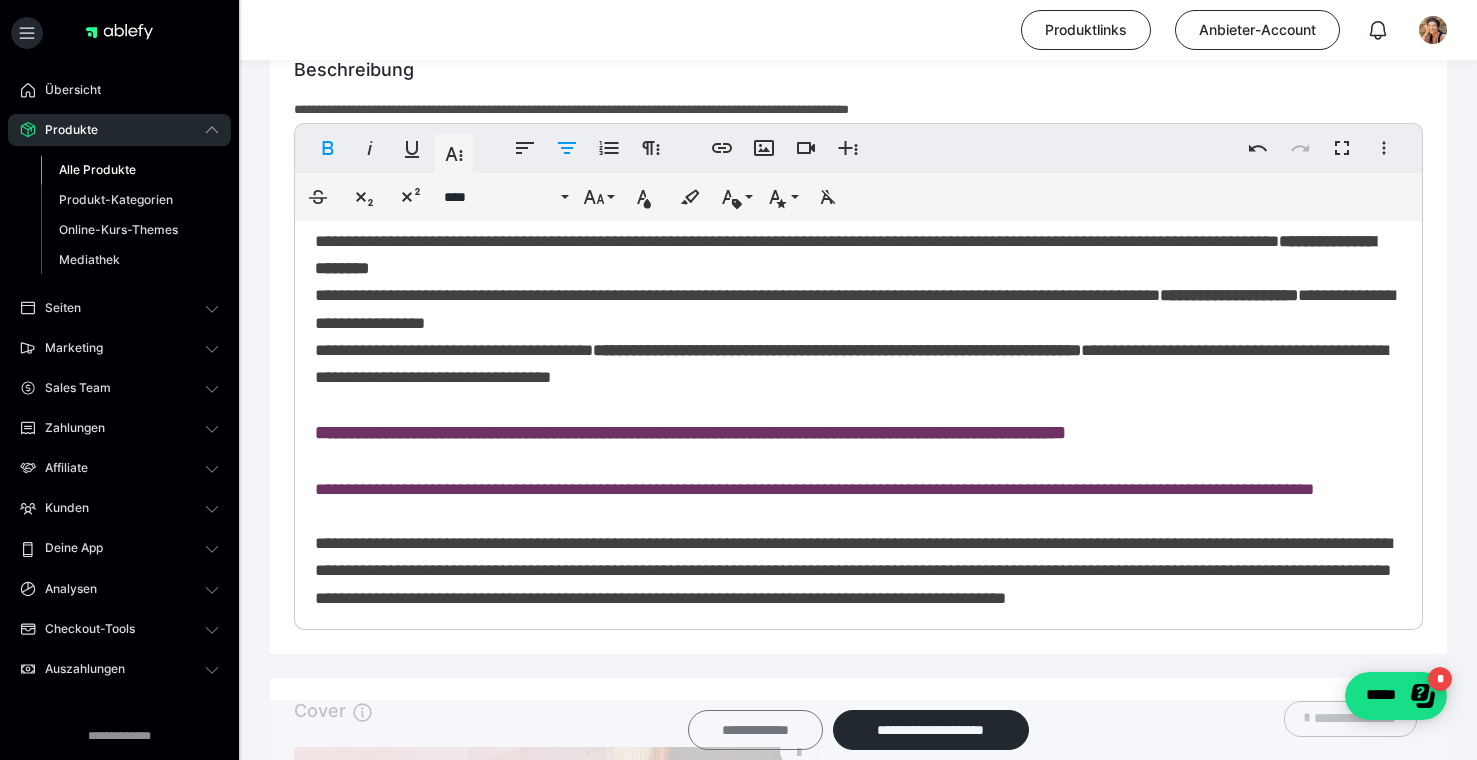 click on "**********" at bounding box center (755, 730) 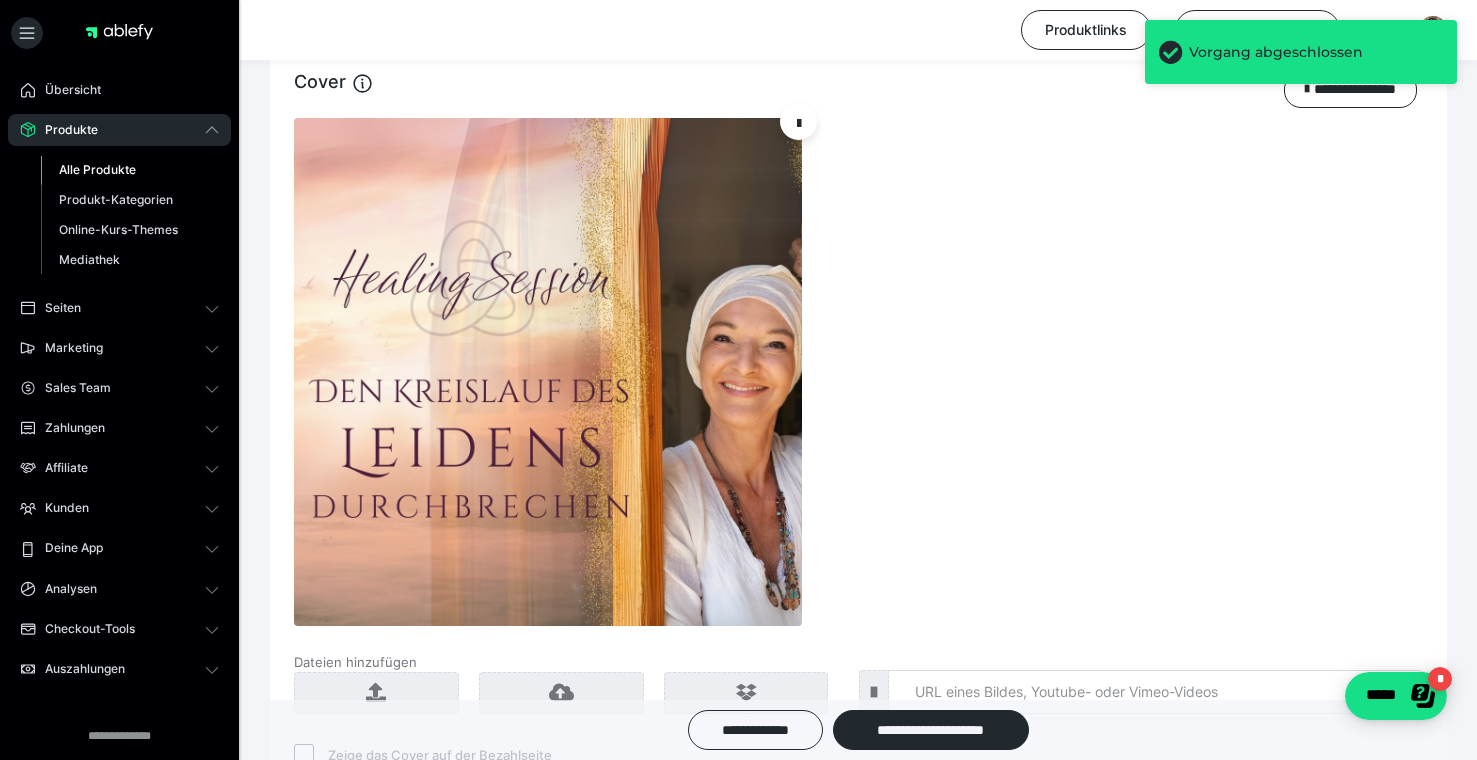 scroll, scrollTop: 1898, scrollLeft: 0, axis: vertical 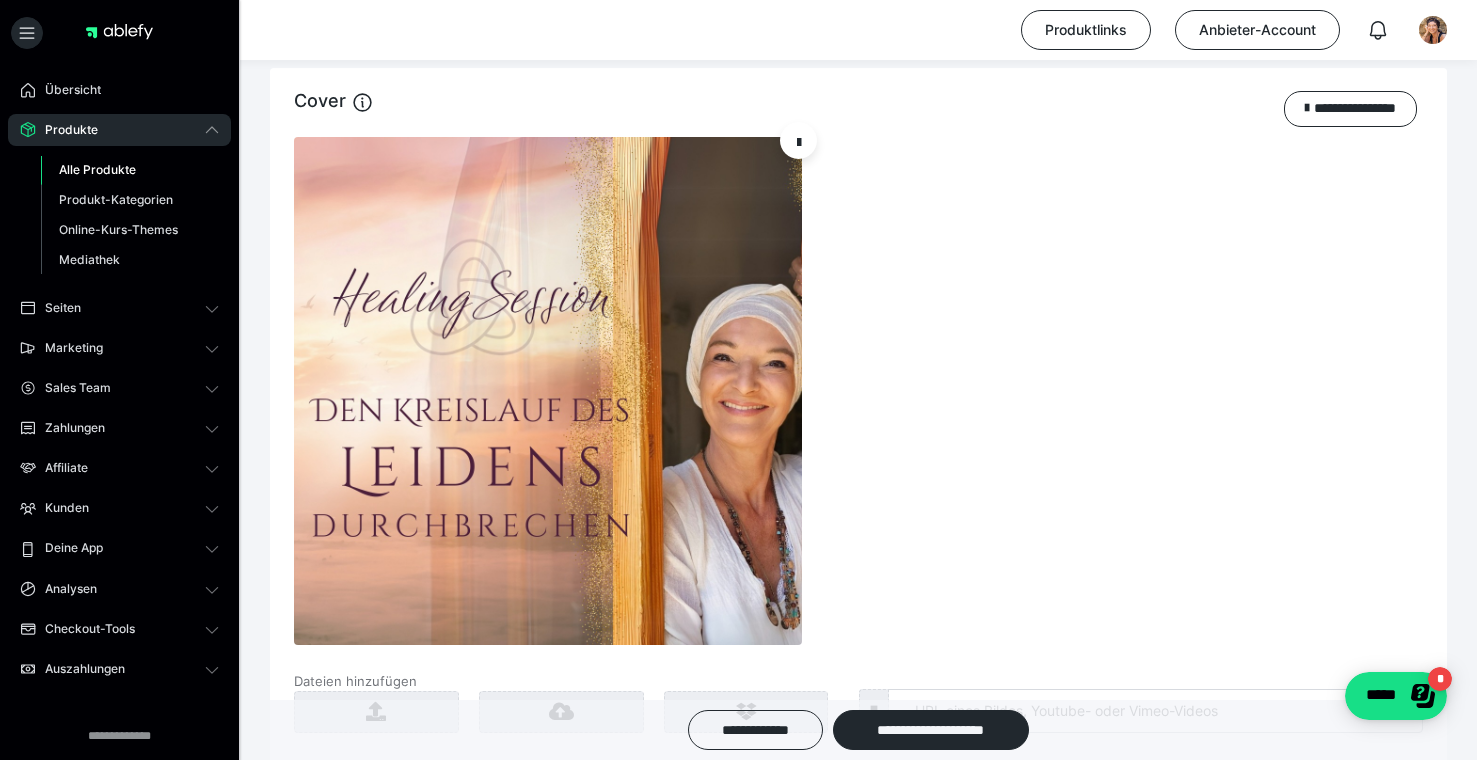 click at bounding box center (548, 391) 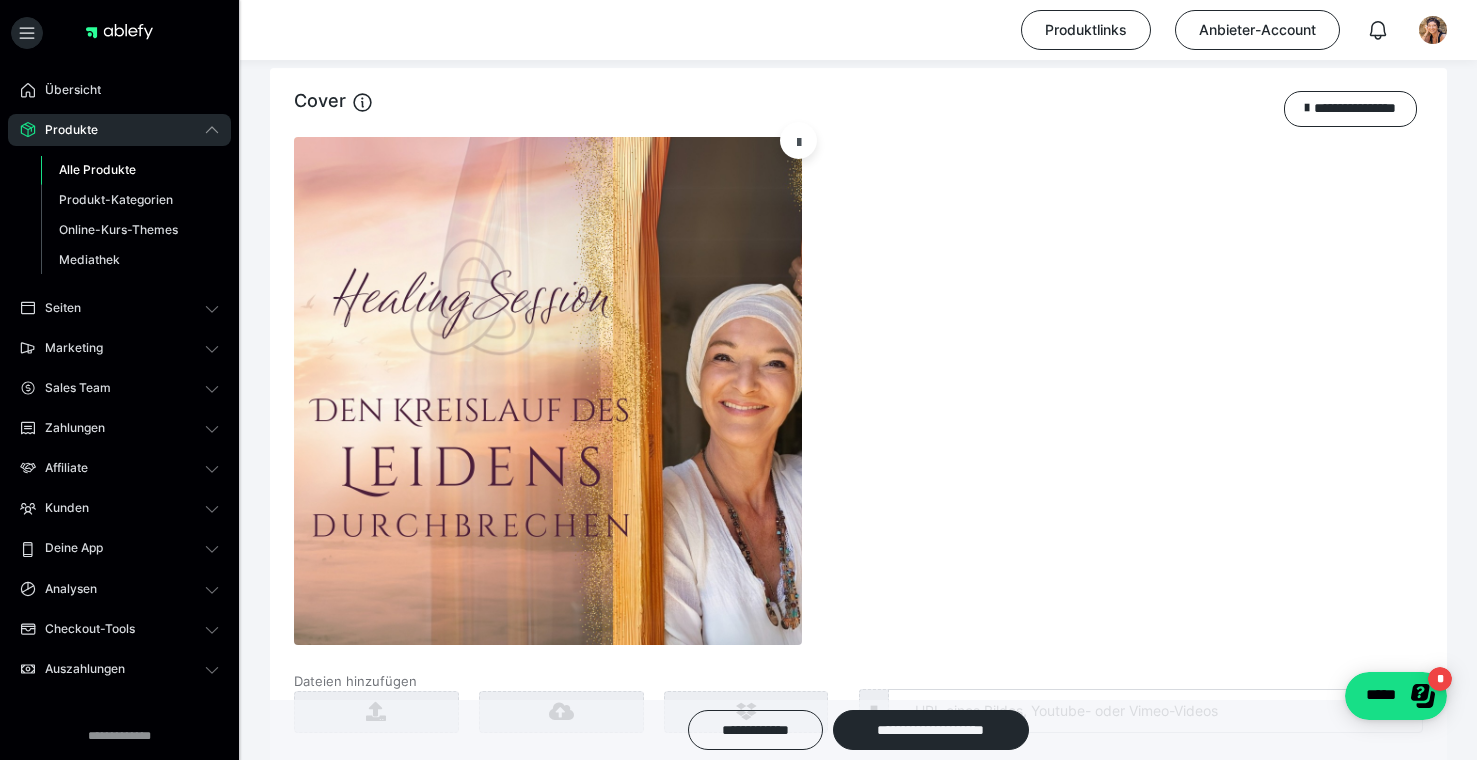 click at bounding box center (799, 141) 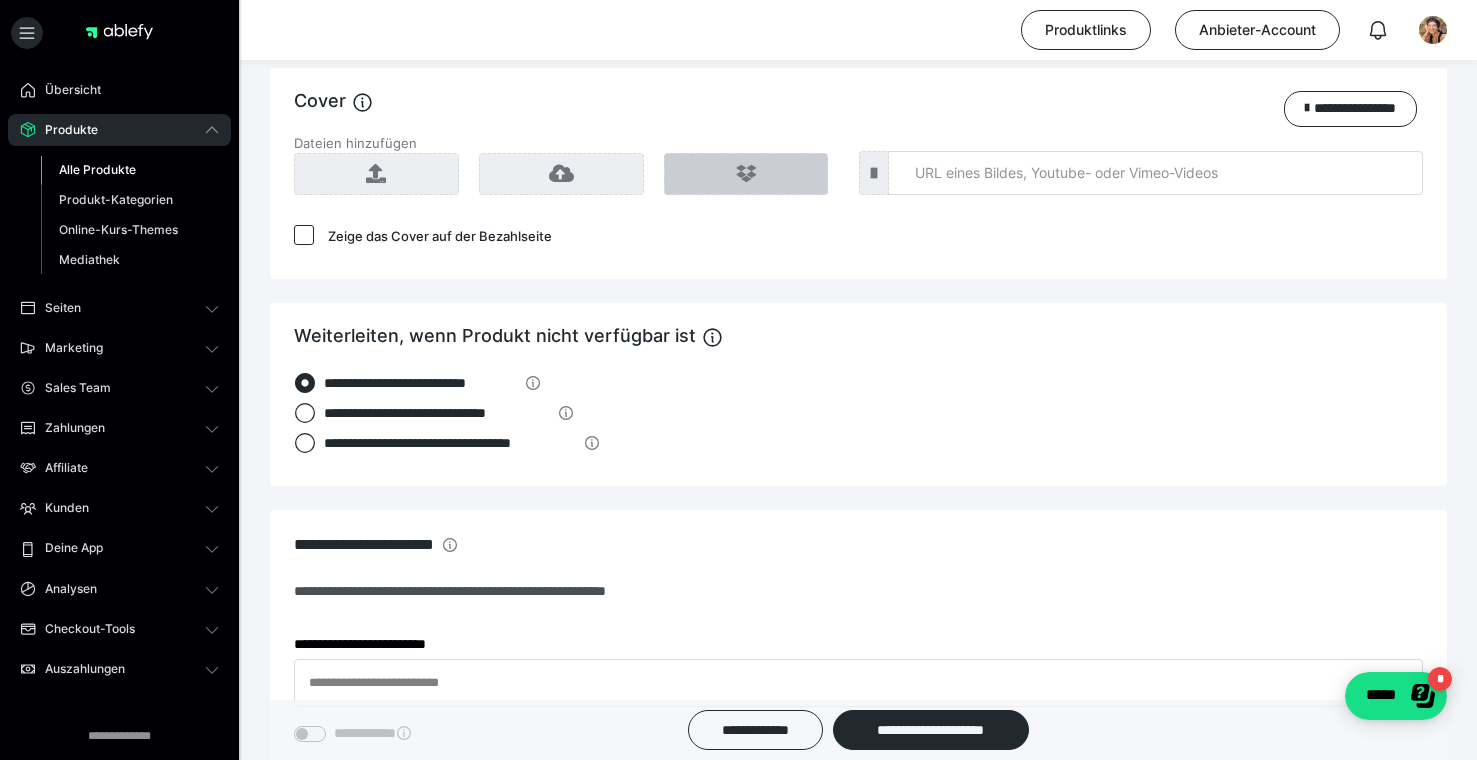 click at bounding box center [746, 174] 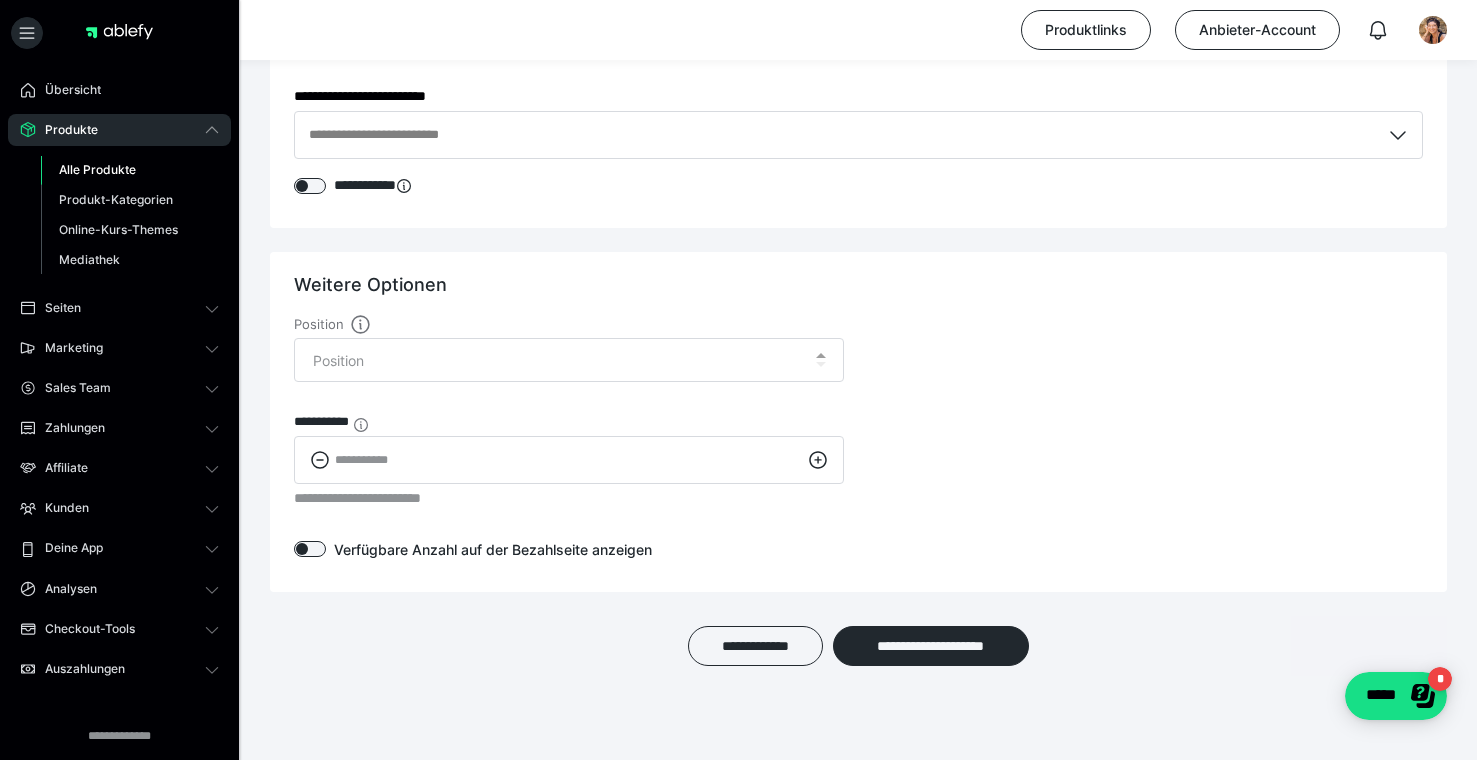 scroll, scrollTop: 3000, scrollLeft: 0, axis: vertical 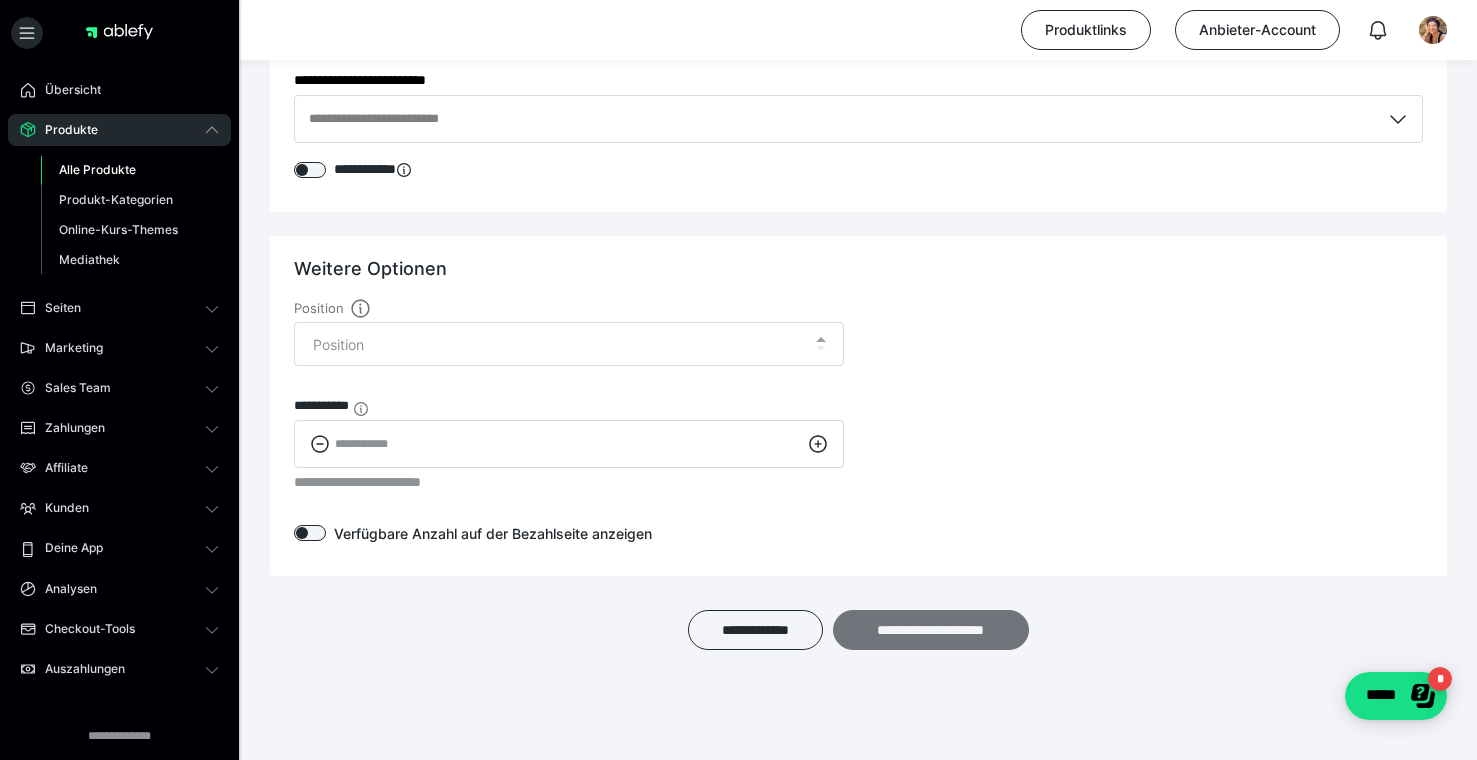 click on "**********" at bounding box center (931, 630) 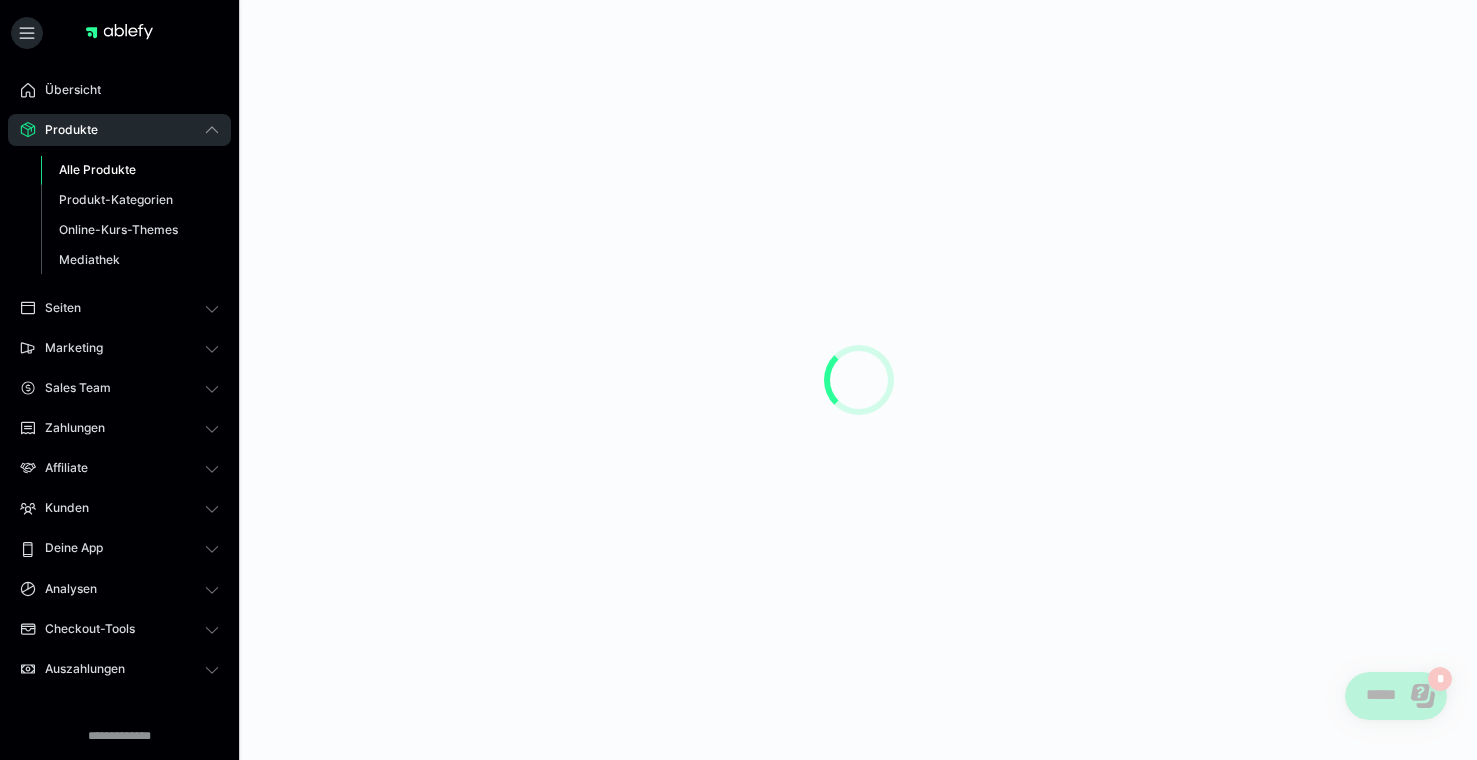 scroll, scrollTop: 0, scrollLeft: 0, axis: both 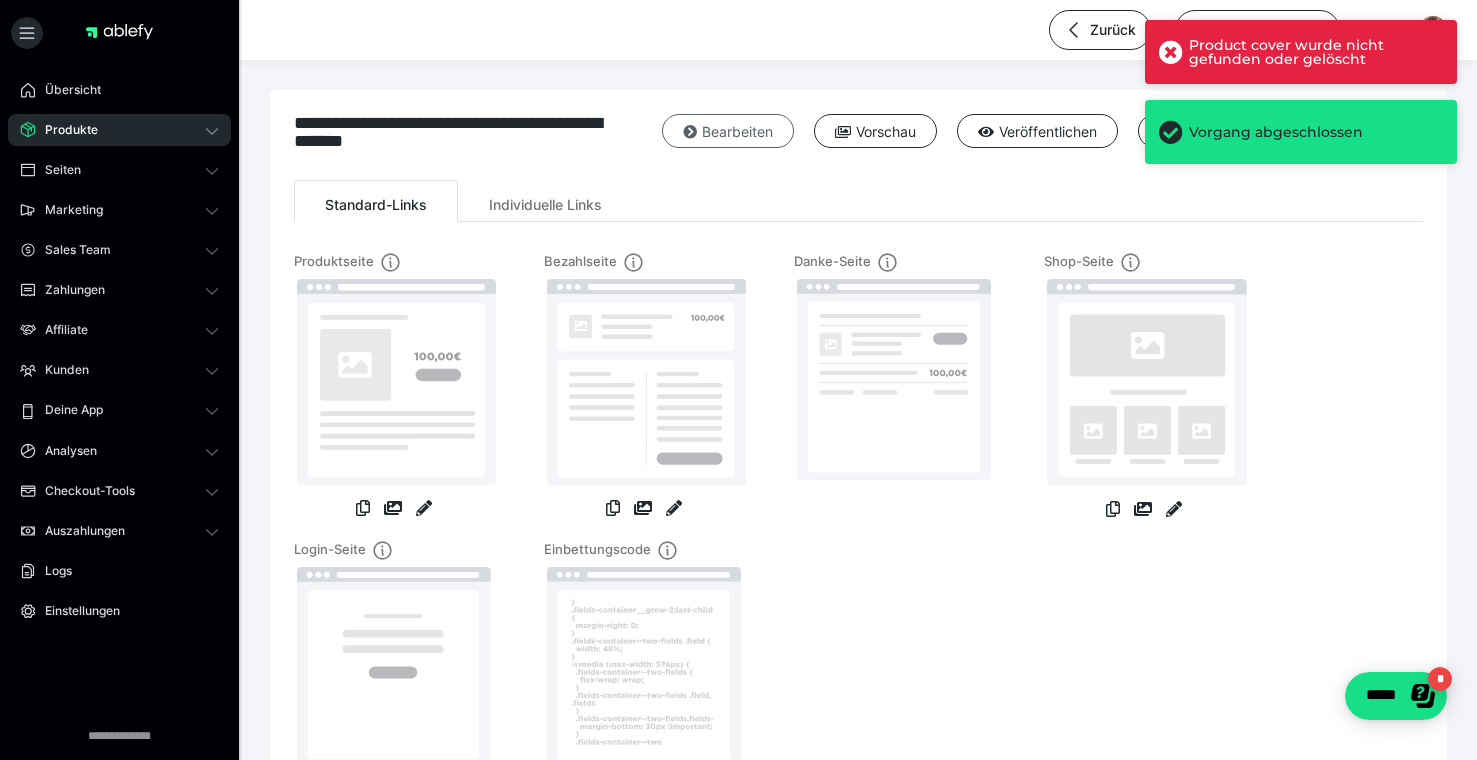 click on "Bearbeiten" at bounding box center (728, 131) 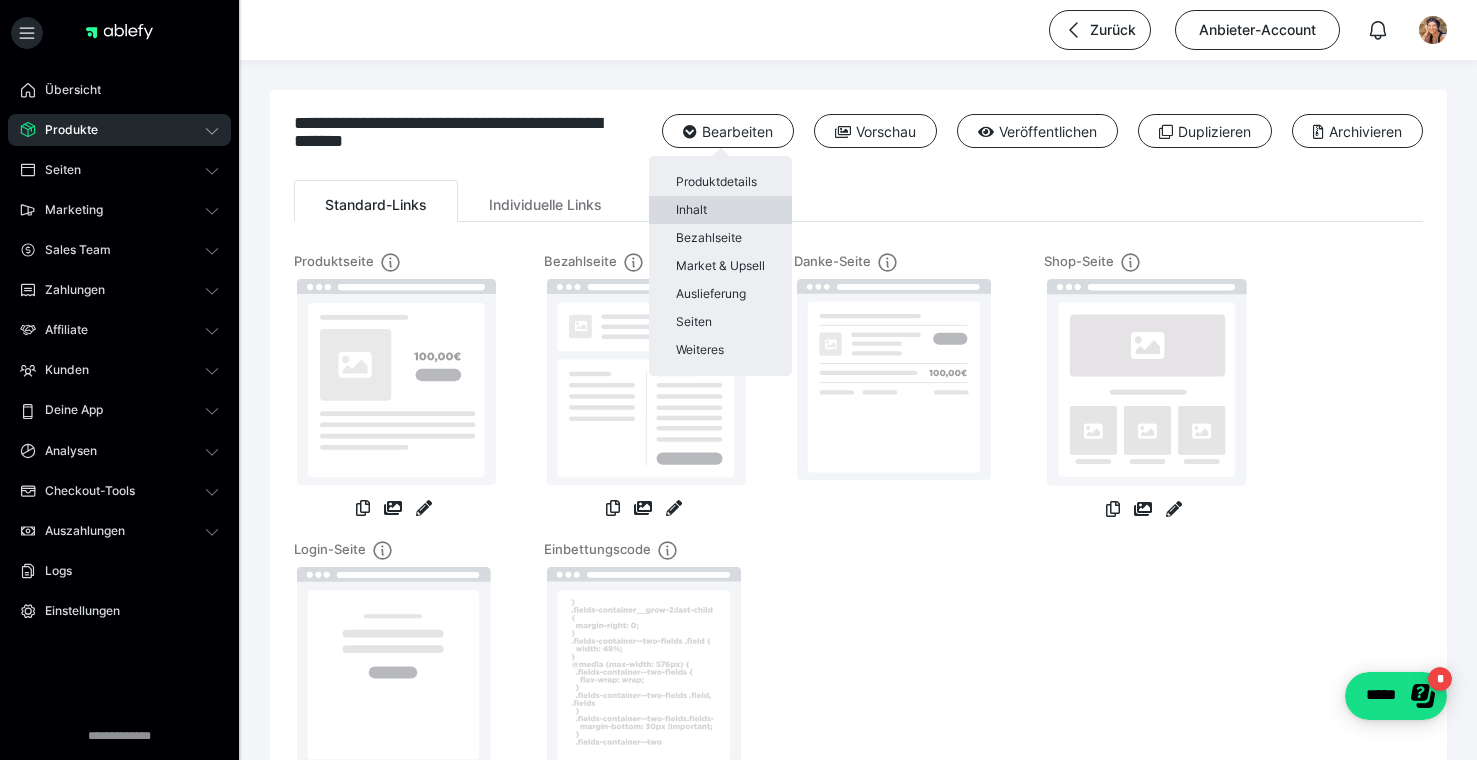click on "Inhalt" at bounding box center (720, 210) 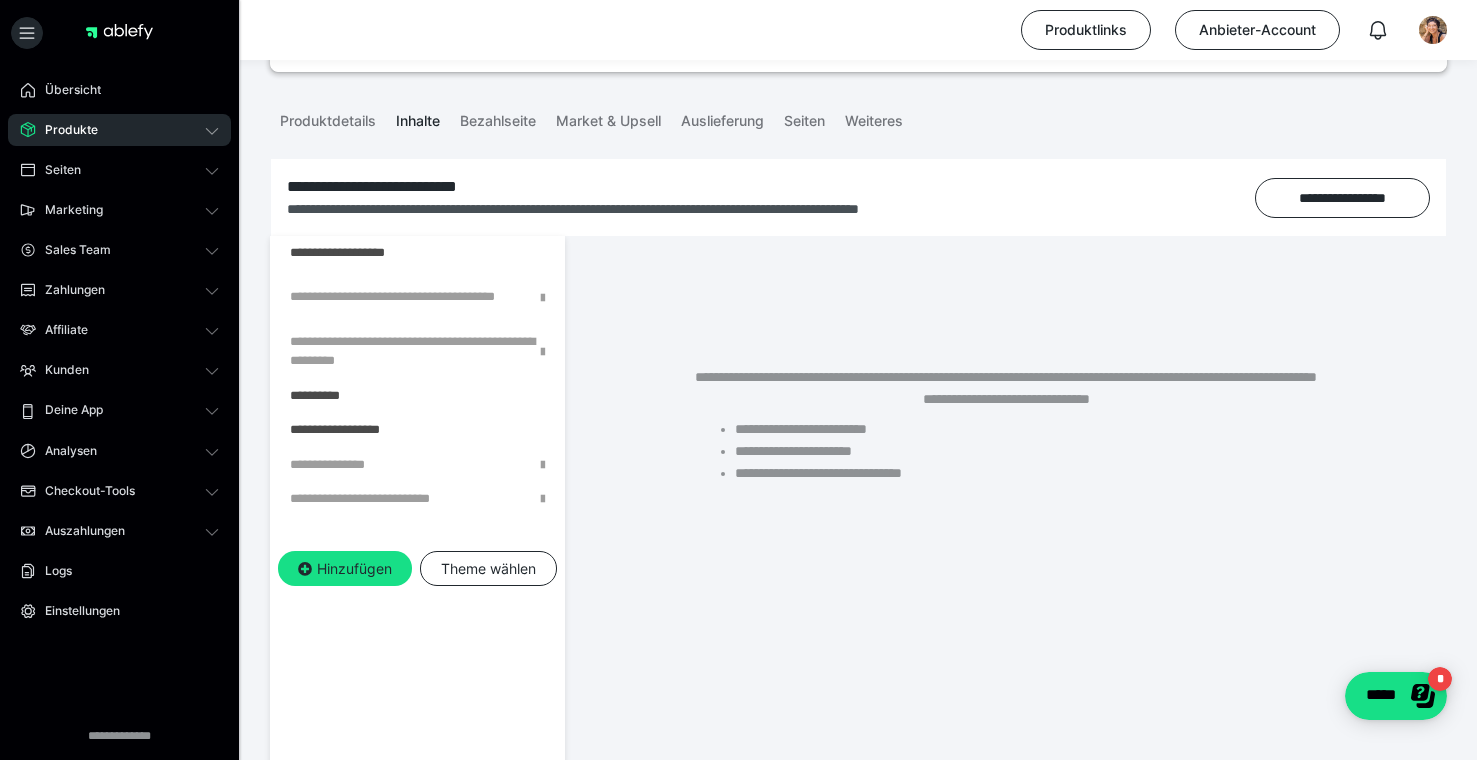 scroll, scrollTop: 202, scrollLeft: 0, axis: vertical 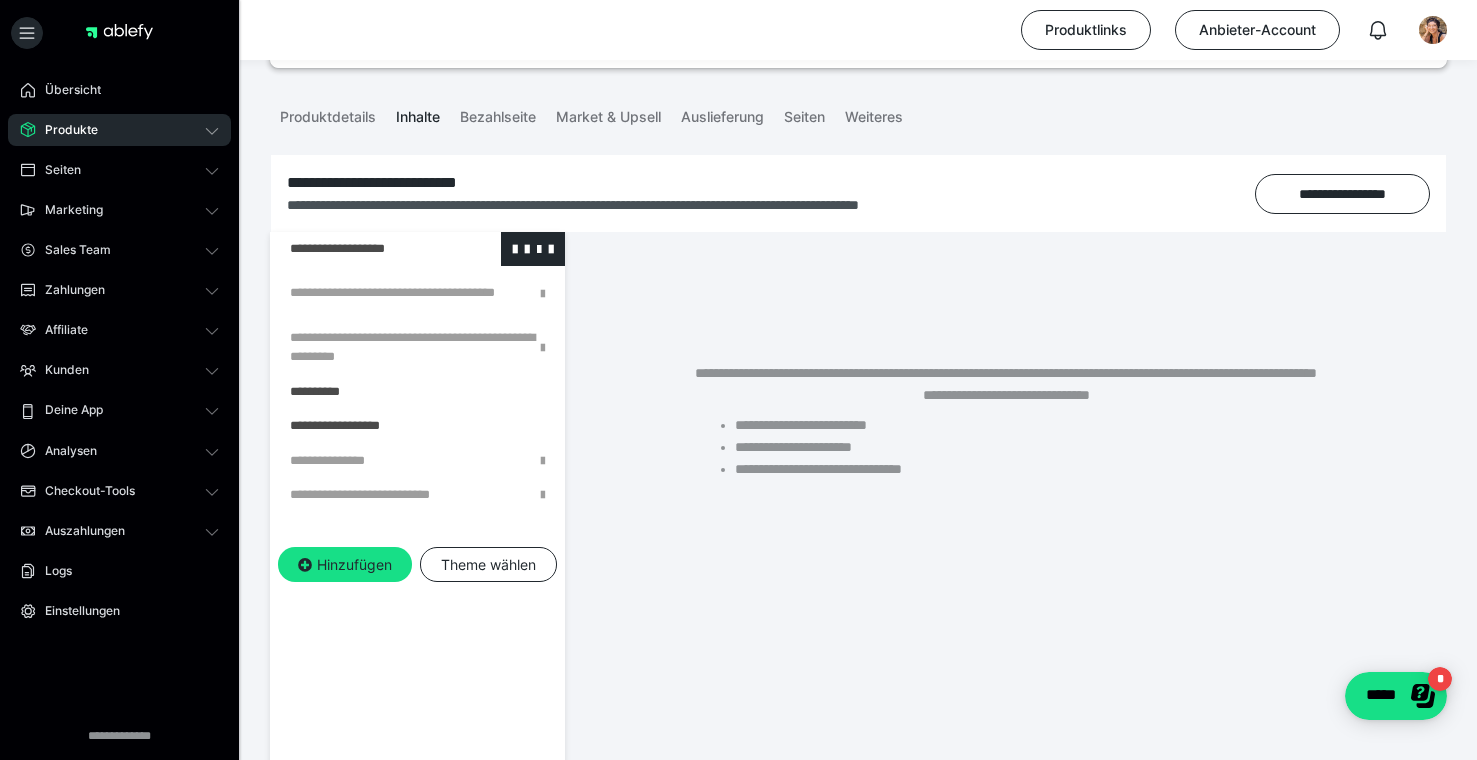 click at bounding box center (365, 249) 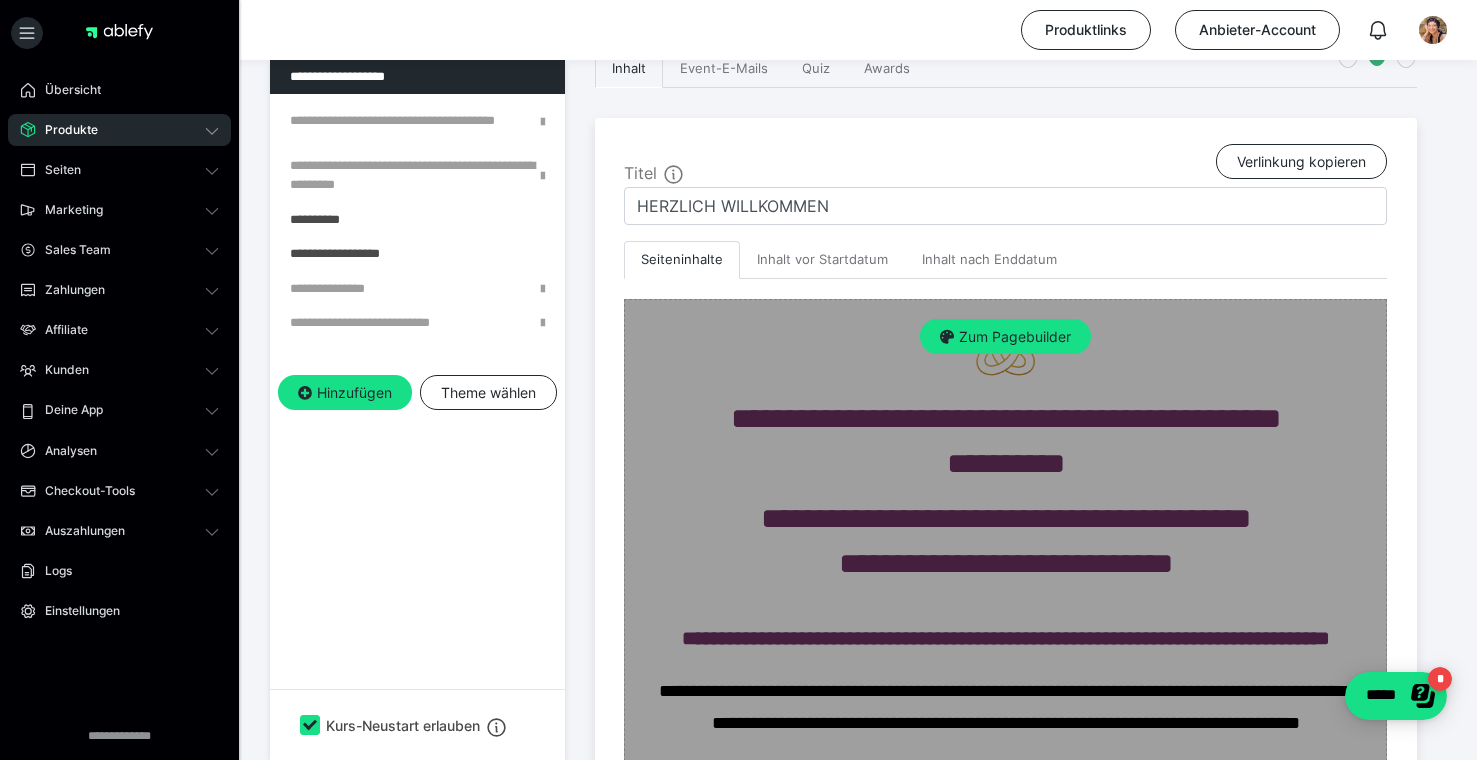 scroll, scrollTop: 408, scrollLeft: 0, axis: vertical 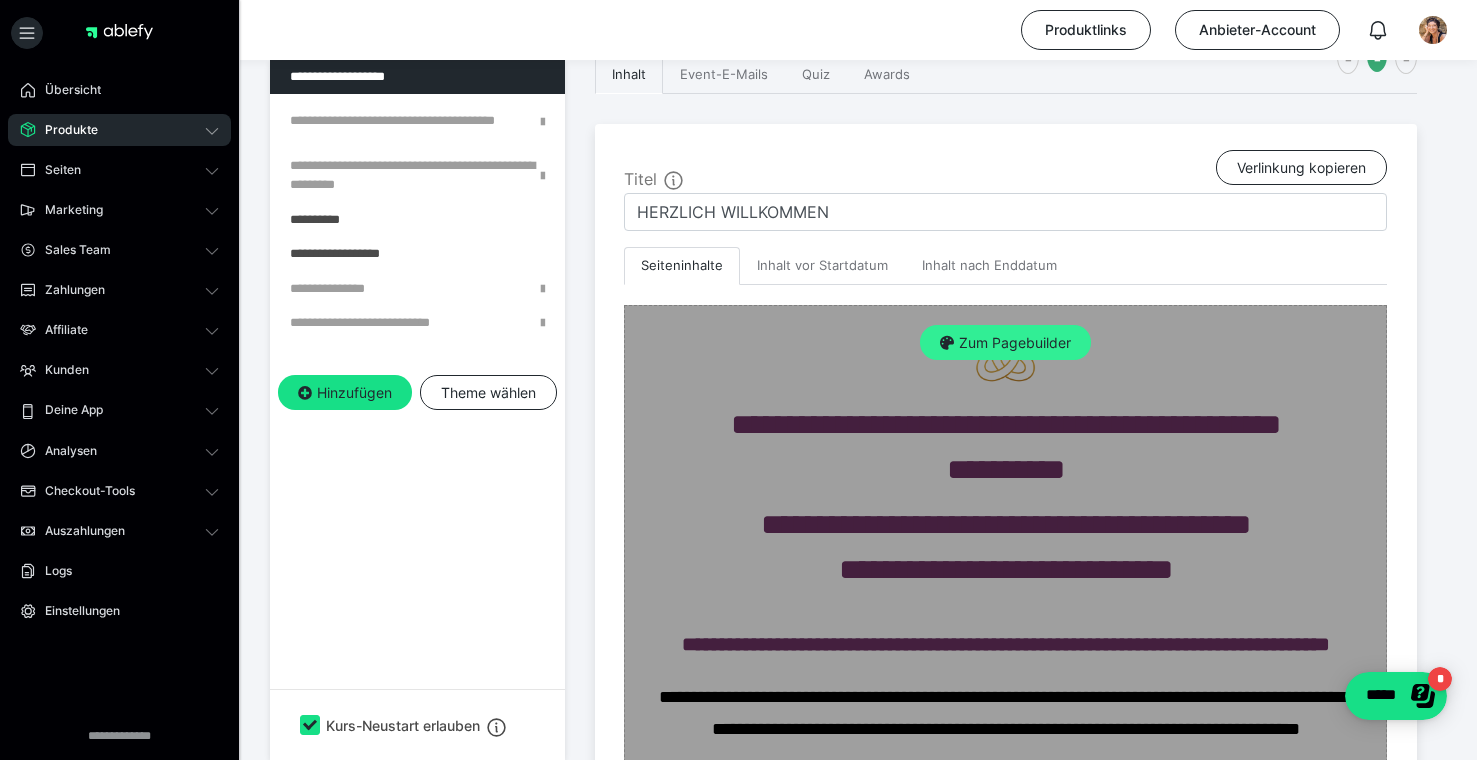 click on "Zum Pagebuilder" at bounding box center [1005, 343] 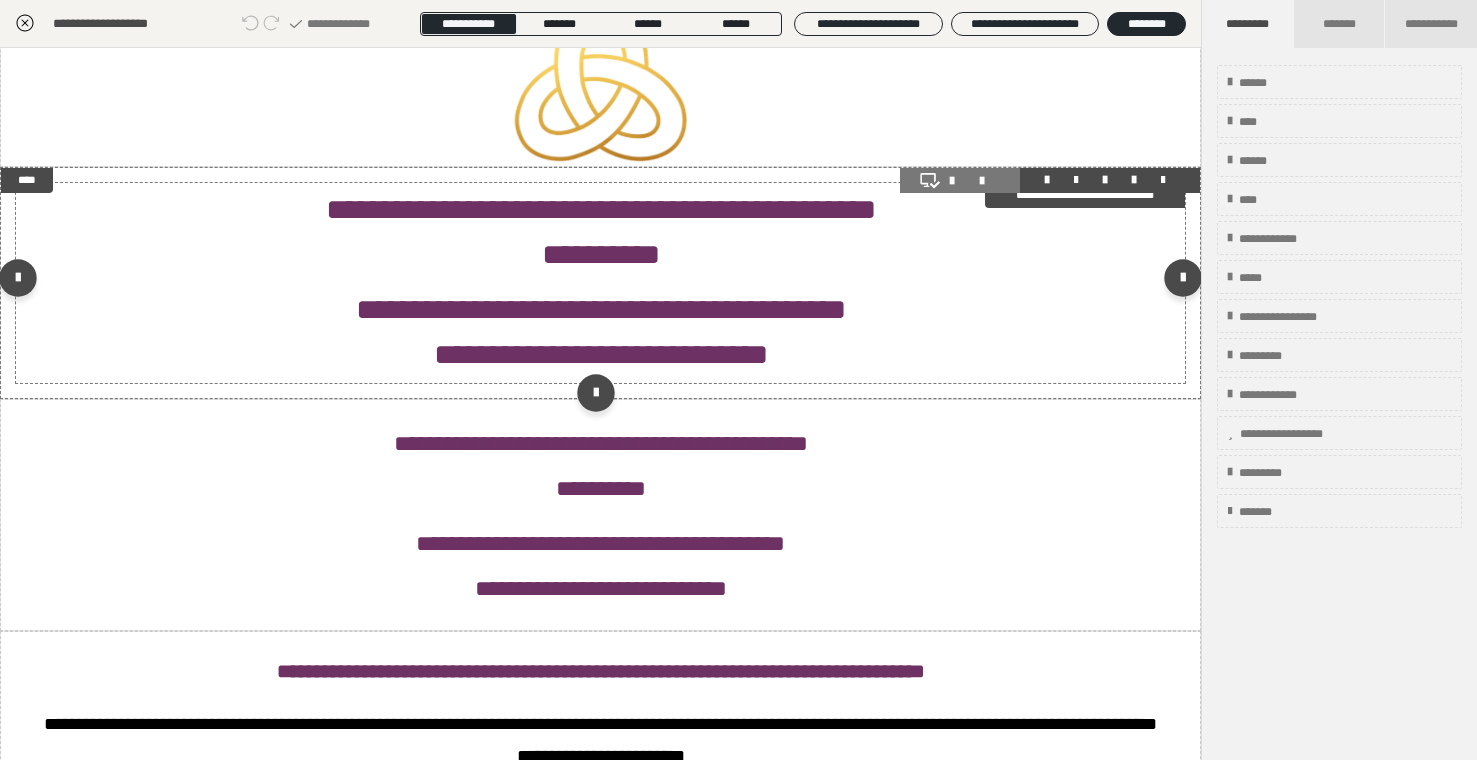 scroll, scrollTop: 193, scrollLeft: 0, axis: vertical 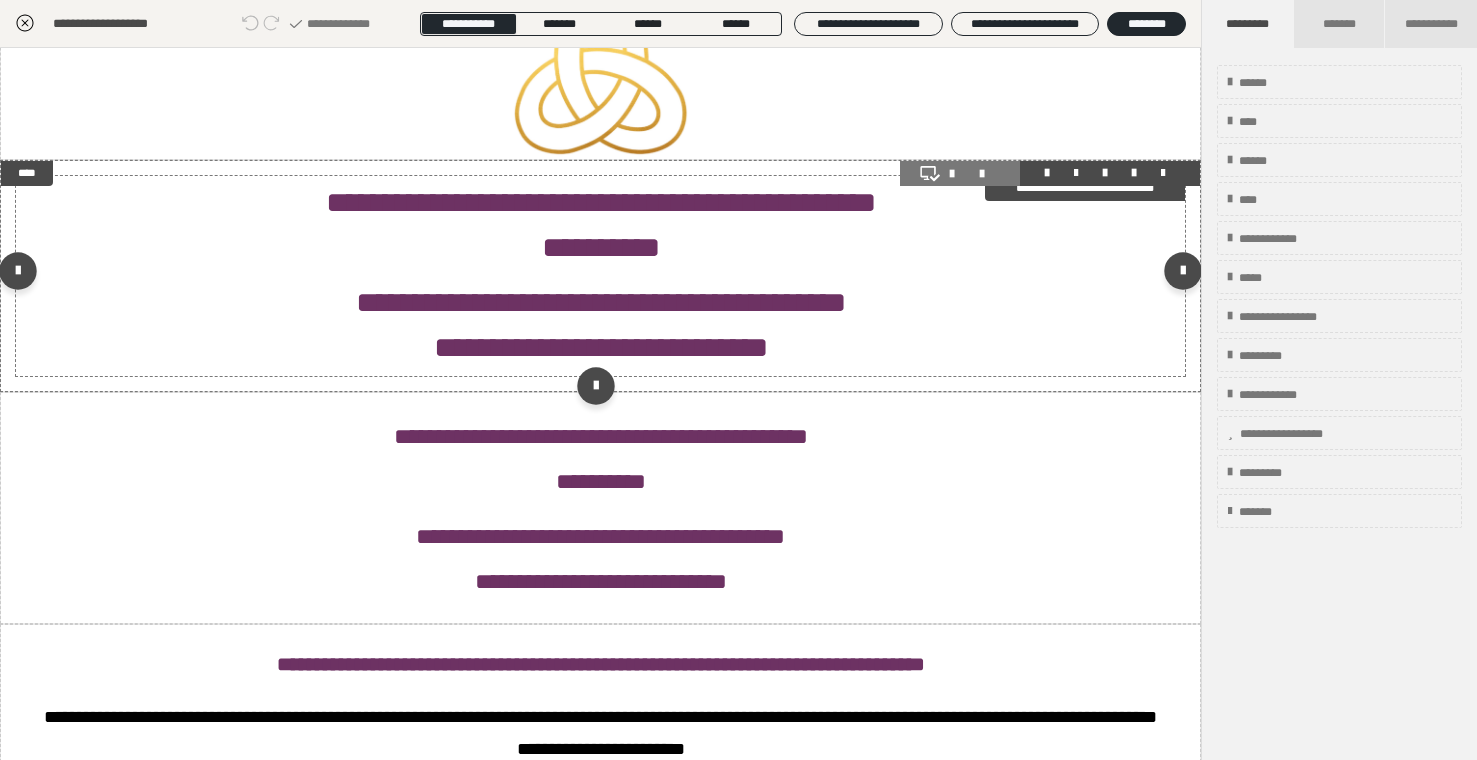click on "**********" at bounding box center (601, 325) 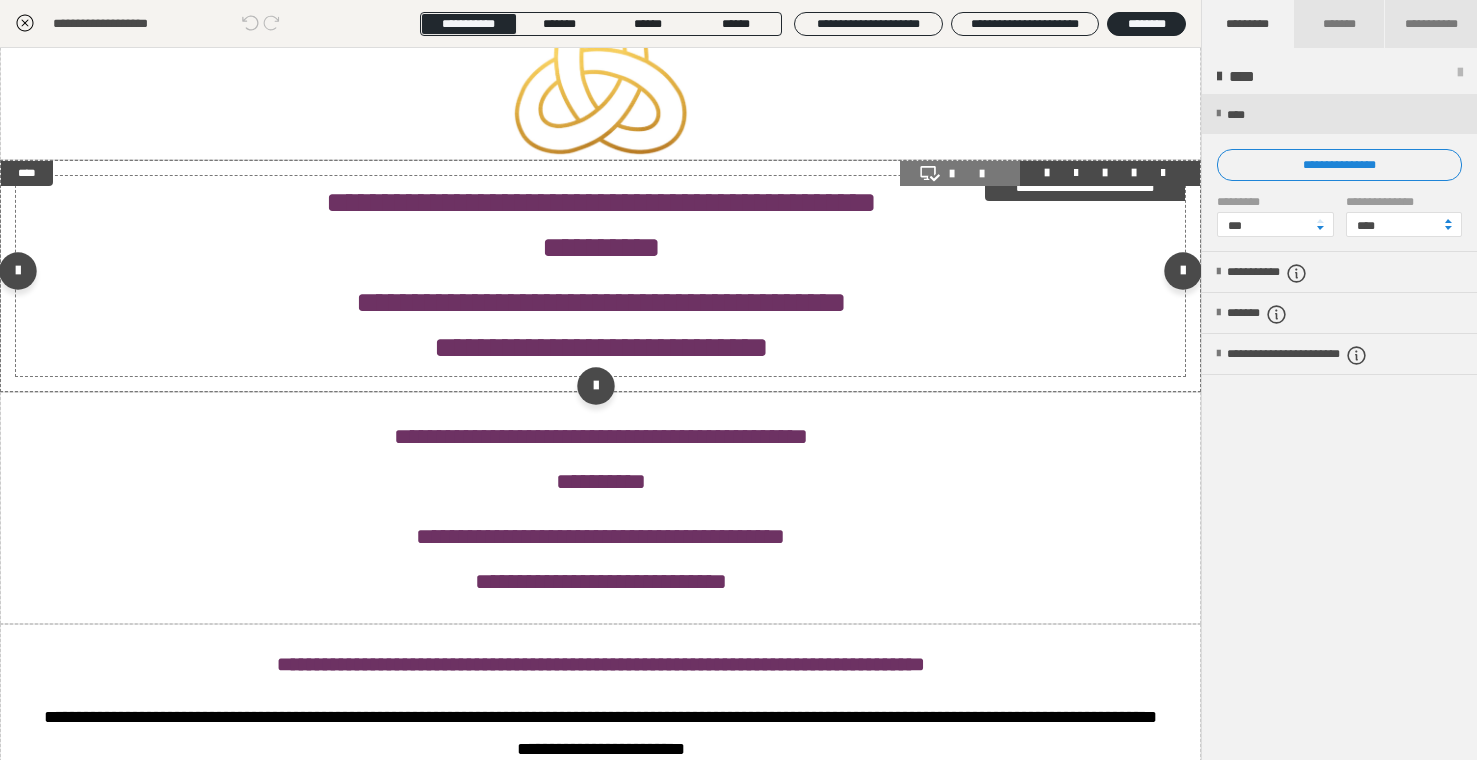 click on "**********" at bounding box center (601, 325) 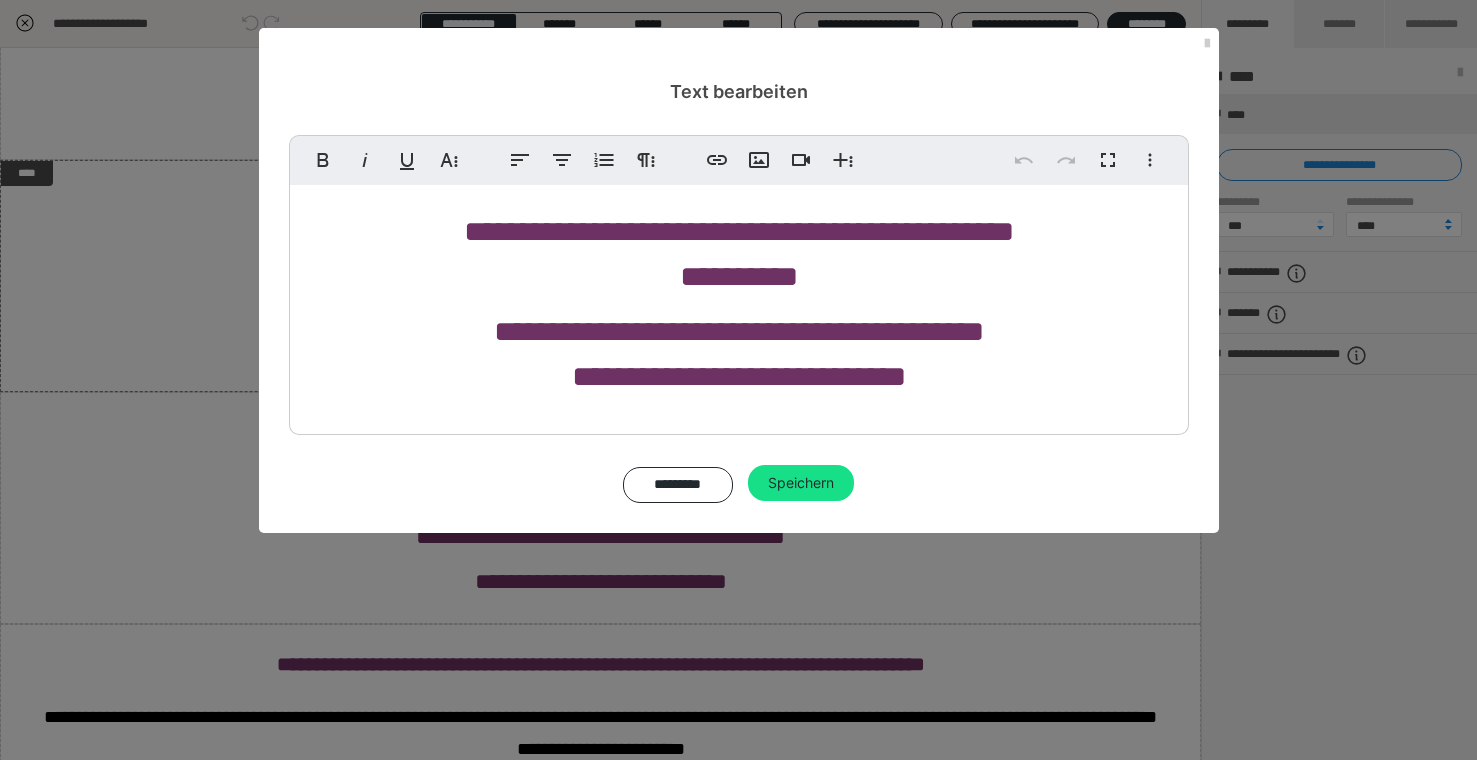 click on "**********" at bounding box center (739, 354) 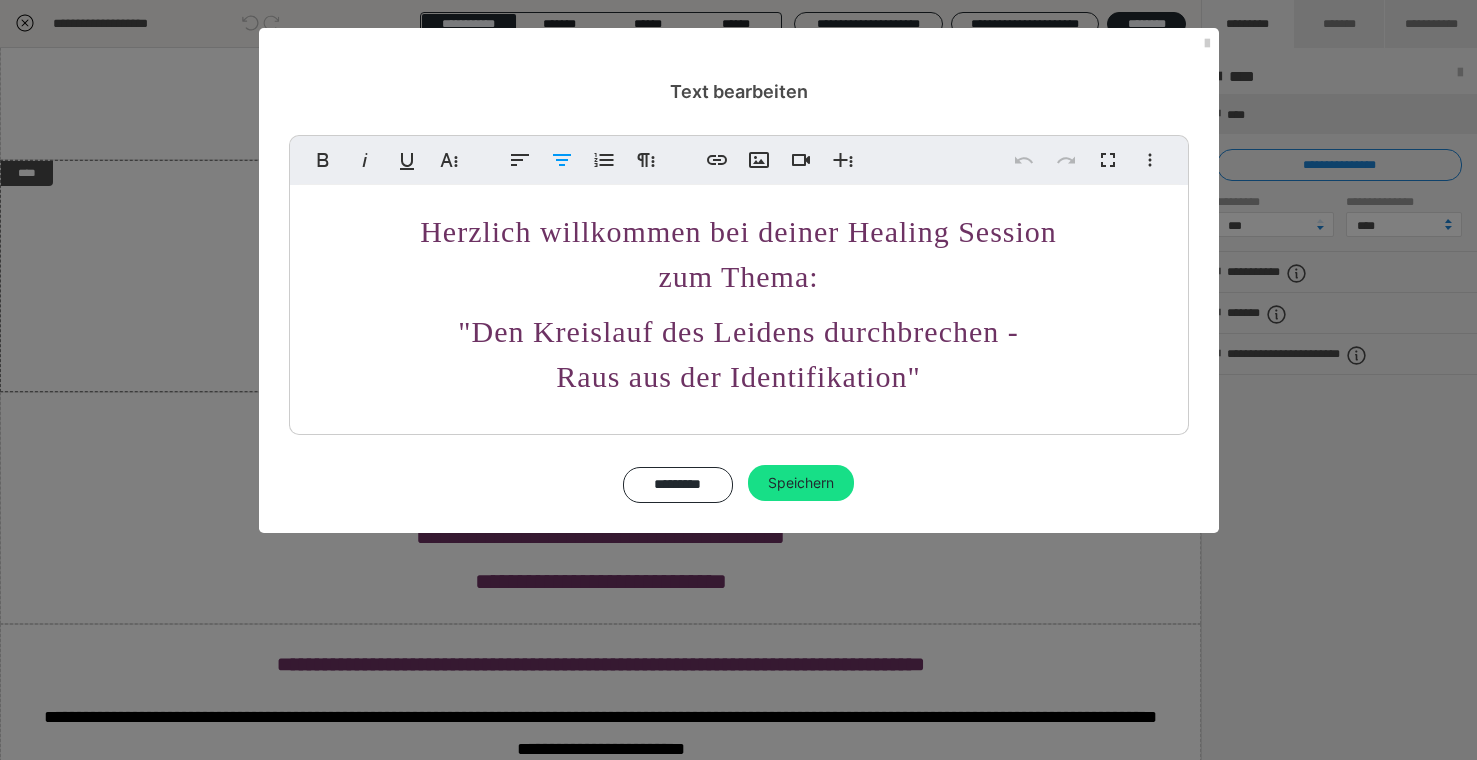 click on ""Den Kreislauf des Leidens durchbrechen - Raus aus der Identifikation"" at bounding box center (738, 354) 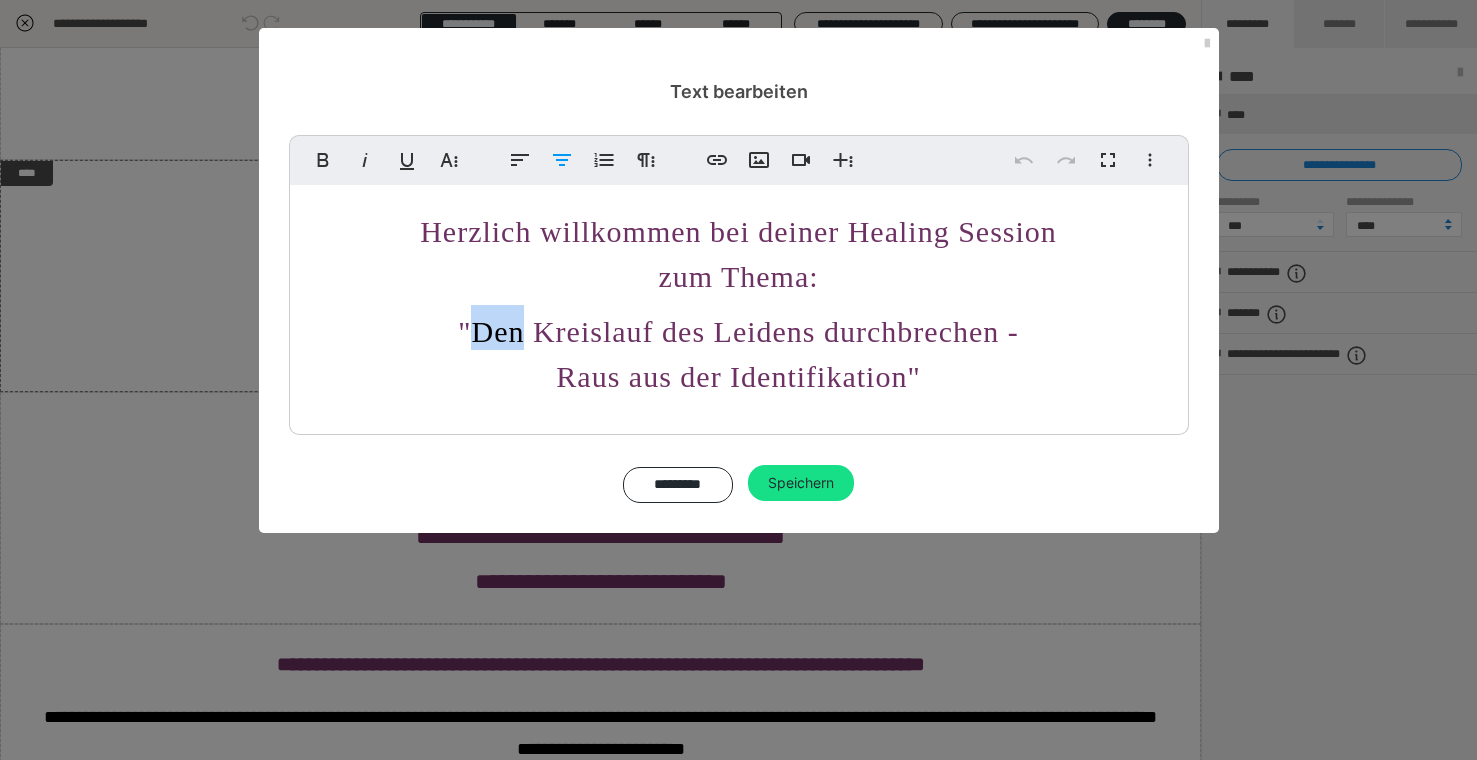 click on ""Den Kreislauf des Leidens durchbrechen - Raus aus der Identifikation"" at bounding box center (738, 354) 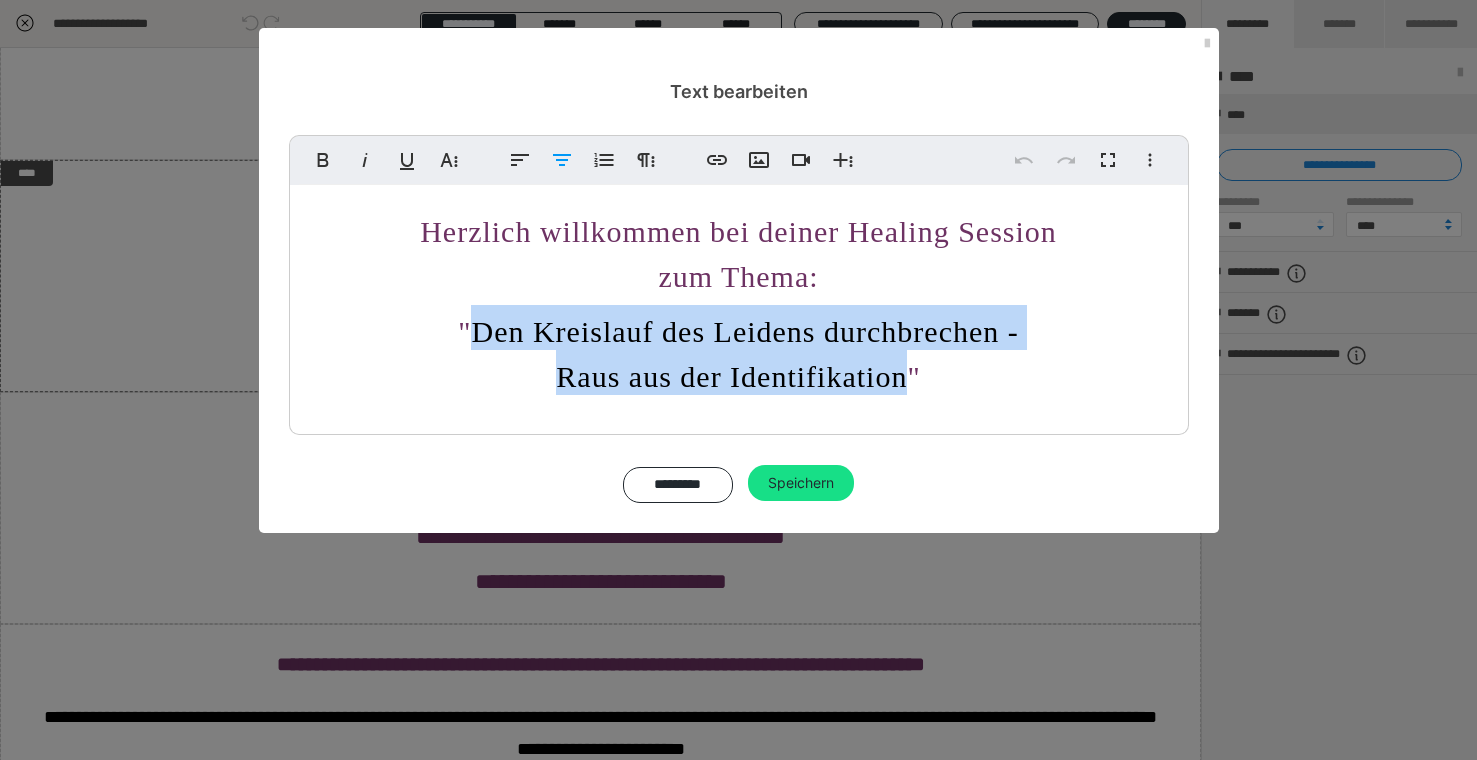 click on ""Den Kreislauf des Leidens durchbrechen - Raus aus der Identifikation"" at bounding box center (738, 354) 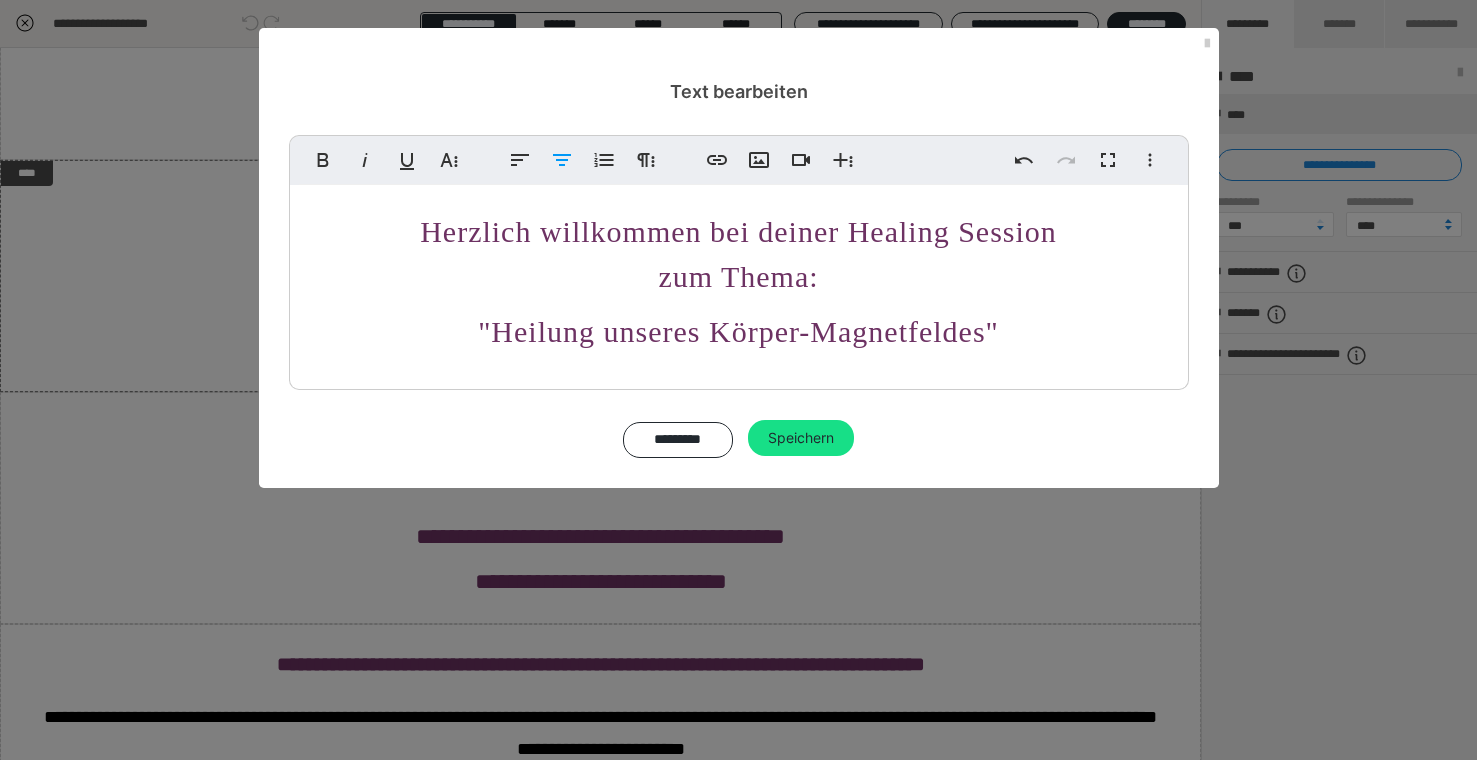 scroll, scrollTop: 0, scrollLeft: 6, axis: horizontal 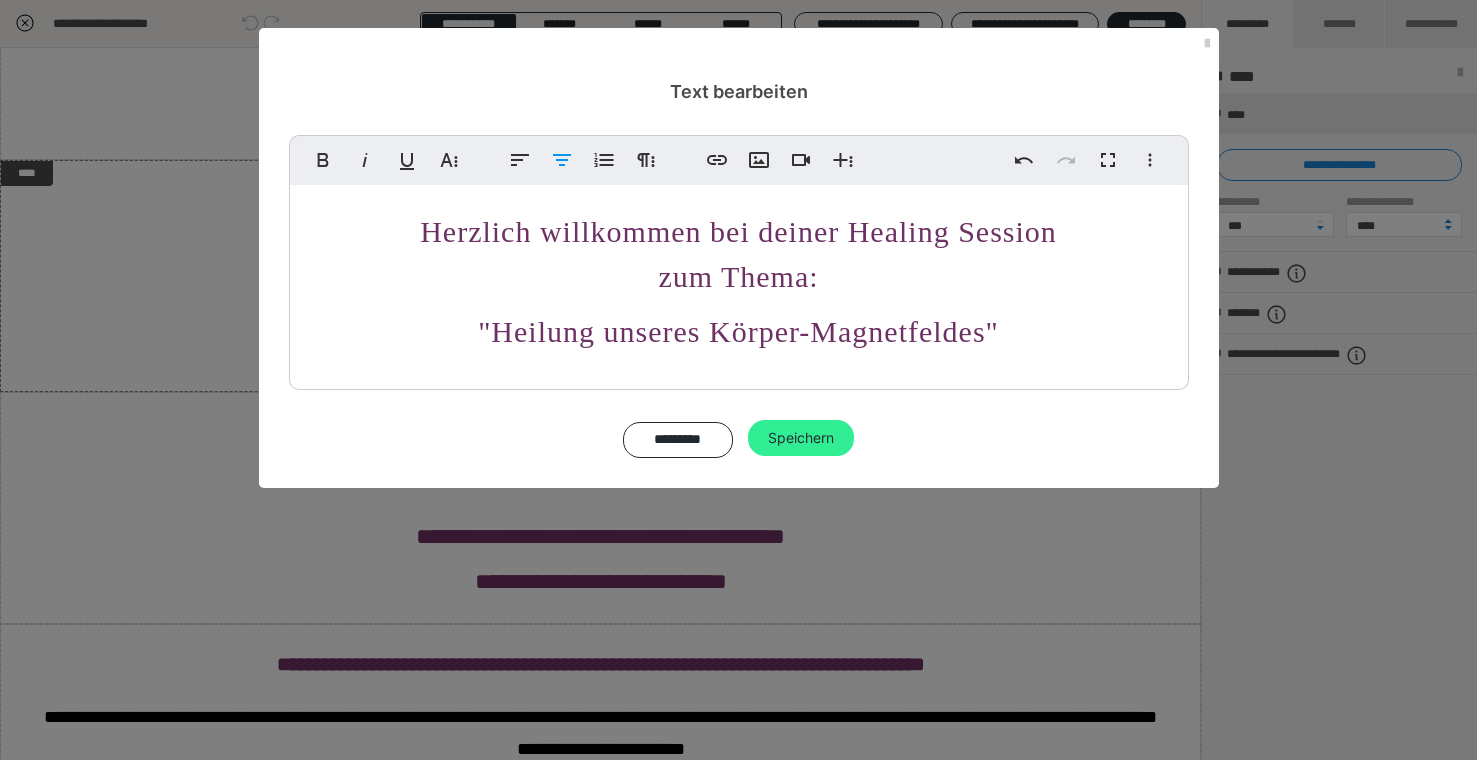 click on "Speichern" at bounding box center (801, 438) 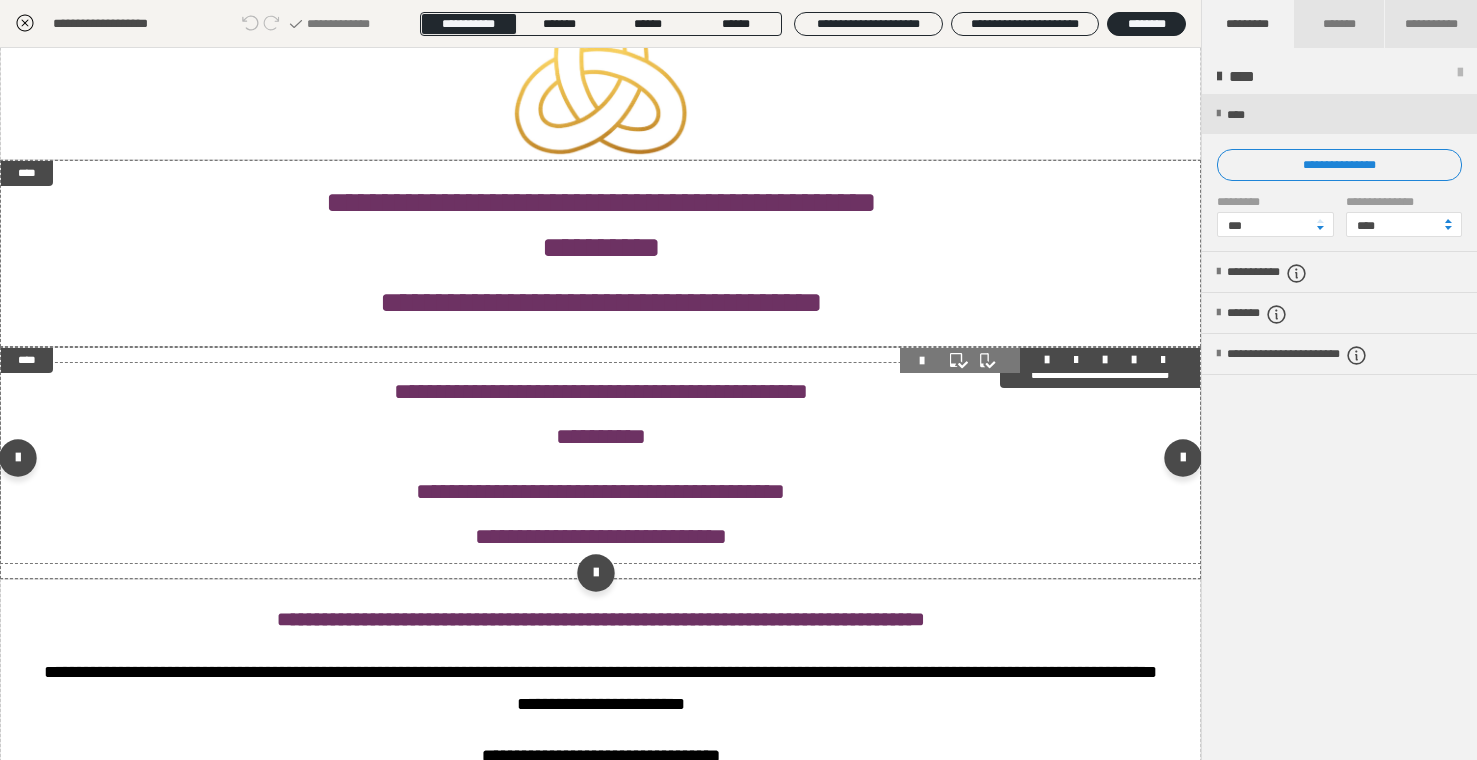 click on "**********" at bounding box center [600, 413] 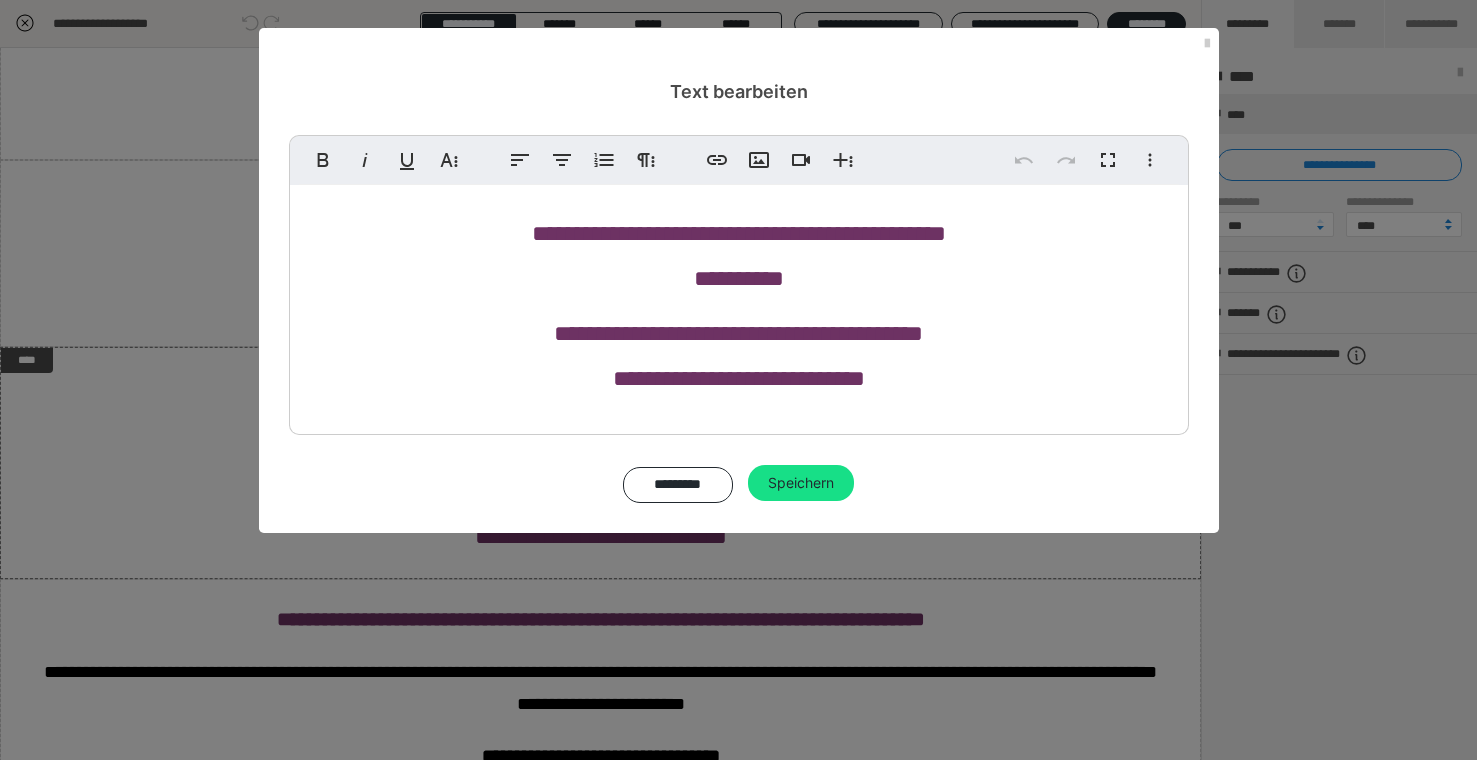 click on "**********" at bounding box center (738, 356) 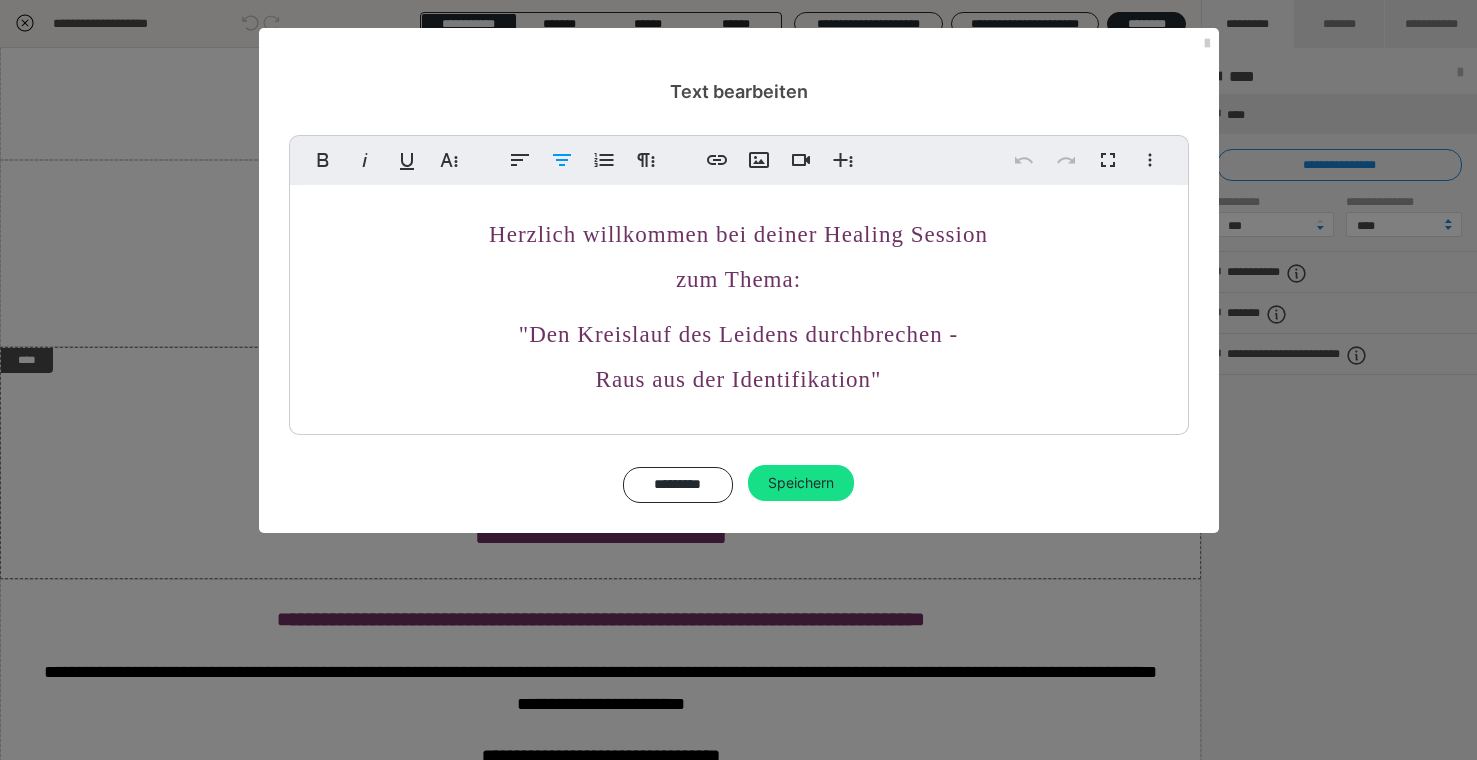 click on ""Den Kreislauf des Leidens durchbrechen - Raus aus der Identifikation" at bounding box center [738, 357] 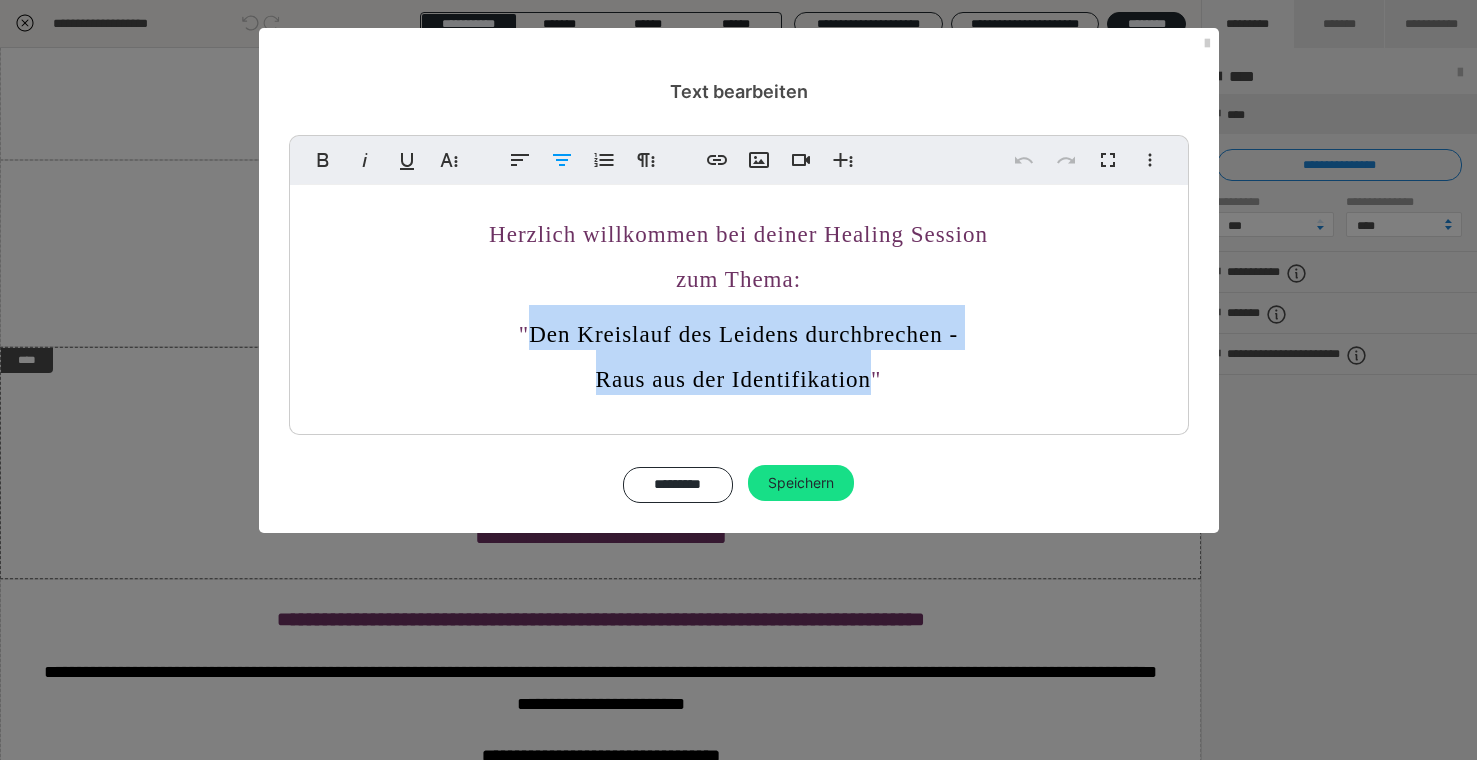 click on ""Den Kreislauf des Leidens durchbrechen - Raus aus der Identifikation" at bounding box center (738, 357) 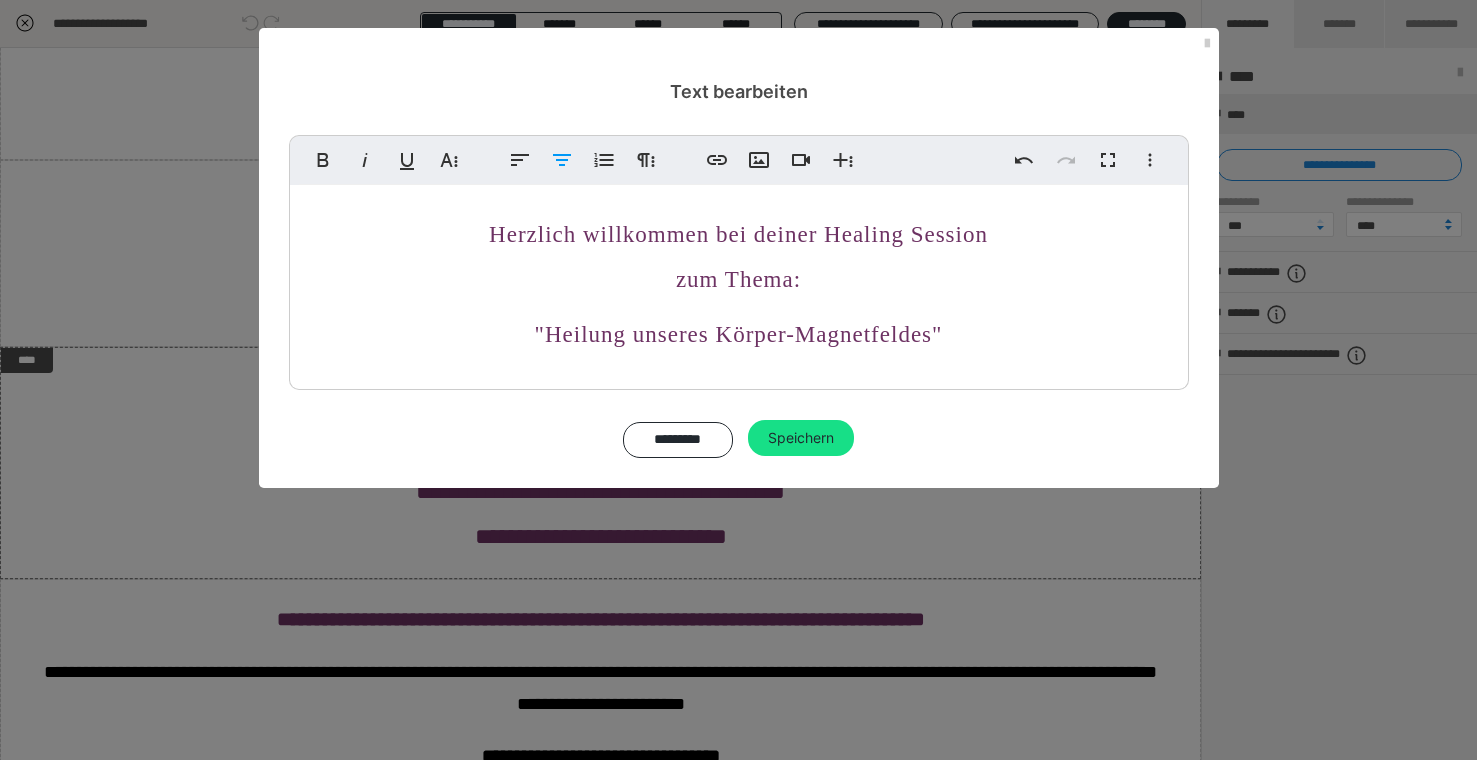 scroll, scrollTop: 0, scrollLeft: 6, axis: horizontal 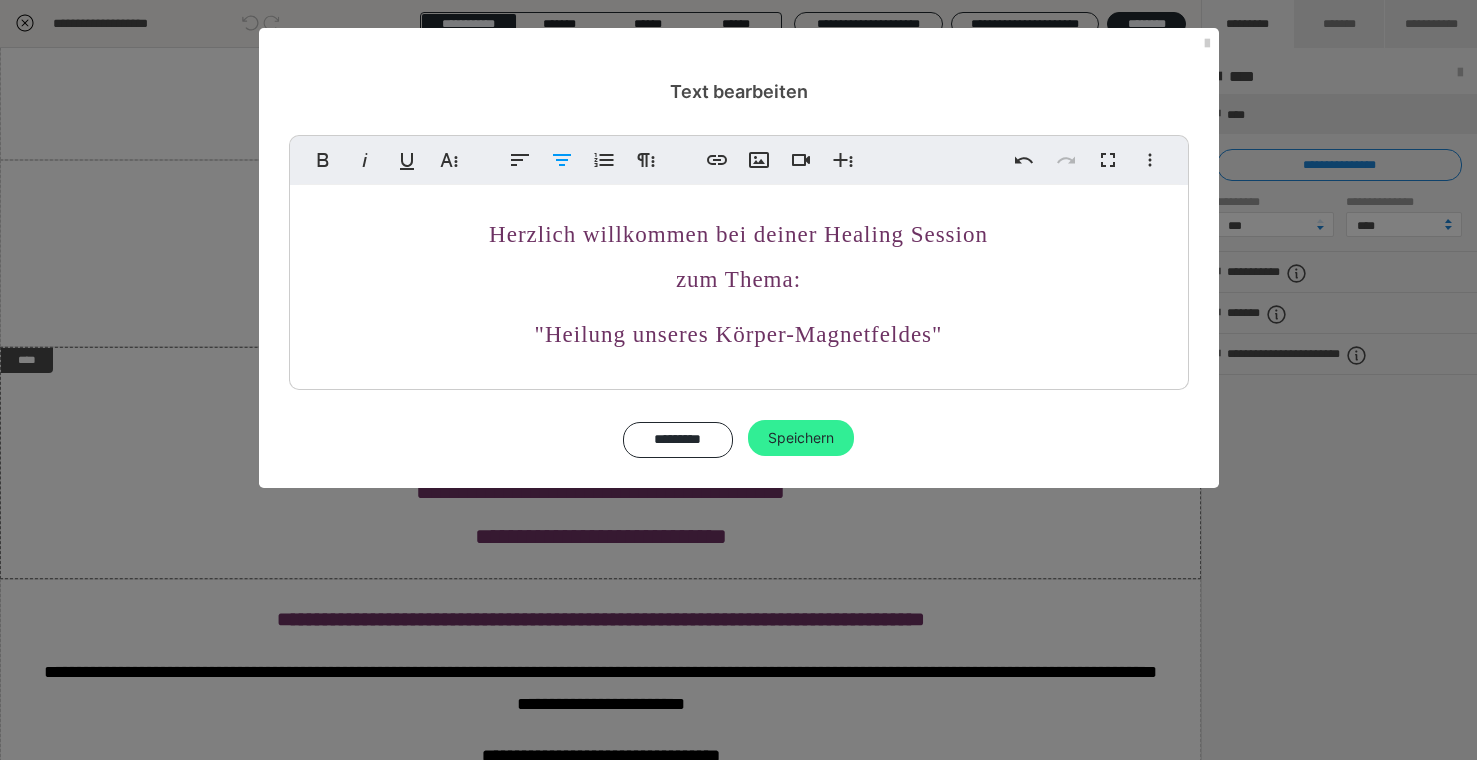 click on "Speichern" at bounding box center [801, 438] 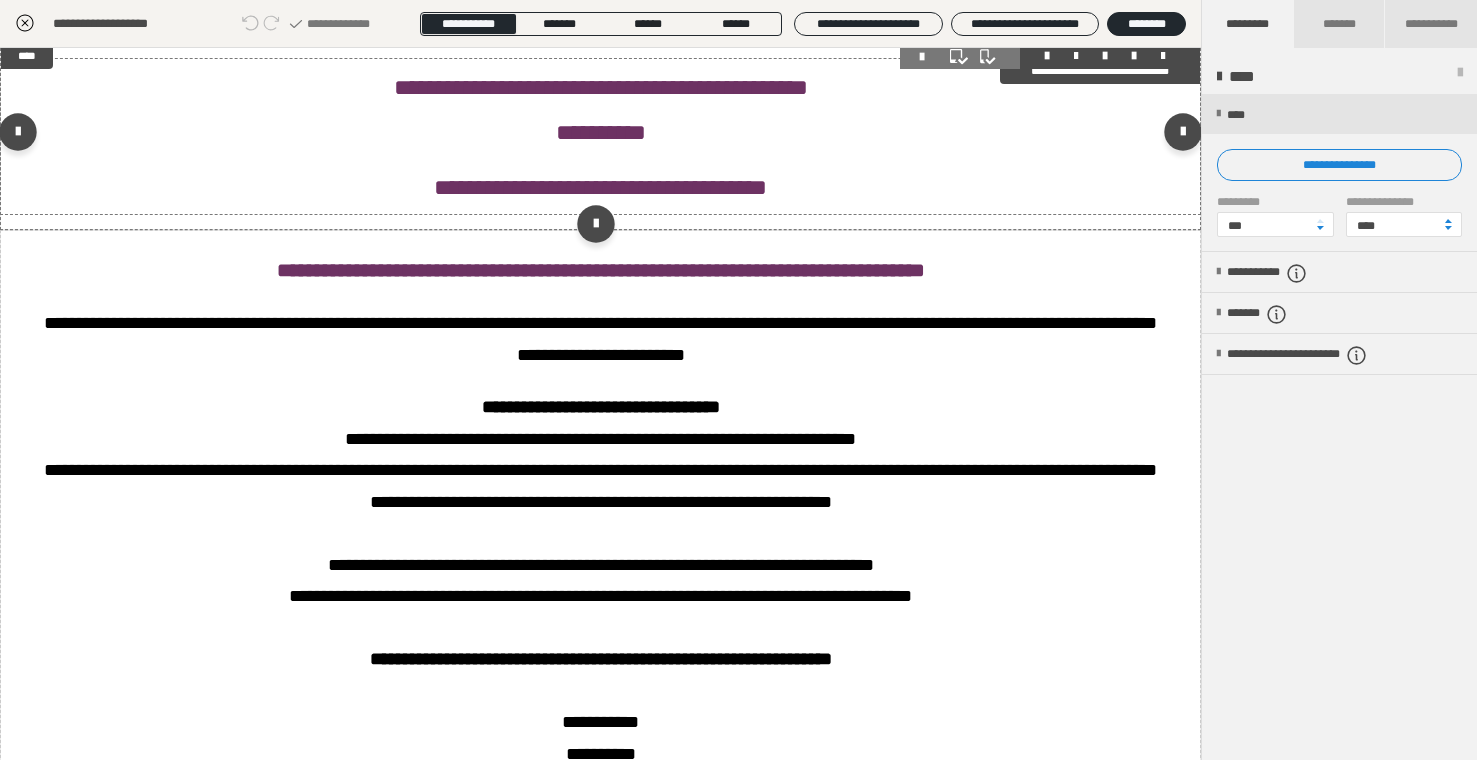scroll, scrollTop: 515, scrollLeft: 0, axis: vertical 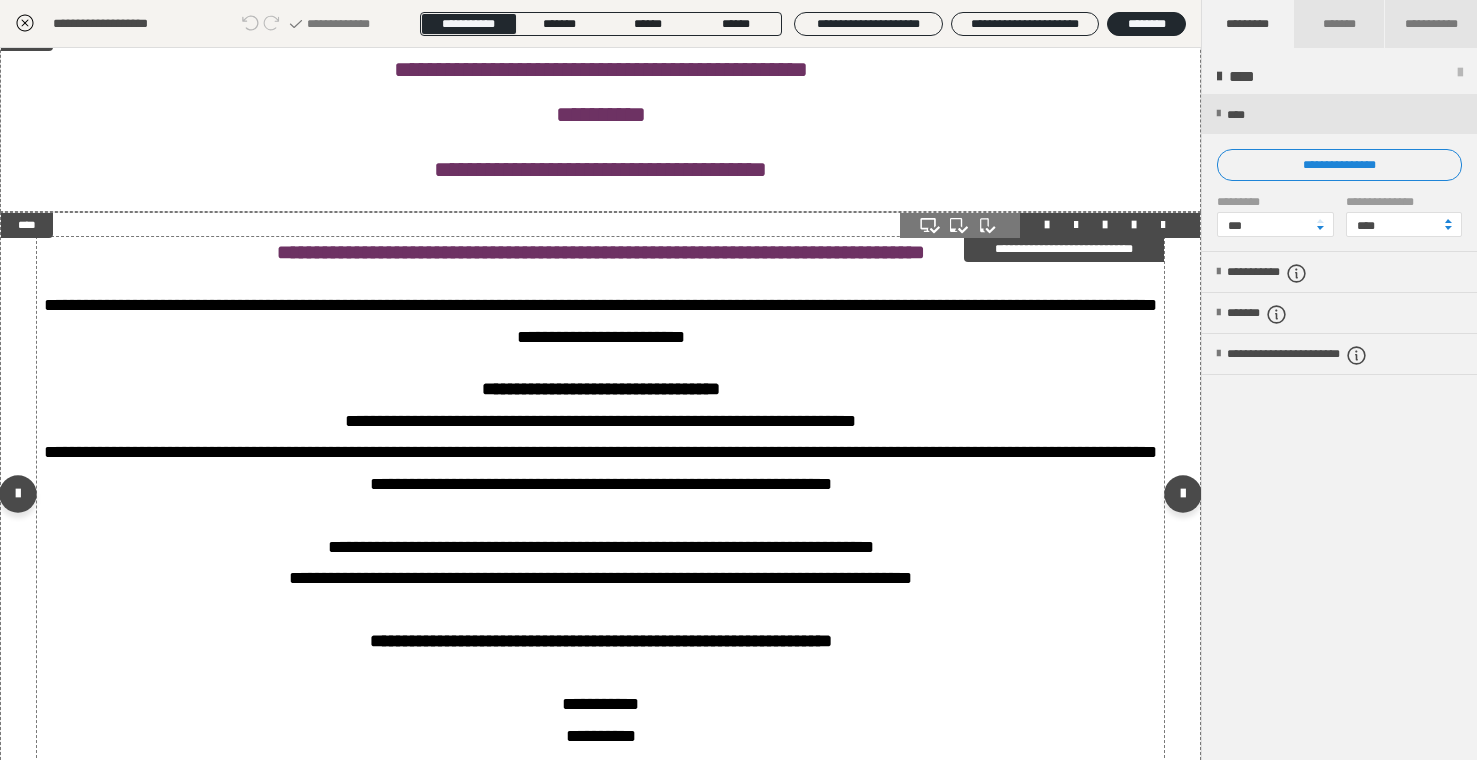 click on "**********" at bounding box center [457, 252] 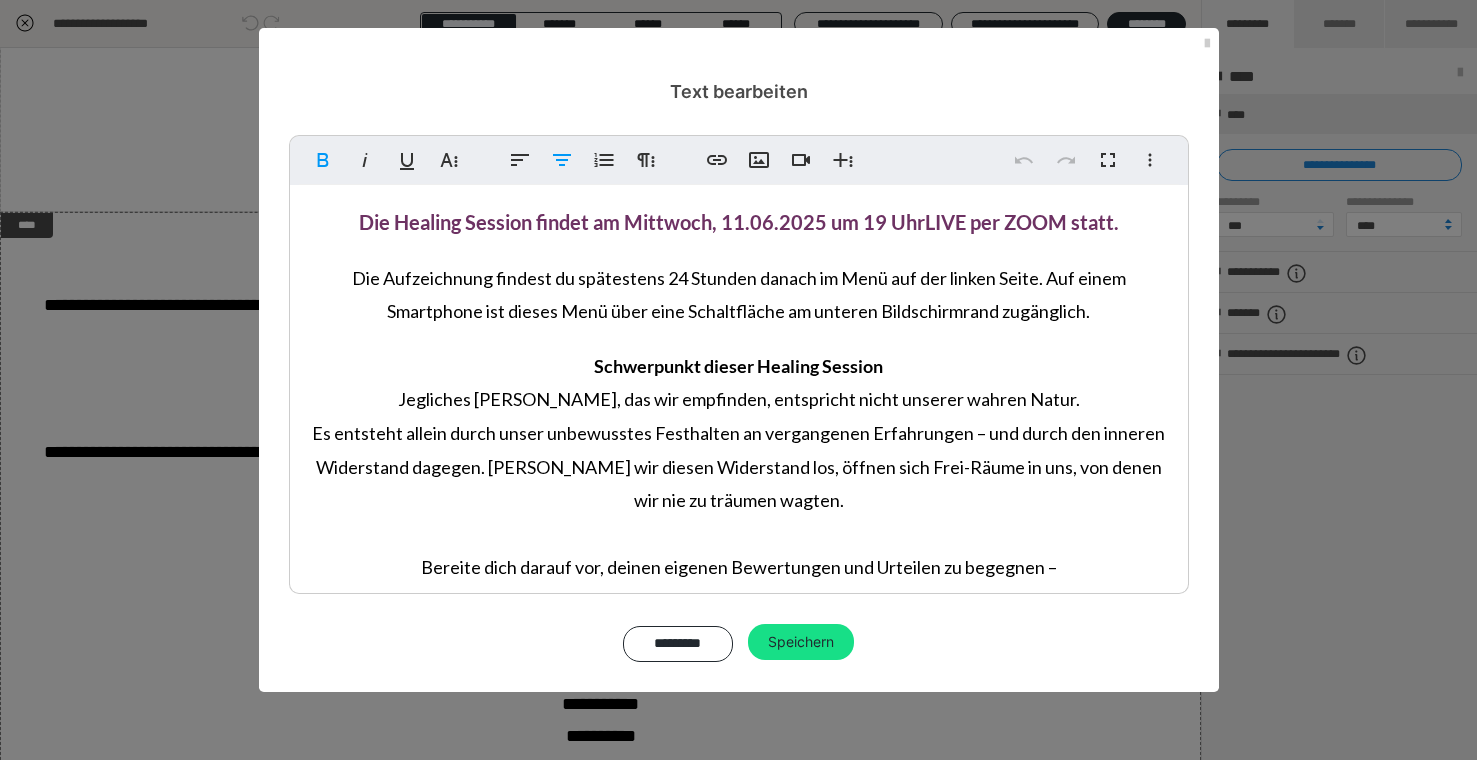 click on "Die Healing Session findet am Mittwoch, 11.06" at bounding box center [566, 222] 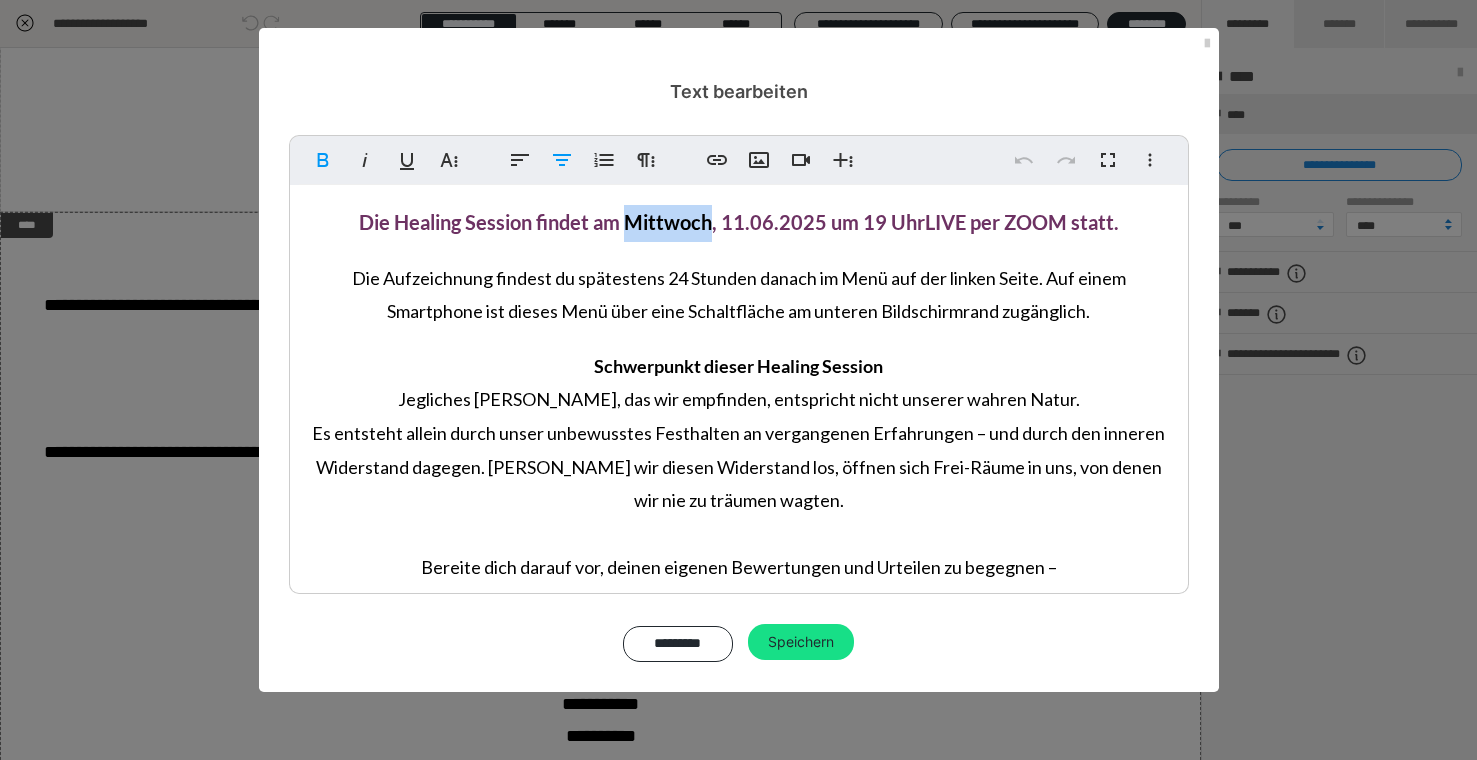 click on "Die Healing Session findet am Mittwoch, 11.06" at bounding box center (566, 222) 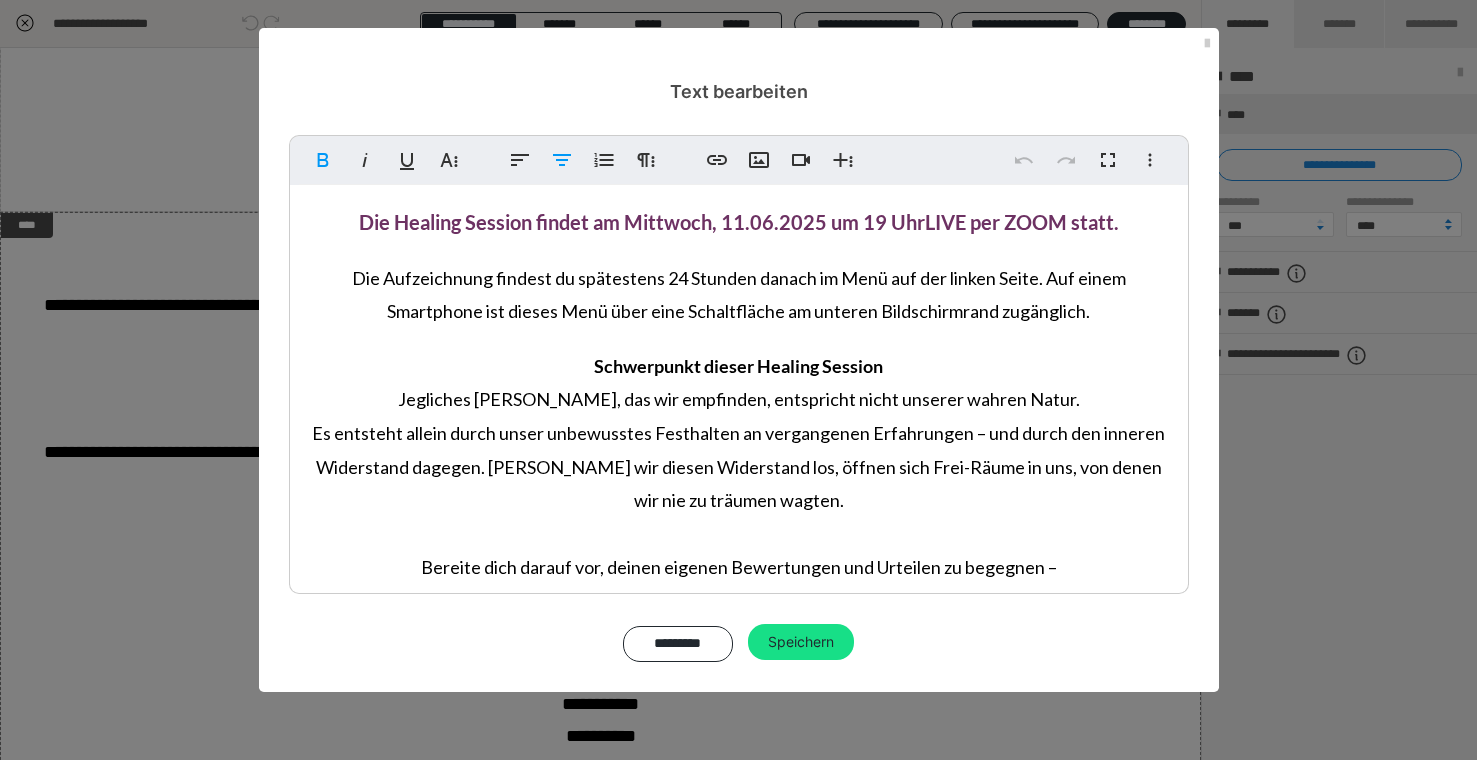 type 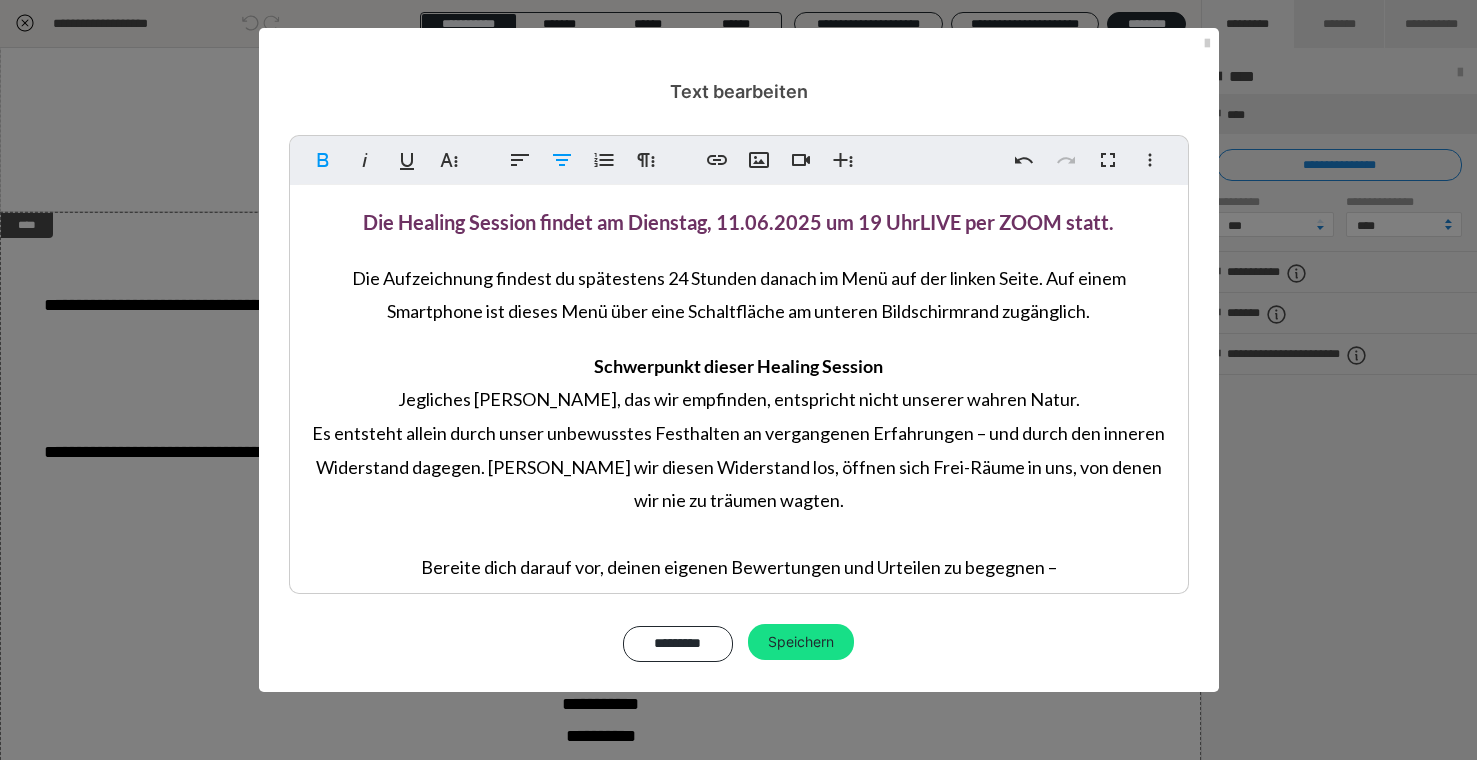 click on "Die Healing Session findet am Dienstag, 11.06" at bounding box center [566, 222] 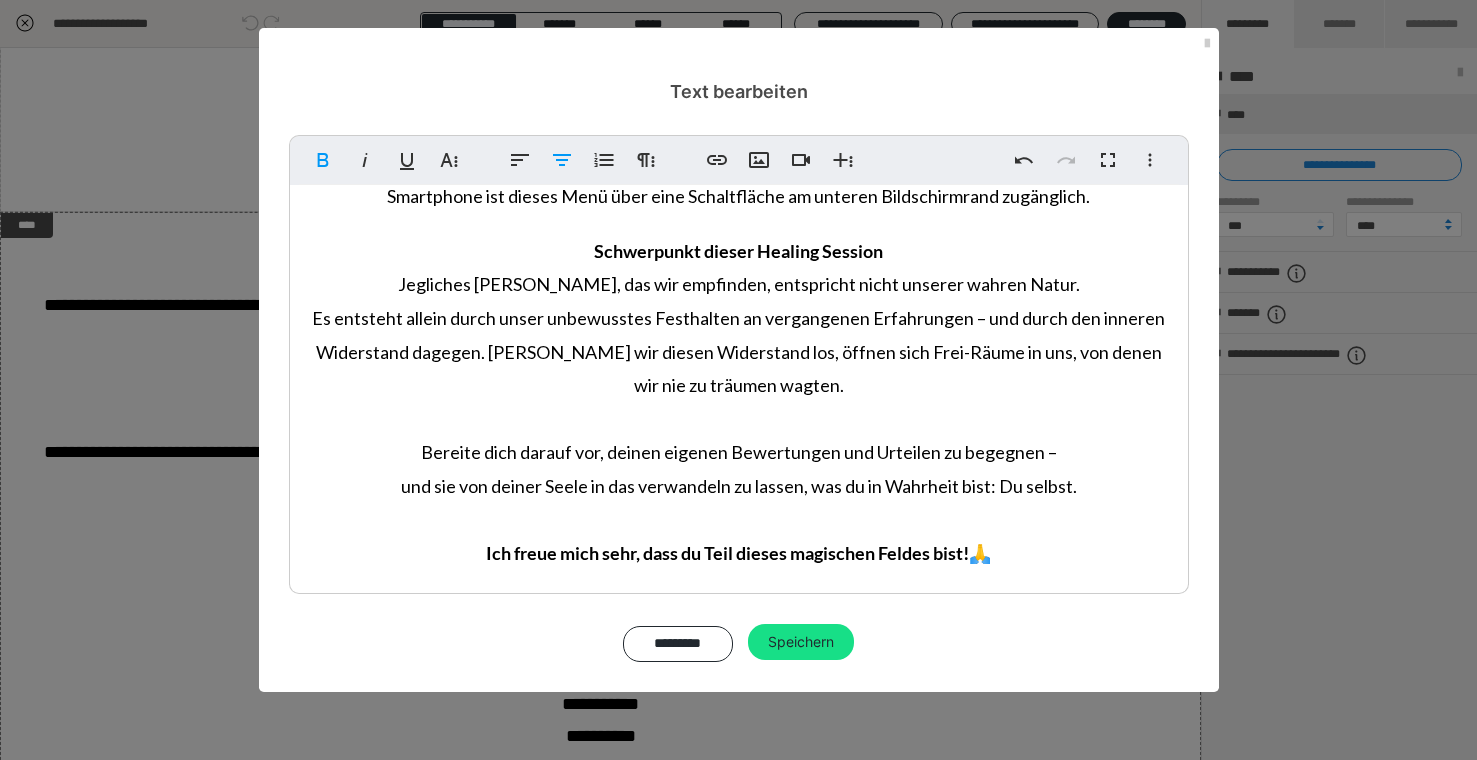 scroll, scrollTop: 116, scrollLeft: 0, axis: vertical 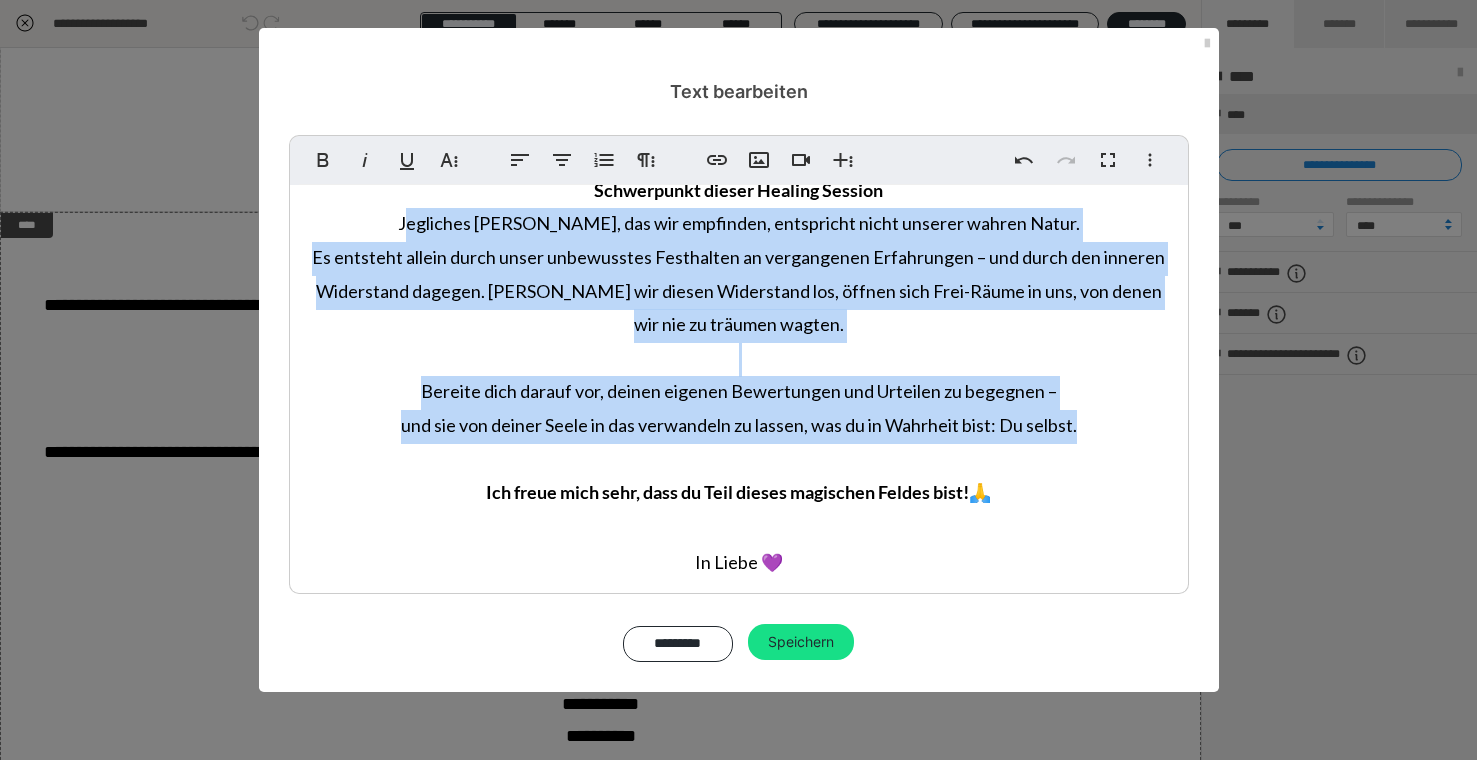 drag, startPoint x: 1093, startPoint y: 424, endPoint x: 455, endPoint y: 238, distance: 664.56 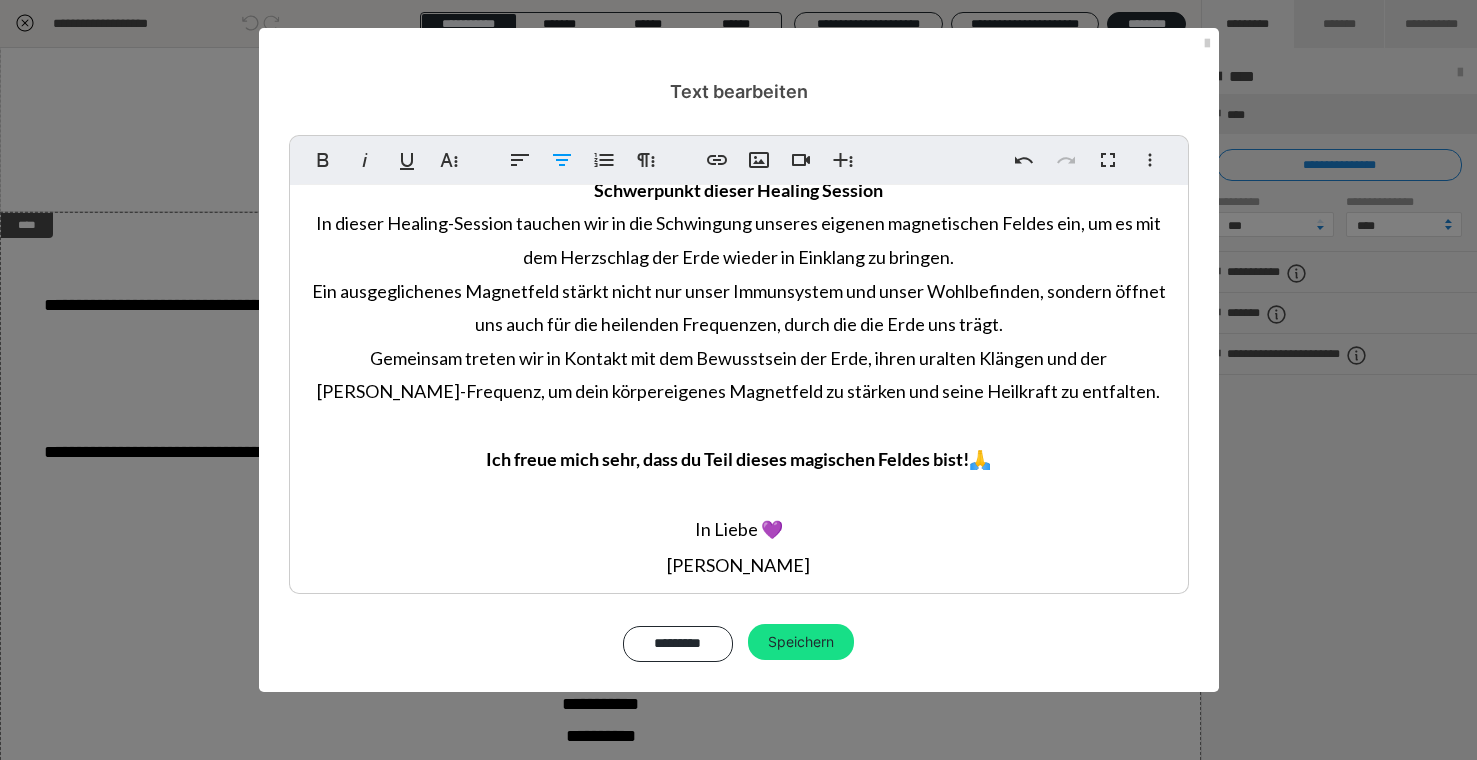 scroll, scrollTop: 8020, scrollLeft: 2, axis: both 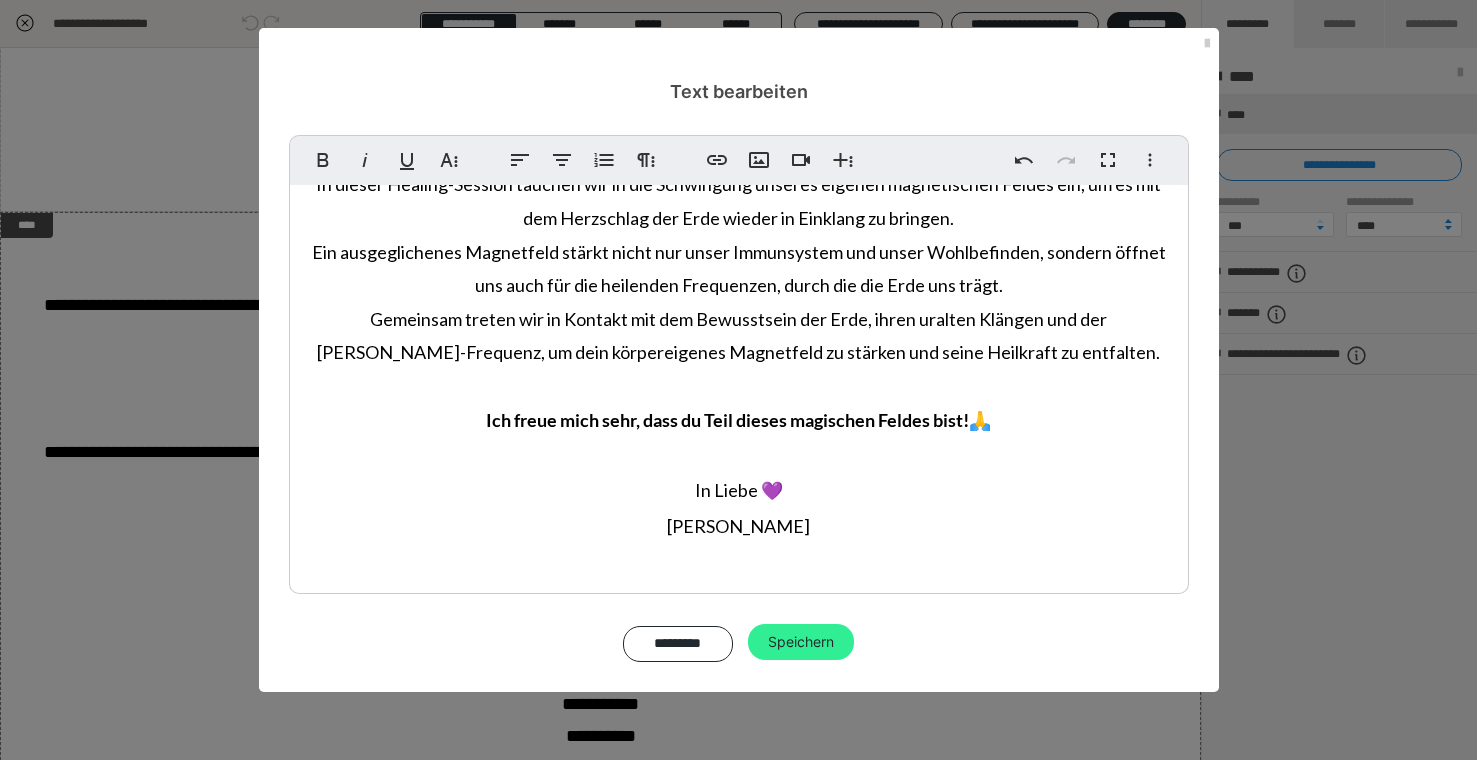 click on "Speichern" at bounding box center [801, 642] 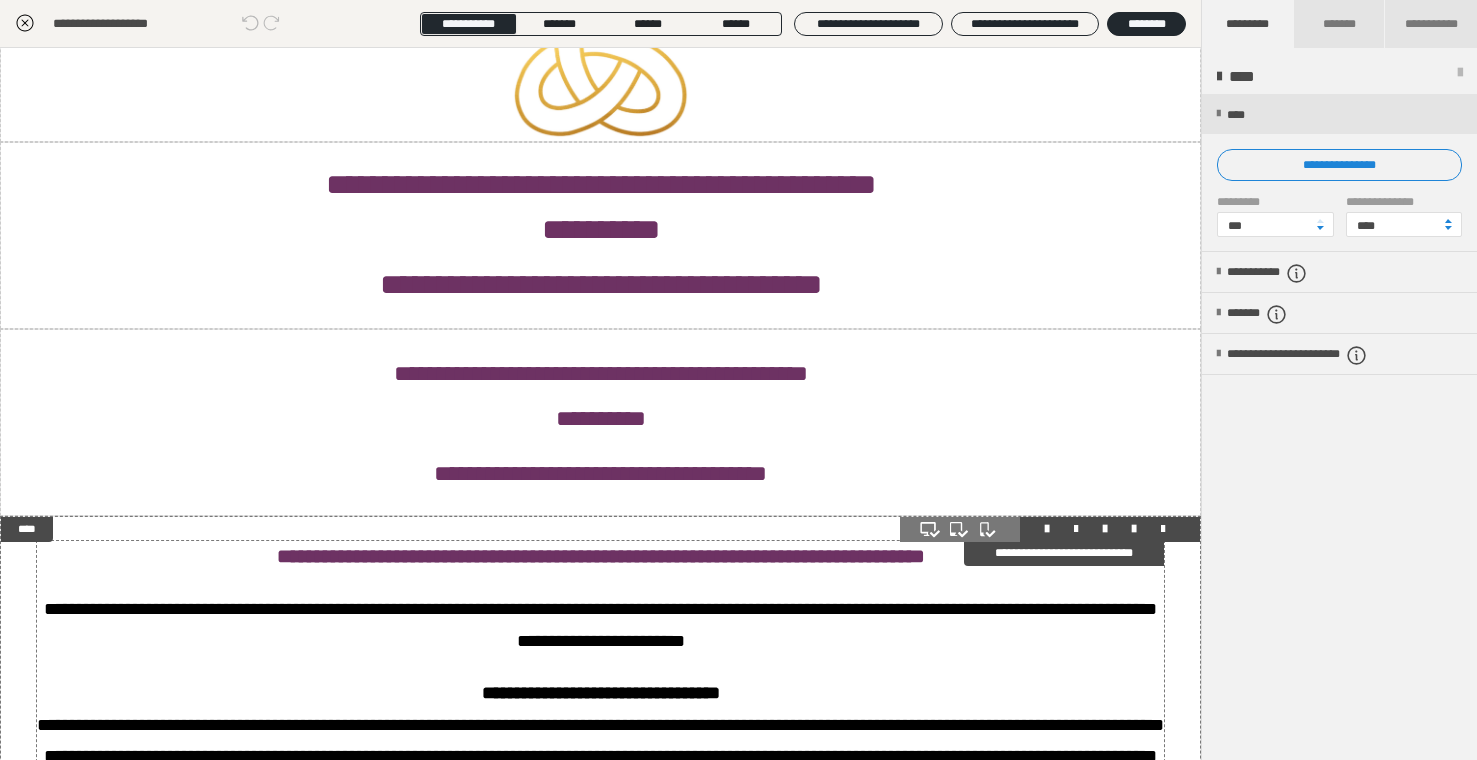 scroll, scrollTop: 0, scrollLeft: 0, axis: both 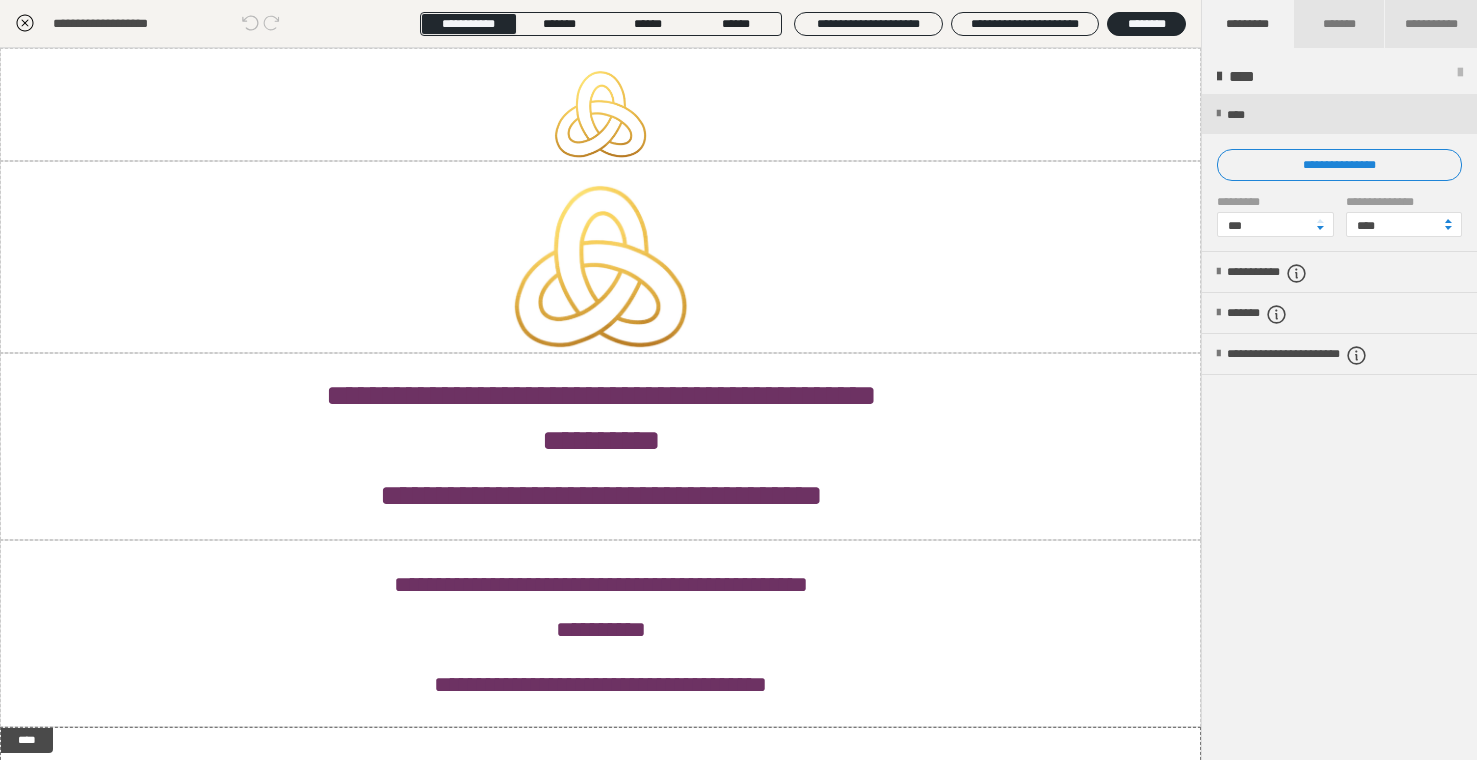click 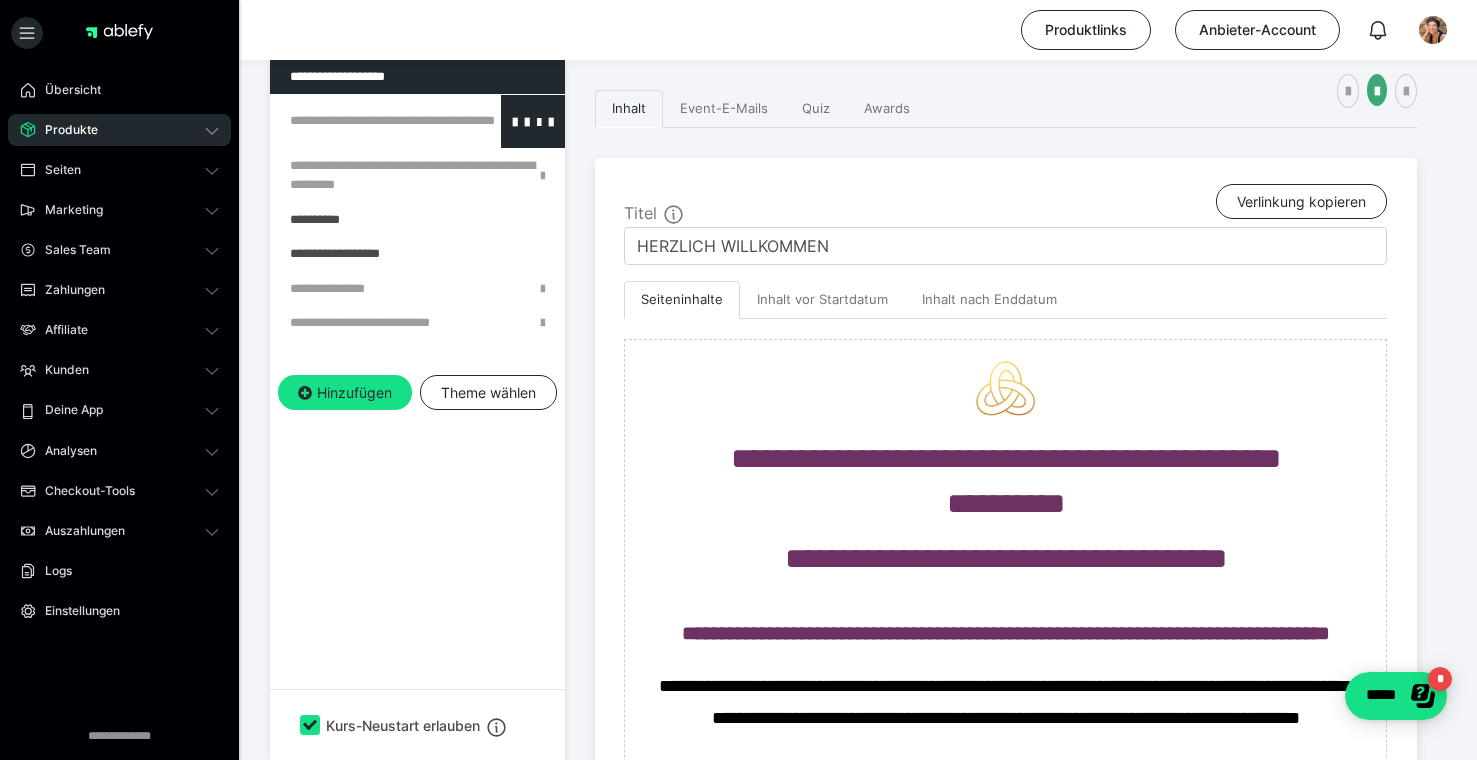 click at bounding box center [365, 121] 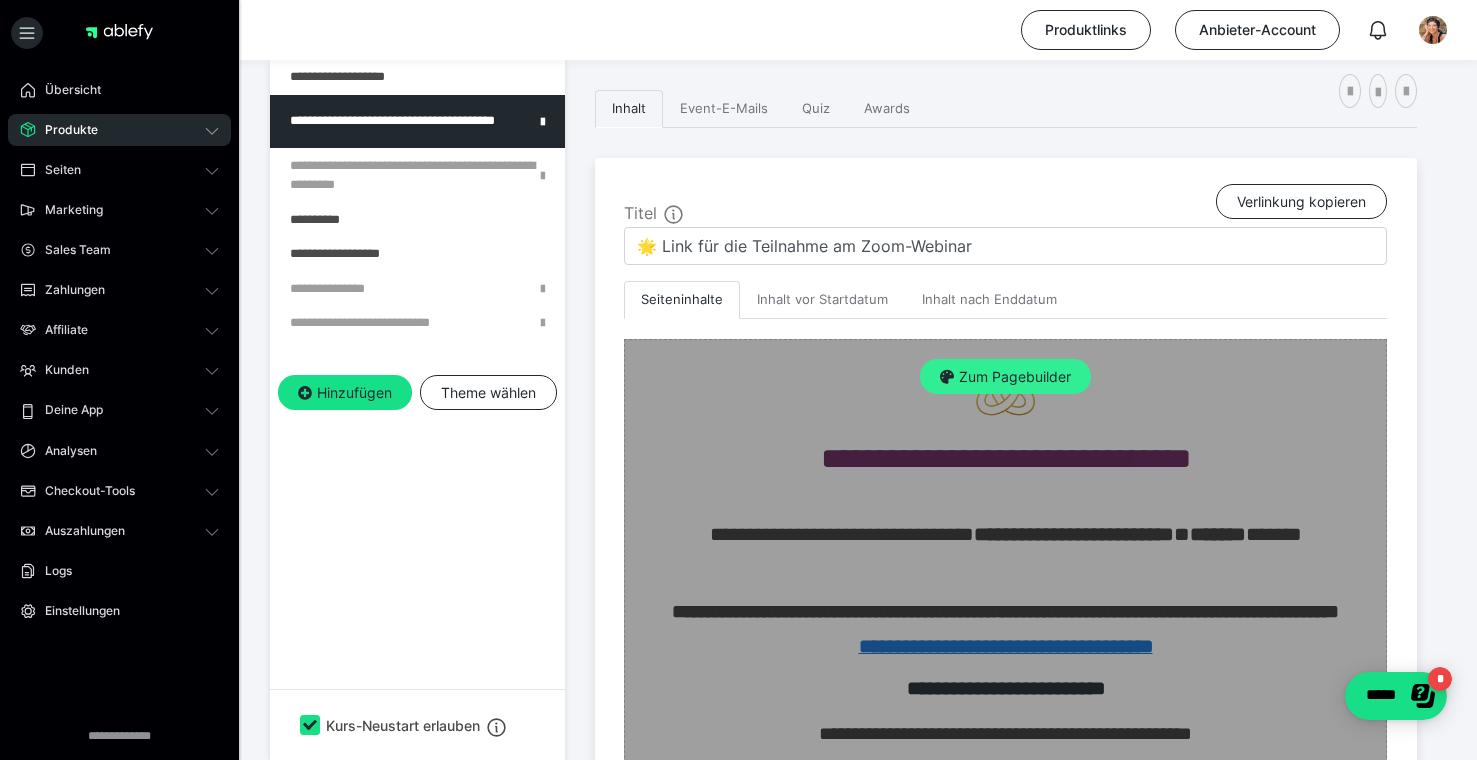 click on "Zum Pagebuilder" at bounding box center [1005, 377] 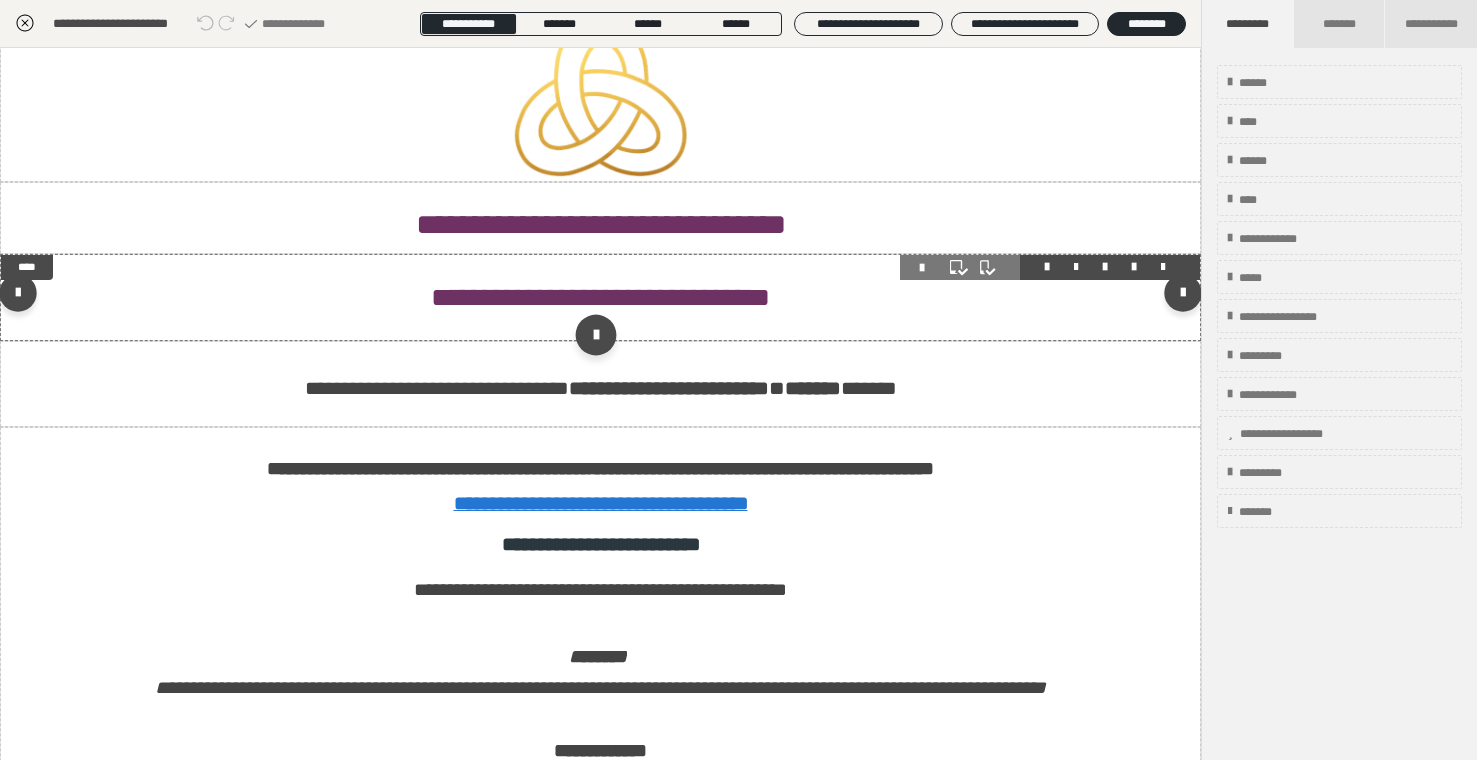 scroll, scrollTop: 366, scrollLeft: 0, axis: vertical 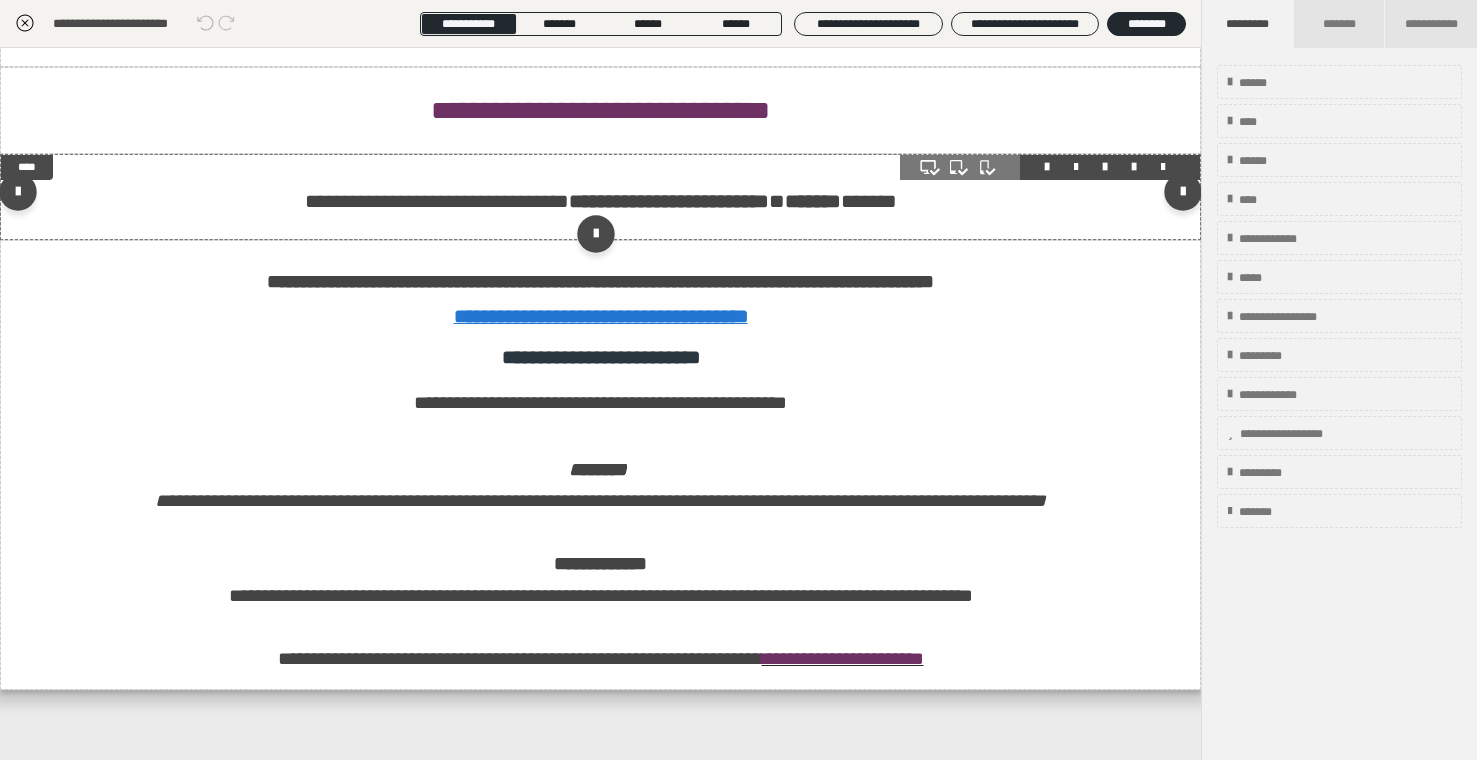 click on "********" at bounding box center (601, 201) 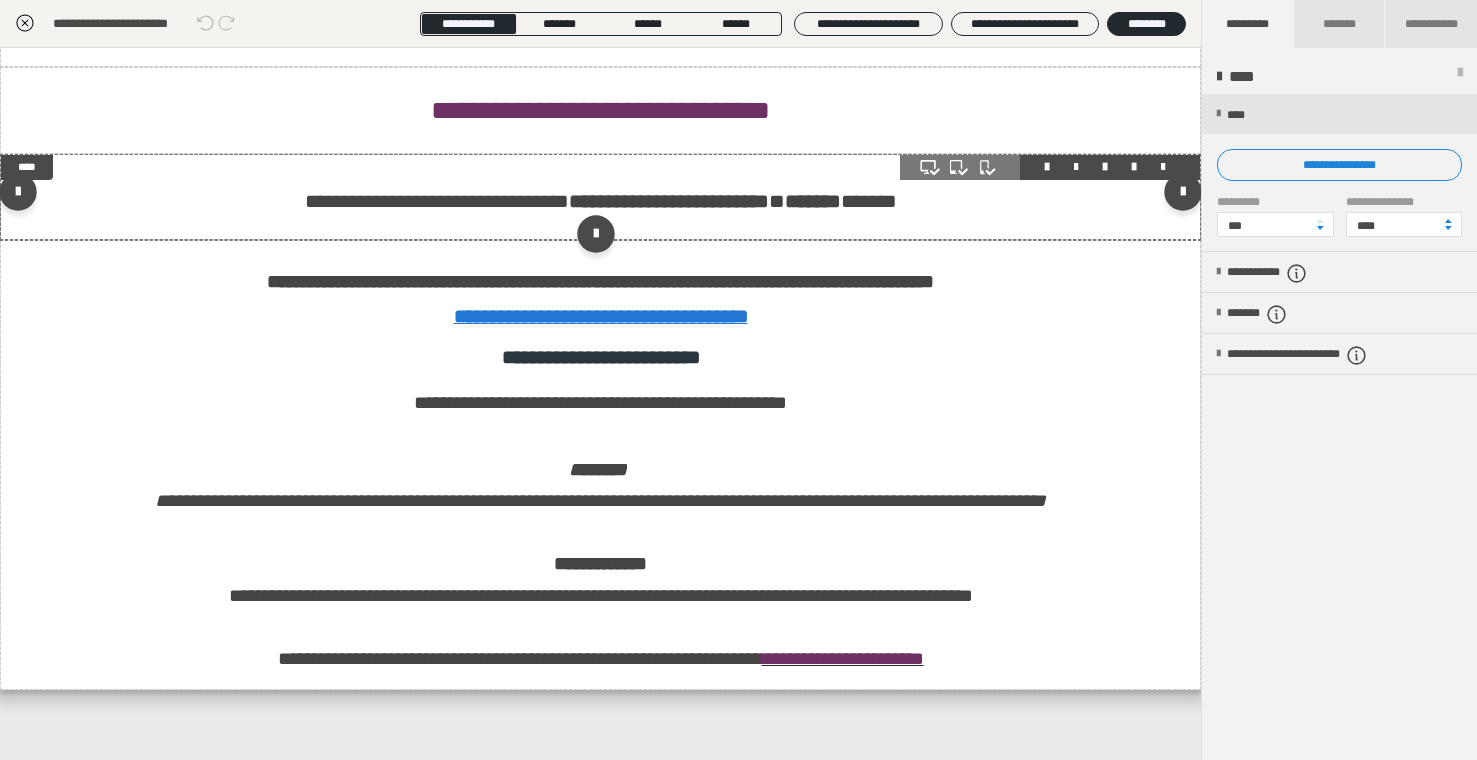 click on "********" at bounding box center (601, 201) 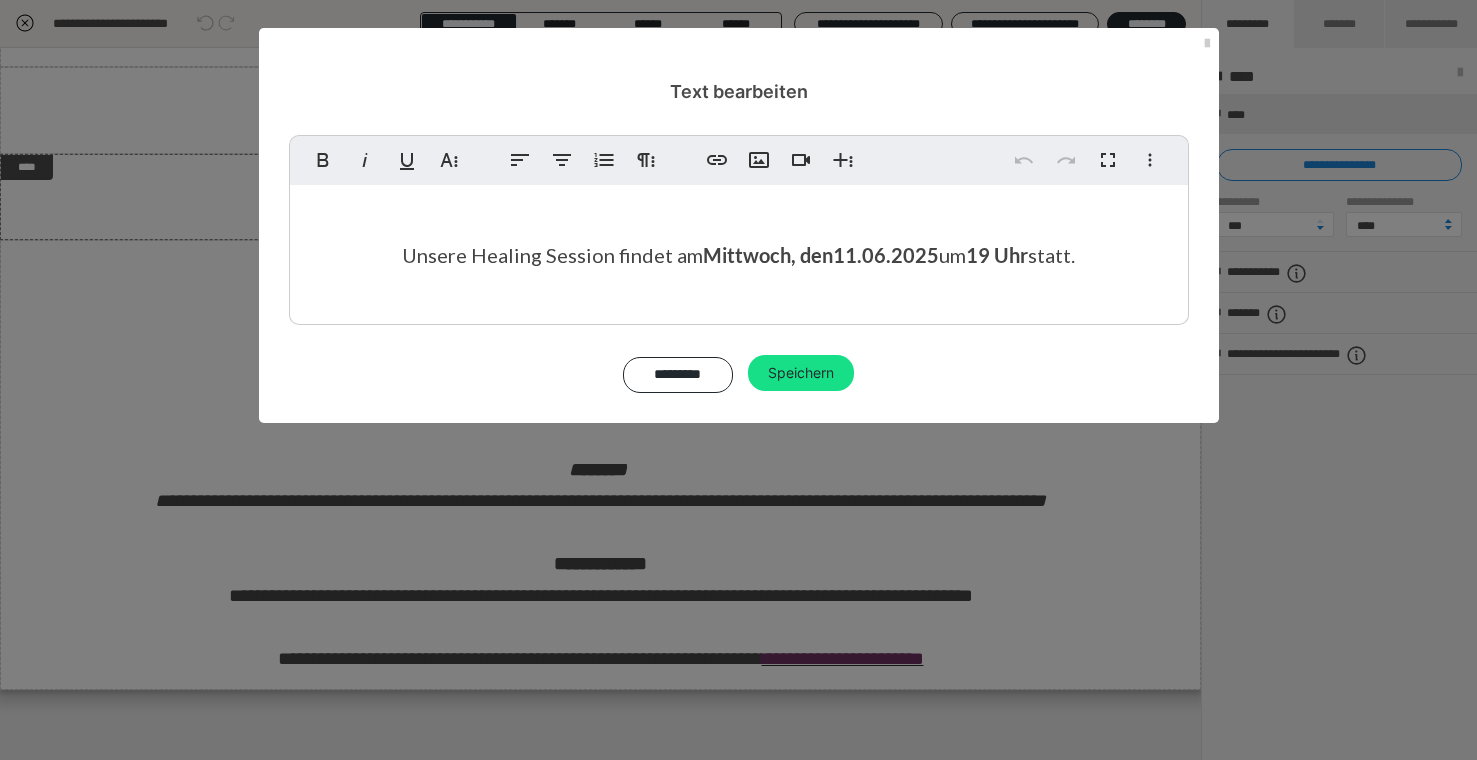 click on "Mittwoch" at bounding box center [747, 255] 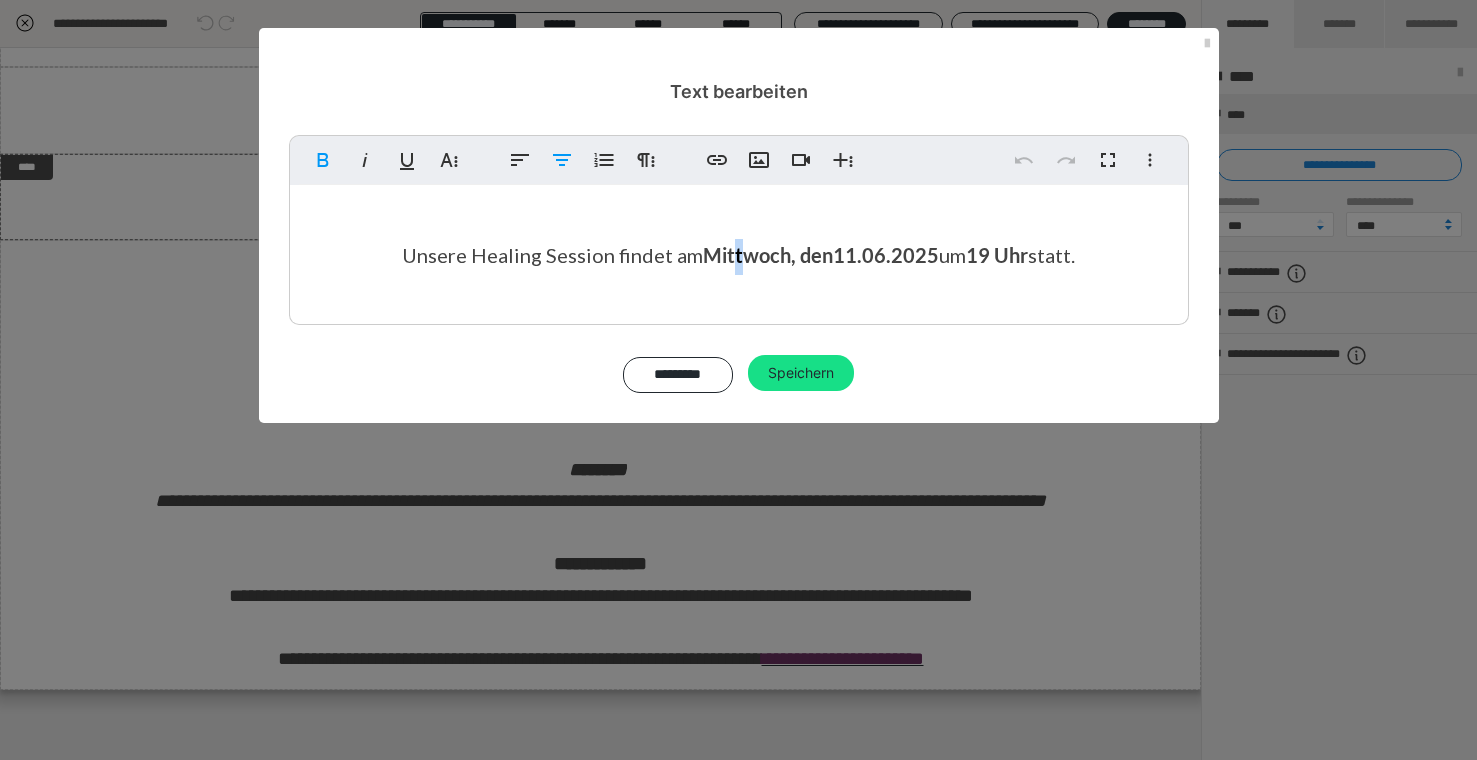 click on "Mittwoch" at bounding box center [747, 255] 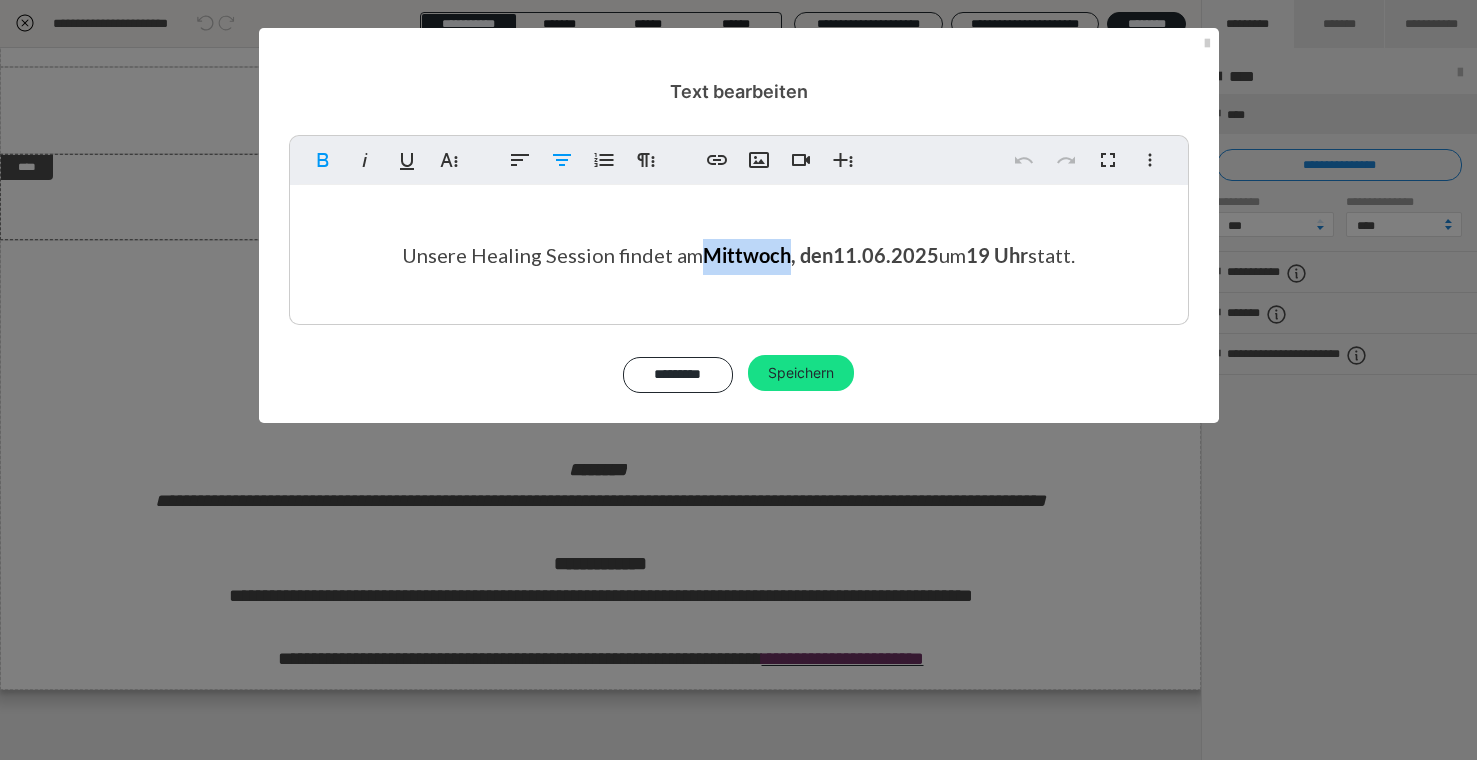 type 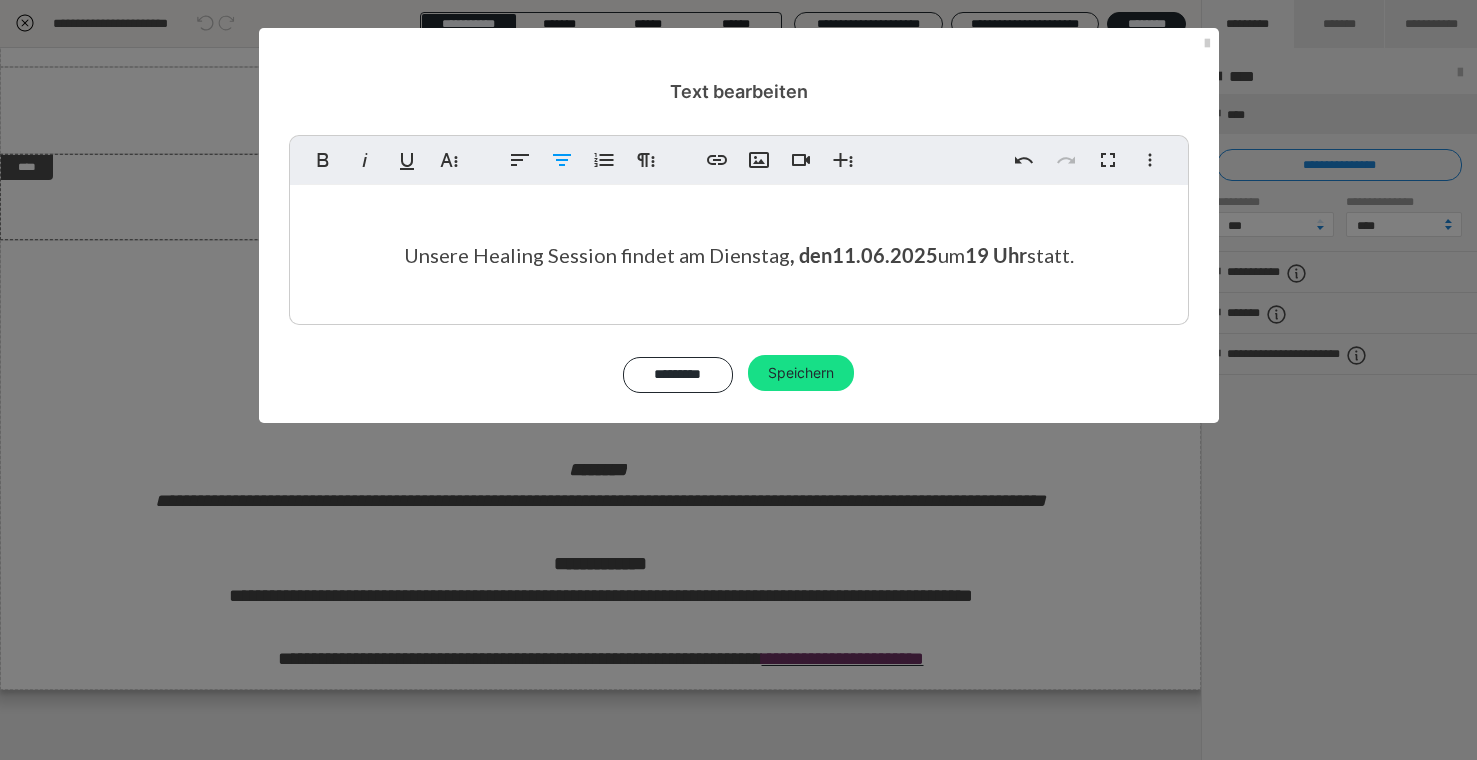 click on "Unsere Healing Session findet am Dienstag , den  11 .06 .2025  um  19 Uhr  statt." at bounding box center (739, 255) 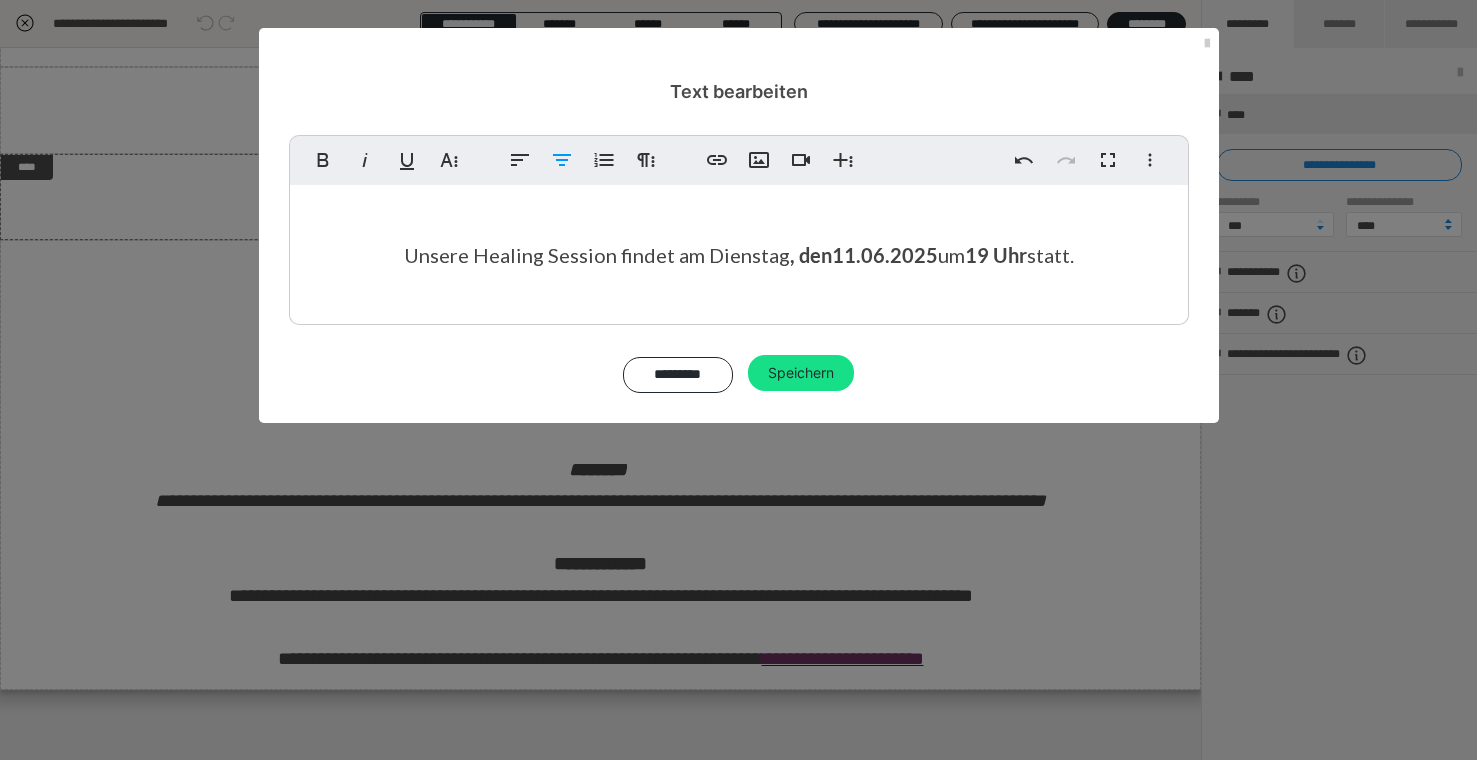 click on "Unsere Healing Session findet am Dienstag , den  11 .06 .2025  um  19 Uhr  statt." at bounding box center [739, 255] 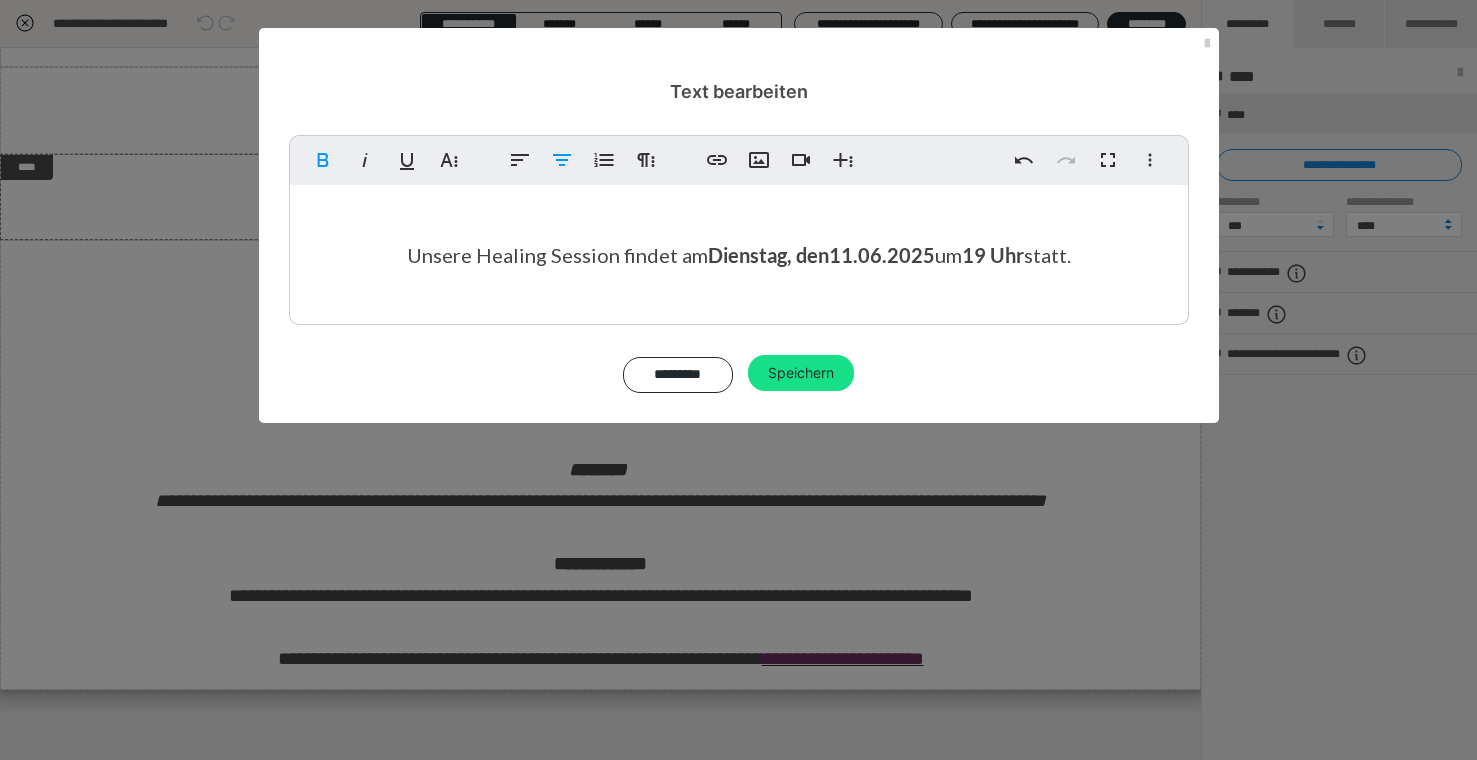 click on "11" at bounding box center (841, 255) 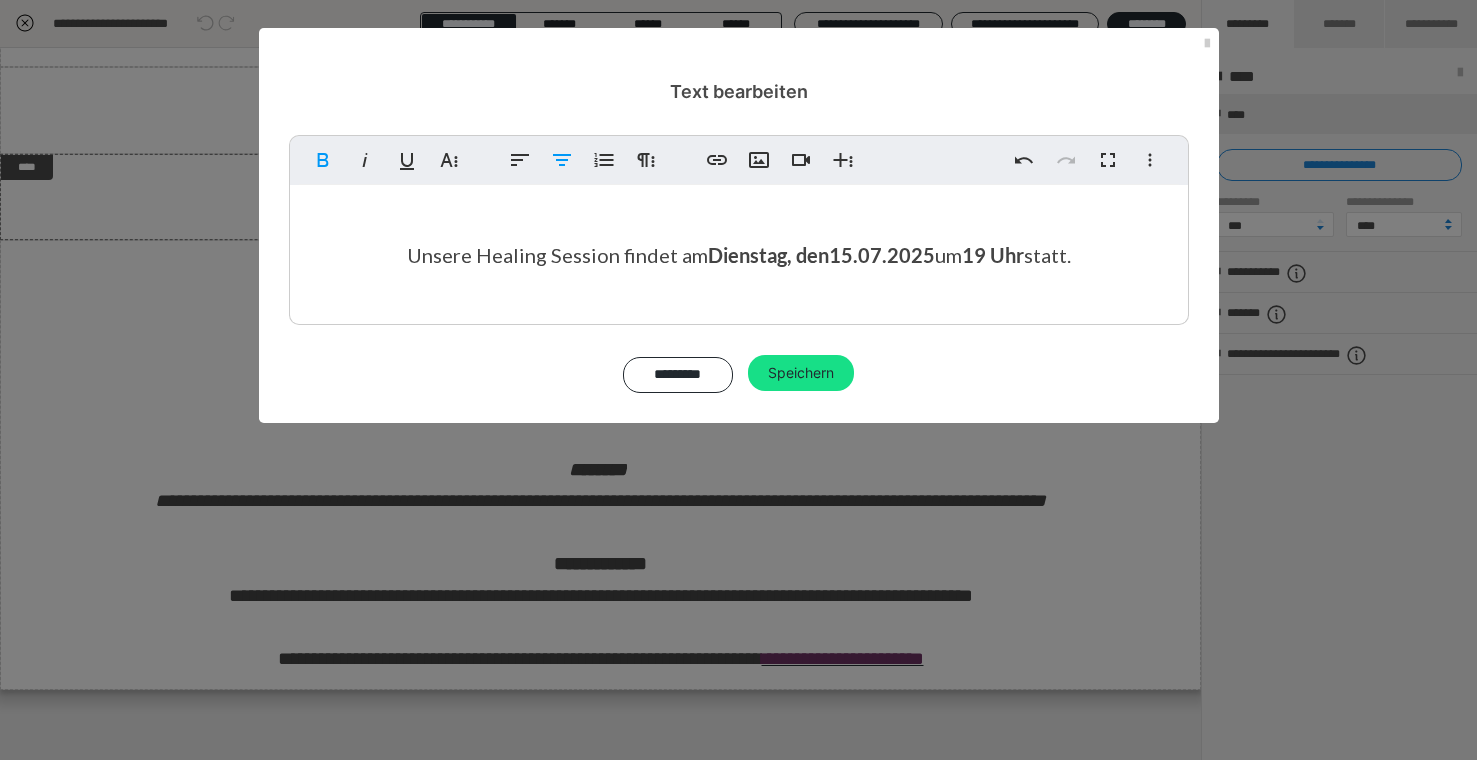 click on "Fett Kursiv Unterstrichen Weitere Textformate Linksbündig ausrichten Zentriert ausrichten Nummerierte Liste Weitere Absatzformate Link einfügen Bild einfügen Video einfügen Weitere Reichhaltige Formate Rückgängig Wiederholen Vollbild Weitere Formate Durchgestrichen Tiefgestellt Hochgestellt Lato ABeeZee Abhaya Libre Abril FatFace Alegreya [PERSON_NAME] Amatic SC Anonymous Pro [PERSON_NAME] Archivo Black Archivo Light Archivo Medium Archivo Arimo Arvo B612 [PERSON_NAME] Bebas Neue Belleza Big Shoulders Stencil Display BioRhyme Blinker Cairo Cardo Catamaran Caveat Caveat Brush Cinzel-Black Cinzel-Bold Cinzel-Medium Cinzel-Regular Cinzel-SemiBold Comfortaa Concert One Cormorant Cormorant Garamond Courier Prime Crimson Text Dancing Script Eczar Exo Exo 2 Figtree Fira Sans Fjalla One Forum [PERSON_NAME] Libre Fraunces Grandstander IBM Plex Serif Inconsolata [PERSON_NAME] Indie Flower Inter Josefin Sans [PERSON_NAME] [PERSON_NAME] Lexend Deca Libre [PERSON_NAME] Libre [PERSON_NAME] One Lobster Lobster Two [PERSON_NAME] Merienda [PERSON_NAME] Mulish" at bounding box center [739, 264] 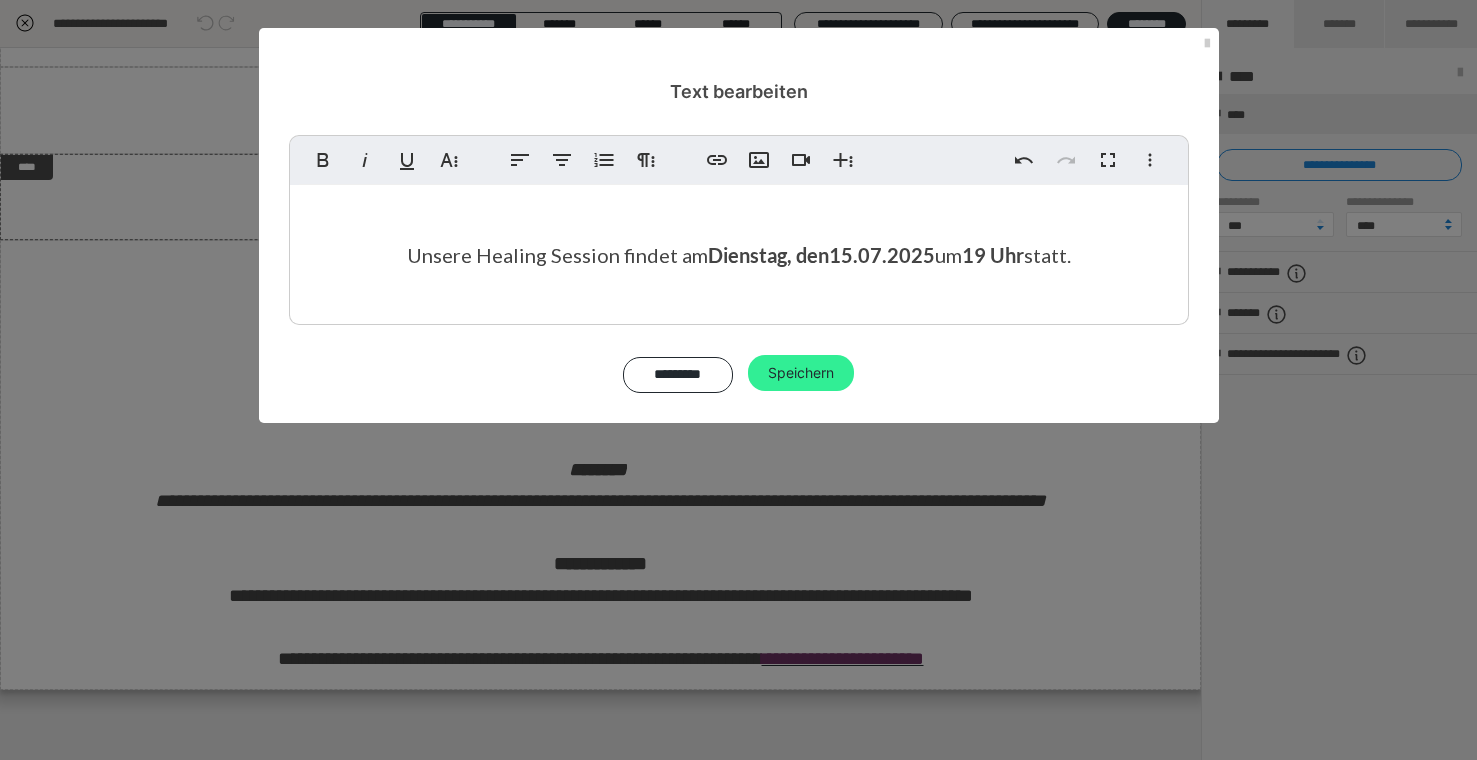 click on "Speichern" at bounding box center [801, 373] 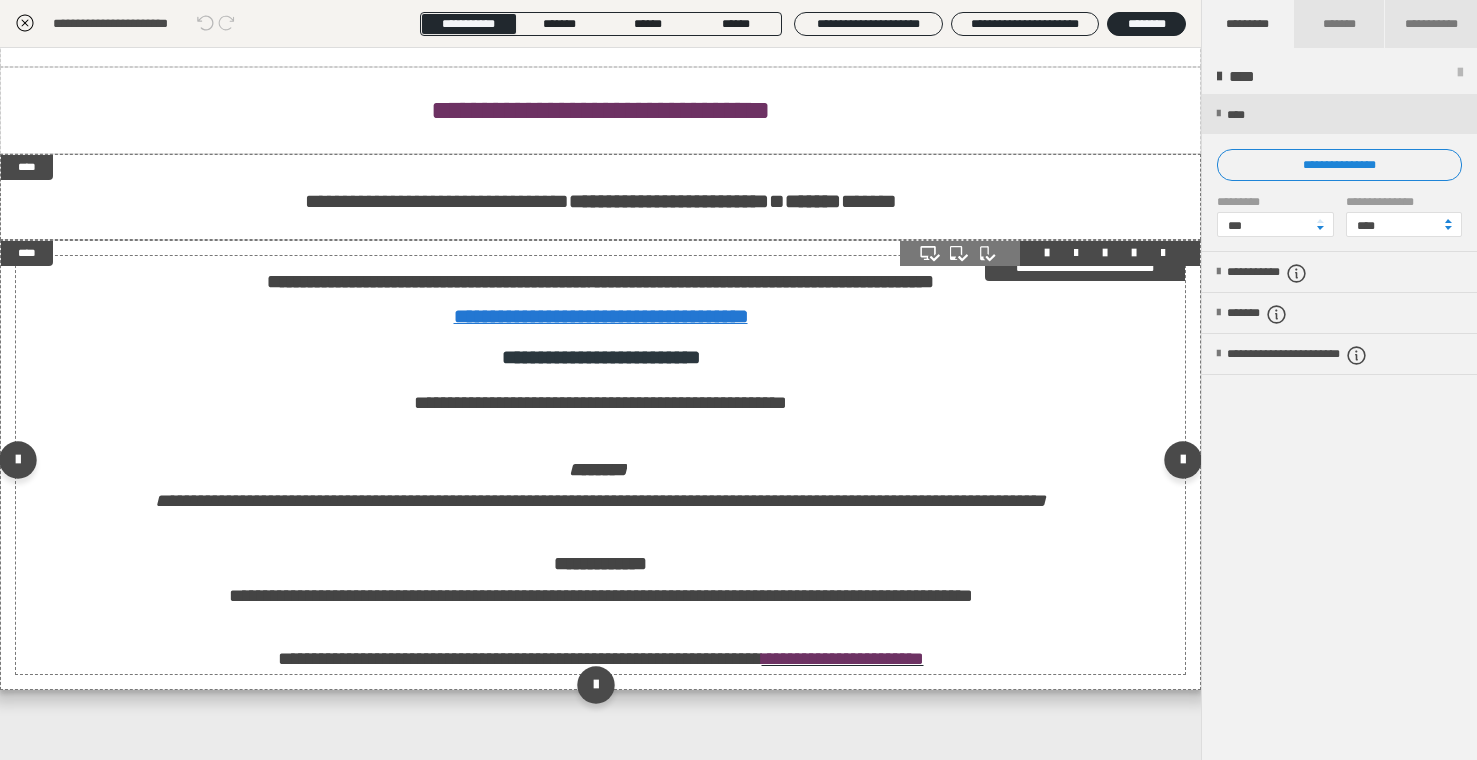 click on "**********" at bounding box center [600, 339] 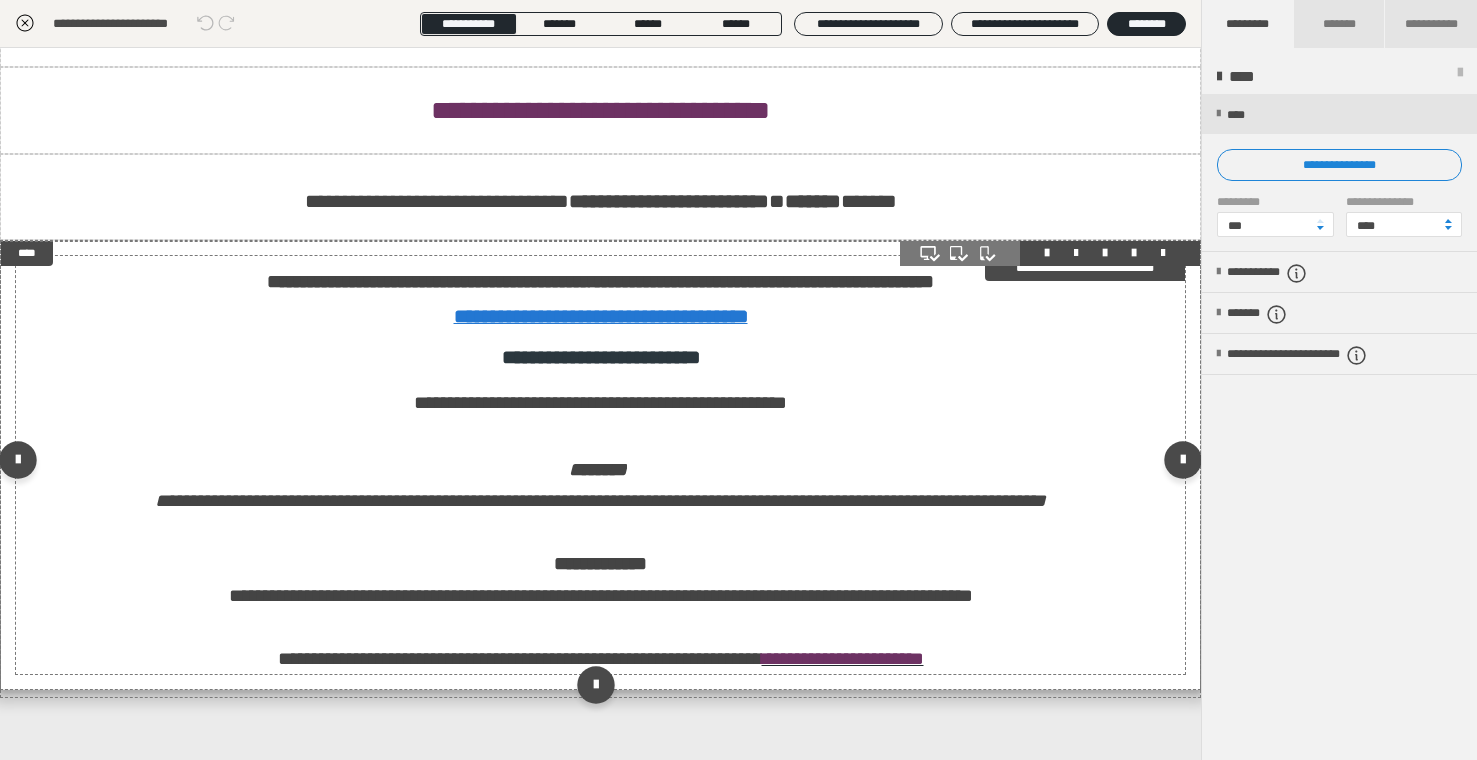 click on "**********" at bounding box center [601, 316] 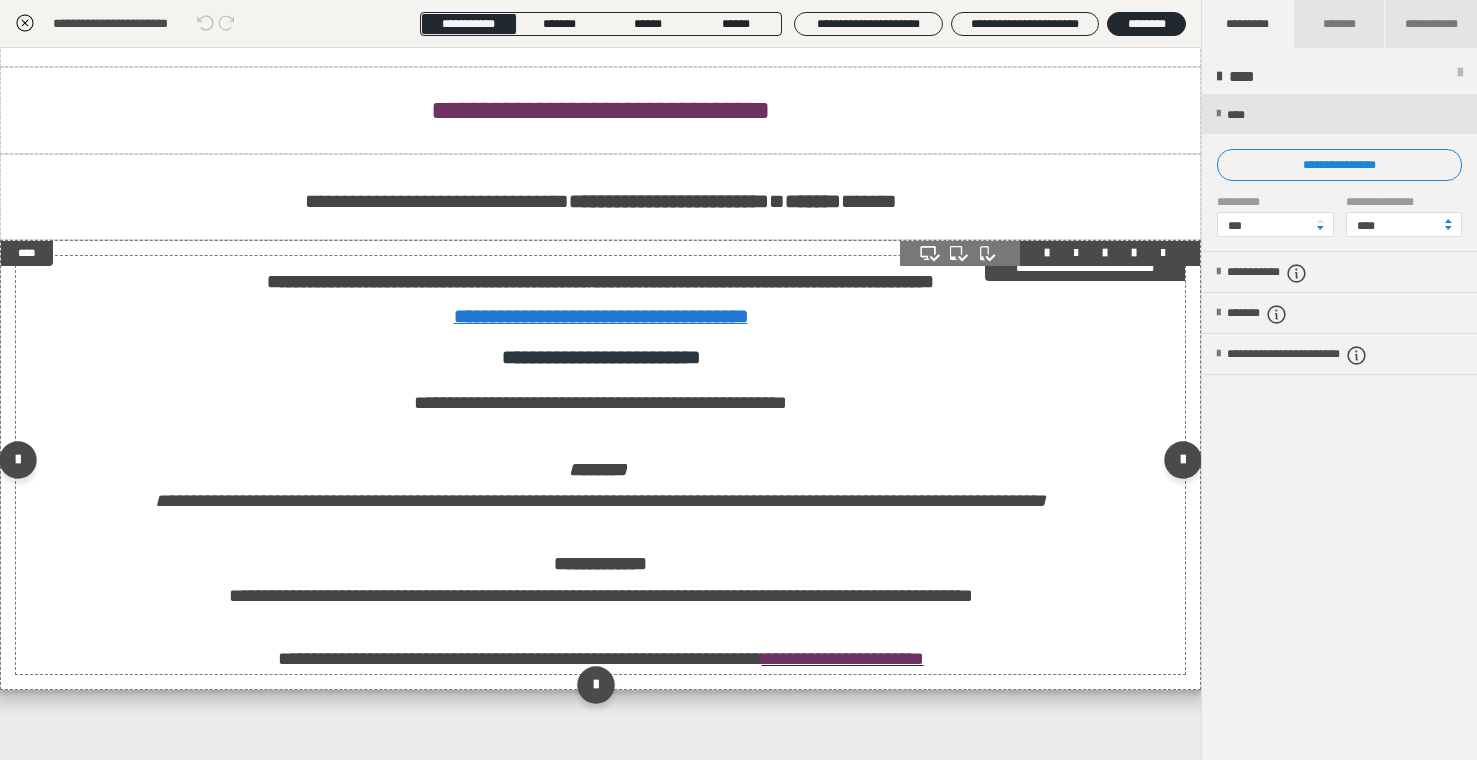 click on "**********" at bounding box center [600, 339] 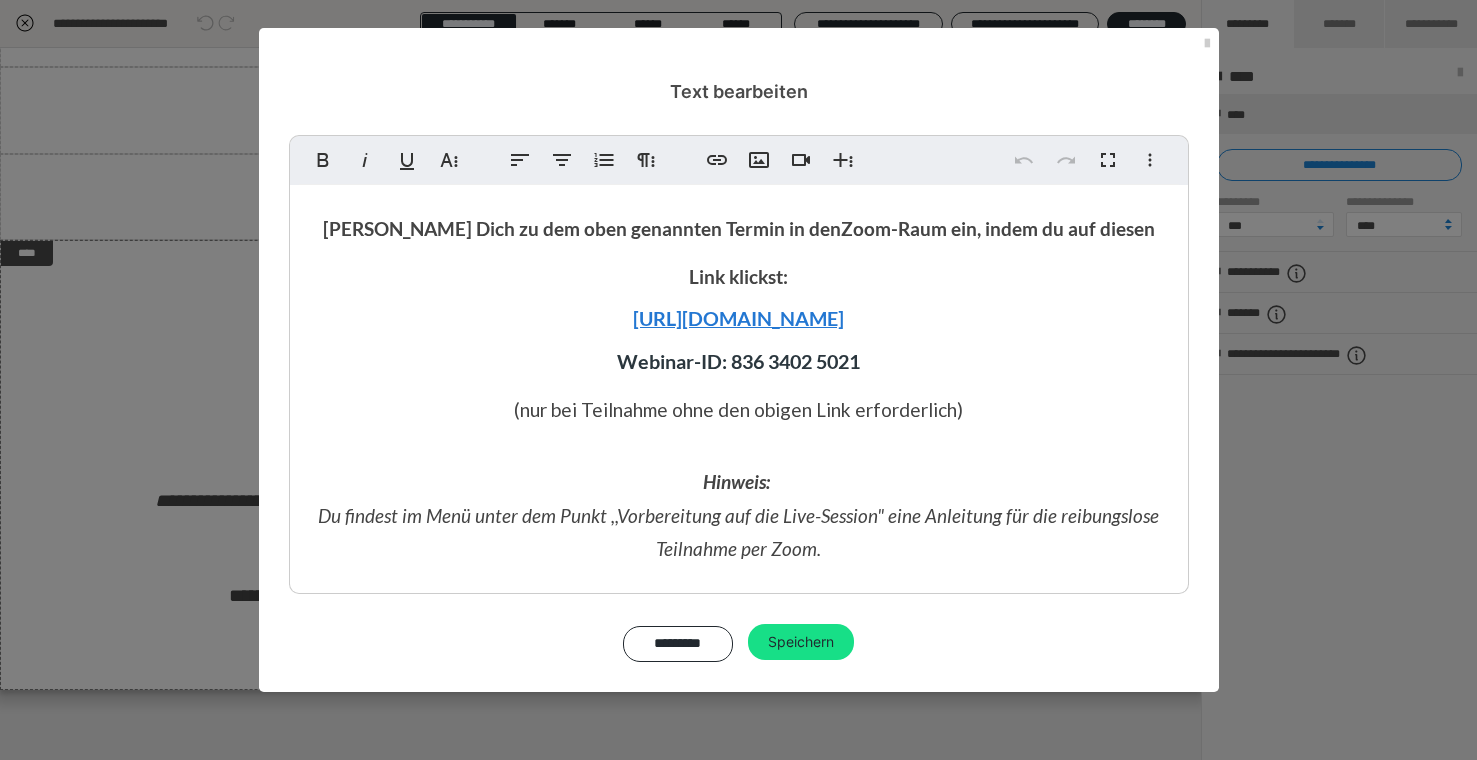 click on "[URL][DOMAIN_NAME]" at bounding box center [738, 318] 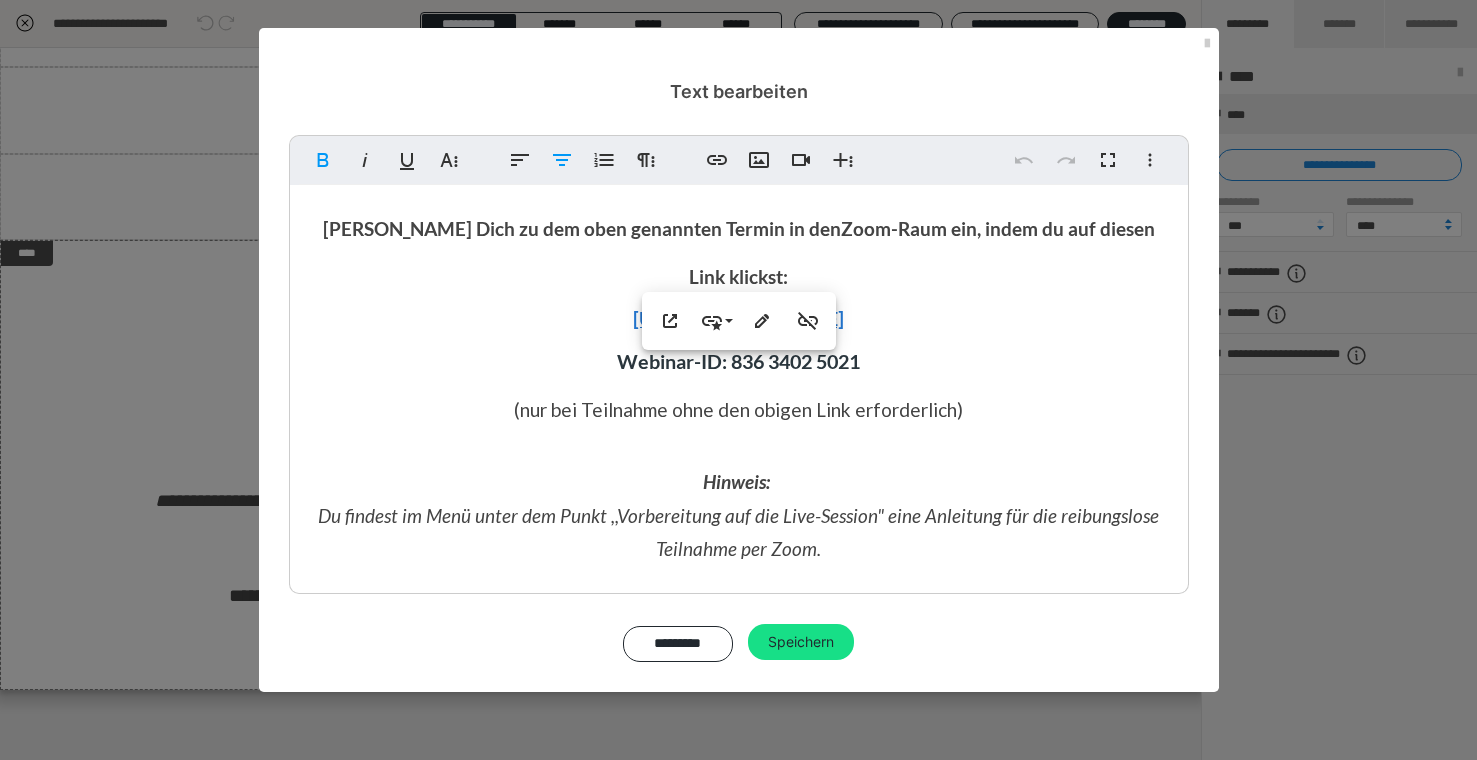 click on "[PERSON_NAME] Dich zu dem oben genannten Termin in den  Zoom-Raum ein, indem du auf diesen Link klickst: [URL][DOMAIN_NAME] Webinar-ID: 836 3402 5021 (nur bei Teilnahme ohne den obigen Link erforderlich)" at bounding box center [739, 319] 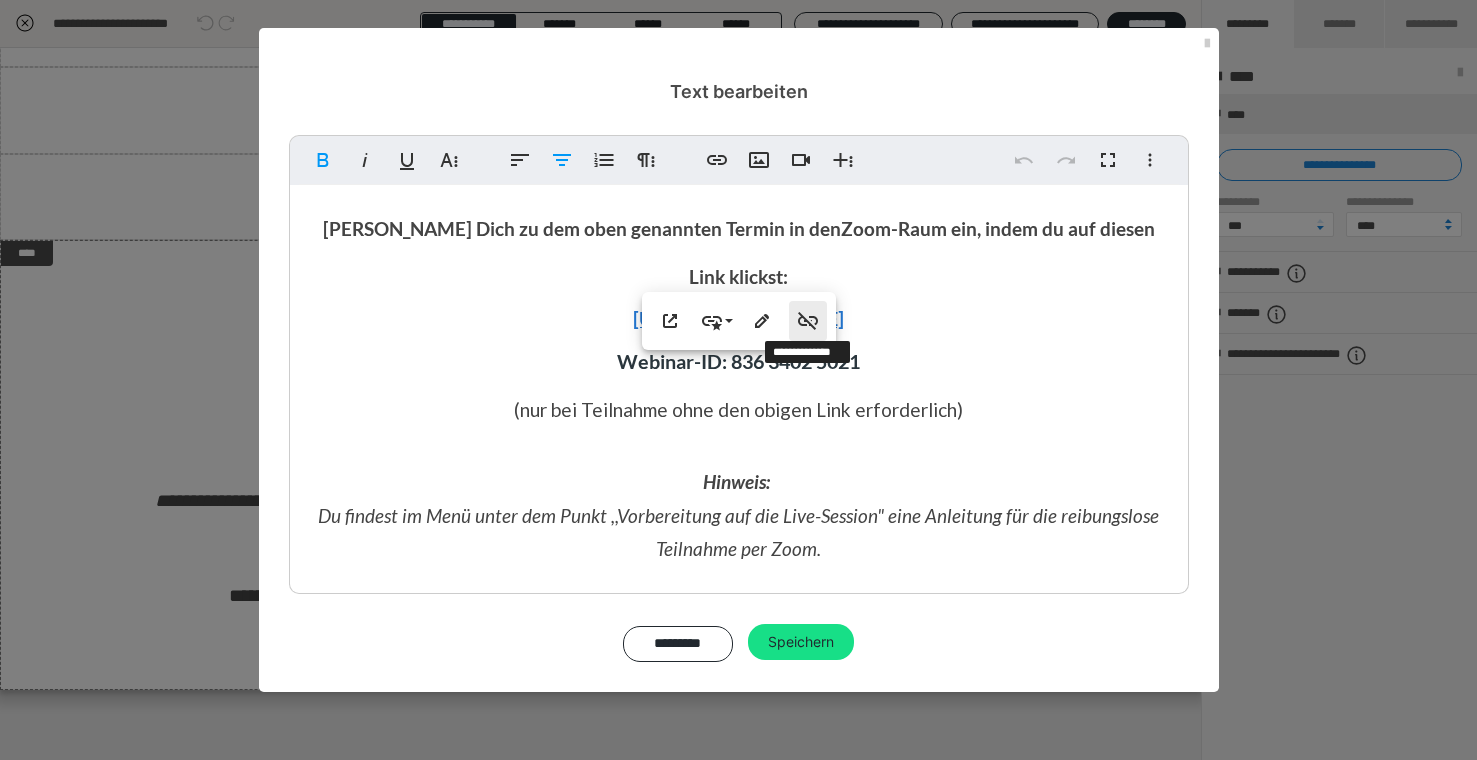 click 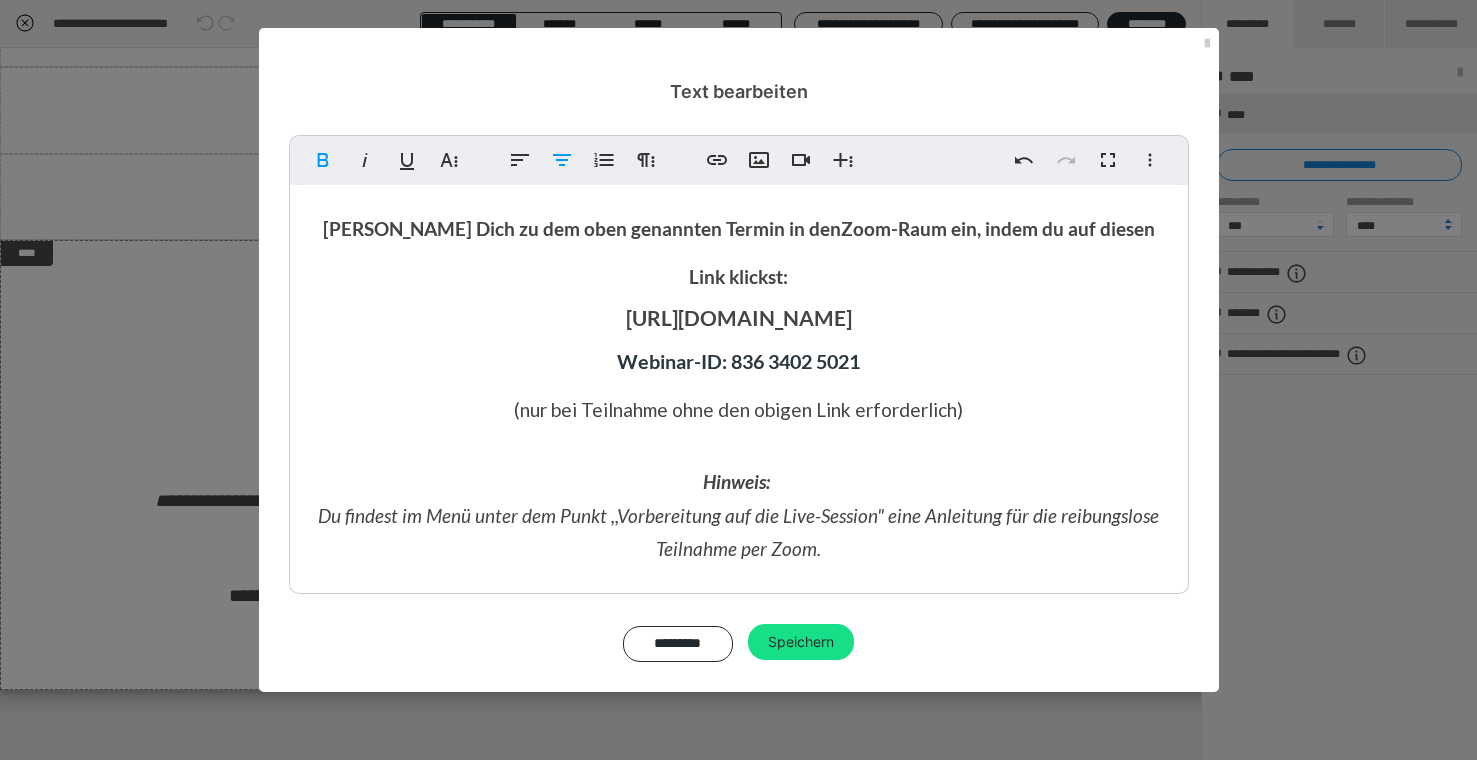 click on "[URL][DOMAIN_NAME]" at bounding box center [739, 317] 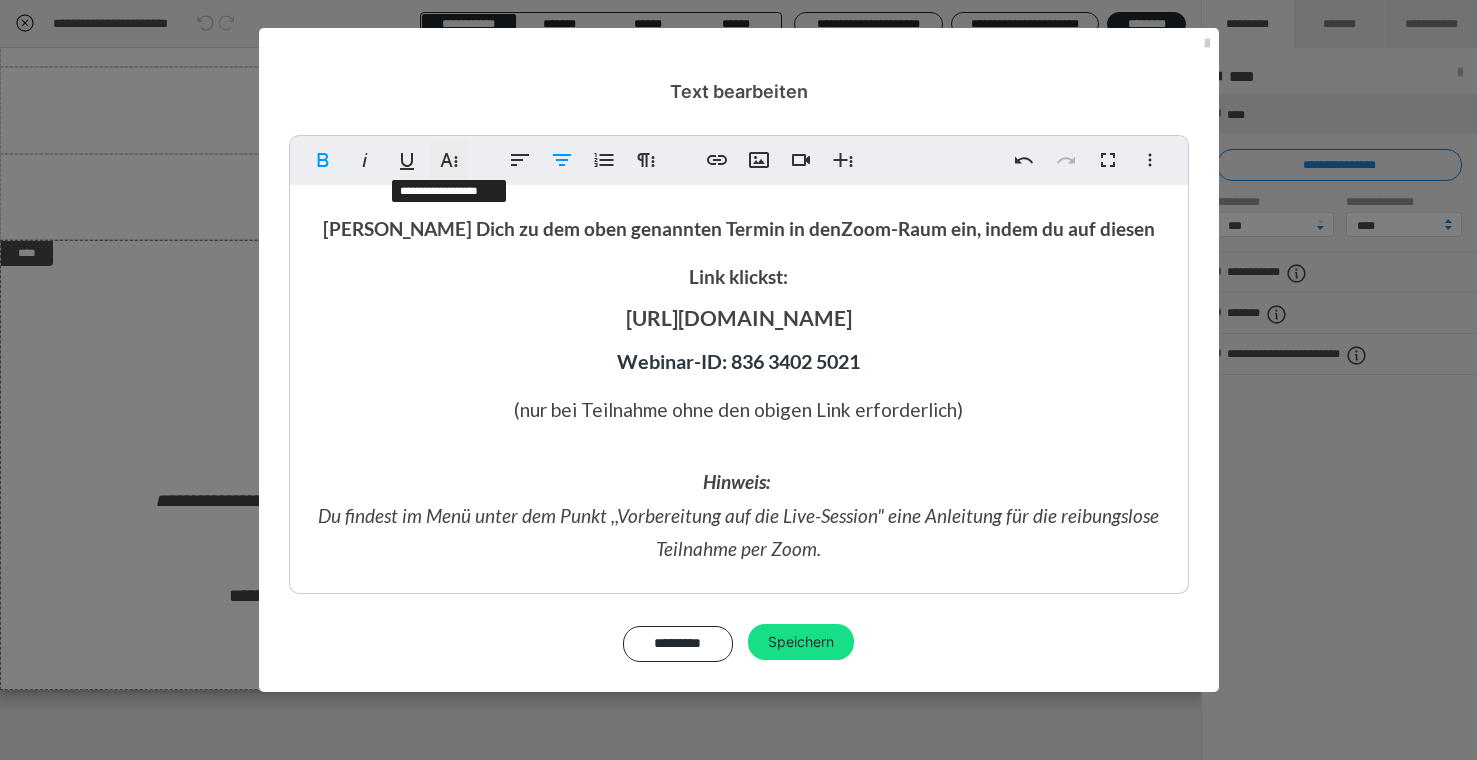 click 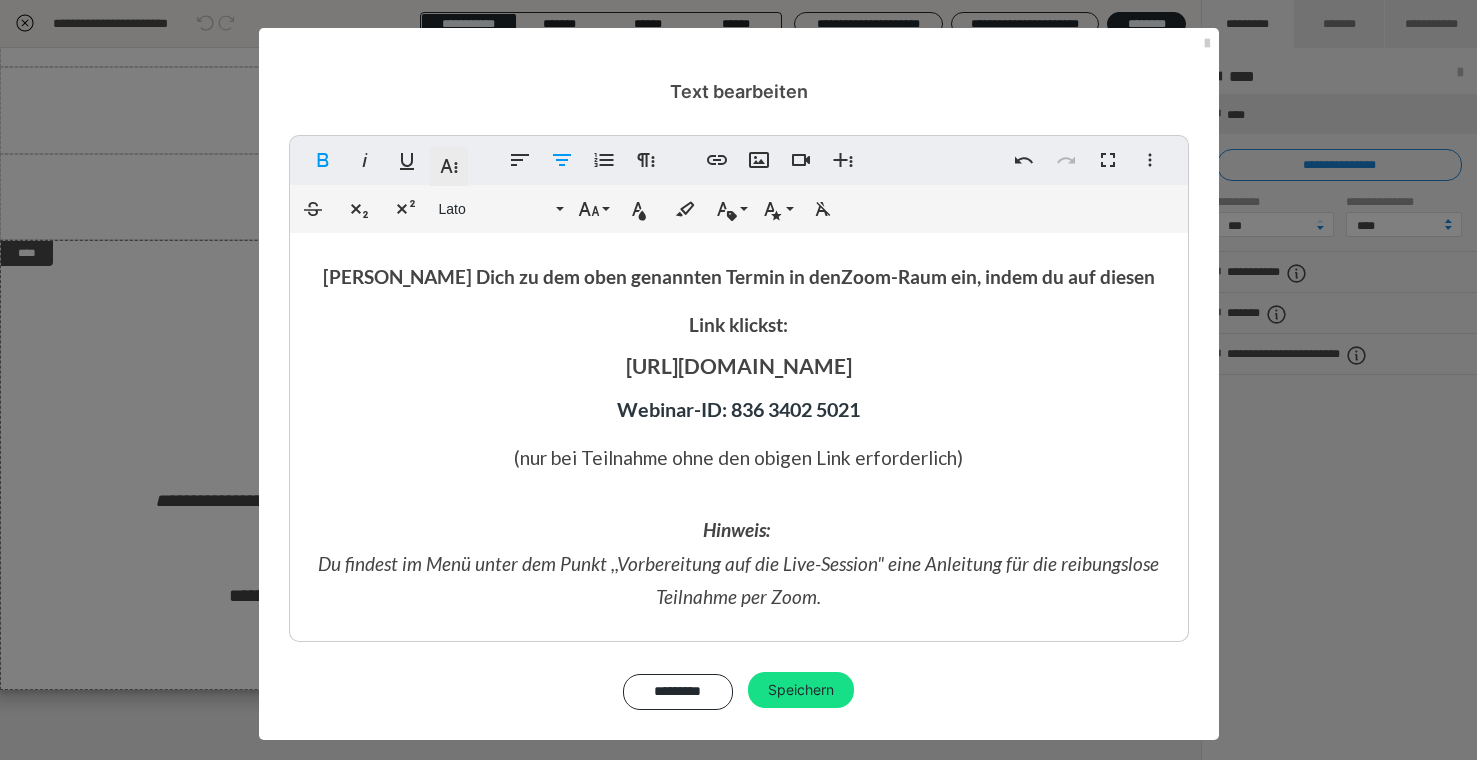 click 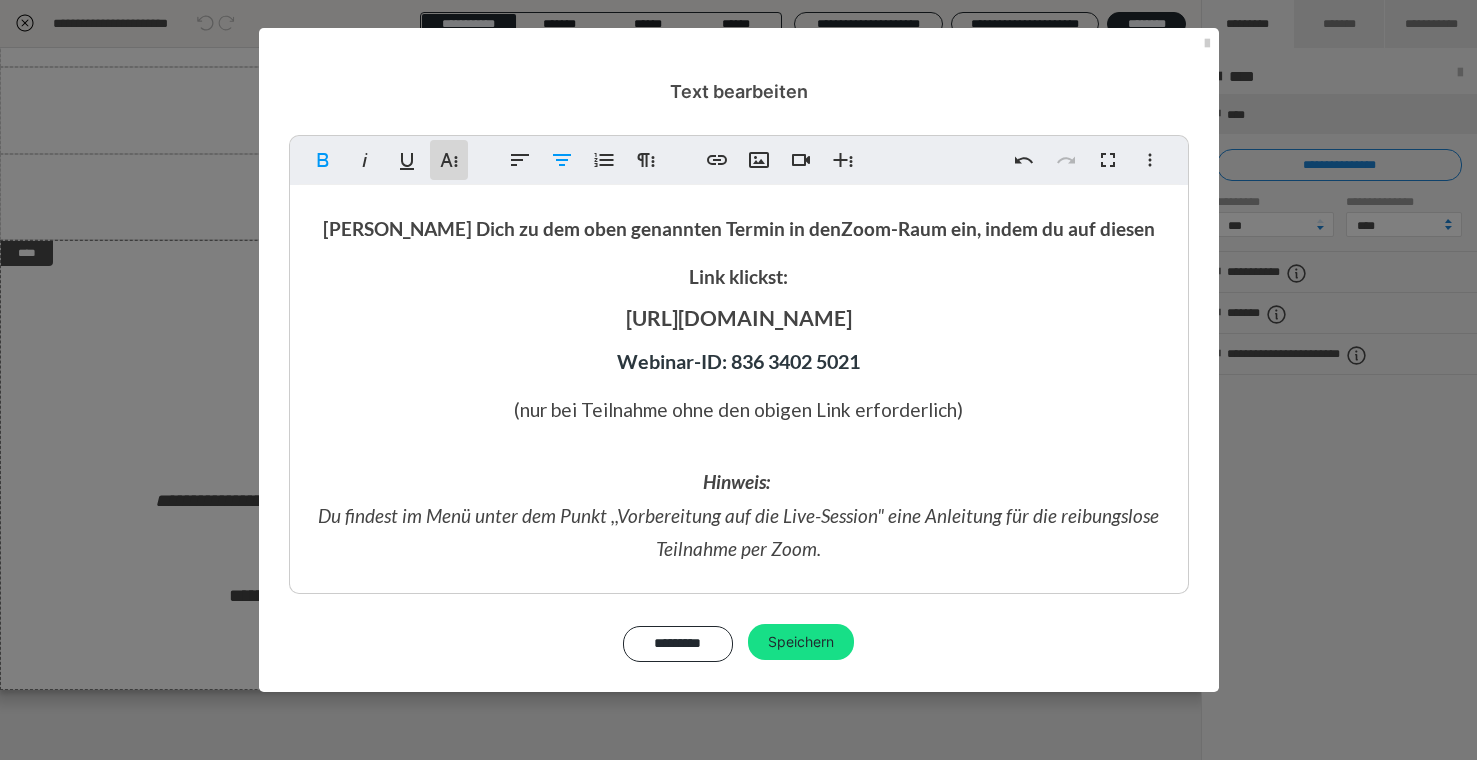 click 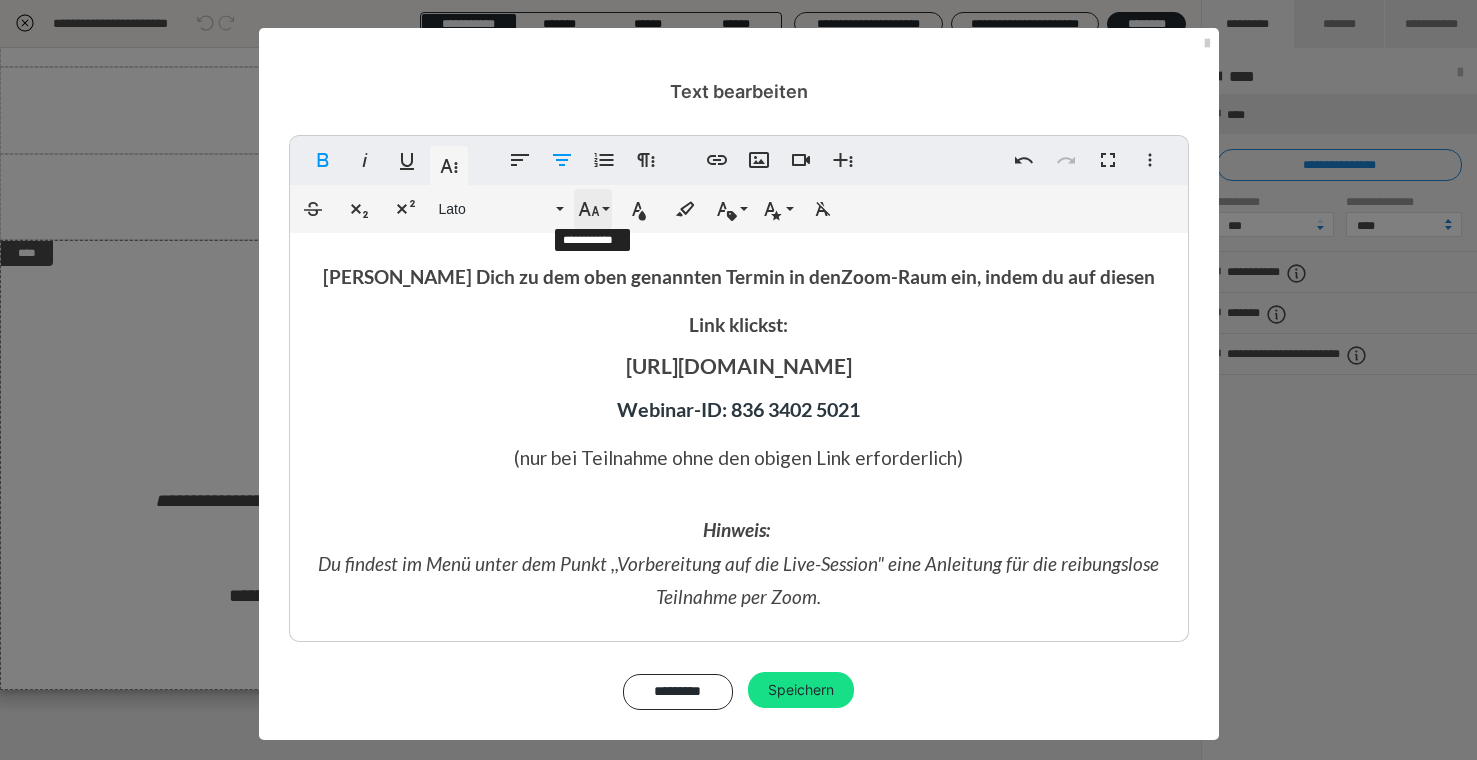 click 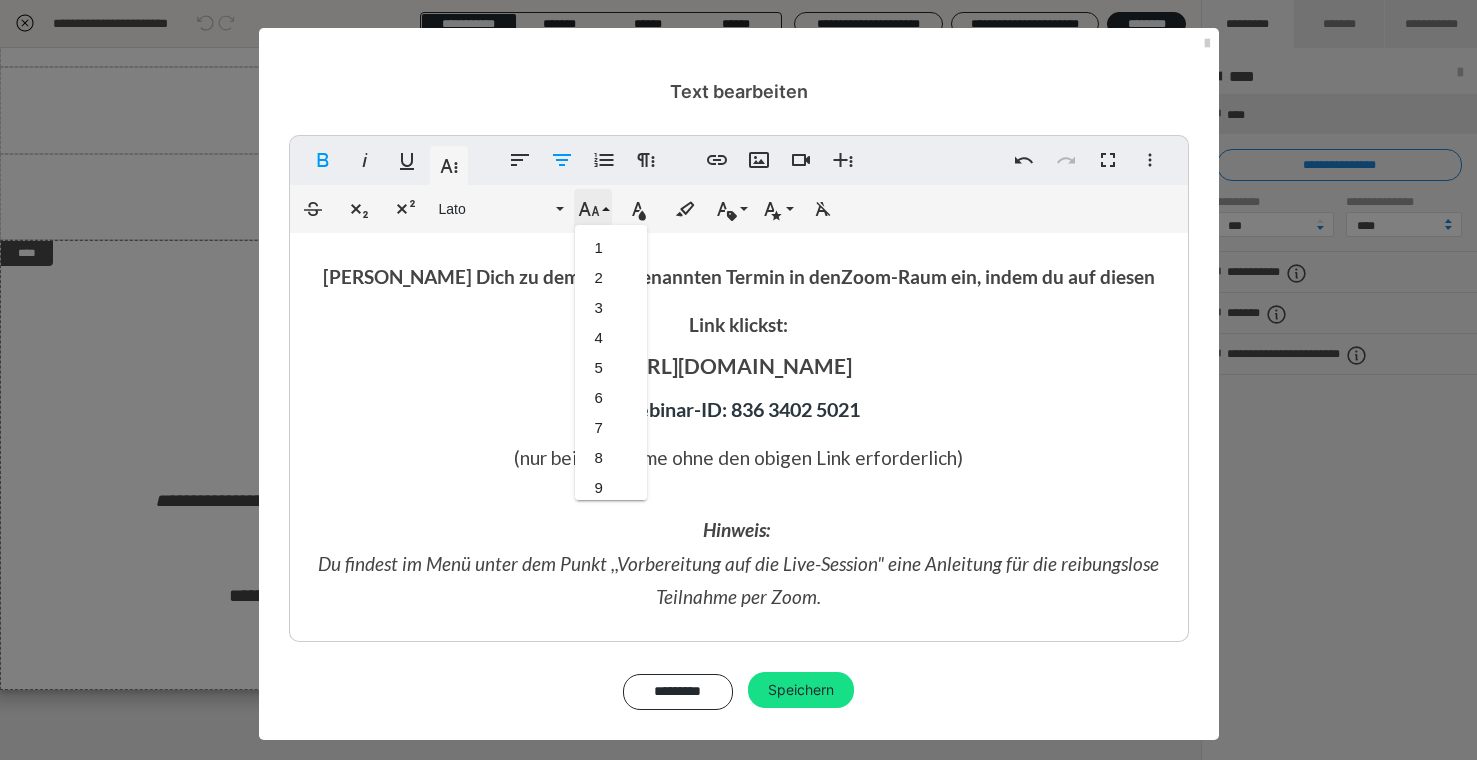 scroll, scrollTop: 623, scrollLeft: 0, axis: vertical 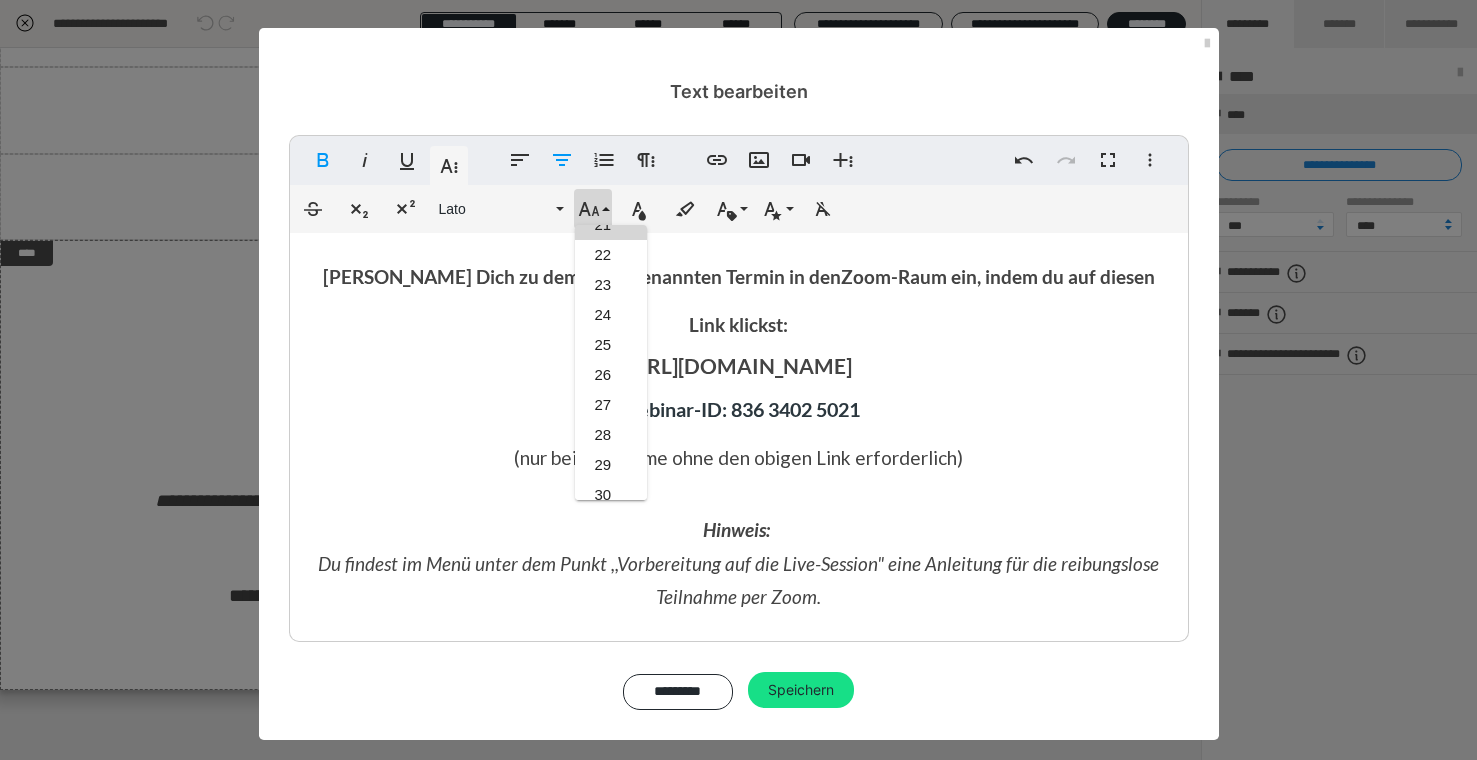 click on "[PERSON_NAME] Dich zu dem oben genannten Termin in den  Zoom-Raum ein, indem du auf diesen Link klickst: [URL][DOMAIN_NAME] Webinar-ID: 836 3402 5021 (nur bei Teilnahme ohne den obigen Link erforderlich)" at bounding box center (739, 367) 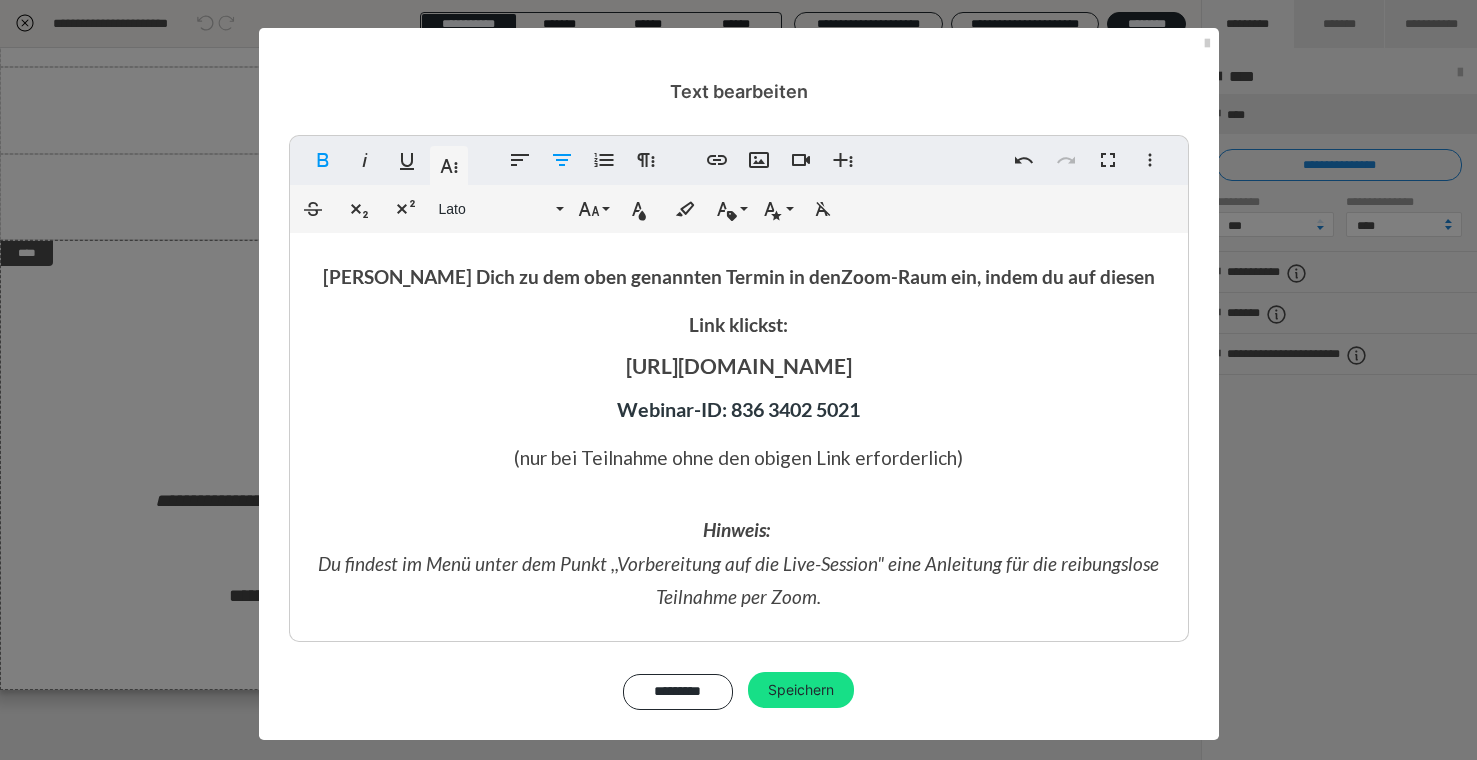 click on "[PERSON_NAME] Dich zu dem oben genannten Termin in den  Zoom-Raum ein, indem du auf diesen Link klickst: [URL][DOMAIN_NAME] Webinar-ID: 836 3402 5021 (nur bei Teilnahme ohne den obigen Link erforderlich)" at bounding box center (739, 367) 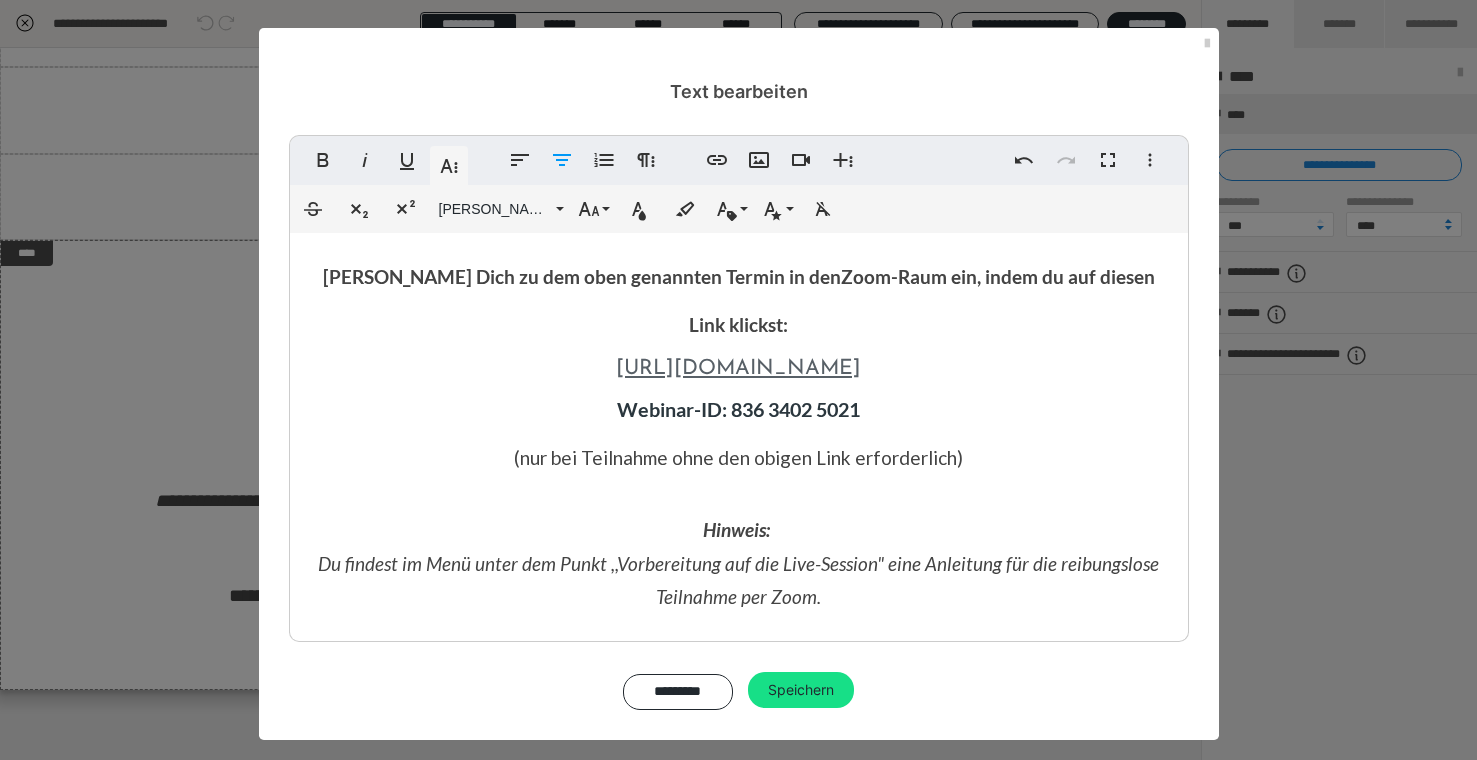 scroll, scrollTop: 0, scrollLeft: 7, axis: horizontal 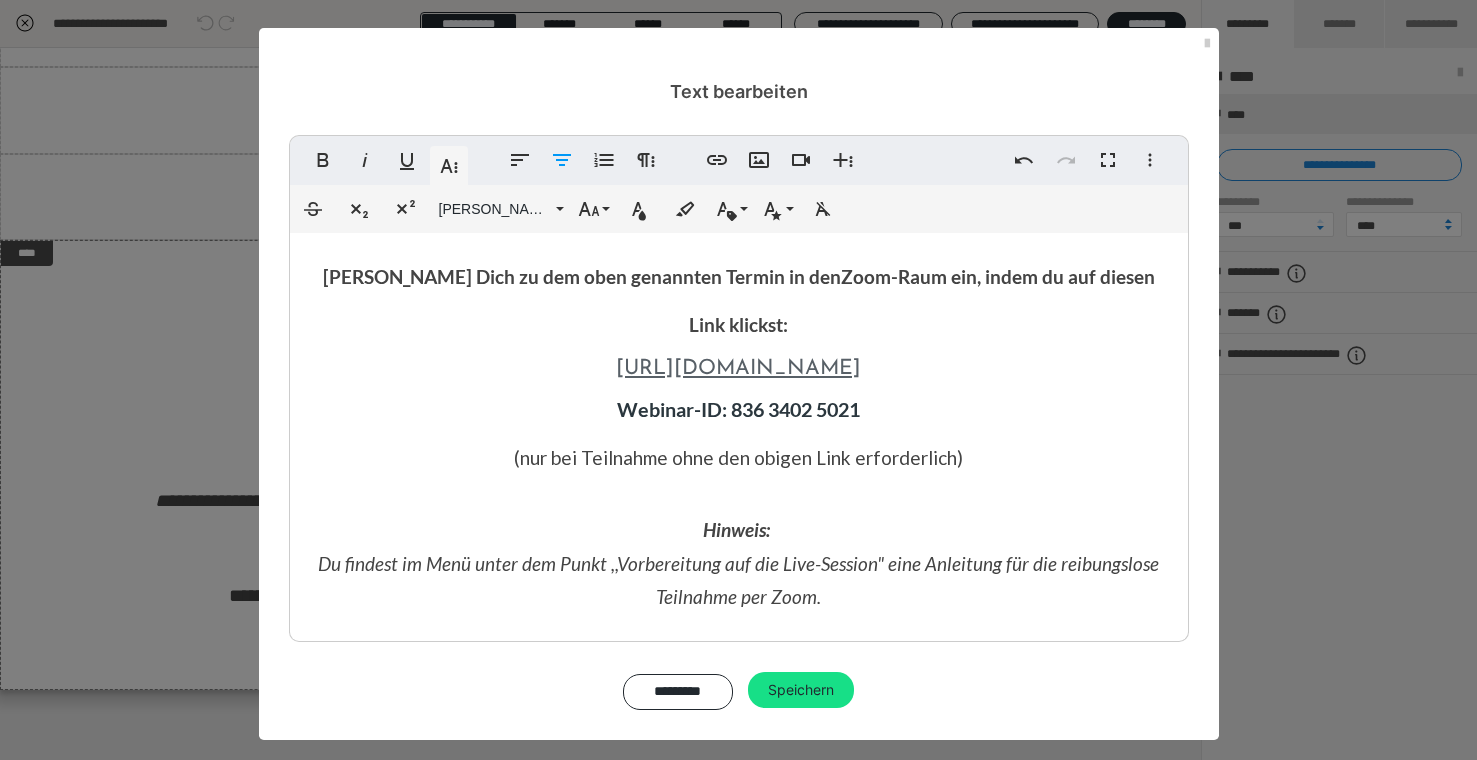 click on "[URL][DOMAIN_NAME]" at bounding box center (738, 368) 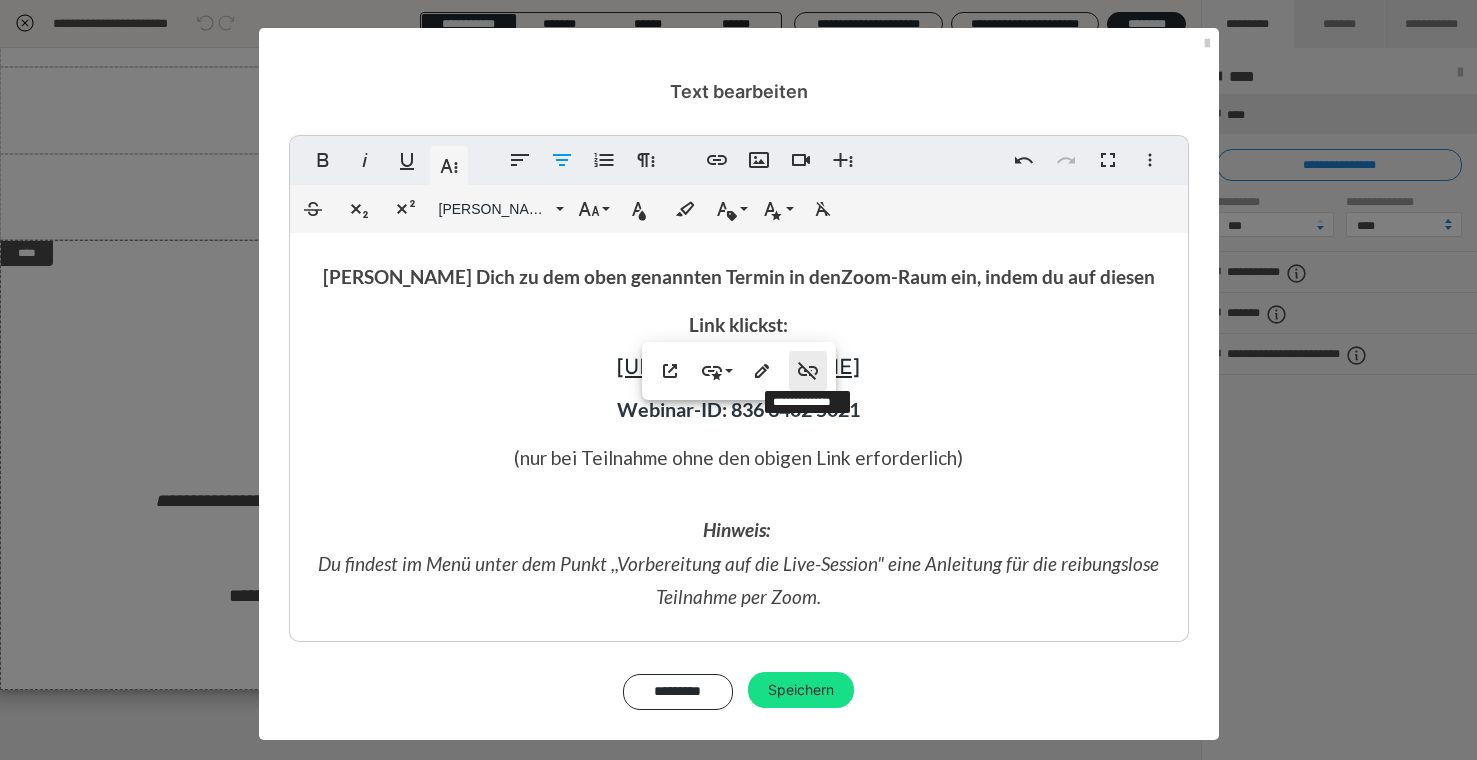 click 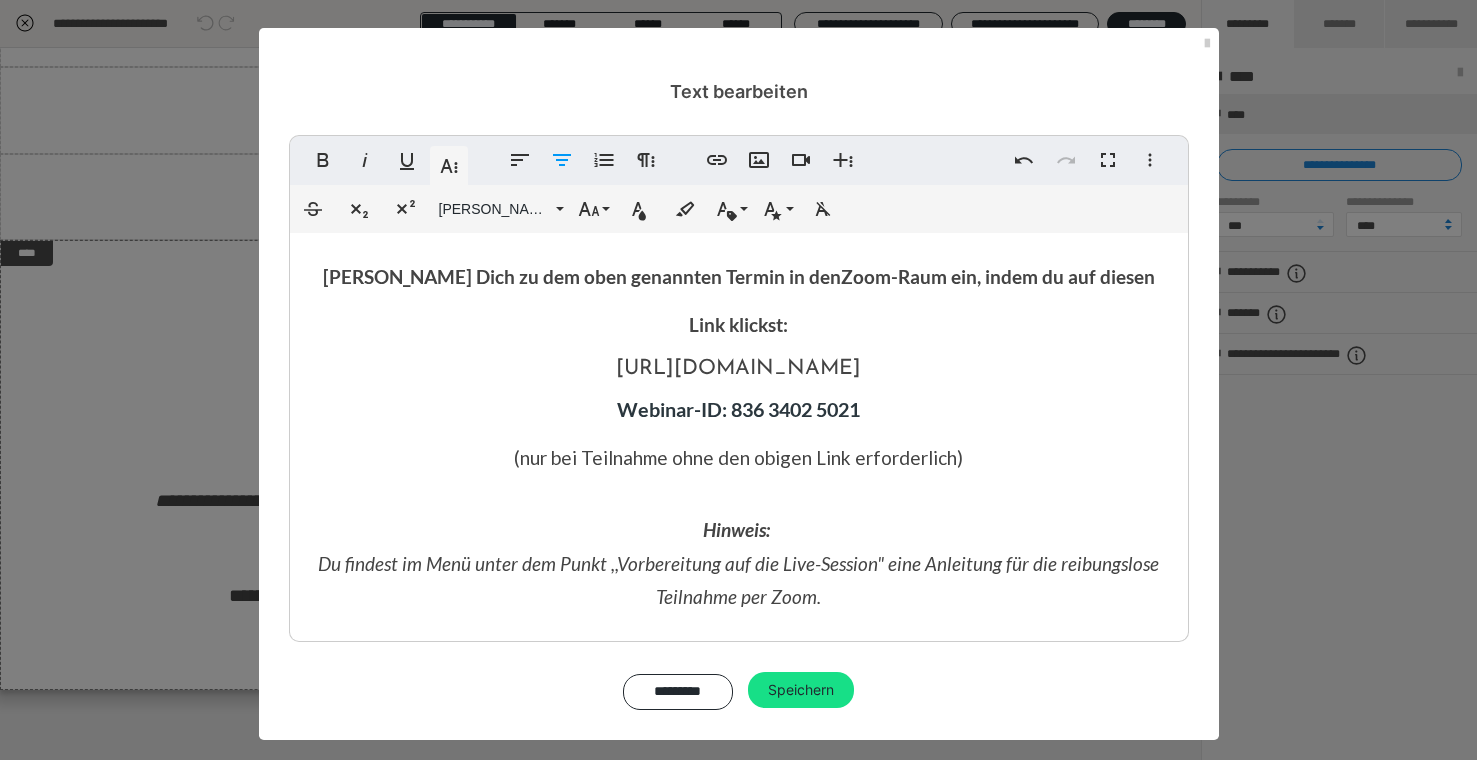 click on "[PERSON_NAME] Dich zu dem oben genannten Termin in den  Zoom-Raum ein, indem du auf diesen Link klickst: [URL][DOMAIN_NAME] Webinar-ID: 836 3402 5021 (nur bei Teilnahme ohne den obigen Link erforderlich)" at bounding box center (739, 367) 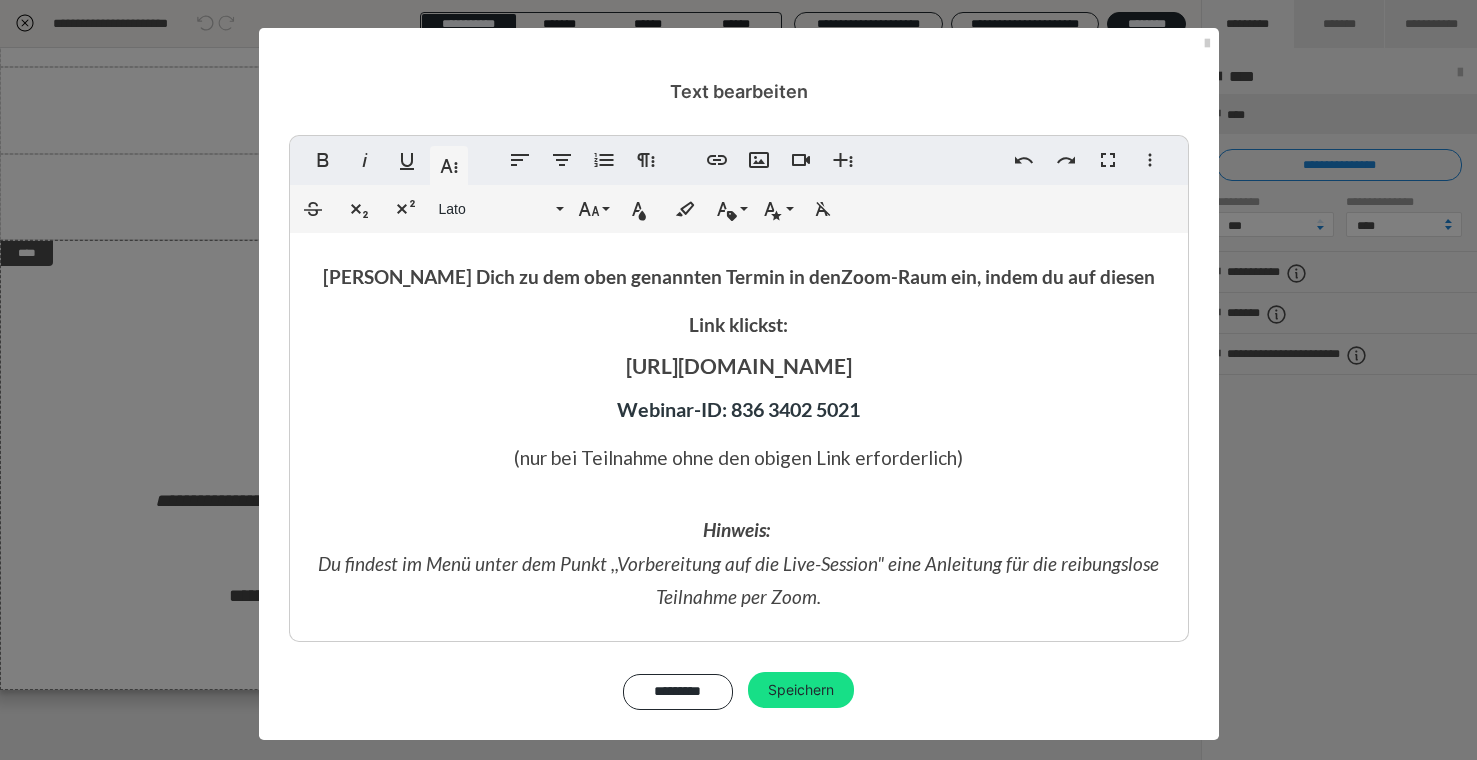 click on "[PERSON_NAME] Dich zu dem oben genannten Termin in den  Zoom-Raum ein, indem du auf diesen Link klickst: [URL][DOMAIN_NAME] Webinar-ID: 836 3402 5021 (nur bei Teilnahme ohne den obigen Link erforderlich)" at bounding box center [739, 367] 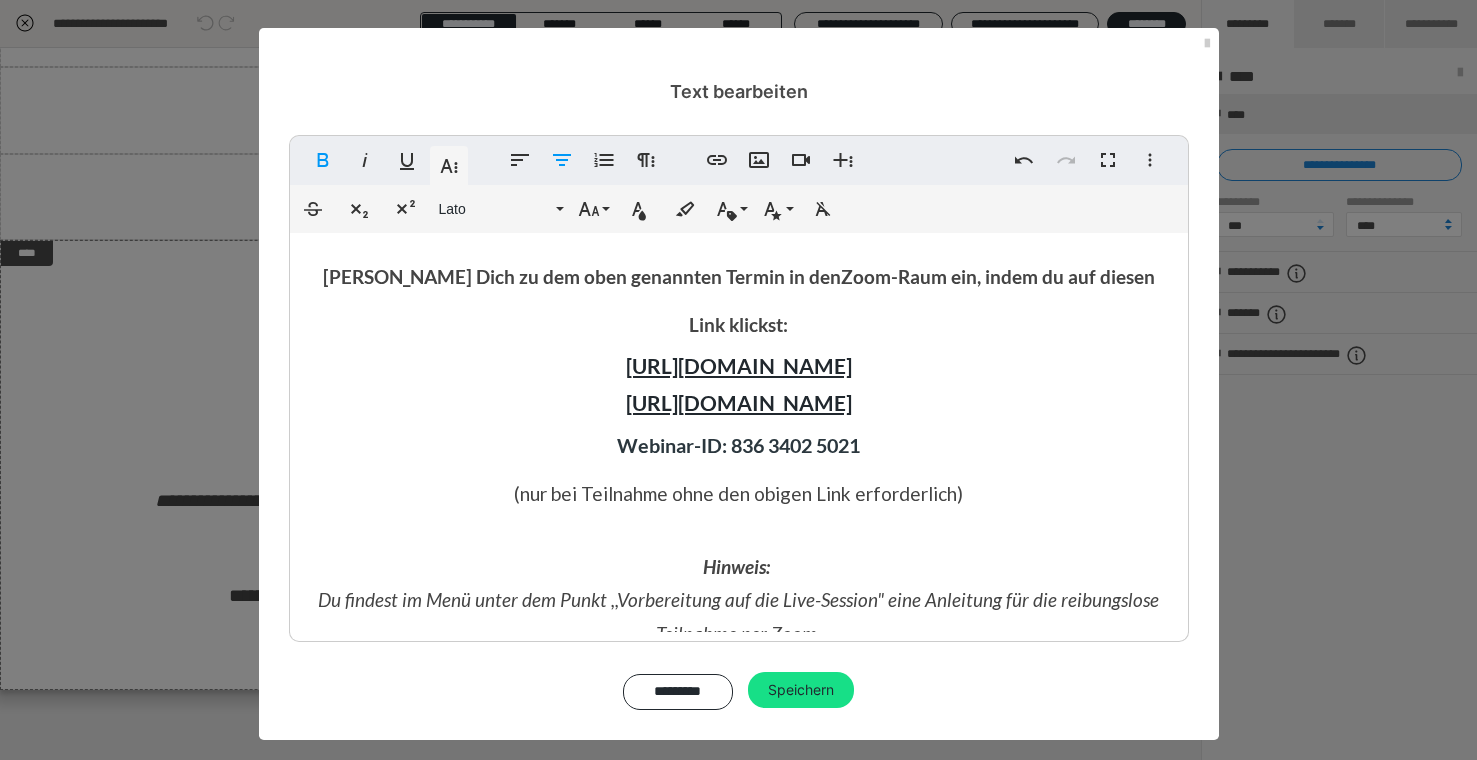 click on "[PERSON_NAME] Dich zu dem oben genannten Termin in den  Zoom-Raum ein, indem du auf diesen Link klickst: [URL][DOMAIN_NAME] [URL][DOMAIN_NAME] Webinar-ID: 836 3402 5021 (nur bei Teilnahme ohne den obigen Link erforderlich)" at bounding box center (739, 385) 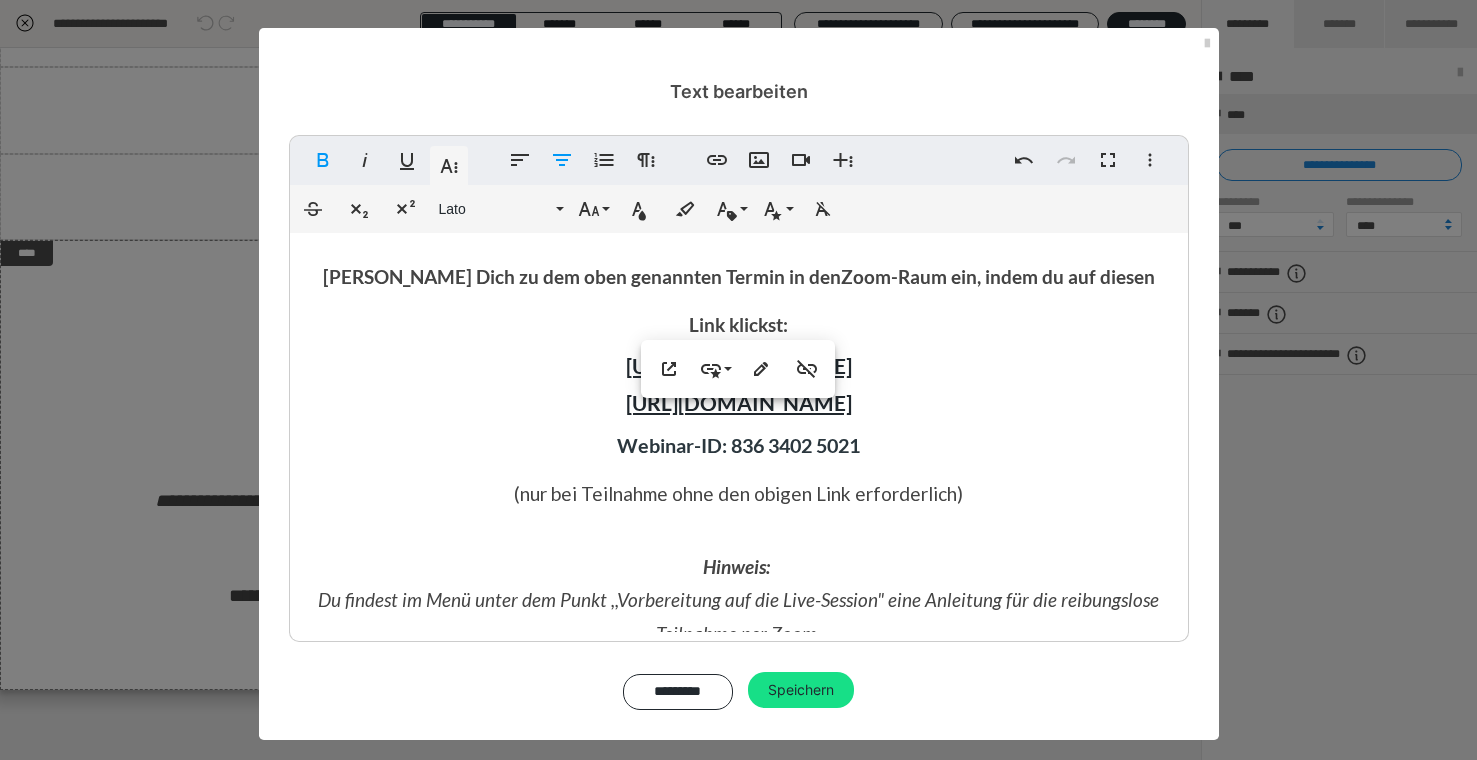 drag, startPoint x: 946, startPoint y: 314, endPoint x: 523, endPoint y: 335, distance: 423.52097 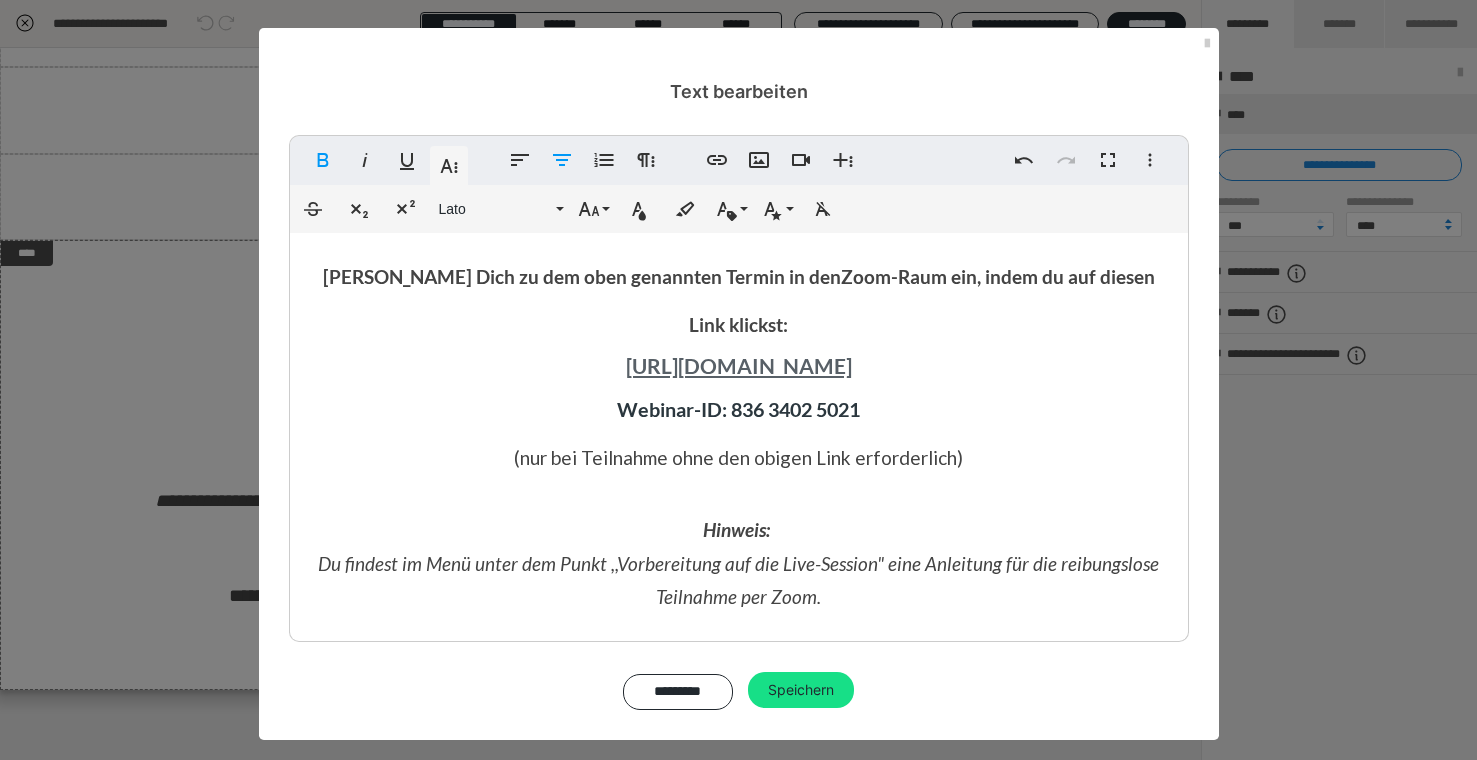 click on "[URL][DOMAIN_NAME]" at bounding box center [739, 365] 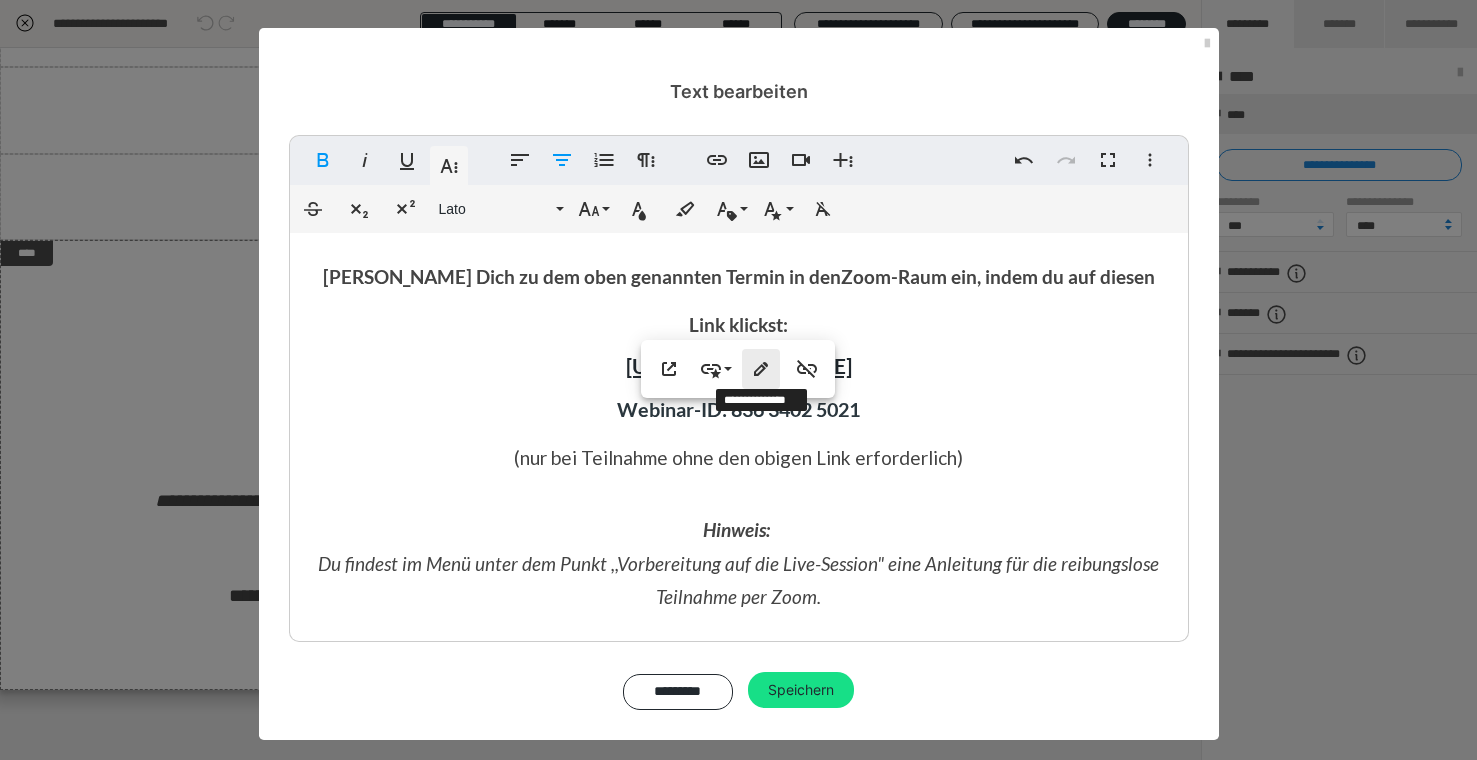 click 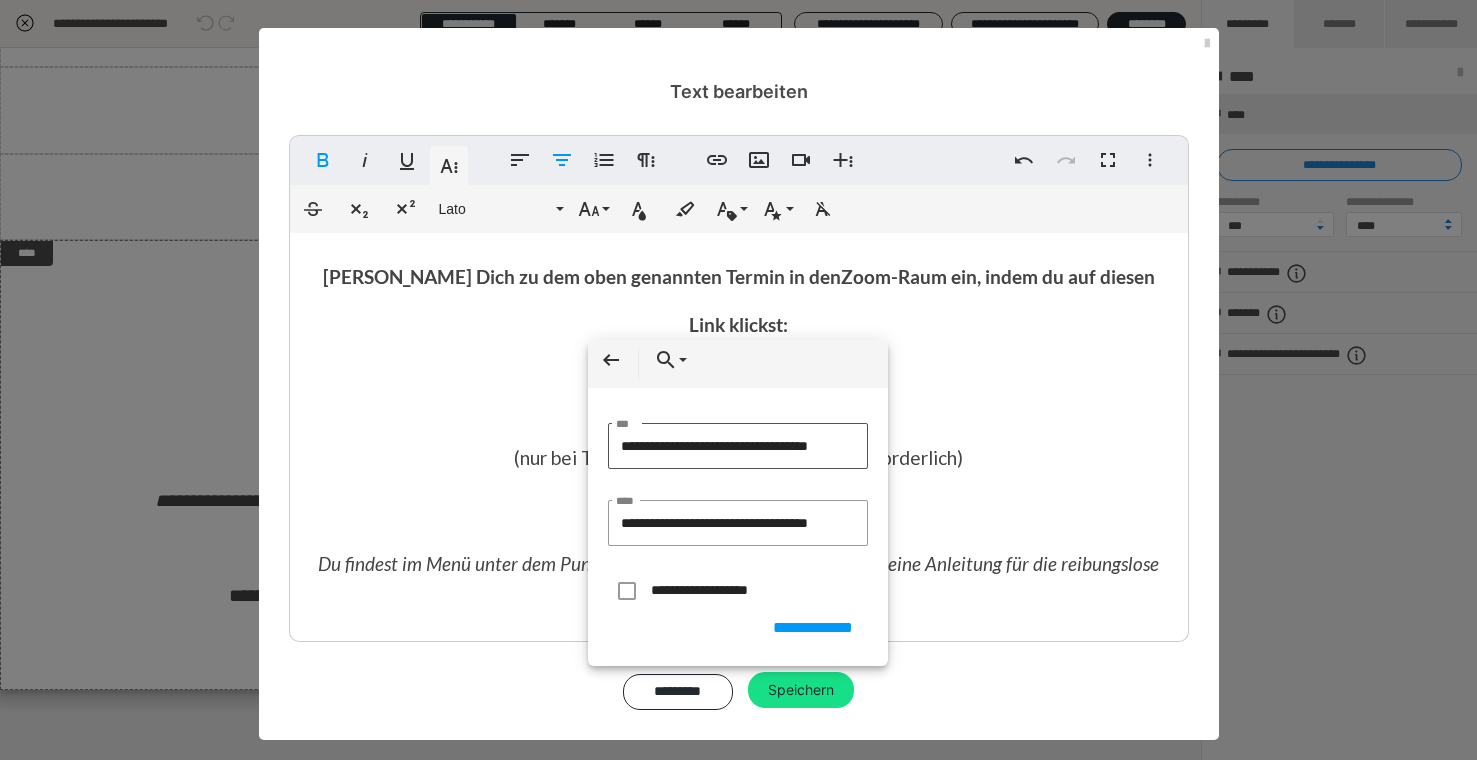scroll, scrollTop: 0, scrollLeft: 0, axis: both 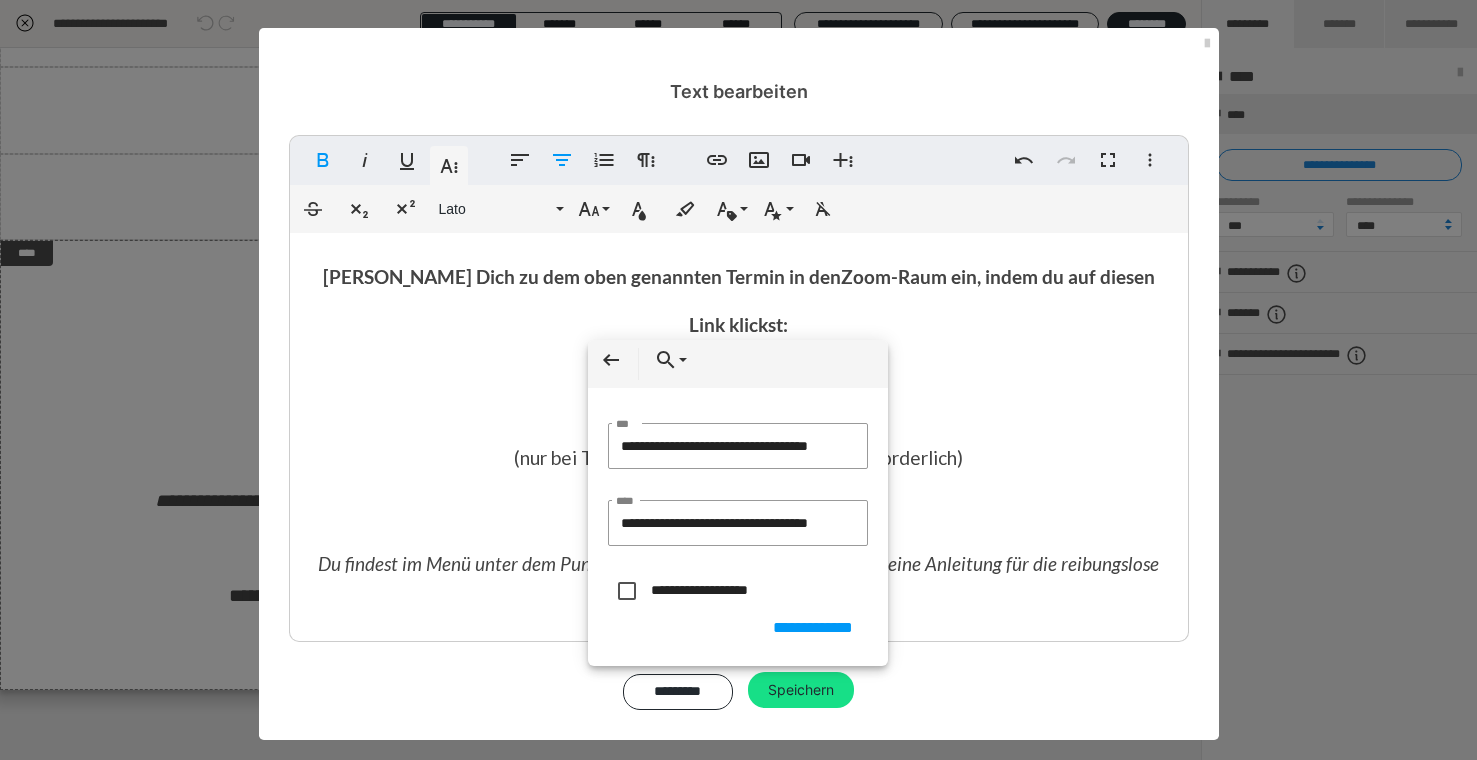 click at bounding box center (624, 588) 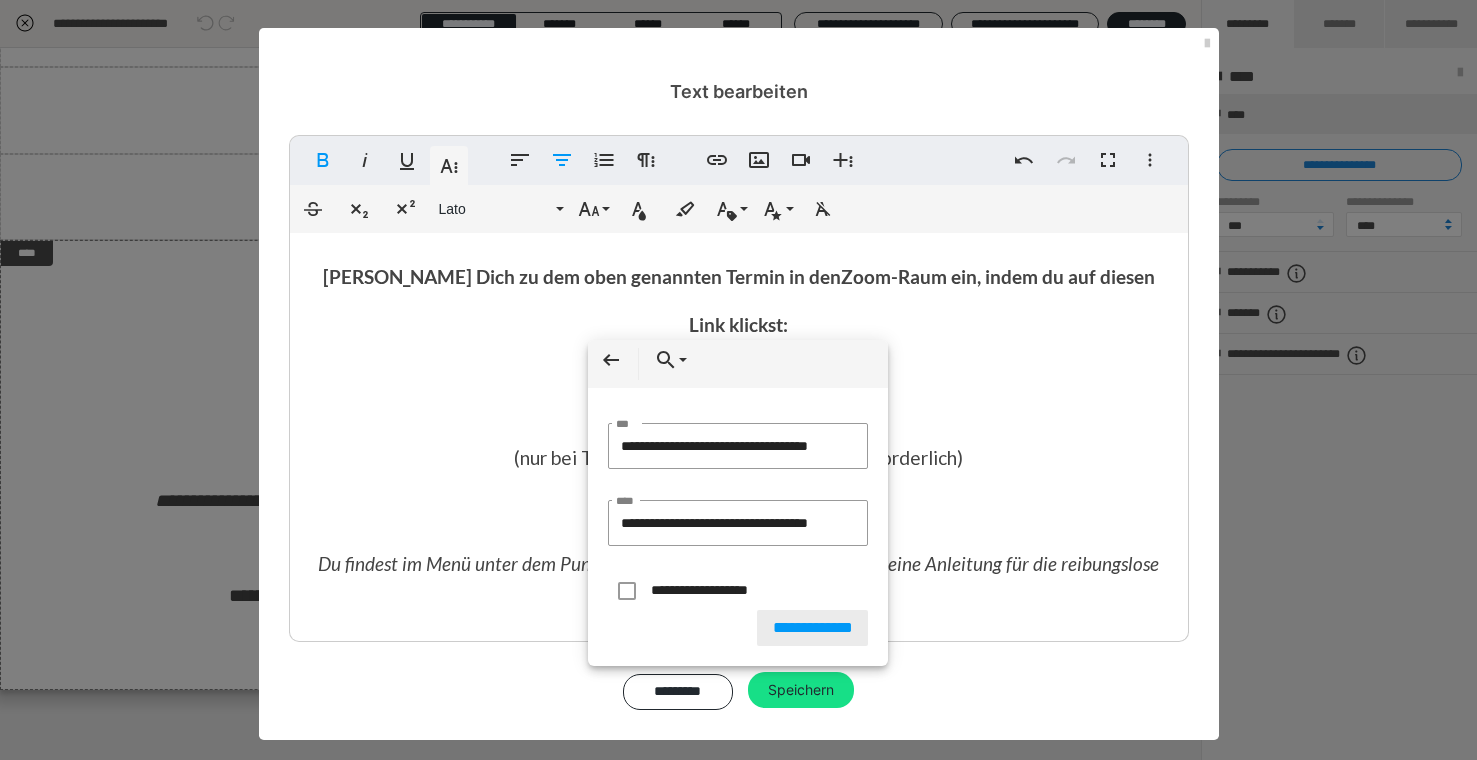 click on "**********" at bounding box center (813, 628) 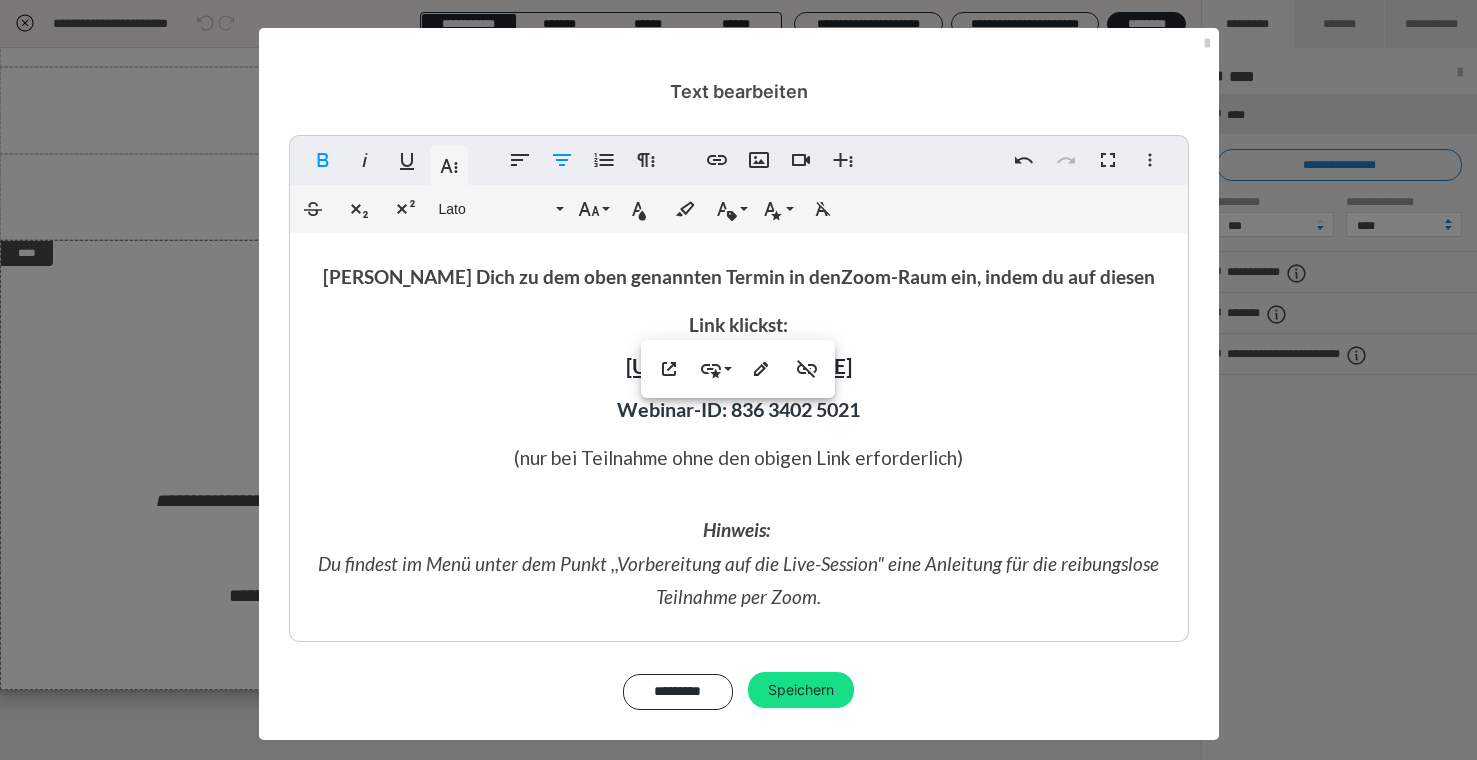 click on "[PERSON_NAME] Dich zu dem oben genannten Termin in den  Zoom-Raum ein, indem du auf diesen Link klickst: [URL][DOMAIN_NAME] Webinar-ID: 836 3402 5021 (nur bei Teilnahme ohne den obigen Link erforderlich)" at bounding box center [739, 367] 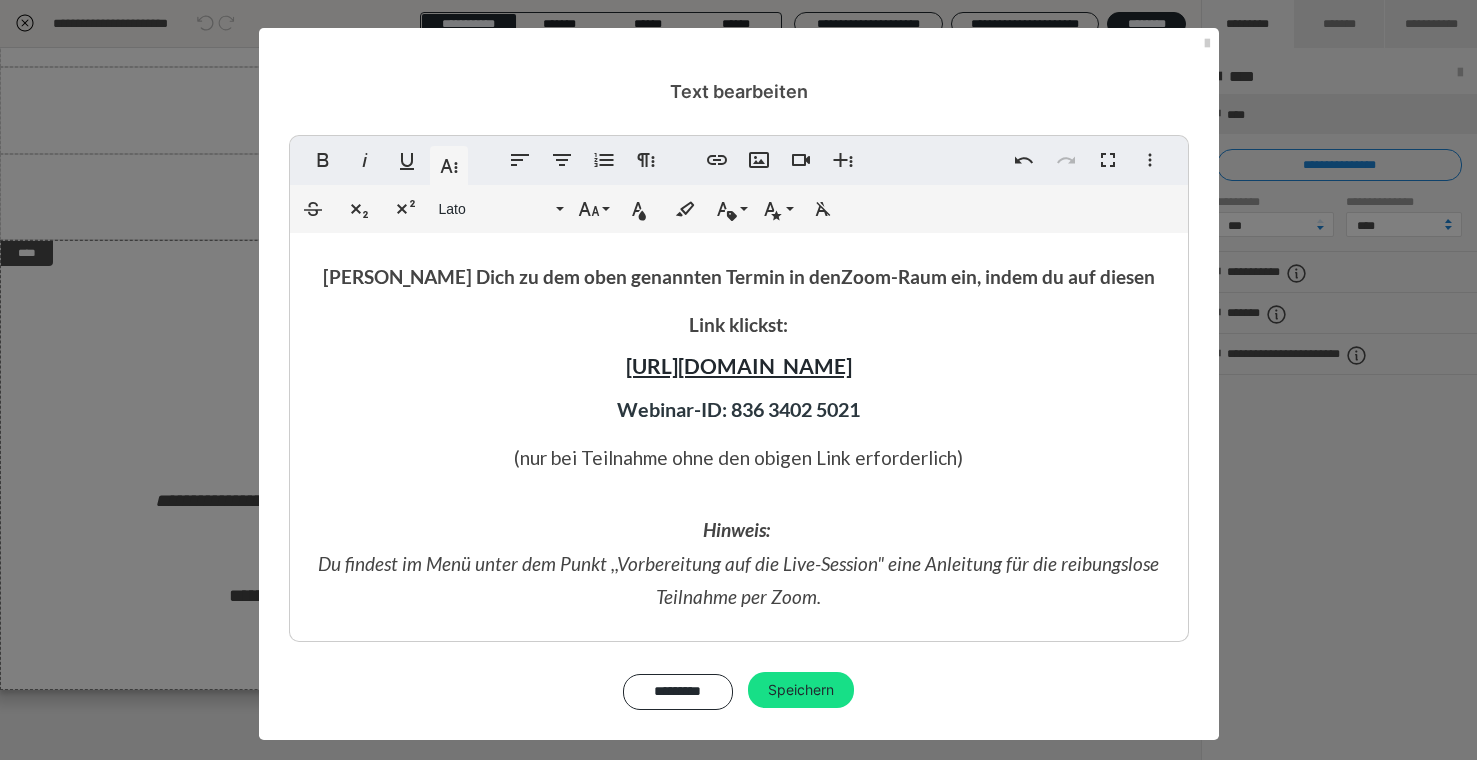 click on "Webinar-ID: 836 3402 5021" at bounding box center [738, 409] 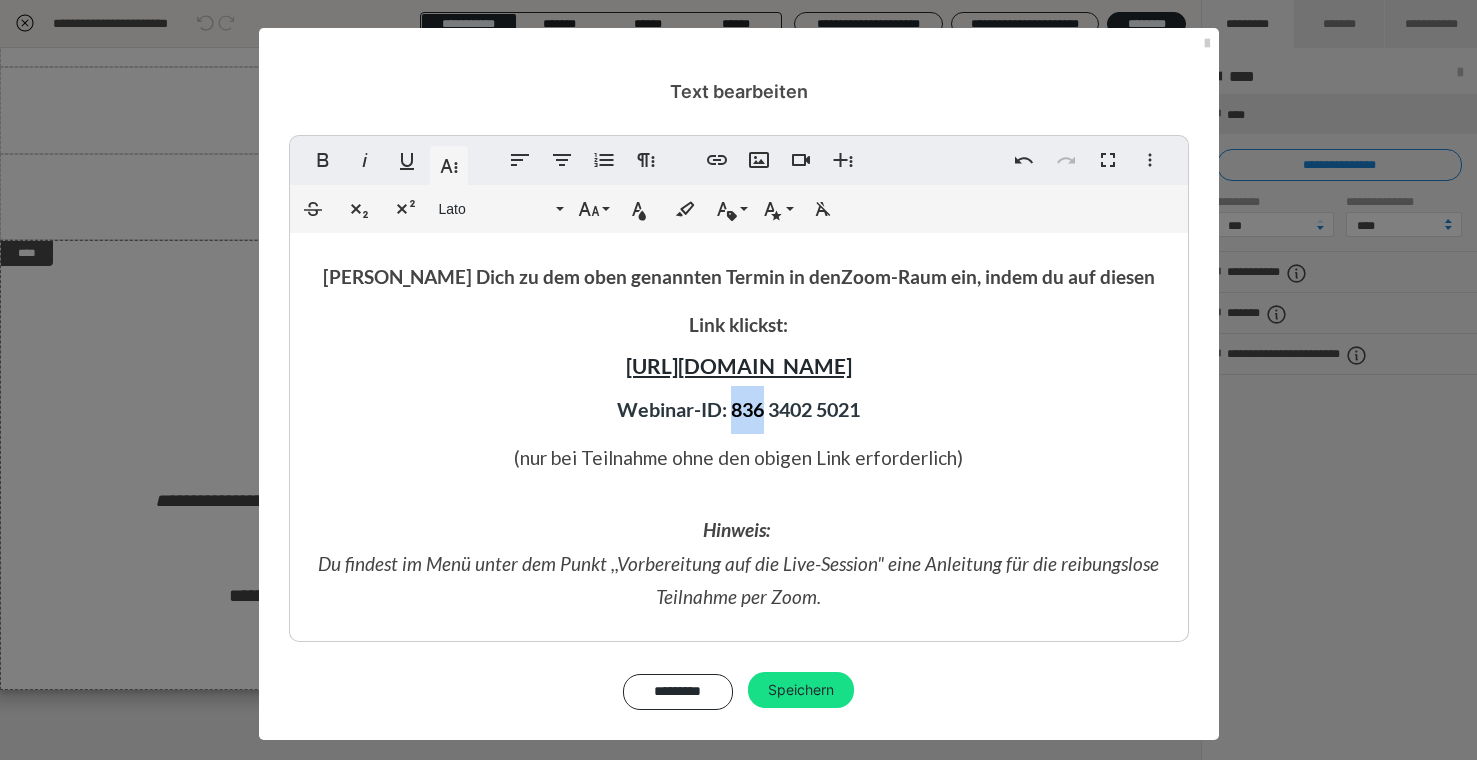 click on "Webinar-ID: 836 3402 5021" at bounding box center [738, 409] 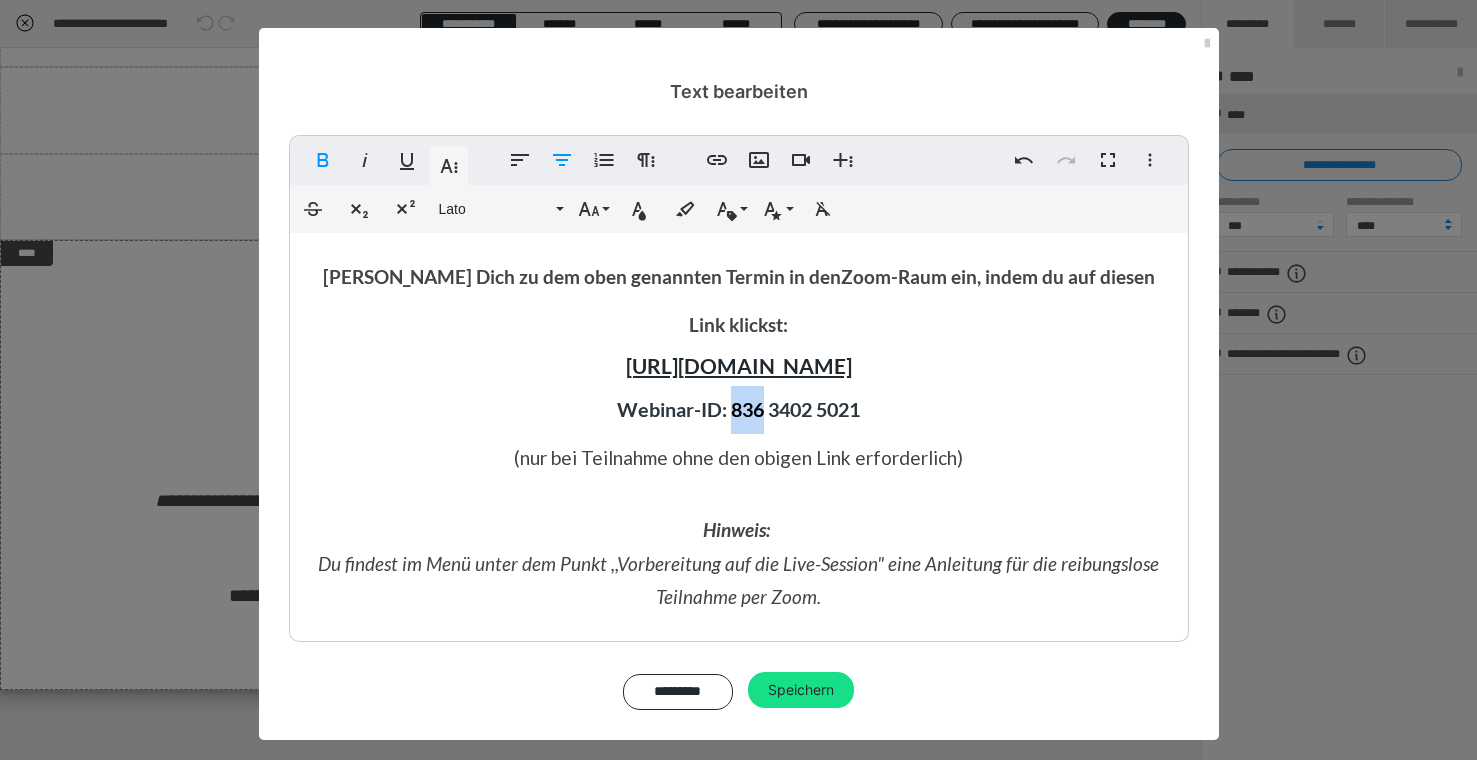 click on "Webinar-ID: 836 3402 5021" at bounding box center (738, 409) 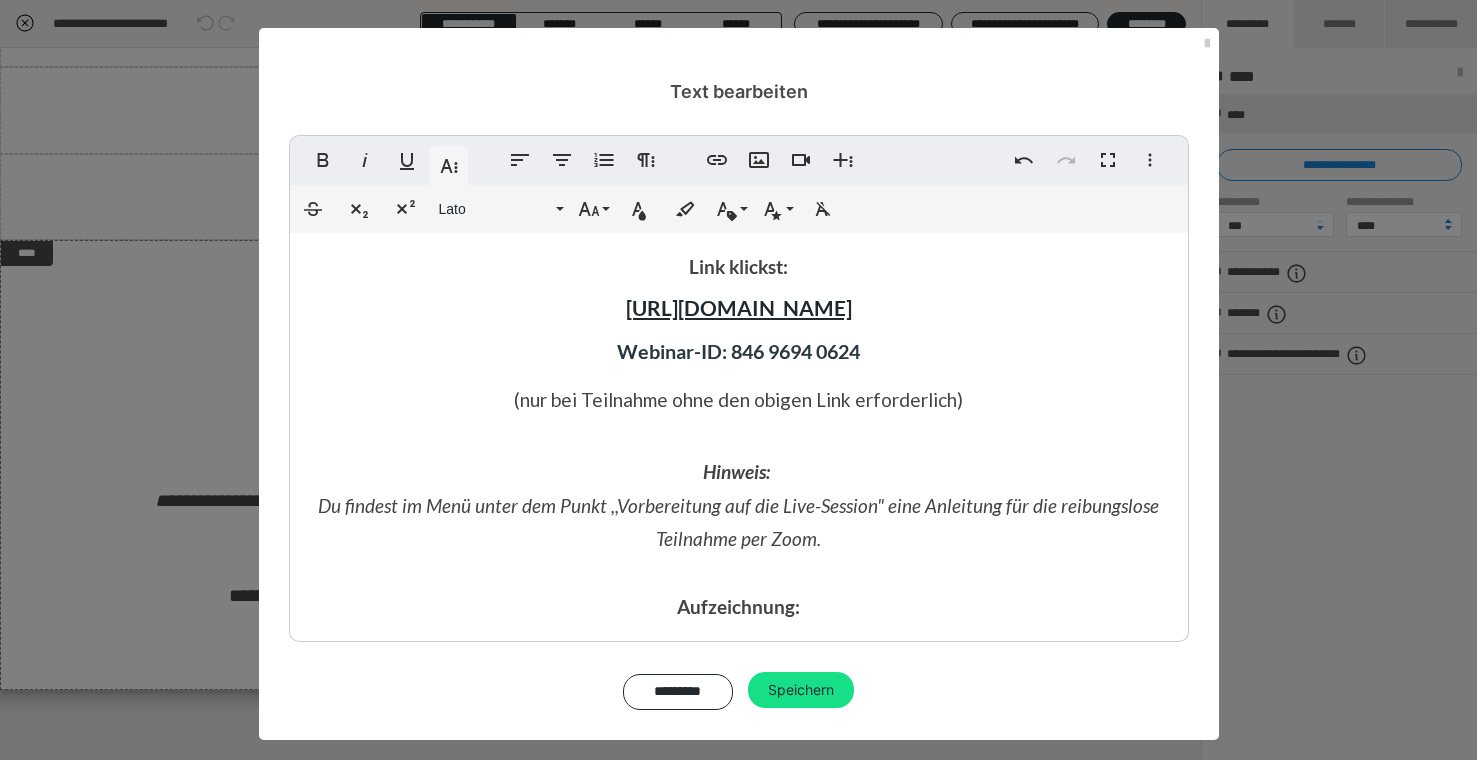 scroll, scrollTop: 0, scrollLeft: 0, axis: both 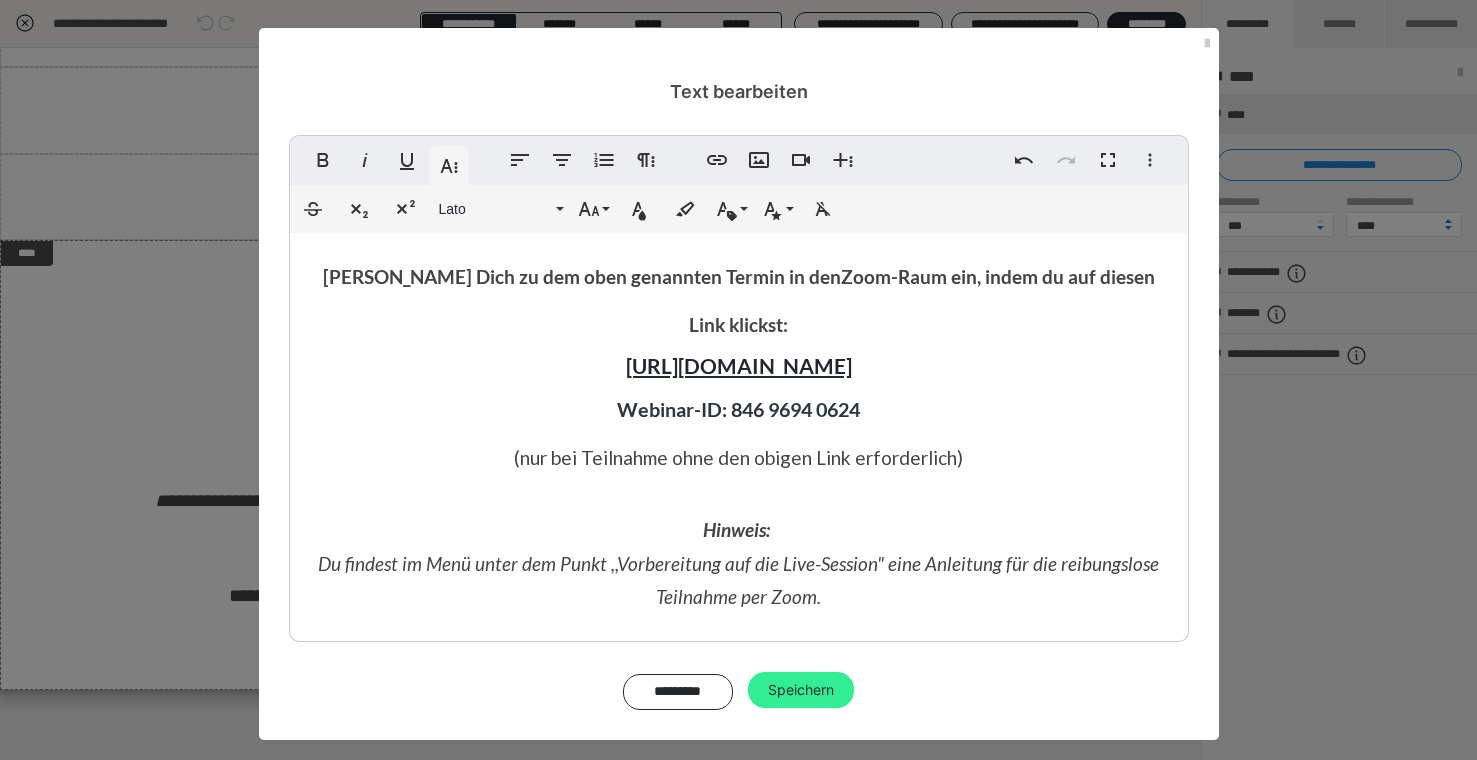 click on "Speichern" at bounding box center [801, 690] 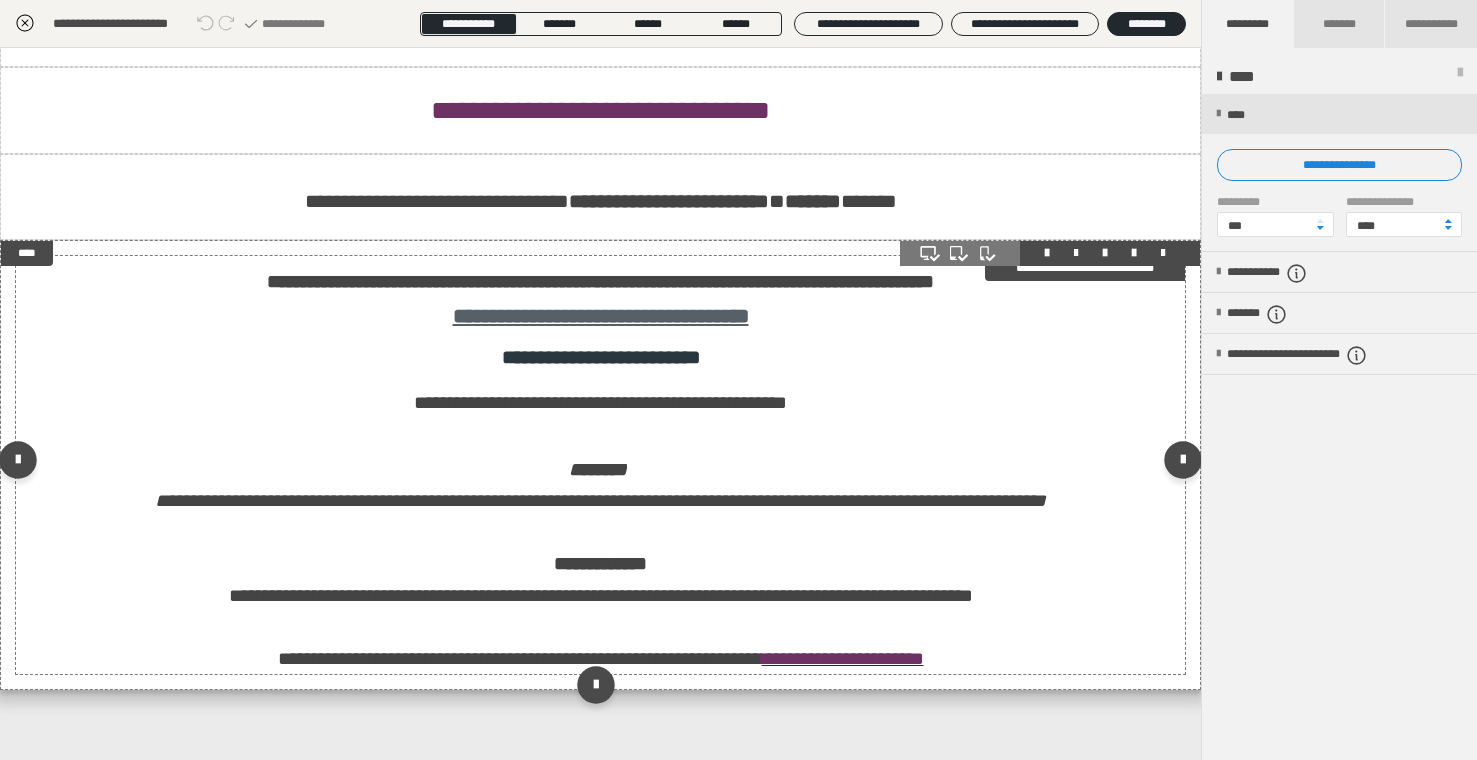 click on "**********" at bounding box center [601, 316] 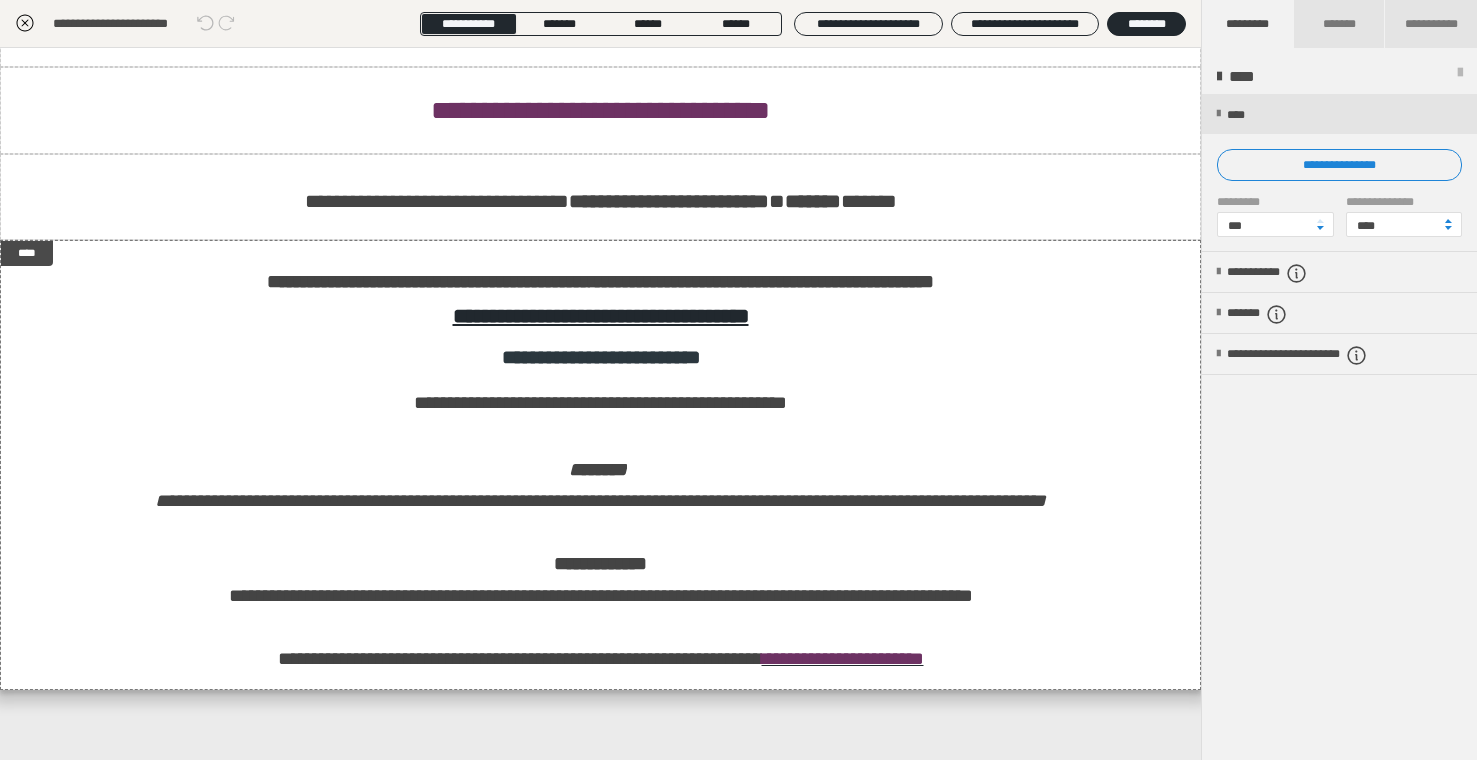 click 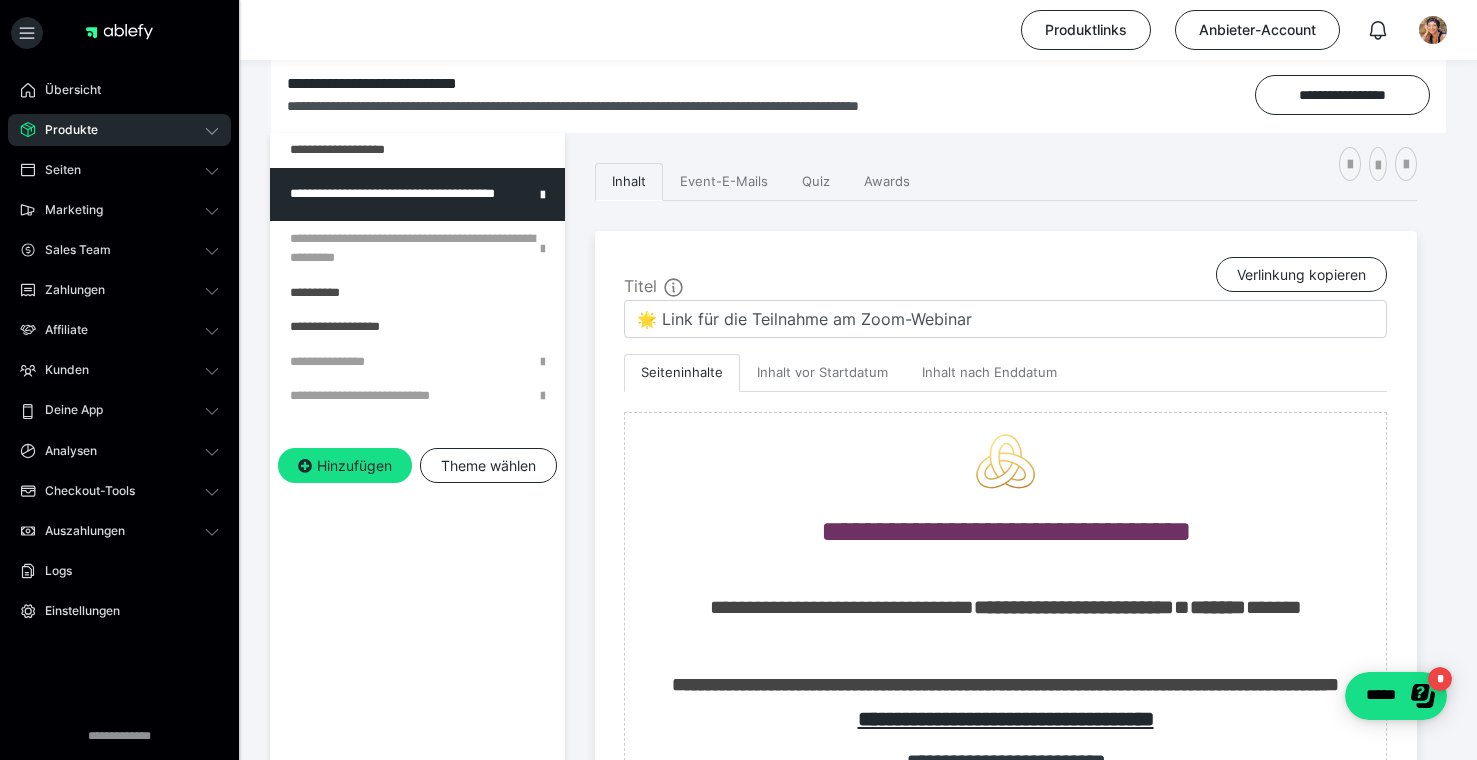 scroll, scrollTop: 298, scrollLeft: 0, axis: vertical 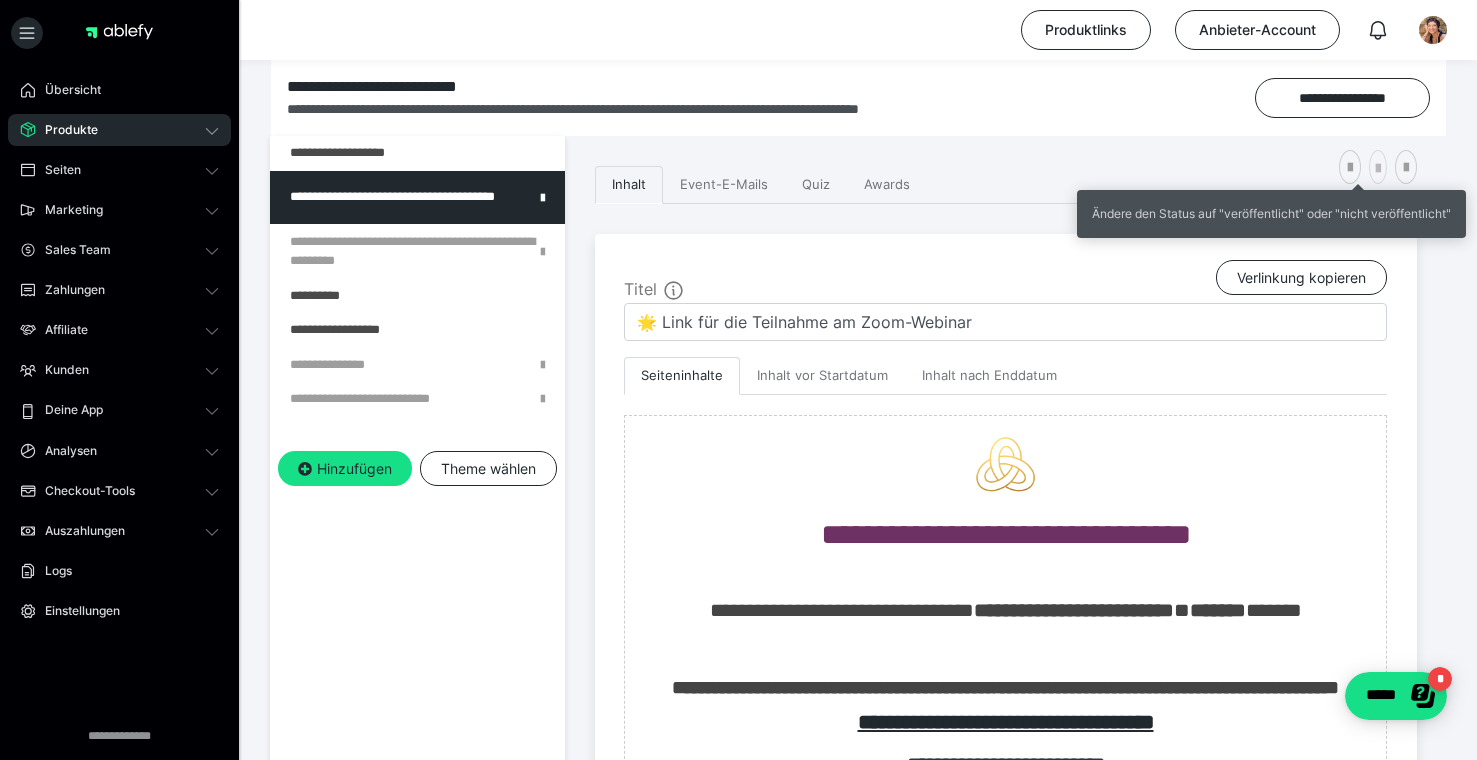 click at bounding box center (1378, 169) 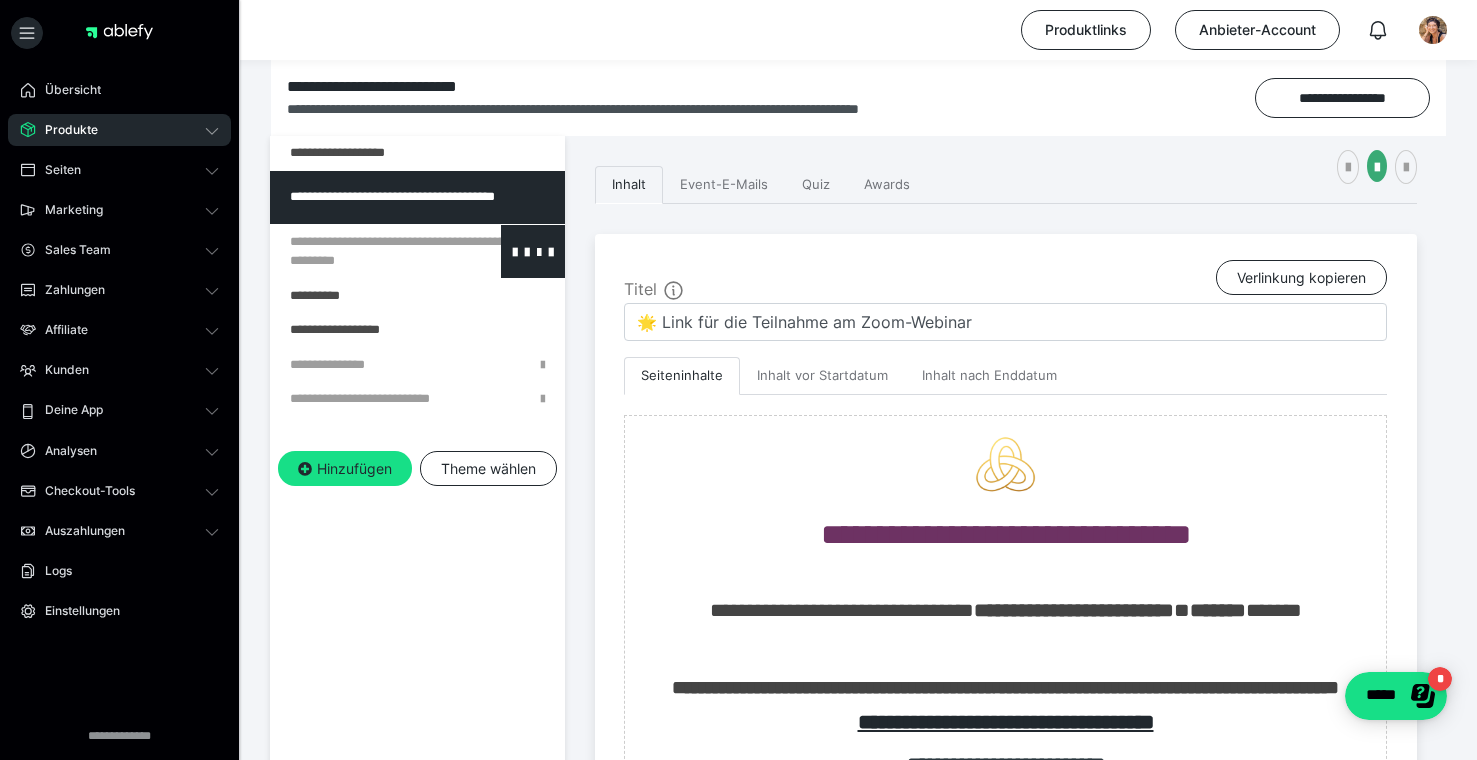 click at bounding box center (365, 251) 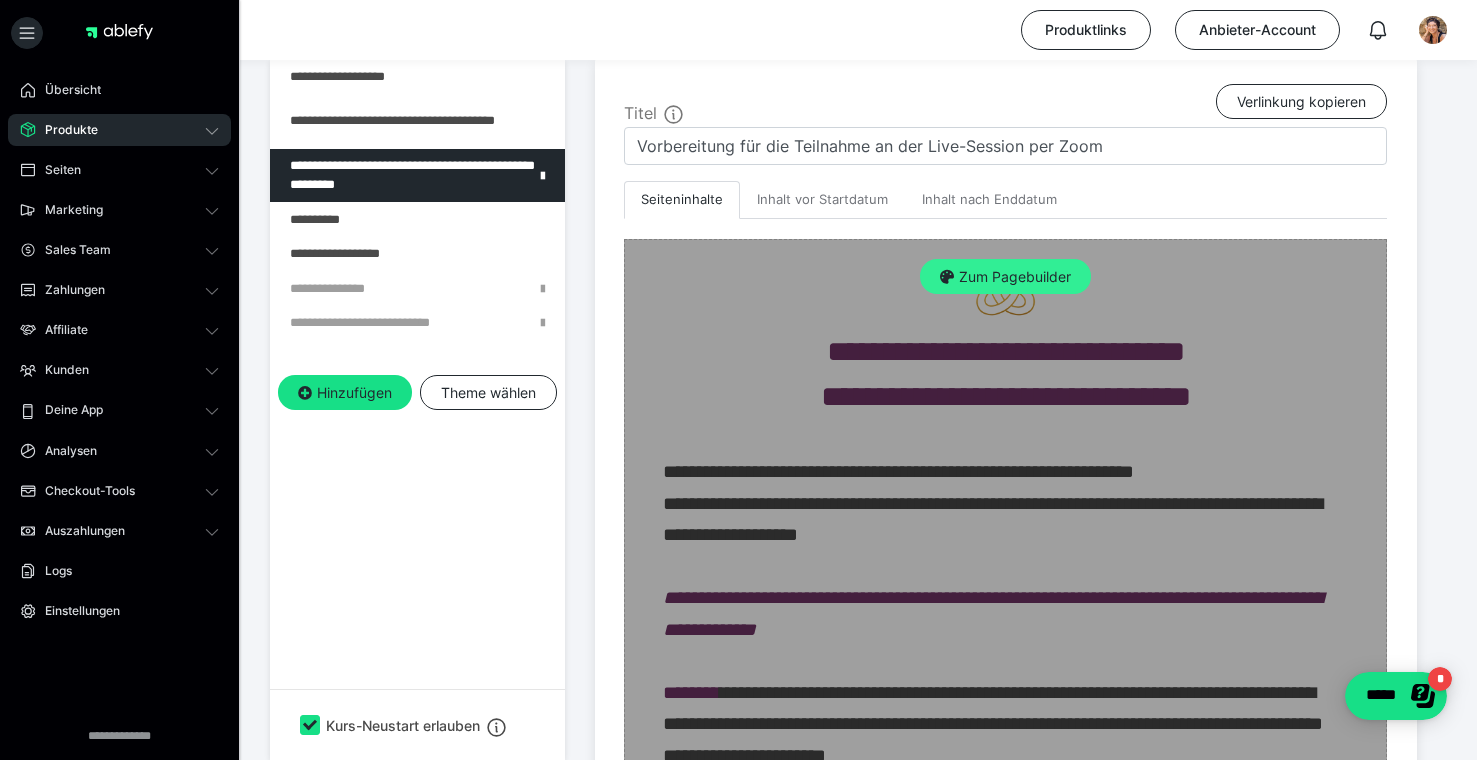 scroll, scrollTop: 343, scrollLeft: 0, axis: vertical 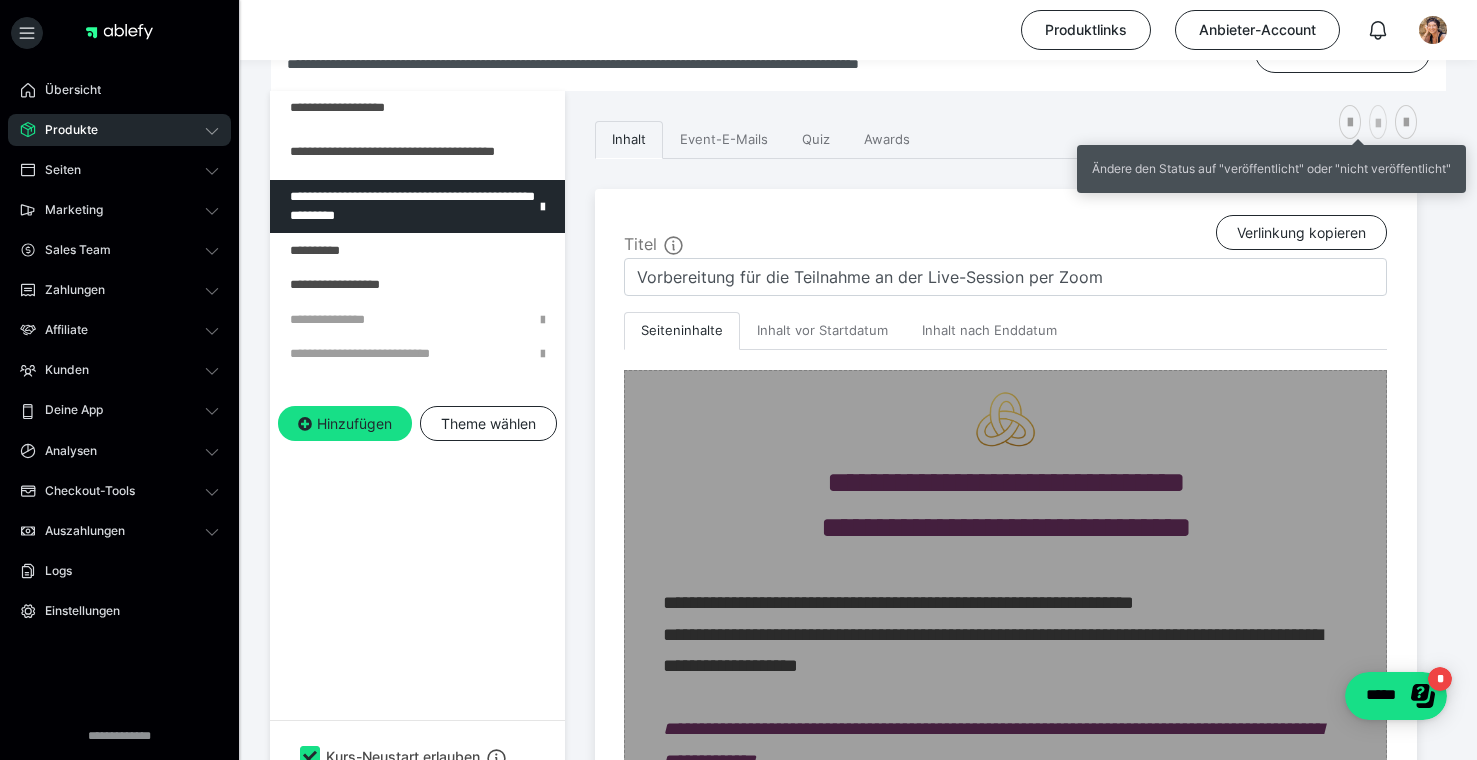 click at bounding box center [1378, 124] 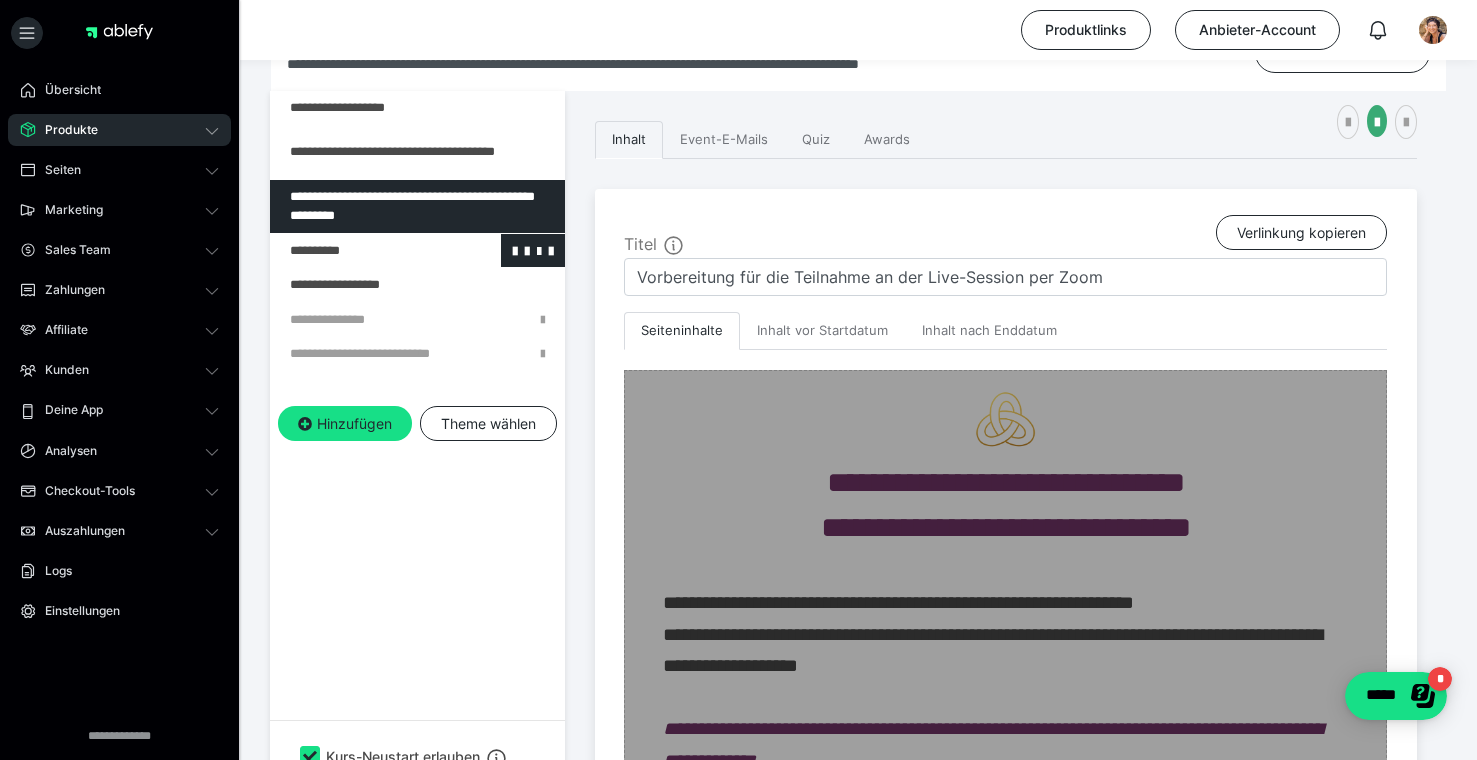 click at bounding box center [365, 251] 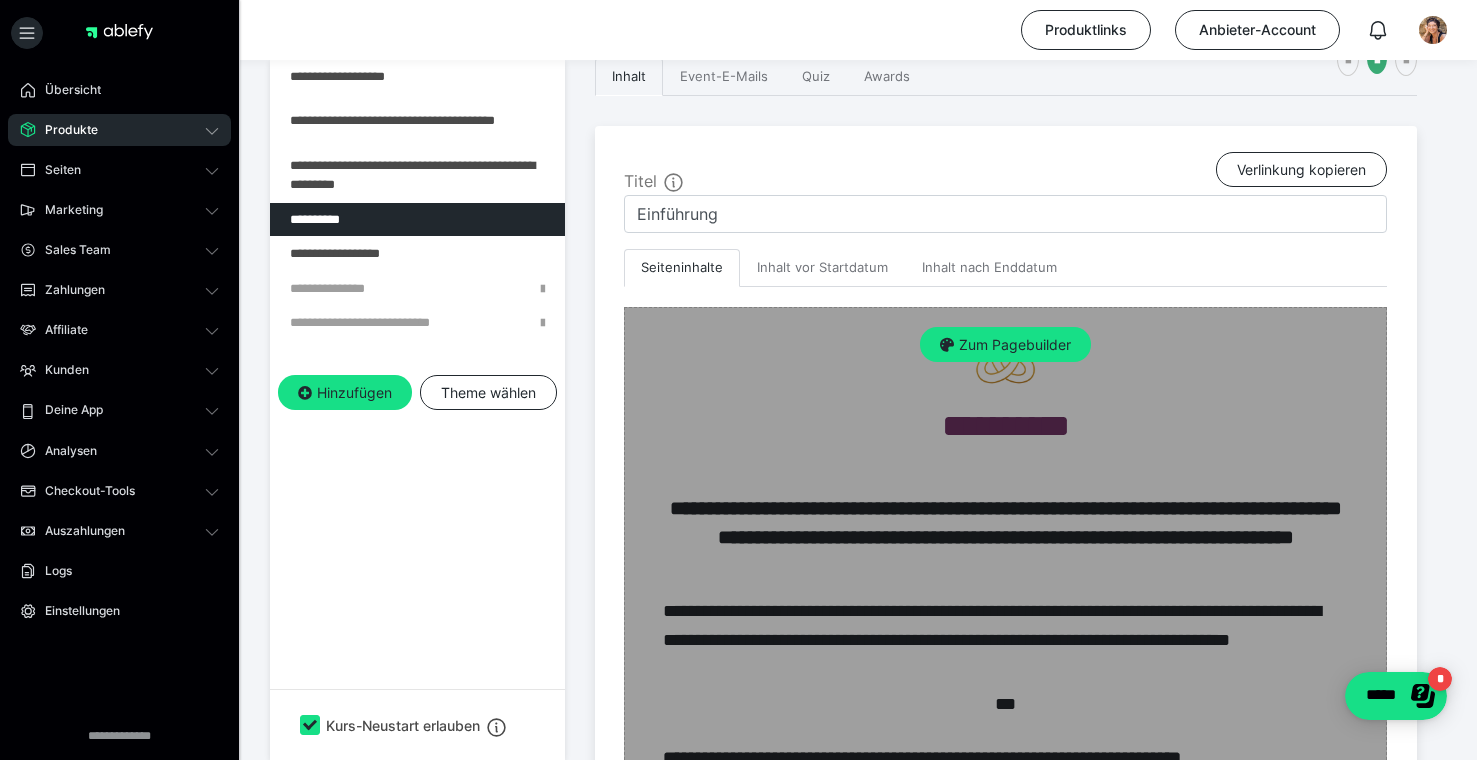 scroll, scrollTop: 26, scrollLeft: 0, axis: vertical 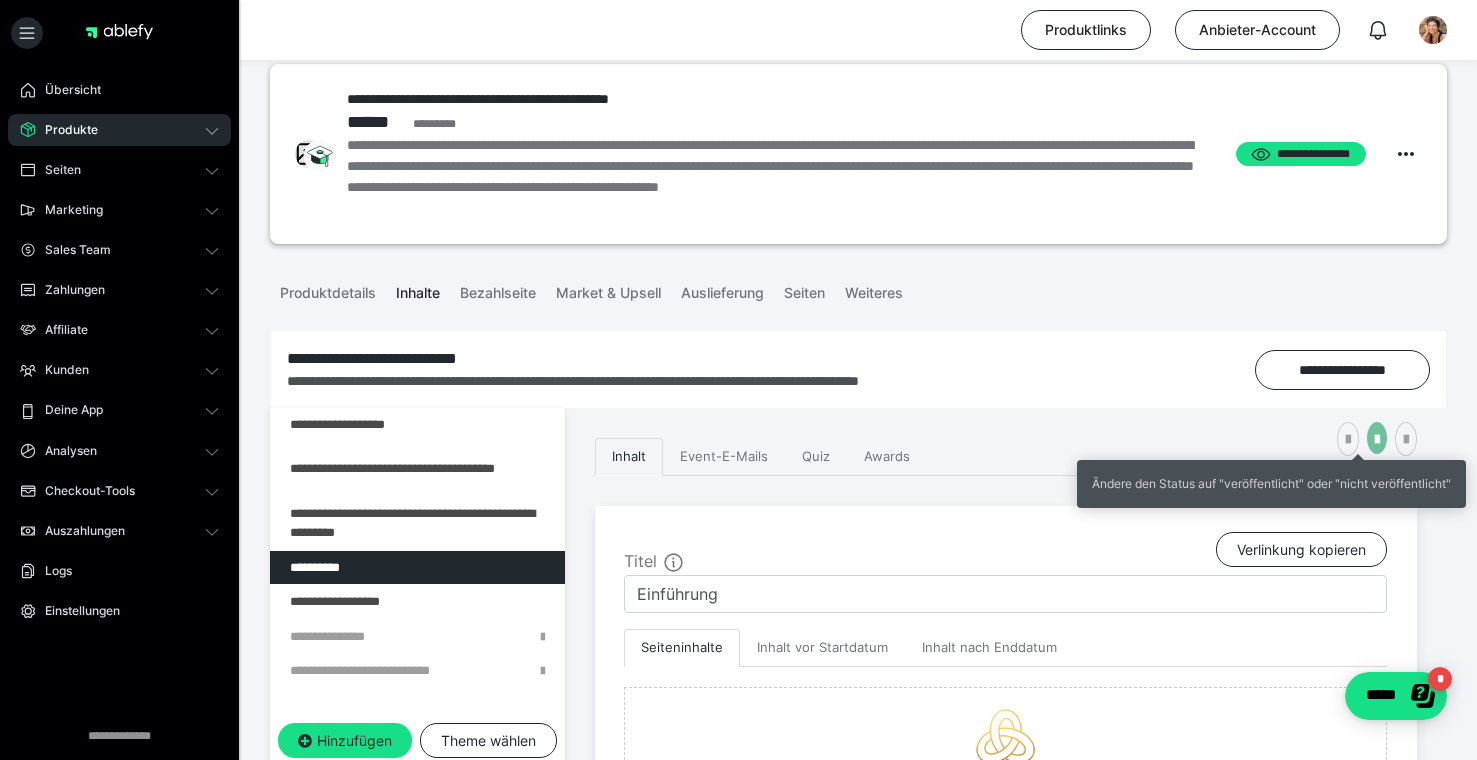 click at bounding box center [1377, 440] 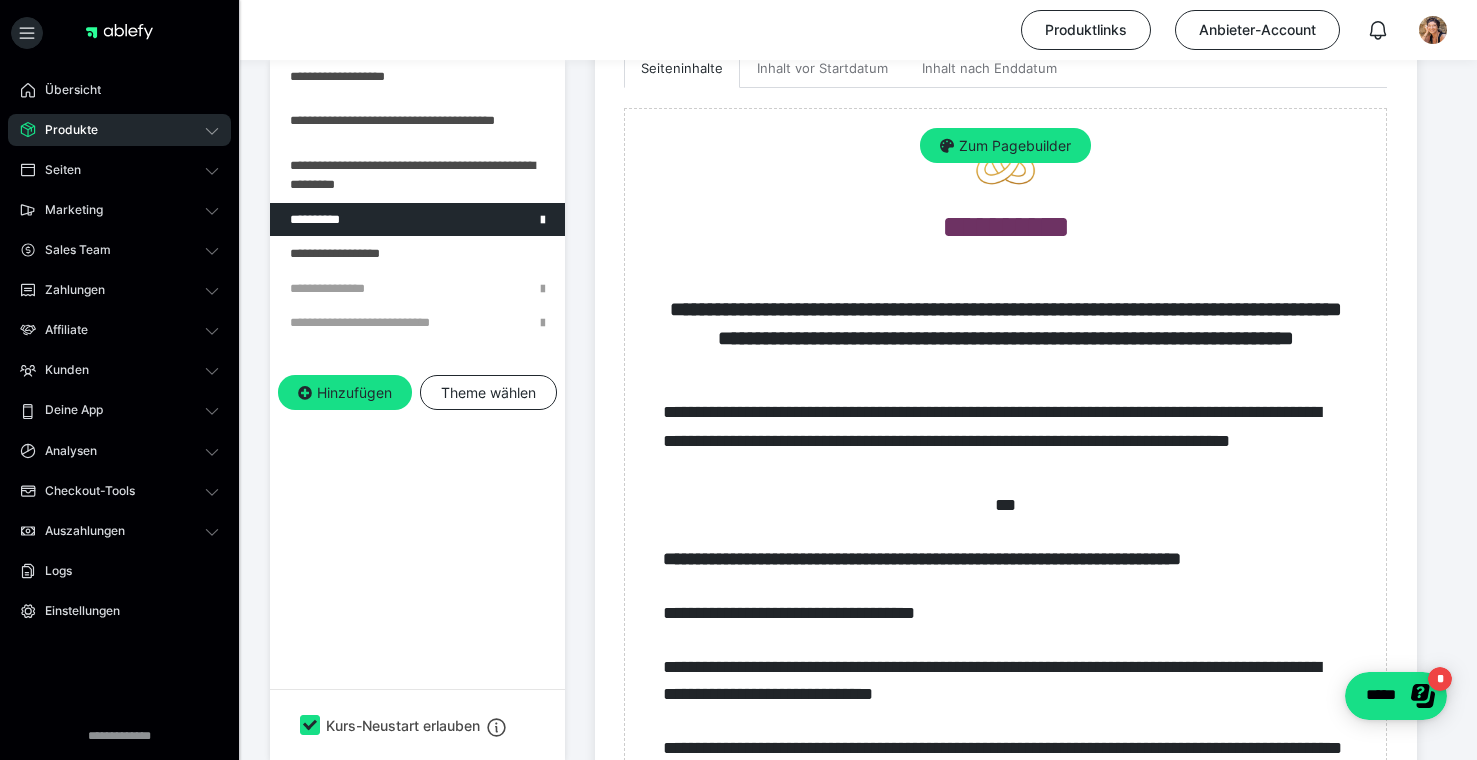 scroll, scrollTop: 611, scrollLeft: 0, axis: vertical 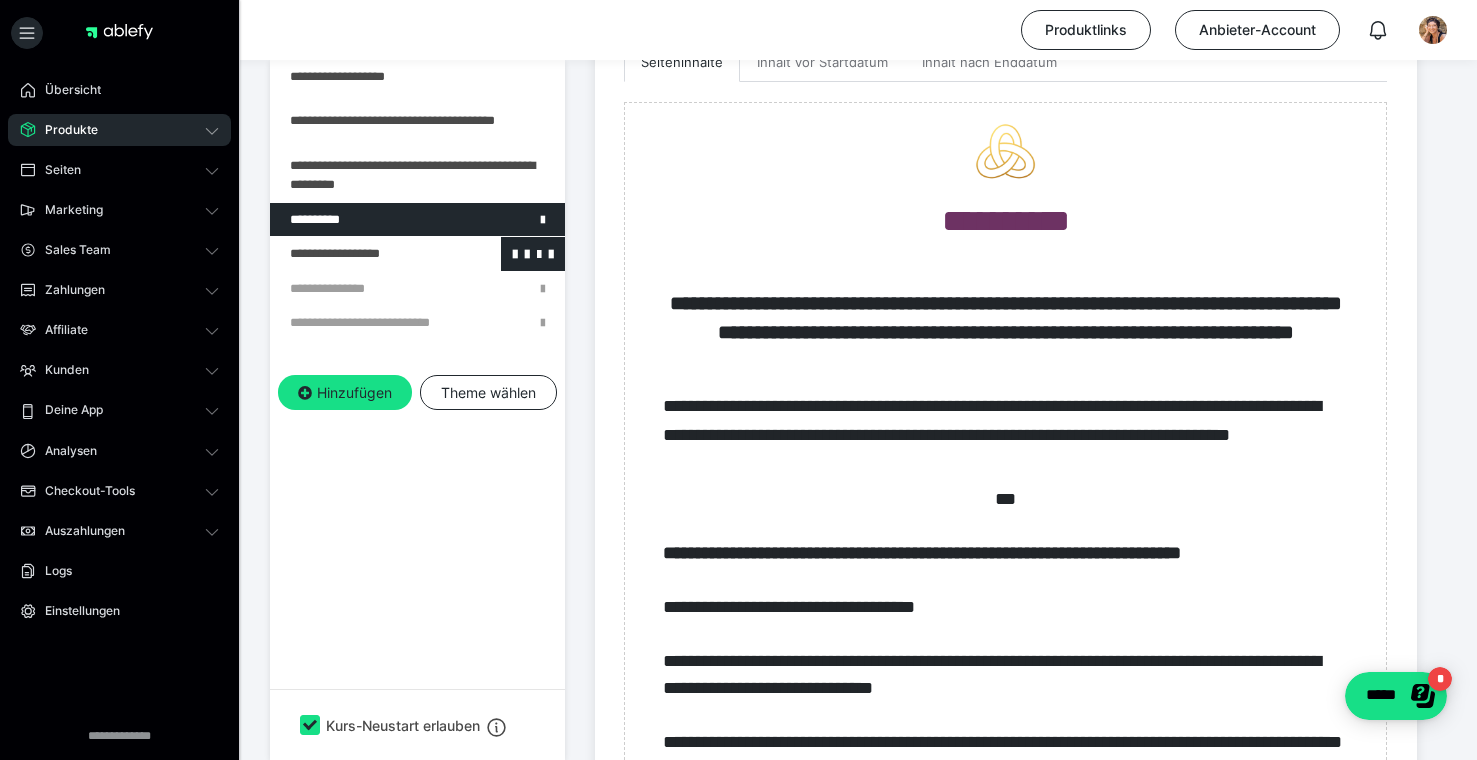 click at bounding box center [365, 254] 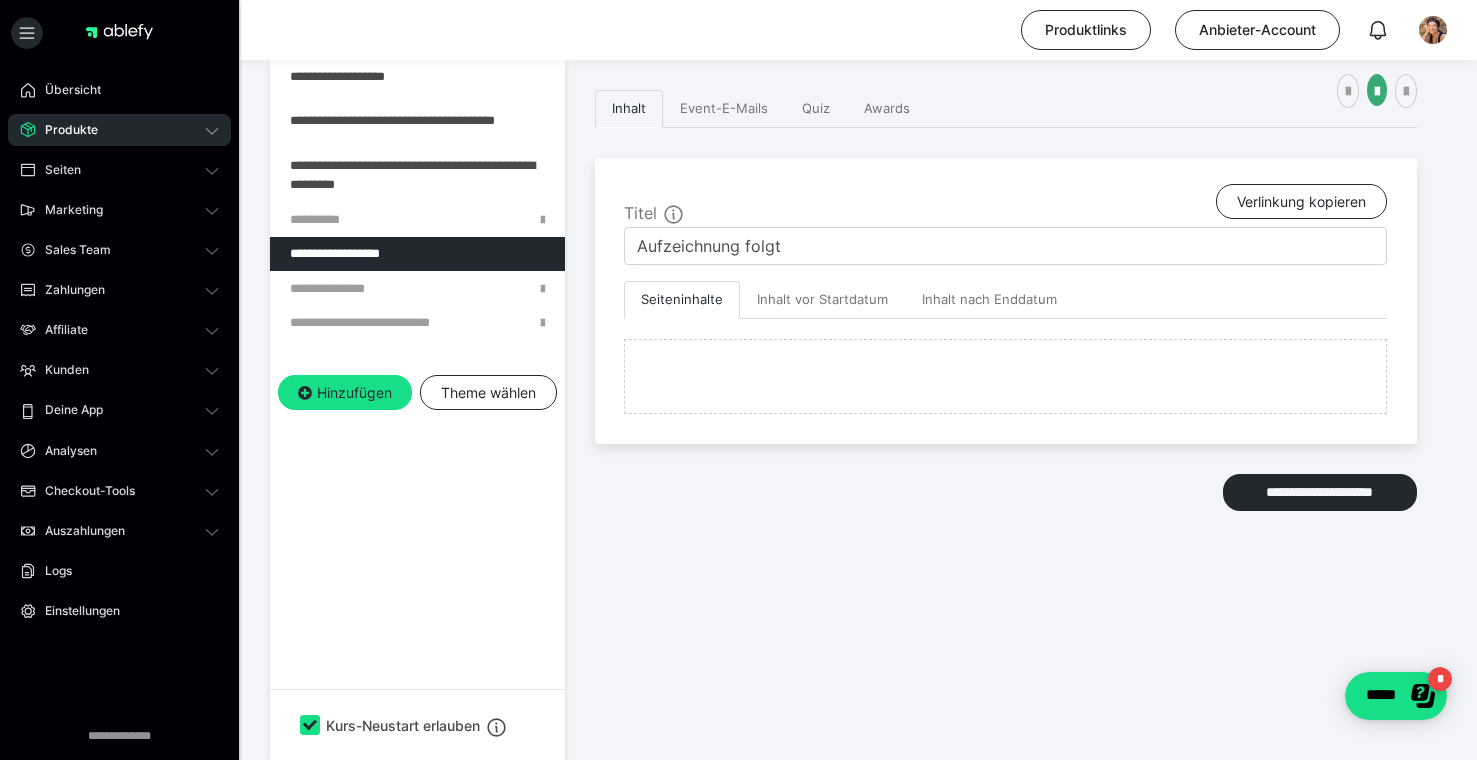 scroll, scrollTop: 607, scrollLeft: 0, axis: vertical 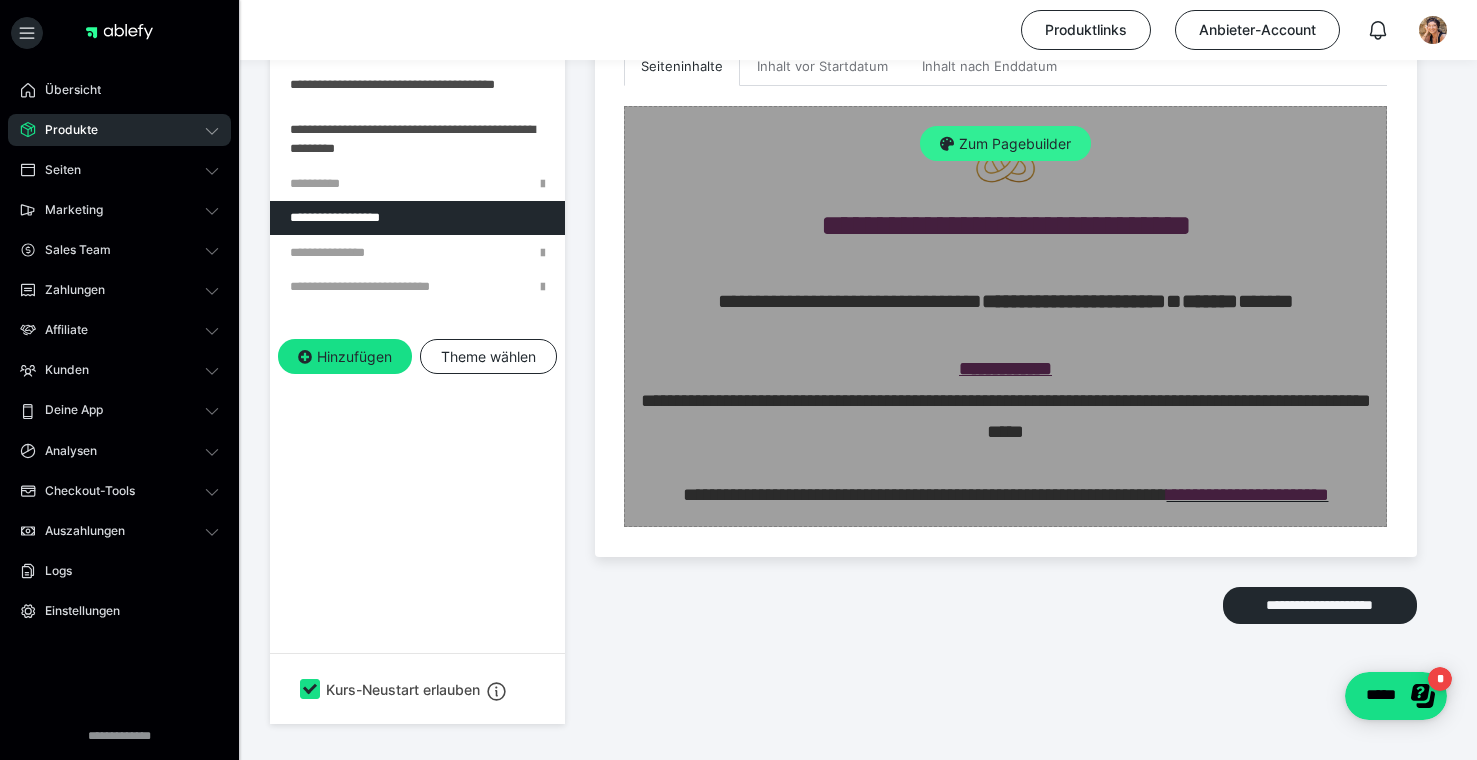 click on "Zum Pagebuilder" at bounding box center [1005, 144] 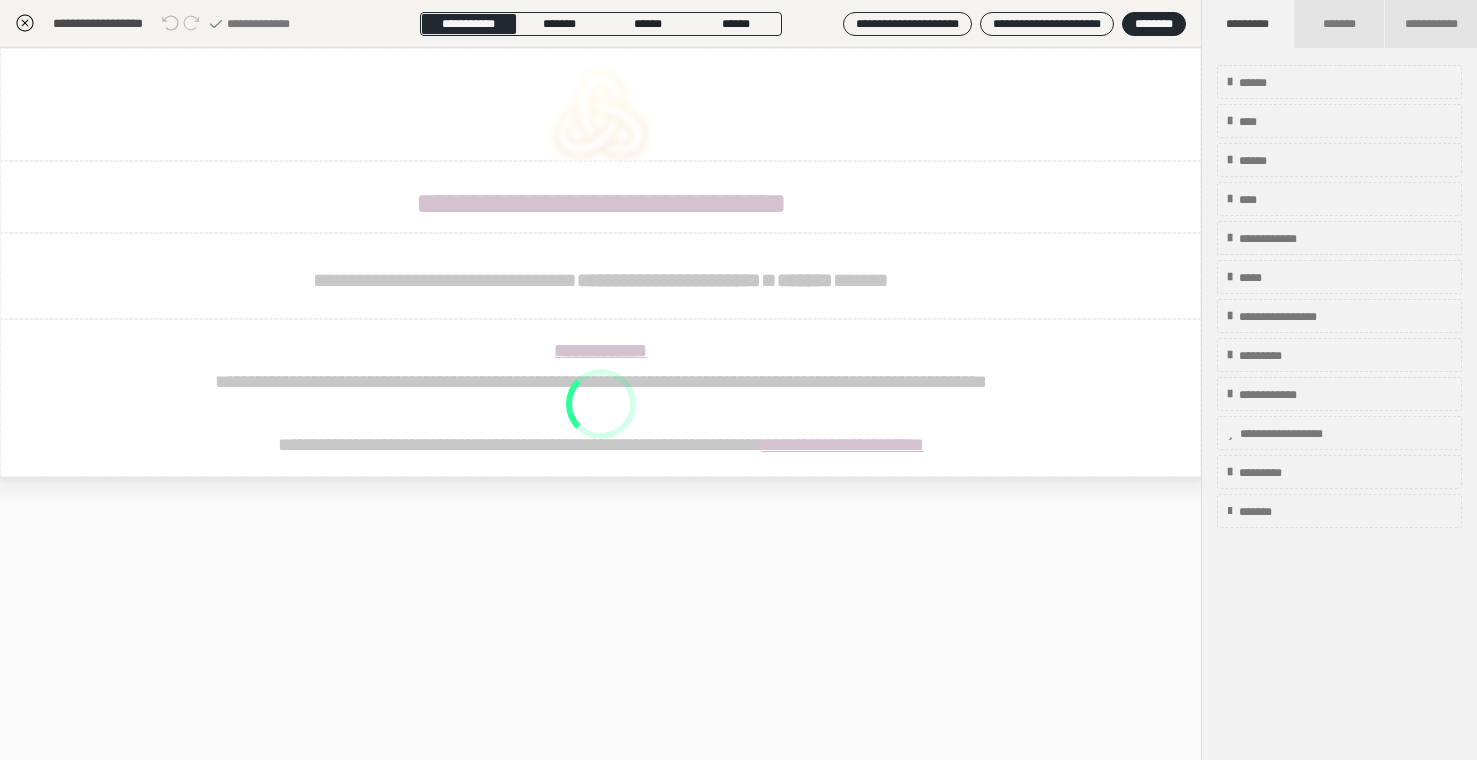 scroll, scrollTop: 374, scrollLeft: 0, axis: vertical 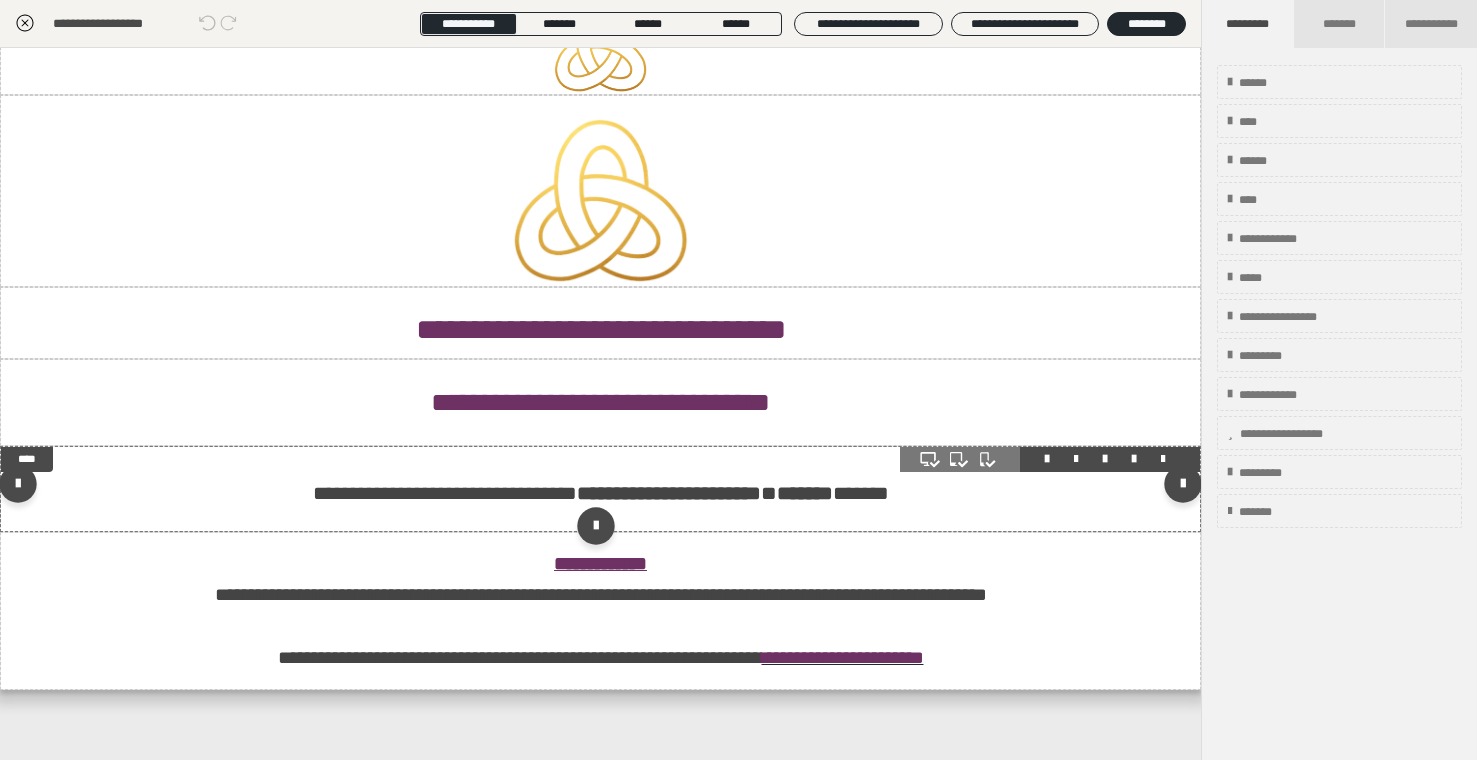click on "******" at bounding box center [601, 493] 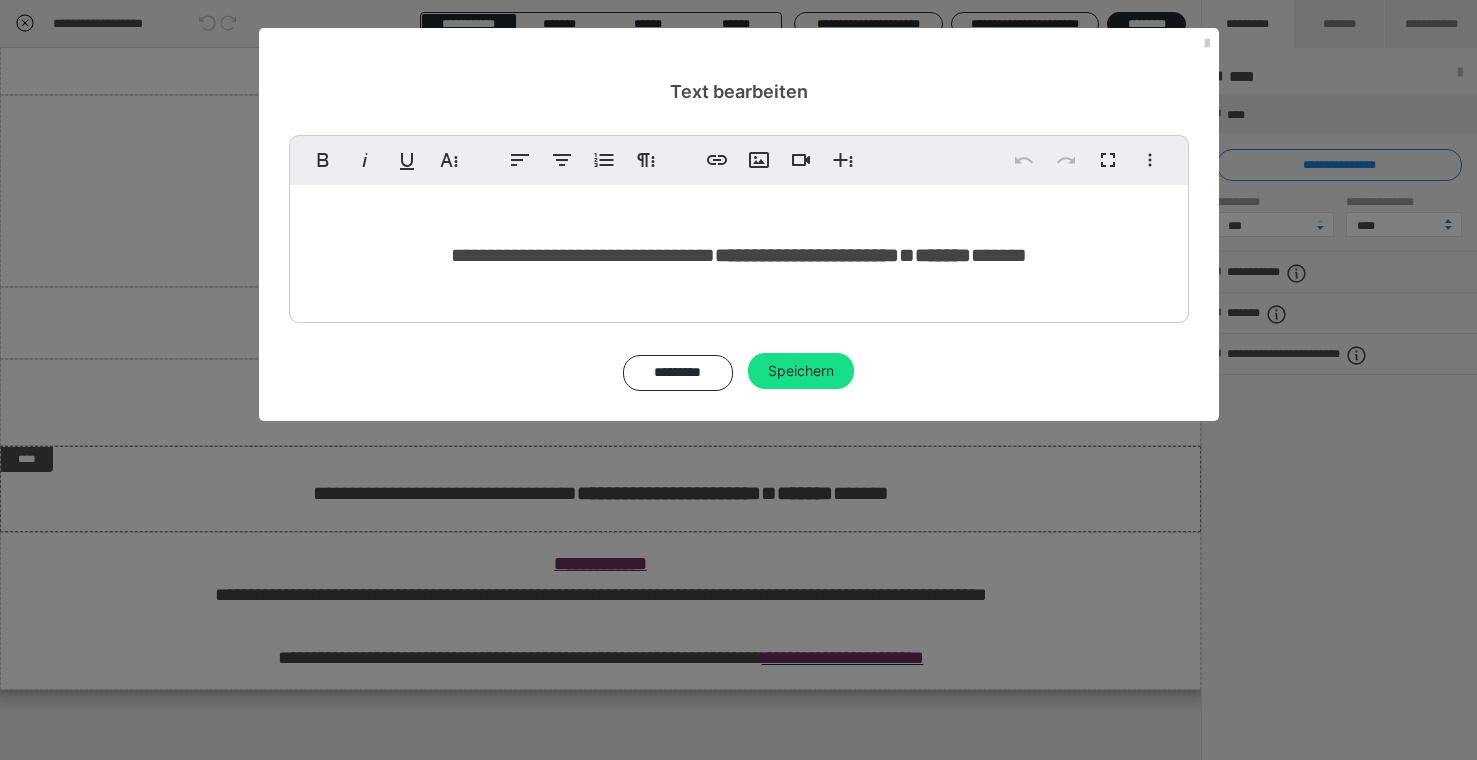 click on "******" at bounding box center [739, 255] 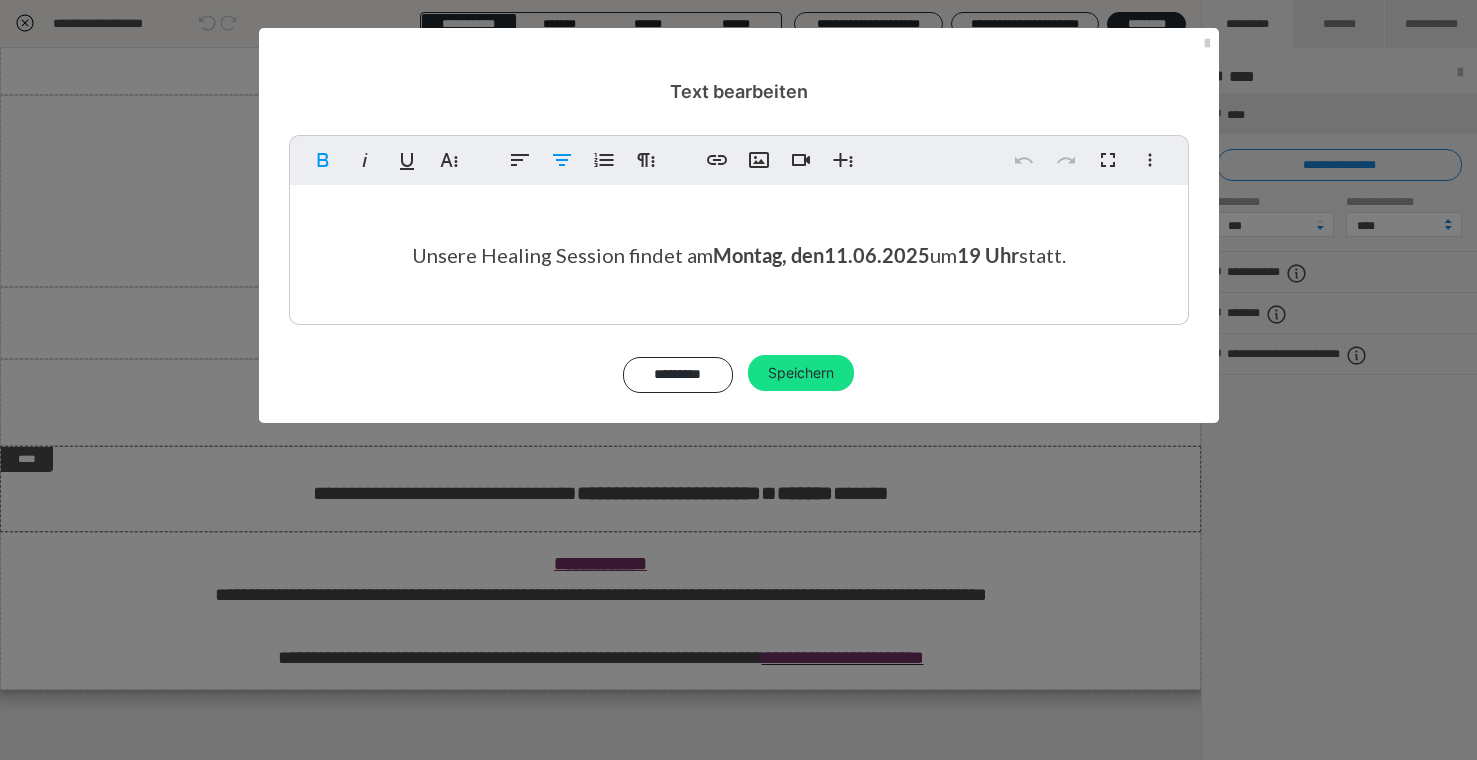 click on "Montag" at bounding box center [747, 255] 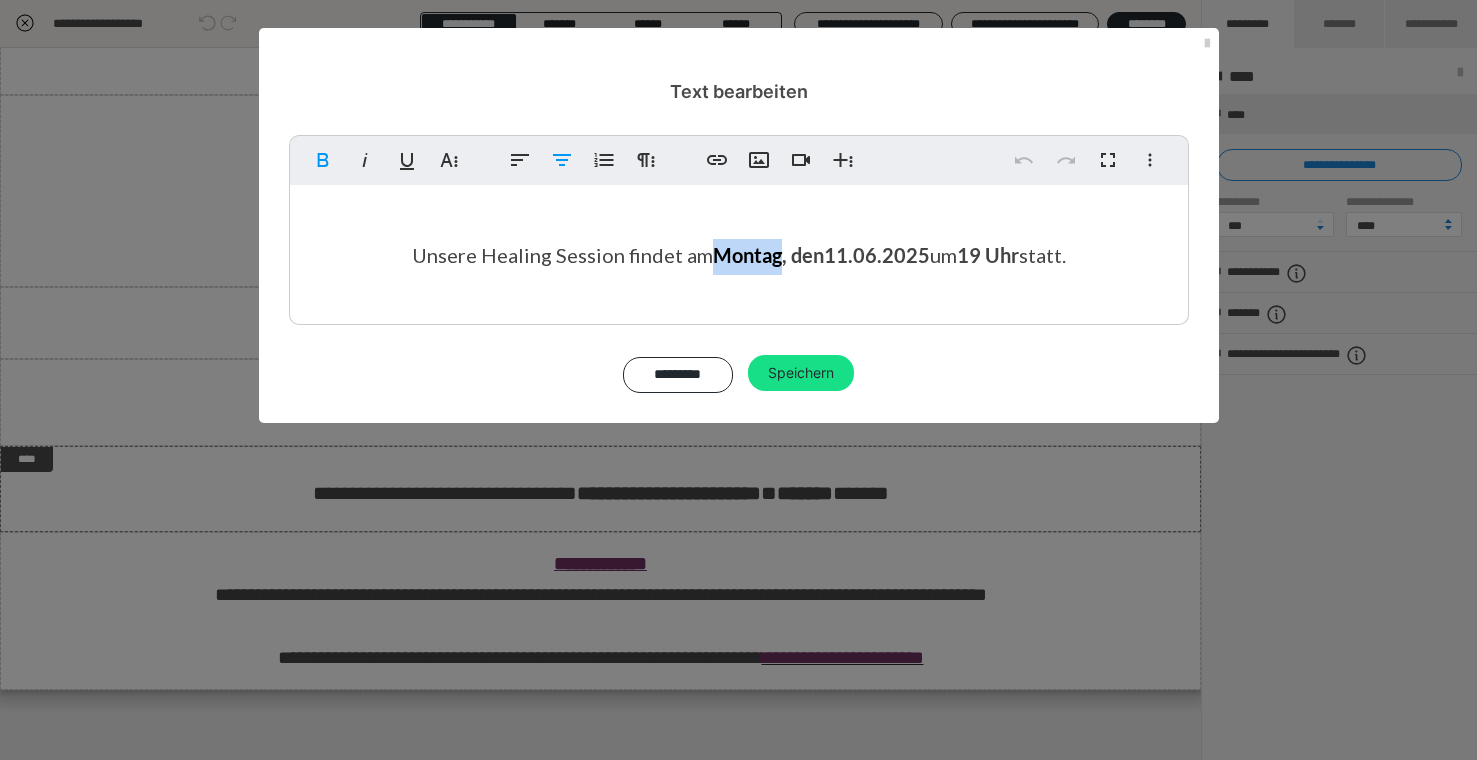 type 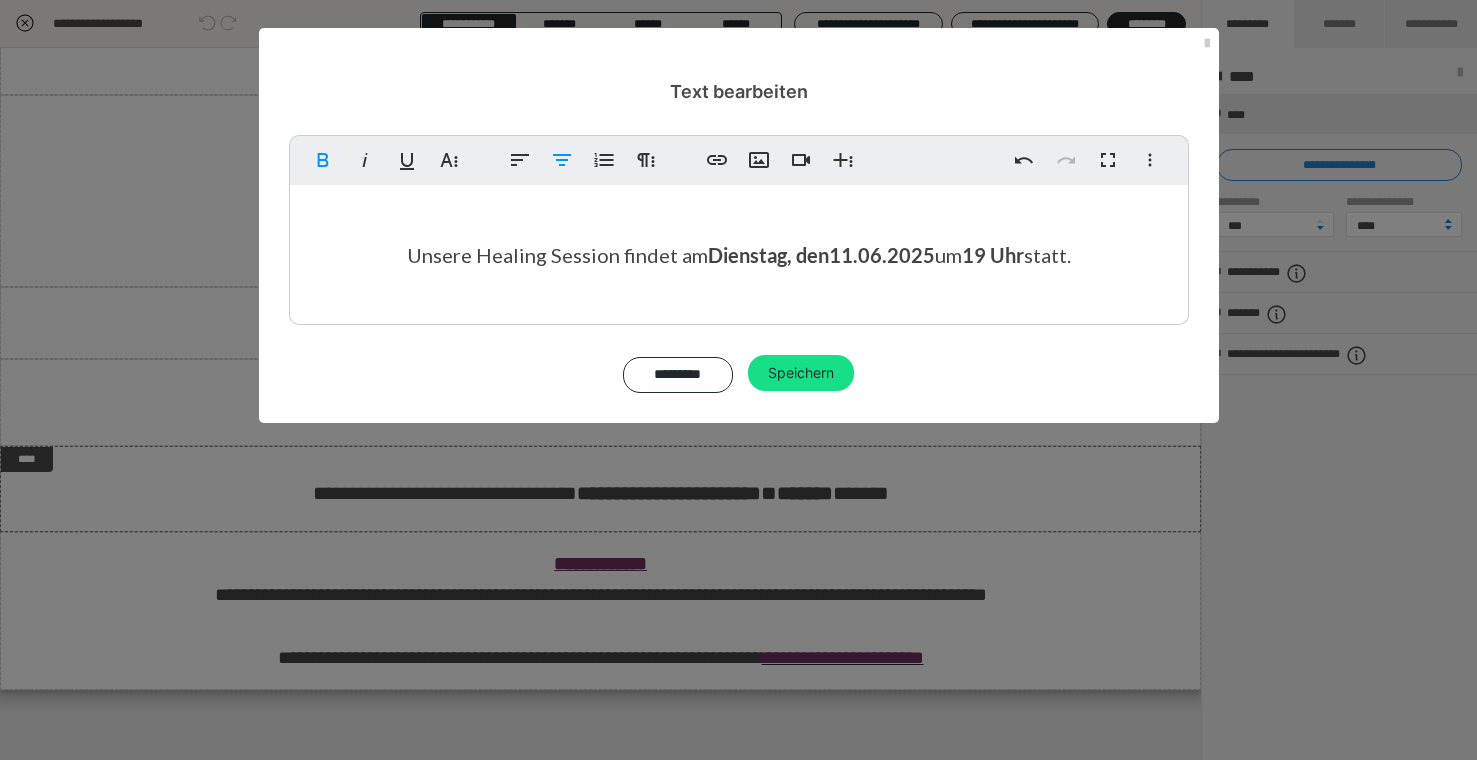 click on "11" at bounding box center [841, 255] 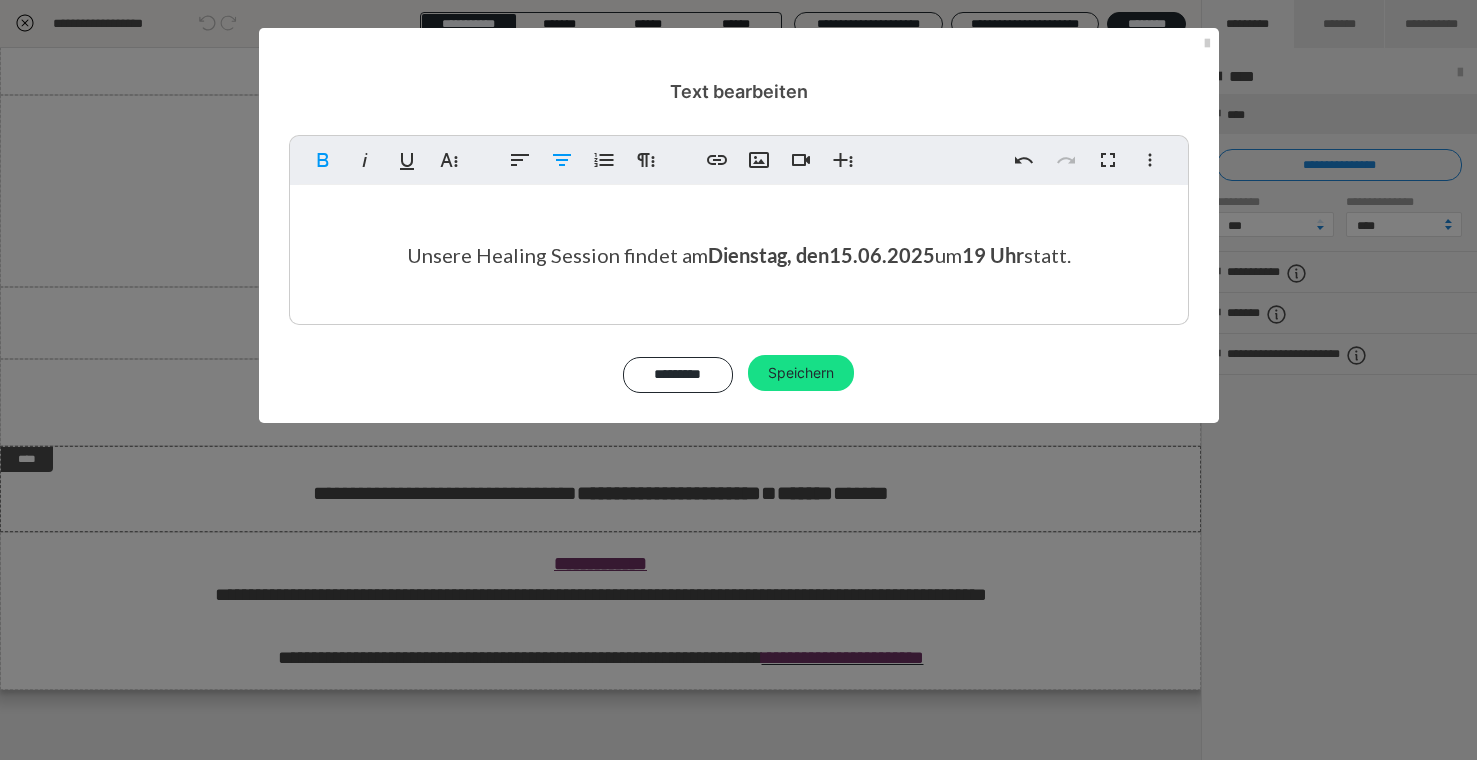 click on ".06" at bounding box center [867, 255] 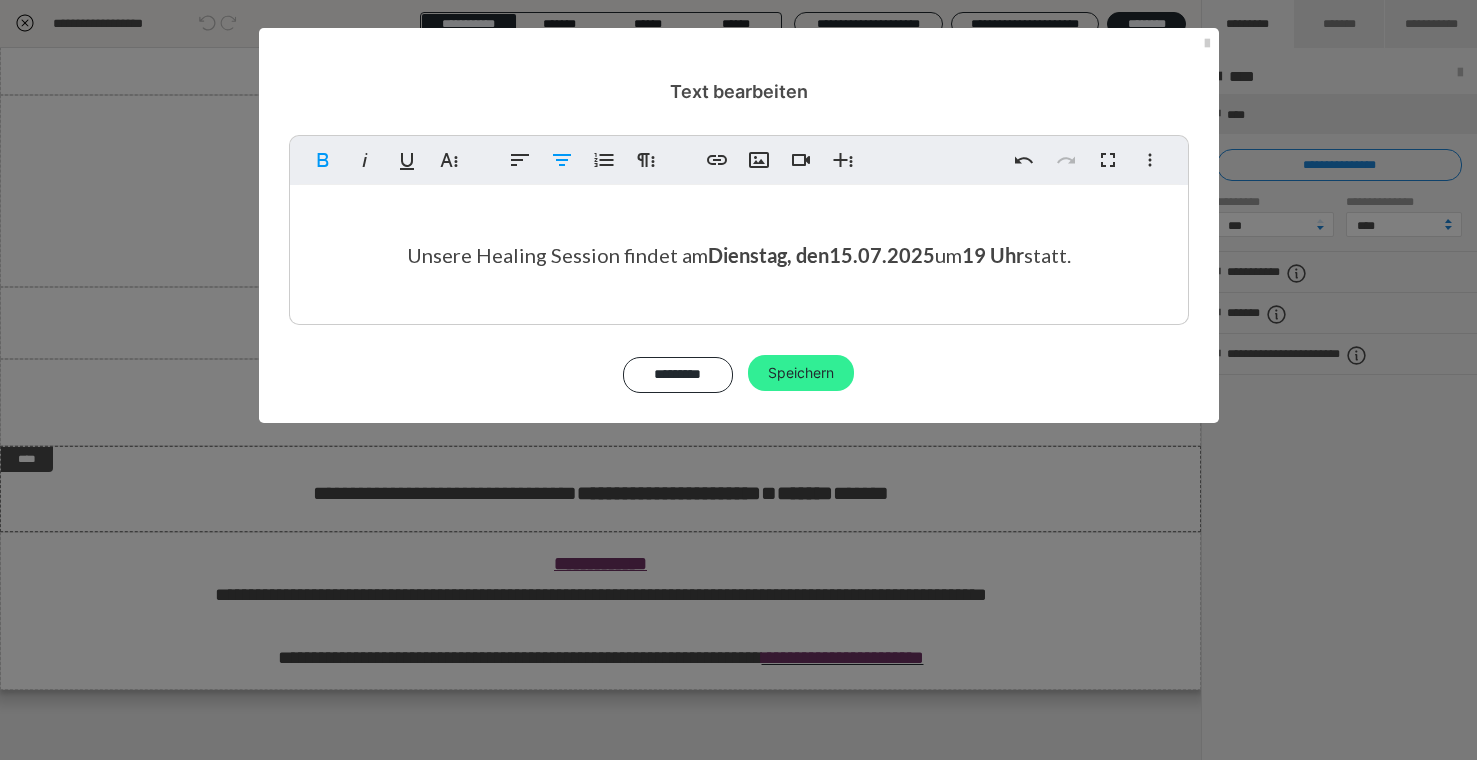 click on "Speichern" at bounding box center (801, 373) 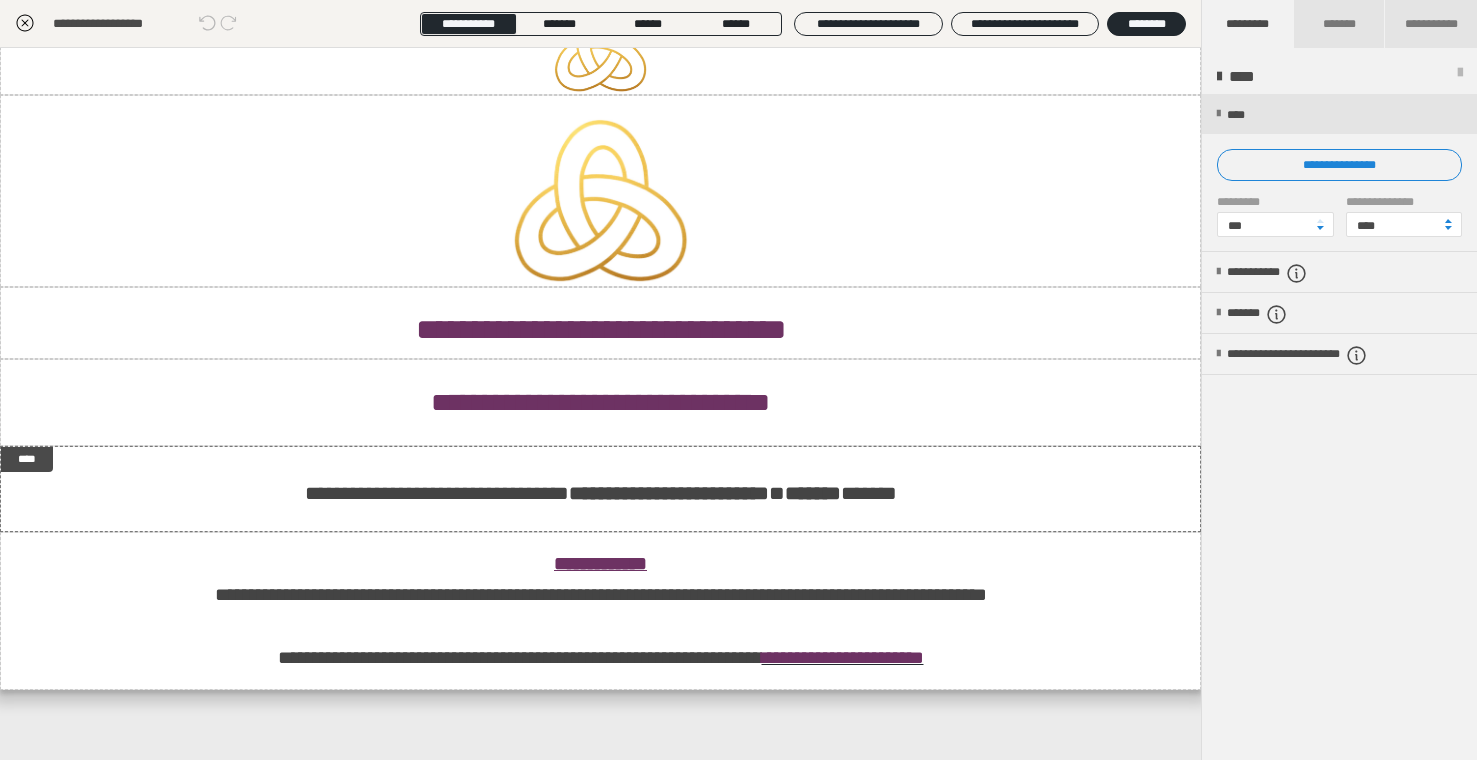 click 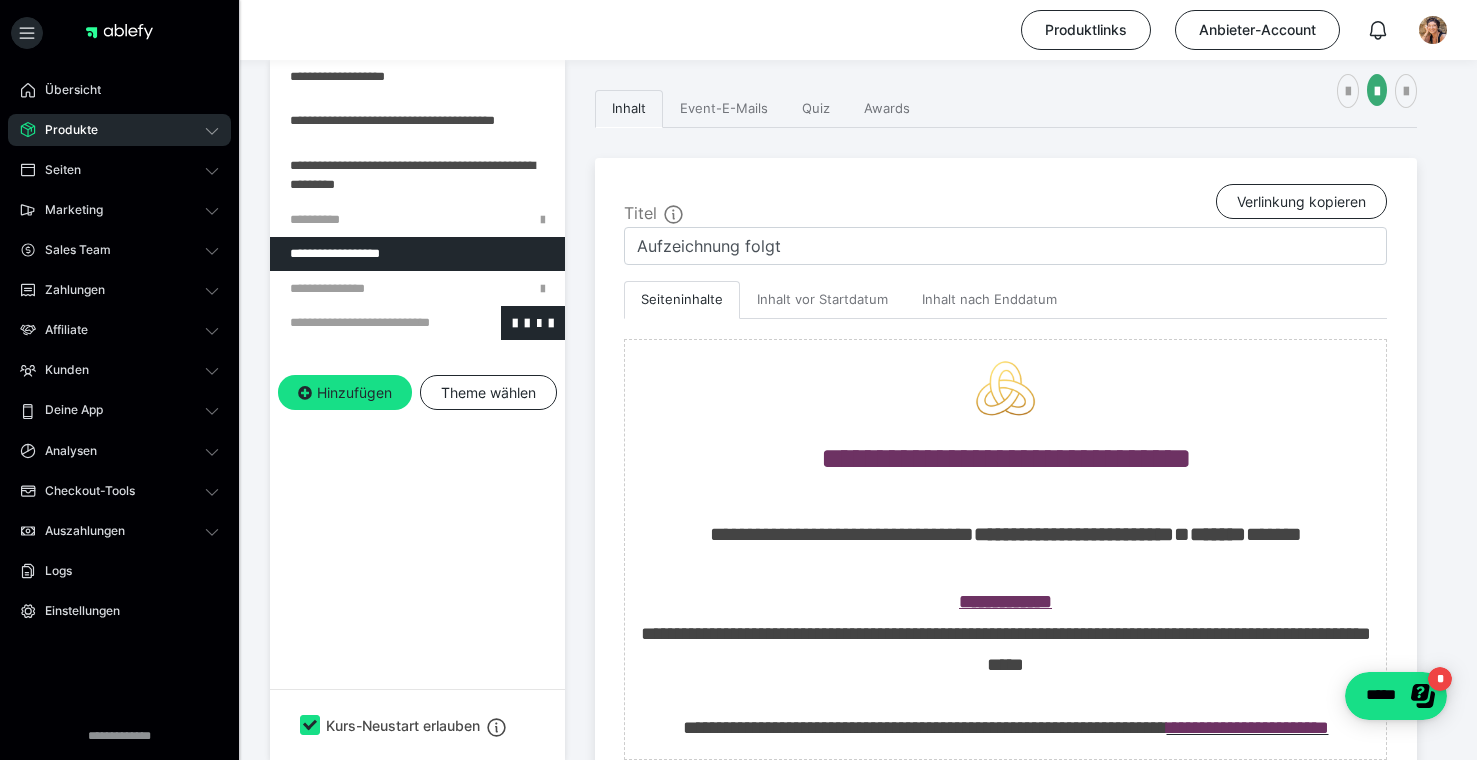 click at bounding box center [365, 323] 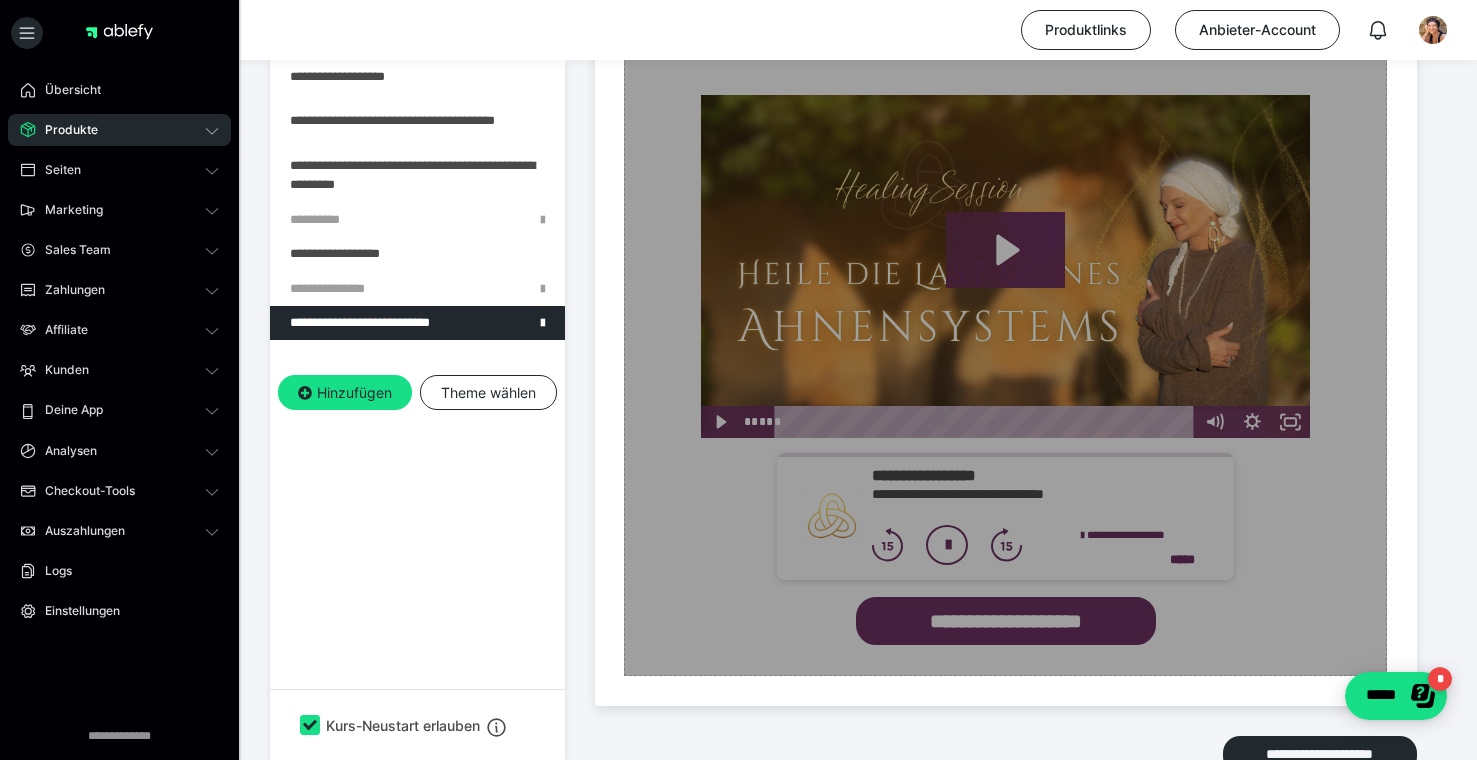 scroll, scrollTop: 1859, scrollLeft: 0, axis: vertical 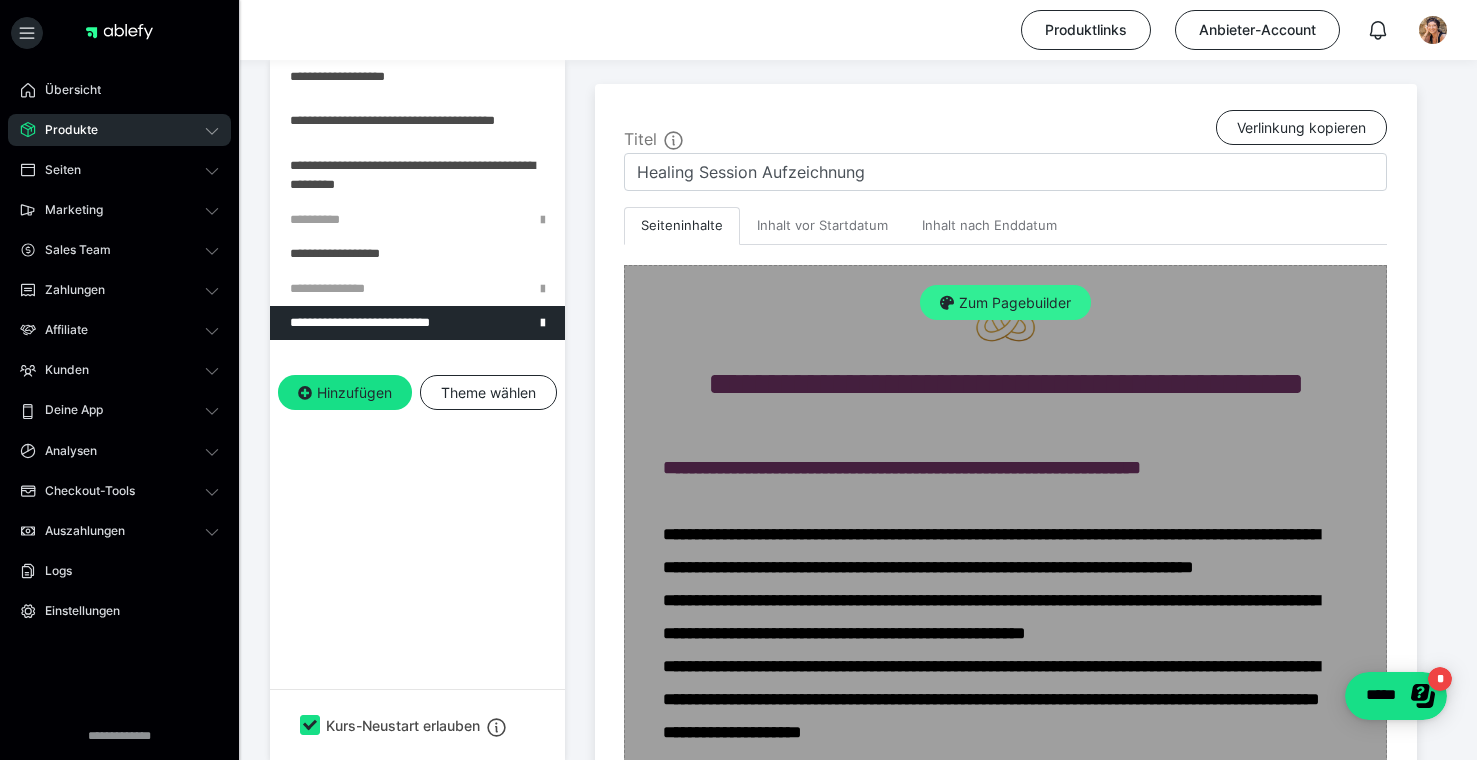 click on "Zum Pagebuilder" at bounding box center (1005, 303) 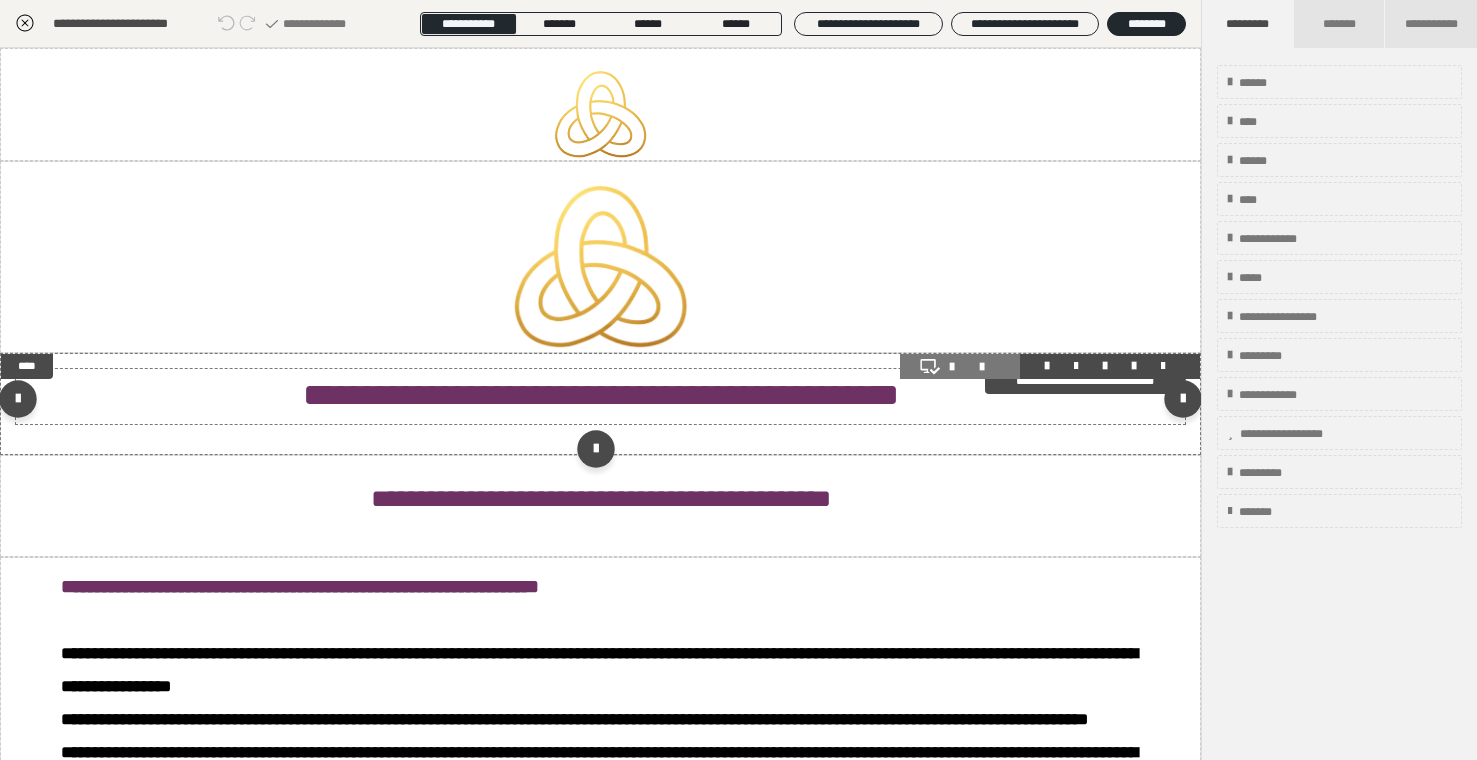 click on "**********" at bounding box center (601, 395) 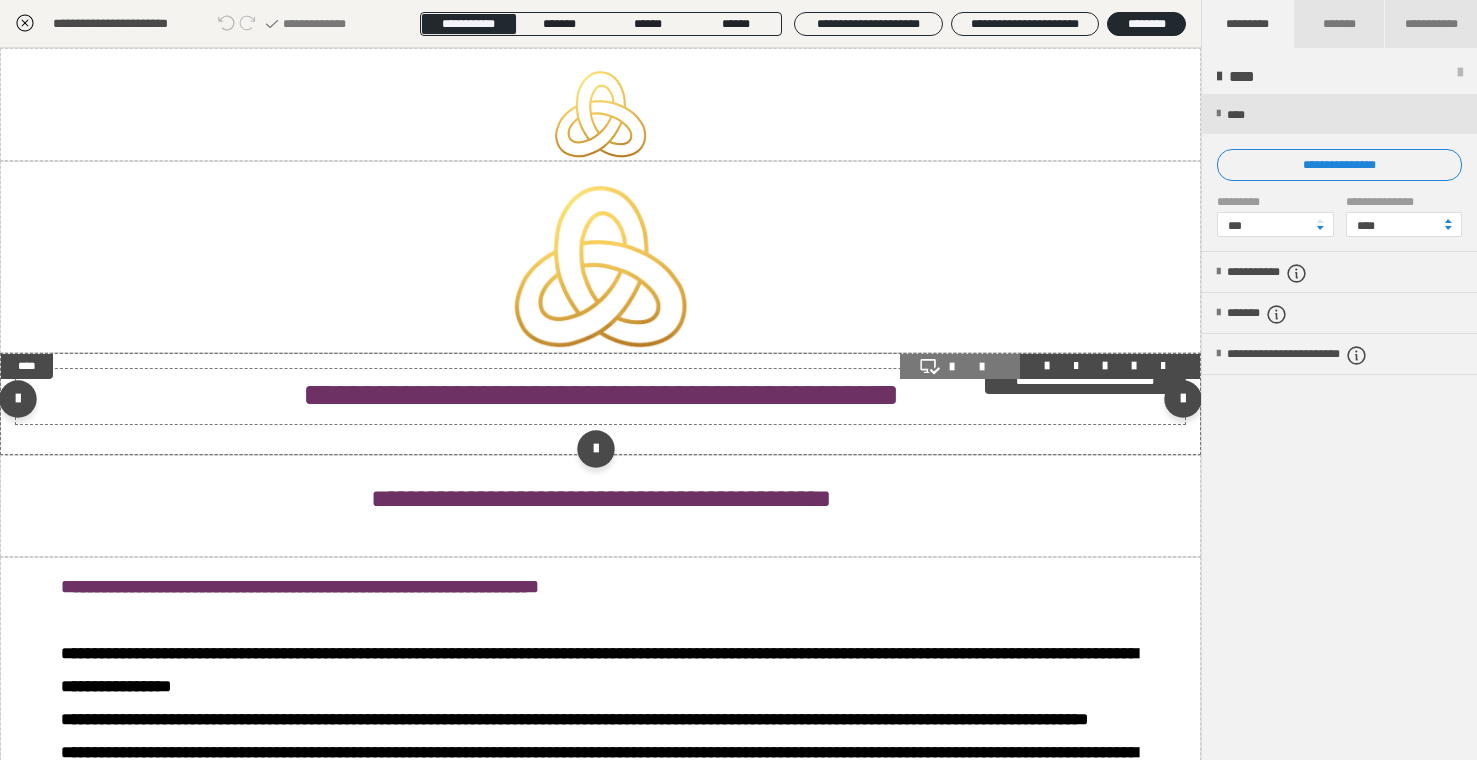 click on "**********" at bounding box center [601, 395] 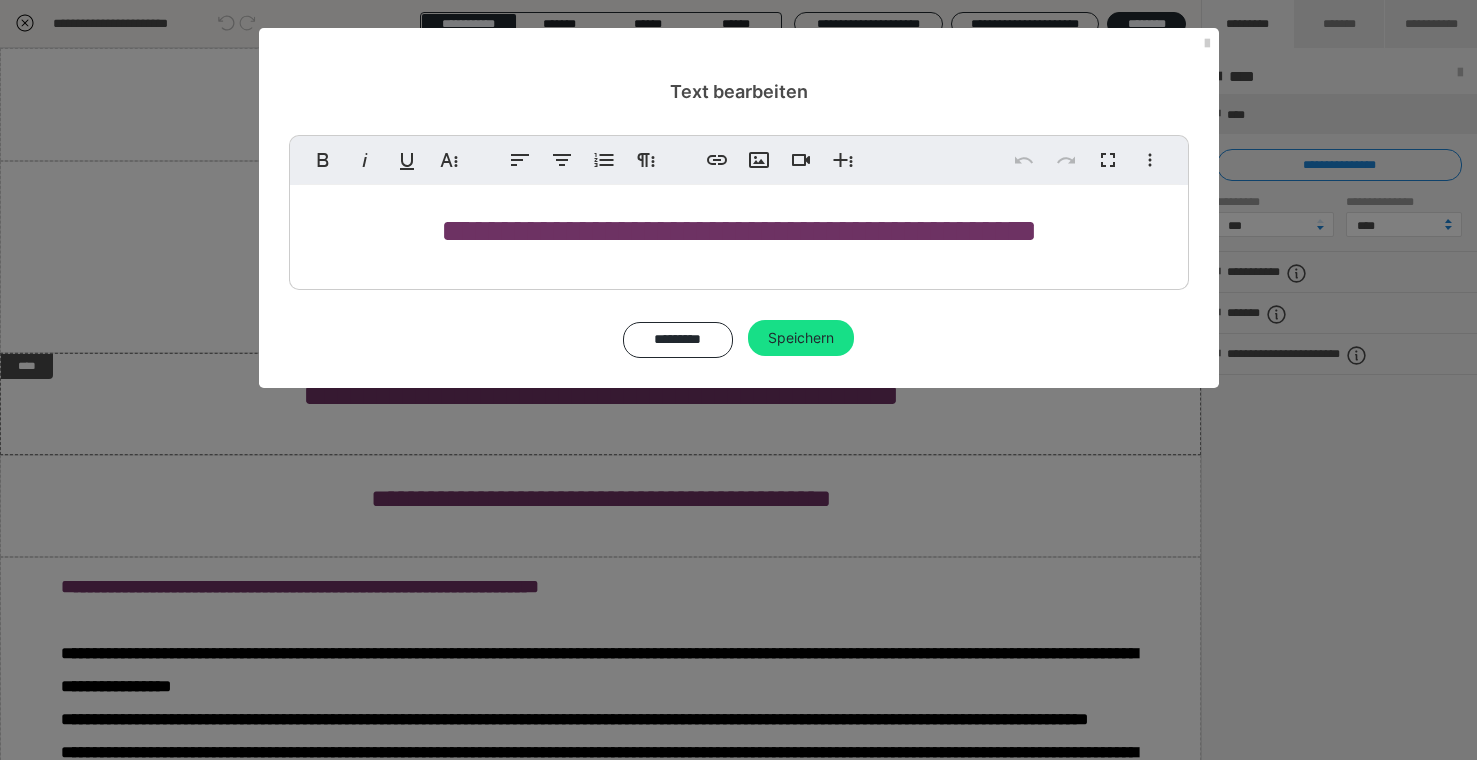 click on "**********" at bounding box center (739, 231) 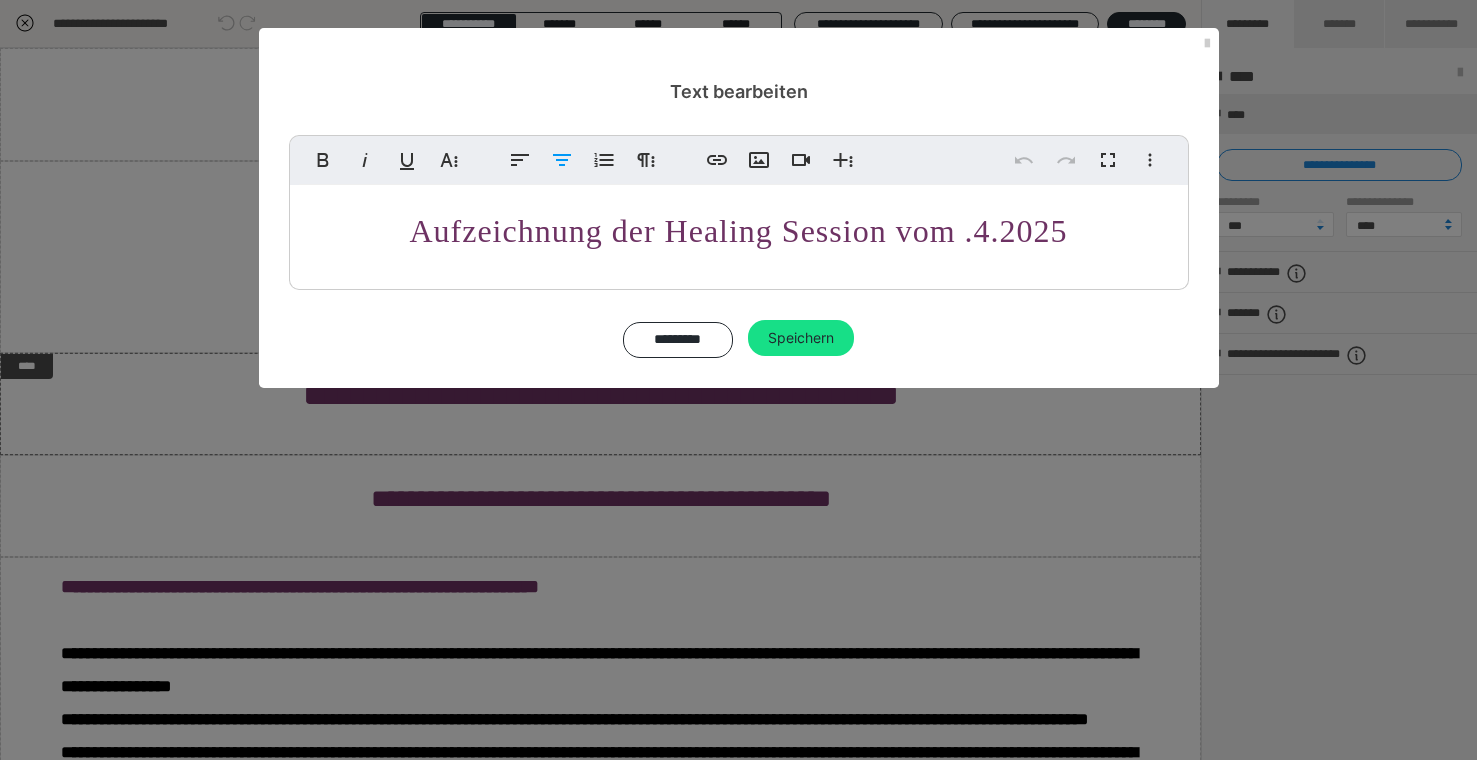 type 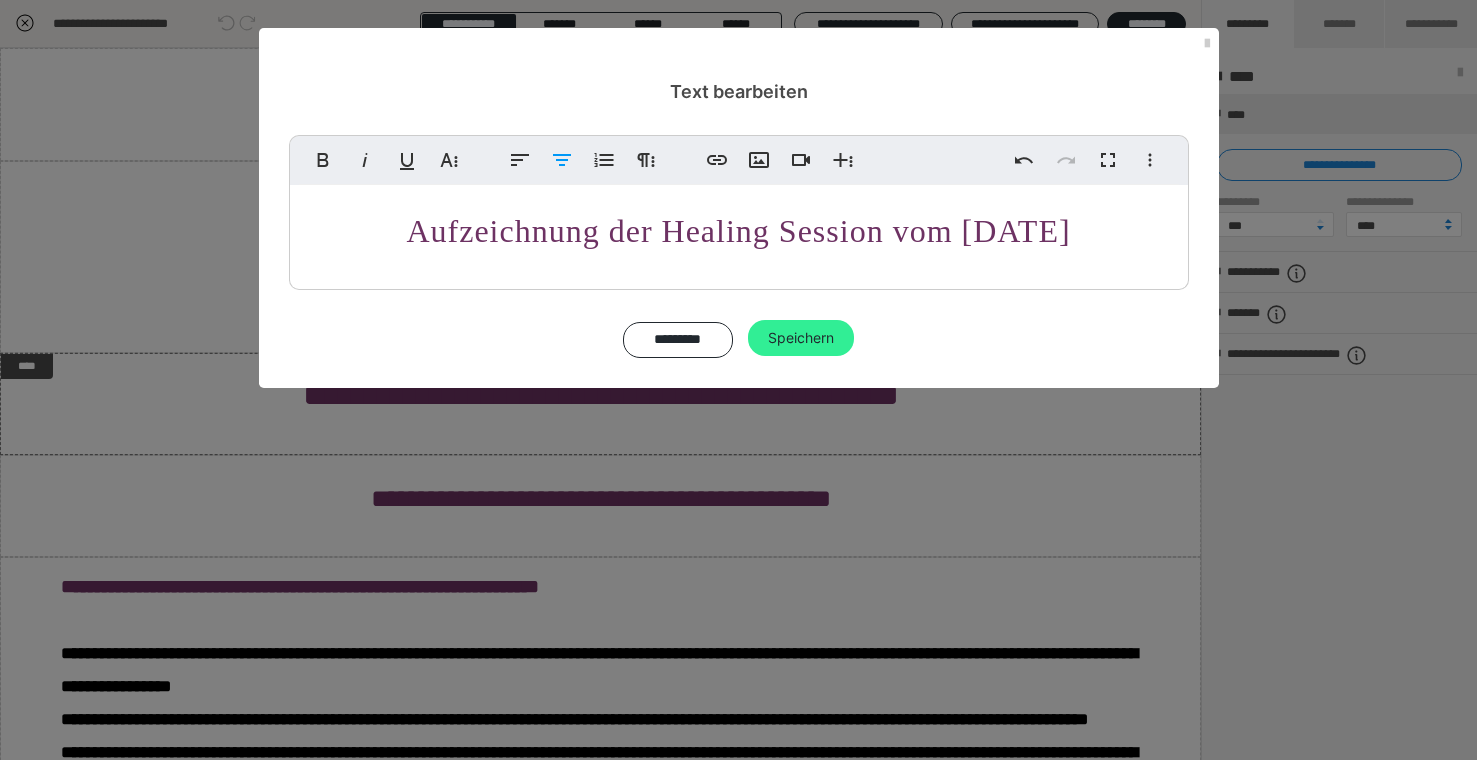 click on "Speichern" at bounding box center [801, 338] 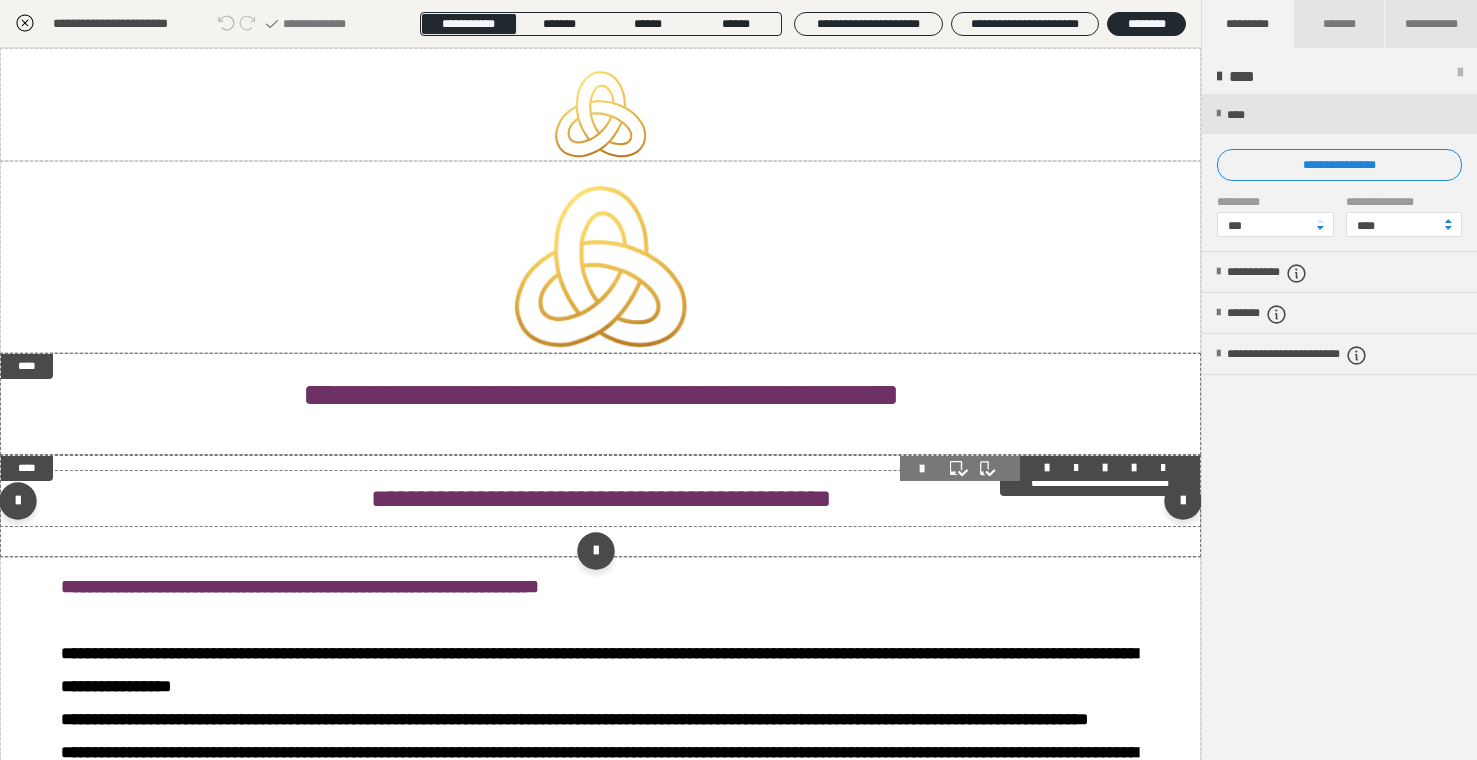 click on "**********" at bounding box center [601, 498] 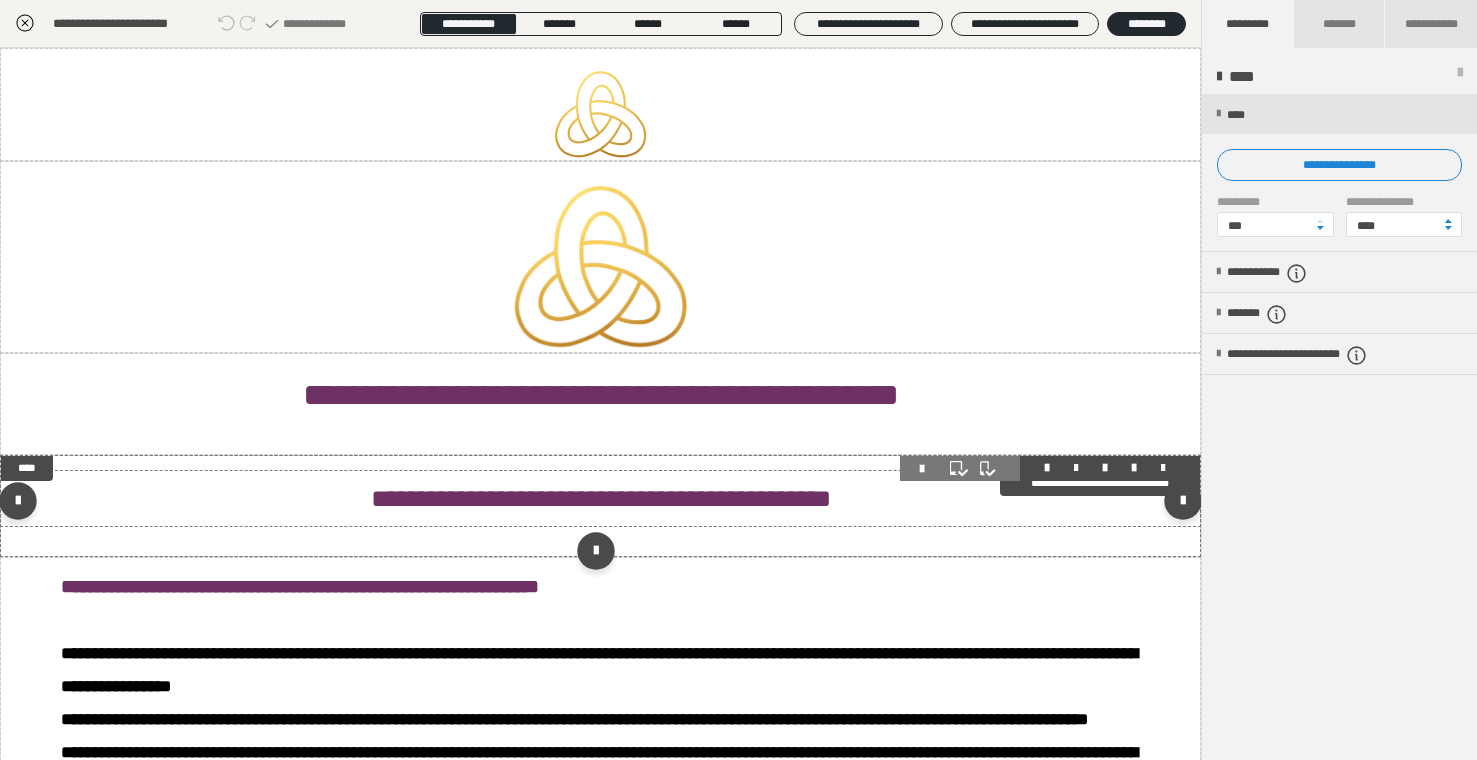 click on "**********" at bounding box center (601, 498) 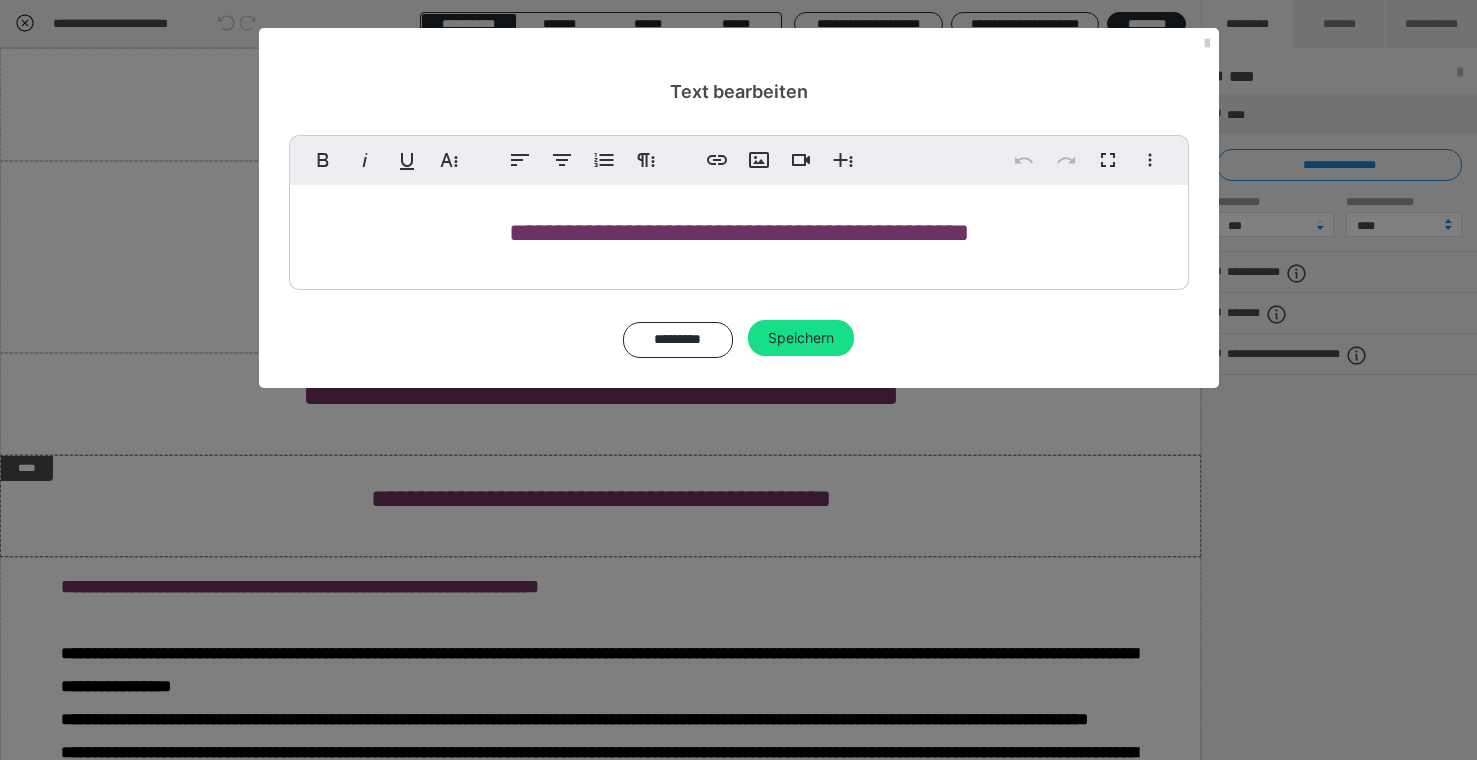 click on "**********" at bounding box center (739, 232) 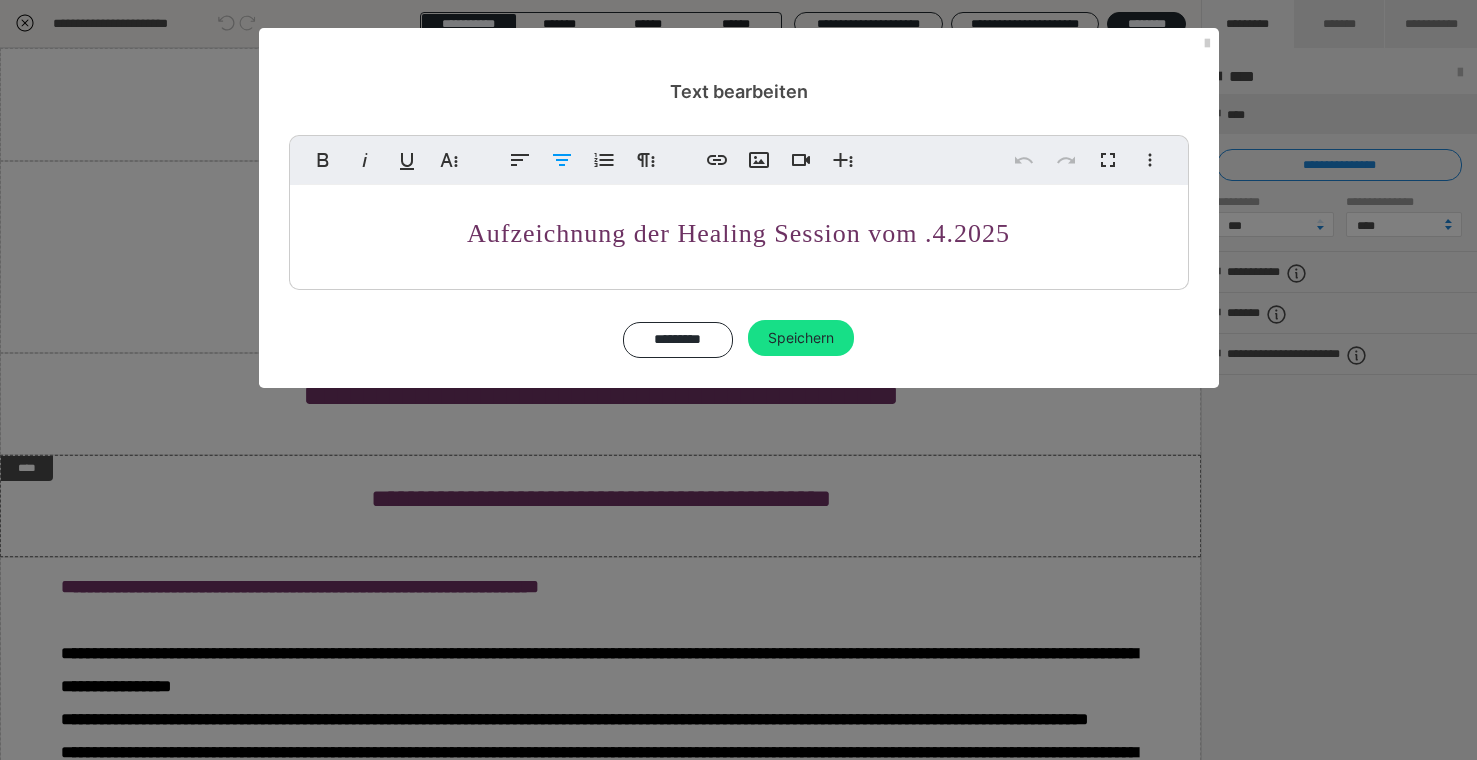 type 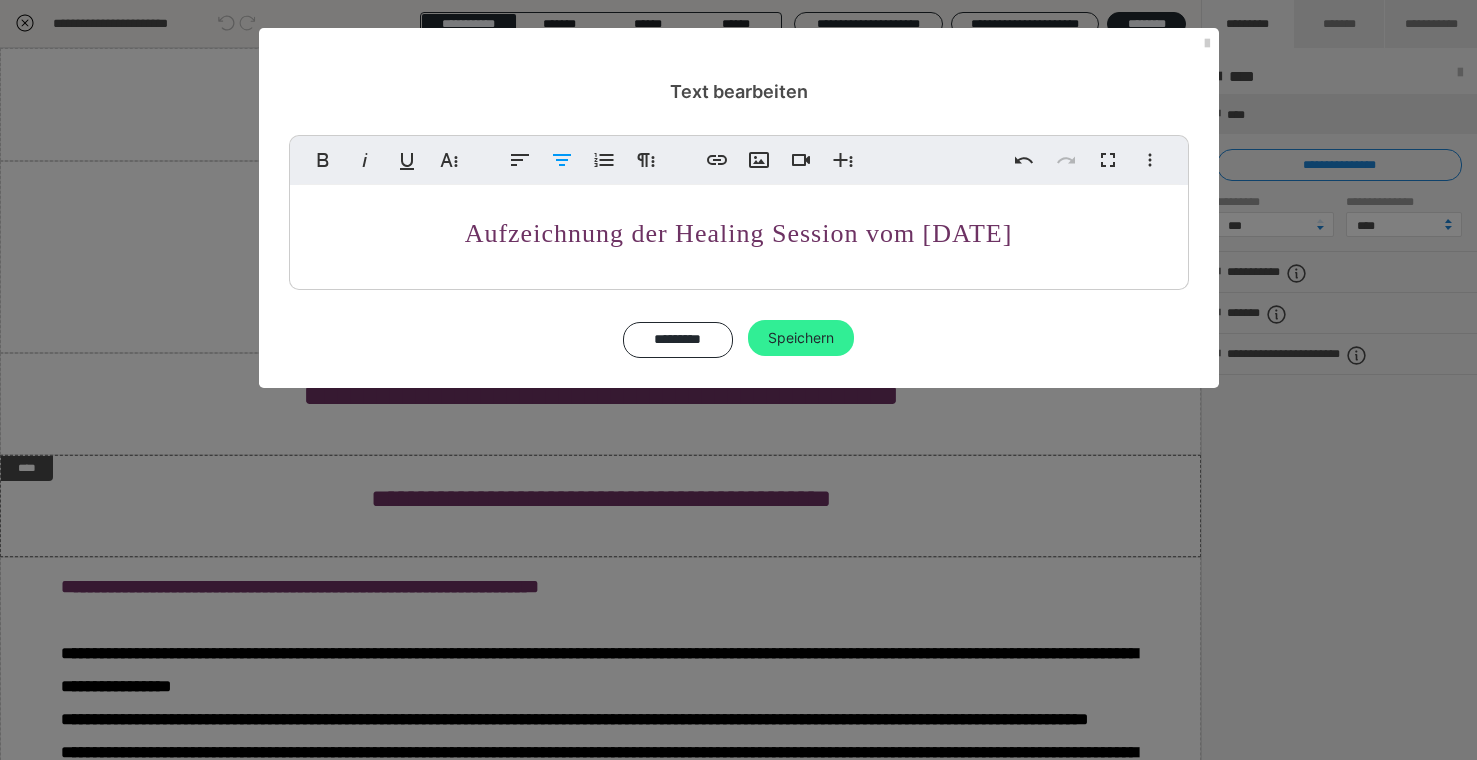 click on "Speichern" at bounding box center [801, 338] 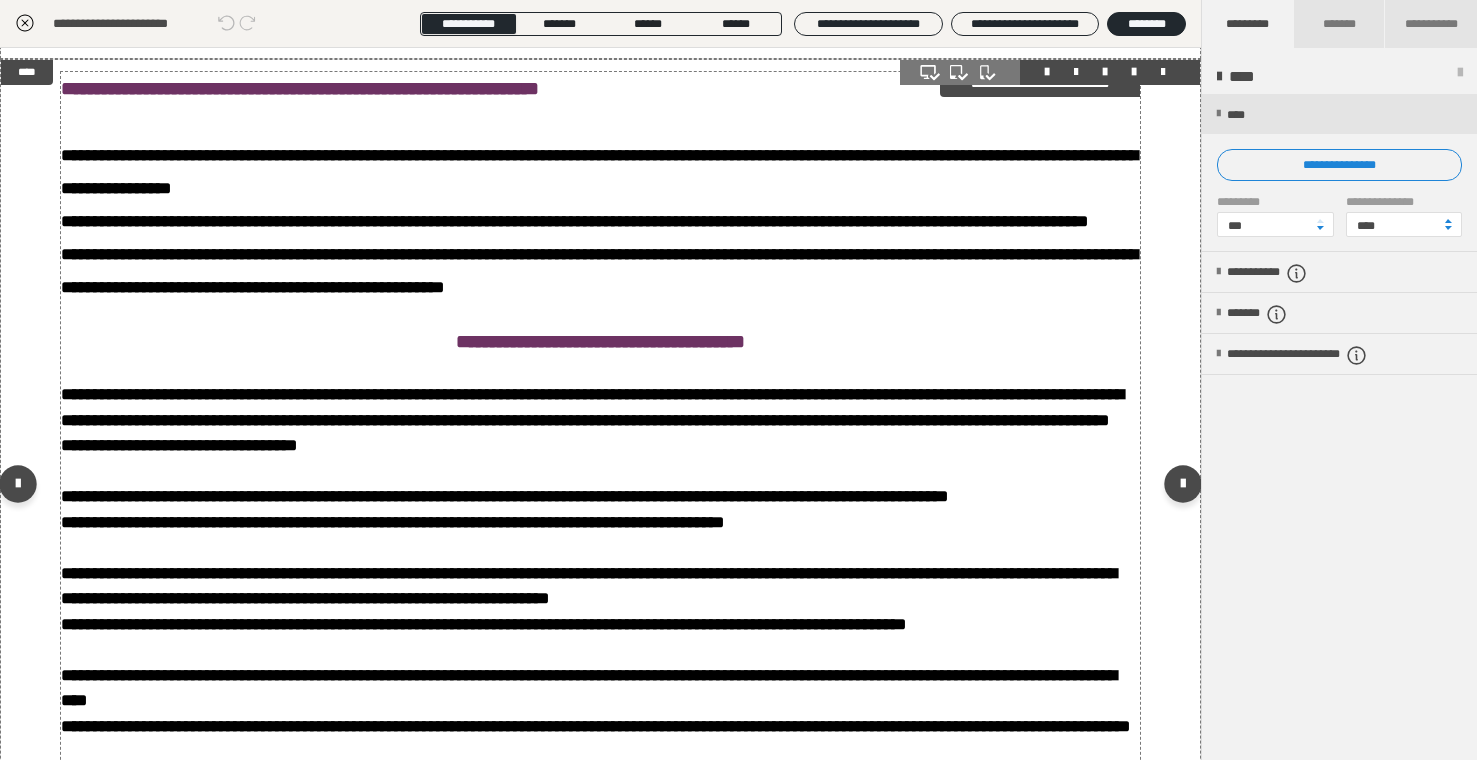 scroll, scrollTop: 335, scrollLeft: 0, axis: vertical 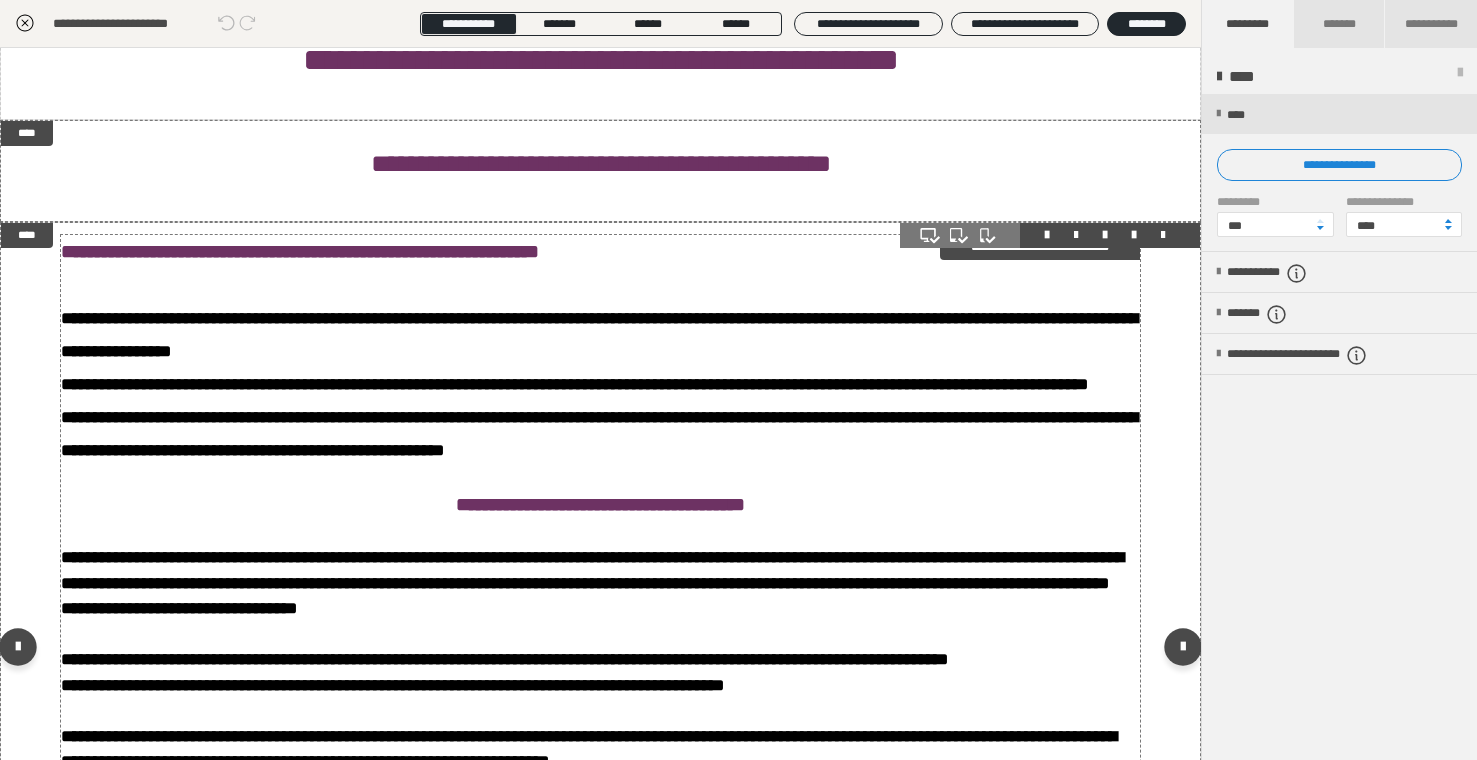 click on "**********" at bounding box center (600, 679) 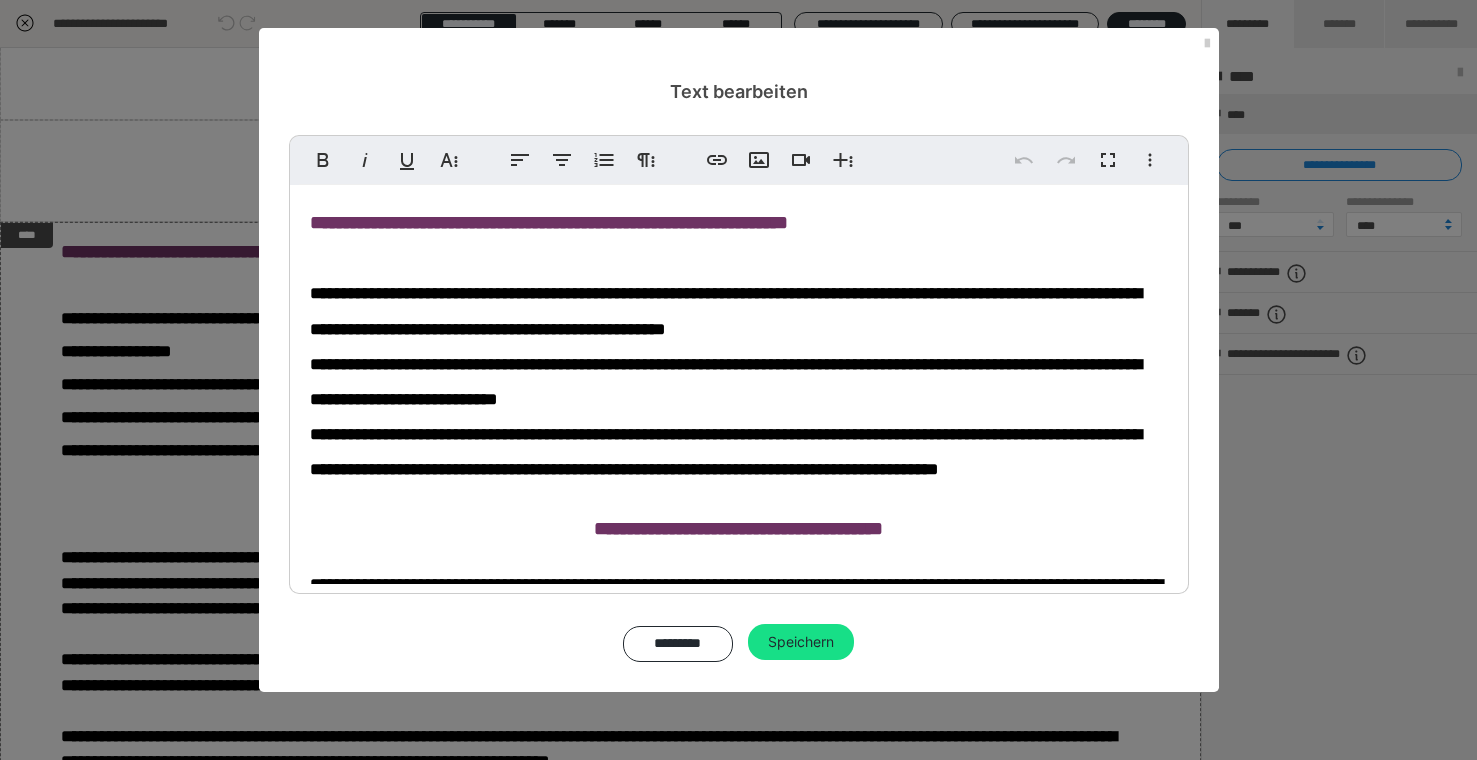click on "**********" at bounding box center [549, 222] 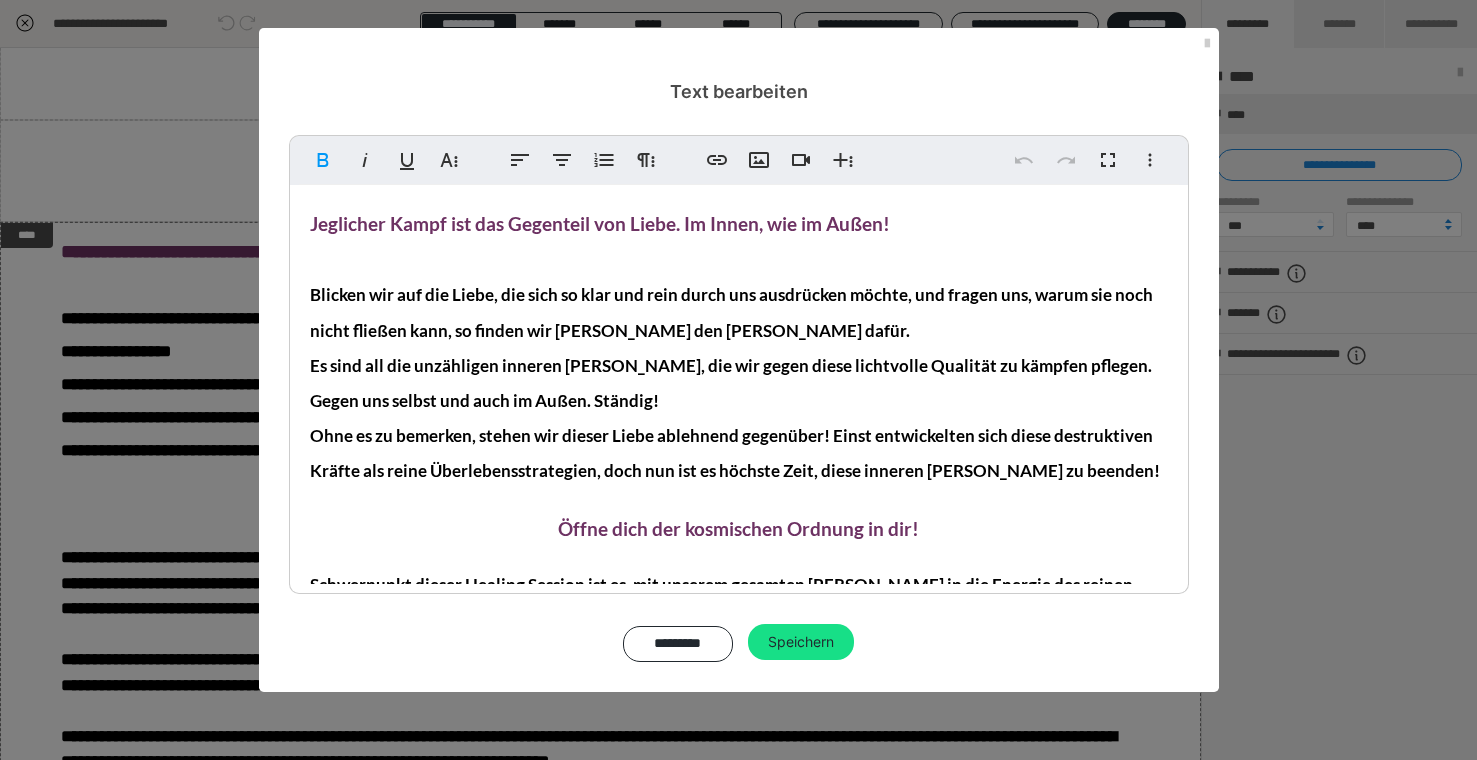 click on "Blicken wir auf die Liebe, die sich so klar und rein durch uns ausdrücken möchte, und fragen uns, warum sie noch nicht fließen kann, so finden wir [PERSON_NAME] den [PERSON_NAME] dafür." at bounding box center [731, 312] 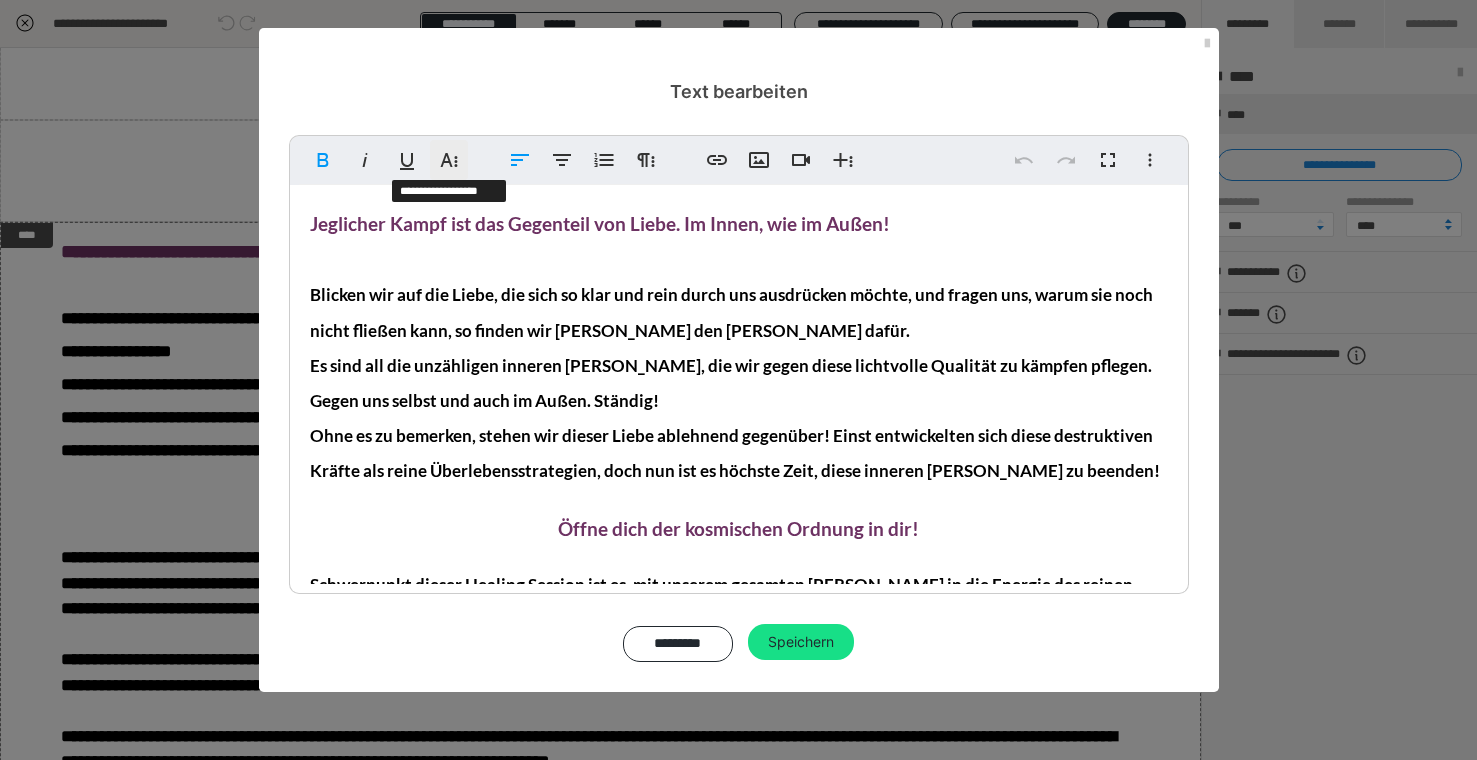 click 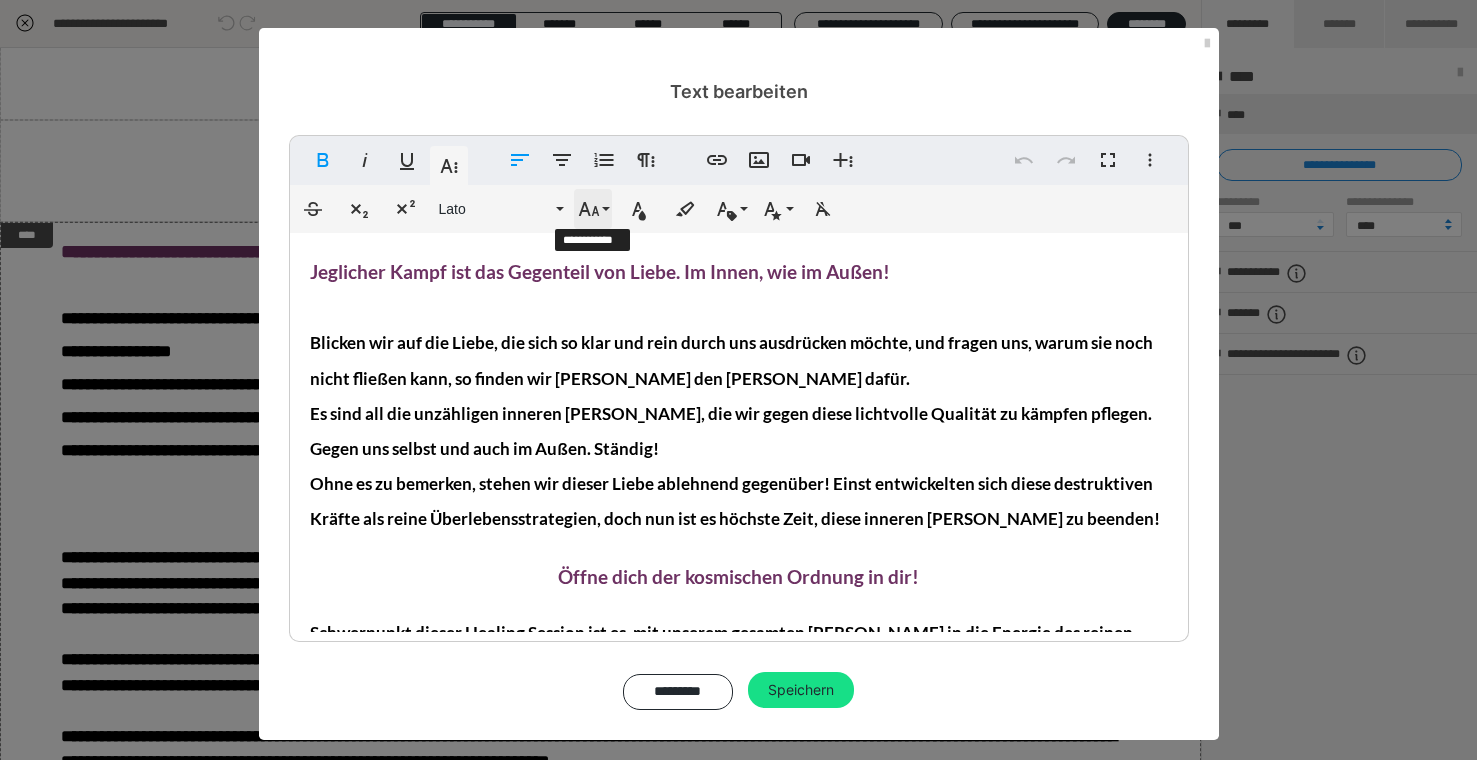 click 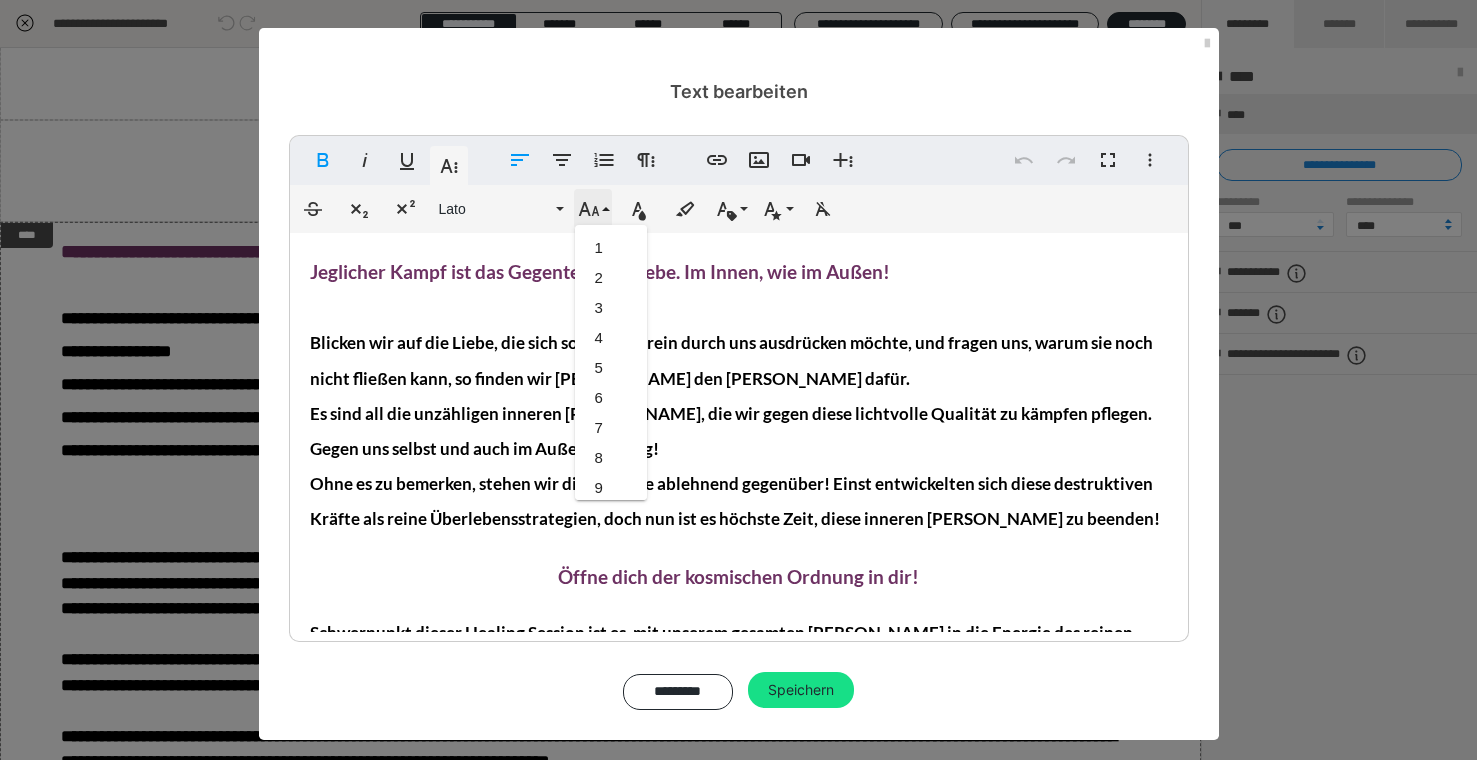scroll, scrollTop: 503, scrollLeft: 0, axis: vertical 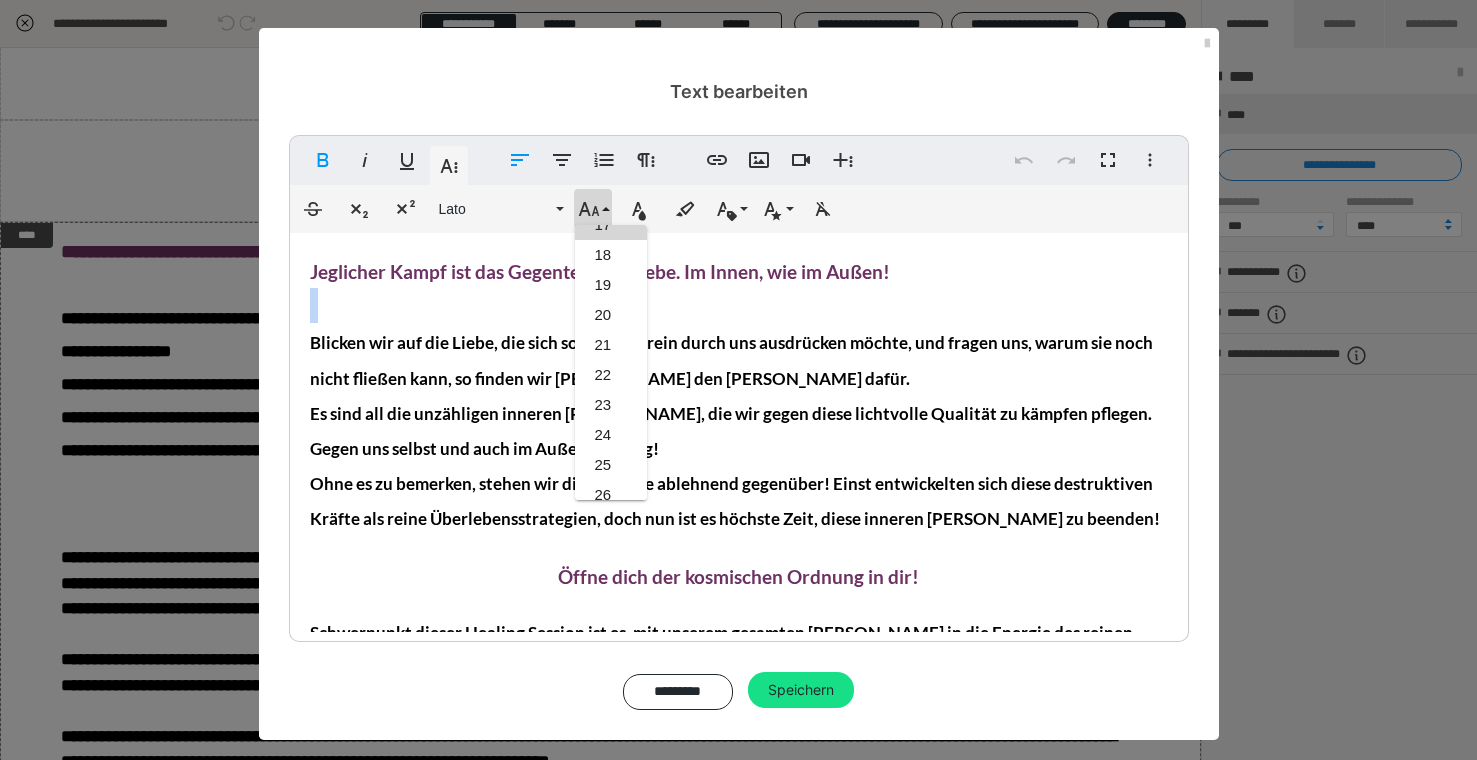 click on "Jeglicher Kampf ist das Gegenteil von Liebe.
Im Innen, wie im Außen!   Blicken wir auf die Liebe, die sich so klar und rein durch uns ausdrücken möchte, und fragen uns, warum sie noch nicht fließen kann, so finden wir [PERSON_NAME] den [PERSON_NAME] dafür.  Es sind all die unzähligen inneren [PERSON_NAME], die wir gegen diese lichtvolle Qualität zu kämpfen pflegen. Gegen uns selbst und auch im Außen. Ständig!  Ohne es zu bemerken, stehen wir dieser Liebe ablehnend gegenüber! Einst entwickelten sich diese destruktiven Kräfte als reine Überlebensstrategien, doch nun ist es höchste Zeit, diese inneren [PERSON_NAME] zu beenden! Öffne dich der kosmischen Ordnung in dir! Schwerpunkt dieser Healing Session
ist es, mit unserem gesamten [PERSON_NAME] in die Energie des reinen FRIEDENS einzutauchen.
Wir erlauben diesem kosmischen [PERSON_NAME], all unsere eigenen inneren [PERSON_NAME] und Konflikte in Heilung zu bringen.
Wir senden diese heilsame Energie des kosmischen Friedens – als kollektive EINHEIT –
dann hinaus in die Welt! ✨     ✨" at bounding box center [739, 808] 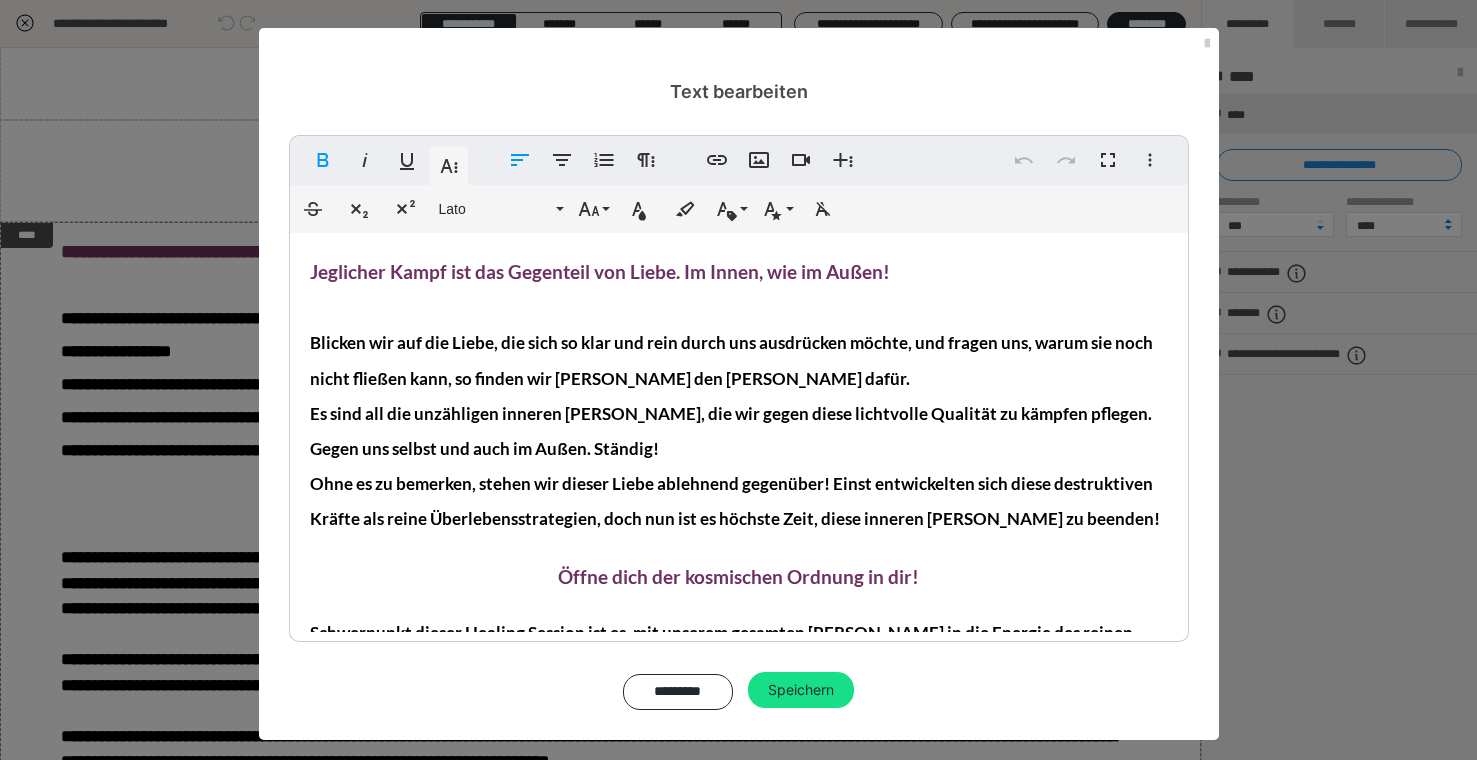 click on "Jeglicher Kampf ist das Gegenteil von Liebe.
Im Innen, wie im Außen!" at bounding box center [600, 271] 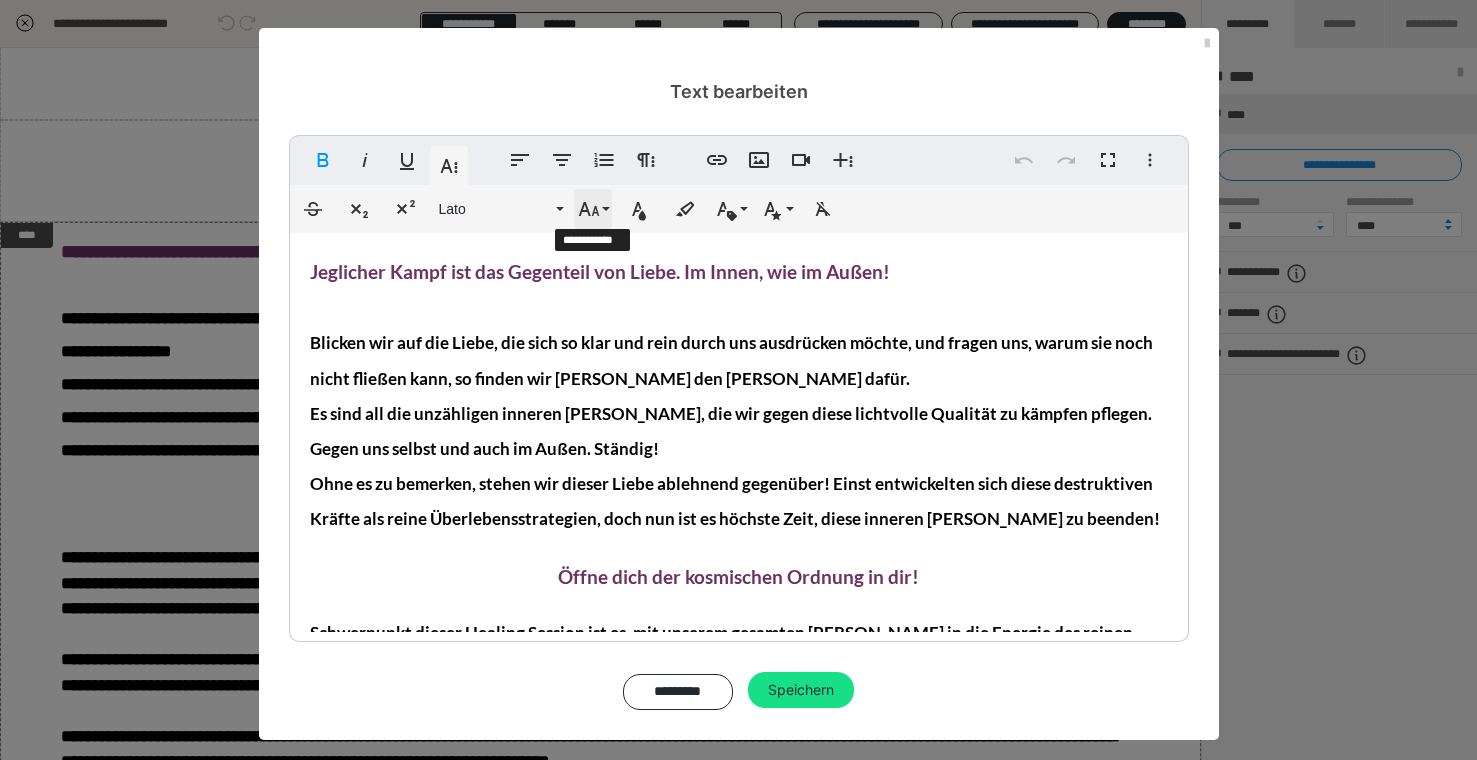 click 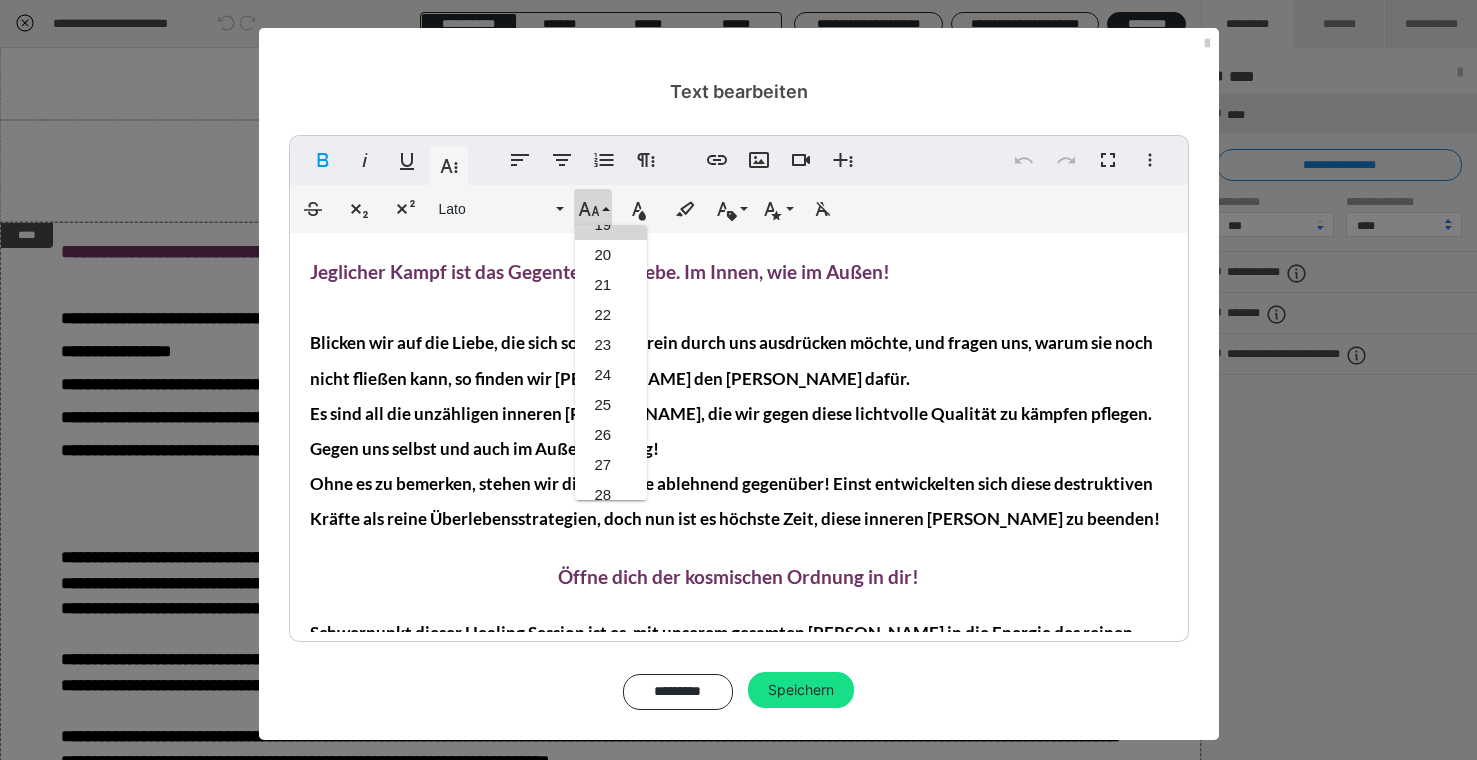 click on "Blicken wir auf die Liebe, die sich so klar und rein durch uns ausdrücken möchte, und fragen uns, warum sie noch nicht fließen kann, so finden wir [PERSON_NAME] den [PERSON_NAME] dafür." at bounding box center (731, 360) 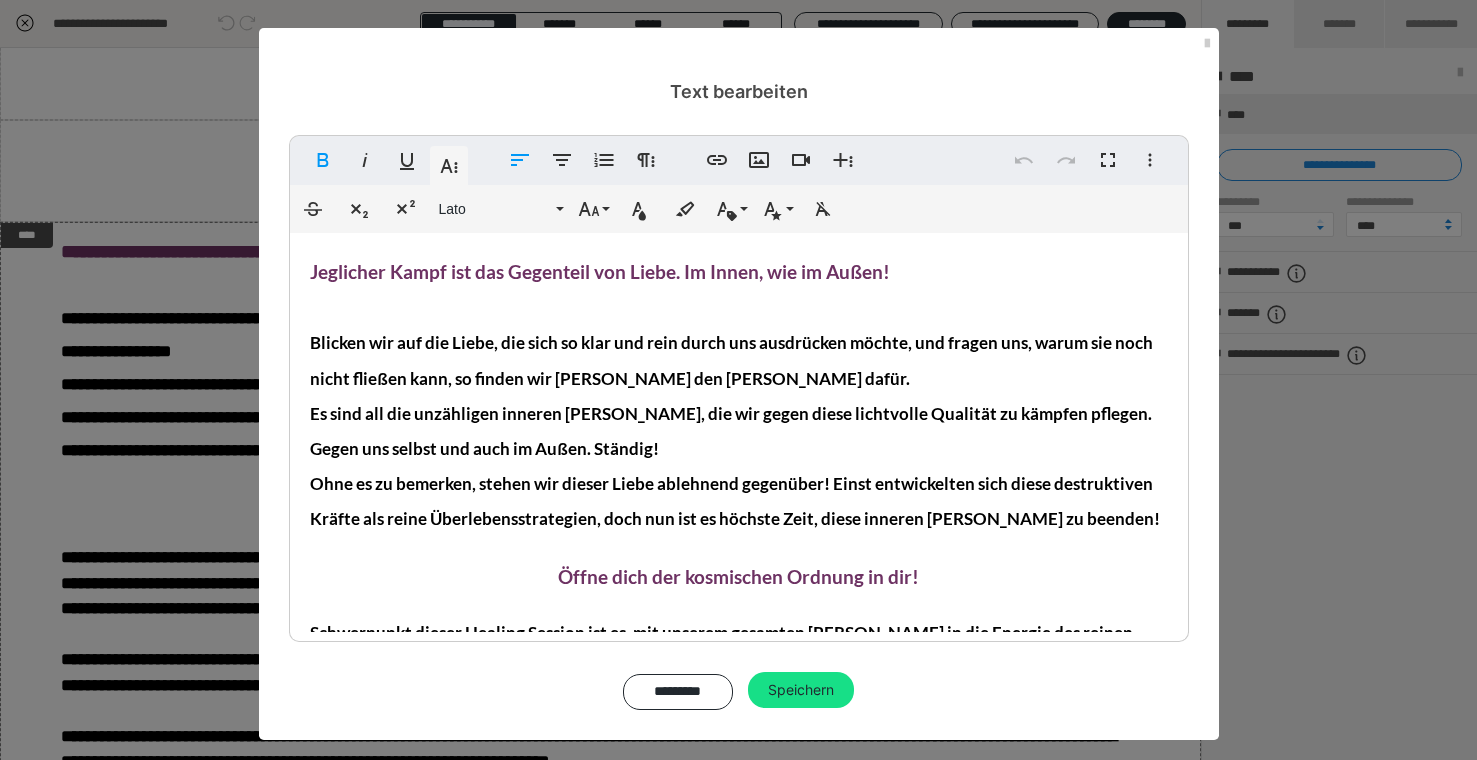 click on "Blicken wir auf die Liebe, die sich so klar und rein durch uns ausdrücken möchte, und fragen uns, warum sie noch nicht fließen kann, so finden wir [PERSON_NAME] den [PERSON_NAME] dafür." at bounding box center [731, 360] 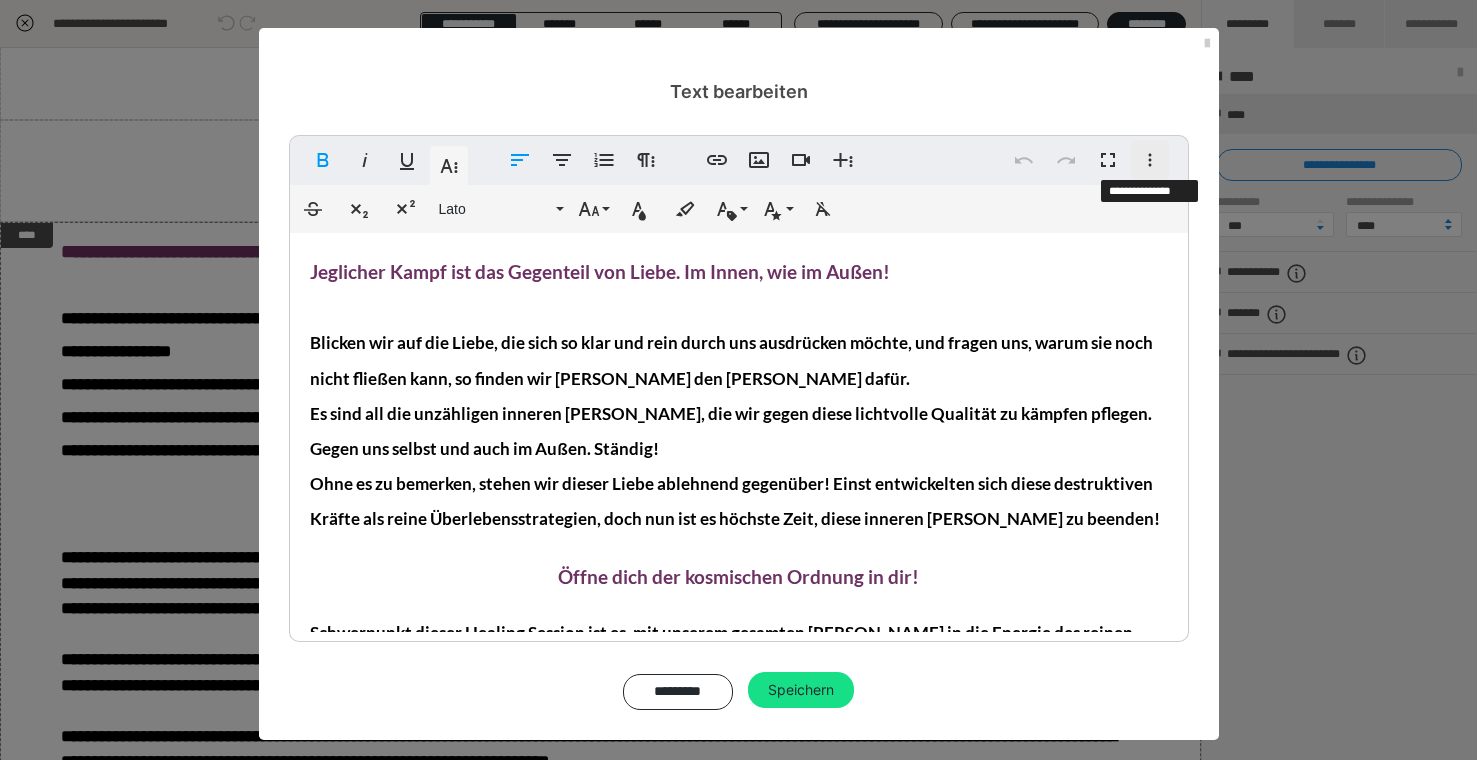 click 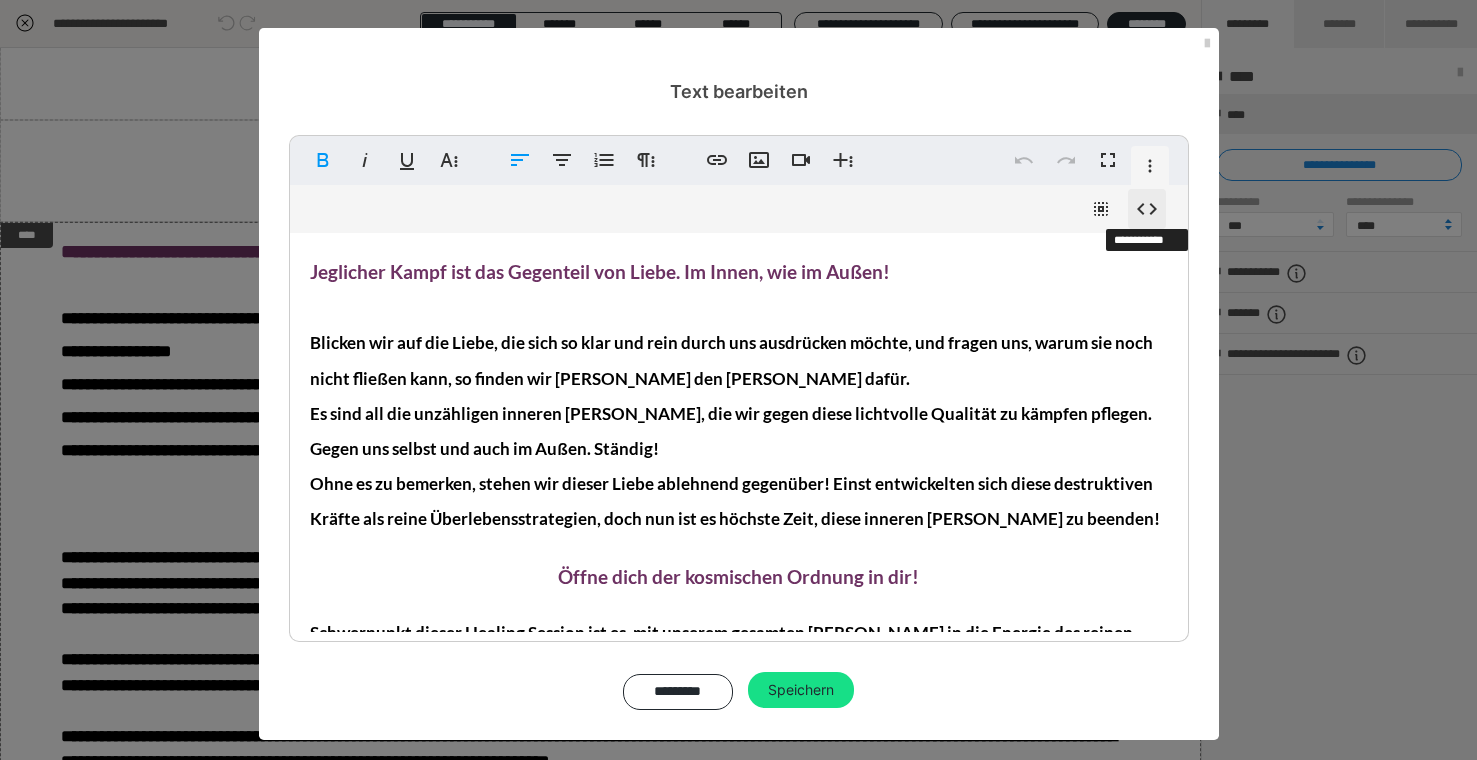 click 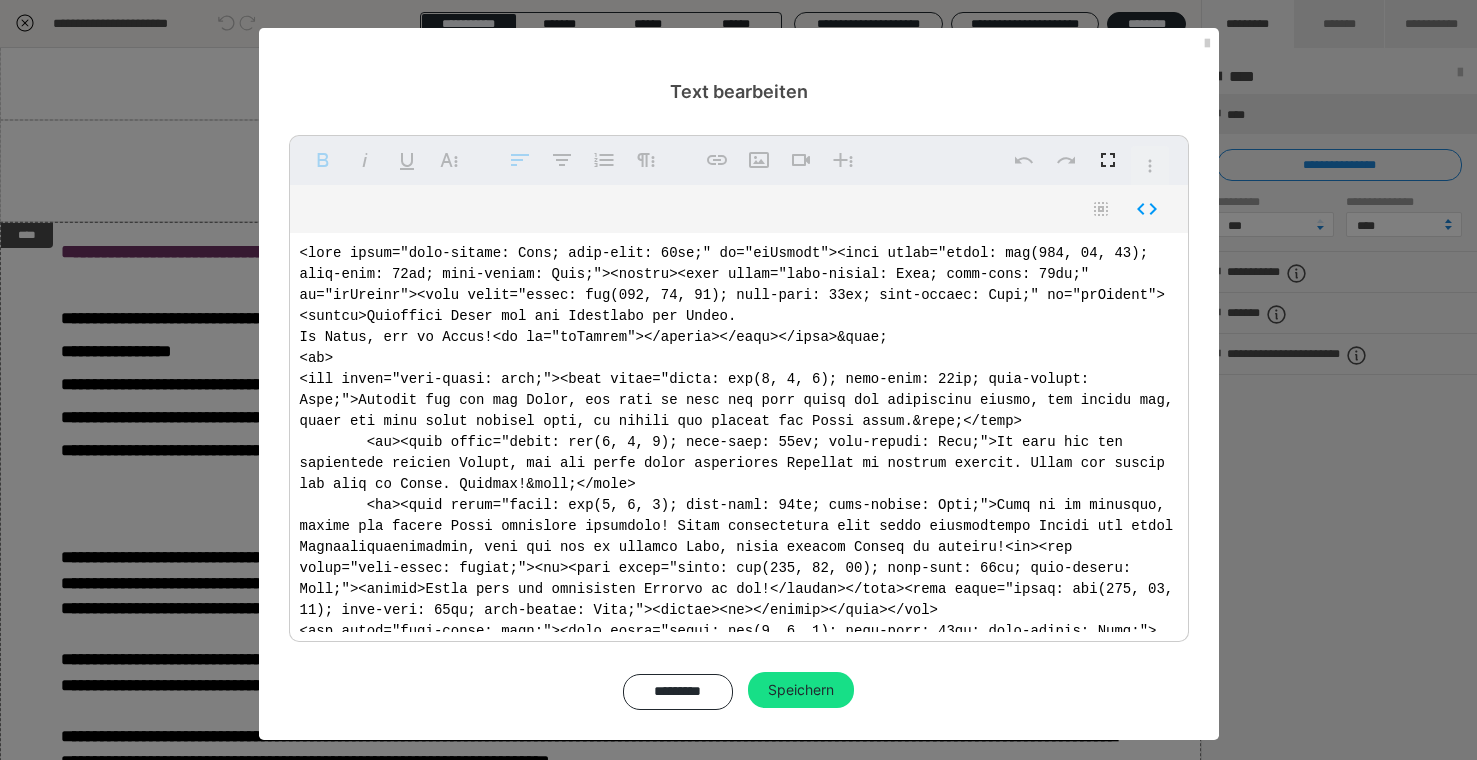 scroll, scrollTop: 670, scrollLeft: 0, axis: vertical 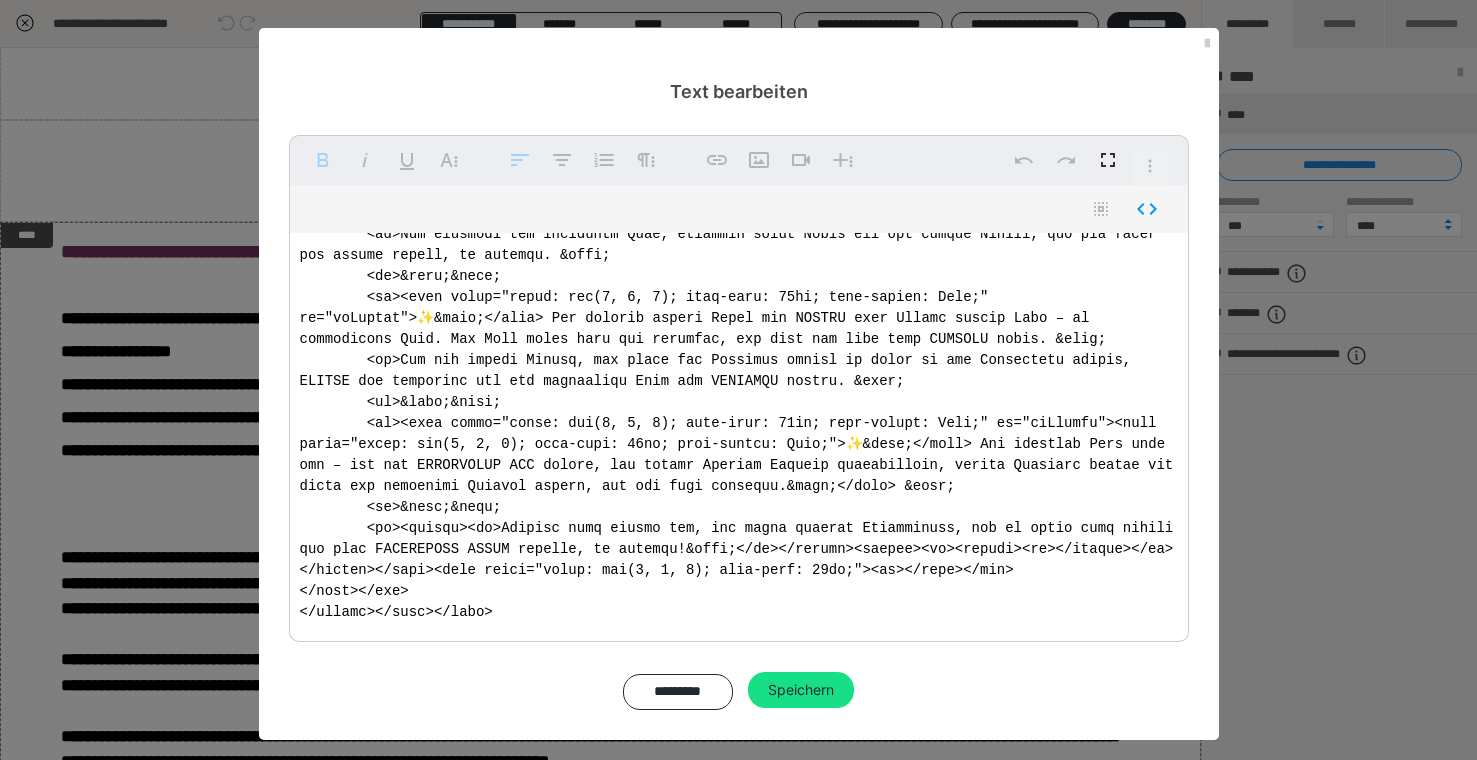 click at bounding box center [739, 433] 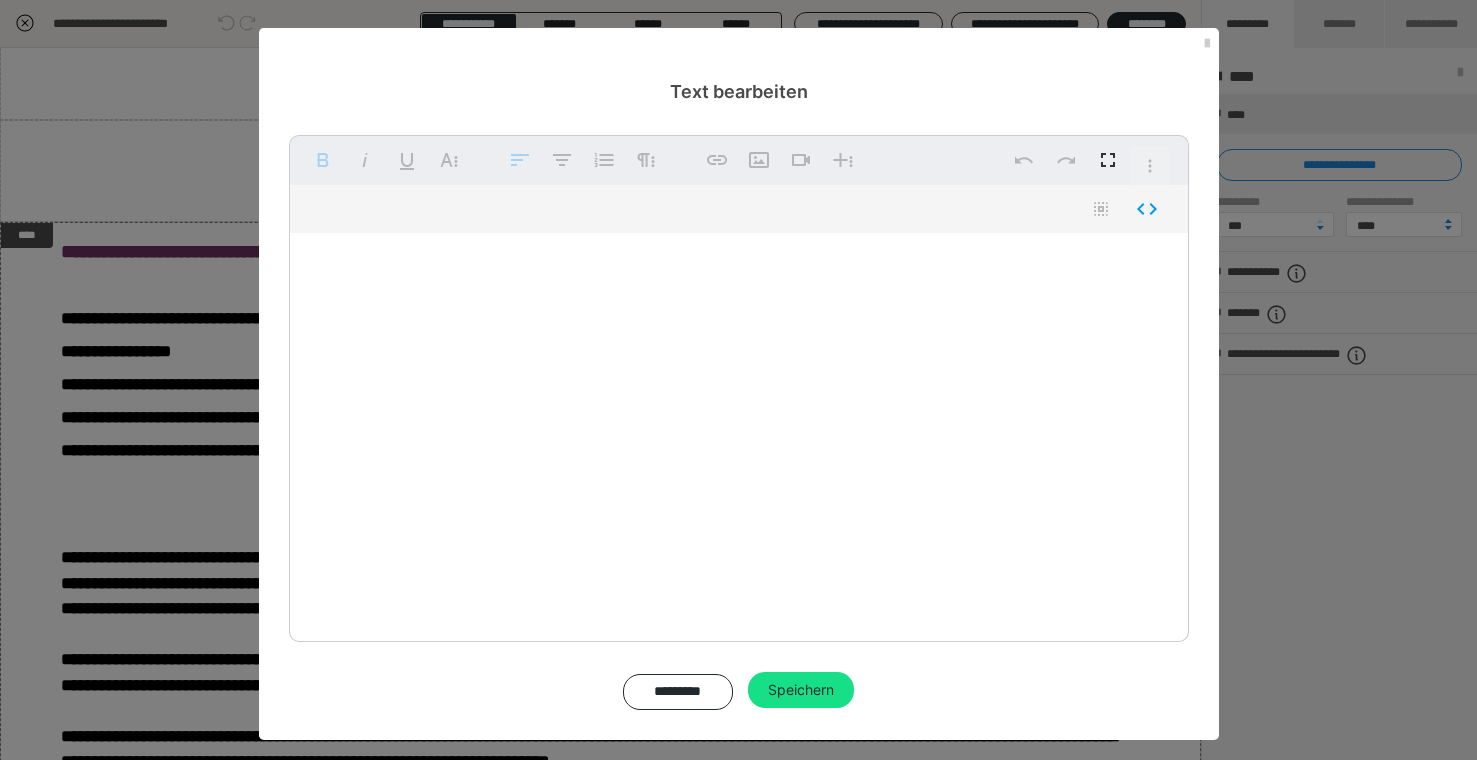 scroll, scrollTop: 0, scrollLeft: 0, axis: both 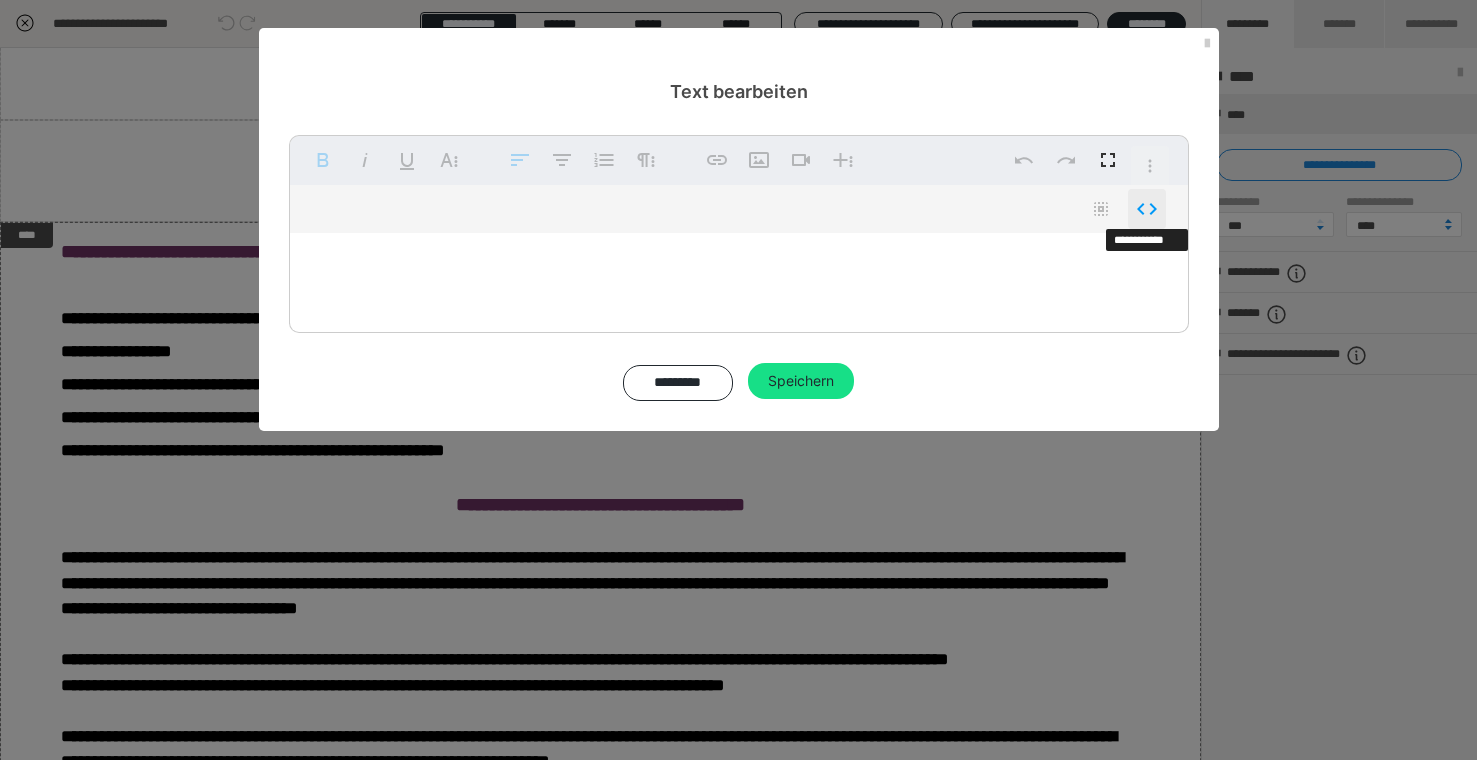 click 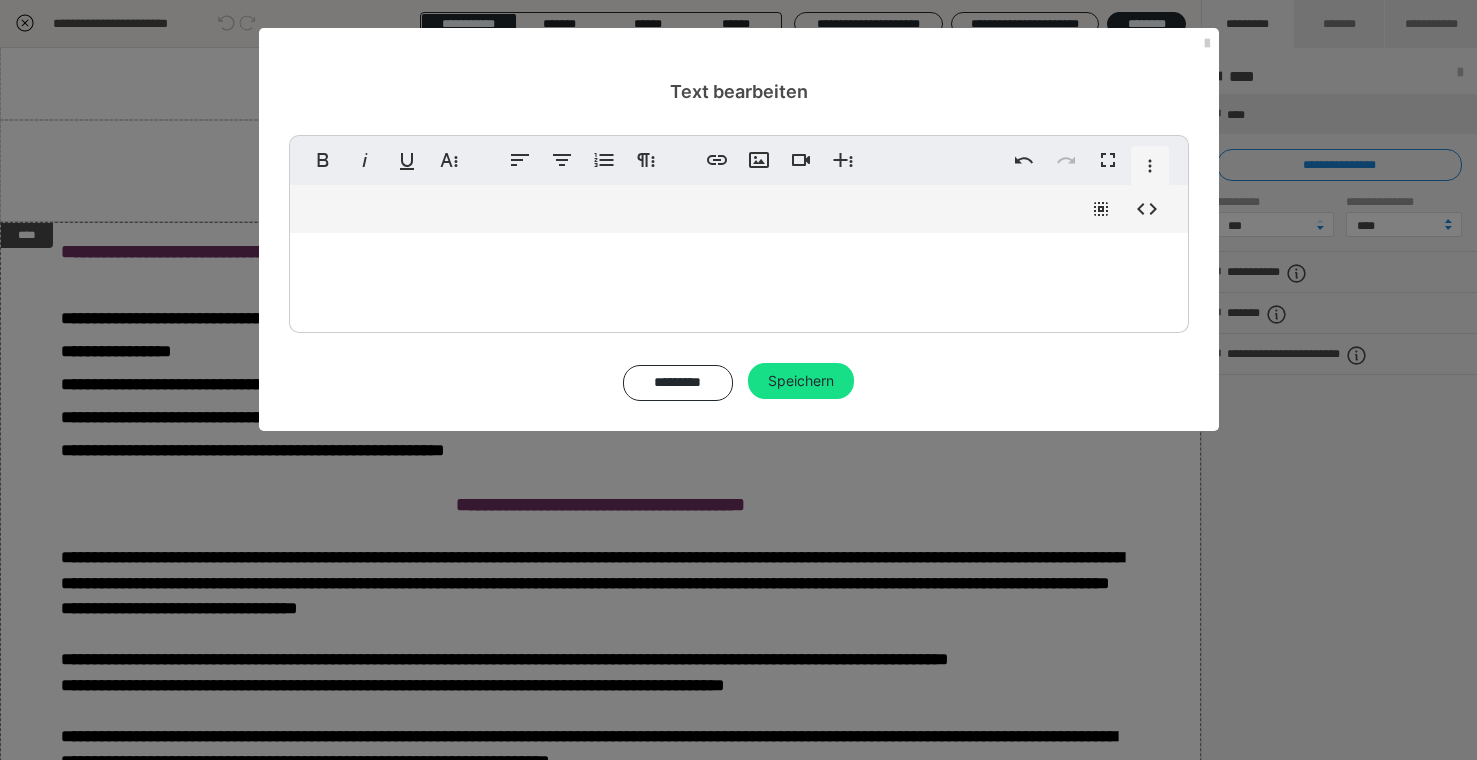click at bounding box center (739, 278) 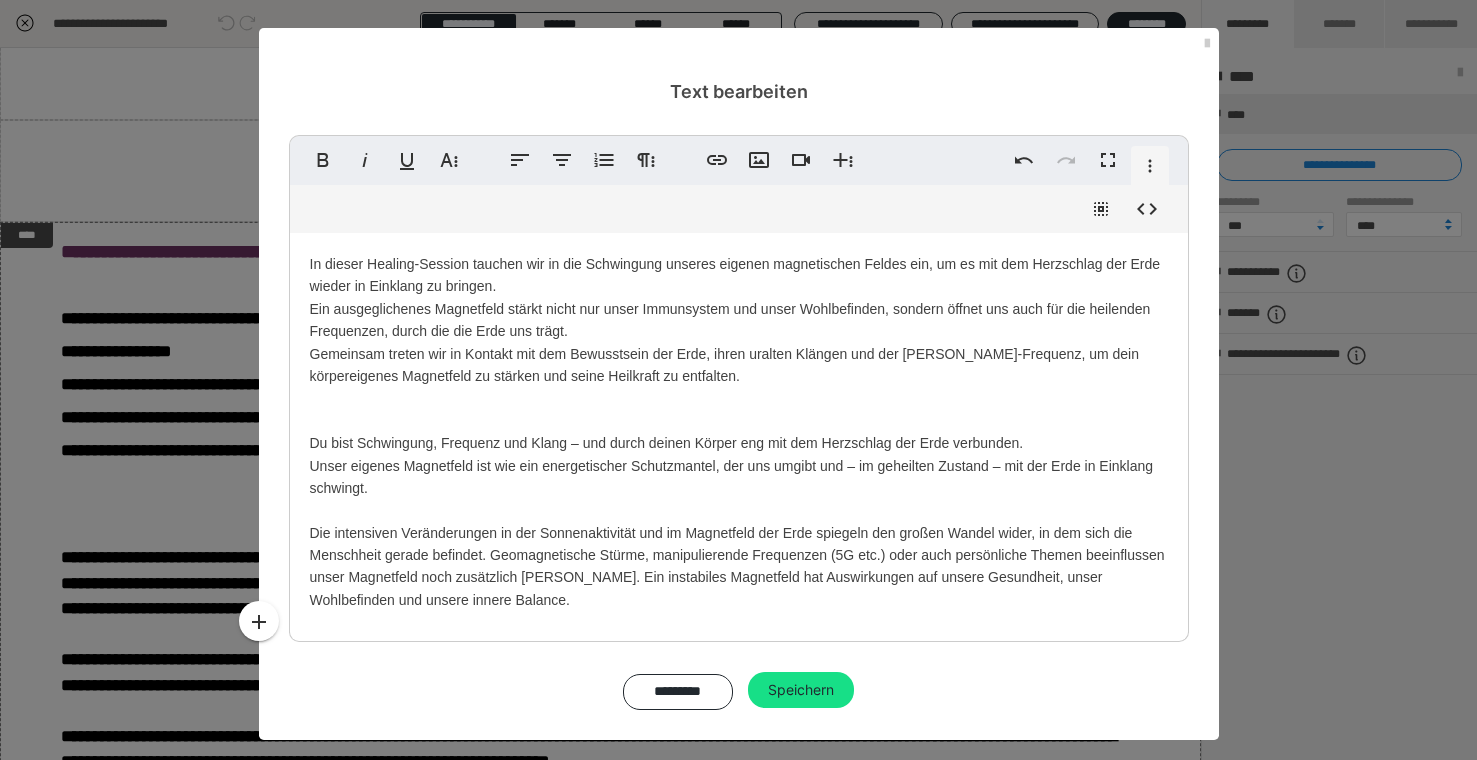 scroll, scrollTop: 606, scrollLeft: 0, axis: vertical 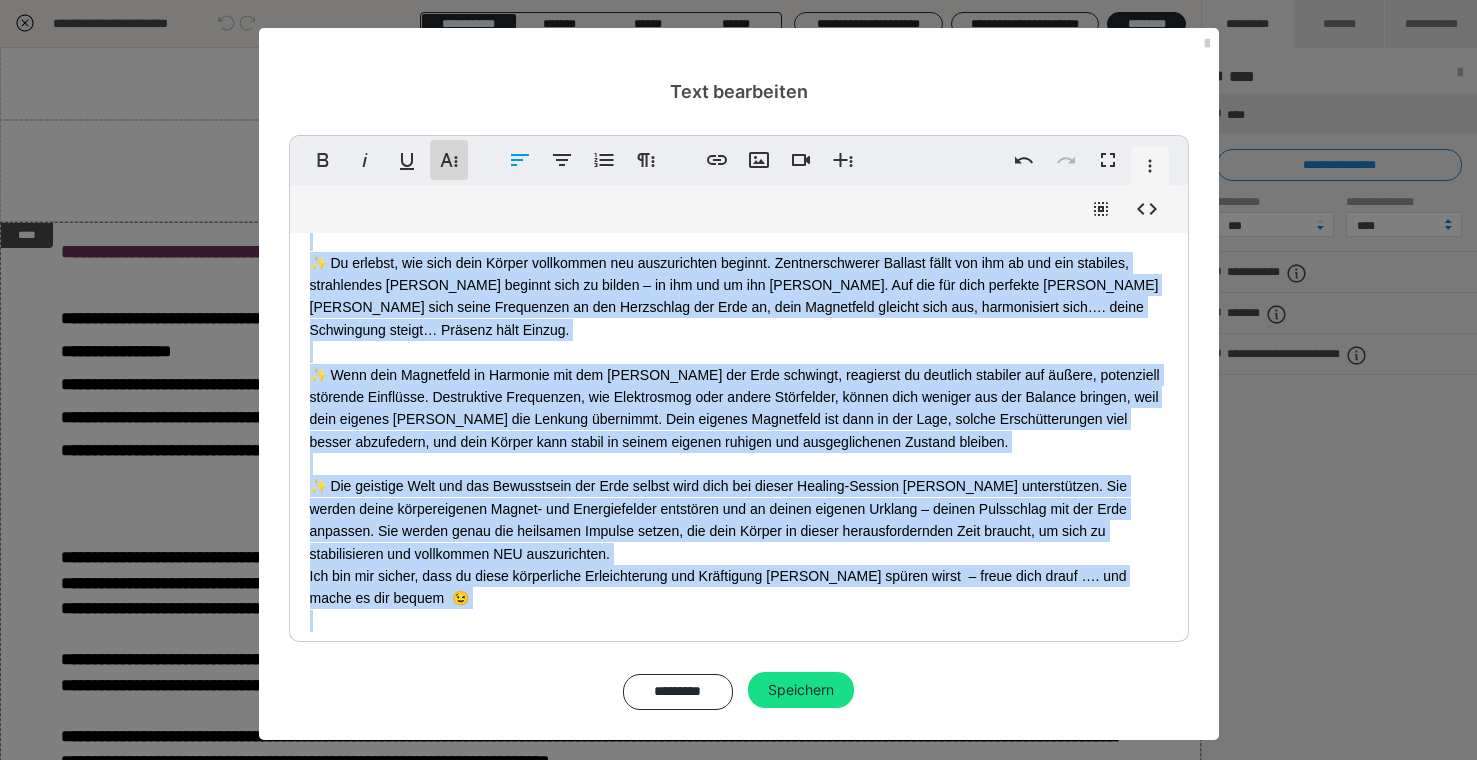 click 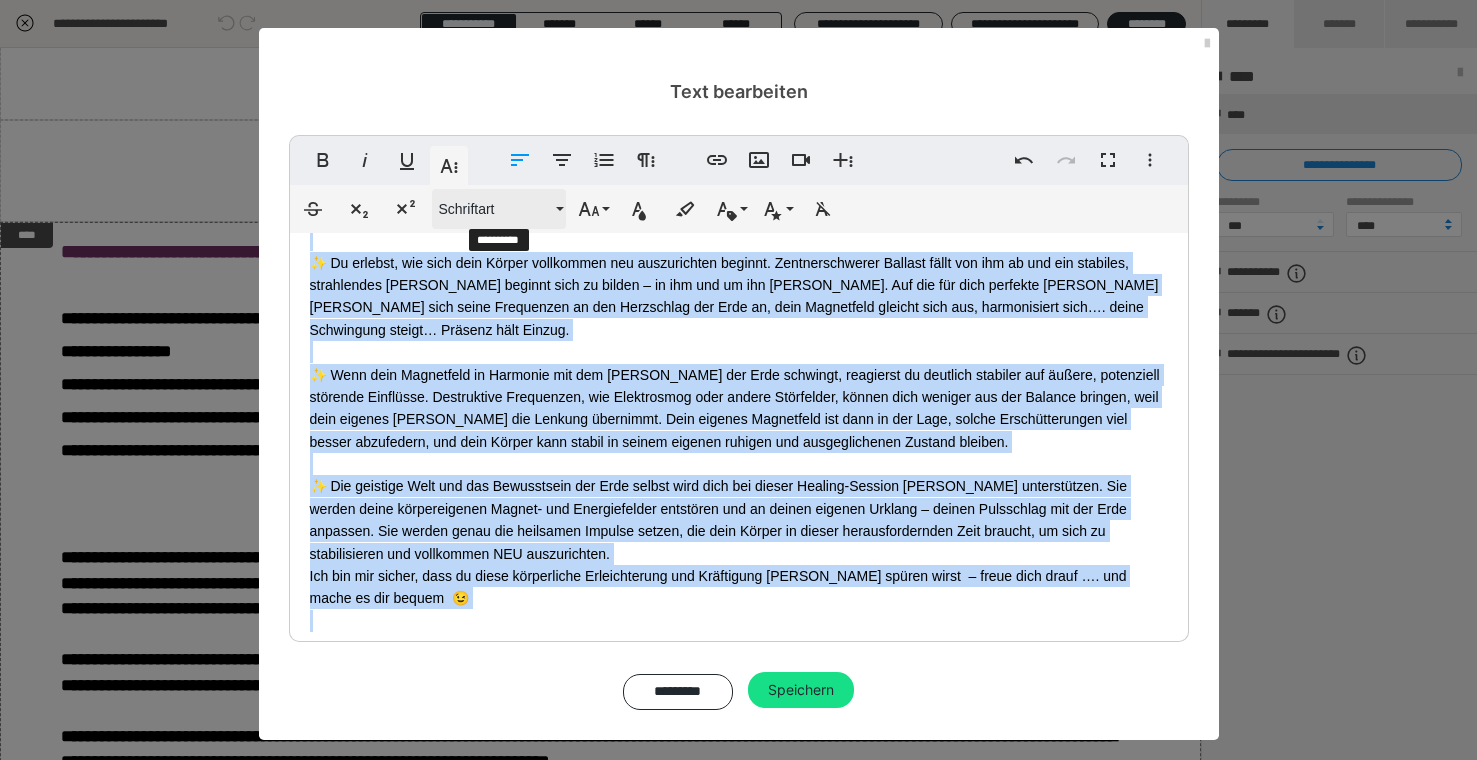 click on "Schriftart" at bounding box center [495, 209] 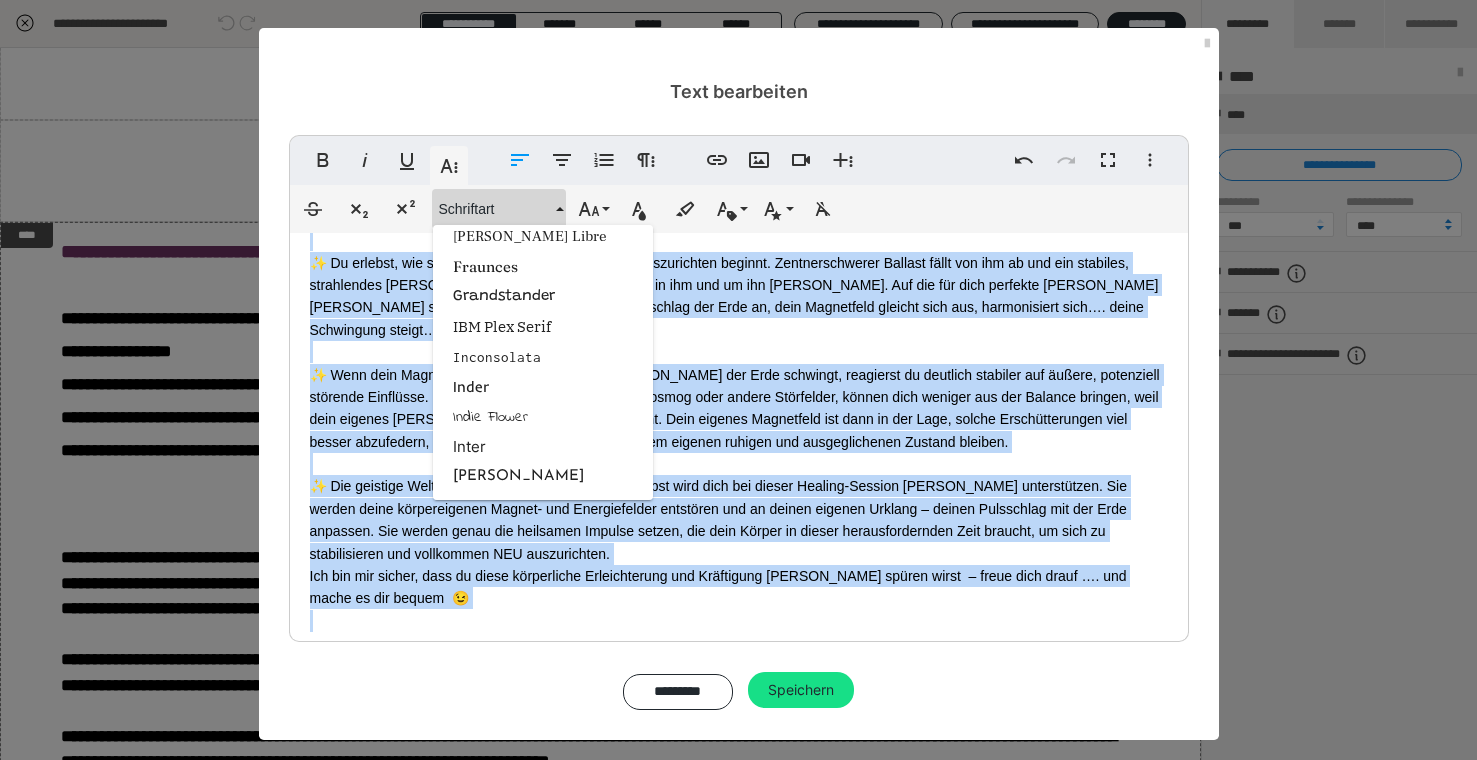 scroll, scrollTop: 1597, scrollLeft: 0, axis: vertical 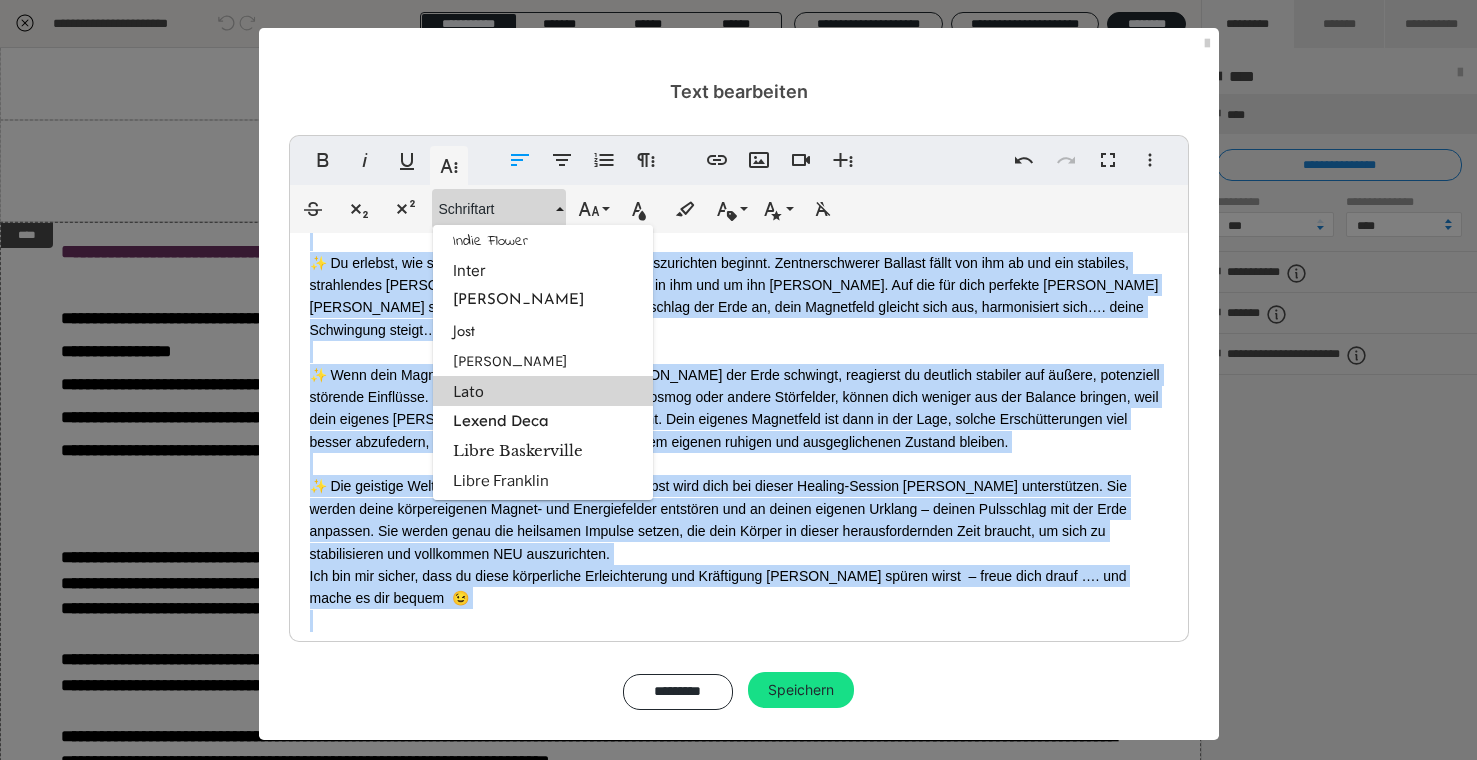 click on "Lato" at bounding box center [543, 391] 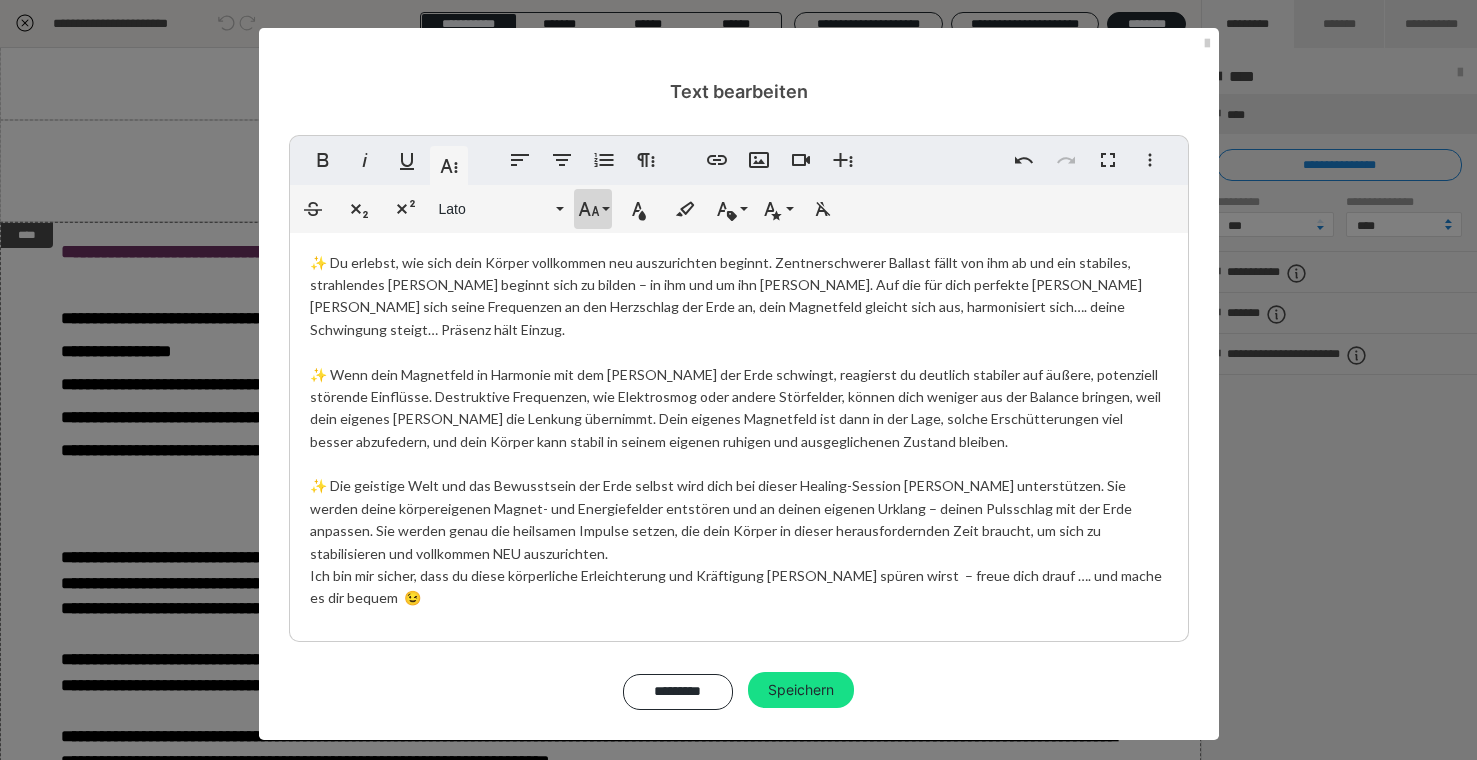 click 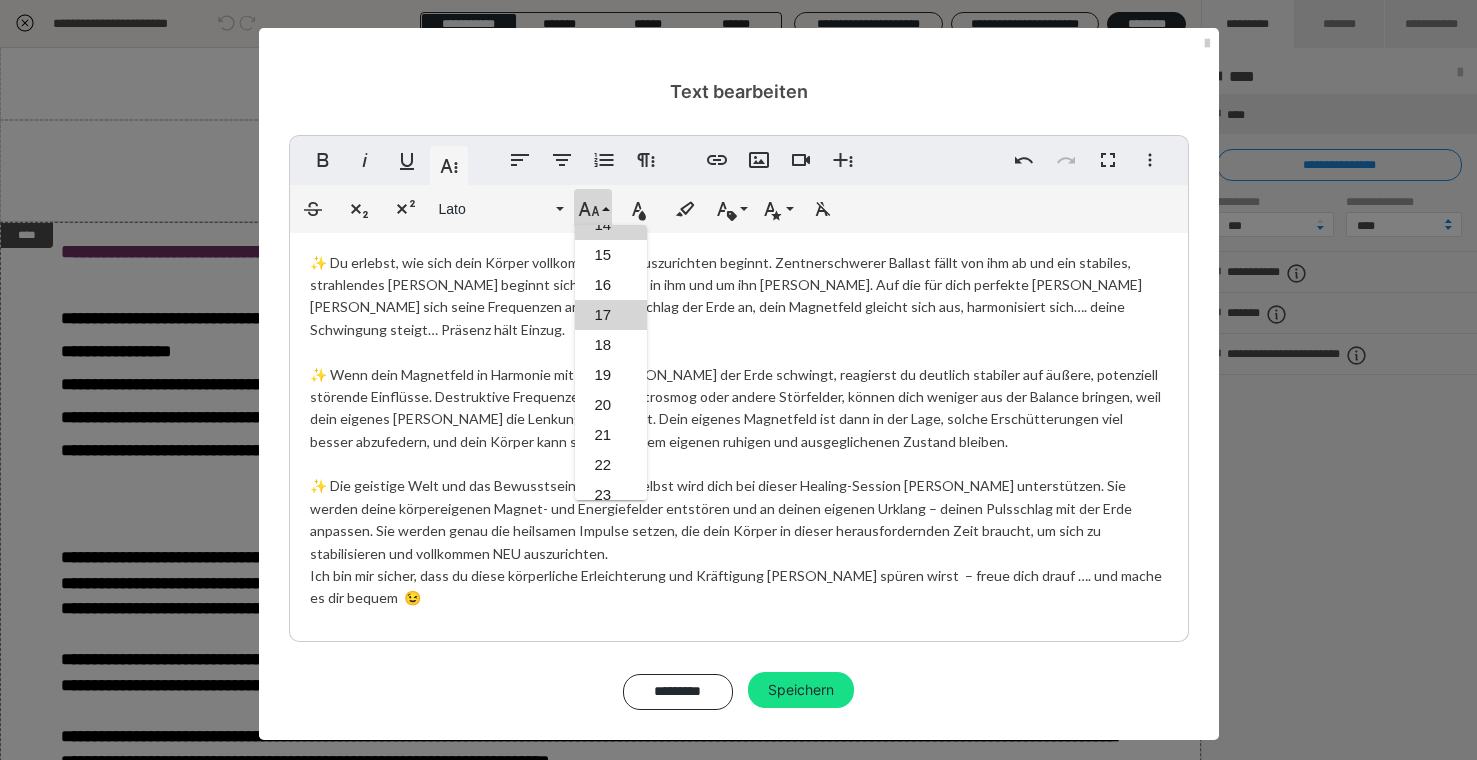 click on "17" at bounding box center (611, 315) 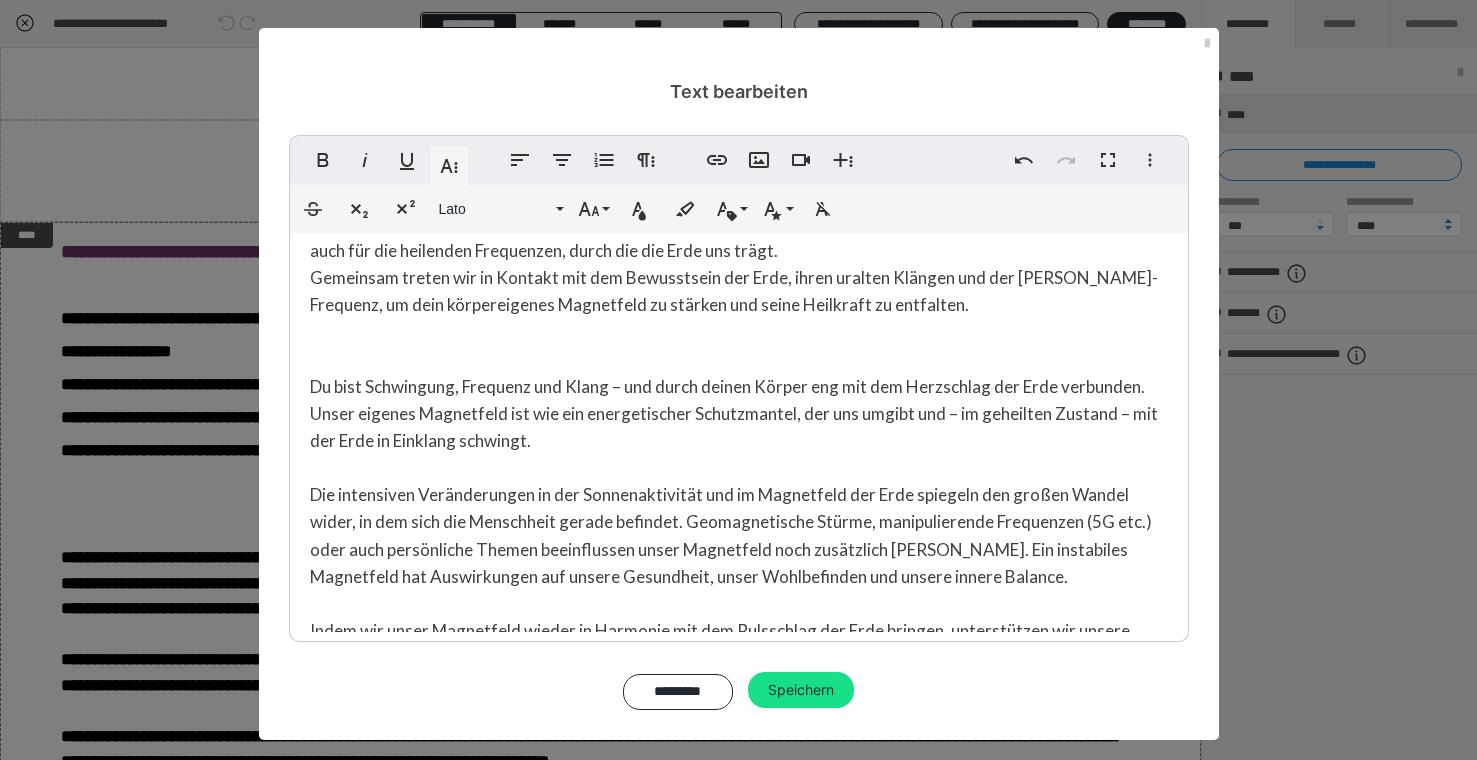 scroll, scrollTop: 0, scrollLeft: 0, axis: both 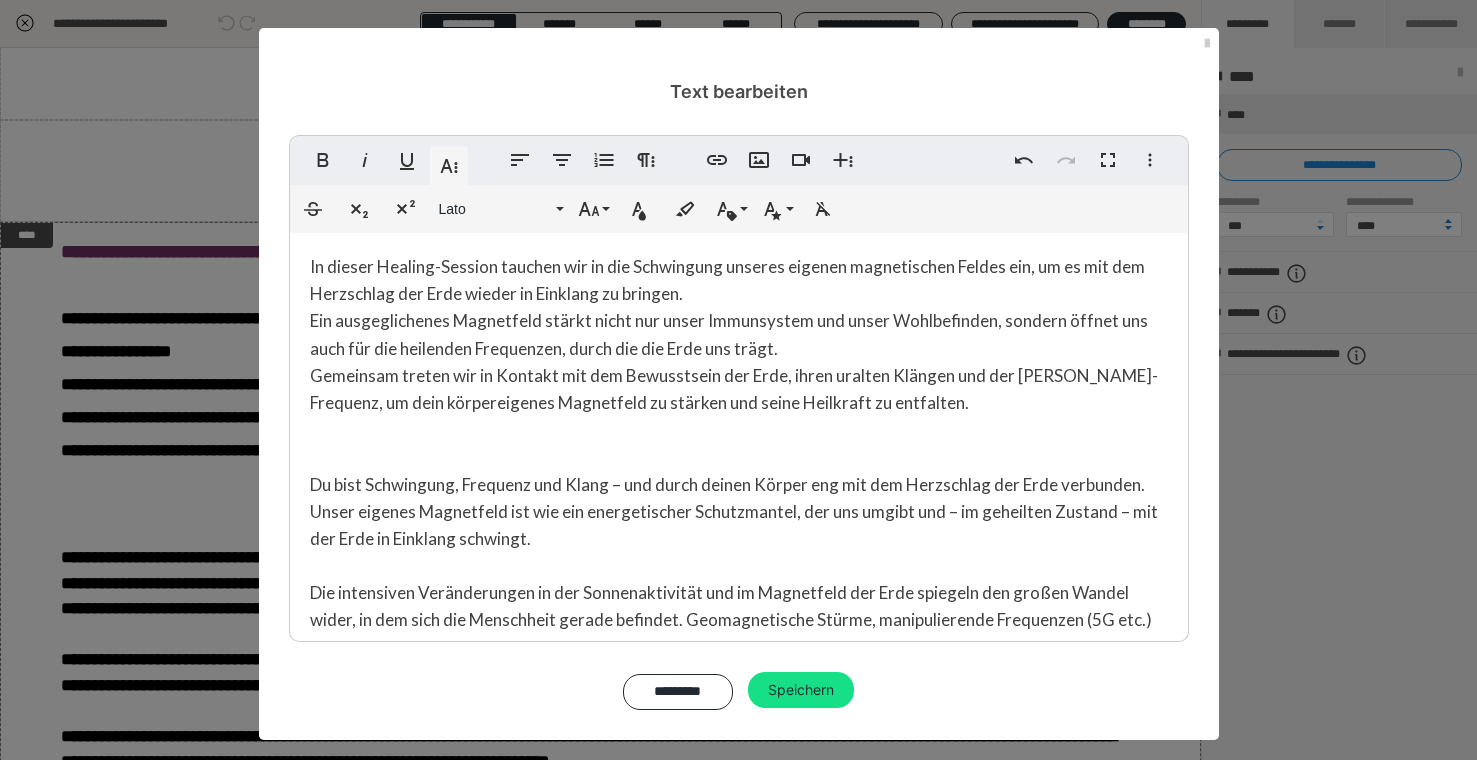 click on "In dieser Healing-Session tauchen wir in die Schwingung unseres eigenen magnetischen Feldes ein, um es mit dem Herzschlag der Erde wieder in Einklang zu bringen. Ein ausgeglichenes Magnetfeld stärkt nicht nur unser Immunsystem und unser Wohlbefinden, sondern öffnet uns auch für die heilenden Frequenzen, durch die die Erde uns trägt. Gemeinsam treten wir in Kontakt mit dem Bewusstsein der Erde, ihren uralten Klängen und der [PERSON_NAME]-Frequenz, um dein körpereigenes Magnetfeld zu stärken und seine Heilkraft zu entfalten. Du bist Schwingung, Frequenz und Klang – und durch deinen Körper eng mit dem Herzschlag der Erde verbunden. Unser eigenes Magnetfeld ist wie ein energetischer Schutzmantel, der uns umgibt und – im geheilten Zustand – mit der Erde in Einklang schwingt.  Indem wir unser Magnetfeld wieder in Harmonie mit dem Pulsschlag der Erde bringen, unterstützen wir unsere Körper dabei, sich an neue, höhere Schwingungen anzupassen, in sie hineinzuwachsen und ihr Gleichgewicht wiederzufinden." at bounding box center (739, 919) 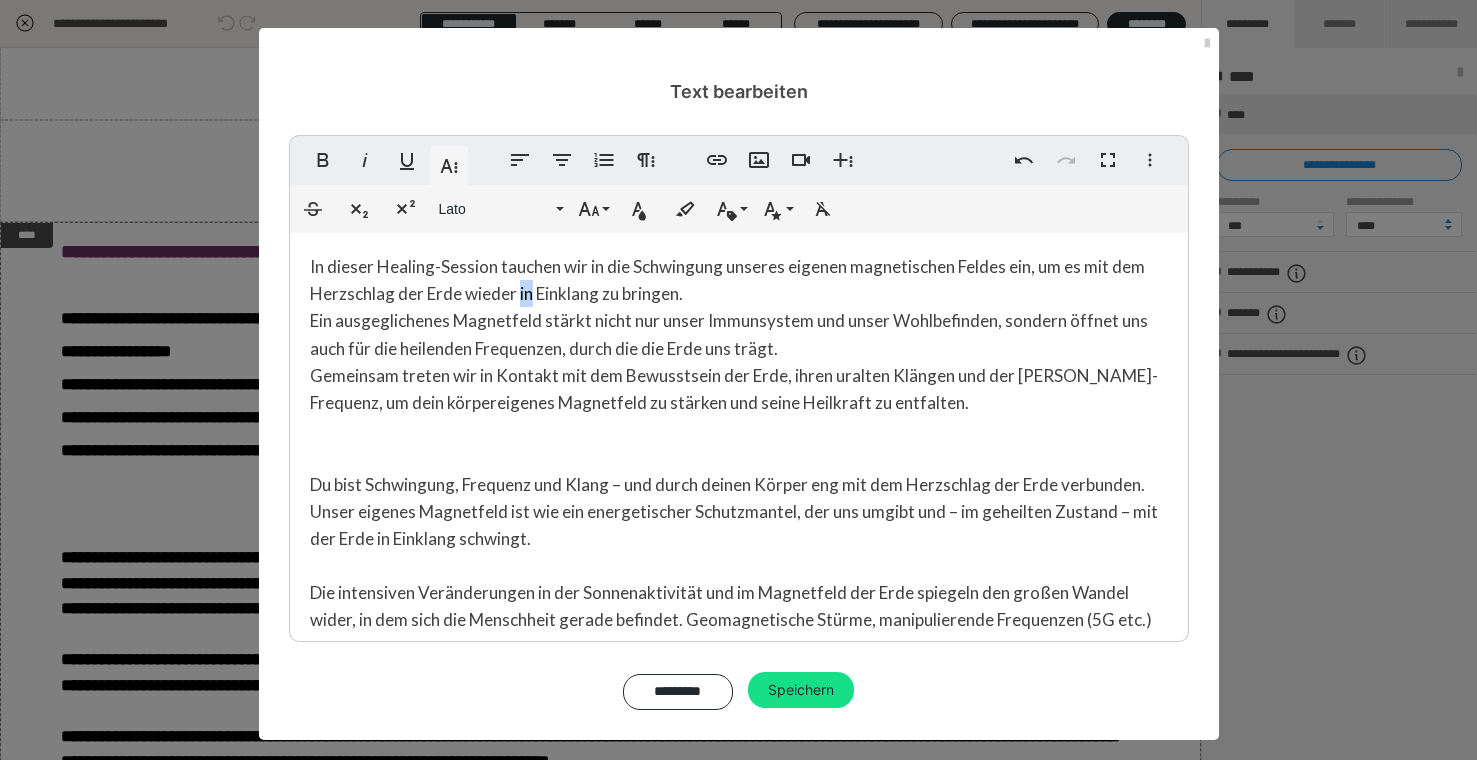 click on "In dieser Healing-Session tauchen wir in die Schwingung unseres eigenen magnetischen Feldes ein, um es mit dem Herzschlag der Erde wieder in Einklang zu bringen. Ein ausgeglichenes Magnetfeld stärkt nicht nur unser Immunsystem und unser Wohlbefinden, sondern öffnet uns auch für die heilenden Frequenzen, durch die die Erde uns trägt. Gemeinsam treten wir in Kontakt mit dem Bewusstsein der Erde, ihren uralten Klängen und der [PERSON_NAME]-Frequenz, um dein körpereigenes Magnetfeld zu stärken und seine Heilkraft zu entfalten. Du bist Schwingung, Frequenz und Klang – und durch deinen Körper eng mit dem Herzschlag der Erde verbunden. Unser eigenes Magnetfeld ist wie ein energetischer Schutzmantel, der uns umgibt und – im geheilten Zustand – mit der Erde in Einklang schwingt.  Indem wir unser Magnetfeld wieder in Harmonie mit dem Pulsschlag der Erde bringen, unterstützen wir unsere Körper dabei, sich an neue, höhere Schwingungen anzupassen, in sie hineinzuwachsen und ihr Gleichgewicht wiederzufinden." at bounding box center (738, 919) 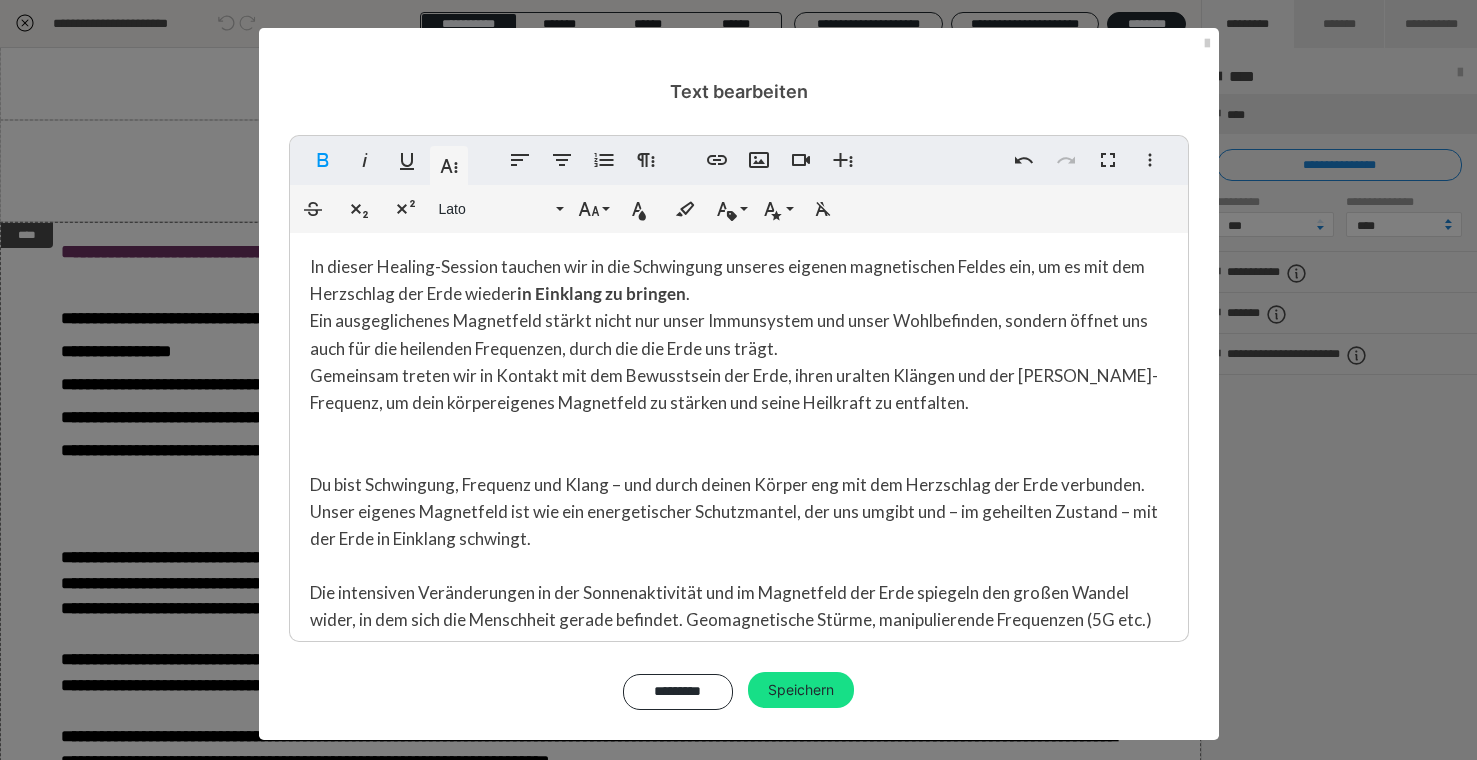 click on "In dieser Healing-Session tauchen wir in die Schwingung unseres eigenen magnetischen Feldes ein, um es mit dem Herzschlag der Erde wieder  in Einklang zu bringen . Ein ausgeglichenes Magnetfeld stärkt nicht nur unser Immunsystem und unser Wohlbefinden, sondern öffnet uns auch für die heilenden Frequenzen, durch die die Erde uns trägt. Gemeinsam treten wir in Kontakt mit dem Bewusstsein der Erde, ihren uralten Klängen und der [PERSON_NAME]-Frequenz, um dein körpereigenes Magnetfeld zu stärken und seine Heilkraft zu entfalten. Du bist Schwingung, Frequenz und Klang – und durch deinen Körper eng mit dem Herzschlag der Erde verbunden. Unser eigenes Magnetfeld ist wie ein energetischer Schutzmantel, der uns umgibt und – im geheilten Zustand – mit der Erde in Einklang schwingt.  Ich bin mir sicher, dass du diese körperliche Erleichterung und Kräftigung [PERSON_NAME] spüren wirst  – freue dich drauf …. und mache es dir bequem  😉" at bounding box center (738, 919) 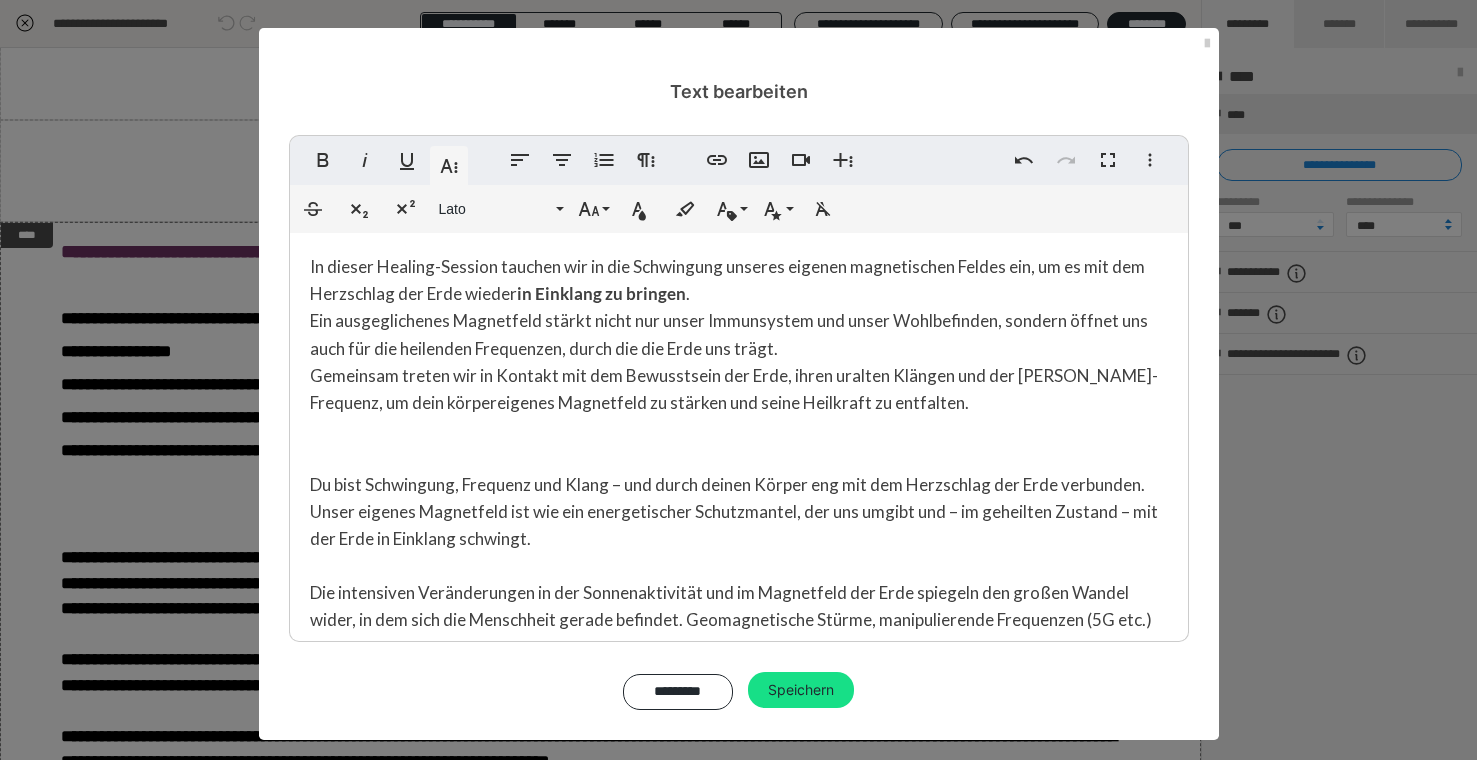 click on "In dieser Healing-Session tauchen wir in die Schwingung unseres eigenen magnetischen Feldes ein, um es mit dem Herzschlag der Erde wieder  in Einklang zu bringen . Ein ausgeglichenes Magnetfeld stärkt nicht nur unser Immunsystem und unser Wohlbefinden, sondern öffnet uns auch für die heilenden Frequenzen, durch die die Erde uns trägt. Gemeinsam treten wir in Kontakt mit dem Bewusstsein der Erde, ihren uralten Klängen und der [PERSON_NAME]-Frequenz, um dein körpereigenes Magnetfeld zu stärken und seine Heilkraft zu entfalten. Du bist Schwingung, Frequenz und Klang – und durch deinen Körper eng mit dem Herzschlag der Erde verbunden. Unser eigenes Magnetfeld ist wie ein energetischer Schutzmantel, der uns umgibt und – im geheilten Zustand – mit der Erde in Einklang schwingt.  Ich bin mir sicher, dass du diese körperliche Erleichterung und Kräftigung [PERSON_NAME] spüren wirst  – freue dich drauf …. und mache es dir bequem  😉" at bounding box center [738, 919] 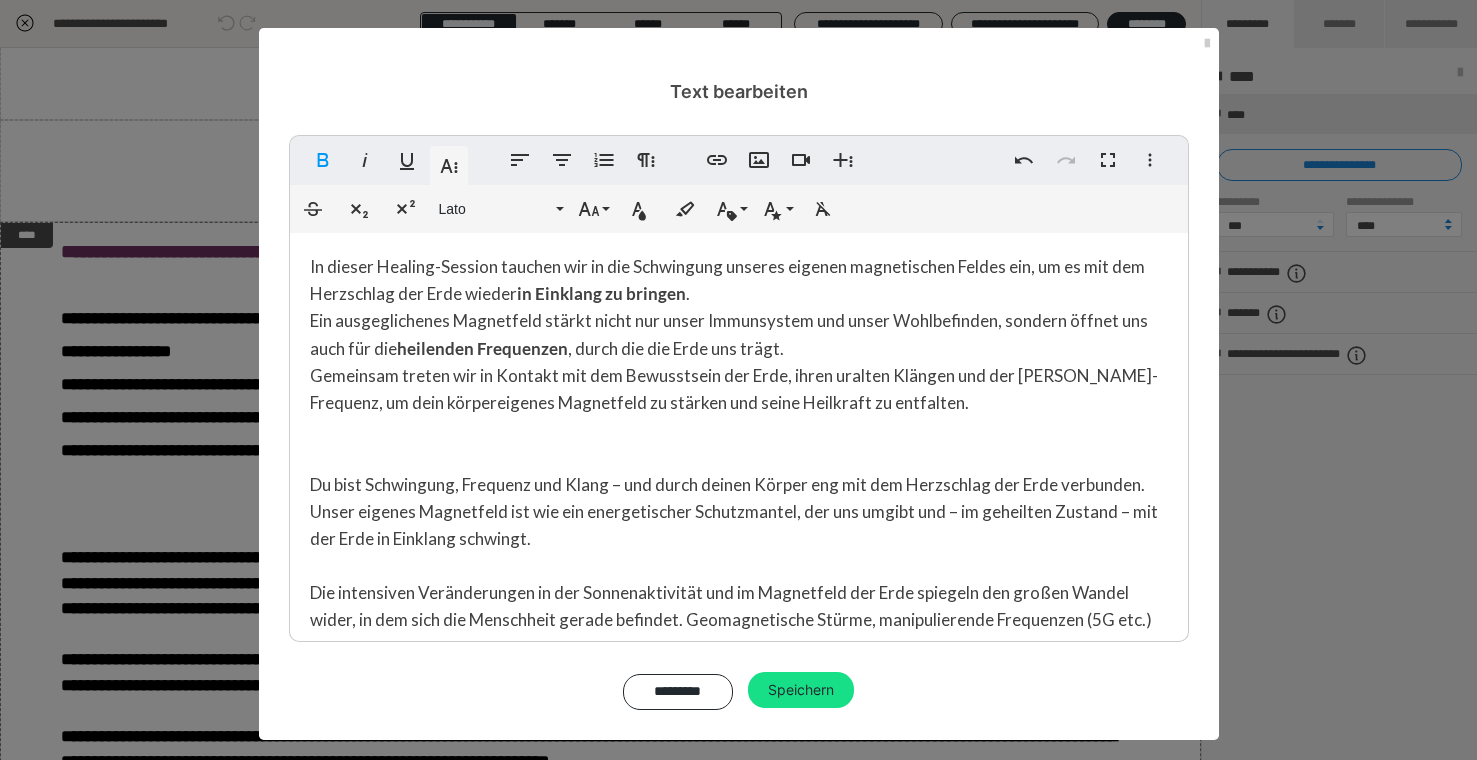 click on "In dieser Healing-Session tauchen wir in die Schwingung unseres eigenen magnetischen Feldes ein, um es mit dem Herzschlag der Erde wieder  in Einklang zu bringen . Ein ausgeglichenes Magnetfeld stärkt nicht nur unser Immunsystem und unser Wohlbefinden, sondern öffnet uns auch für die  heilenden Frequenzen , durch die die Erde uns trägt. Gemeinsam treten wir in Kontakt mit dem Bewusstsein der Erde, ihren uralten Klängen und der [PERSON_NAME]-Frequenz, um dein körpereigenes Magnetfeld zu stärken und seine Heilkraft zu entfalten. Du bist Schwingung, Frequenz und Klang – und durch deinen Körper eng mit dem Herzschlag der Erde verbunden. Unser eigenes Magnetfeld ist wie ein energetischer Schutzmantel, der uns umgibt und – im geheilten Zustand – mit der Erde in Einklang schwingt.  Ich bin mir sicher, dass du diese körperliche Erleichterung und Kräftigung [PERSON_NAME] spüren wirst  – freue dich drauf …. und mache es dir bequem  😉" at bounding box center (738, 919) 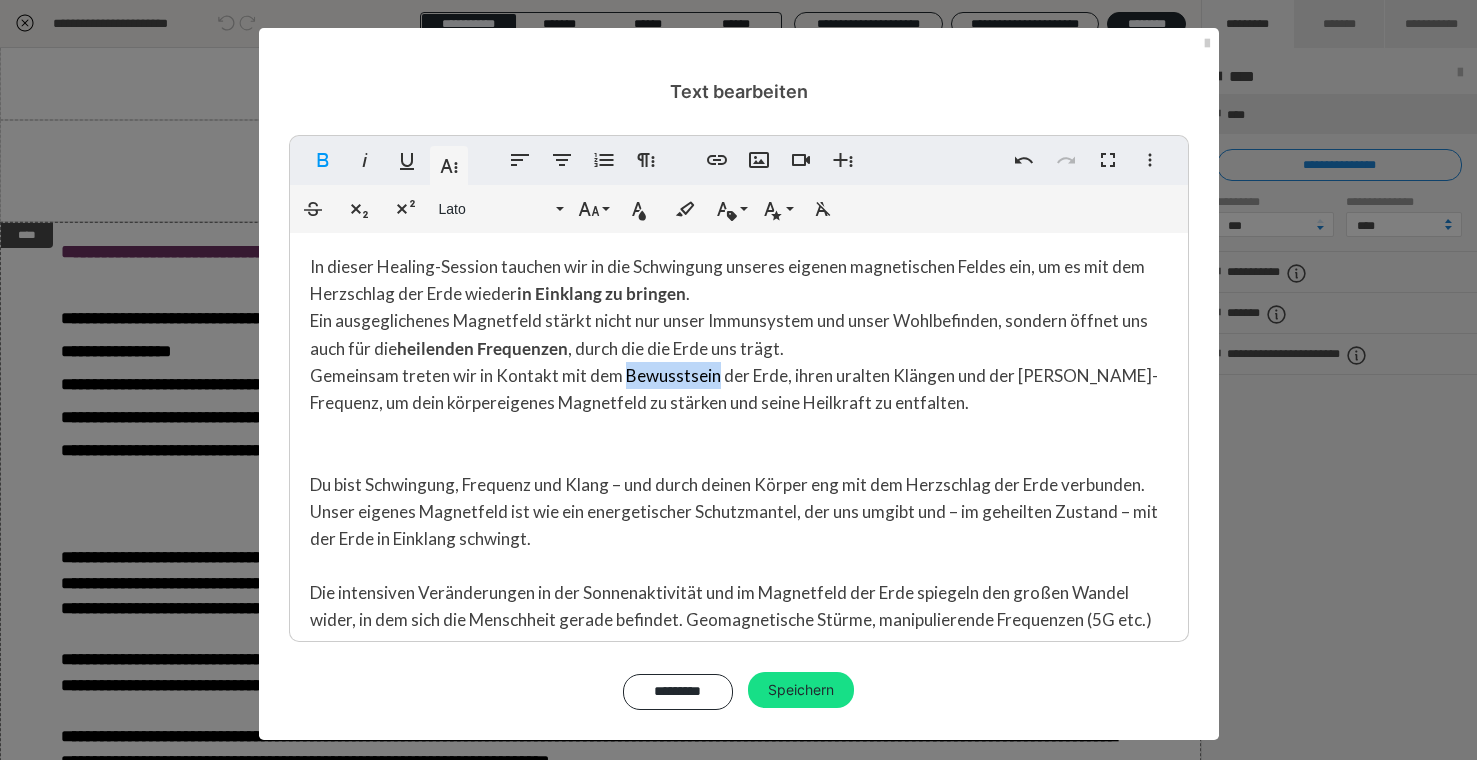 click on "In dieser Healing-Session tauchen wir in die Schwingung unseres eigenen magnetischen Feldes ein, um es mit dem Herzschlag der Erde wieder  in Einklang zu bringen . Ein ausgeglichenes Magnetfeld stärkt nicht nur unser Immunsystem und unser Wohlbefinden, sondern öffnet uns auch für die  heilenden Frequenzen , durch die die Erde uns trägt. Gemeinsam treten wir in Kontakt mit dem Bewusstsein der Erde, ihren uralten Klängen und der [PERSON_NAME]-Frequenz, um dein körpereigenes Magnetfeld zu stärken und seine Heilkraft zu entfalten. Du bist Schwingung, Frequenz und Klang – und durch deinen Körper eng mit dem Herzschlag der Erde verbunden. Unser eigenes Magnetfeld ist wie ein energetischer Schutzmantel, der uns umgibt und – im geheilten Zustand – mit der Erde in Einklang schwingt.  Ich bin mir sicher, dass du diese körperliche Erleichterung und Kräftigung [PERSON_NAME] spüren wirst  – freue dich drauf …. und mache es dir bequem  😉" at bounding box center [738, 919] 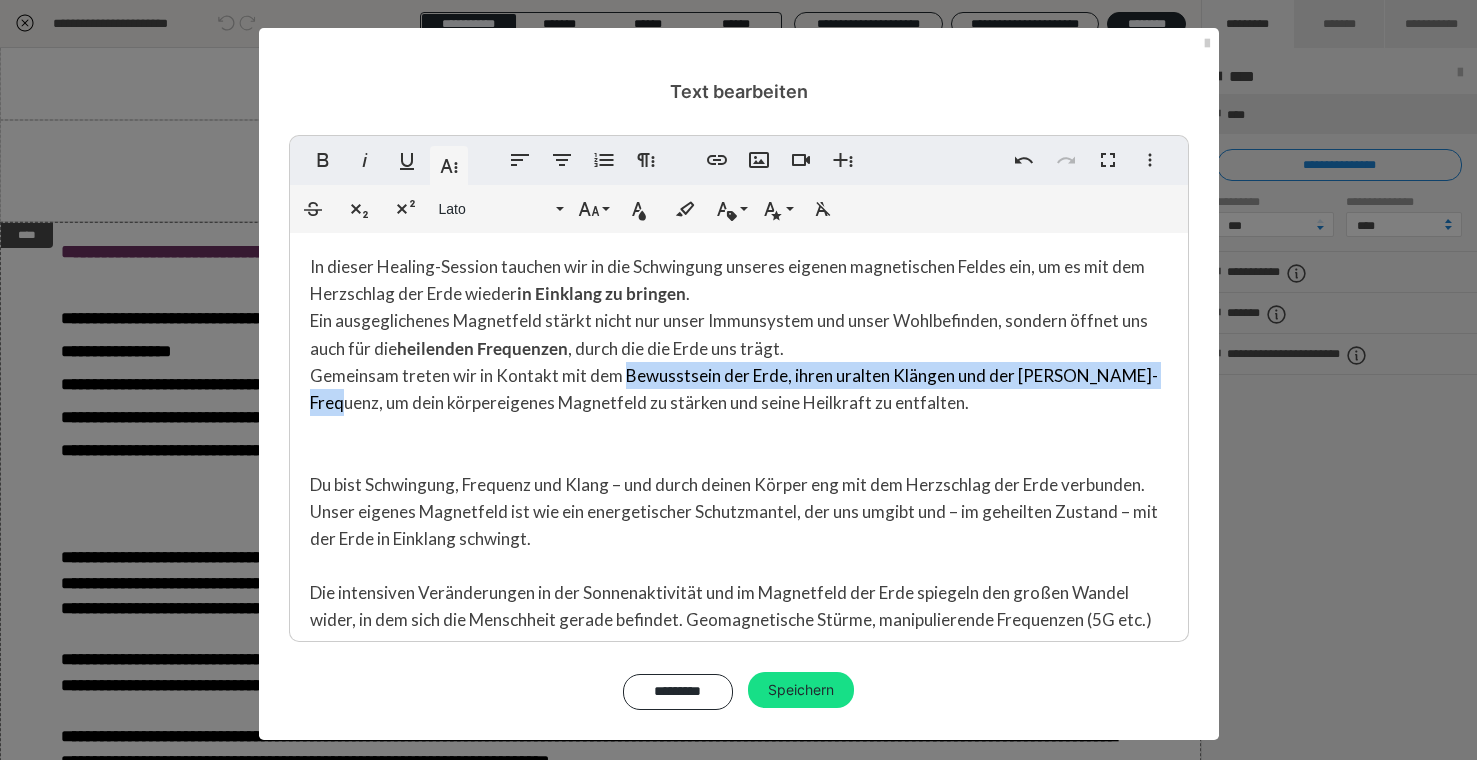 click on "In dieser Healing-Session tauchen wir in die Schwingung unseres eigenen magnetischen Feldes ein, um es mit dem Herzschlag der Erde wieder  in Einklang zu bringen . Ein ausgeglichenes Magnetfeld stärkt nicht nur unser Immunsystem und unser Wohlbefinden, sondern öffnet uns auch für die  heilenden Frequenzen , durch die die Erde uns trägt. Gemeinsam treten wir in Kontakt mit dem Bewusstsein der Erde, ihren uralten Klängen und der [PERSON_NAME]-Frequenz, um dein körpereigenes Magnetfeld zu stärken und seine Heilkraft zu entfalten. Du bist Schwingung, Frequenz und Klang – und durch deinen Körper eng mit dem Herzschlag der Erde verbunden. Unser eigenes Magnetfeld ist wie ein energetischer Schutzmantel, der uns umgibt und – im geheilten Zustand – mit der Erde in Einklang schwingt.  Ich bin mir sicher, dass du diese körperliche Erleichterung und Kräftigung [PERSON_NAME] spüren wirst  – freue dich drauf …. und mache es dir bequem  😉" at bounding box center [738, 919] 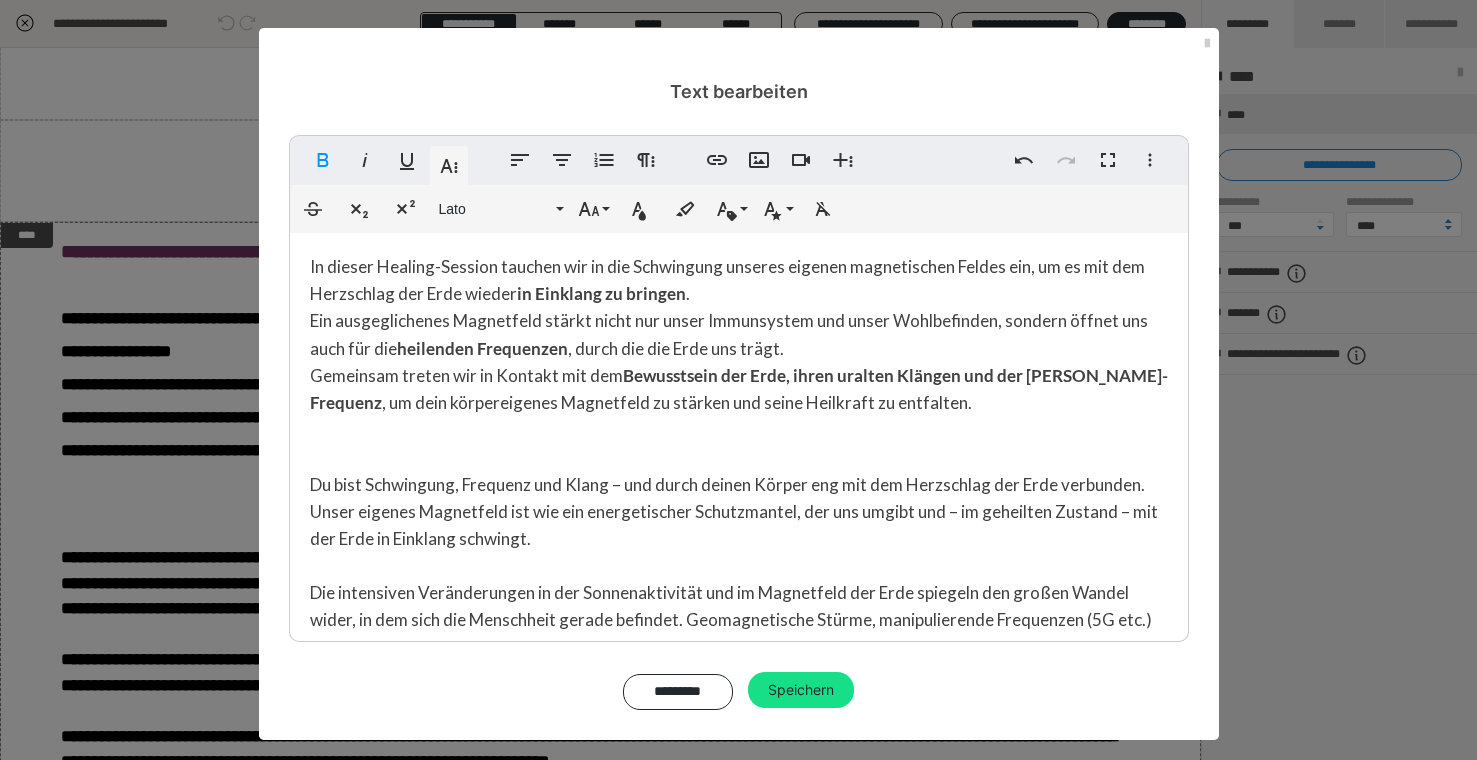 click on "In dieser Healing-Session tauchen wir in die Schwingung unseres eigenen magnetischen Feldes ein, um es mit dem Herzschlag der Erde wieder  in Einklang zu bringen . Ein ausgeglichenes Magnetfeld stärkt nicht nur unser Immunsystem und unser Wohlbefinden, sondern öffnet uns auch für die  heilenden Frequenzen , durch die die Erde uns trägt. Gemeinsam treten wir in Kontakt mit dem  Bewusstsein der Erde, ihren uralten Klängen und der [PERSON_NAME]-Frequenz , um dein körpereigenes Magnetfeld zu stärken und seine Heilkraft zu entfalten. Du bist Schwingung, Frequenz und Klang – und durch deinen Körper eng mit dem Herzschlag der Erde verbunden. Unser eigenes Magnetfeld ist wie ein energetischer Schutzmantel, der uns umgibt und – im geheilten Zustand – mit der Erde in Einklang schwingt.  Ich bin mir sicher, dass du diese körperliche Erleichterung und Kräftigung [PERSON_NAME] spüren wirst  – freue dich drauf …. und mache es dir bequem  😉" at bounding box center (739, 919) 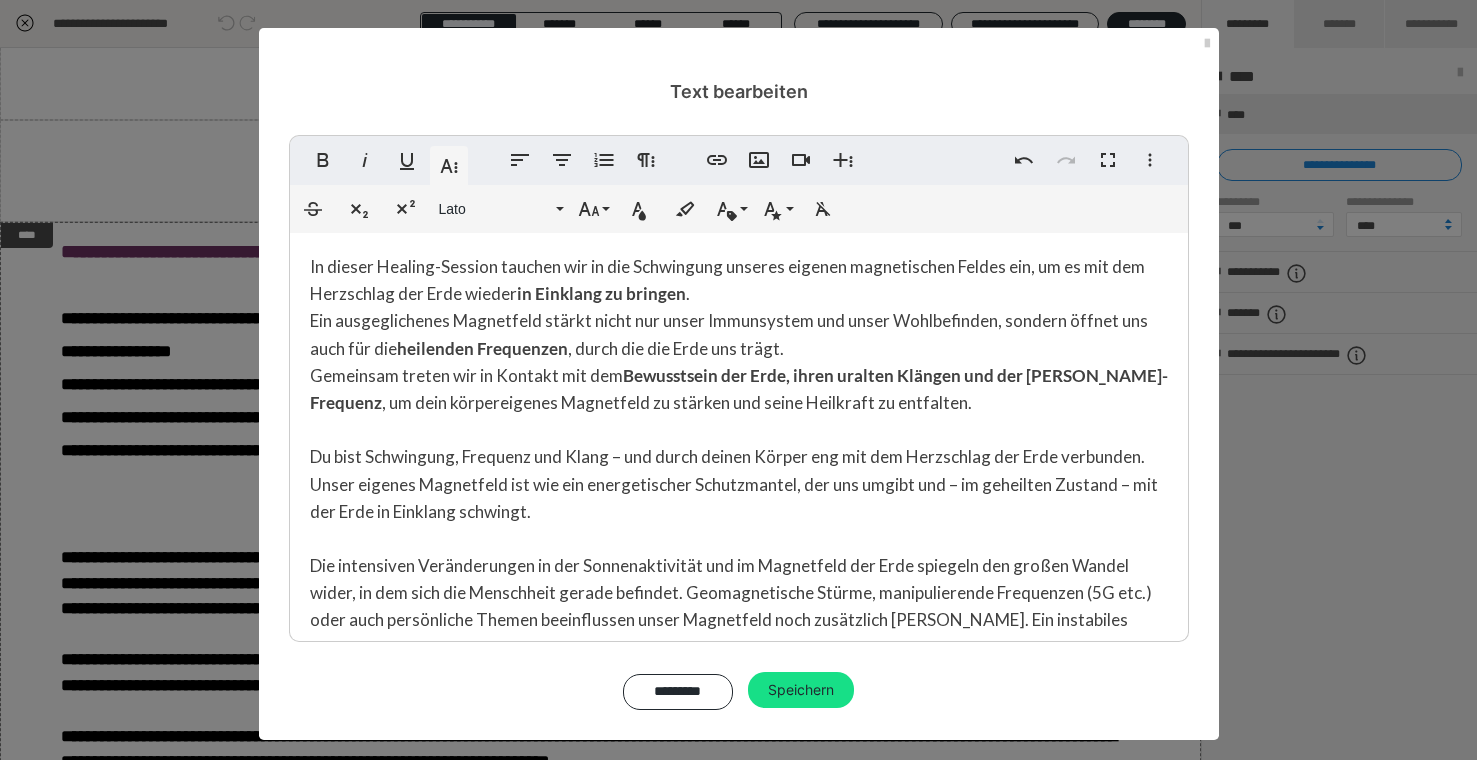click on "In dieser Healing-Session tauchen wir in die Schwingung unseres eigenen magnetischen Feldes ein, um es mit dem Herzschlag der Erde wieder  in Einklang zu bringen . Ein ausgeglichenes Magnetfeld stärkt nicht nur unser Immunsystem und unser Wohlbefinden, sondern öffnet uns auch für die  heilenden Frequenzen , durch die die Erde uns trägt. Gemeinsam treten wir in Kontakt mit dem  Bewusstsein der Erde, ihren uralten Klängen und der [PERSON_NAME]-Frequenz , um dein körpereigenes Magnetfeld zu stärken und seine Heilkraft zu entfalten. Du bist Schwingung, Frequenz und Klang – und durch deinen Körper eng mit dem Herzschlag der Erde verbunden. Unser eigenes Magnetfeld ist wie ein energetischer Schutzmantel, der uns umgibt und – im geheilten Zustand – mit der Erde in Einklang schwingt.  Ich bin mir sicher, dass du diese körperliche Erleichterung und Kräftigung [PERSON_NAME] spüren wirst  – freue dich drauf …. und mache es dir bequem  😉" at bounding box center (739, 905) 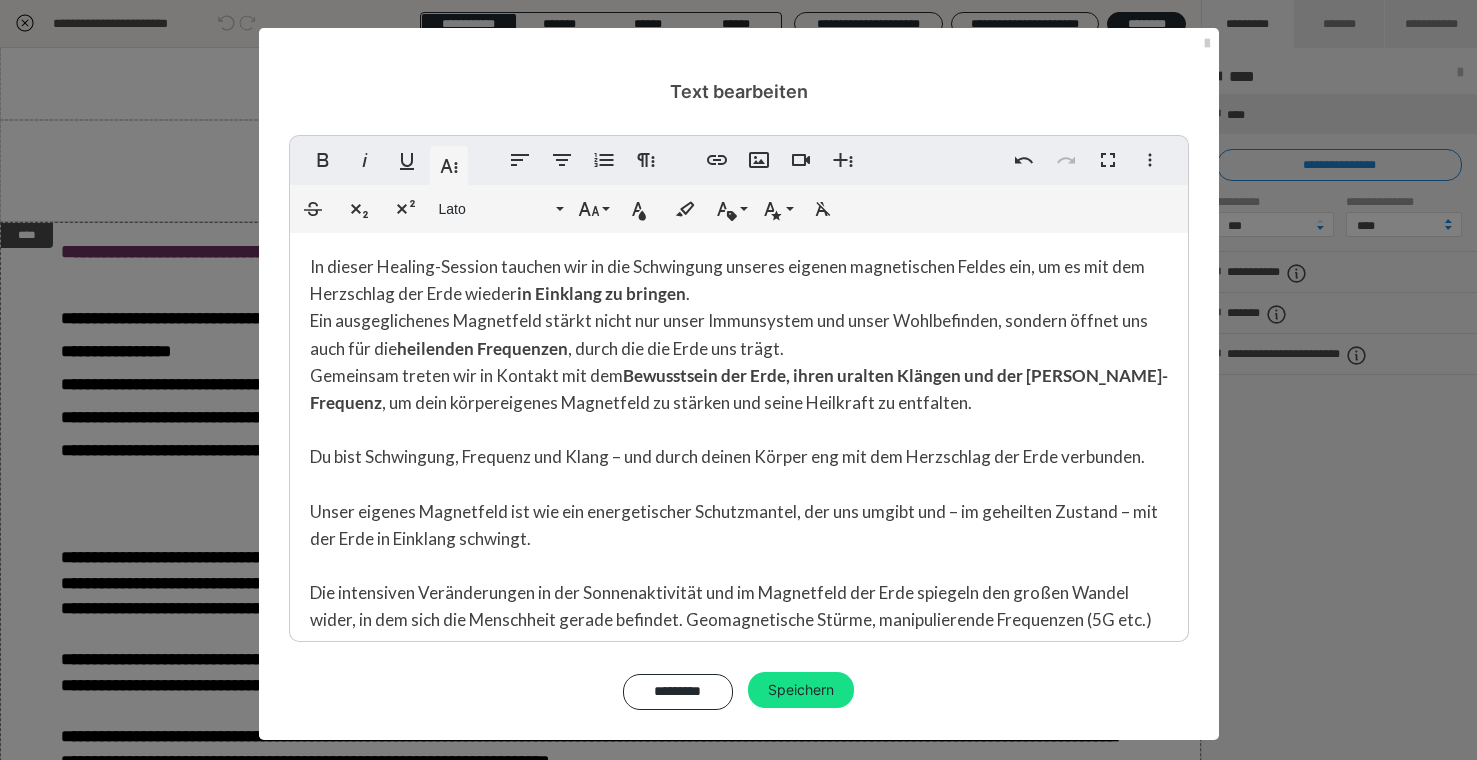 drag, startPoint x: 552, startPoint y: 537, endPoint x: 292, endPoint y: 453, distance: 273.2325 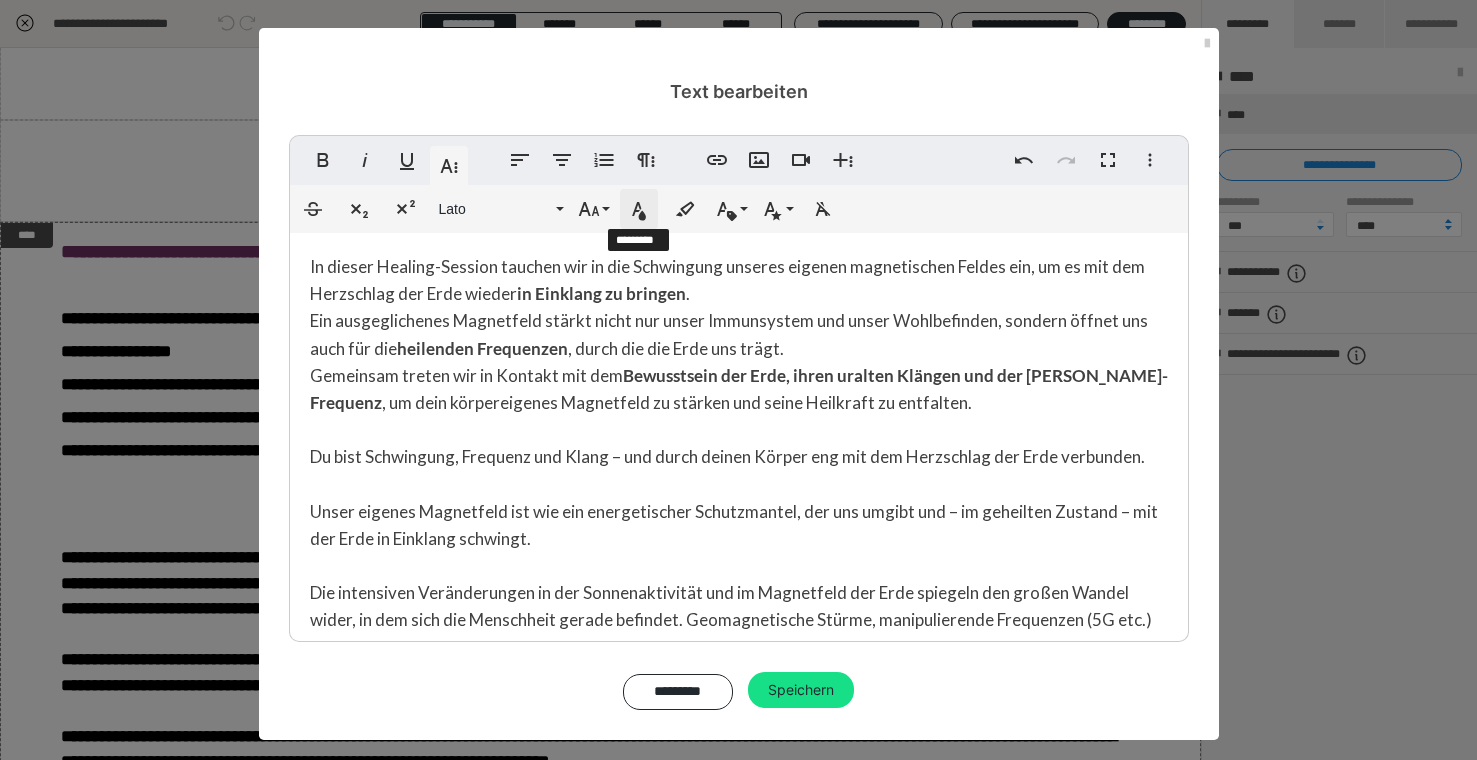 click 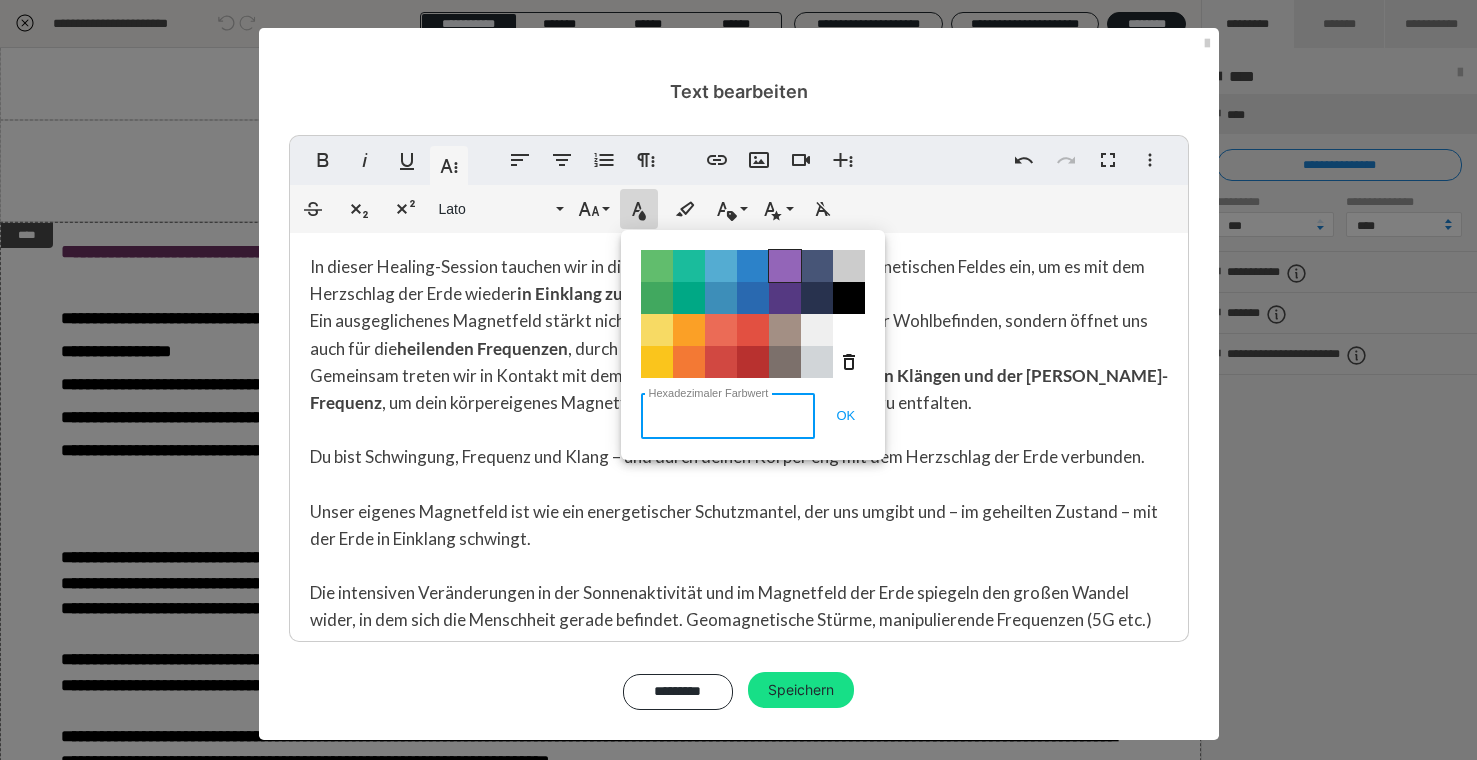 paste on "6d3263" 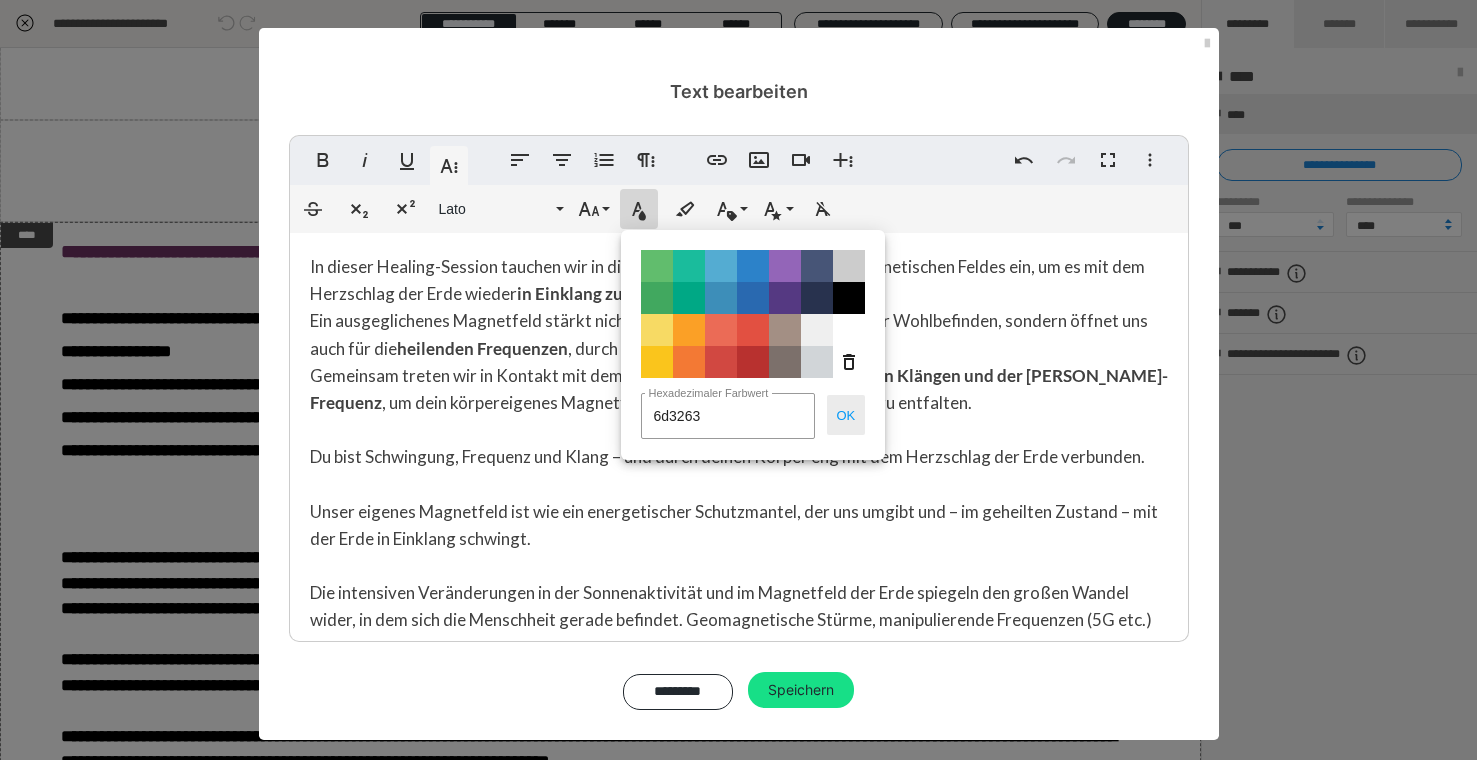 click on "OK" at bounding box center [846, 415] 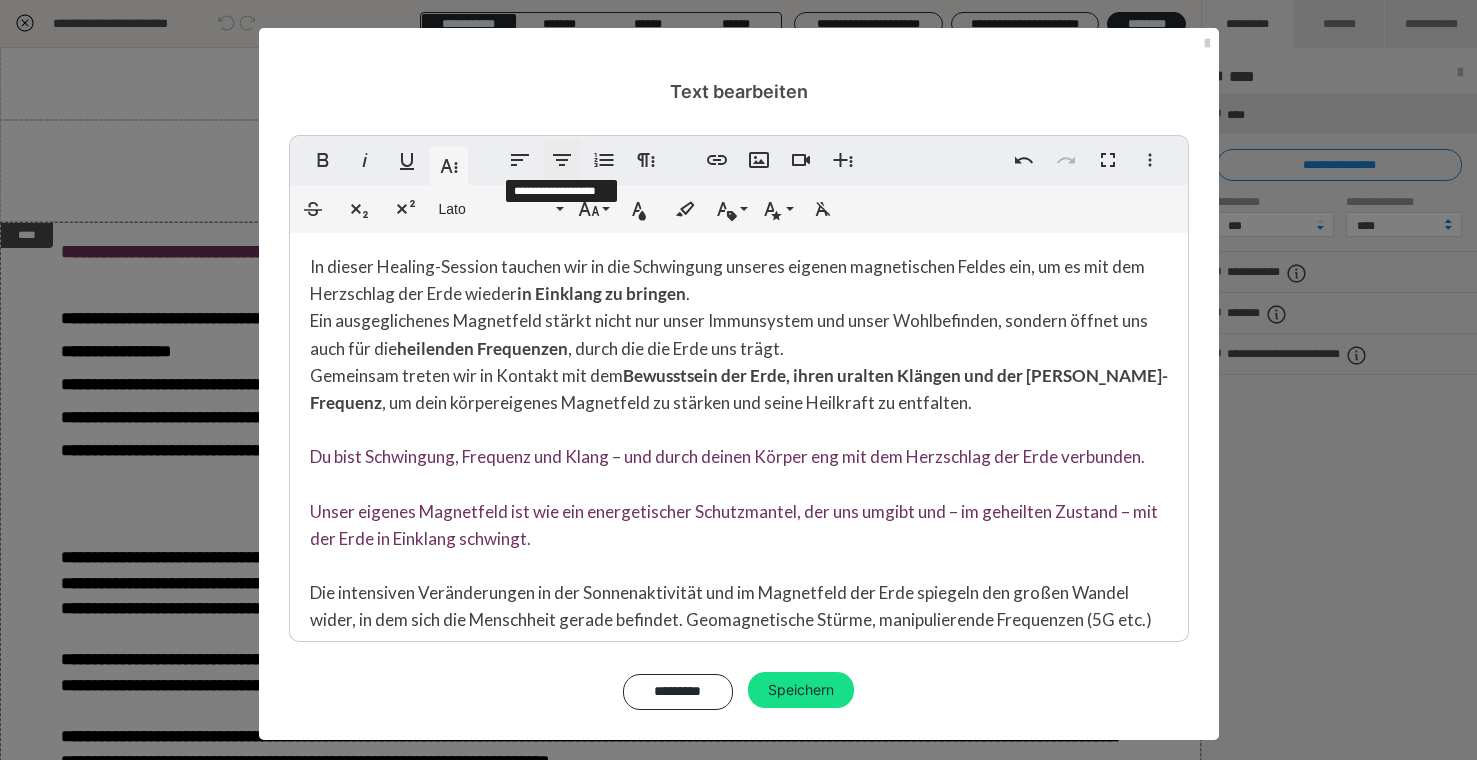 click 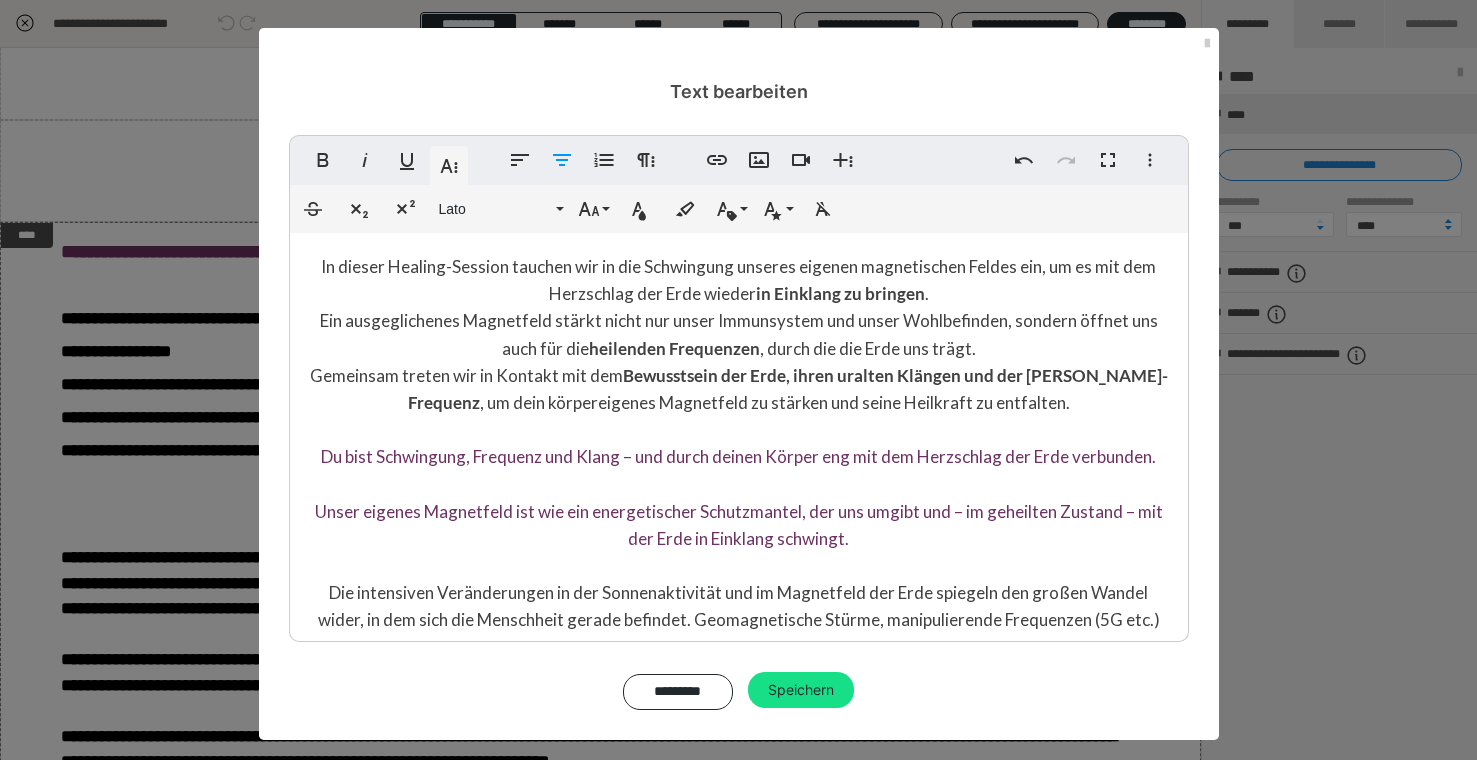click on "In dieser Healing-Session tauchen wir in die Schwingung unseres eigenen magnetischen Feldes ein, um es mit dem Herzschlag der Erde wieder  in Einklang zu bringen . Ein ausgeglichenes Magnetfeld stärkt nicht nur unser Immunsystem und unser Wohlbefinden, sondern öffnet uns auch für die  heilenden Frequenzen , durch die die Erde uns trägt. Gemeinsam treten wir in Kontakt mit dem  Bewusstsein der Erde, ihren uralten Klängen und der [PERSON_NAME]-Frequenz , um dein körpereigenes Magnetfeld zu stärken und seine Heilkraft zu entfalten. Du bist Schwingung, Frequenz und Klang – und durch deinen Körper eng mit dem Herzschlag der Erde verbunden. Unser eigenes Magnetfeld ist wie ein energetischer Schutzmantel, der uns umgibt und – im geheilten Zustand – mit der Erde in Einklang schwingt.  Ich bin mir sicher, dass du diese körperliche Erleichterung und Kräftigung [PERSON_NAME] spüren wirst  – freue dich drauf …. und mache es dir bequem  😉" at bounding box center (739, 919) 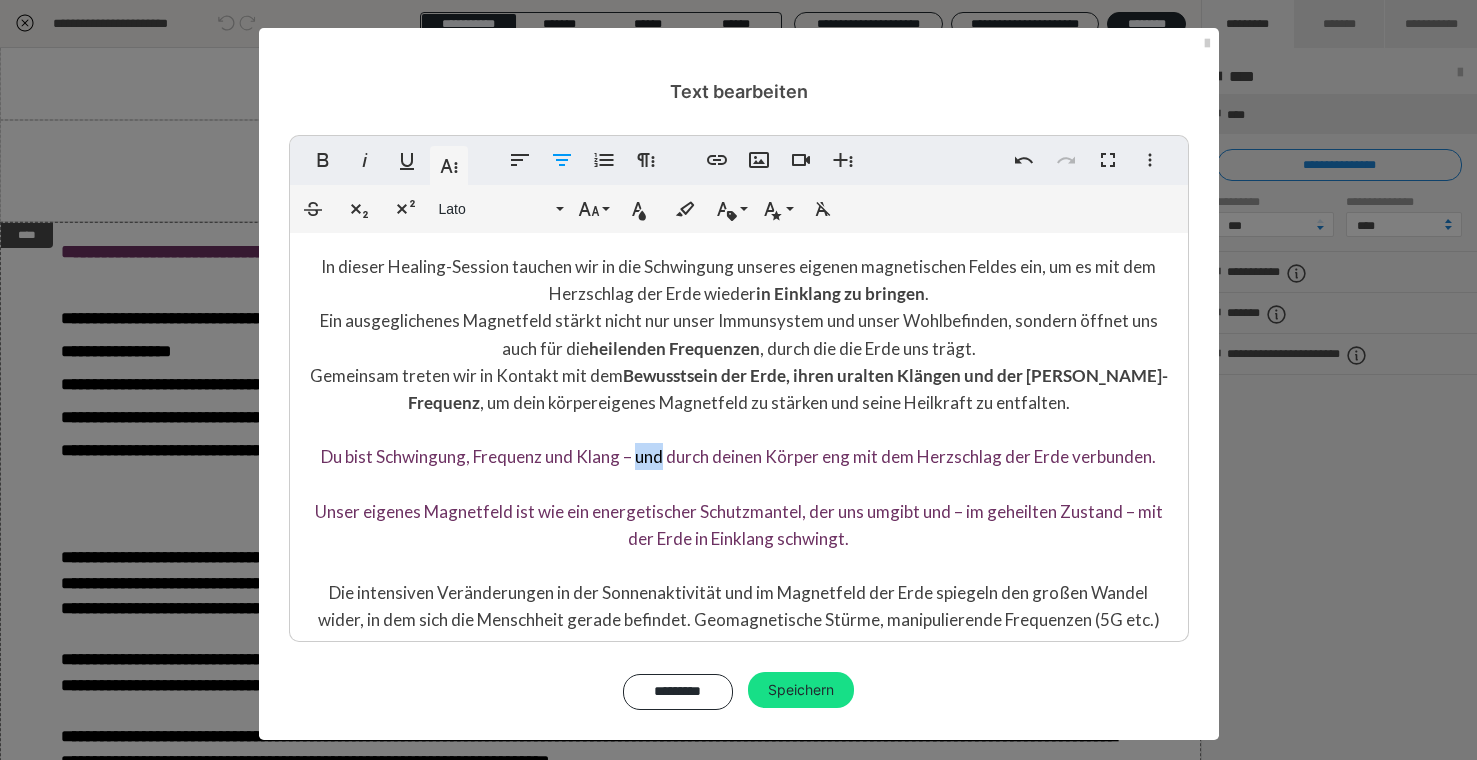 click on "In dieser Healing-Session tauchen wir in die Schwingung unseres eigenen magnetischen Feldes ein, um es mit dem Herzschlag der Erde wieder  in Einklang zu bringen . Ein ausgeglichenes Magnetfeld stärkt nicht nur unser Immunsystem und unser Wohlbefinden, sondern öffnet uns auch für die  heilenden Frequenzen , durch die die Erde uns trägt. Gemeinsam treten wir in Kontakt mit dem  Bewusstsein der Erde, ihren uralten Klängen und der [PERSON_NAME]-Frequenz , um dein körpereigenes Magnetfeld zu stärken und seine Heilkraft zu entfalten. Du bist Schwingung, Frequenz und Klang – und durch deinen Körper eng mit dem Herzschlag der Erde verbunden. Unser eigenes Magnetfeld ist wie ein energetischer Schutzmantel, der uns umgibt und – im geheilten Zustand – mit der Erde in Einklang schwingt.  Ich bin mir sicher, dass du diese körperliche Erleichterung und Kräftigung [PERSON_NAME] spüren wirst  – freue dich drauf …. und mache es dir bequem  😉" at bounding box center [739, 919] 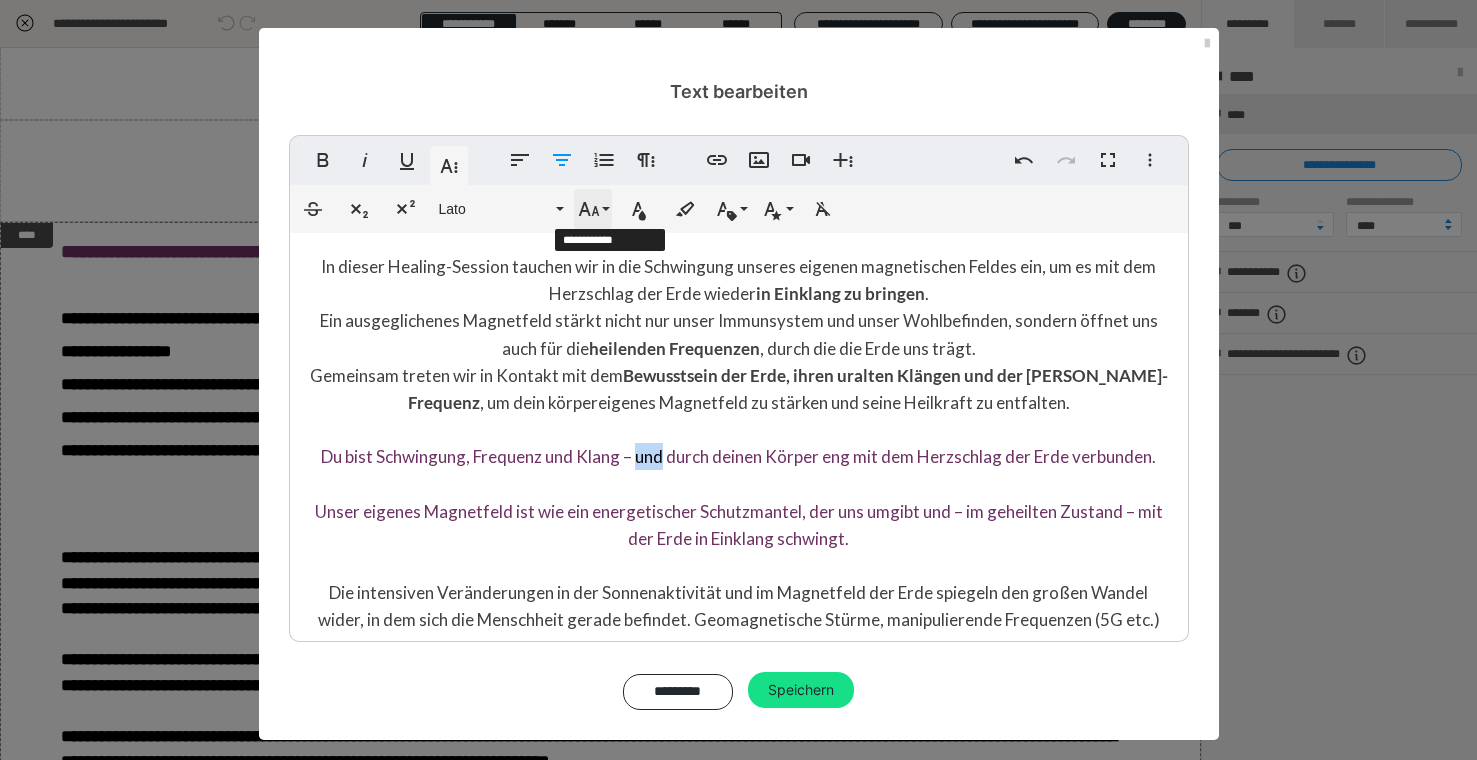 click 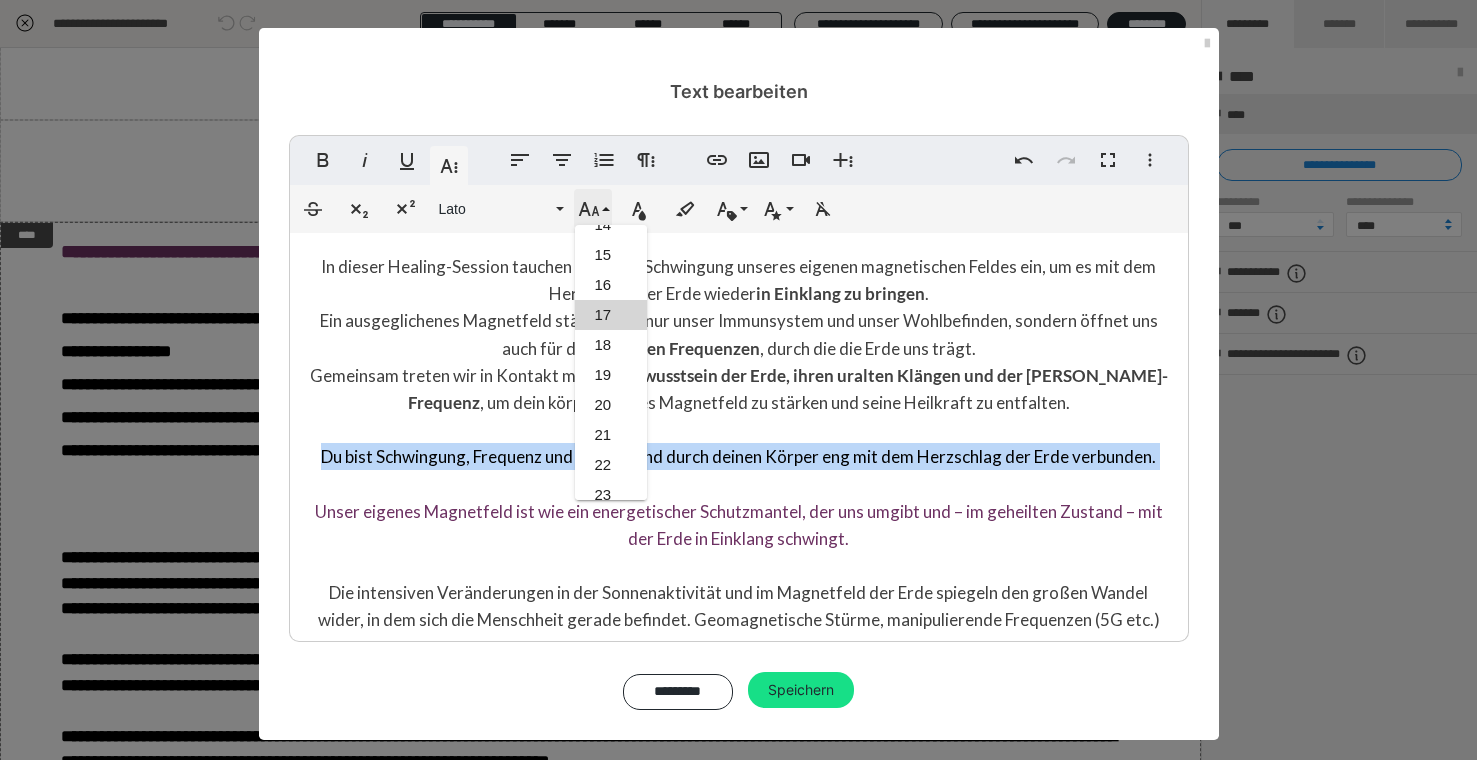 scroll, scrollTop: 503, scrollLeft: 0, axis: vertical 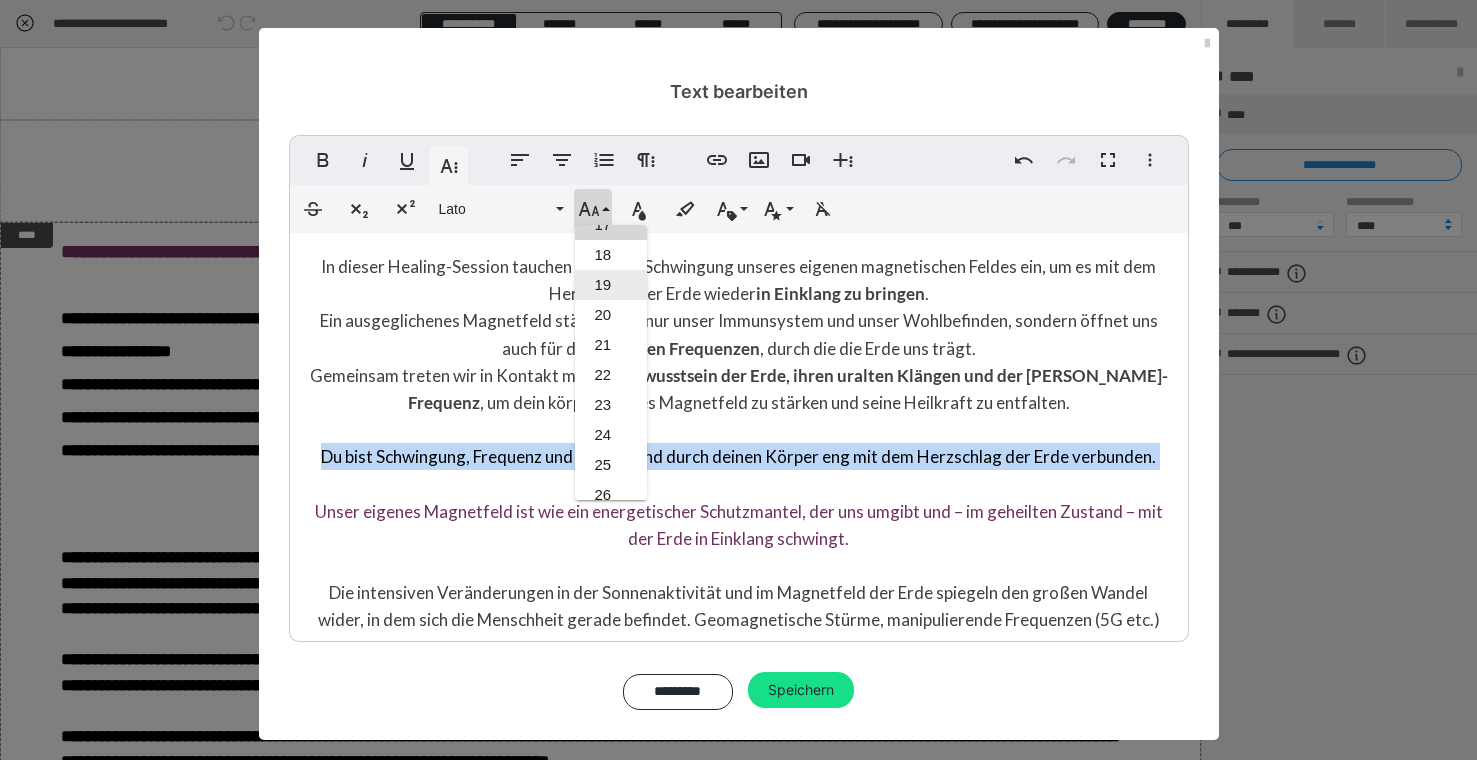 click on "19" at bounding box center (611, 285) 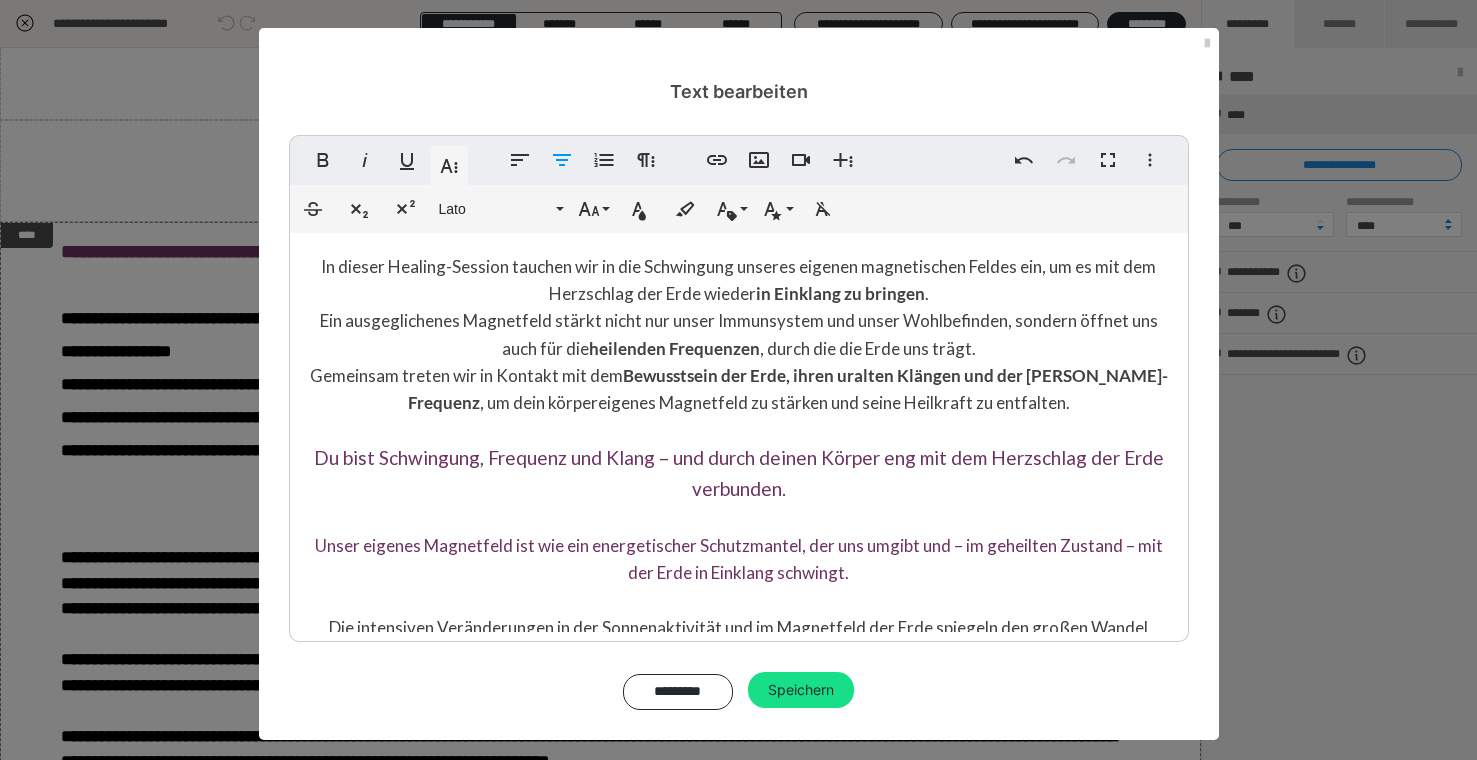 click on "In dieser Healing-Session tauchen wir in die Schwingung unseres eigenen magnetischen Feldes ein, um es mit dem Herzschlag der Erde wieder  in Einklang zu bringen . Ein ausgeglichenes Magnetfeld stärkt nicht nur unser Immunsystem und unser Wohlbefinden, sondern öffnet uns auch für die  heilenden Frequenzen , durch die die Erde uns trägt. Gemeinsam treten wir in Kontakt mit dem  Bewusstsein der Erde, ihren uralten Klängen und der [PERSON_NAME]-Frequenz , um dein körpereigenes Magnetfeld zu stärken und seine Heilkraft zu entfalten. Du bist Schwingung, Frequenz und Klang – und durch deinen Körper eng mit dem Herzschlag der Erde verbunden. Unser eigenes Magnetfeld ist wie ein energetischer Schutzmantel, der uns umgibt und – im geheilten Zustand – mit der Erde in Einklang schwingt.  Ich bin mir sicher, dass du diese körperliche Erleichterung und Kräftigung [PERSON_NAME] spüren wirst  – freue dich drauf …. und mache es dir bequem  😉" at bounding box center (739, 936) 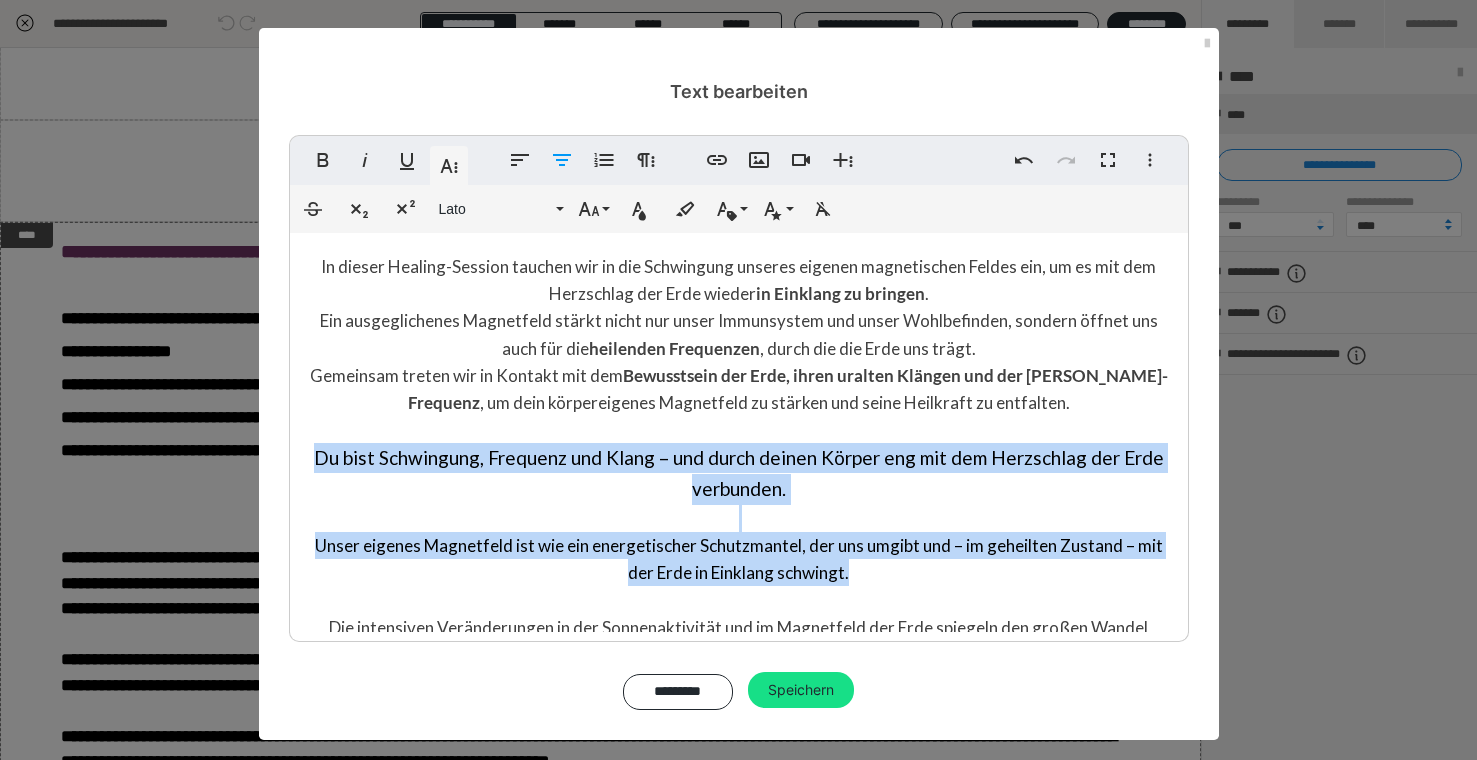 drag, startPoint x: 881, startPoint y: 574, endPoint x: 307, endPoint y: 459, distance: 585.4067 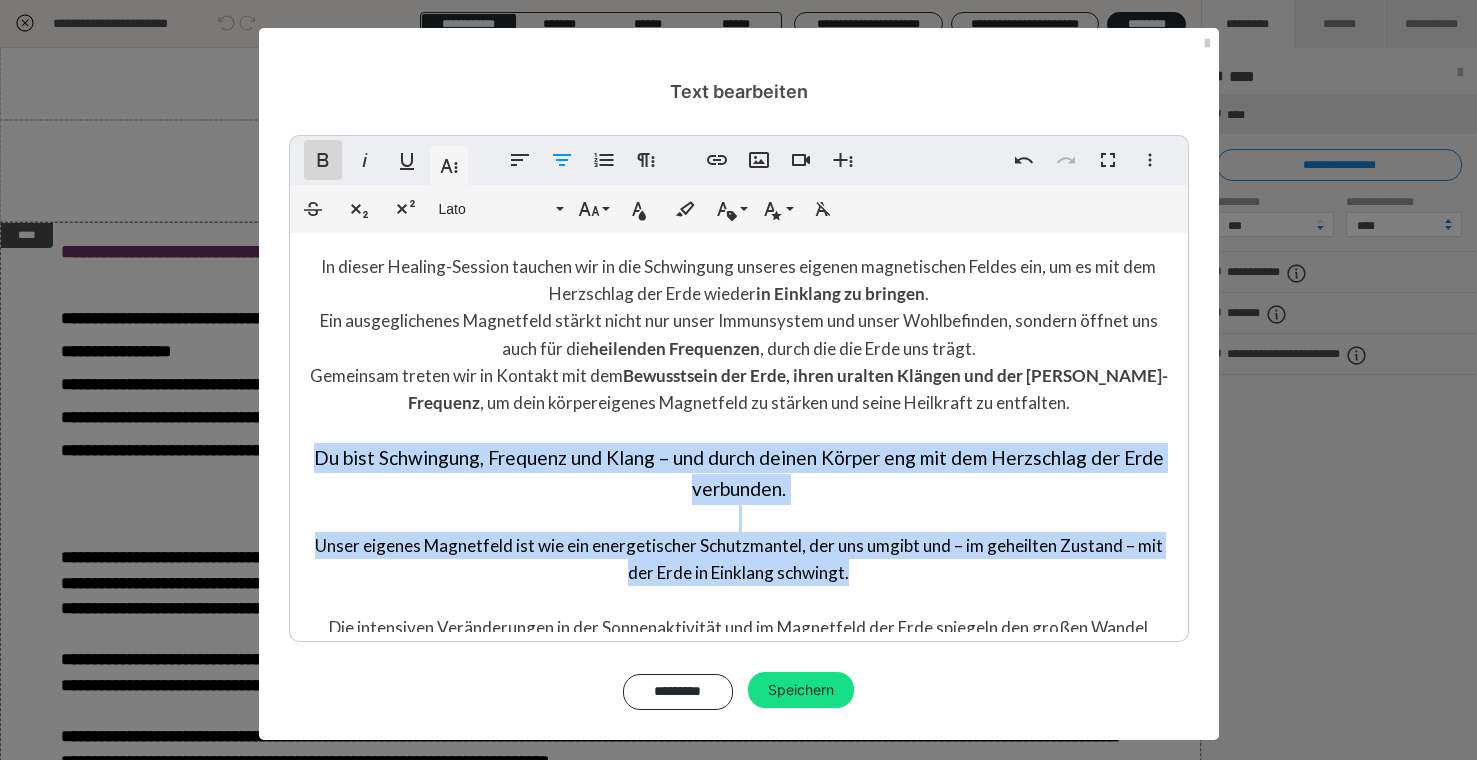 click 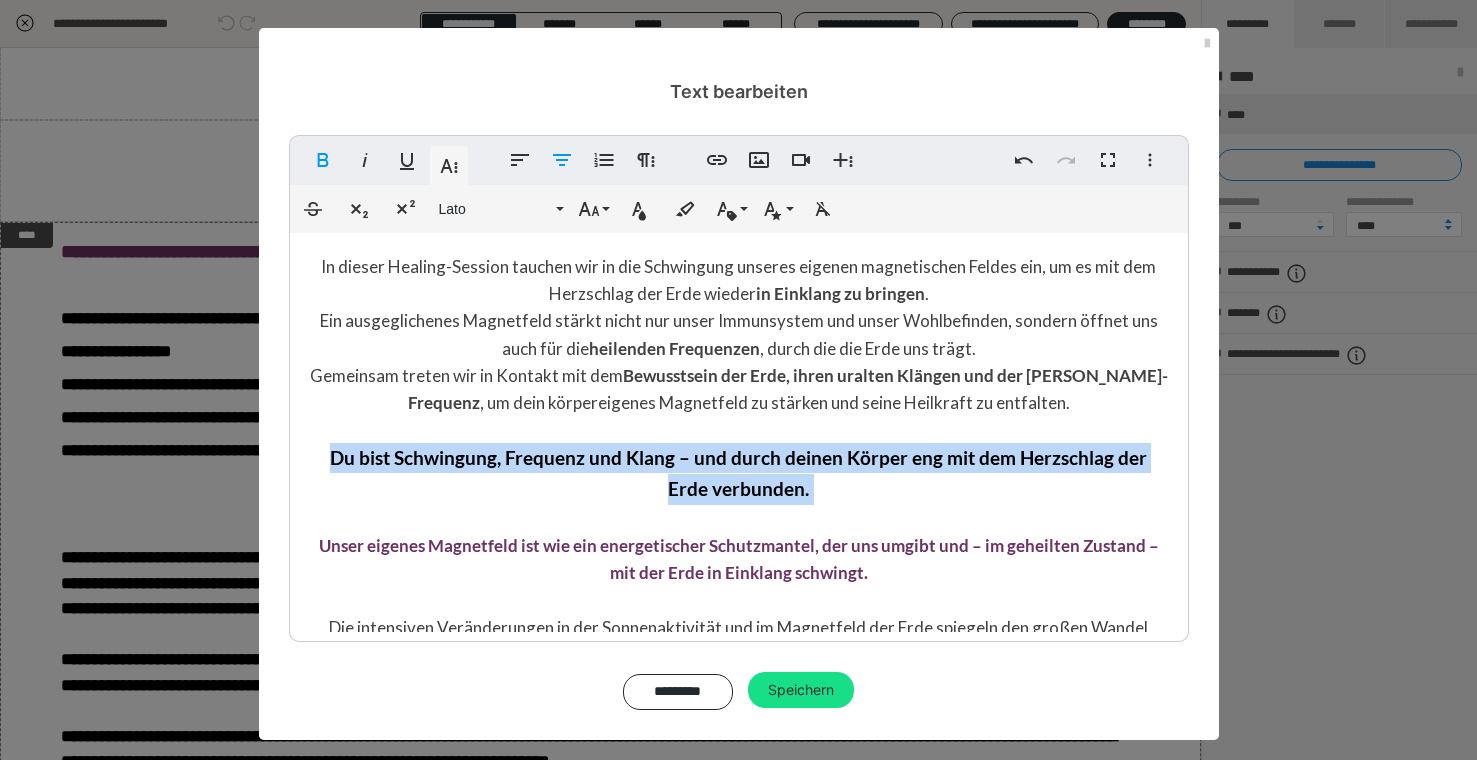 click on "Du bist Schwingung, Frequenz und Klang – und durch deinen Körper eng mit dem Herzschlag der Erde verbunden." at bounding box center [738, 472] 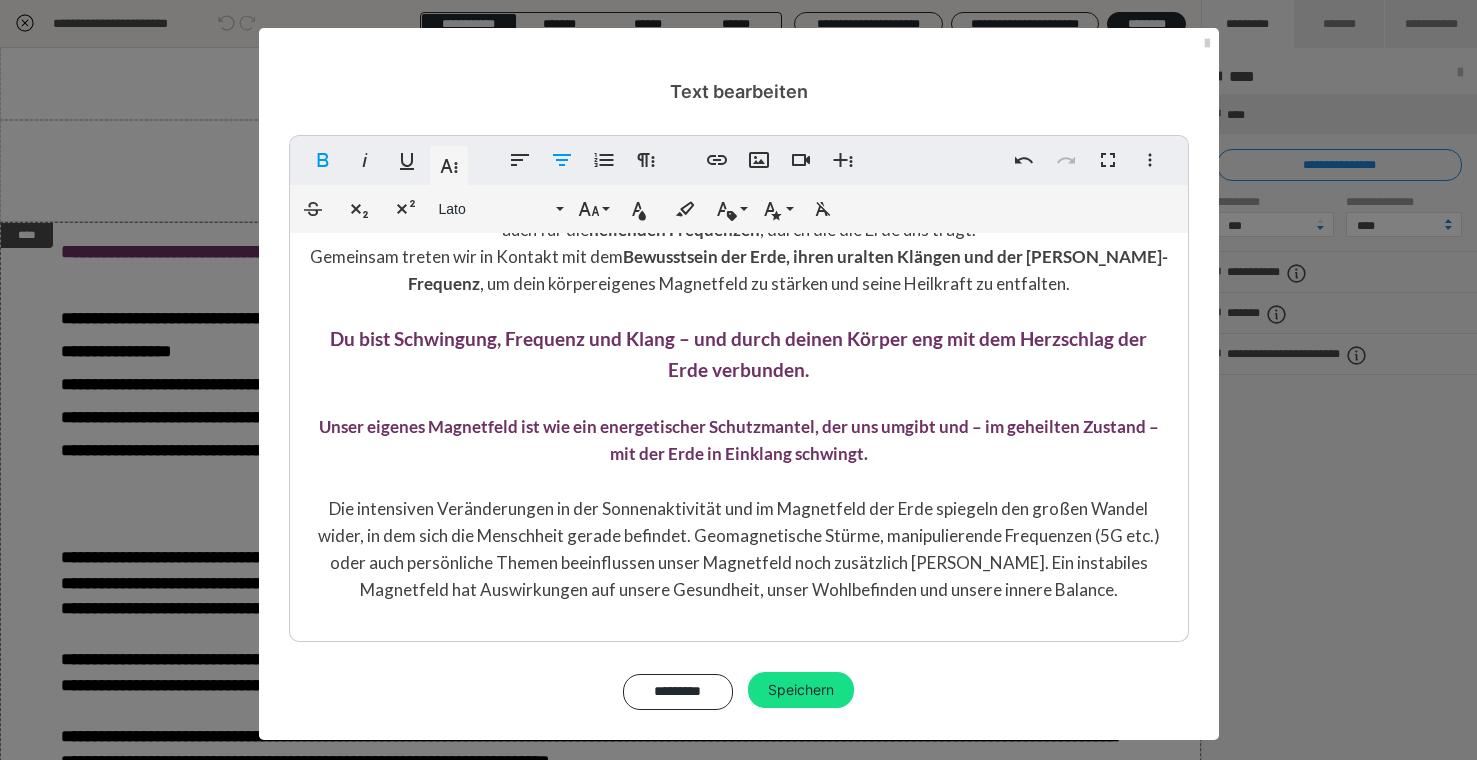 scroll, scrollTop: 124, scrollLeft: 0, axis: vertical 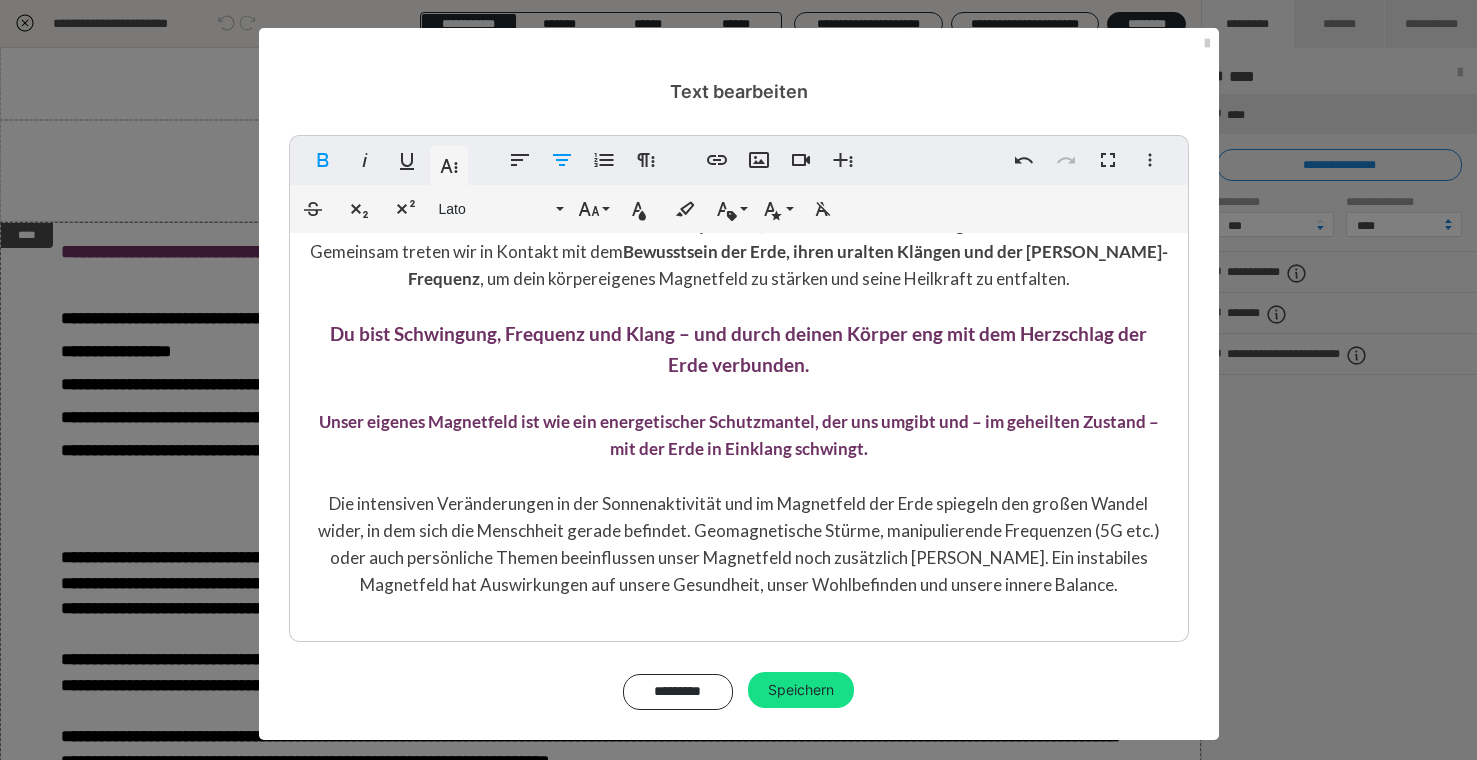 click on "In dieser Healing-Session tauchen wir in die Schwingung unseres eigenen magnetischen Feldes ein, um es mit dem Herzschlag der Erde wieder  in Einklang zu bringen . Ein ausgeglichenes Magnetfeld stärkt nicht nur unser Immunsystem und unser Wohlbefinden, sondern öffnet uns auch für die  heilenden Frequenzen , durch die die Erde uns trägt. Gemeinsam treten wir in Kontakt mit dem  Bewusstsein der Erde, ihren uralten Klängen und der [PERSON_NAME]-Frequenz , um dein körpereigenes Magnetfeld zu stärken und seine Heilkraft zu entfalten. Du bist Schwingung, Frequenz und Klang – und durch deinen Körper eng mit dem Herzschlag der Erde verbunden. Unser eigenes Magnetfeld ist wie ein energetischer Schutzmantel, der uns umgibt und – im geheilten Zustand – mit der Erde in Einklang schwingt.   Ich bin mir sicher, dass du diese körperliche Erleichterung und Kräftigung [PERSON_NAME] spüren wirst  – freue dich drauf …. und mache es dir bequem  😉" at bounding box center [739, 812] 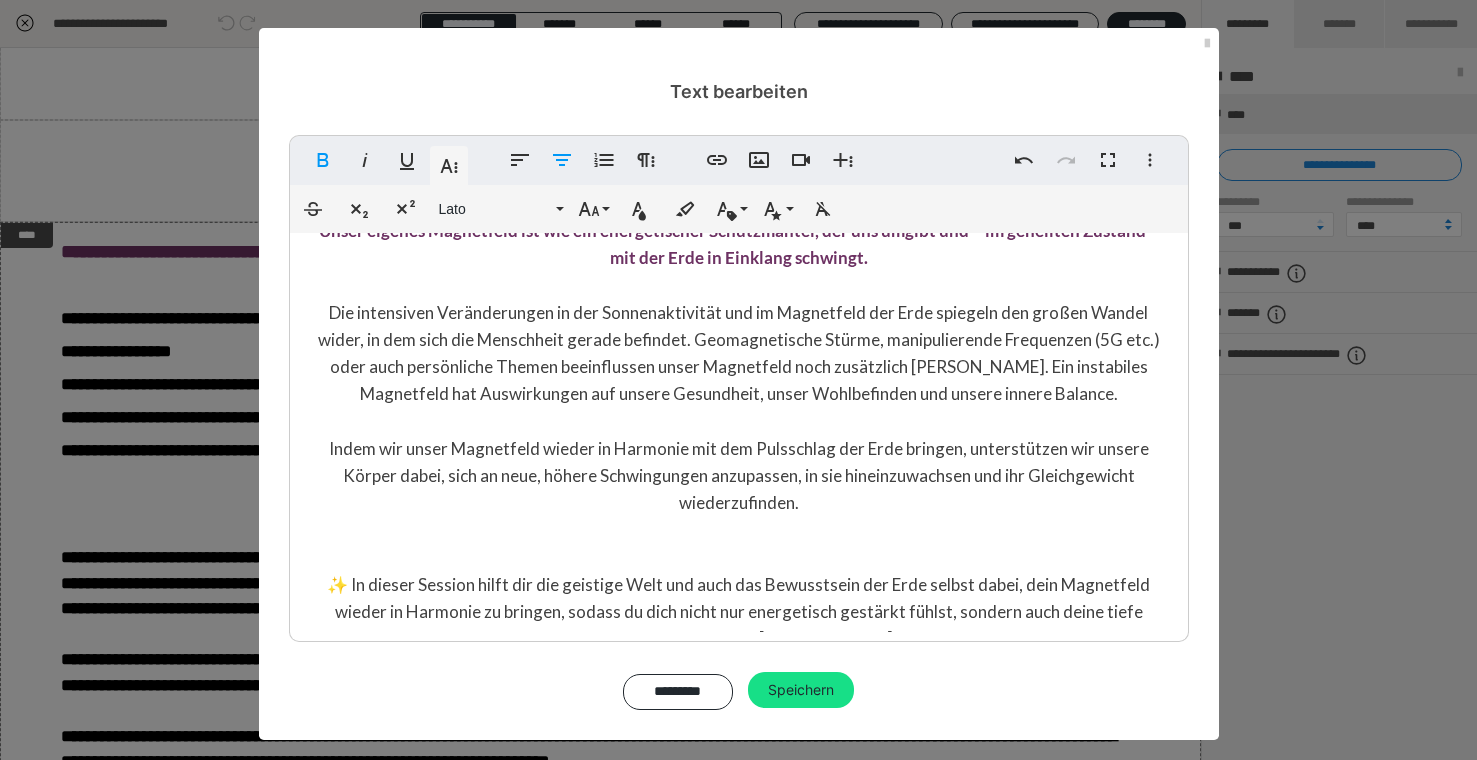 scroll, scrollTop: 322, scrollLeft: 0, axis: vertical 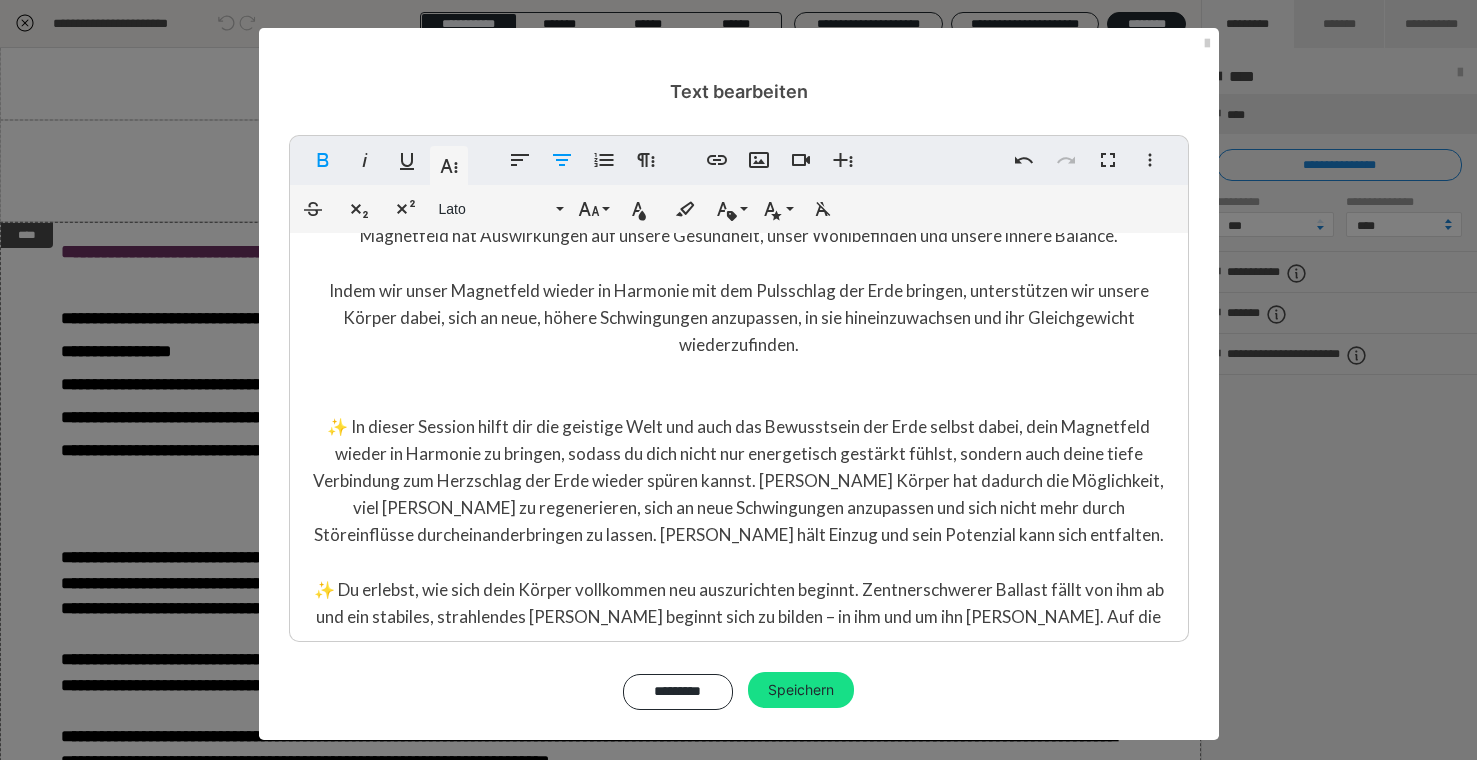 click on "In dieser Healing-Session tauchen wir in die Schwingung unseres eigenen magnetischen Feldes ein, um es mit dem Herzschlag der Erde wieder  in Einklang zu bringen . Ein ausgeglichenes Magnetfeld stärkt nicht nur unser Immunsystem und unser Wohlbefinden, sondern öffnet uns auch für die  heilenden Frequenzen , durch die die Erde uns trägt. Gemeinsam treten wir in Kontakt mit dem  Bewusstsein der Erde, ihren uralten Klängen und der [PERSON_NAME]-Frequenz , um dein körpereigenes Magnetfeld zu stärken und seine Heilkraft zu entfalten. Du bist Schwingung, Frequenz und Klang – und durch deinen Körper eng mit dem Herzschlag der Erde verbunden. Unser eigenes Magnetfeld ist wie ein energetischer Schutzmantel, der uns umgibt und – im geheilten Zustand – mit der Erde in Einklang schwingt.   Ich bin mir sicher, dass du diese körperliche Erleichterung und Kräftigung [PERSON_NAME] spüren wirst  – freue dich drauf …. und mache es dir bequem  😉" at bounding box center (739, 463) 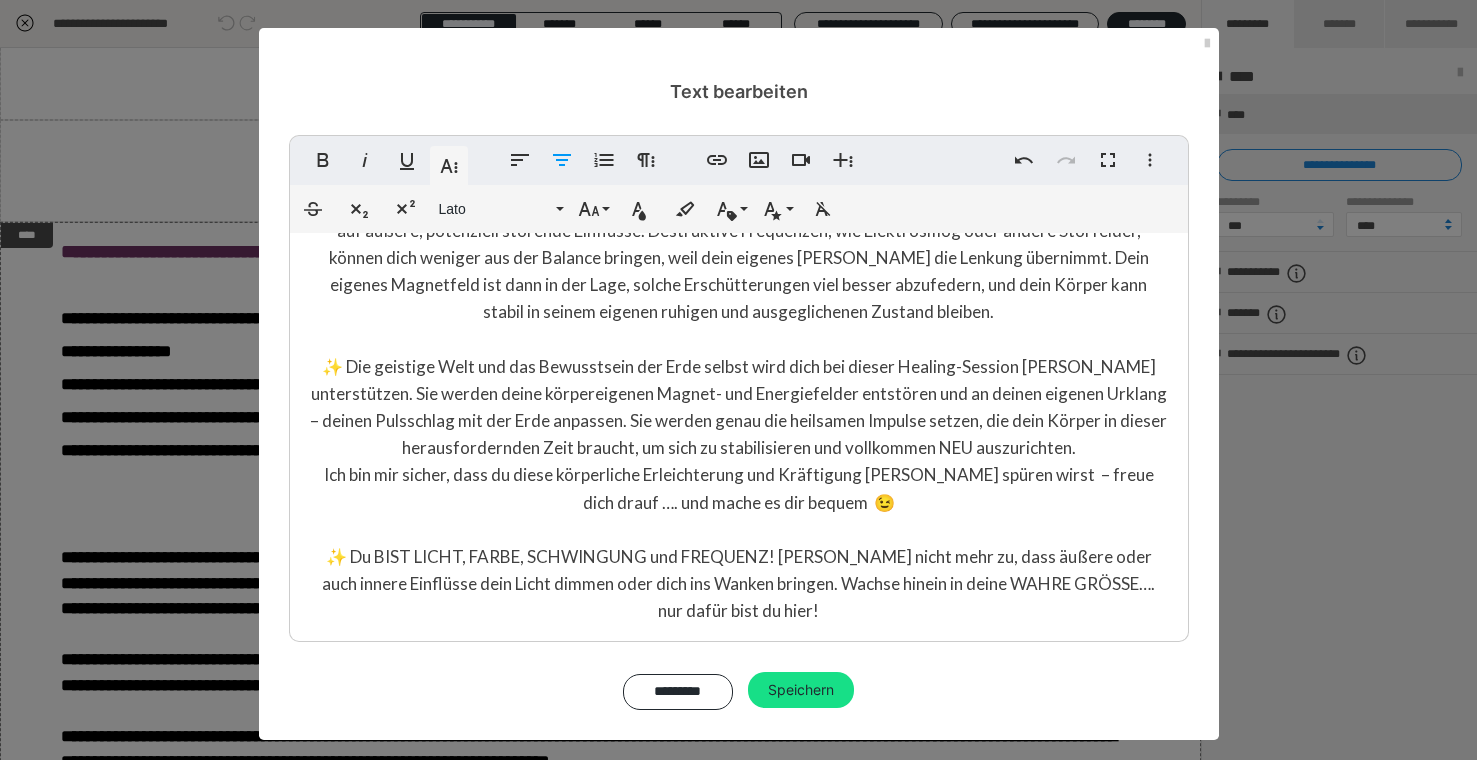 scroll, scrollTop: 981, scrollLeft: 0, axis: vertical 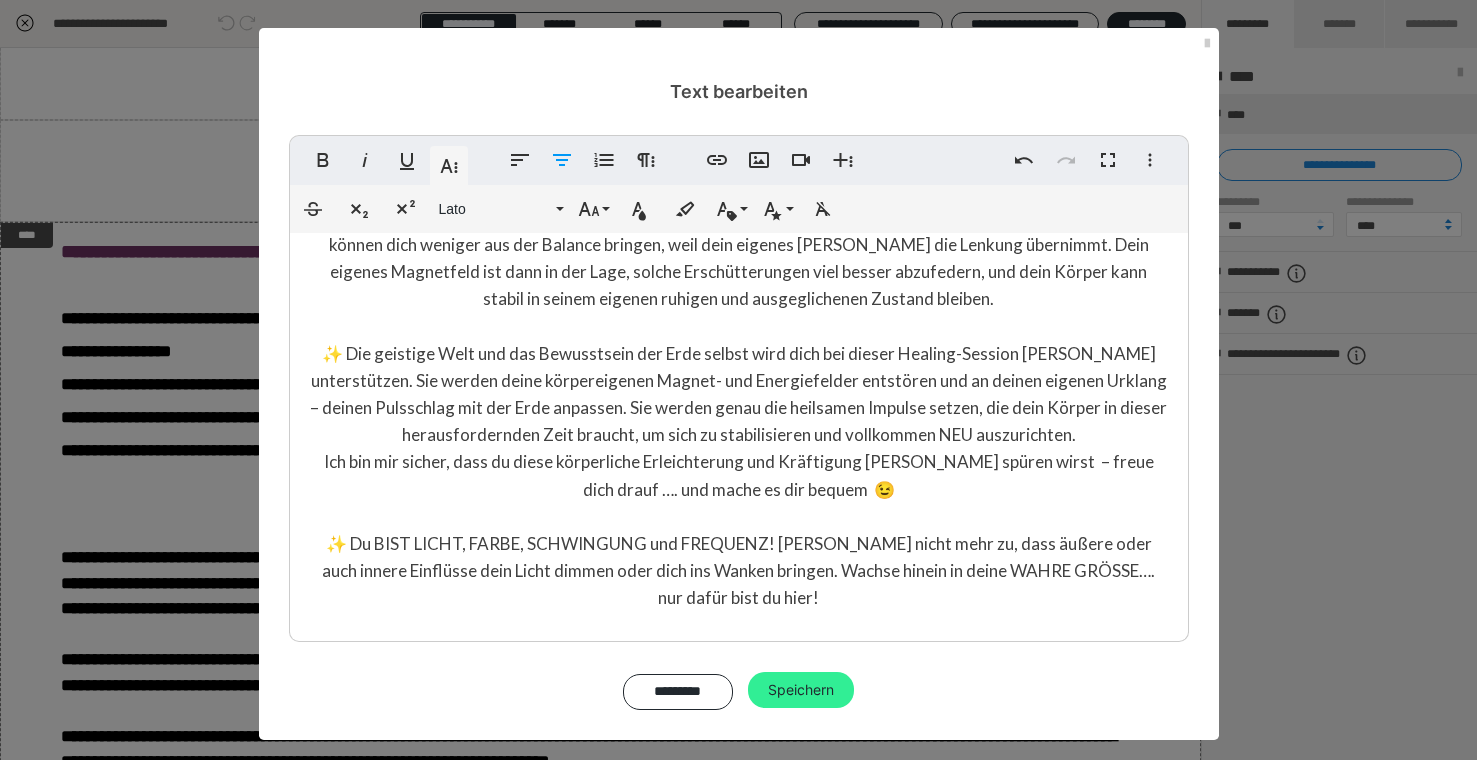 click on "Speichern" at bounding box center (801, 690) 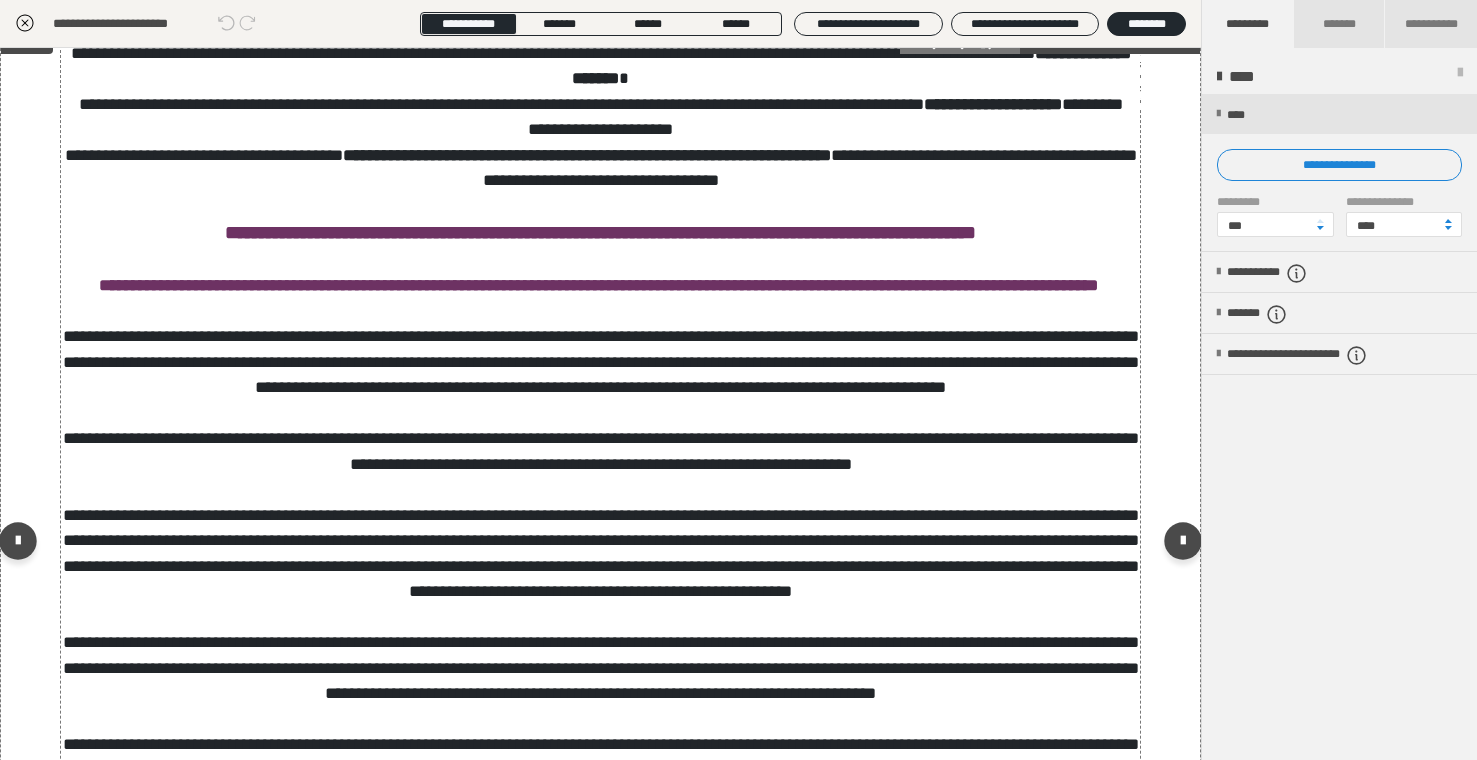 scroll, scrollTop: 479, scrollLeft: 0, axis: vertical 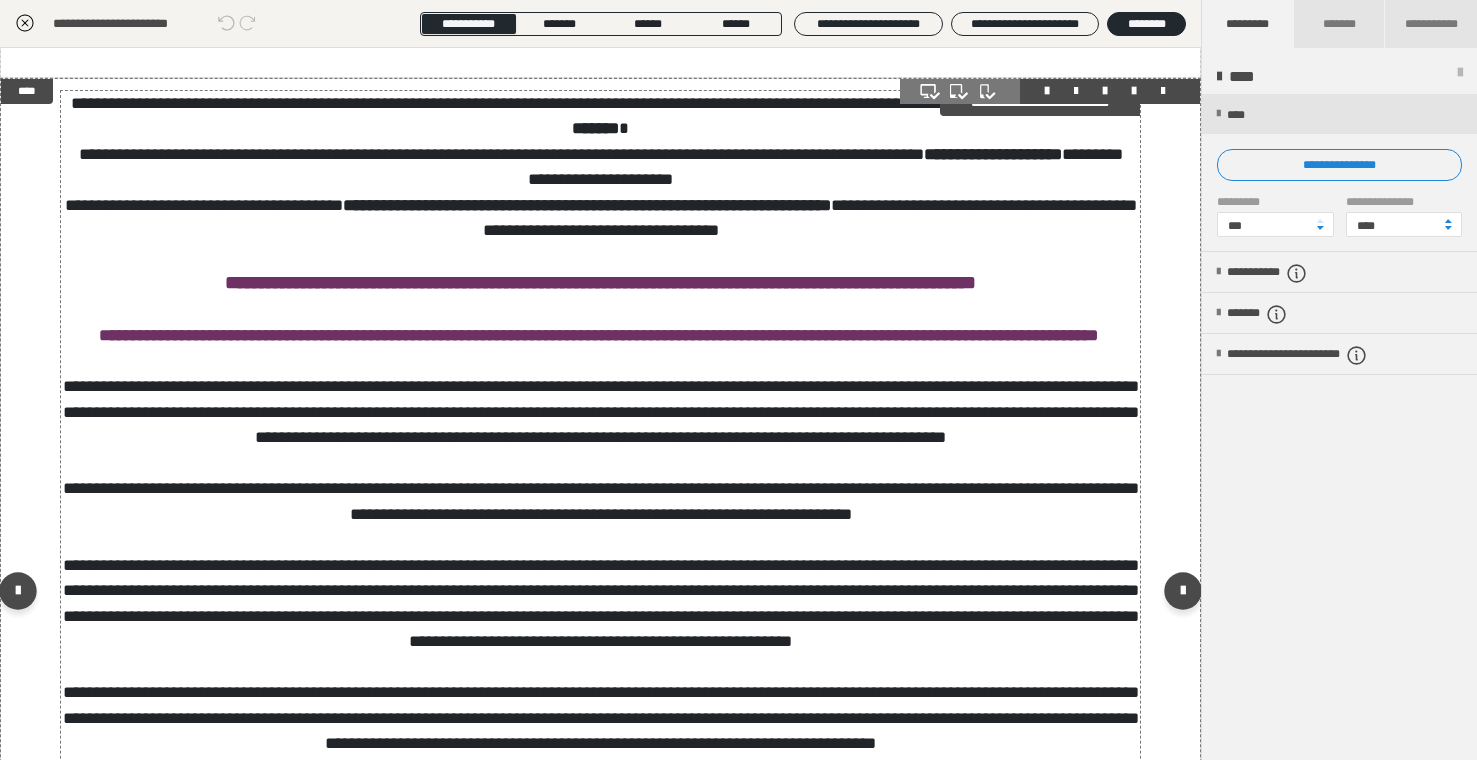 click on "**********" at bounding box center [601, 167] 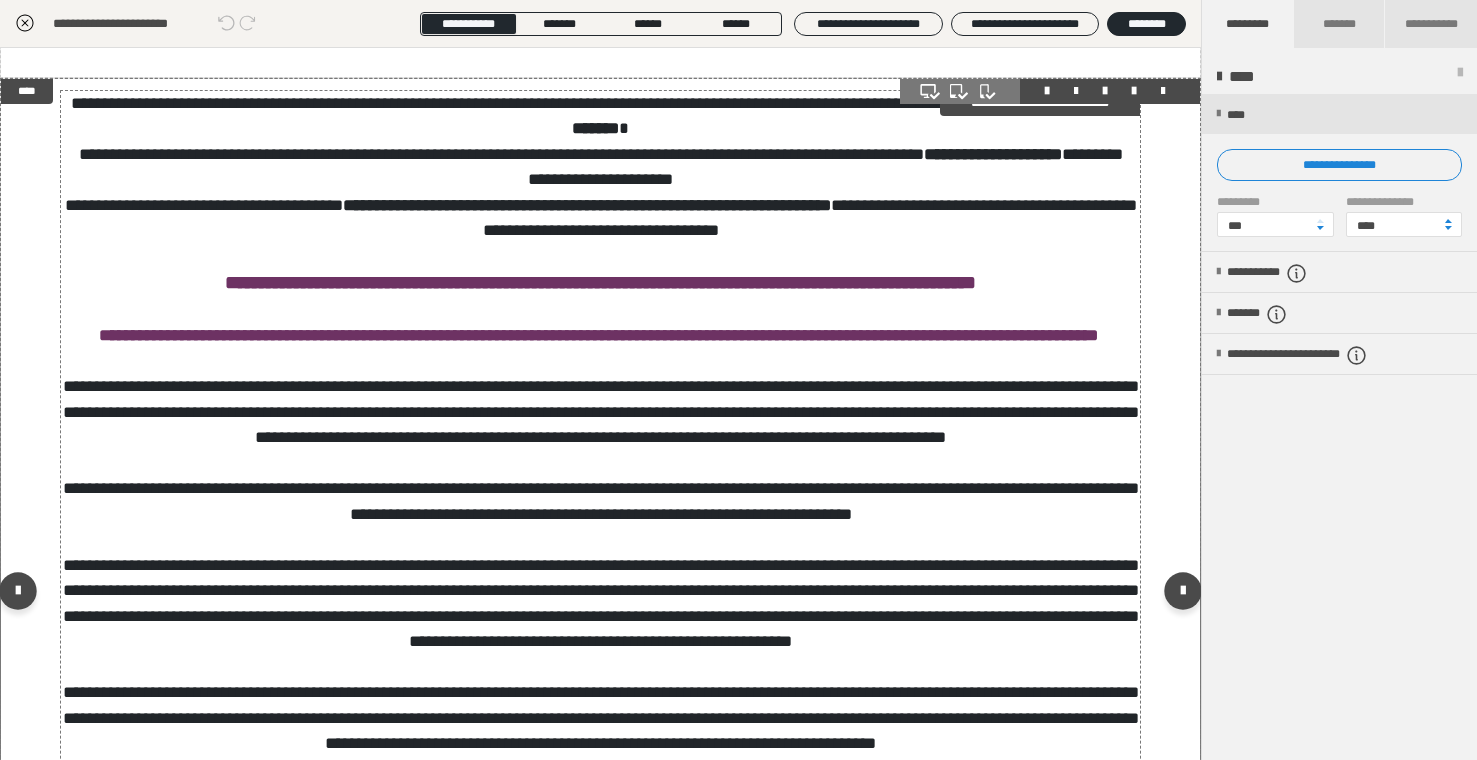 click on "**********" at bounding box center [601, 167] 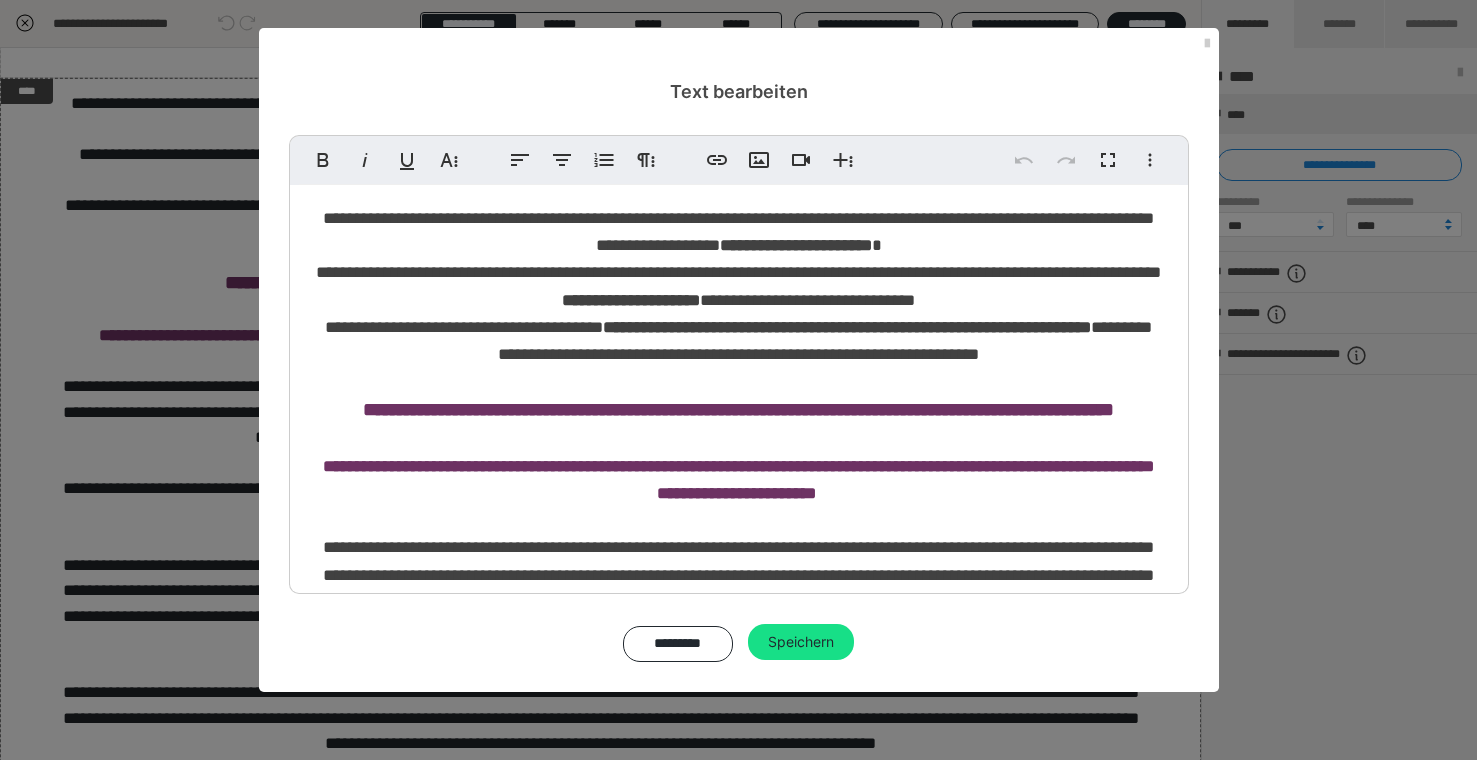 click on "**********" at bounding box center (738, 286) 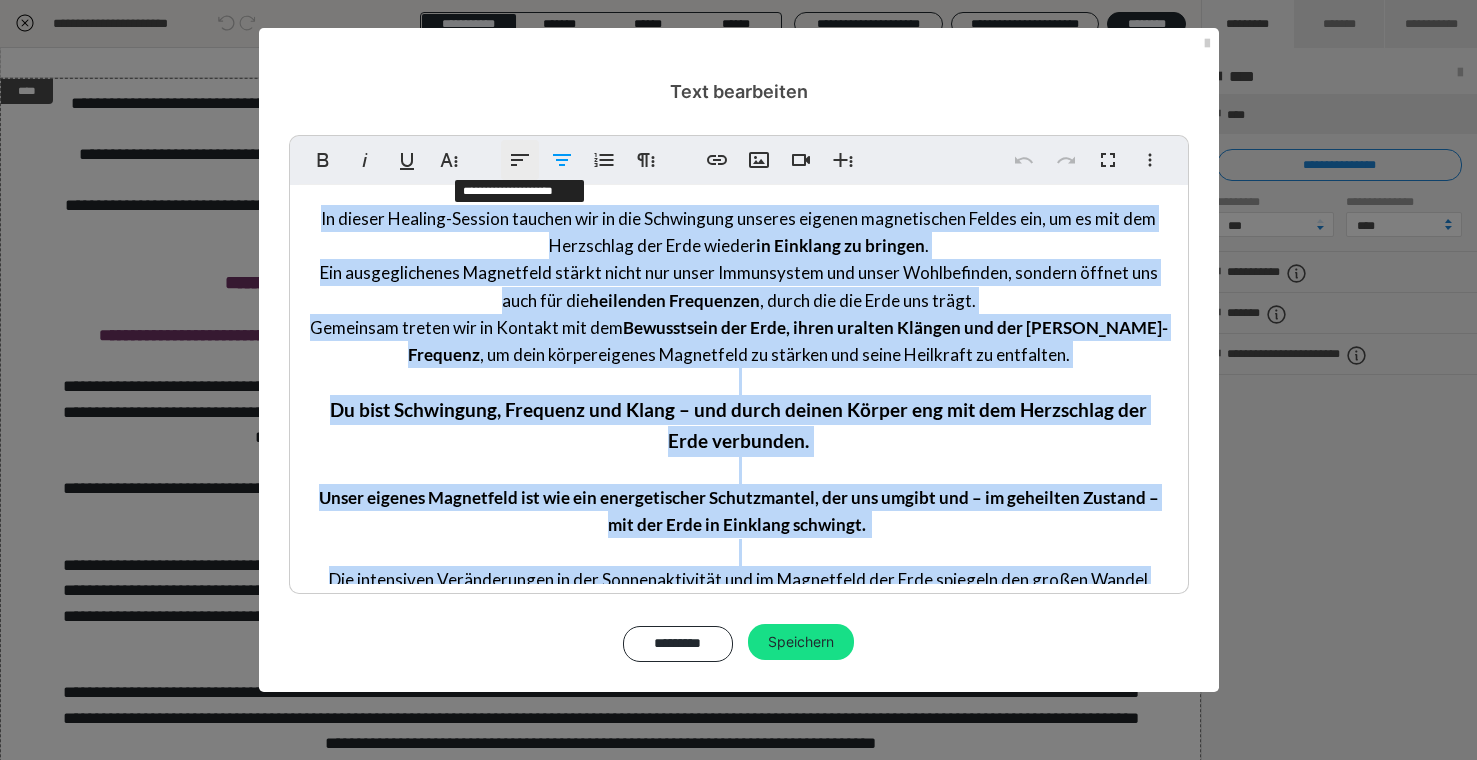 click 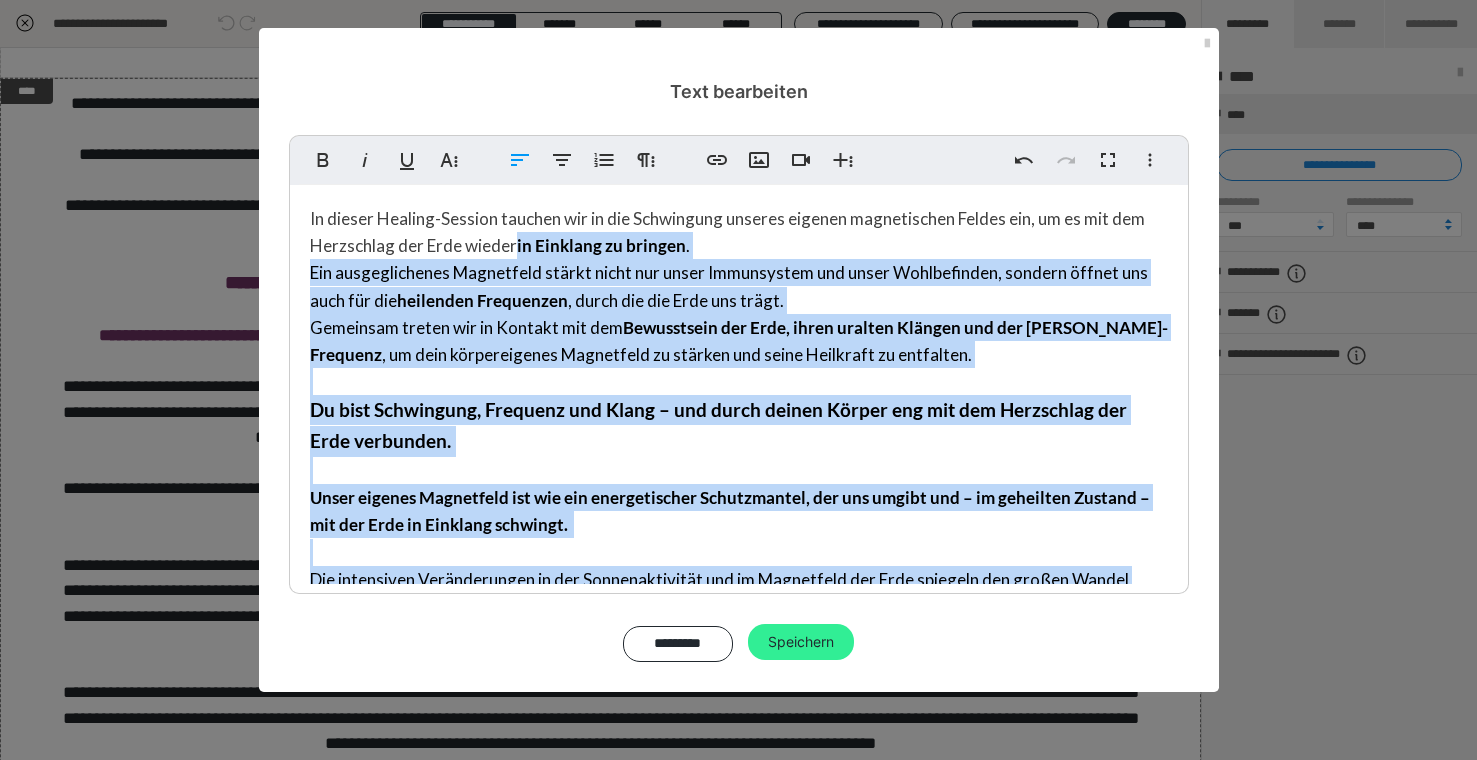 click on "Speichern" at bounding box center [801, 642] 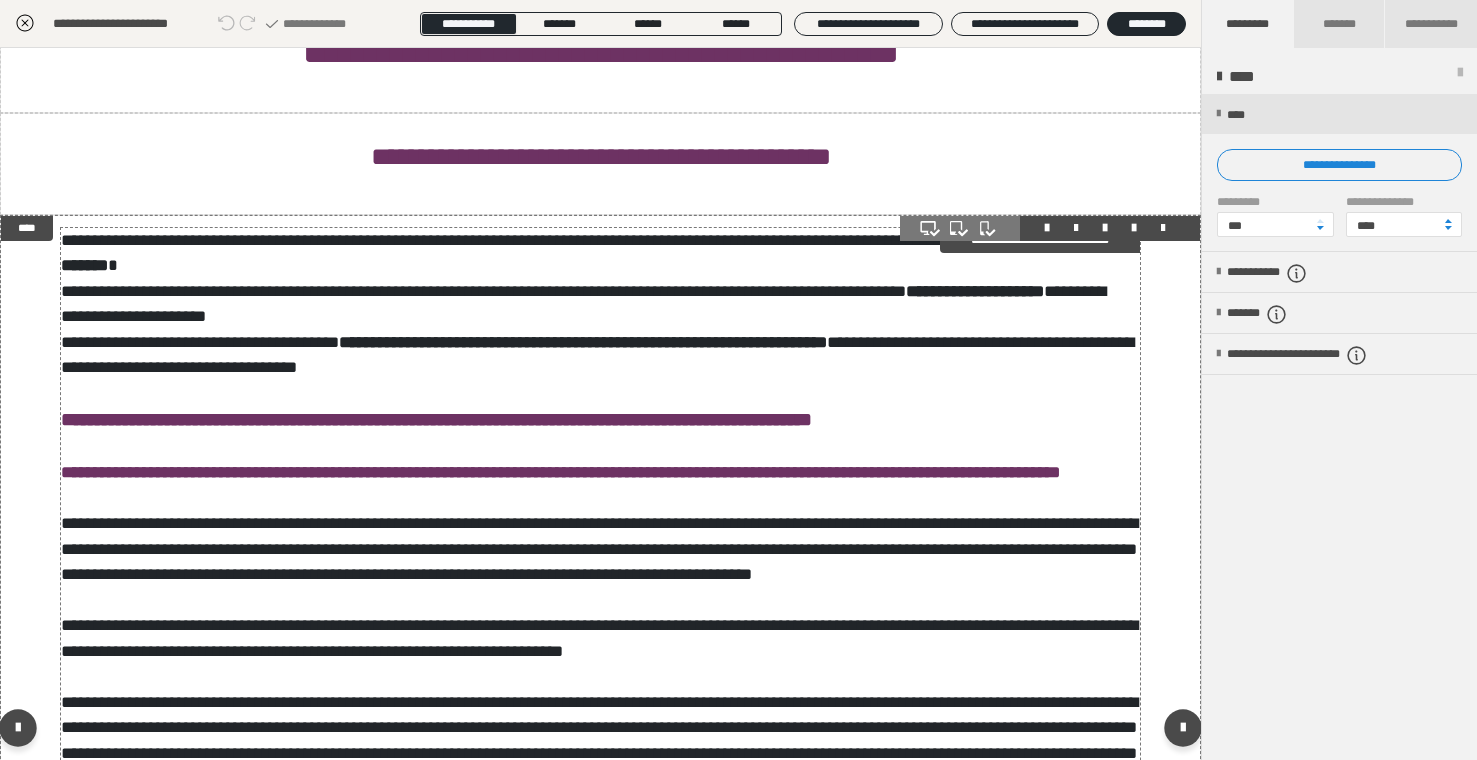 scroll, scrollTop: 273, scrollLeft: 0, axis: vertical 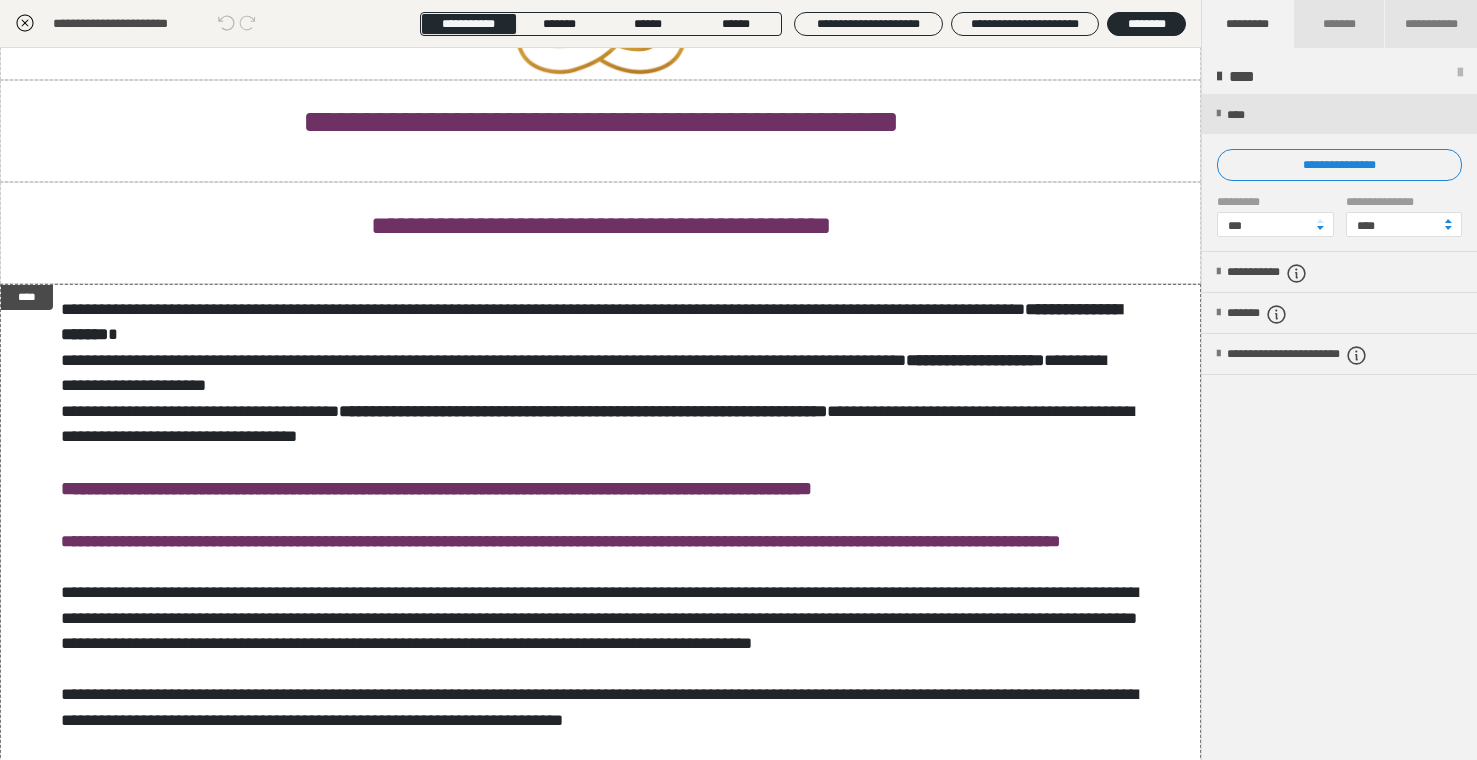 click 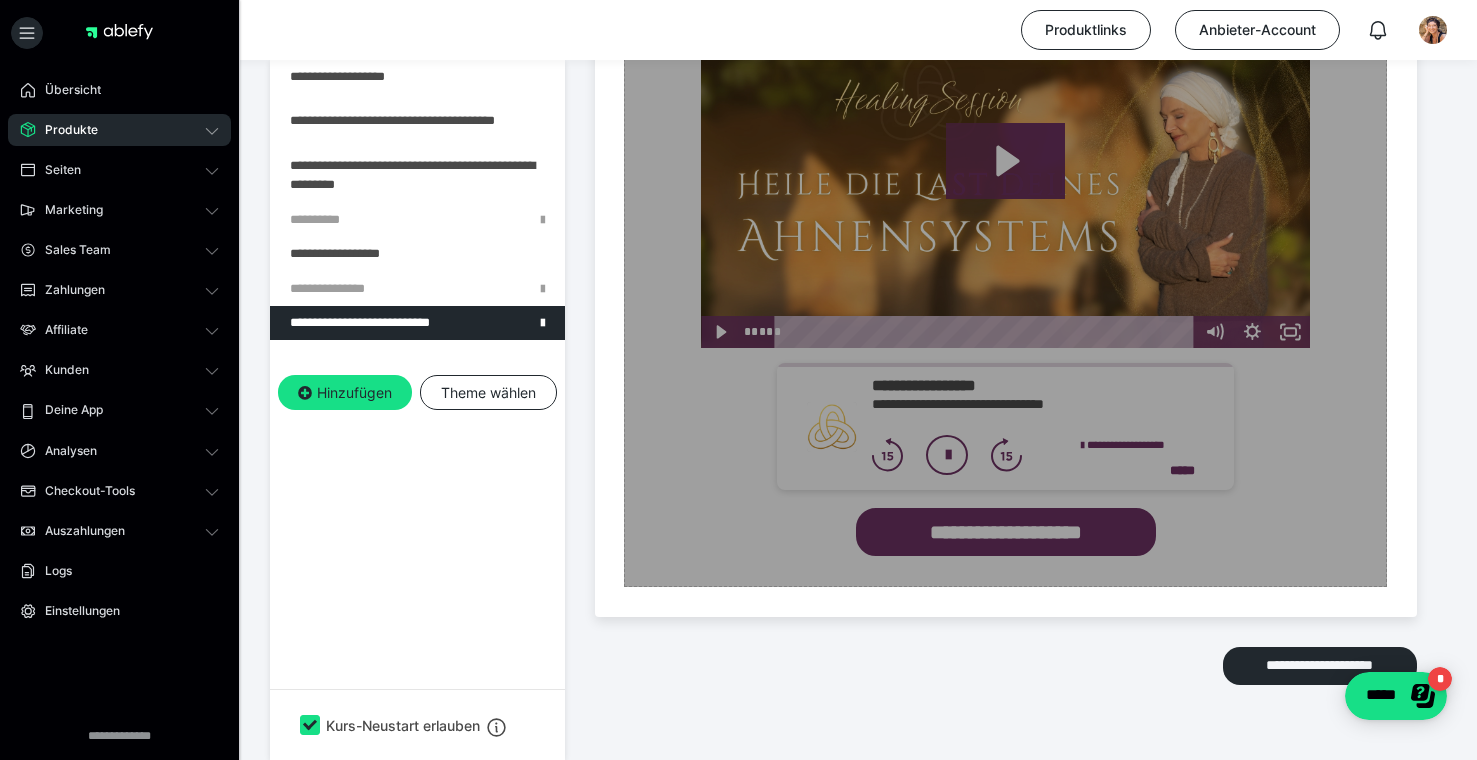 scroll, scrollTop: 2267, scrollLeft: 0, axis: vertical 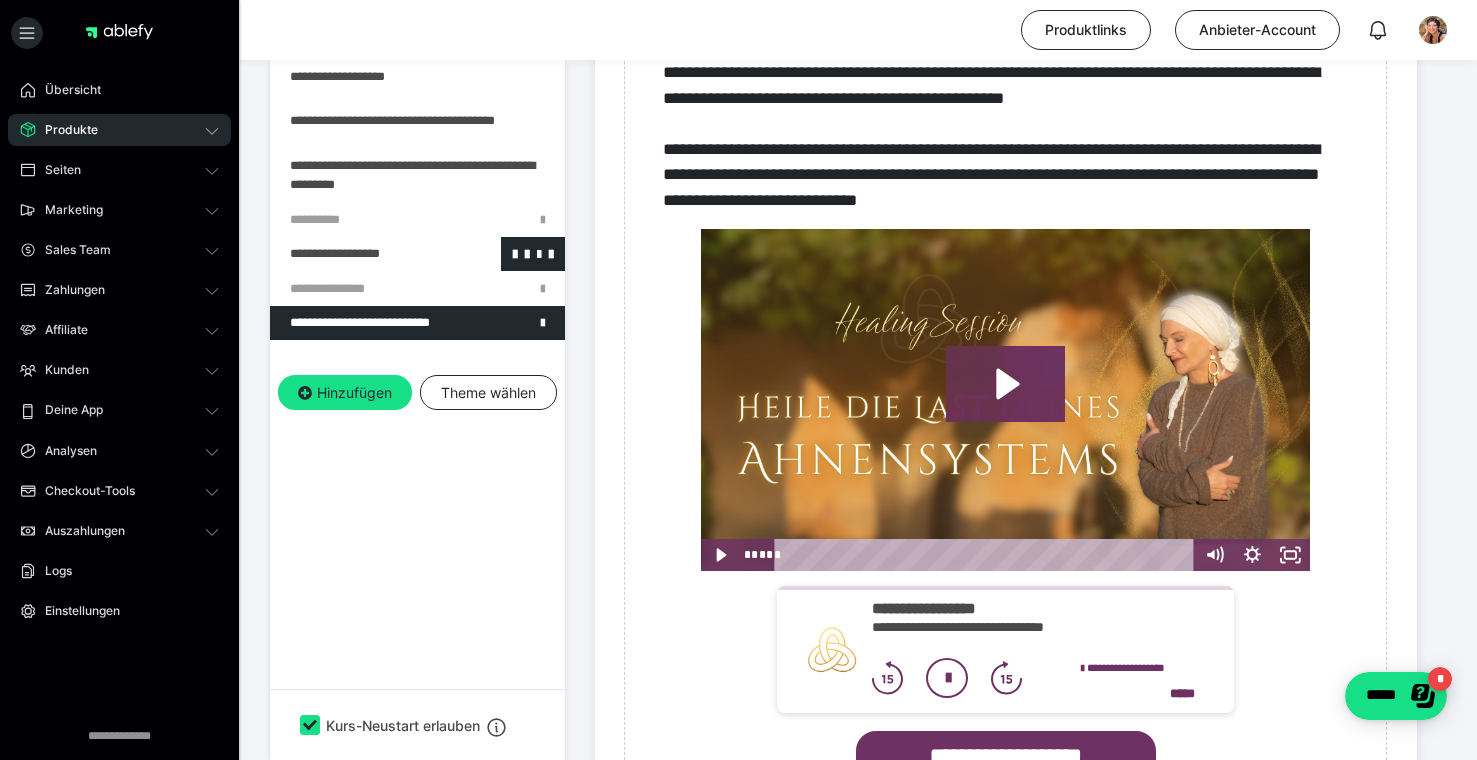 click at bounding box center [365, 254] 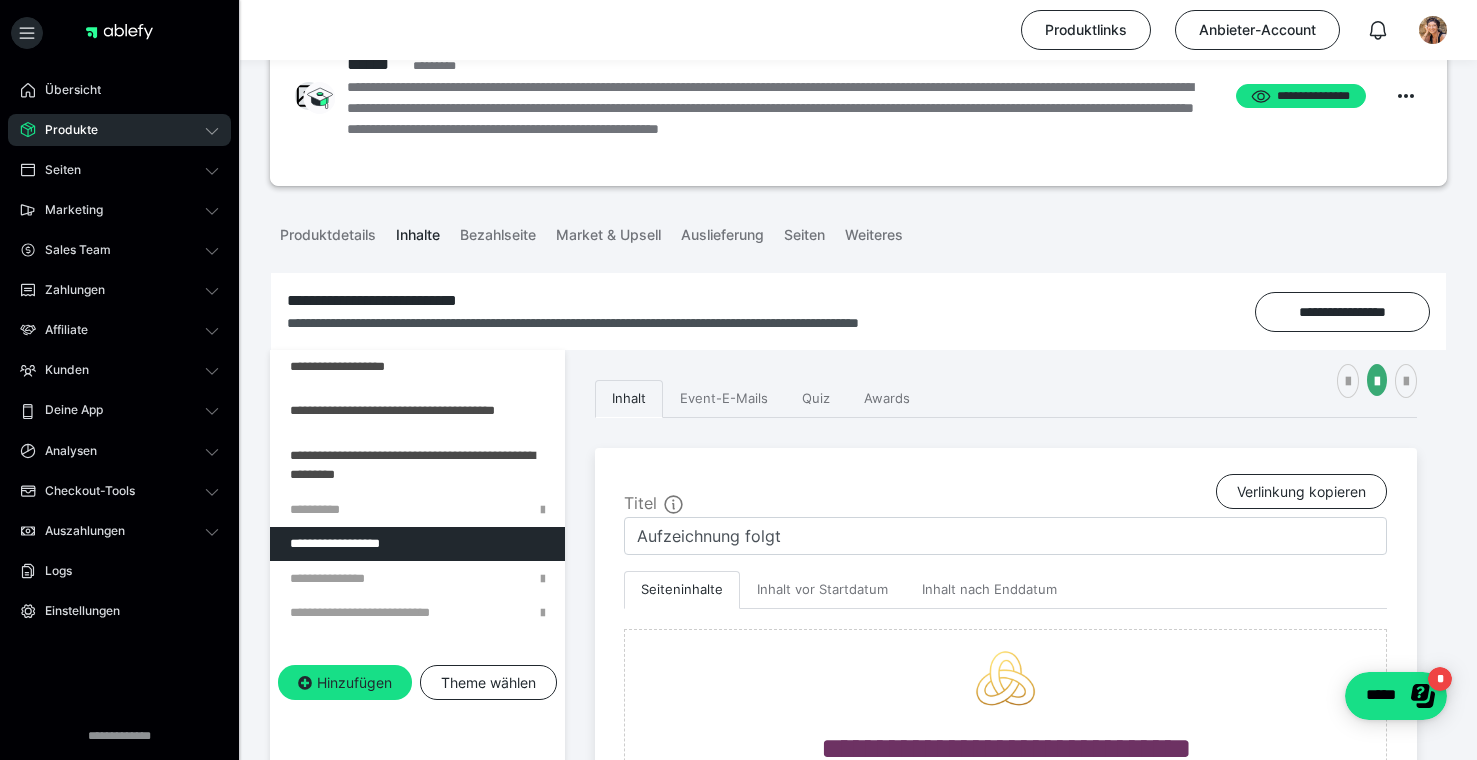 scroll, scrollTop: 33, scrollLeft: 0, axis: vertical 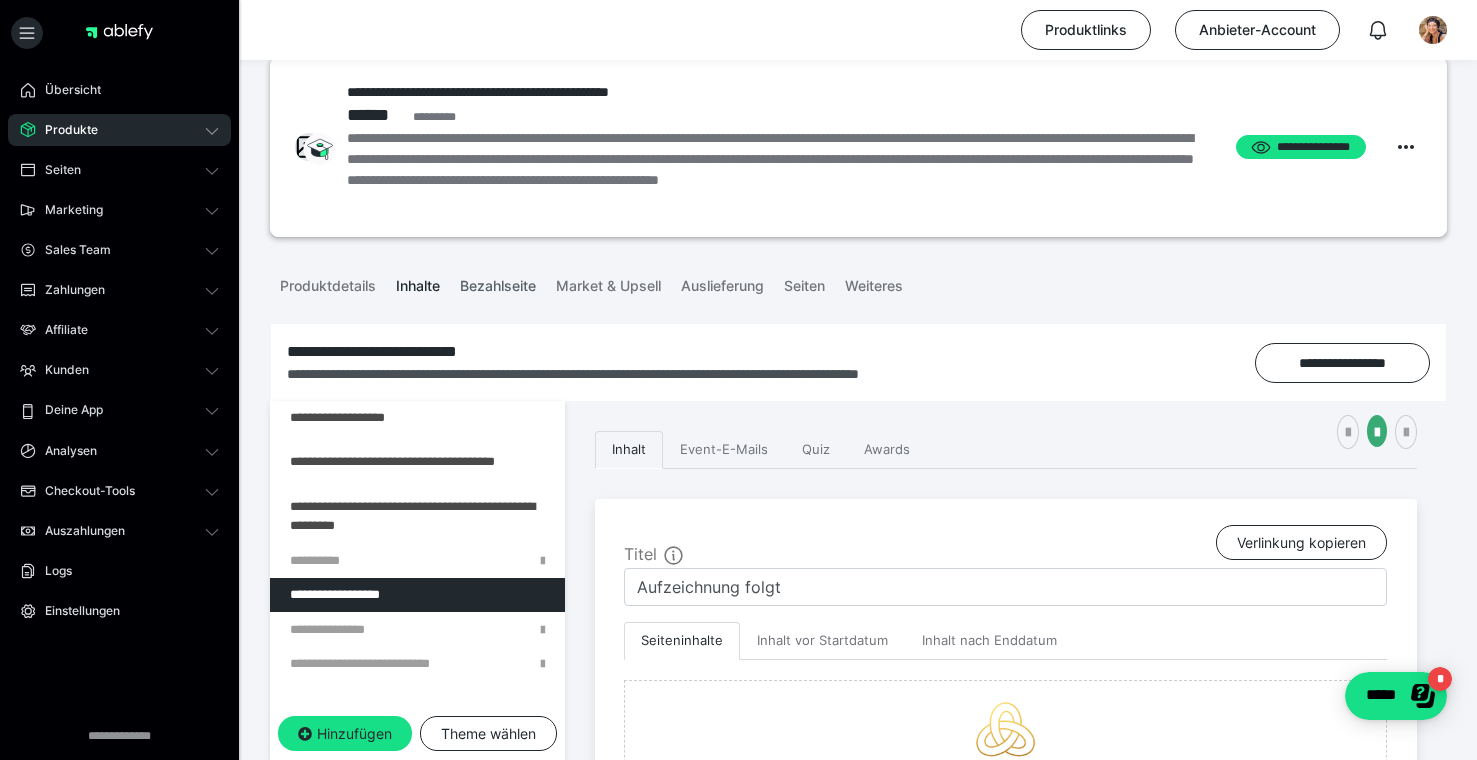 click on "Bezahlseite" at bounding box center [498, 282] 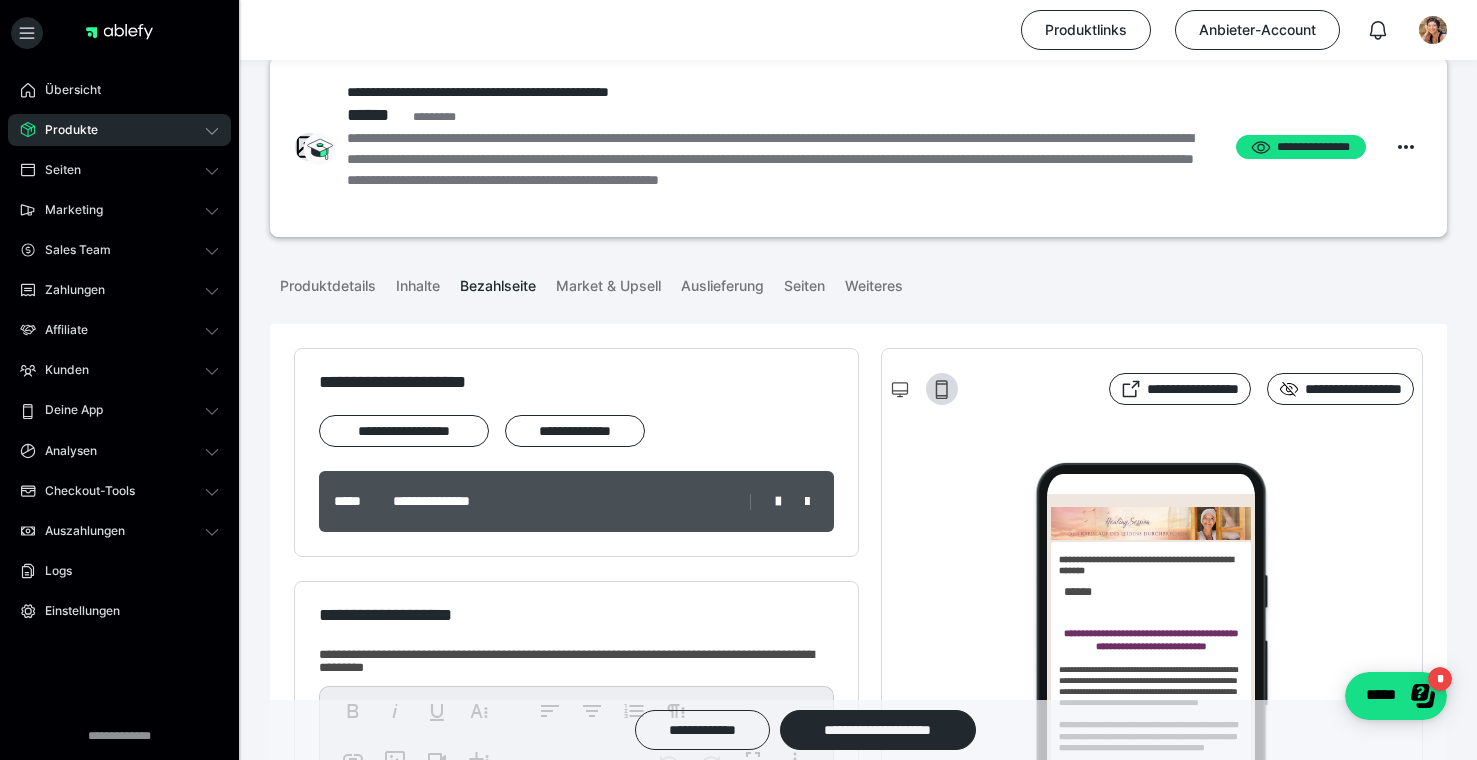 scroll, scrollTop: 0, scrollLeft: 0, axis: both 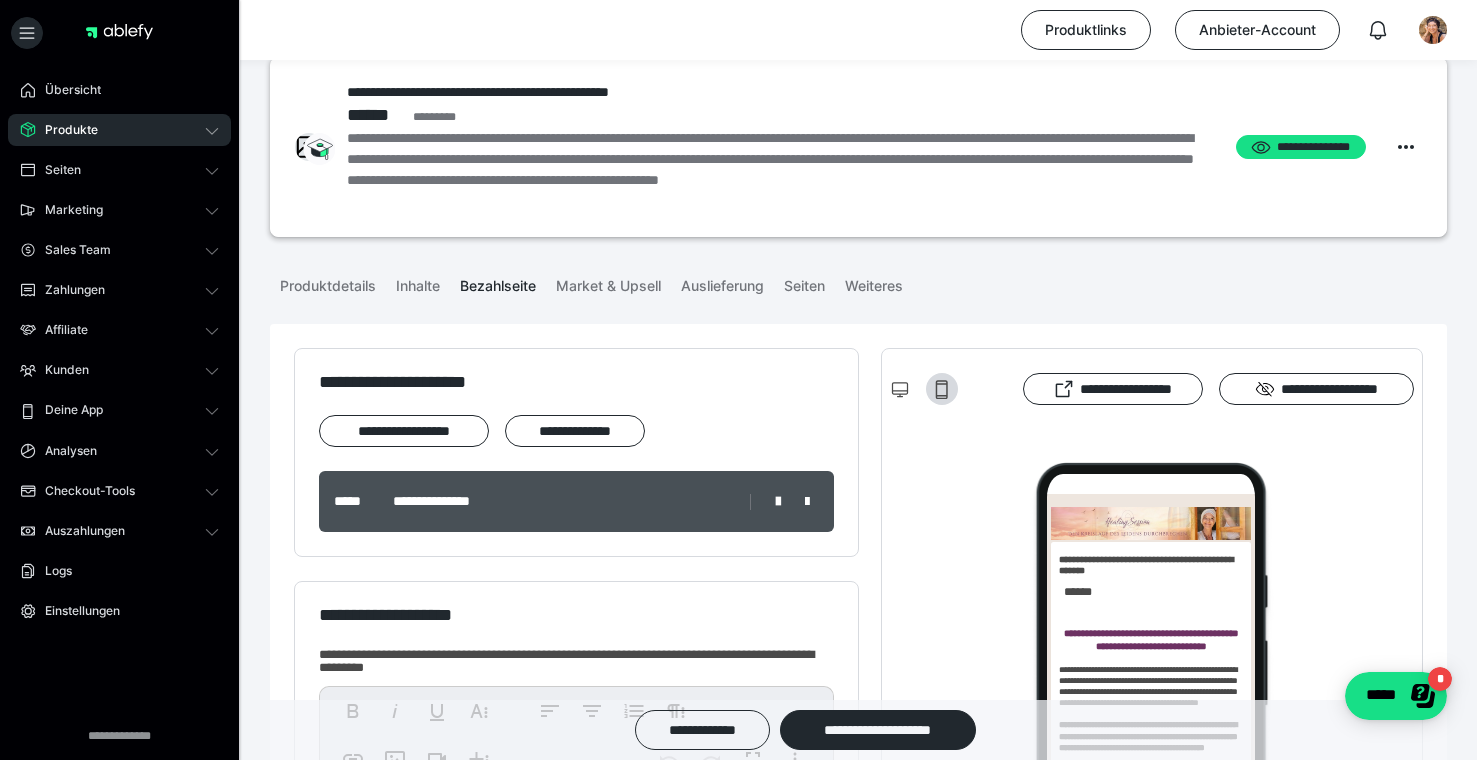 click on "**********" at bounding box center [858, 2356] 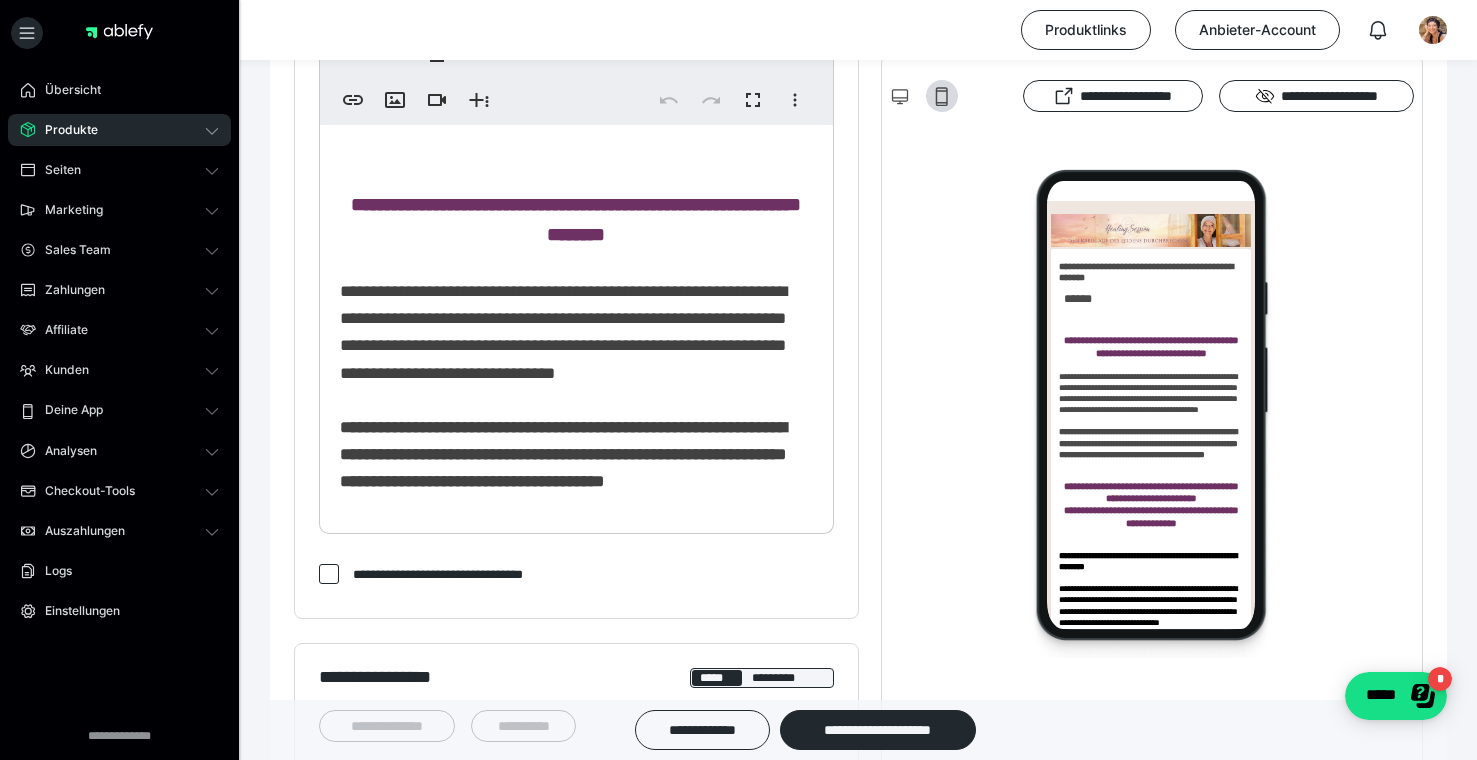 scroll, scrollTop: 701, scrollLeft: 0, axis: vertical 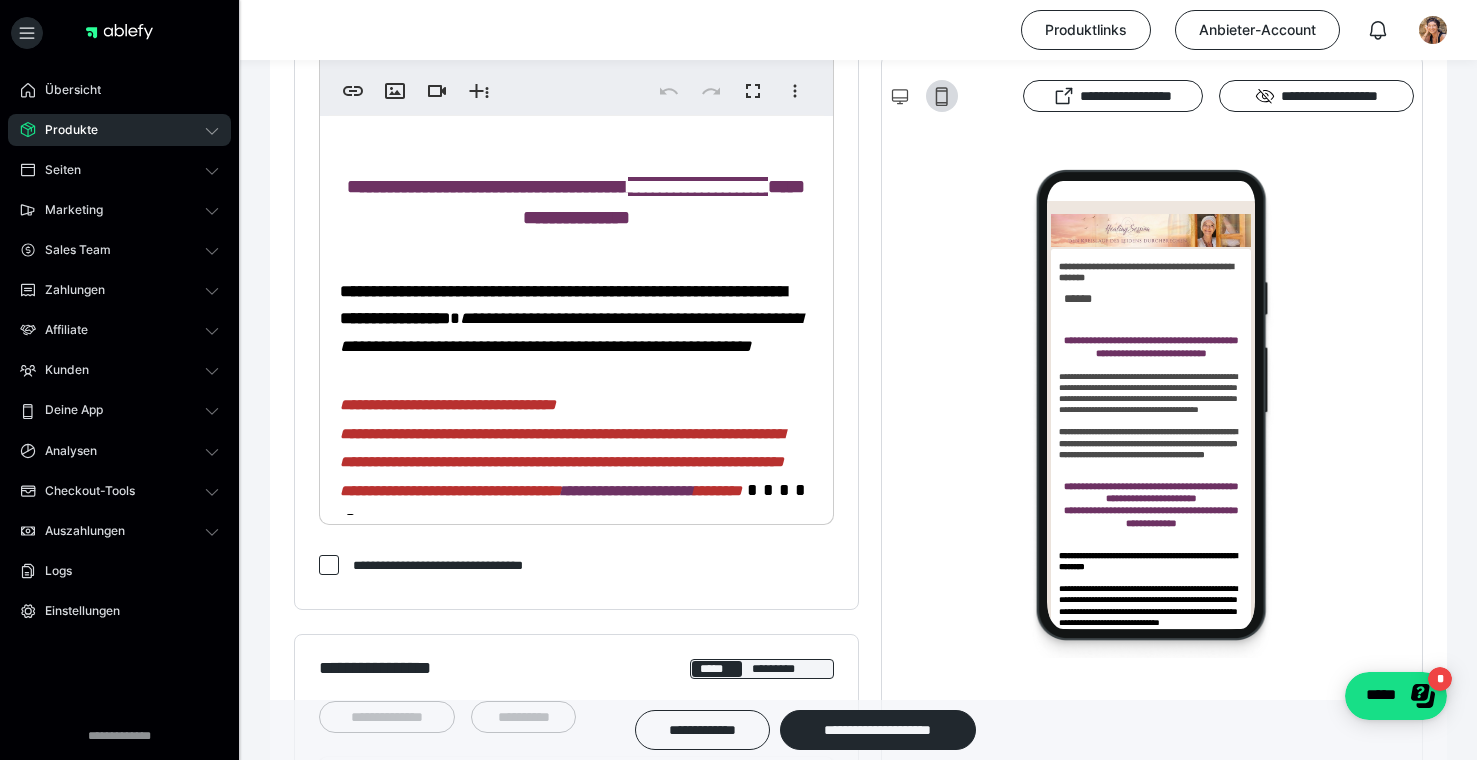 click on "**********" at bounding box center [487, 186] 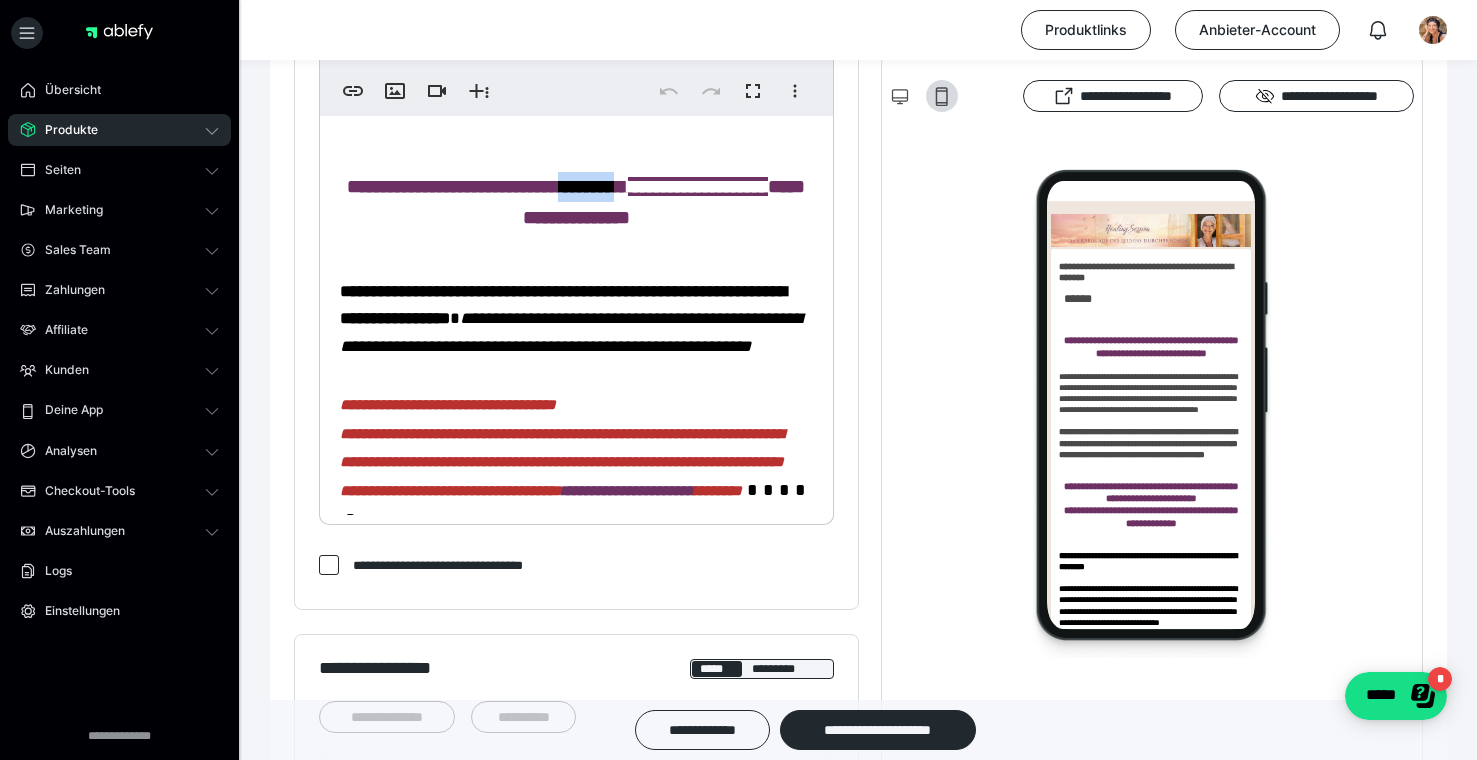 click on "**********" at bounding box center (487, 186) 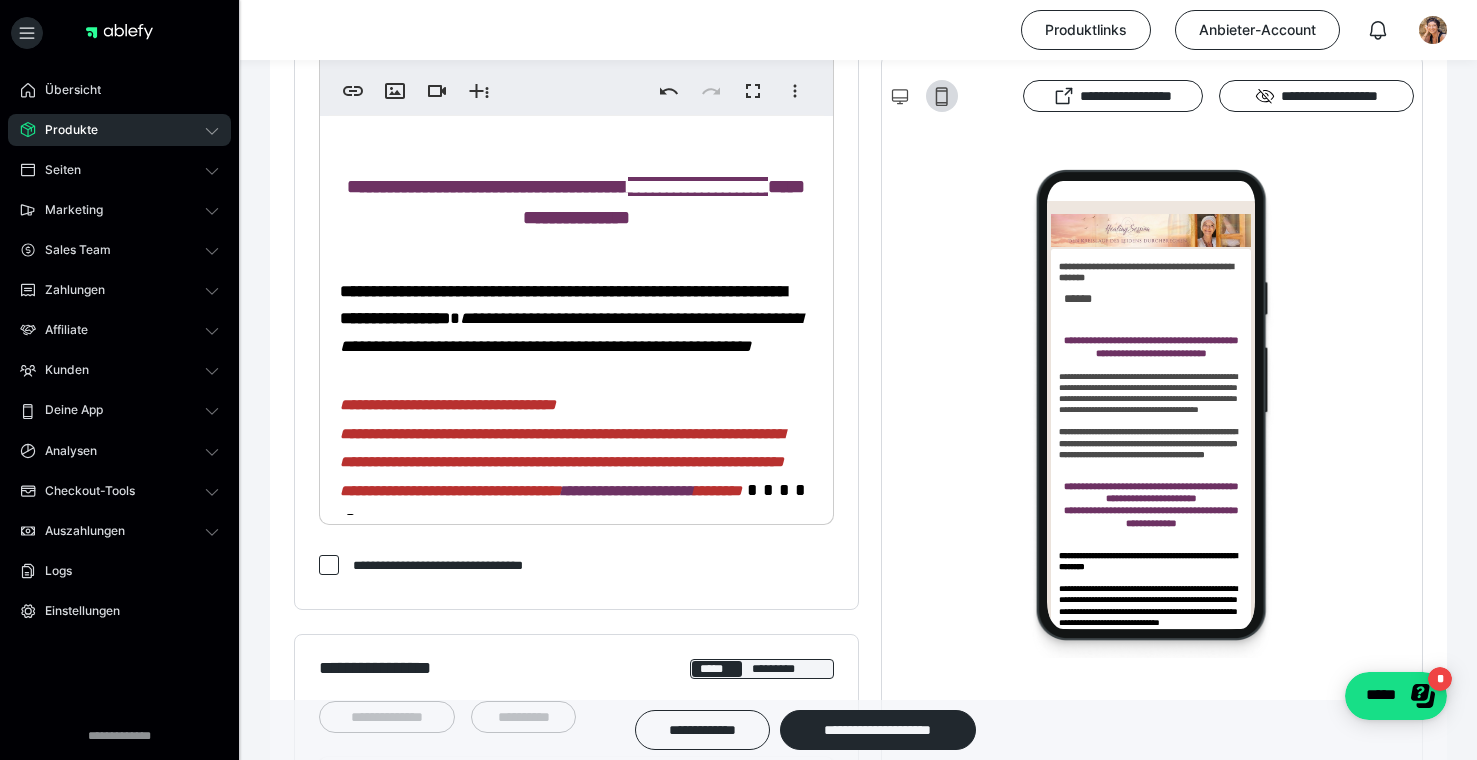 click on "**********" at bounding box center [698, 186] 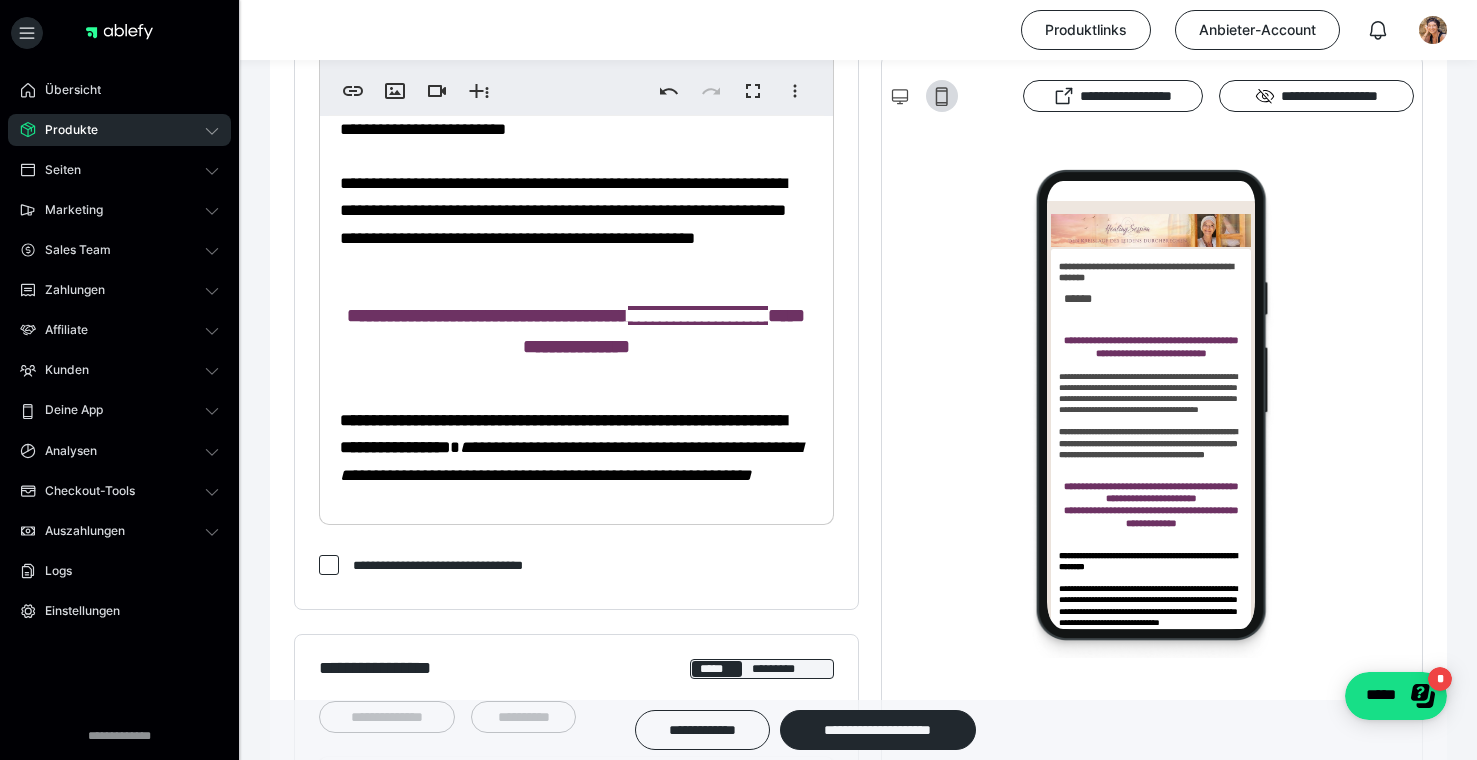 scroll, scrollTop: 1391, scrollLeft: 0, axis: vertical 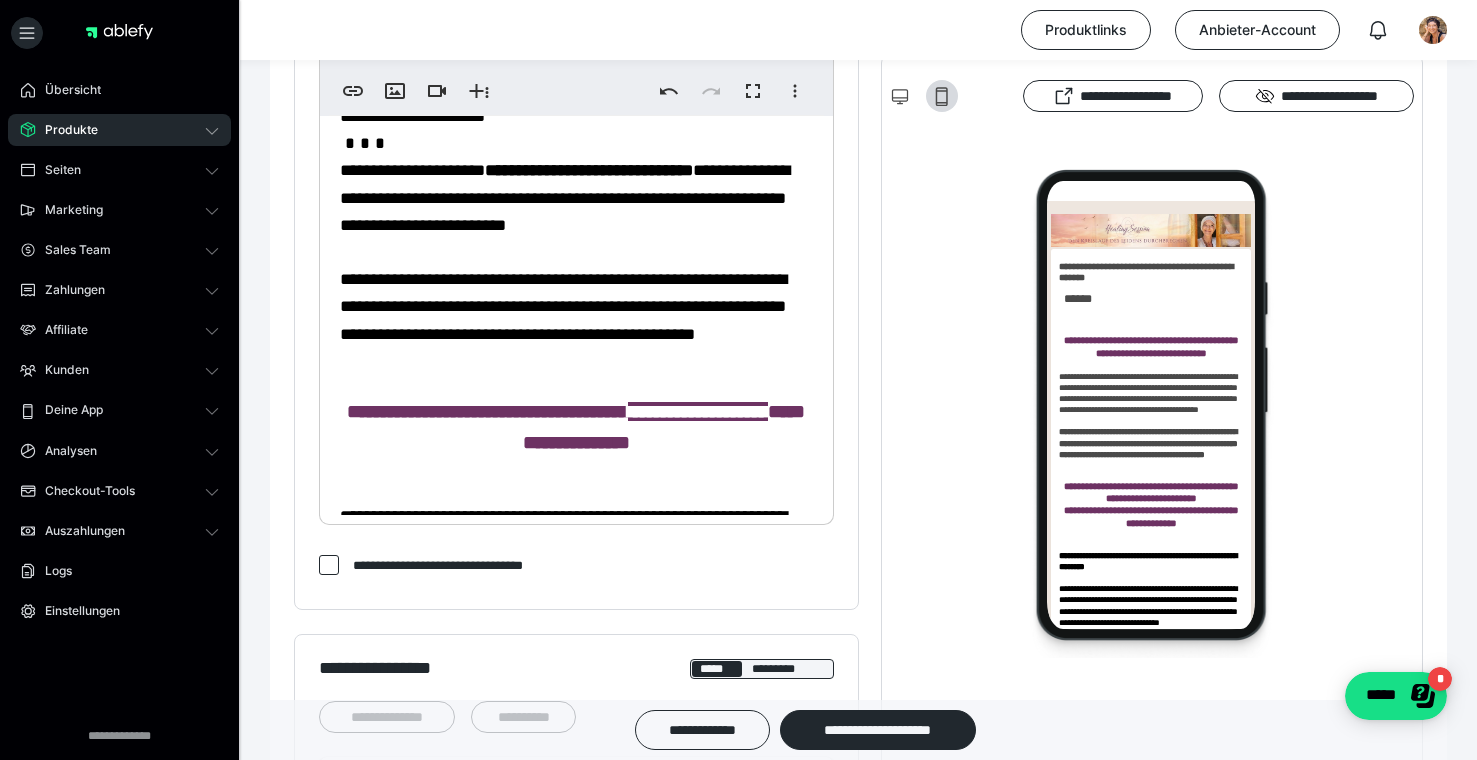 click on "**********" at bounding box center [576, -196] 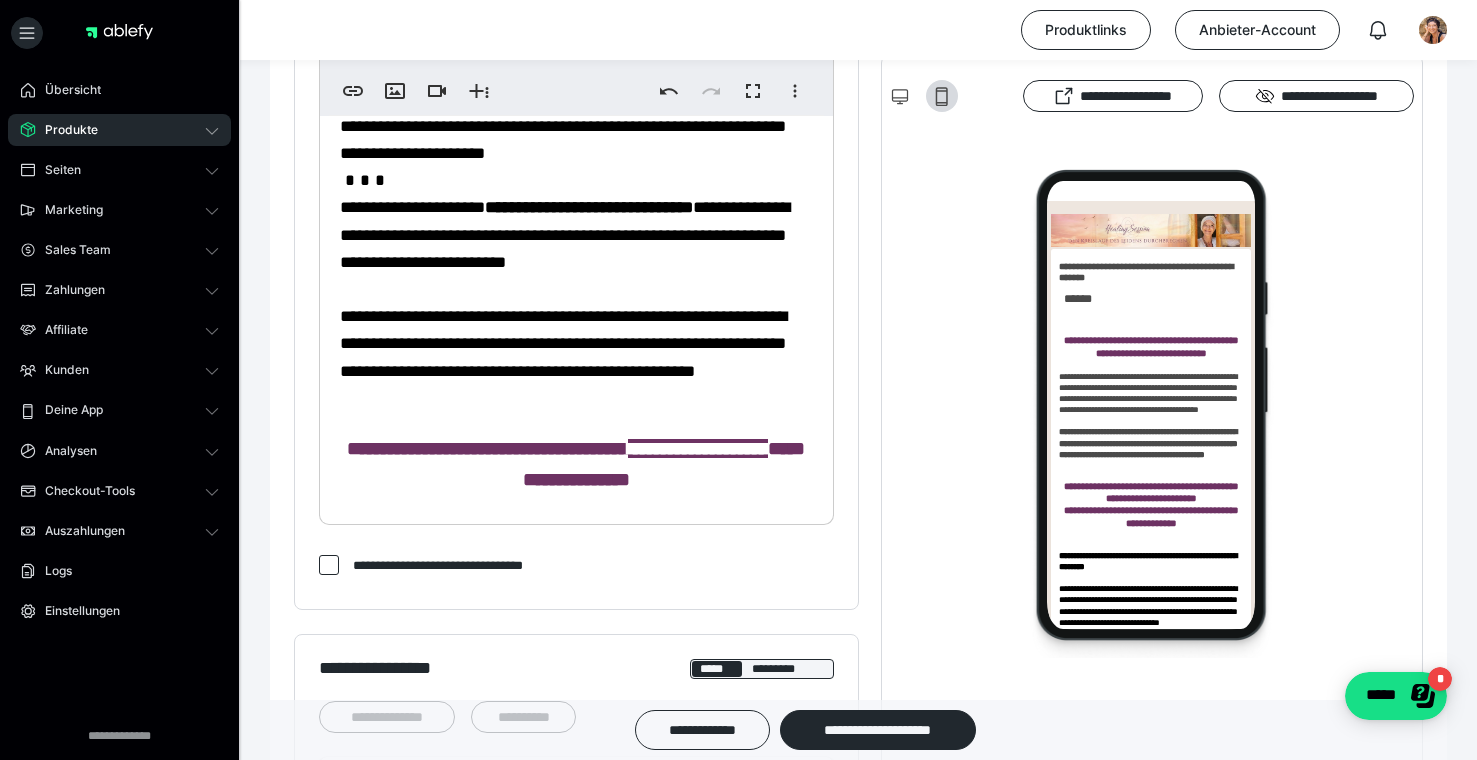 scroll, scrollTop: 1350, scrollLeft: 0, axis: vertical 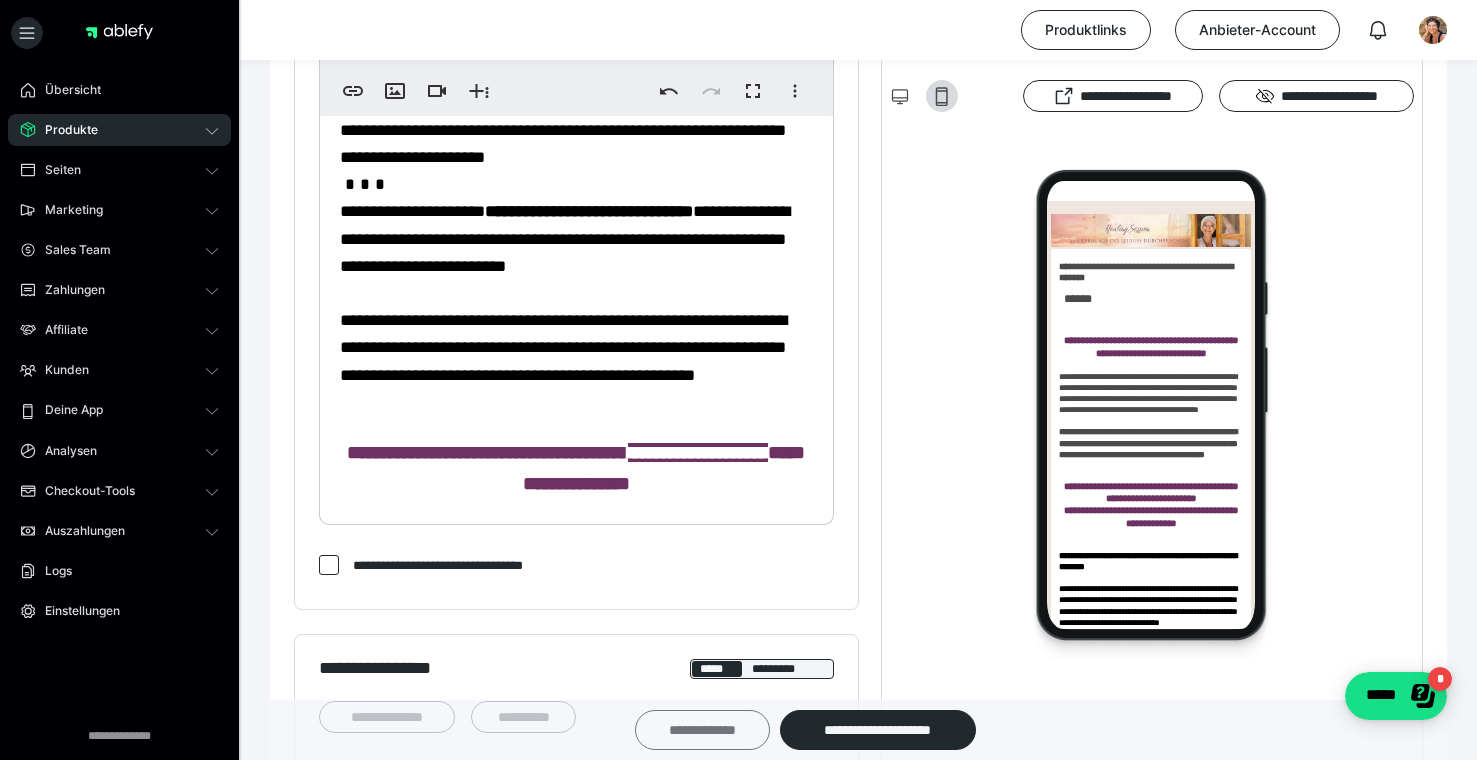 click on "**********" at bounding box center (702, 730) 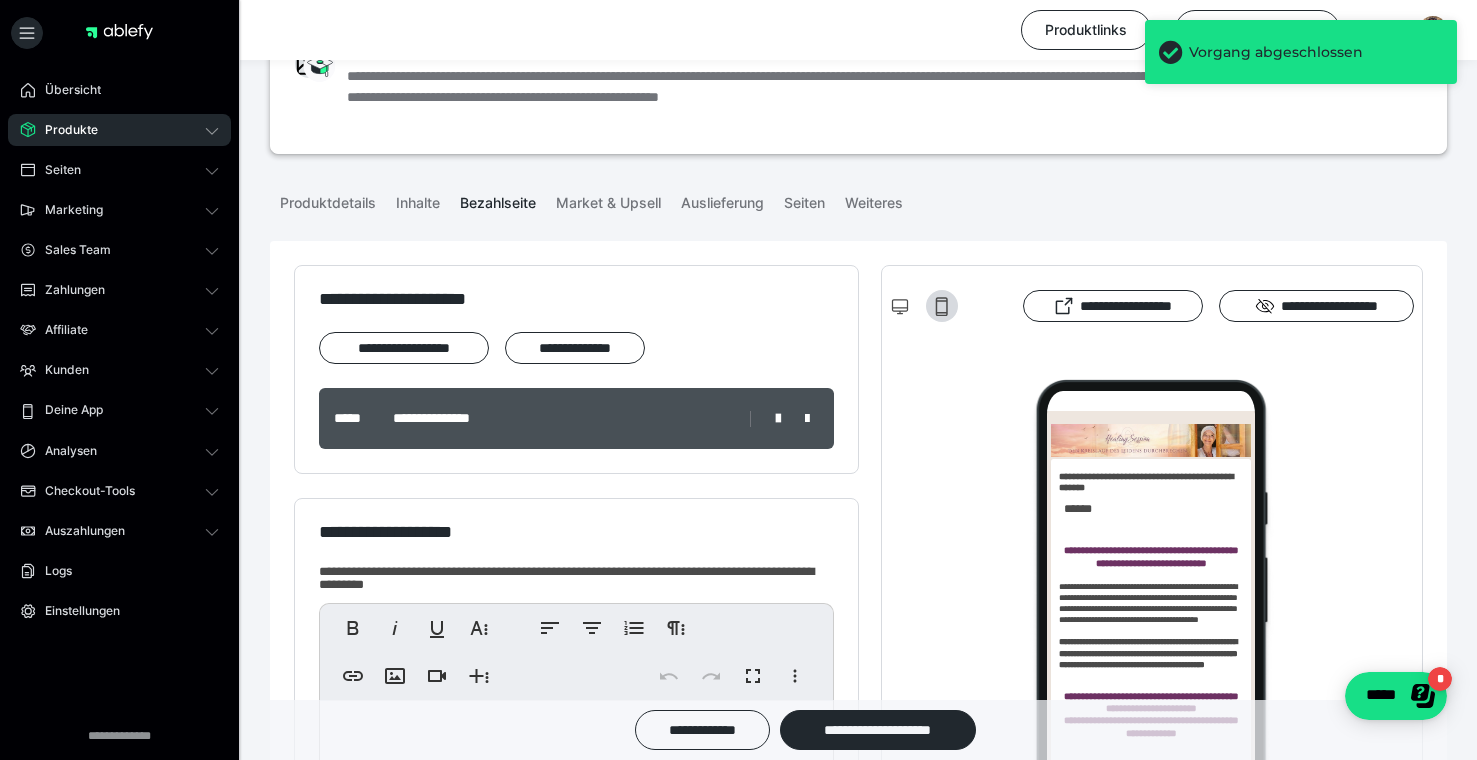 scroll, scrollTop: 0, scrollLeft: 0, axis: both 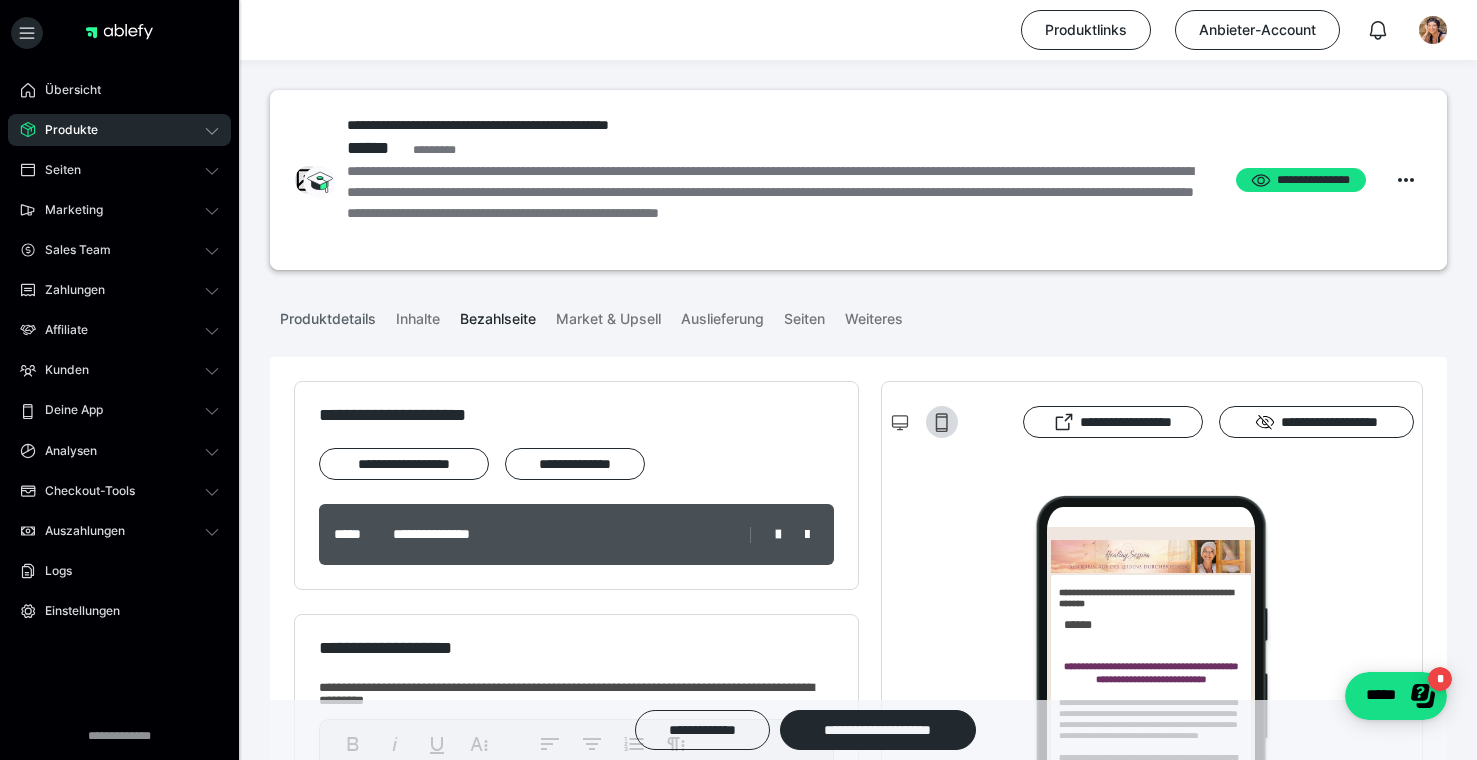 click on "Produktdetails" at bounding box center [328, 315] 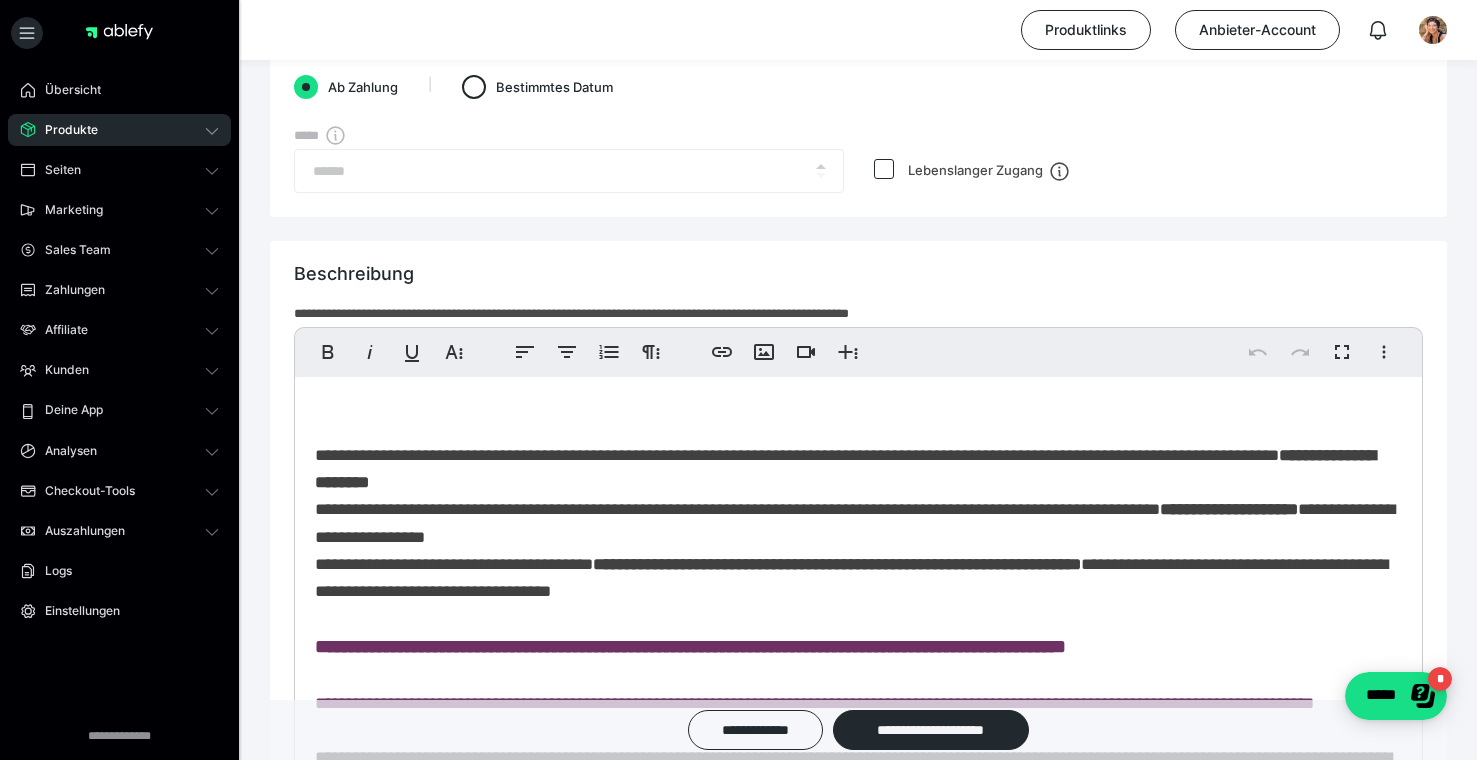 scroll, scrollTop: 1143, scrollLeft: 0, axis: vertical 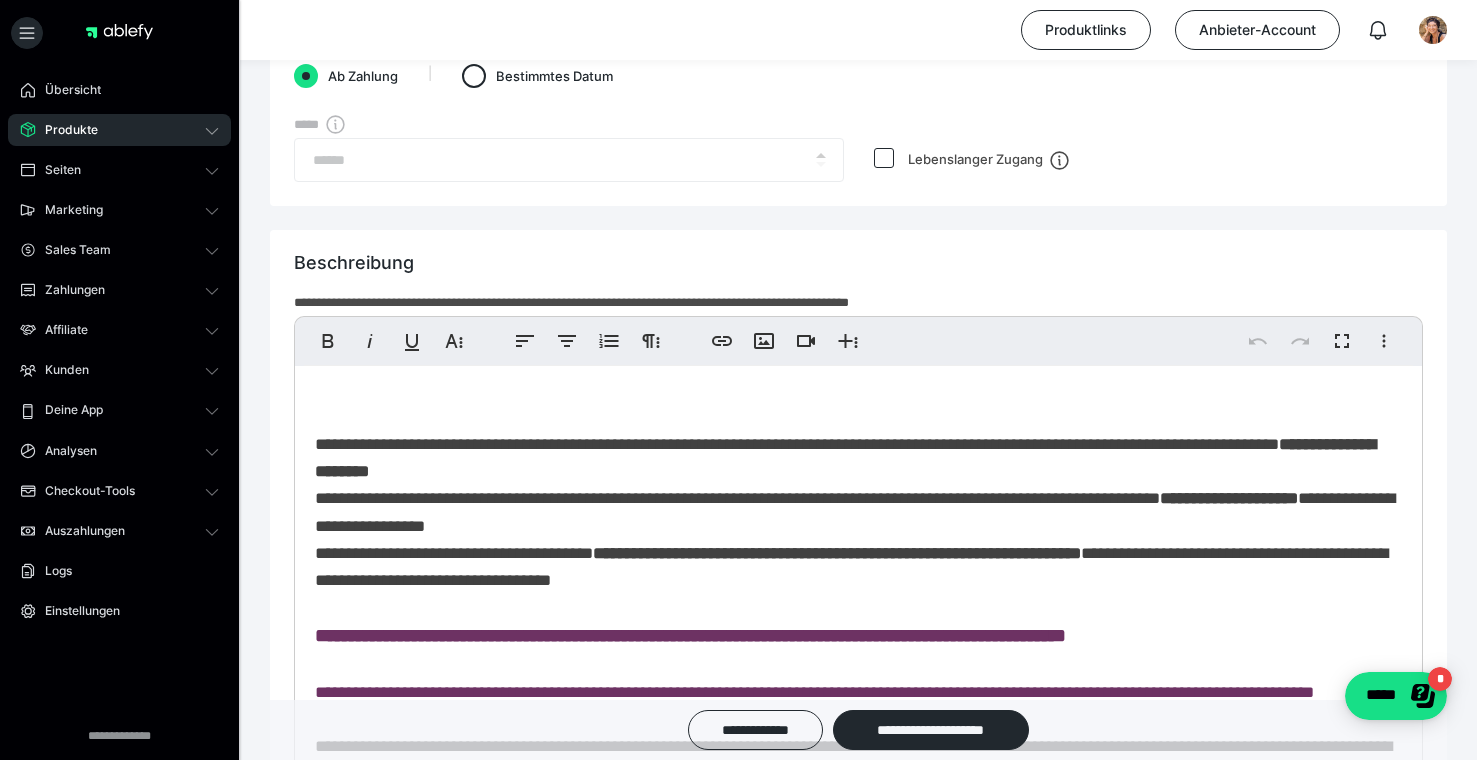 click on "**********" at bounding box center (858, 909) 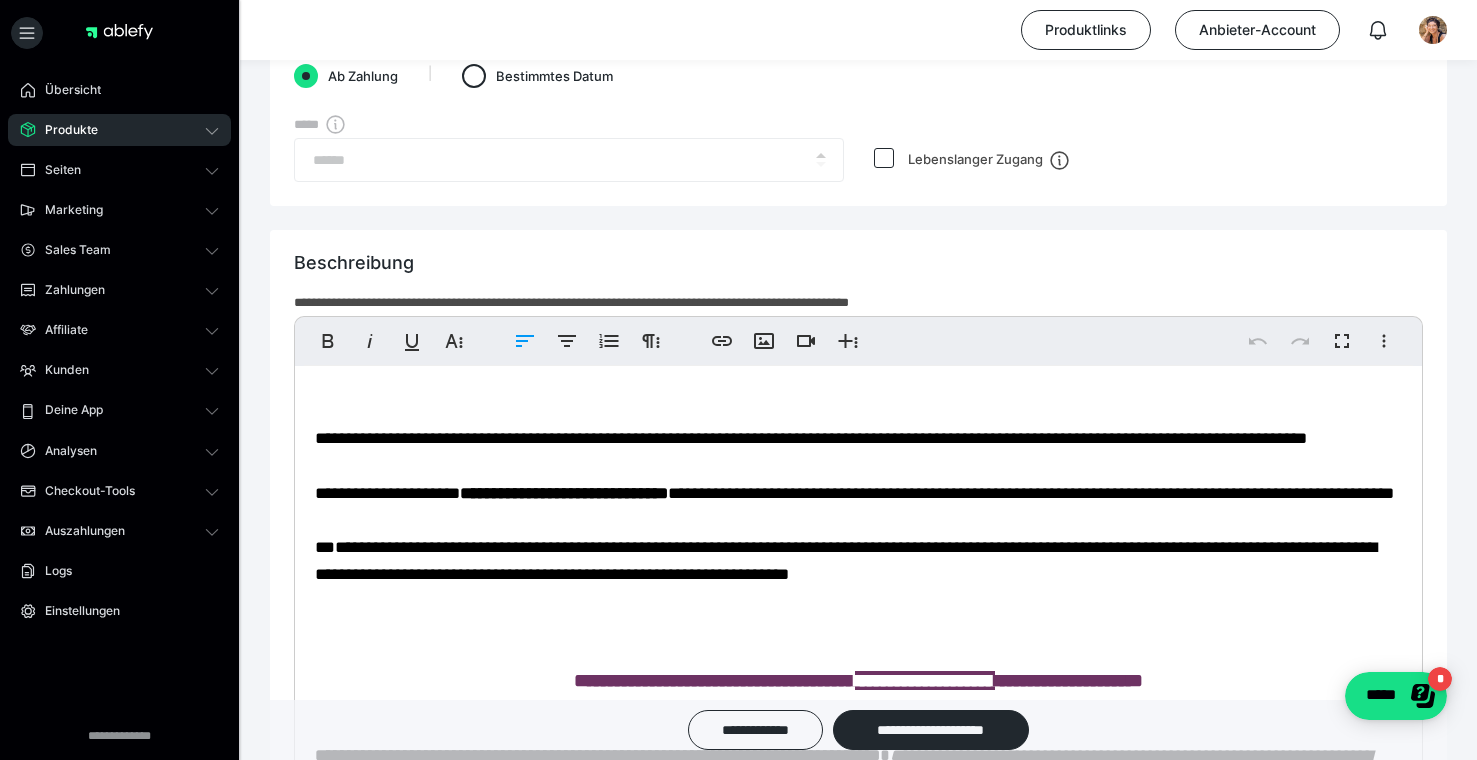scroll, scrollTop: 687, scrollLeft: 0, axis: vertical 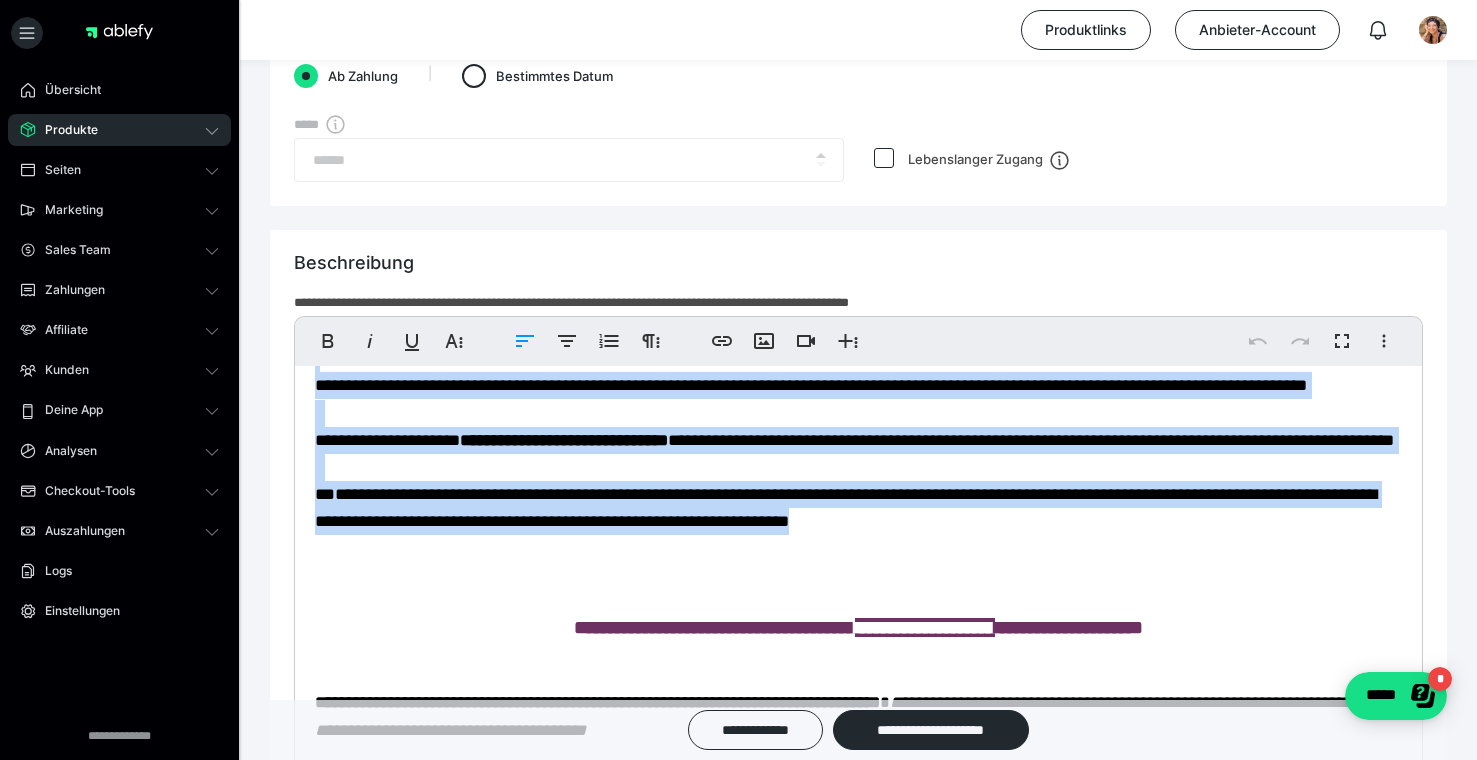 click on "**********" at bounding box center [858, 142] 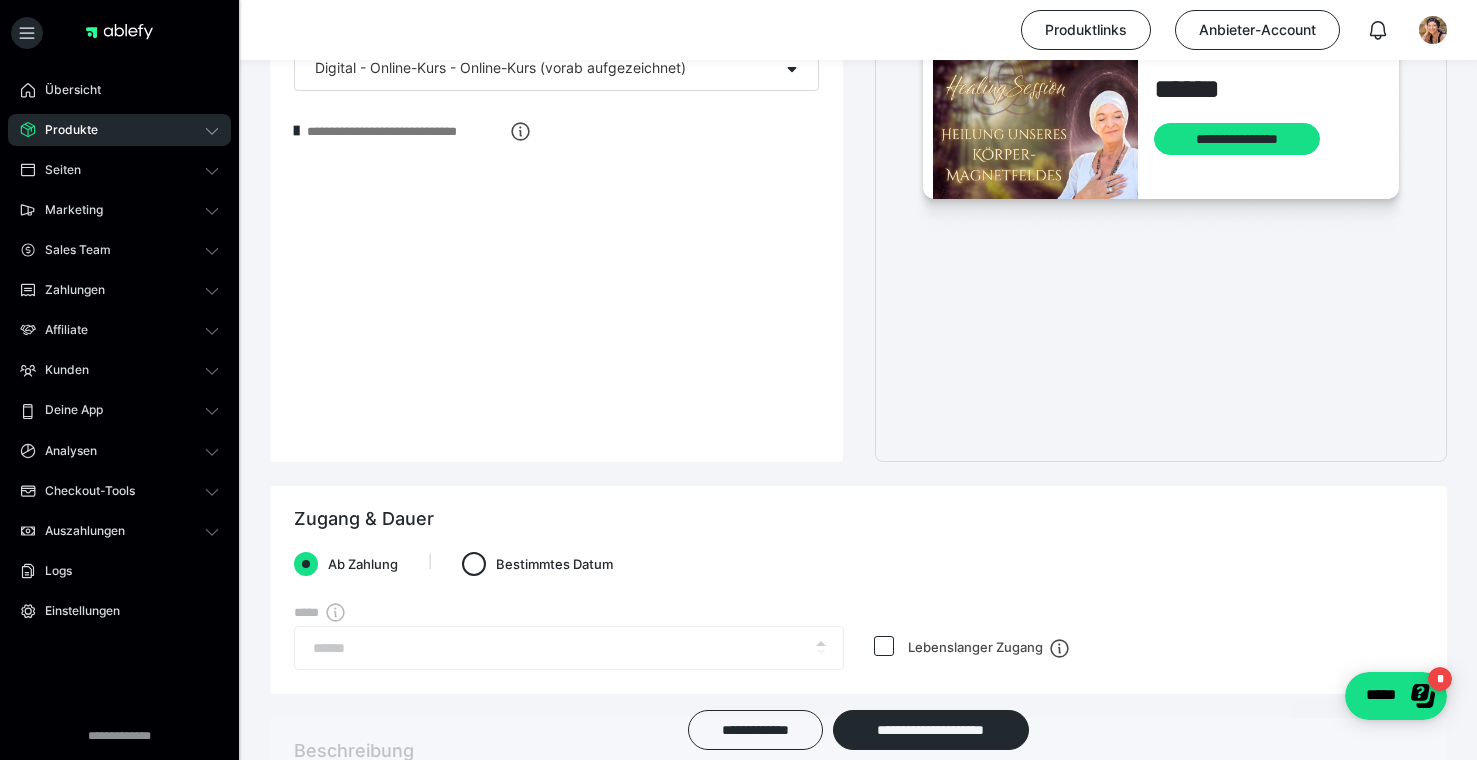 scroll, scrollTop: 79, scrollLeft: 0, axis: vertical 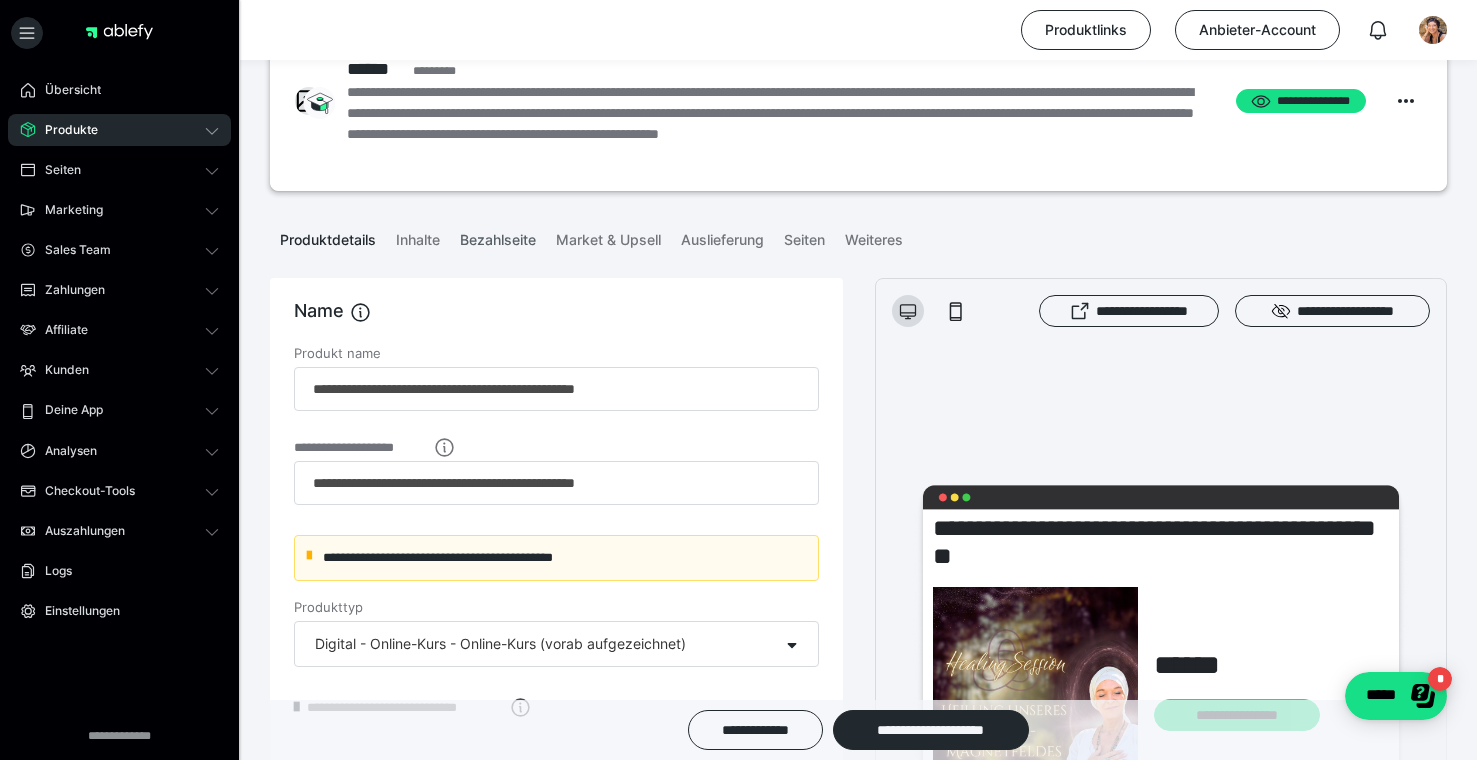 click on "Bezahlseite" at bounding box center (498, 236) 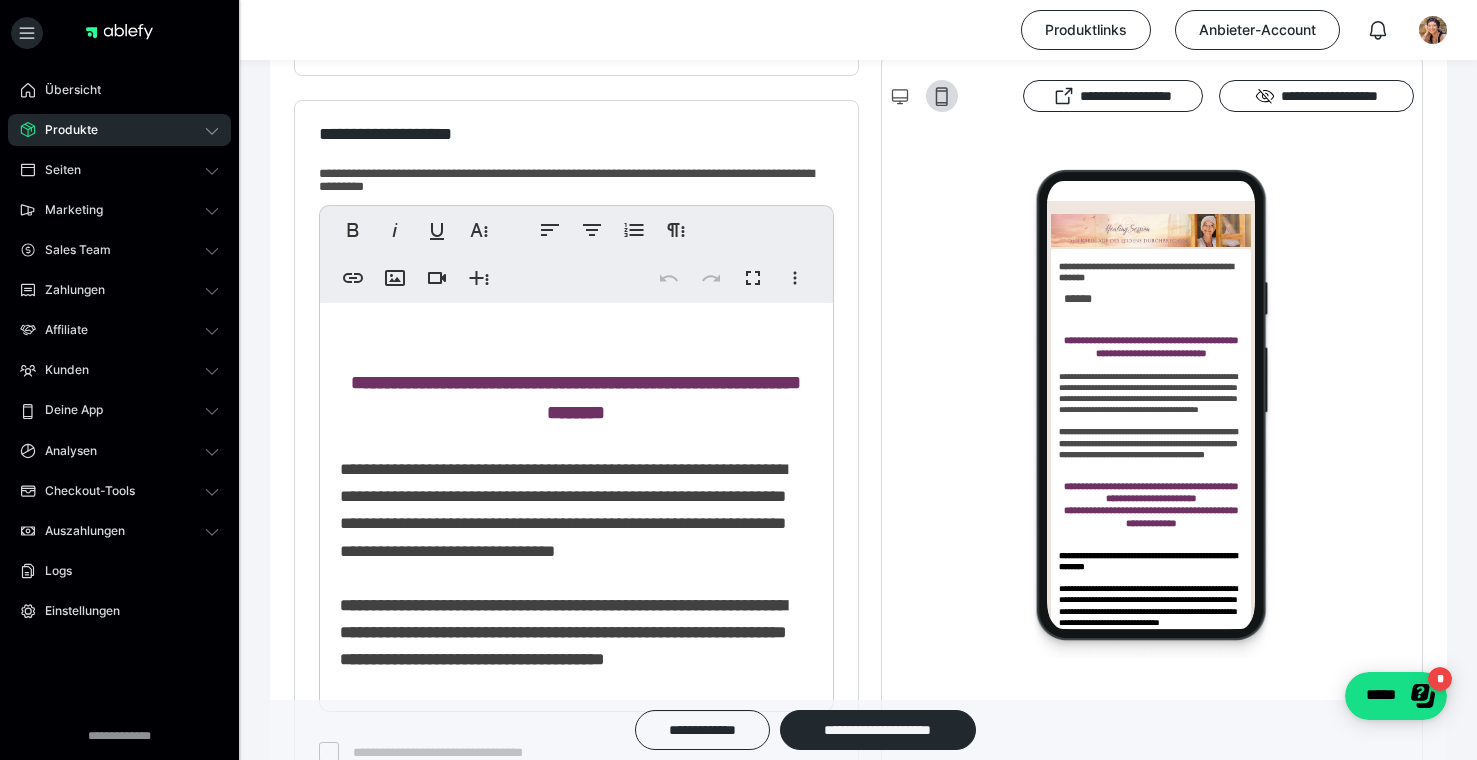 scroll, scrollTop: 520, scrollLeft: 0, axis: vertical 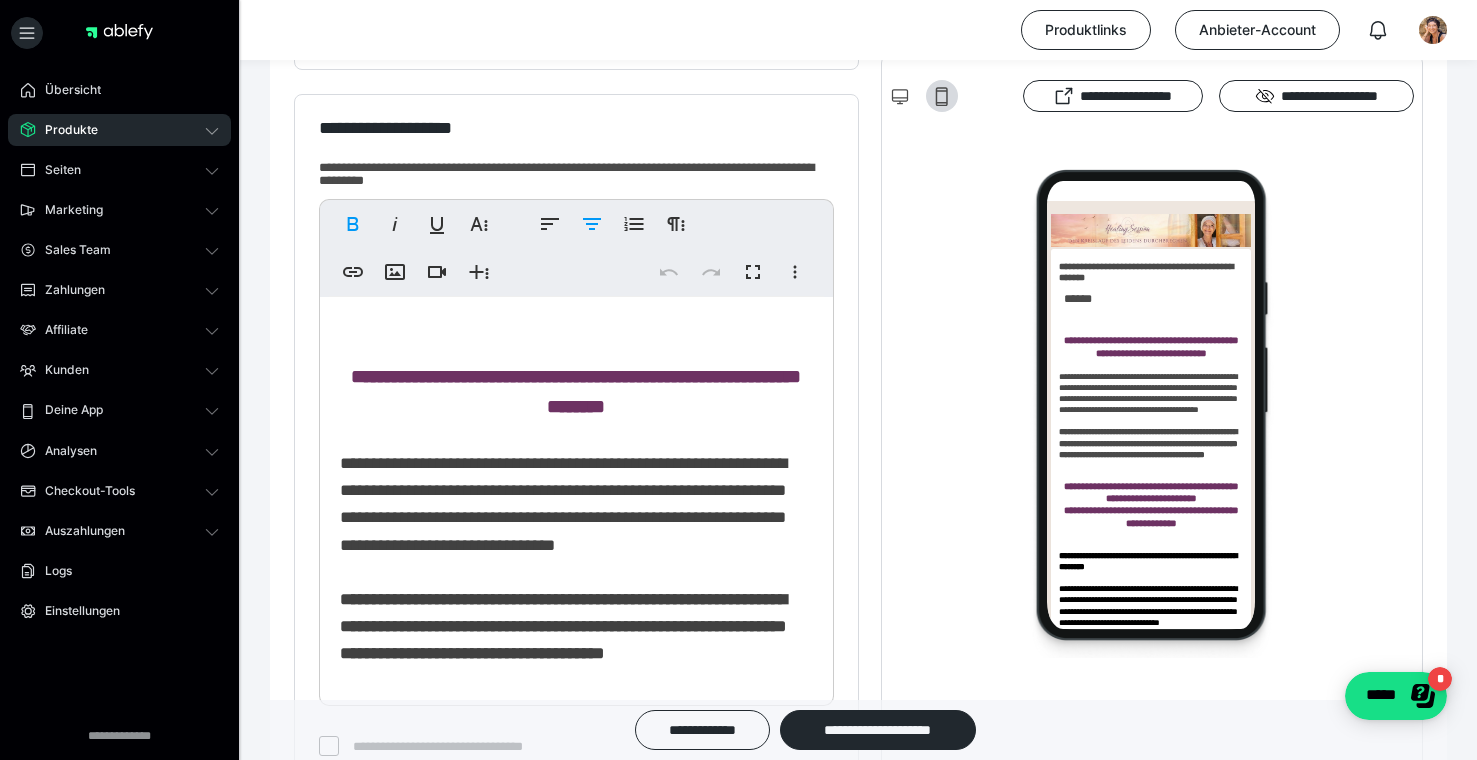 click on "**********" at bounding box center [576, 391] 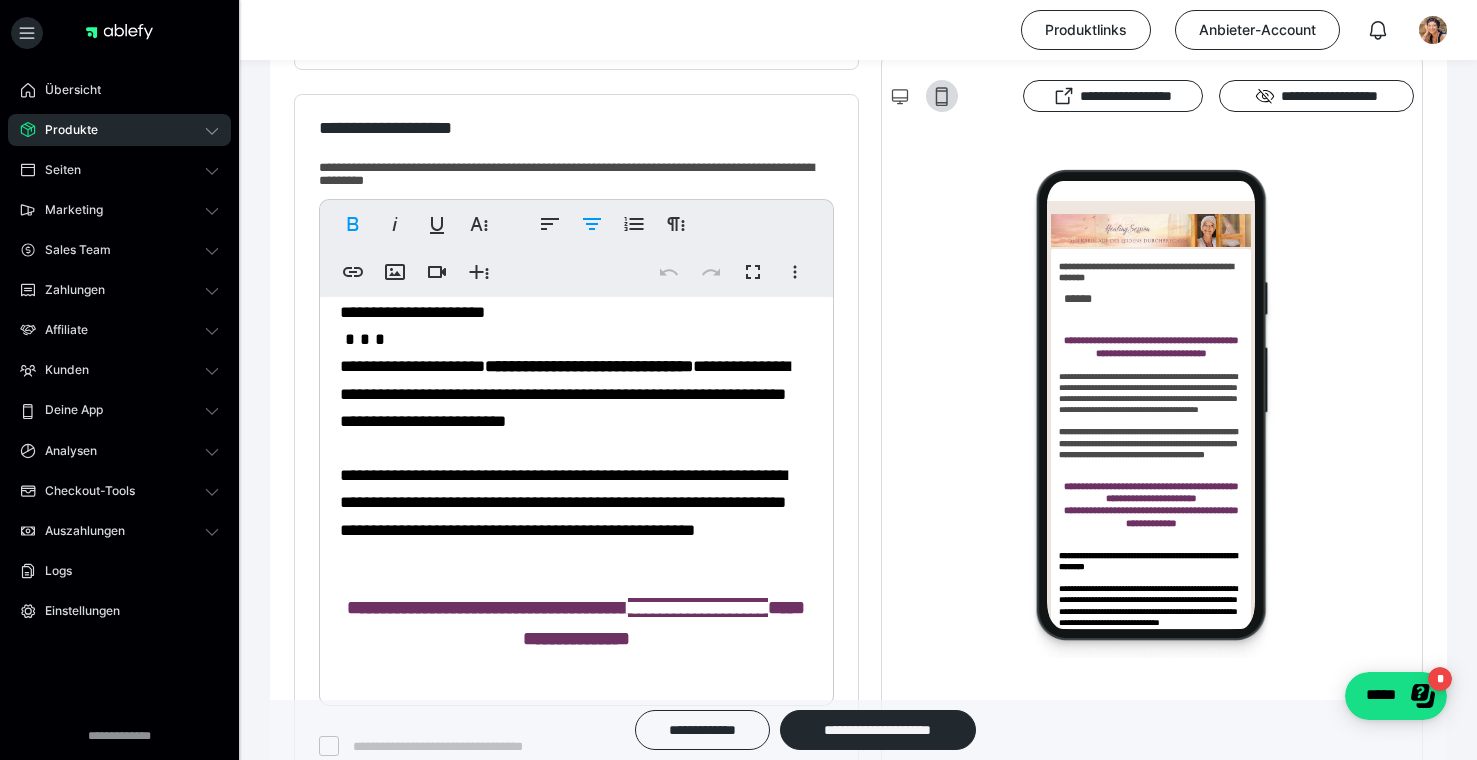 scroll, scrollTop: 1385, scrollLeft: 0, axis: vertical 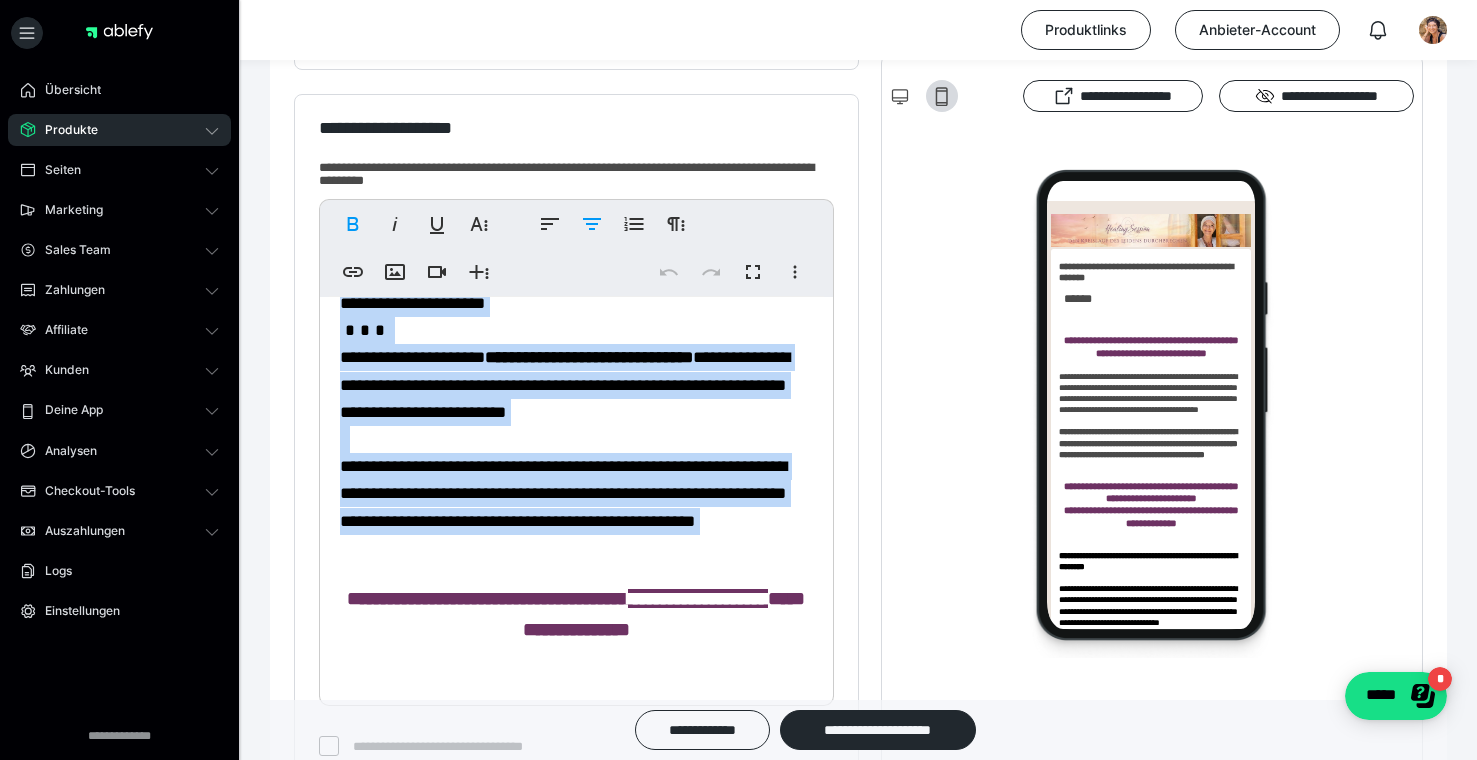 click on "**********" at bounding box center (576, -9) 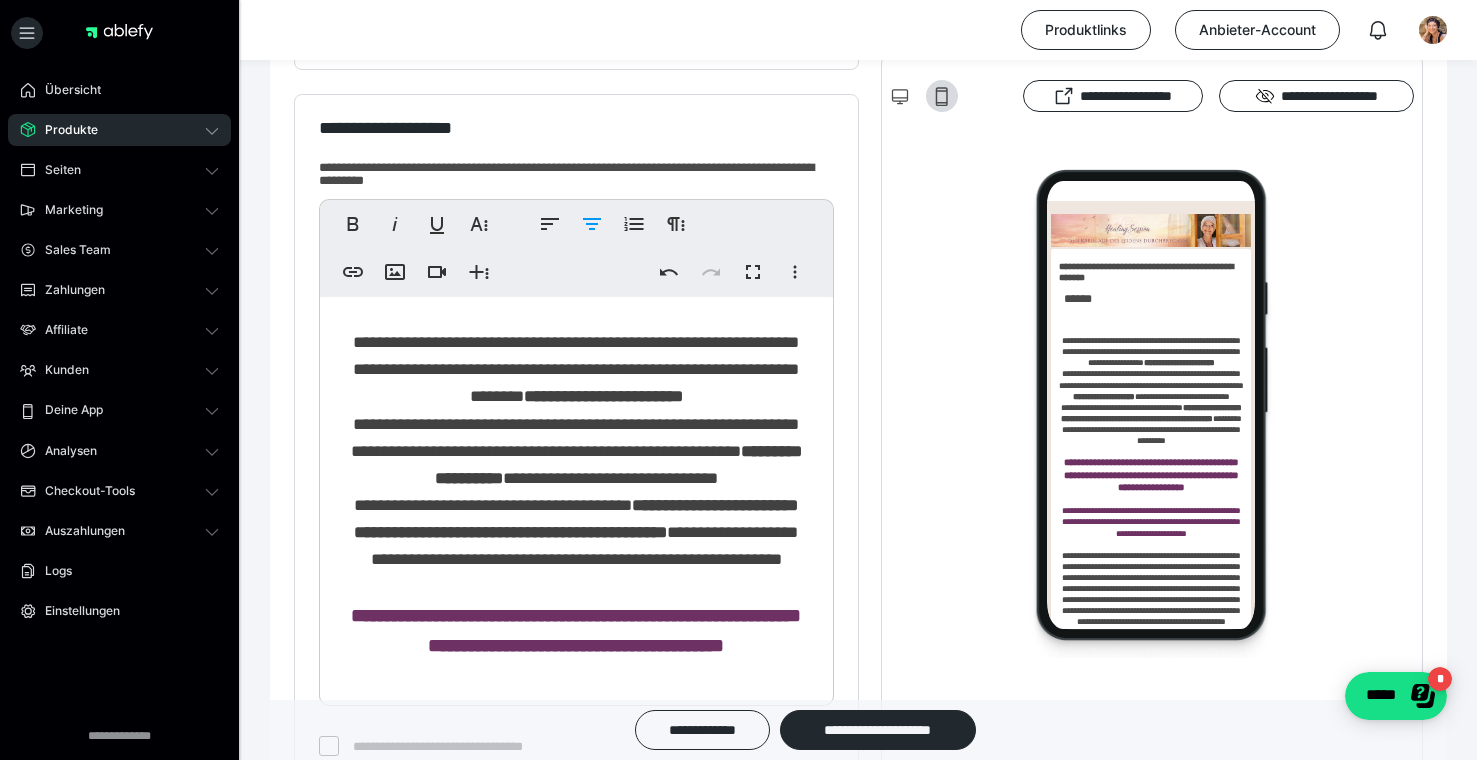 scroll, scrollTop: 0, scrollLeft: 0, axis: both 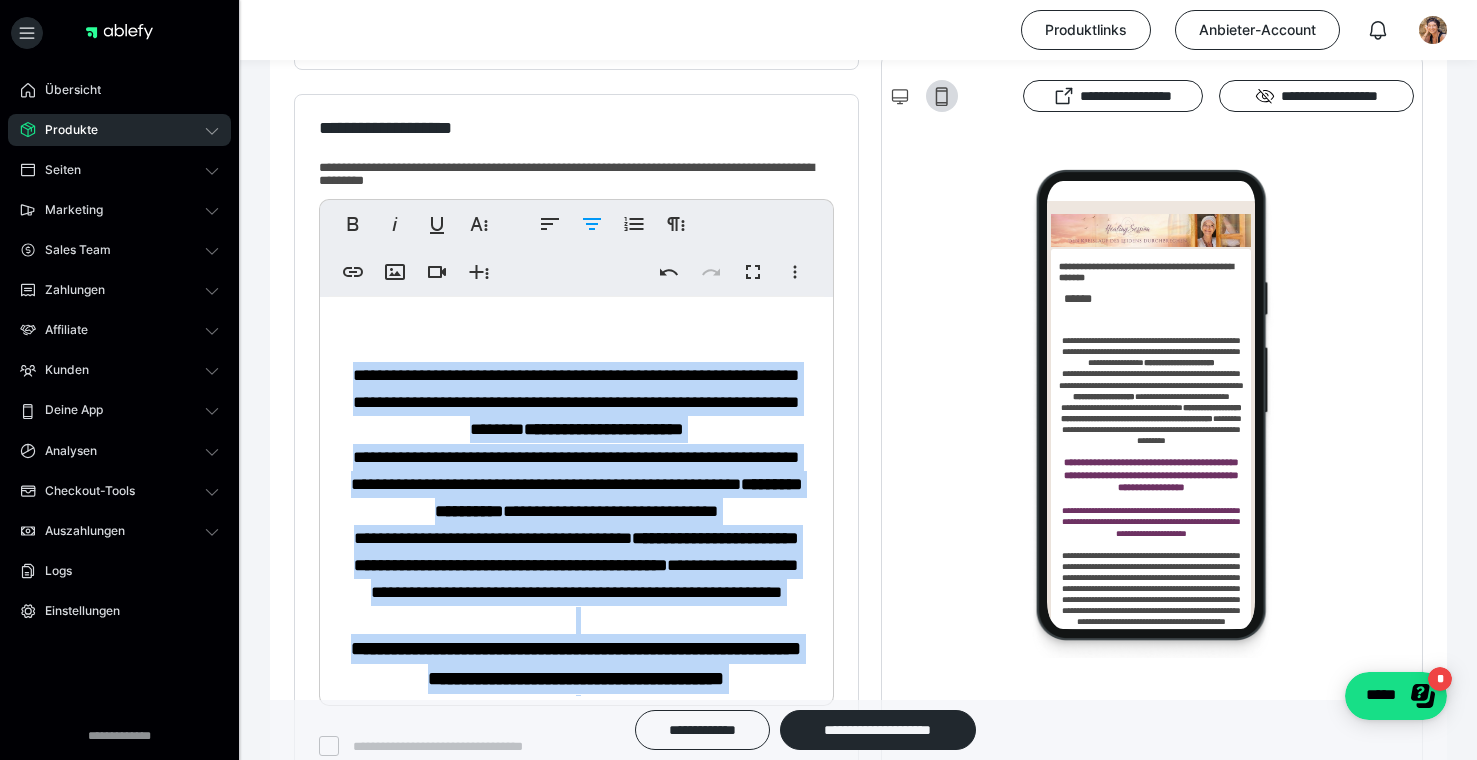click on "**********" at bounding box center (576, 1045) 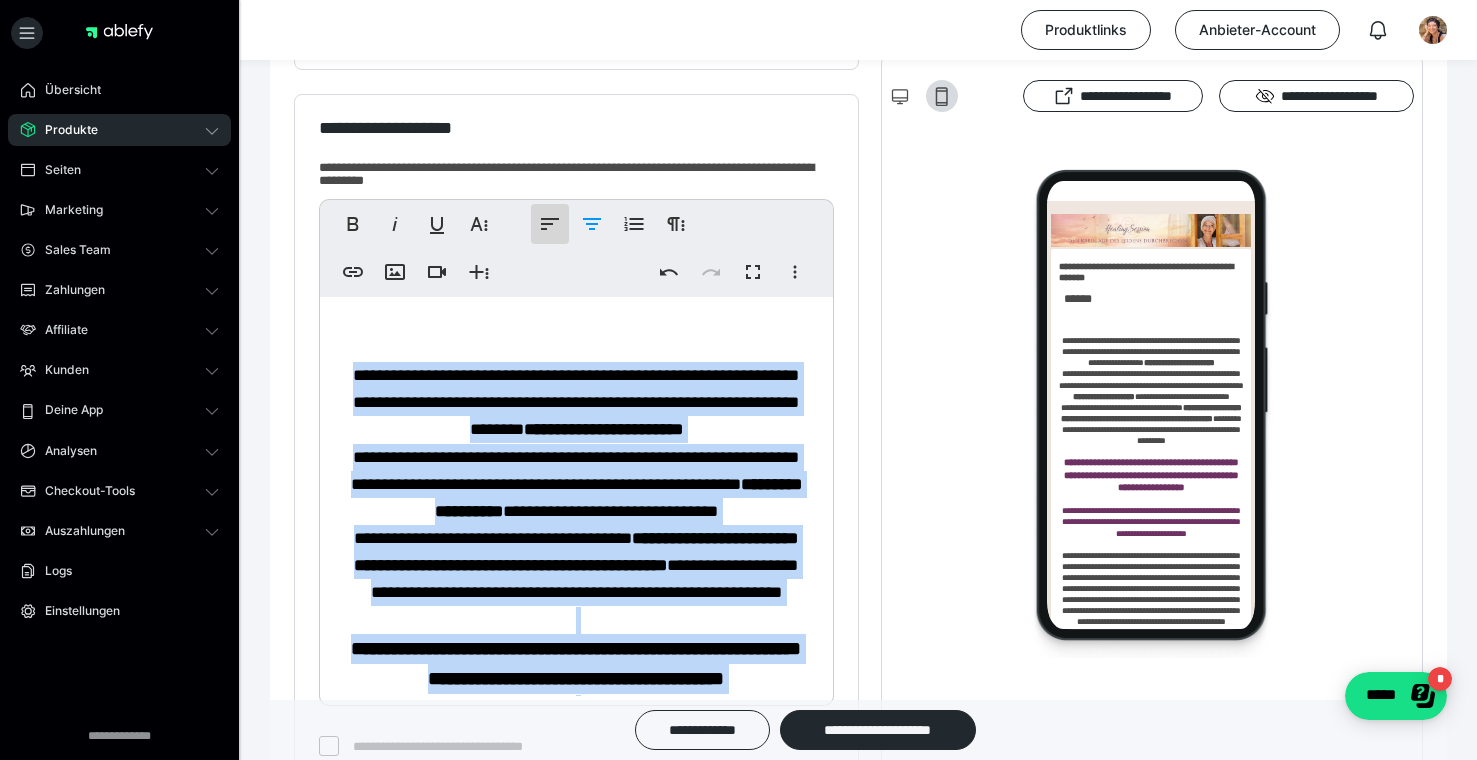 click 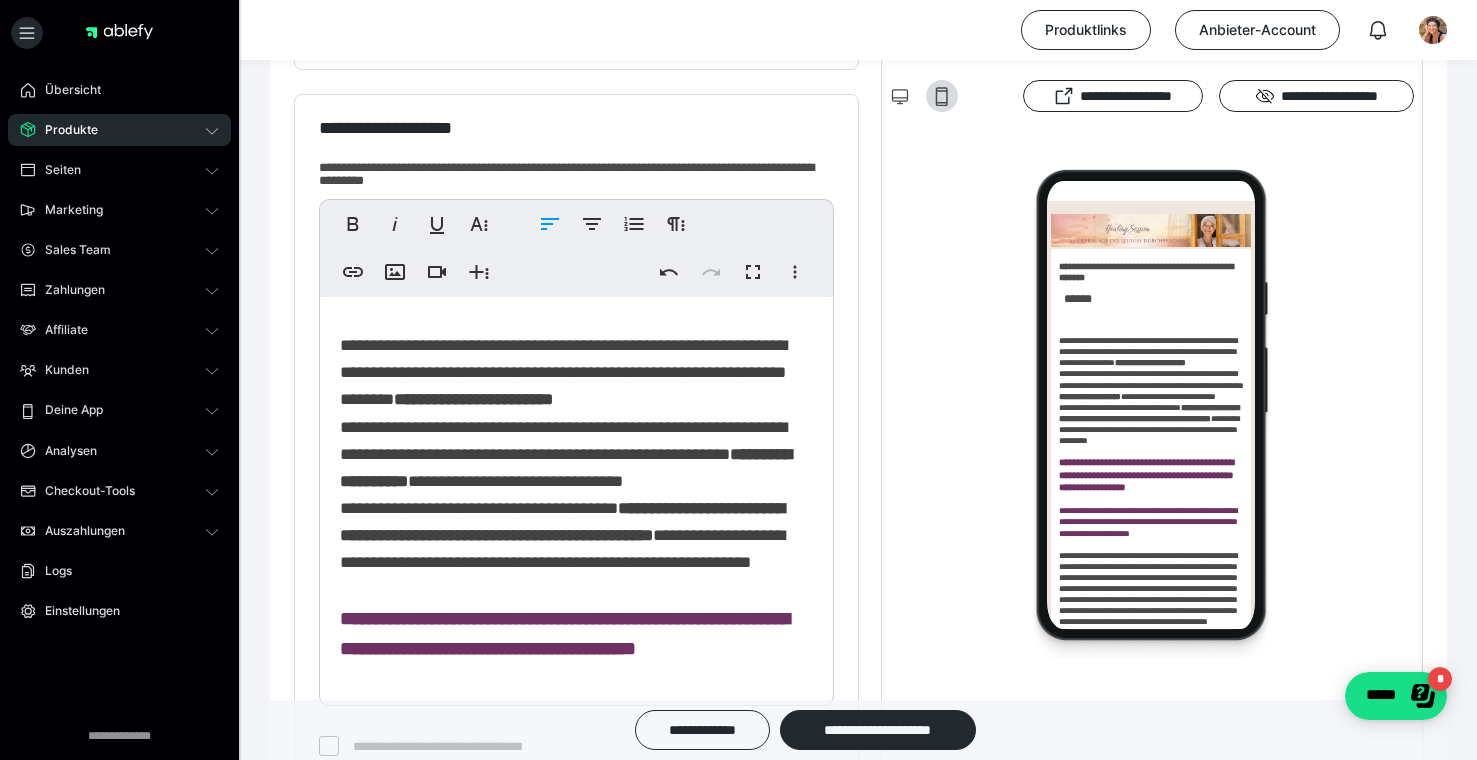 scroll, scrollTop: 48, scrollLeft: 0, axis: vertical 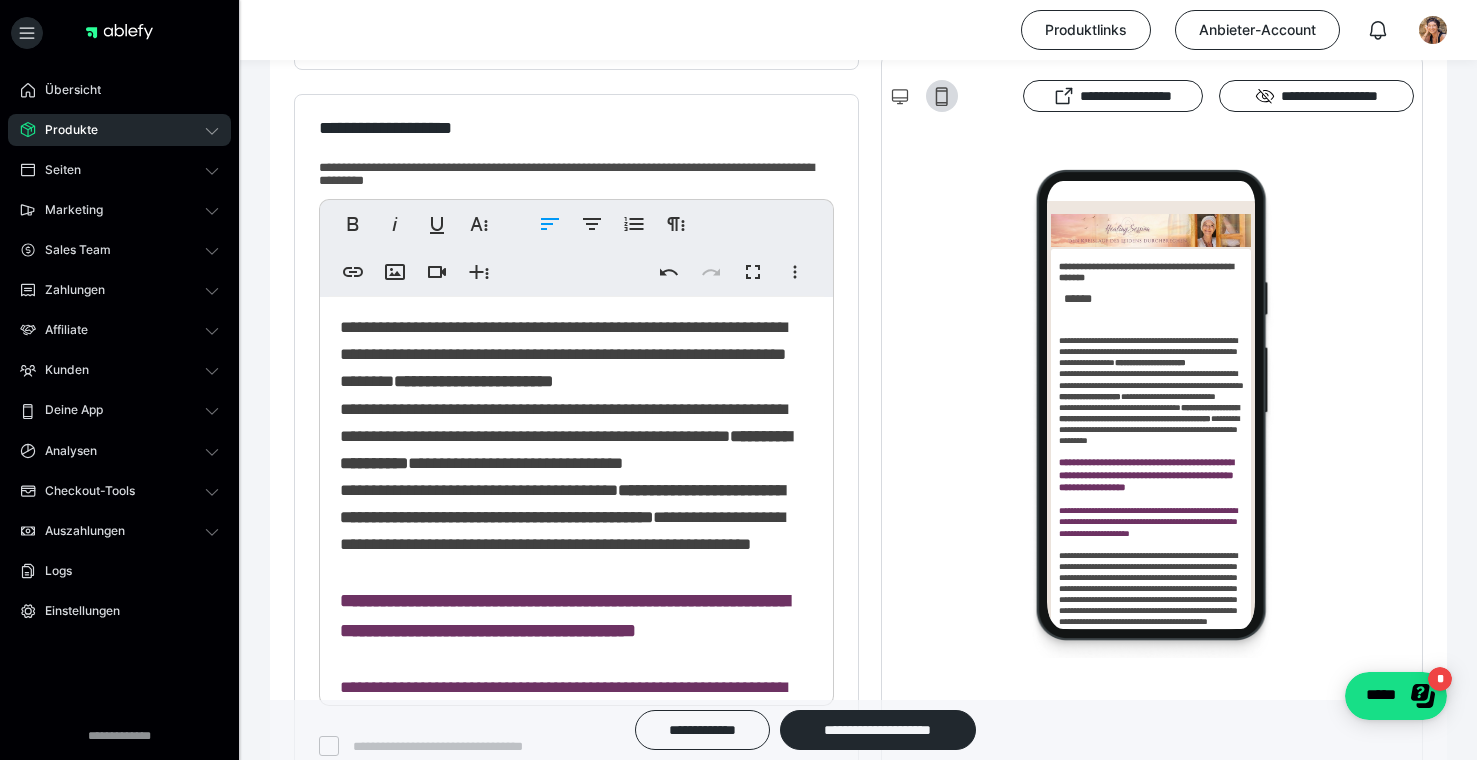 click on "**********" at bounding box center (566, 436) 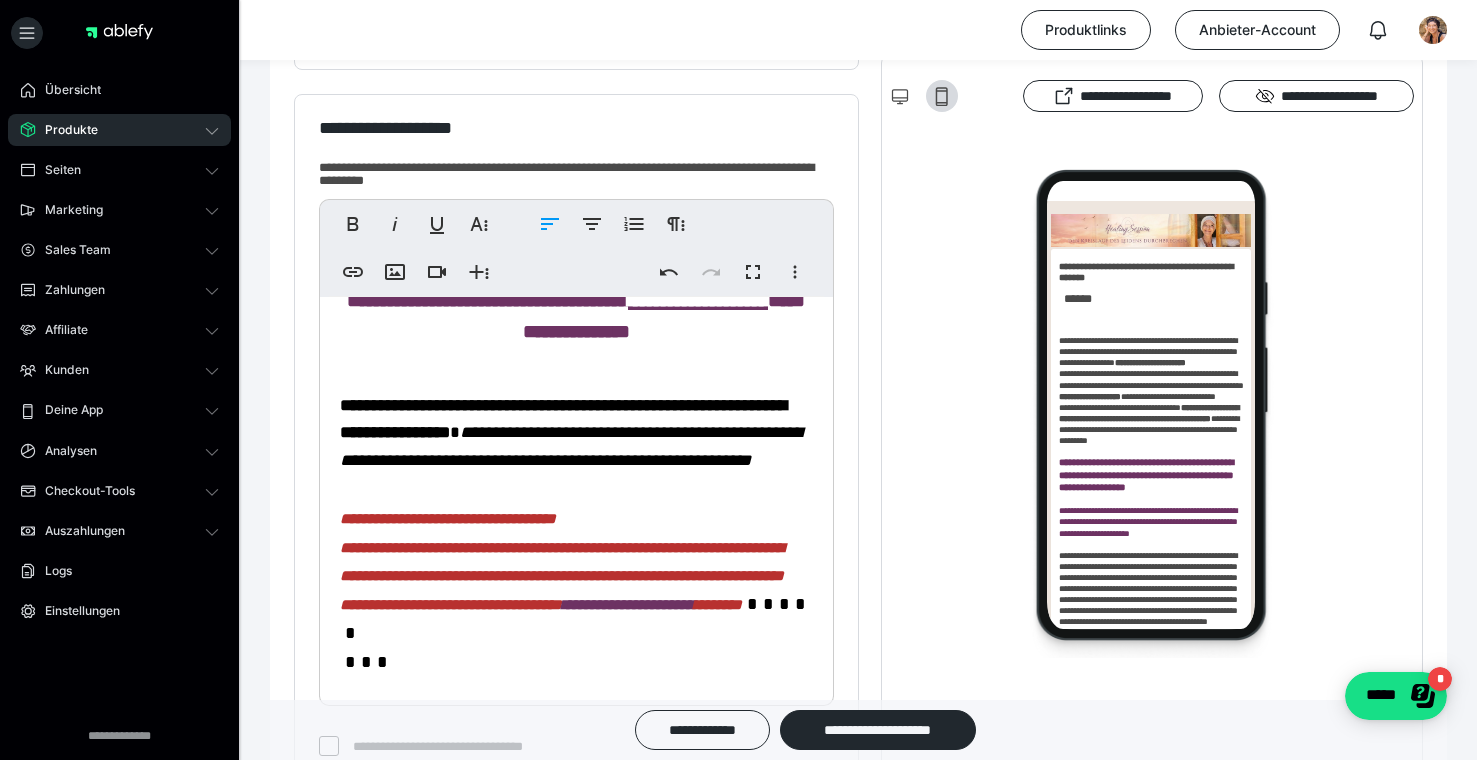 scroll, scrollTop: 1581, scrollLeft: 0, axis: vertical 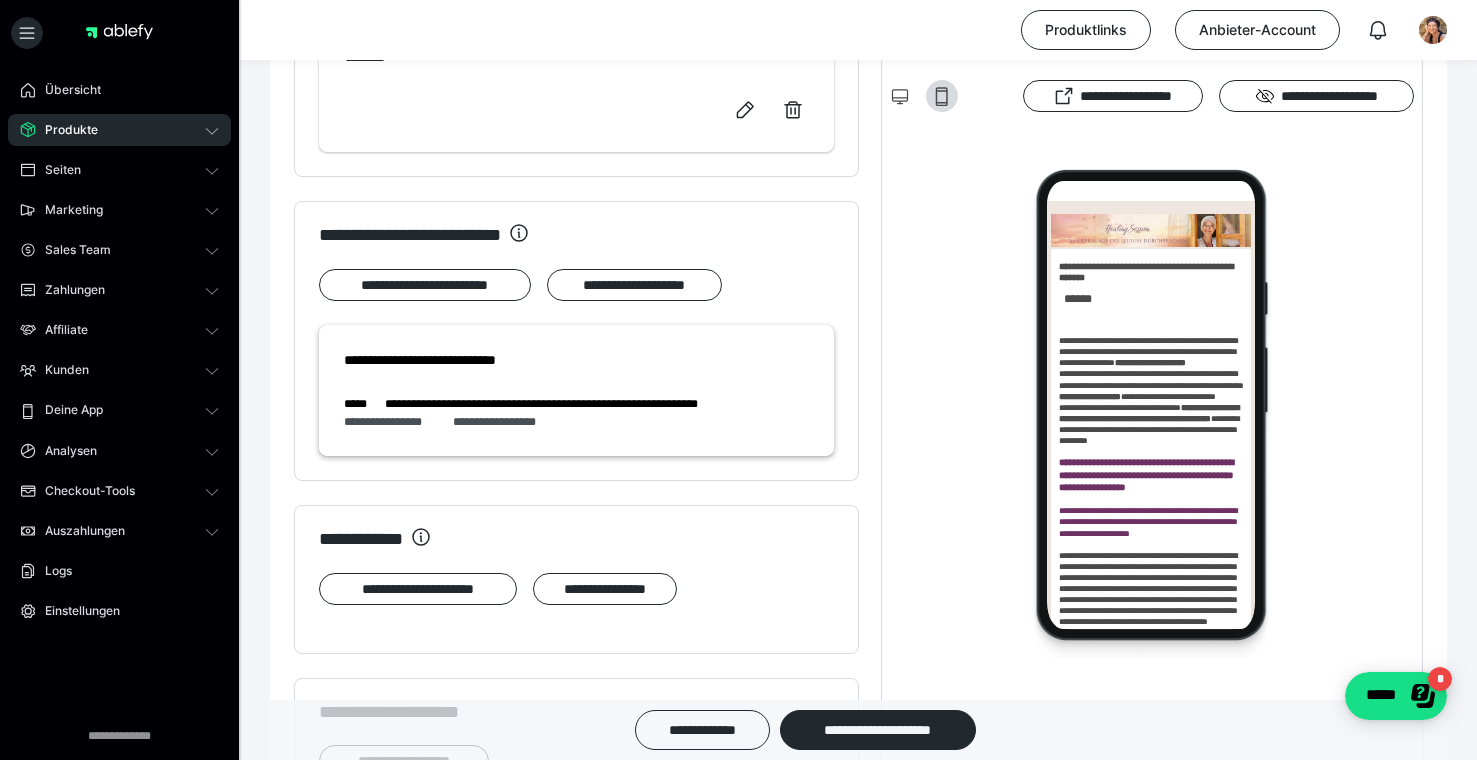click on "**********" at bounding box center (575, 404) 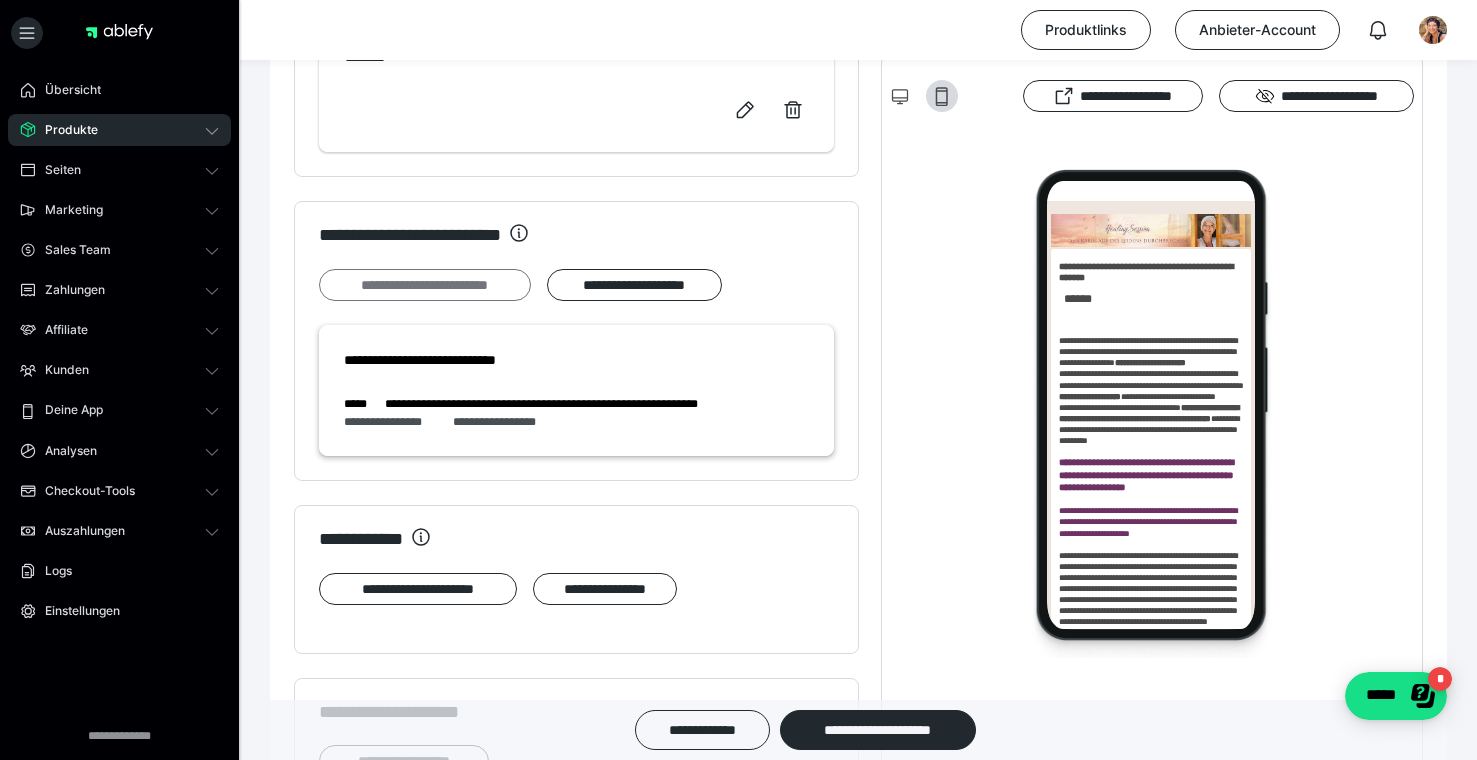 click on "**********" at bounding box center [425, 285] 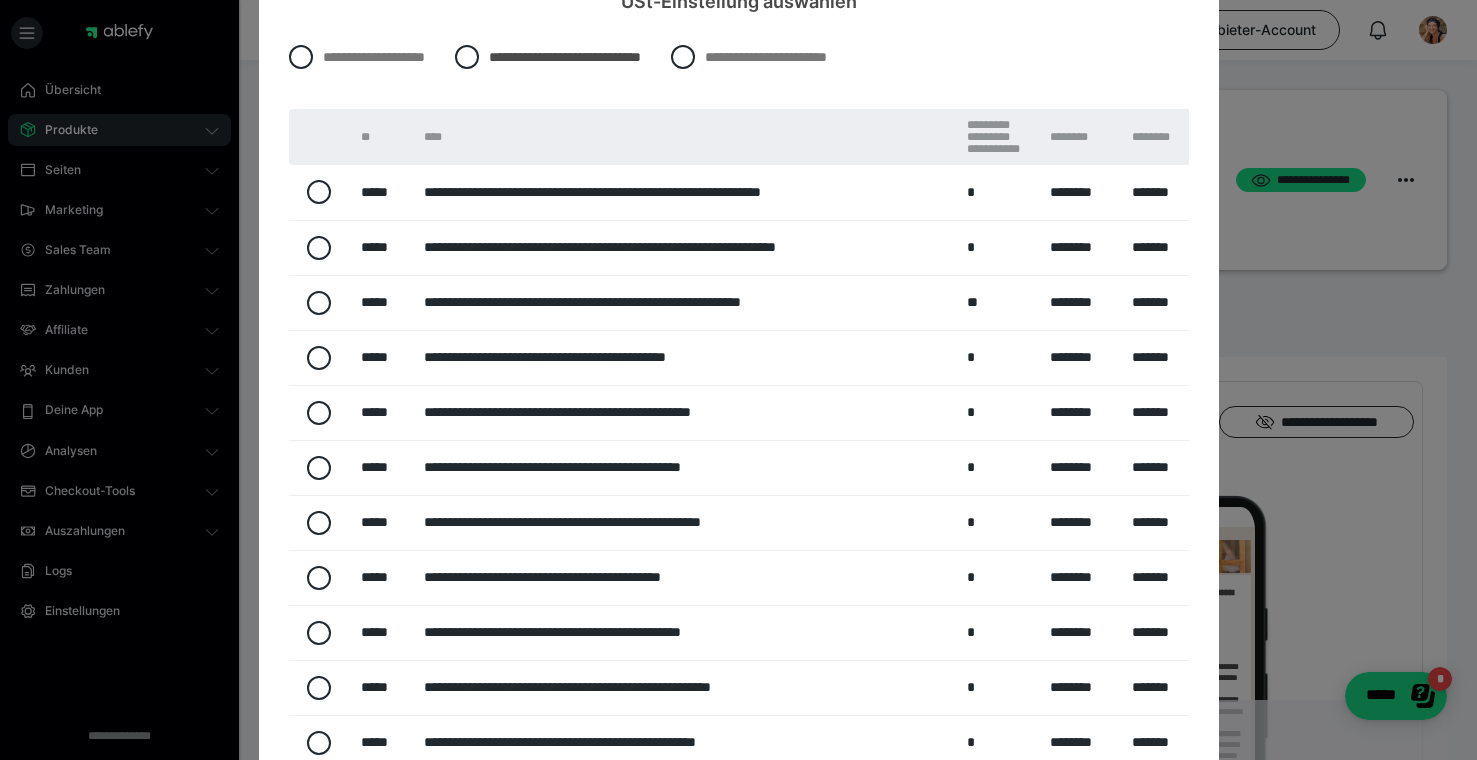 scroll, scrollTop: 66, scrollLeft: 0, axis: vertical 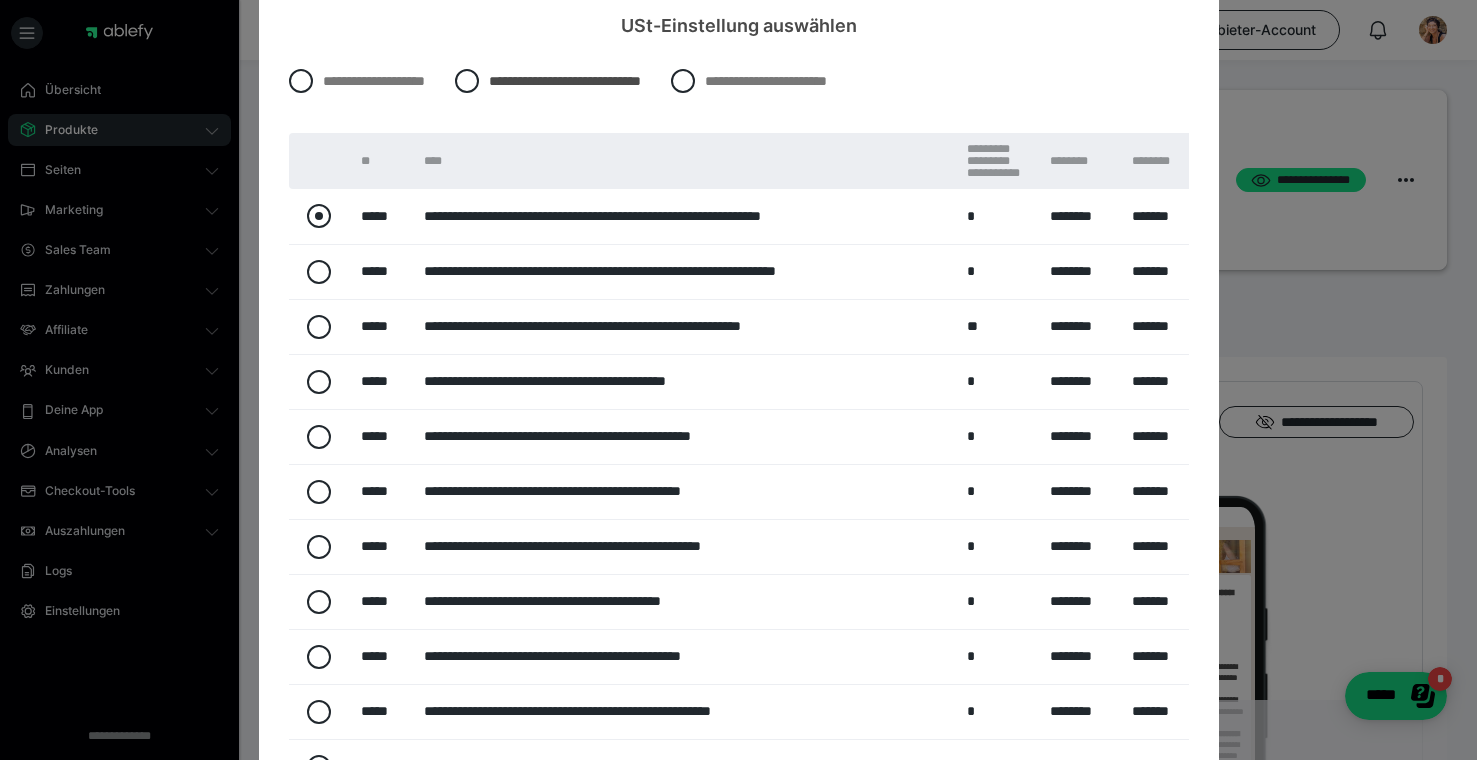 click at bounding box center (319, 216) 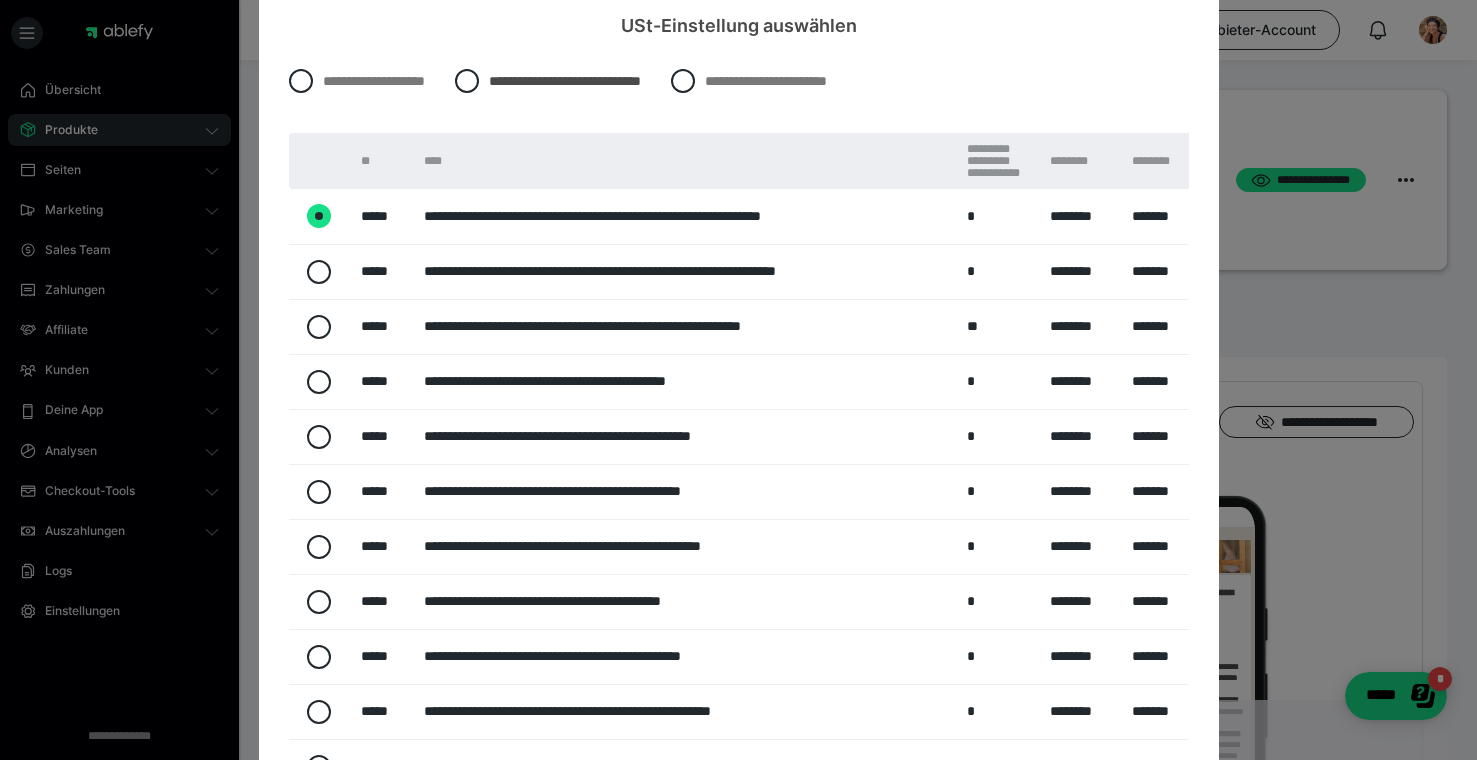 radio on "****" 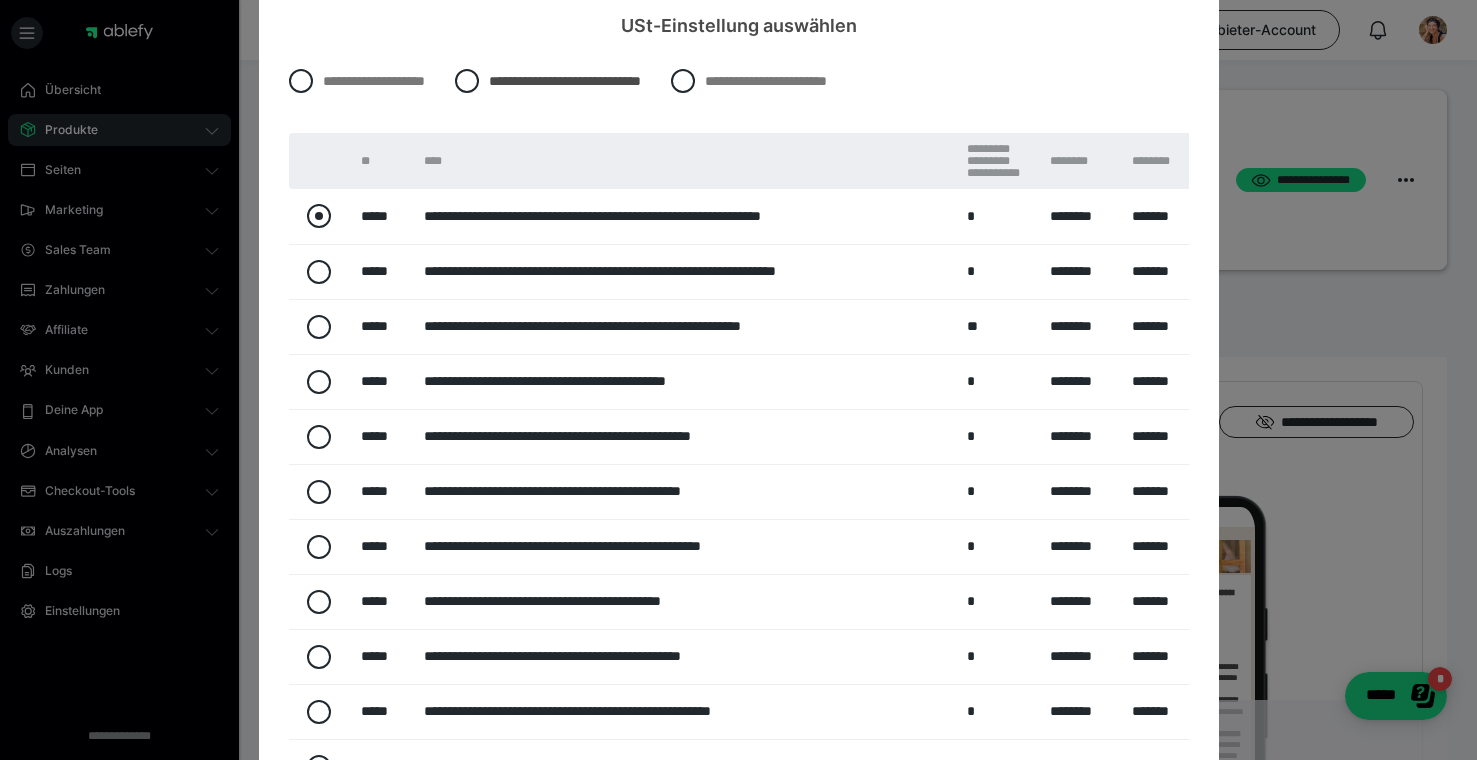 radio on "*****" 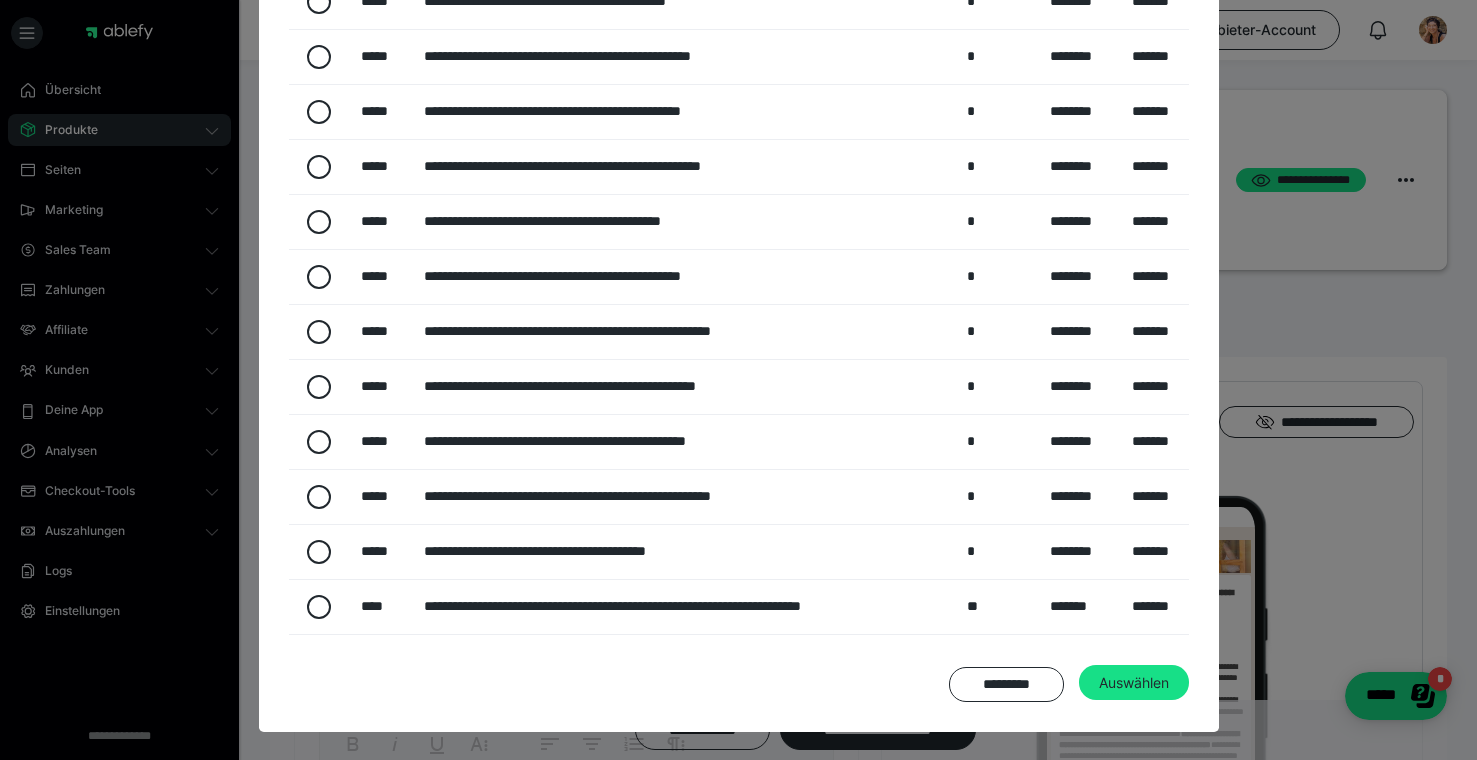 scroll, scrollTop: 463, scrollLeft: 0, axis: vertical 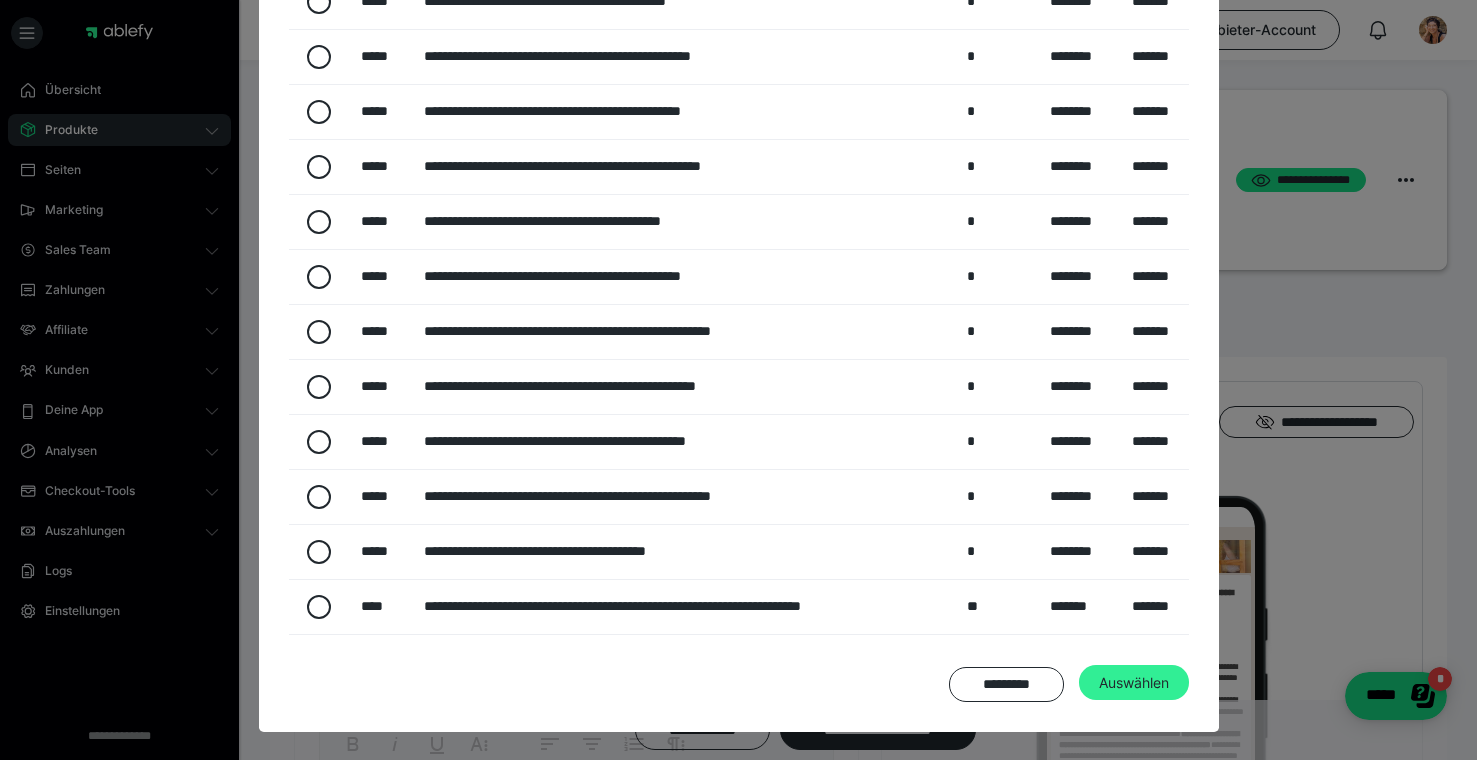 click on "Auswählen" at bounding box center [1134, 683] 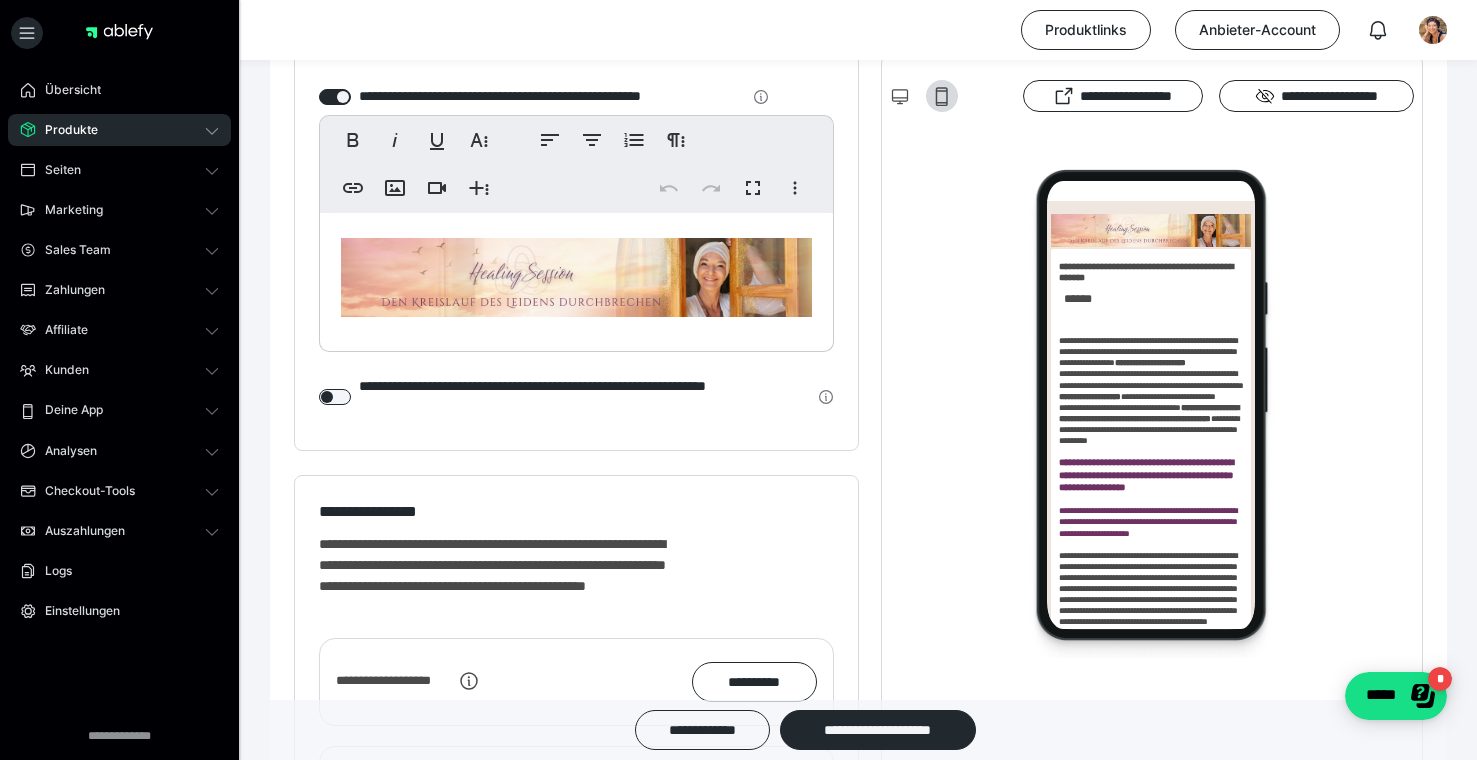 scroll, scrollTop: 2544, scrollLeft: 0, axis: vertical 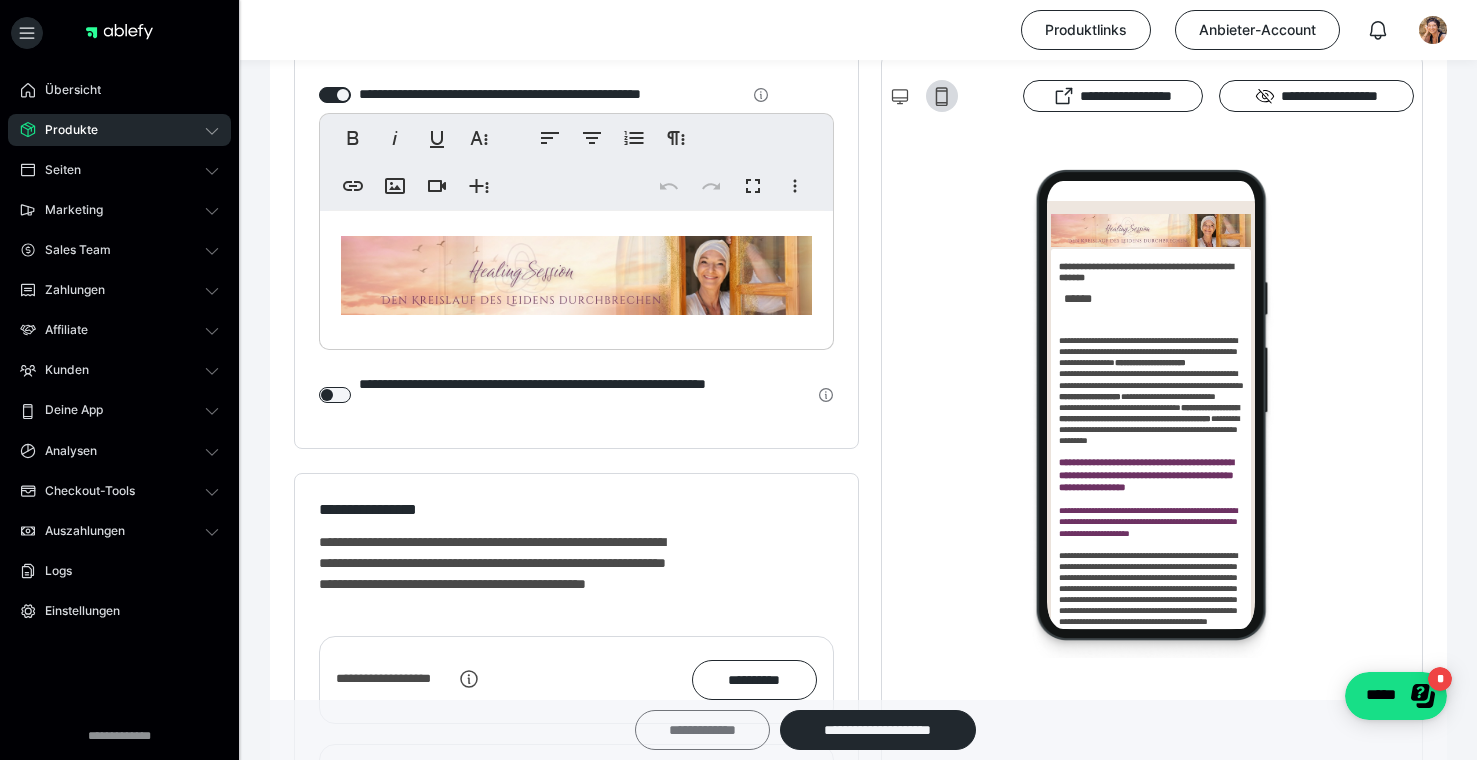 click on "**********" at bounding box center [702, 730] 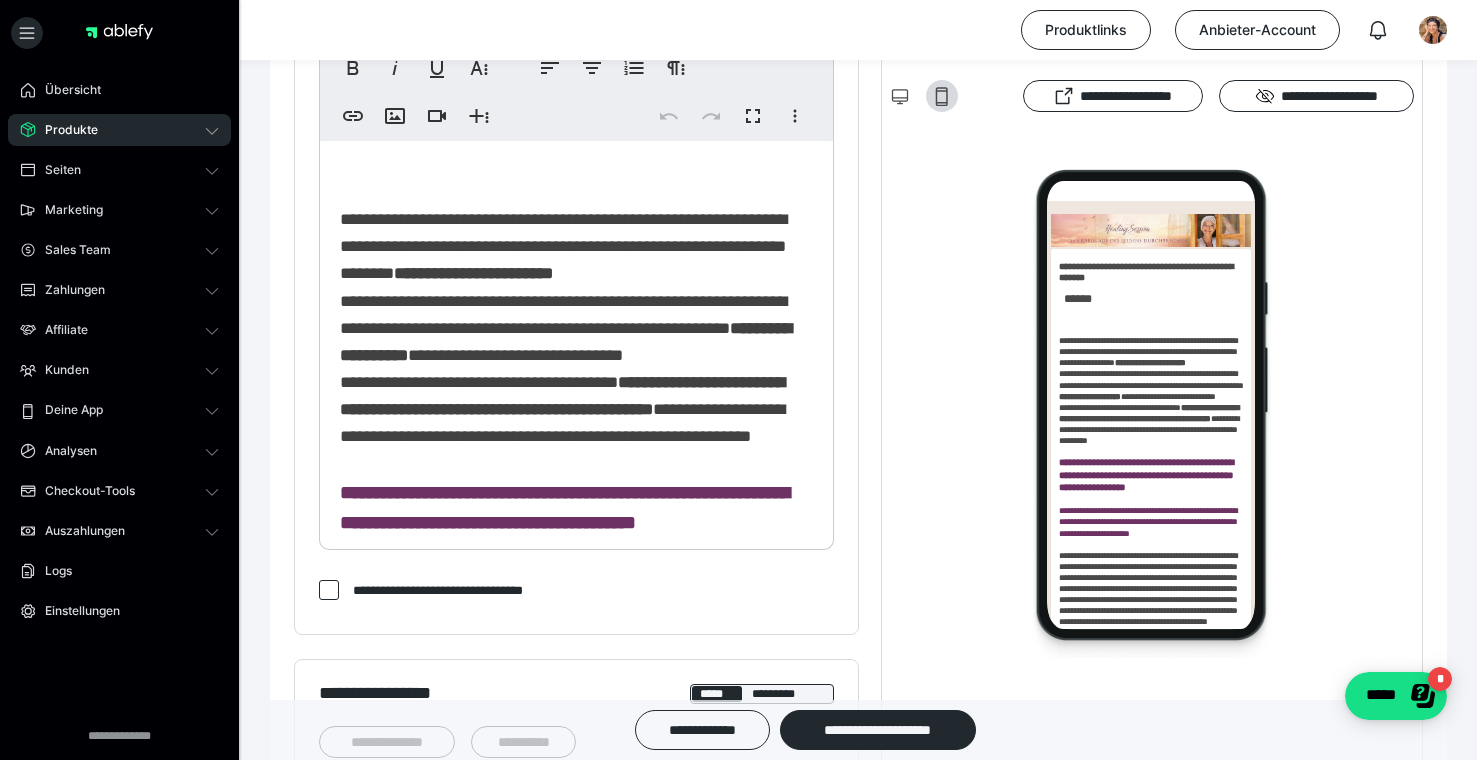 scroll, scrollTop: 679, scrollLeft: 0, axis: vertical 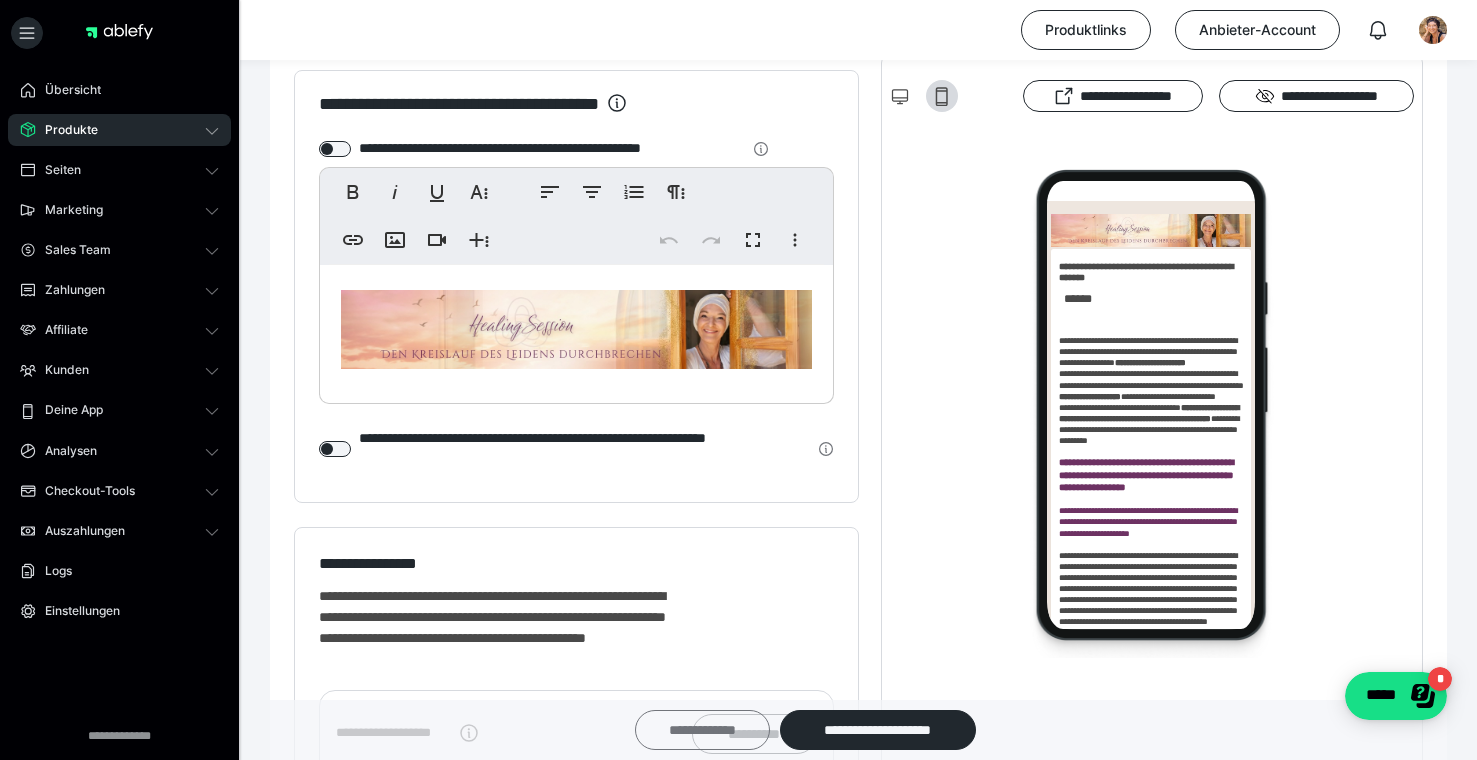 click on "**********" at bounding box center (702, 730) 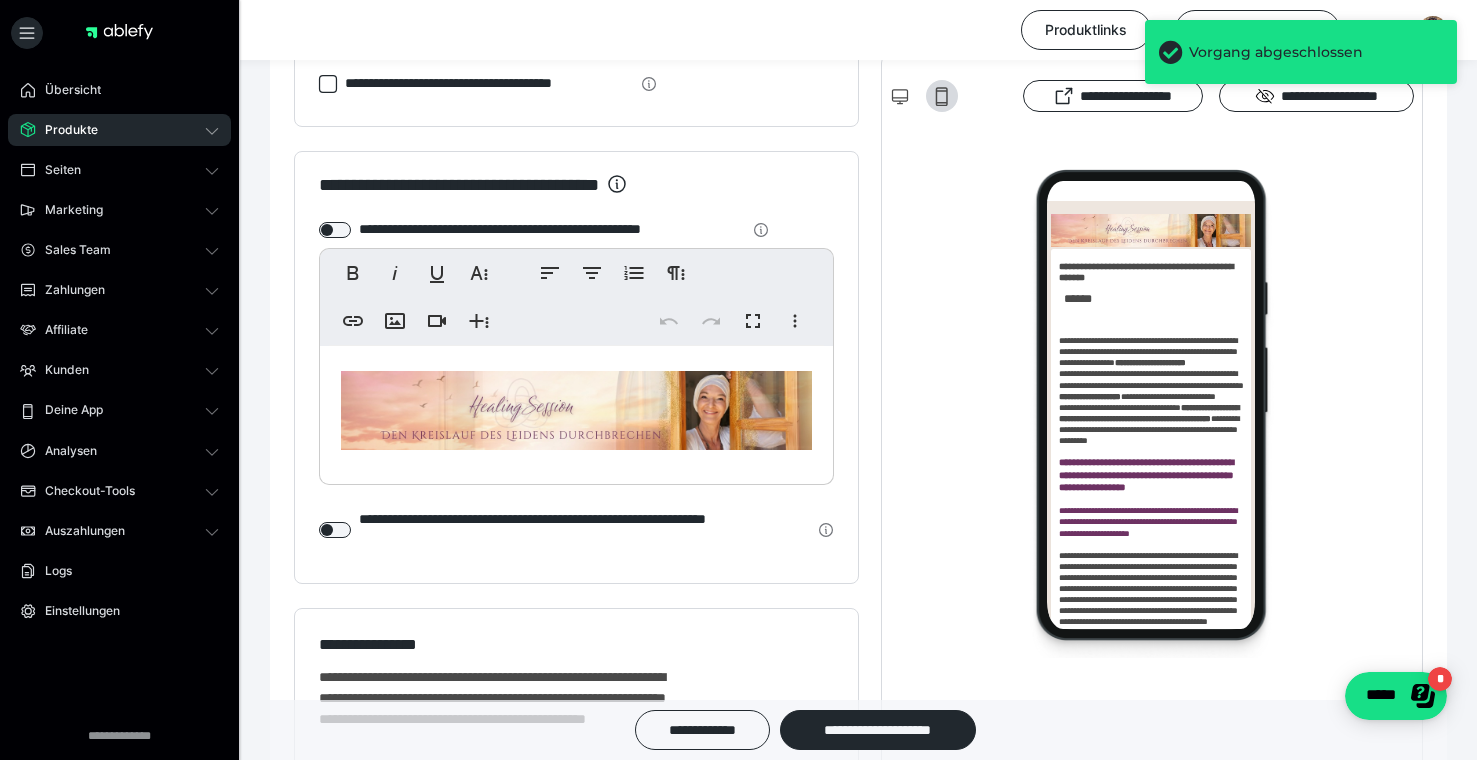 scroll, scrollTop: 2421, scrollLeft: 0, axis: vertical 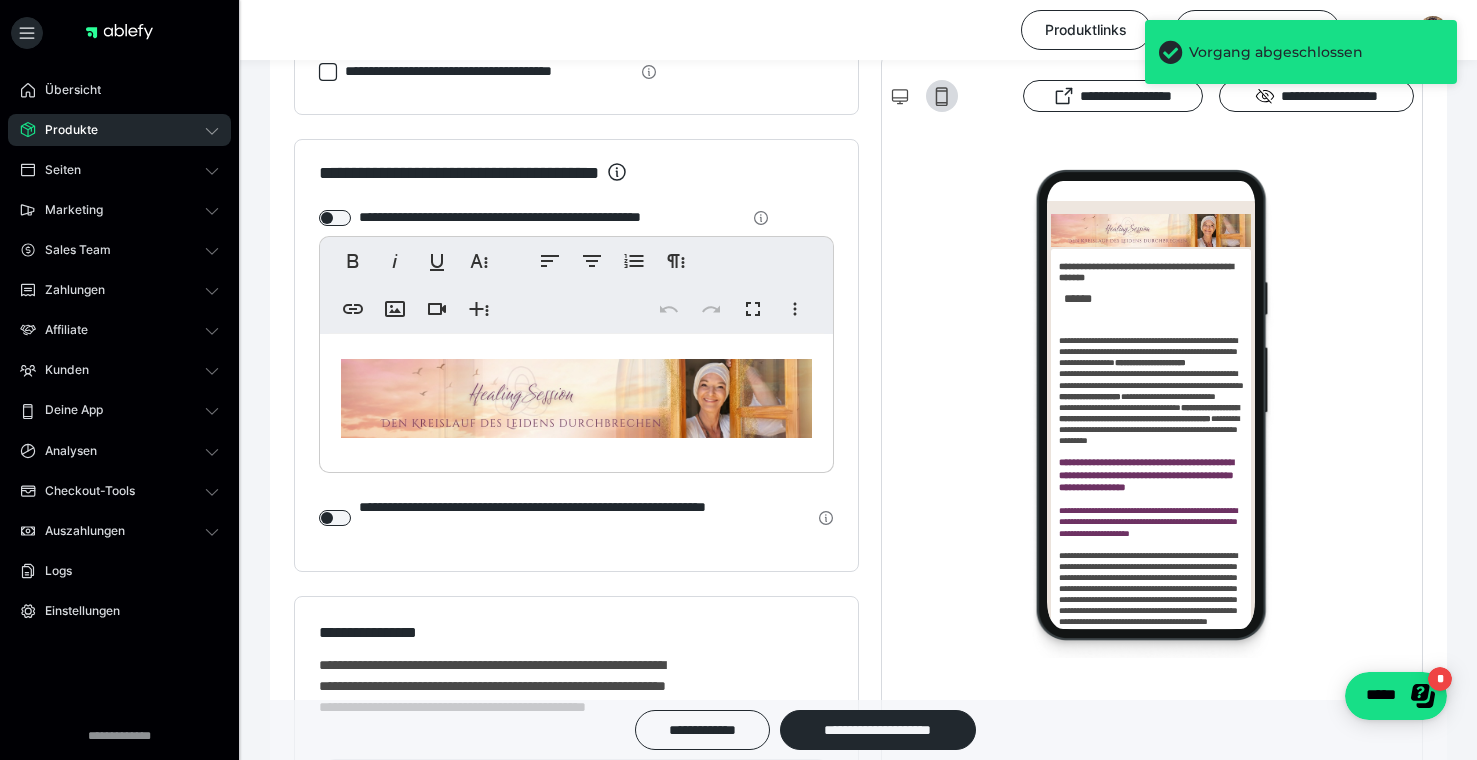 click at bounding box center [576, 398] 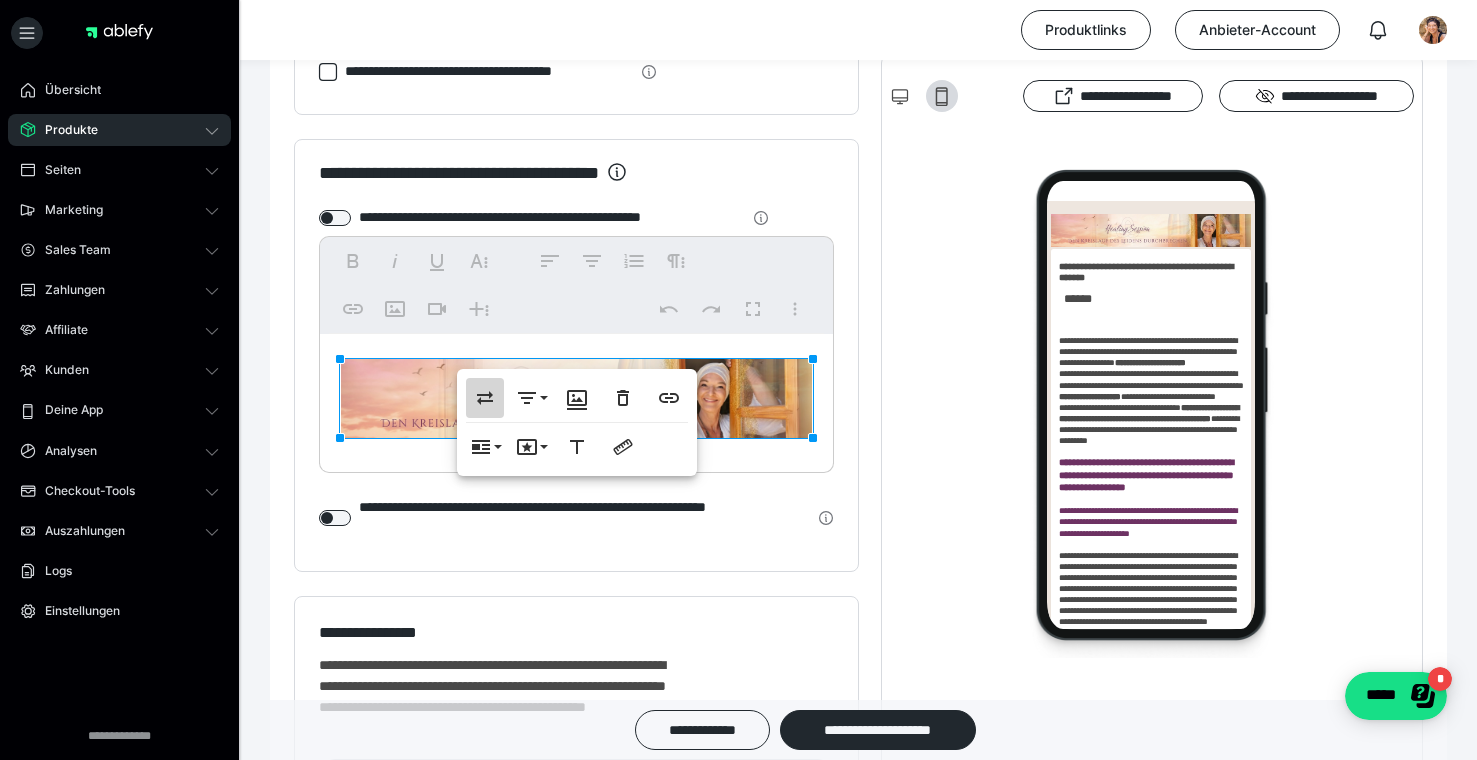 click 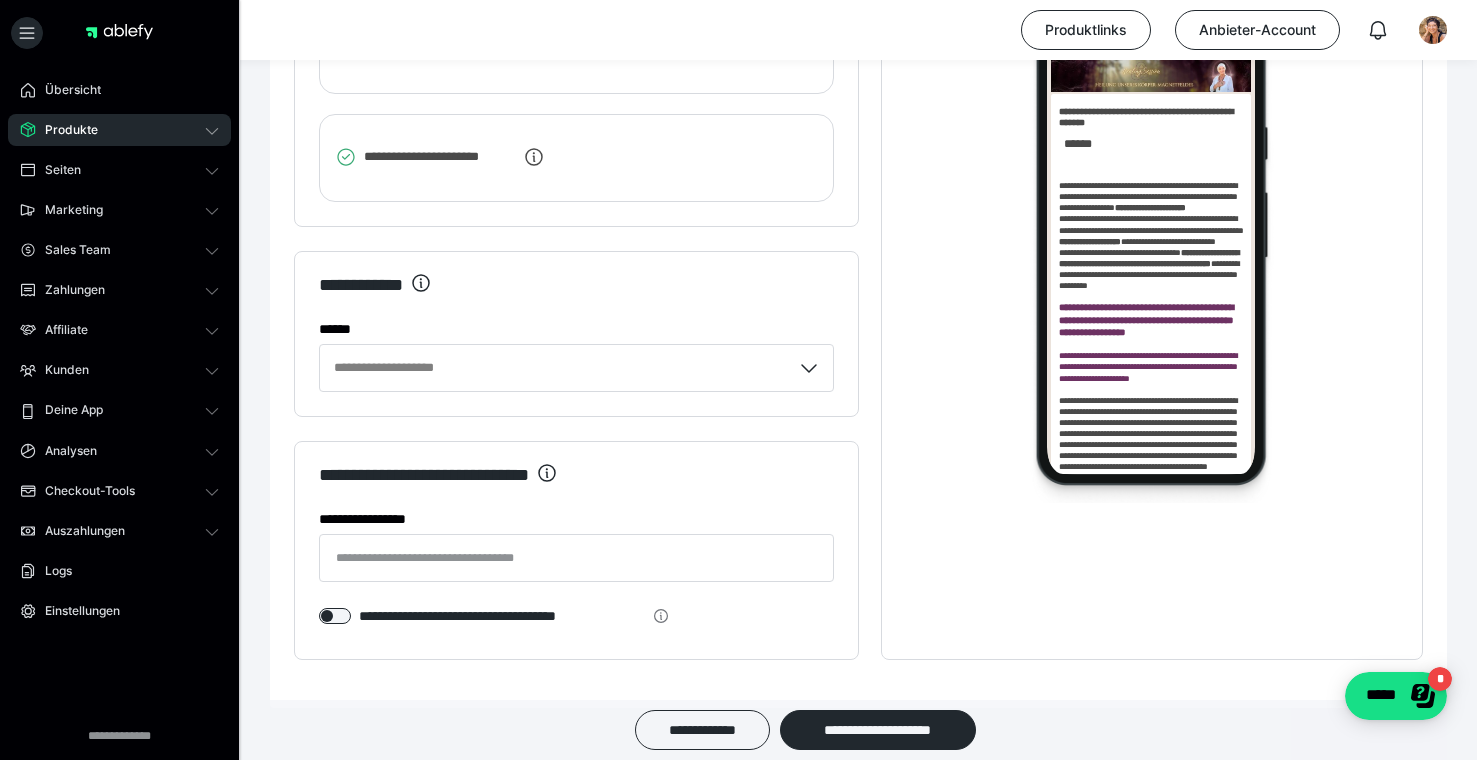 scroll, scrollTop: 3845, scrollLeft: 0, axis: vertical 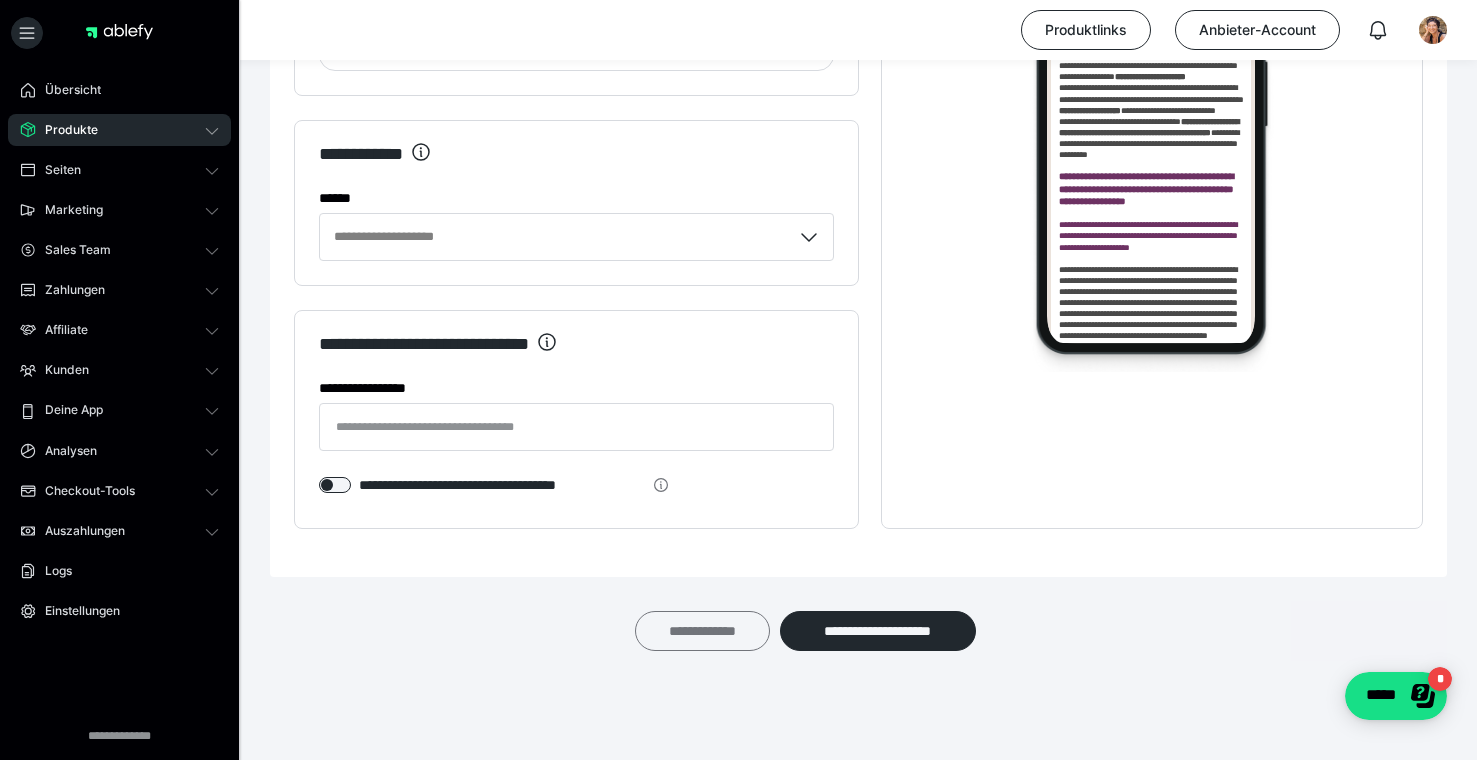 click on "**********" at bounding box center [702, 631] 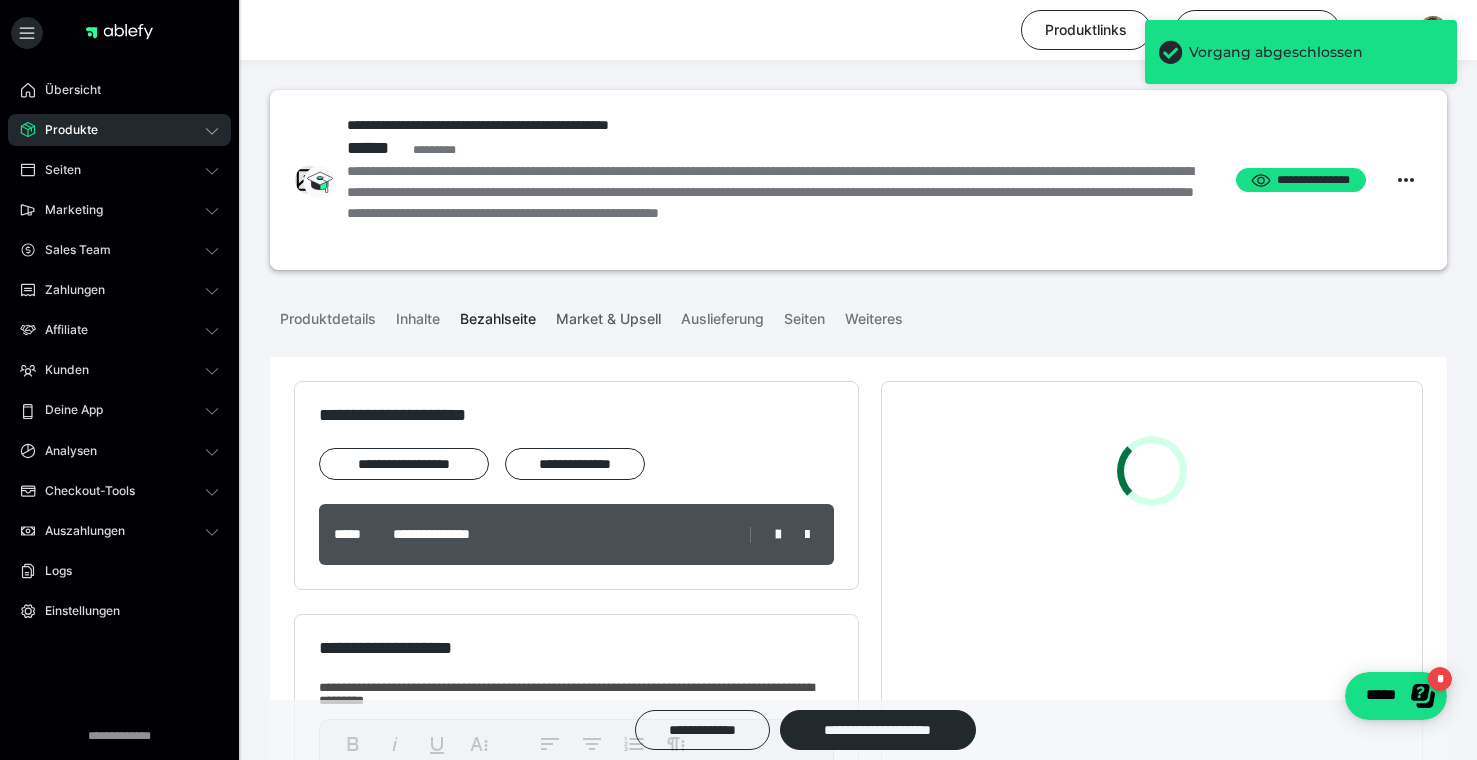 click on "Market & Upsell" at bounding box center (608, 315) 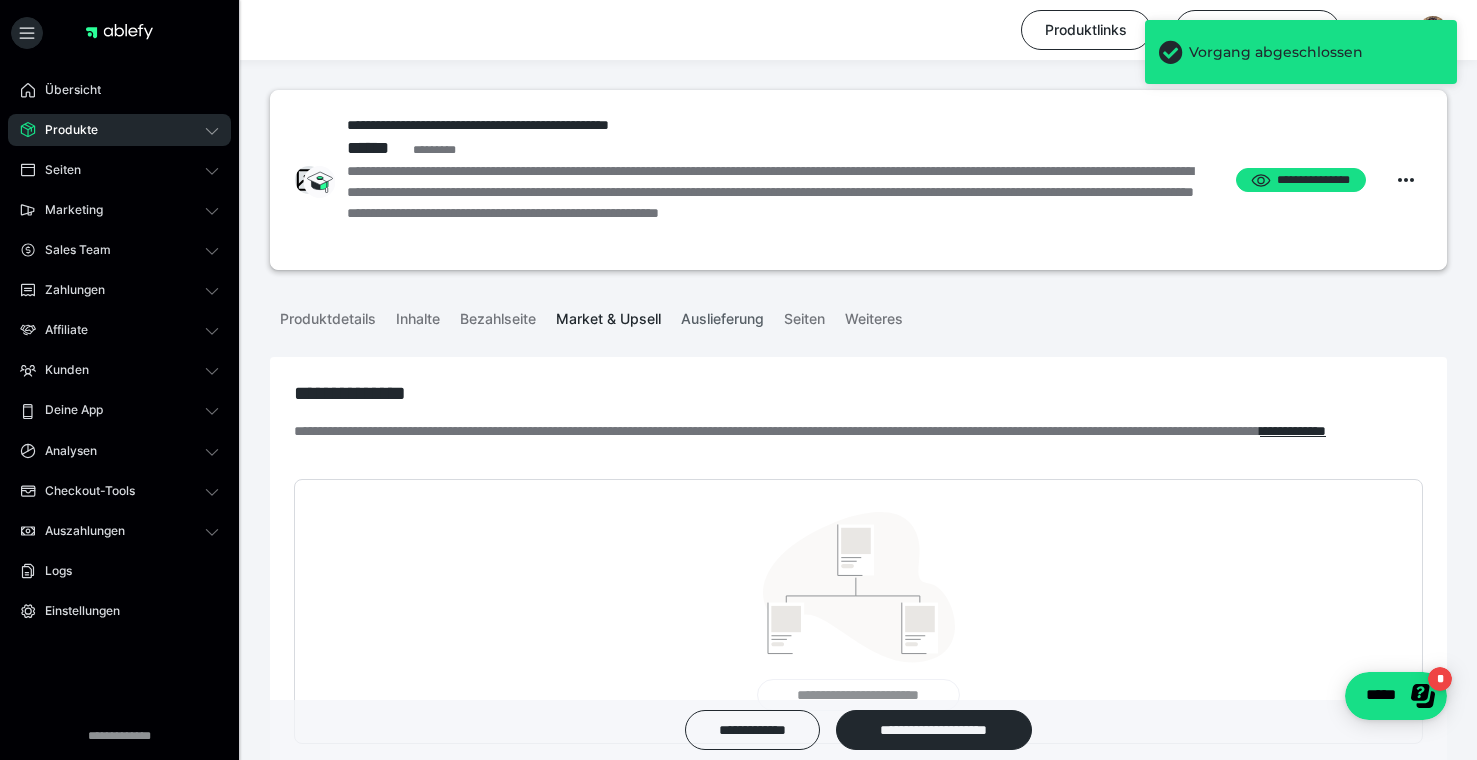click on "Auslieferung" at bounding box center [722, 315] 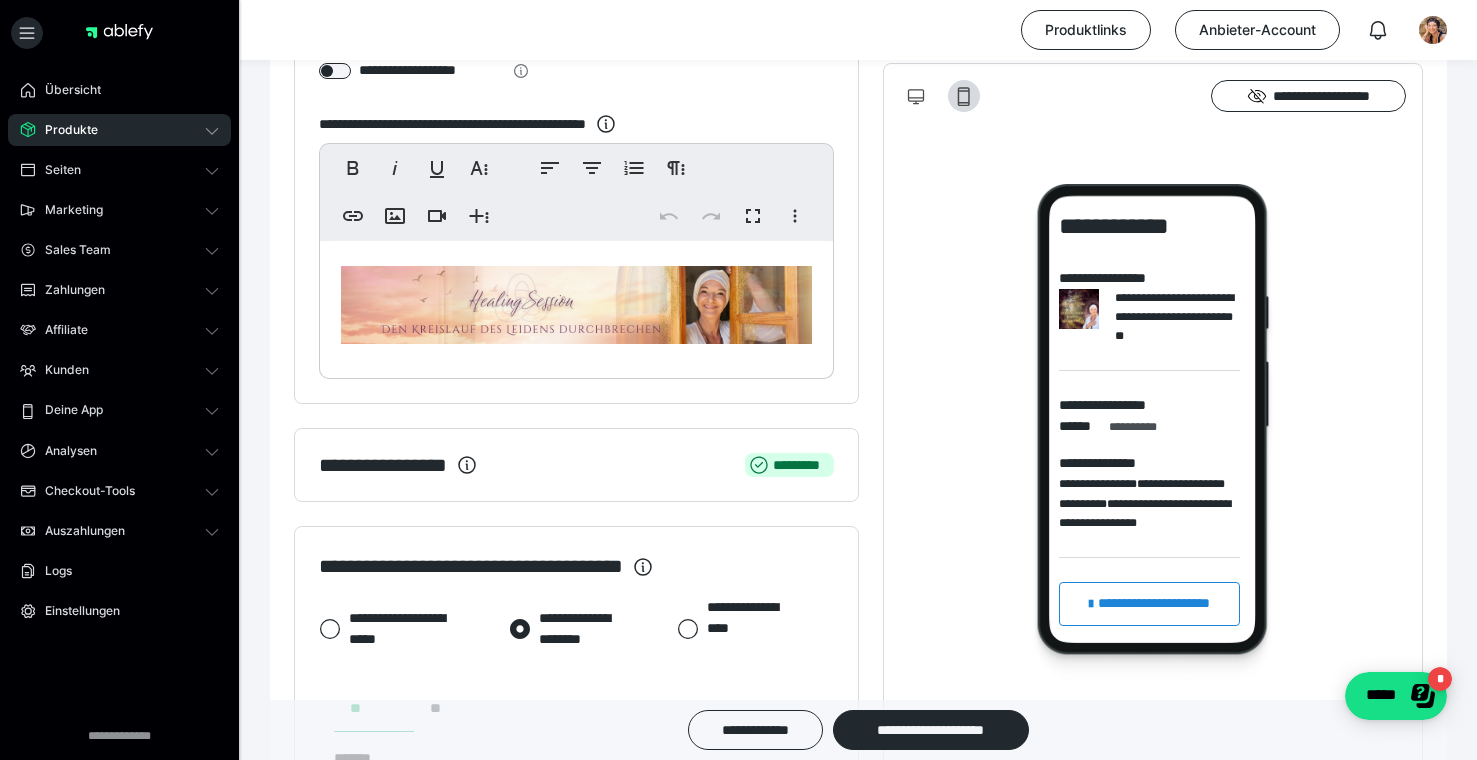 scroll, scrollTop: 475, scrollLeft: 0, axis: vertical 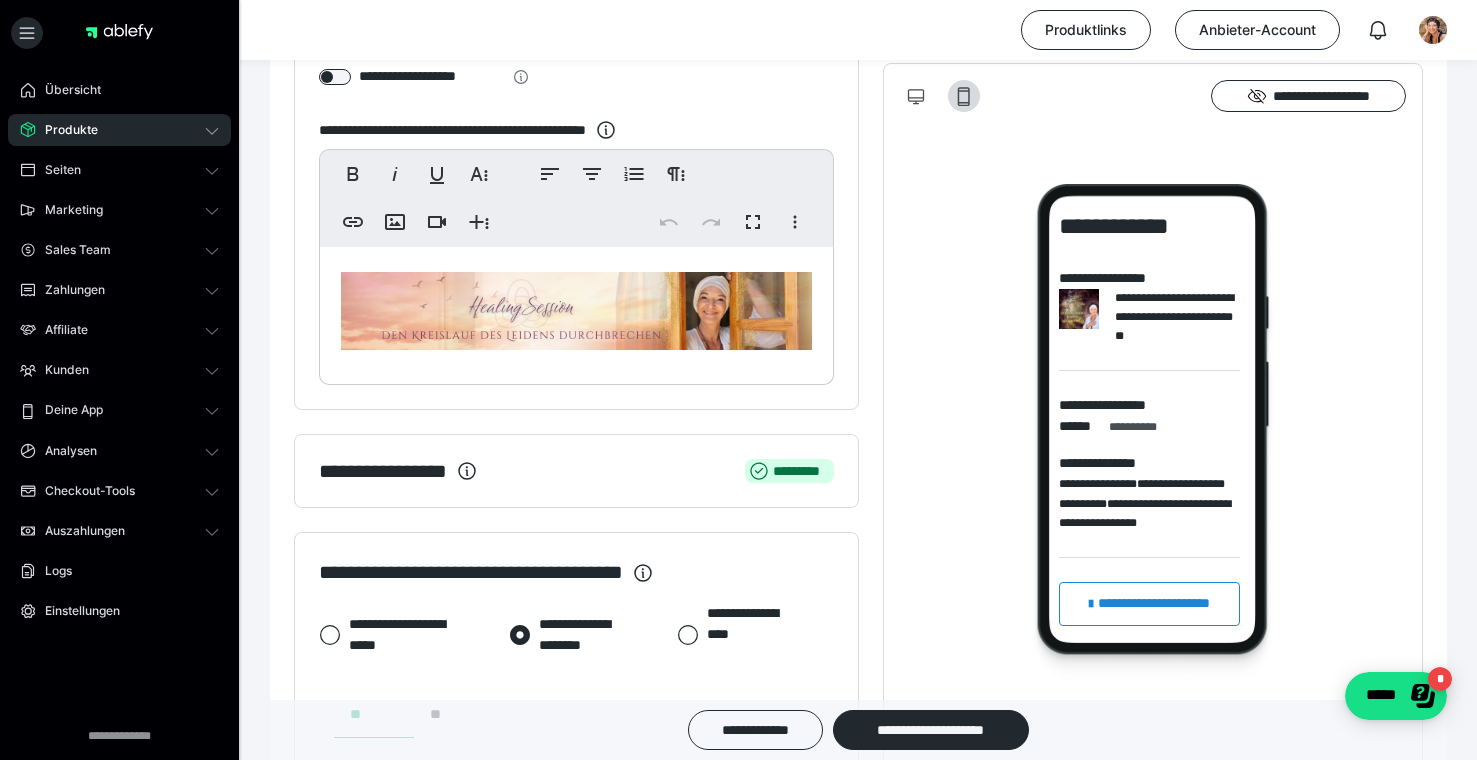 click at bounding box center (576, 311) 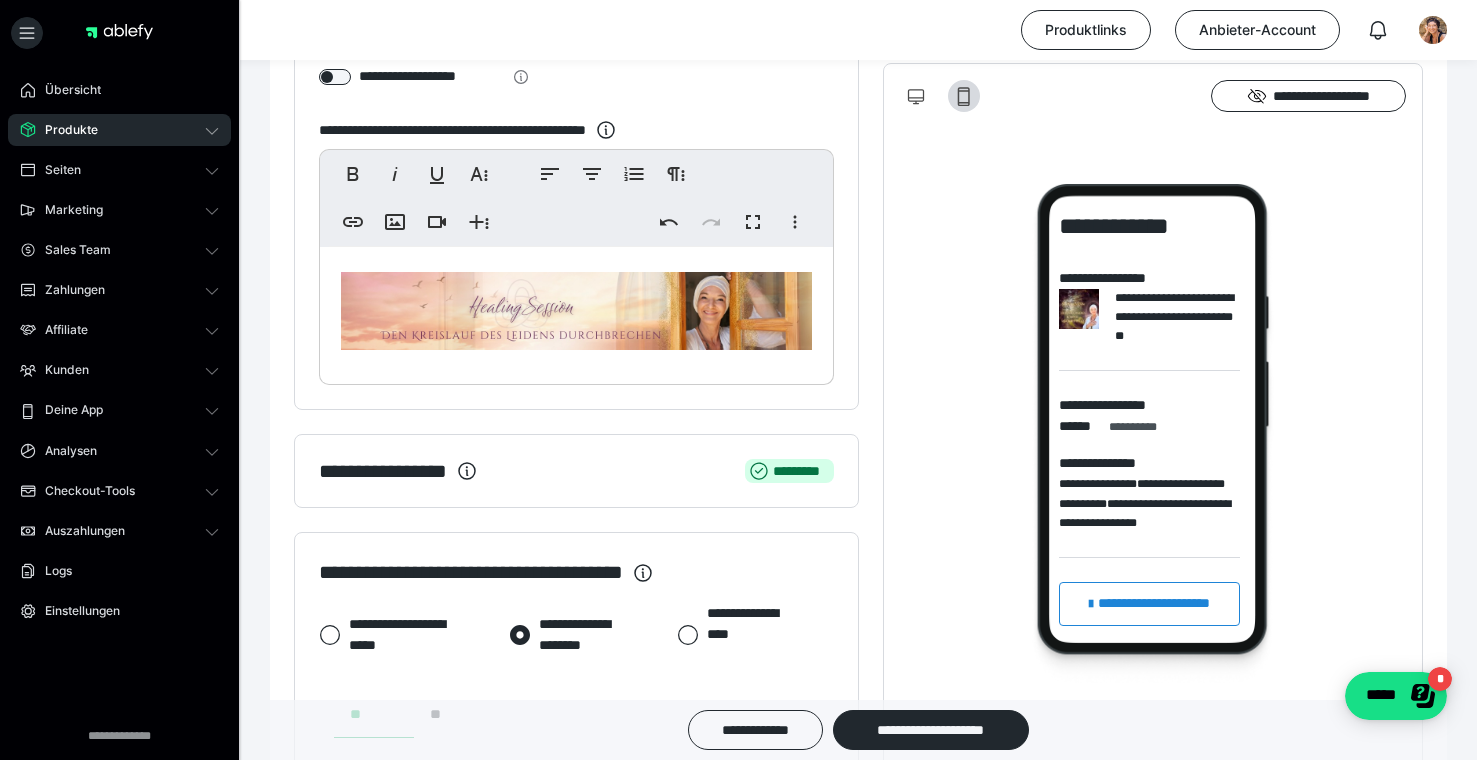 click on "**********" at bounding box center (858, 897) 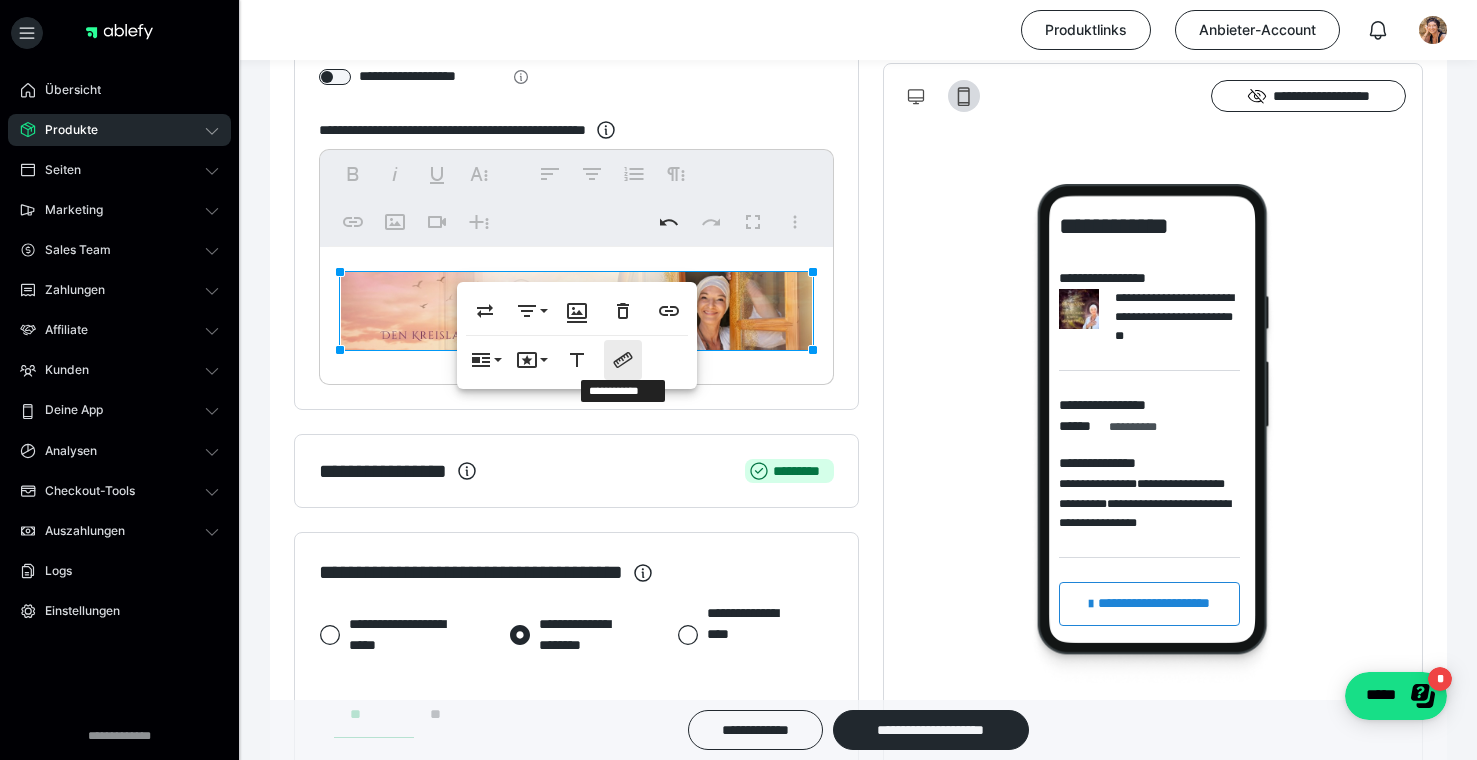 click 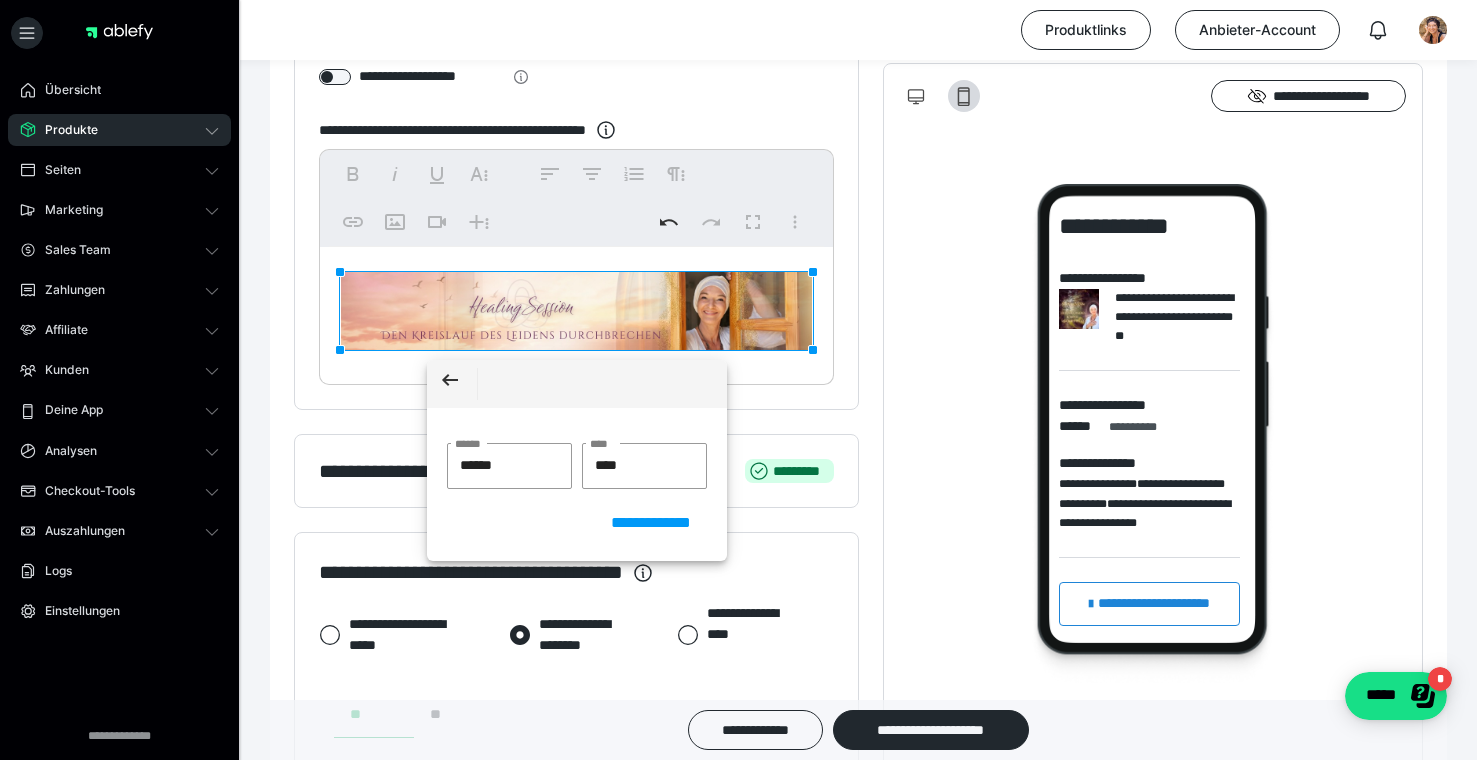 click on "**********" at bounding box center (858, 897) 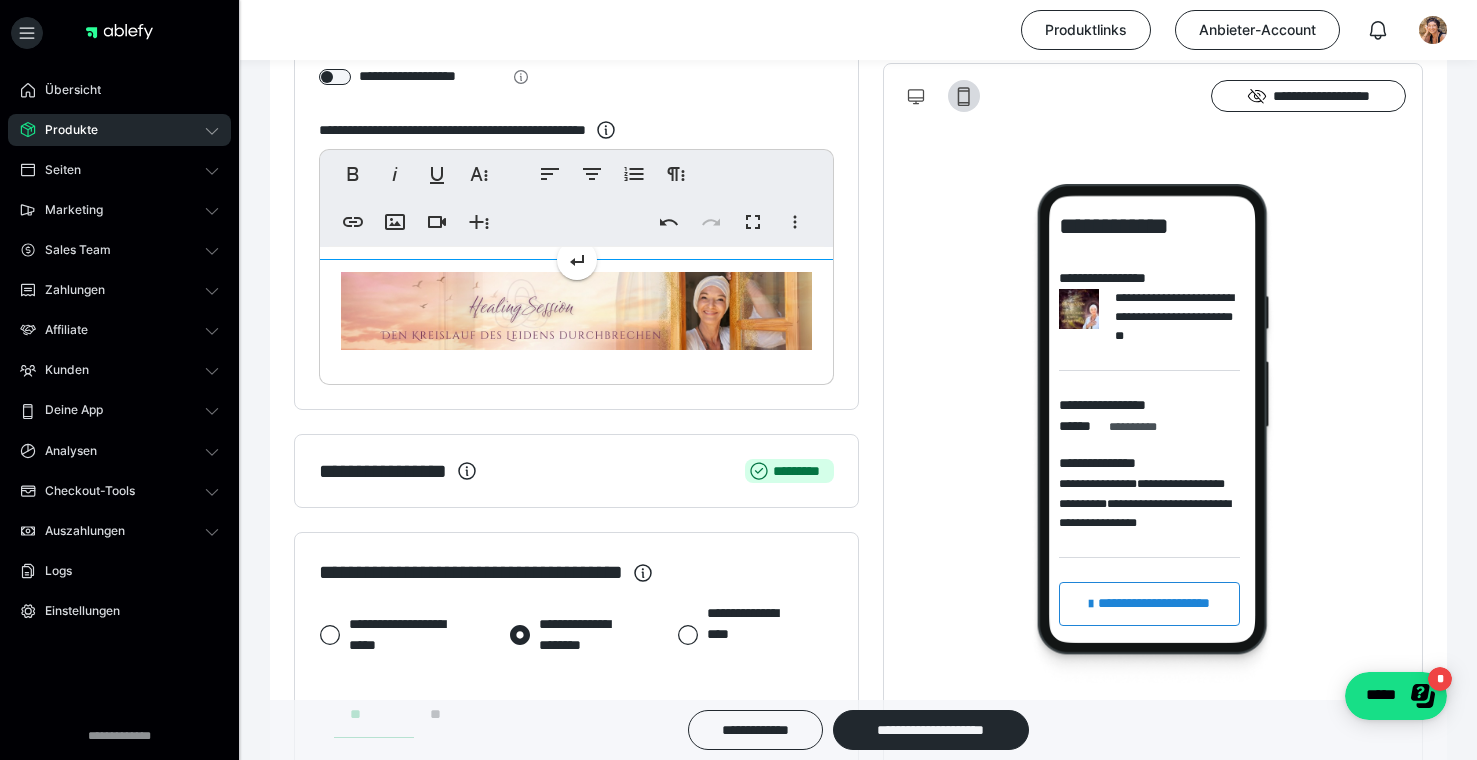 click at bounding box center (576, 311) 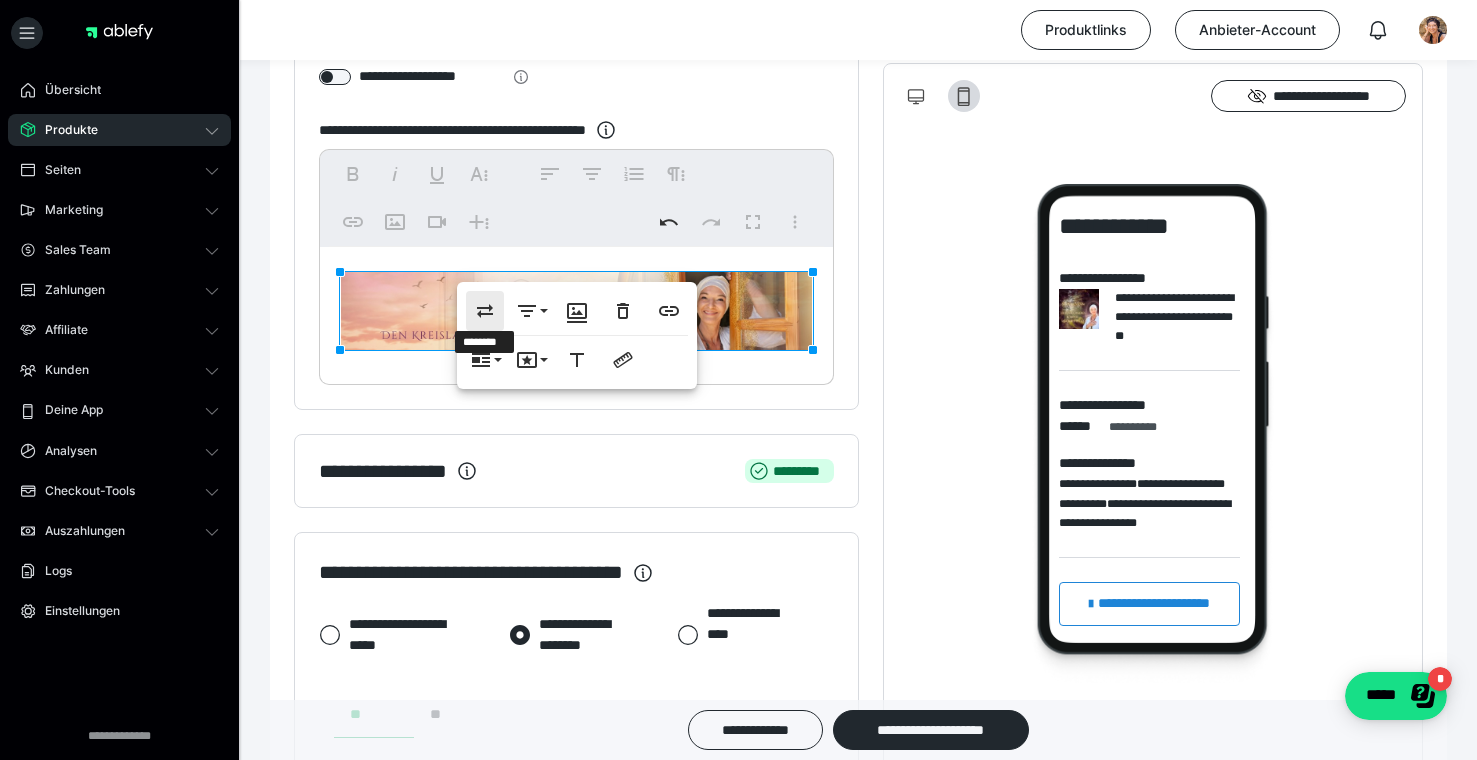 click 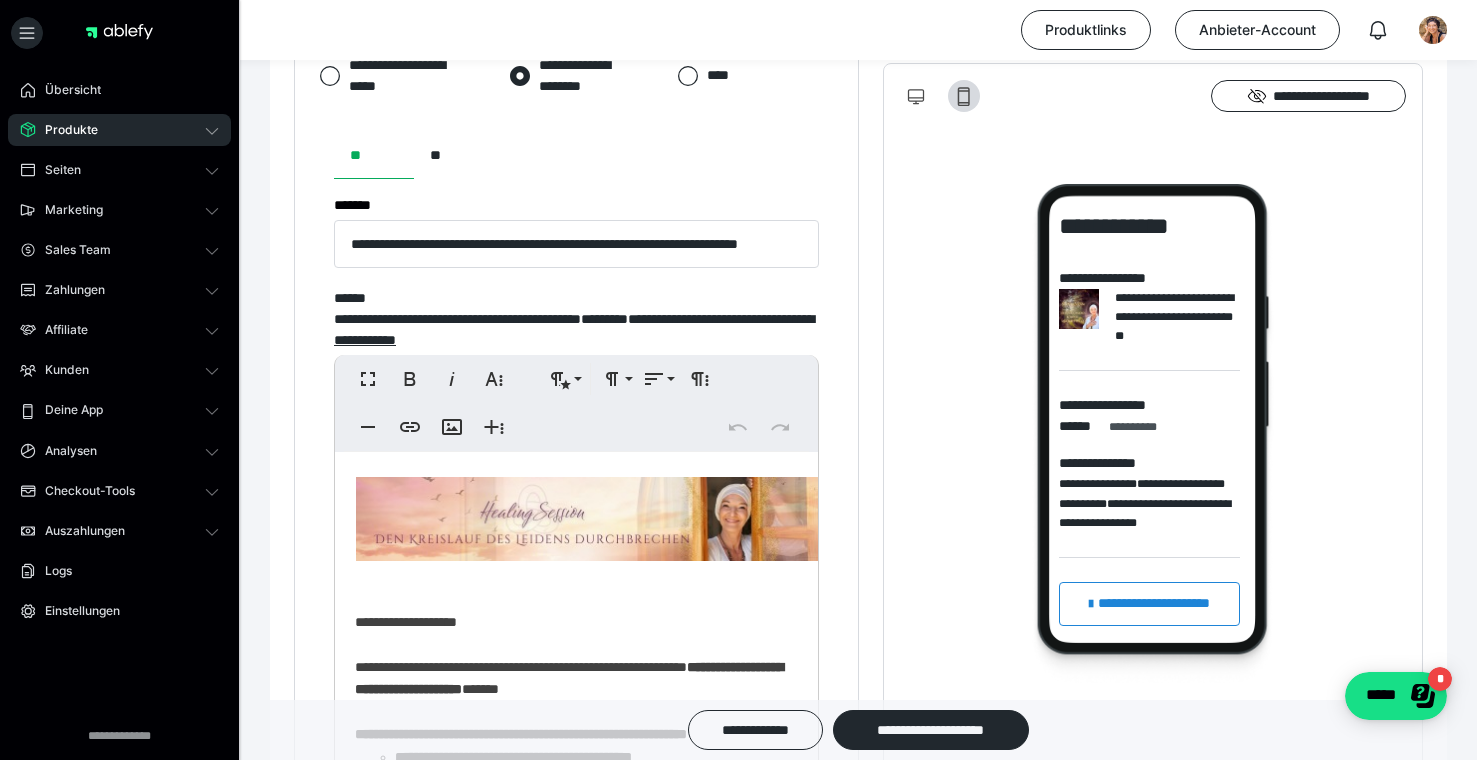 scroll, scrollTop: 1042, scrollLeft: 0, axis: vertical 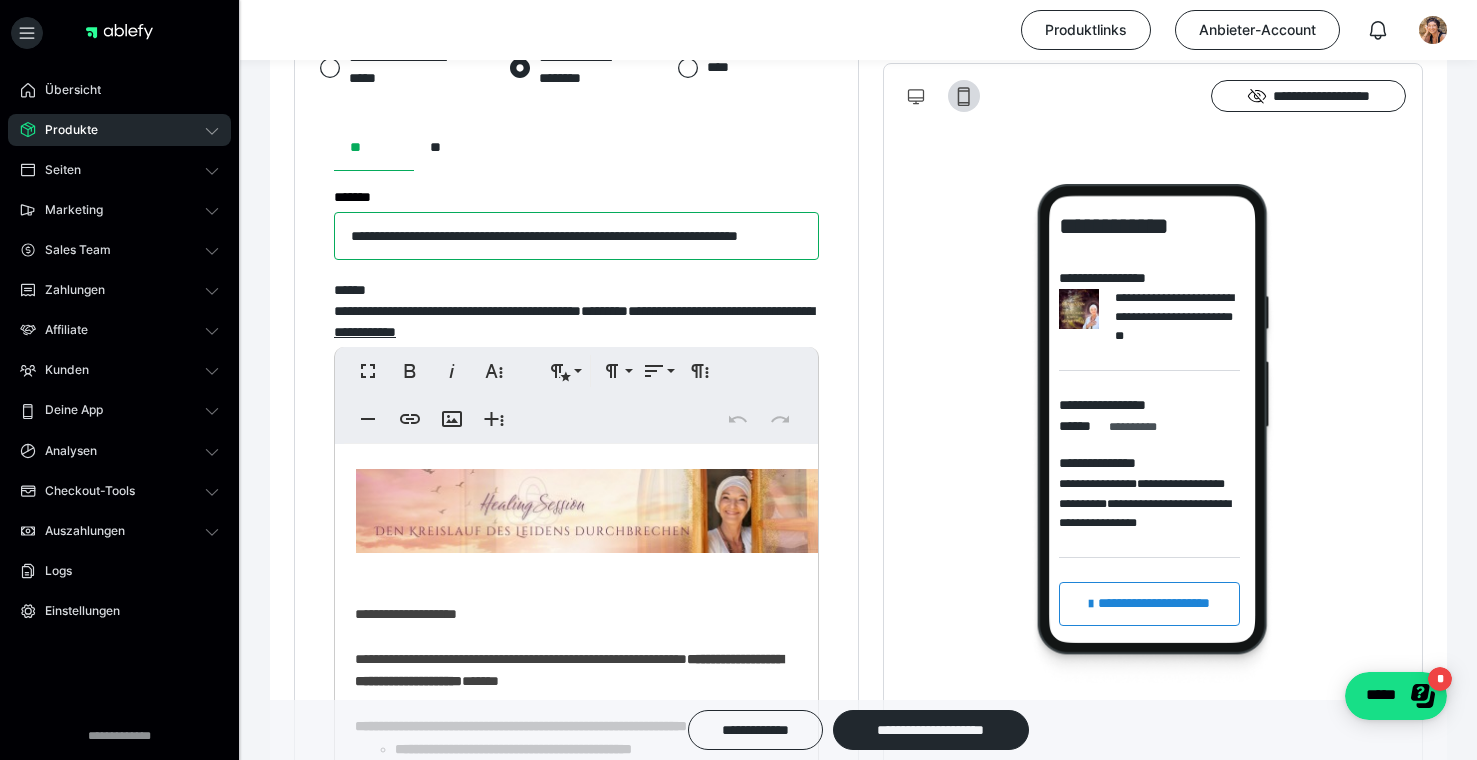 click on "**********" at bounding box center (576, 236) 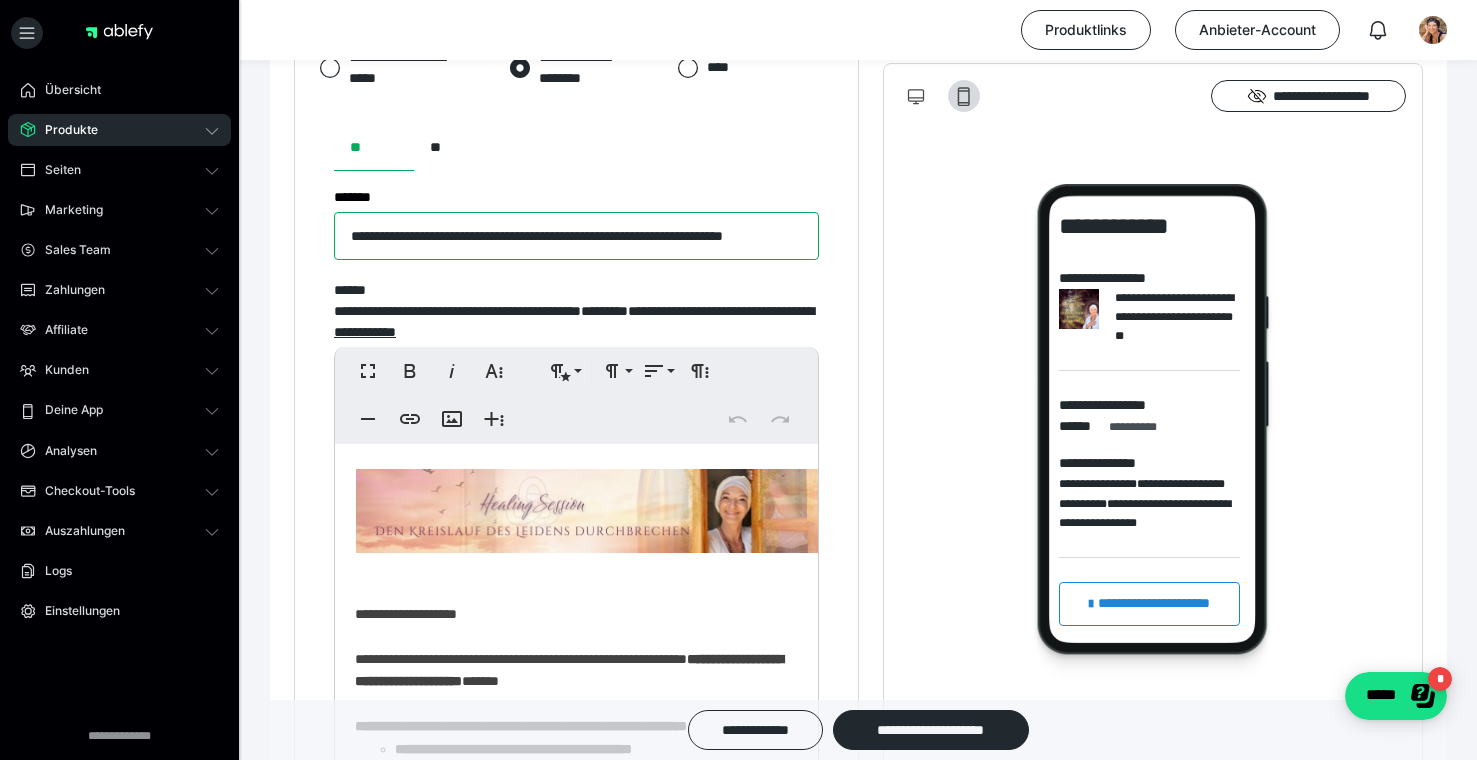 scroll, scrollTop: 0, scrollLeft: 62, axis: horizontal 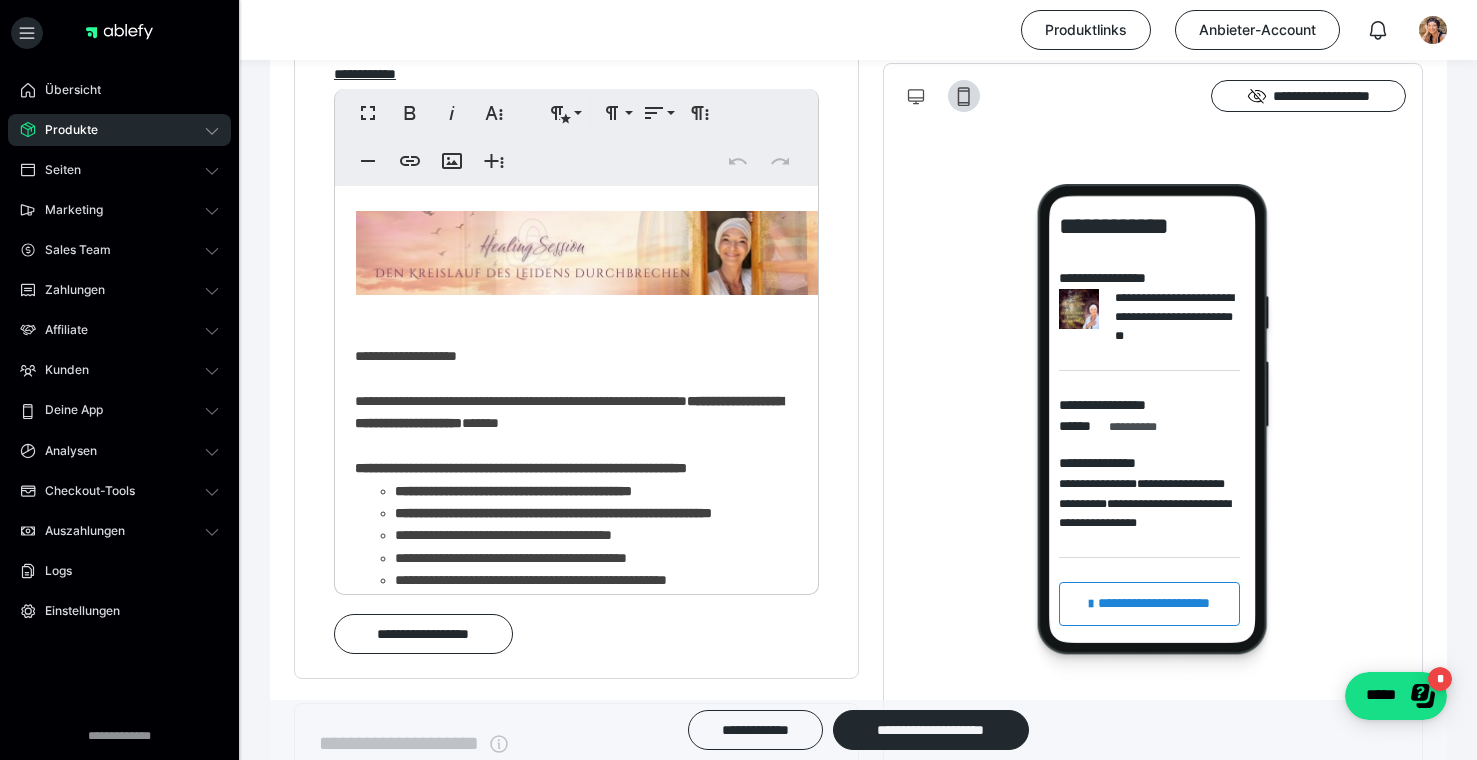 type on "**********" 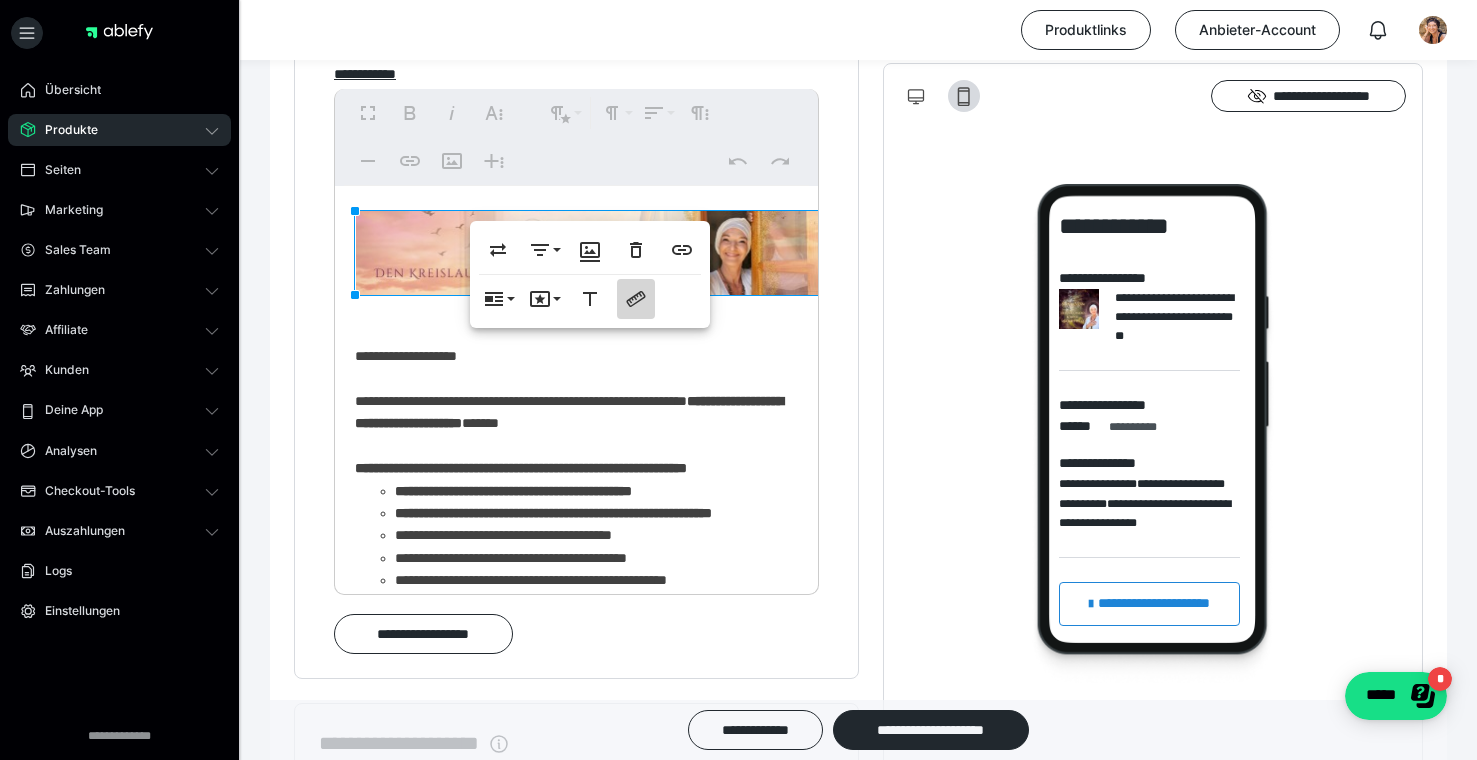 click 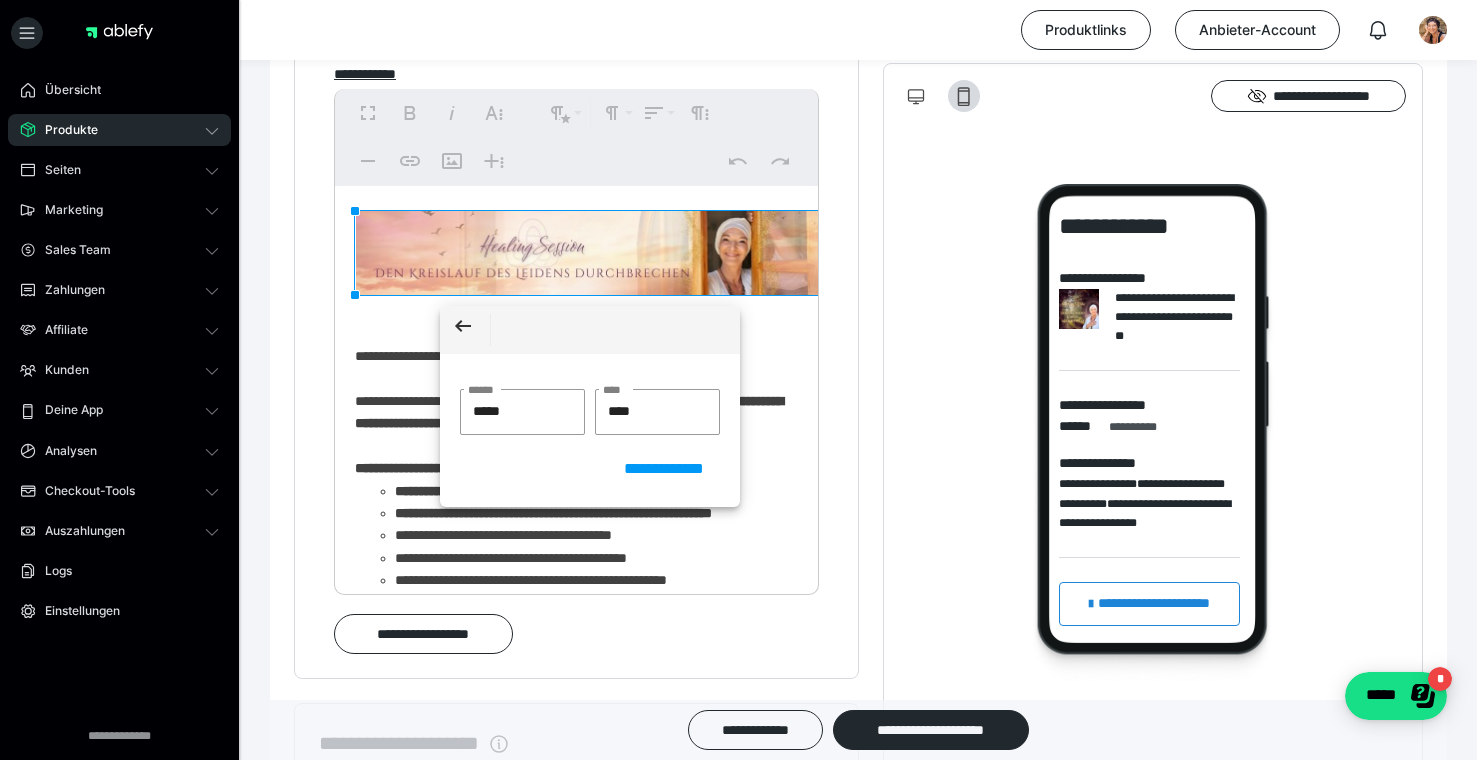 click at bounding box center (590, 253) 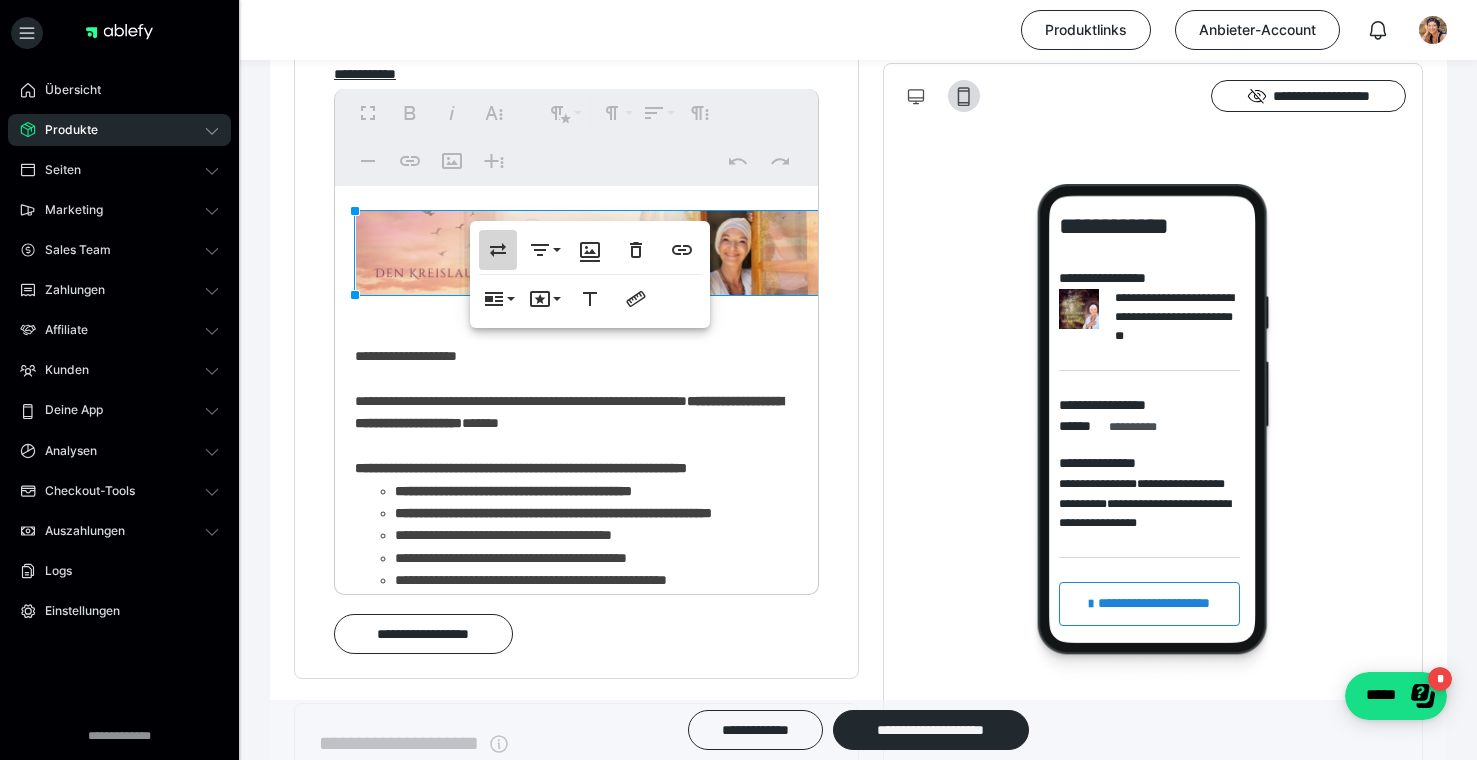 click 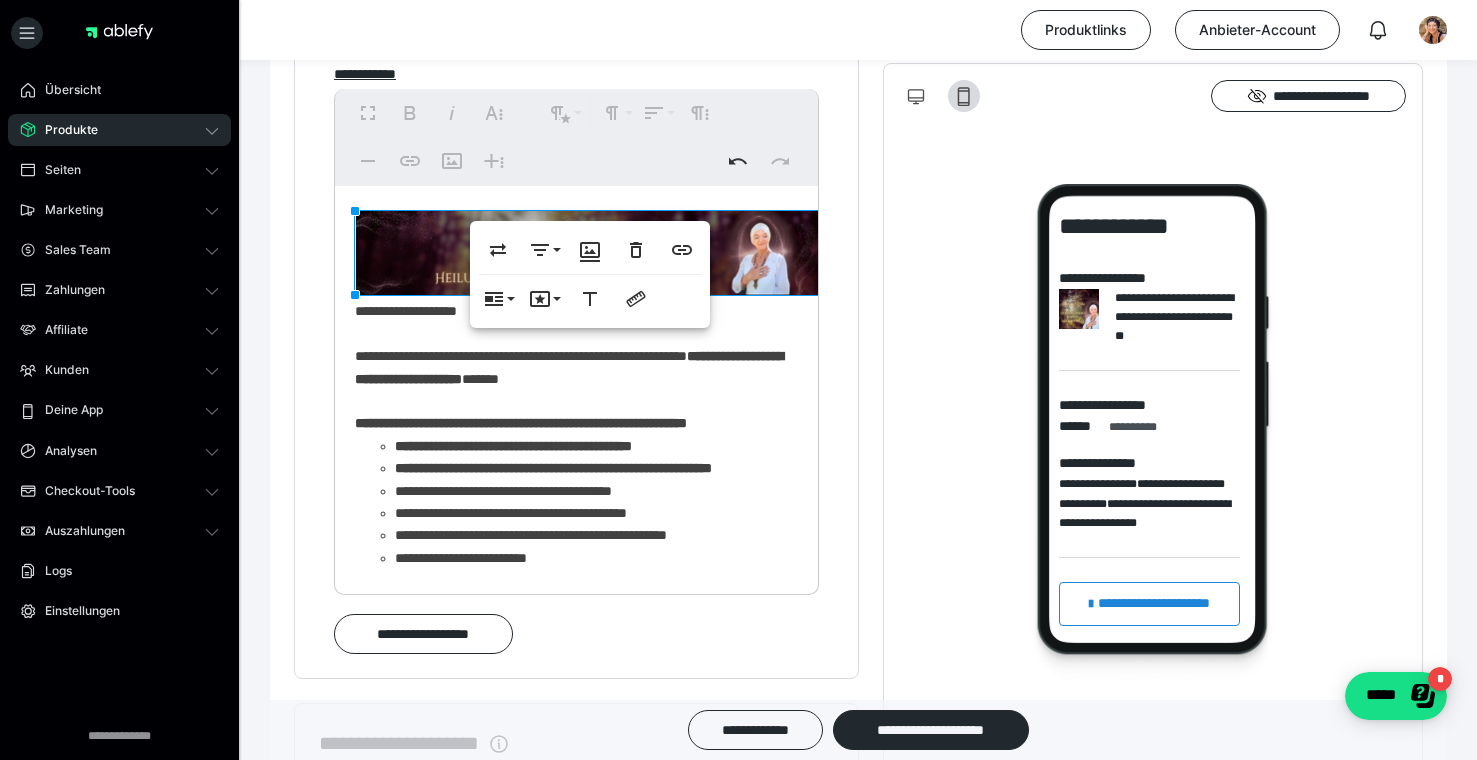 click on "**********" at bounding box center (576, 2220) 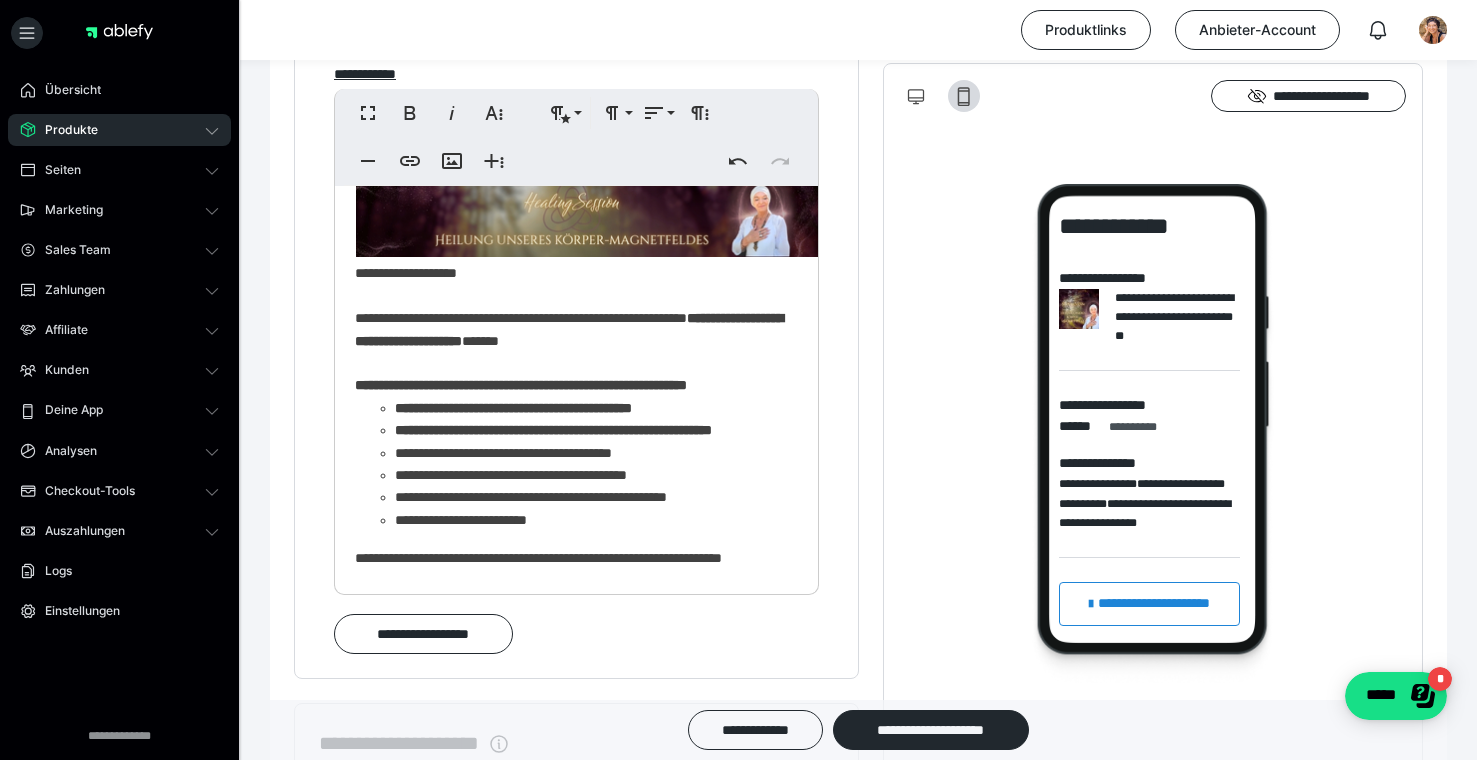 scroll, scrollTop: 39, scrollLeft: 0, axis: vertical 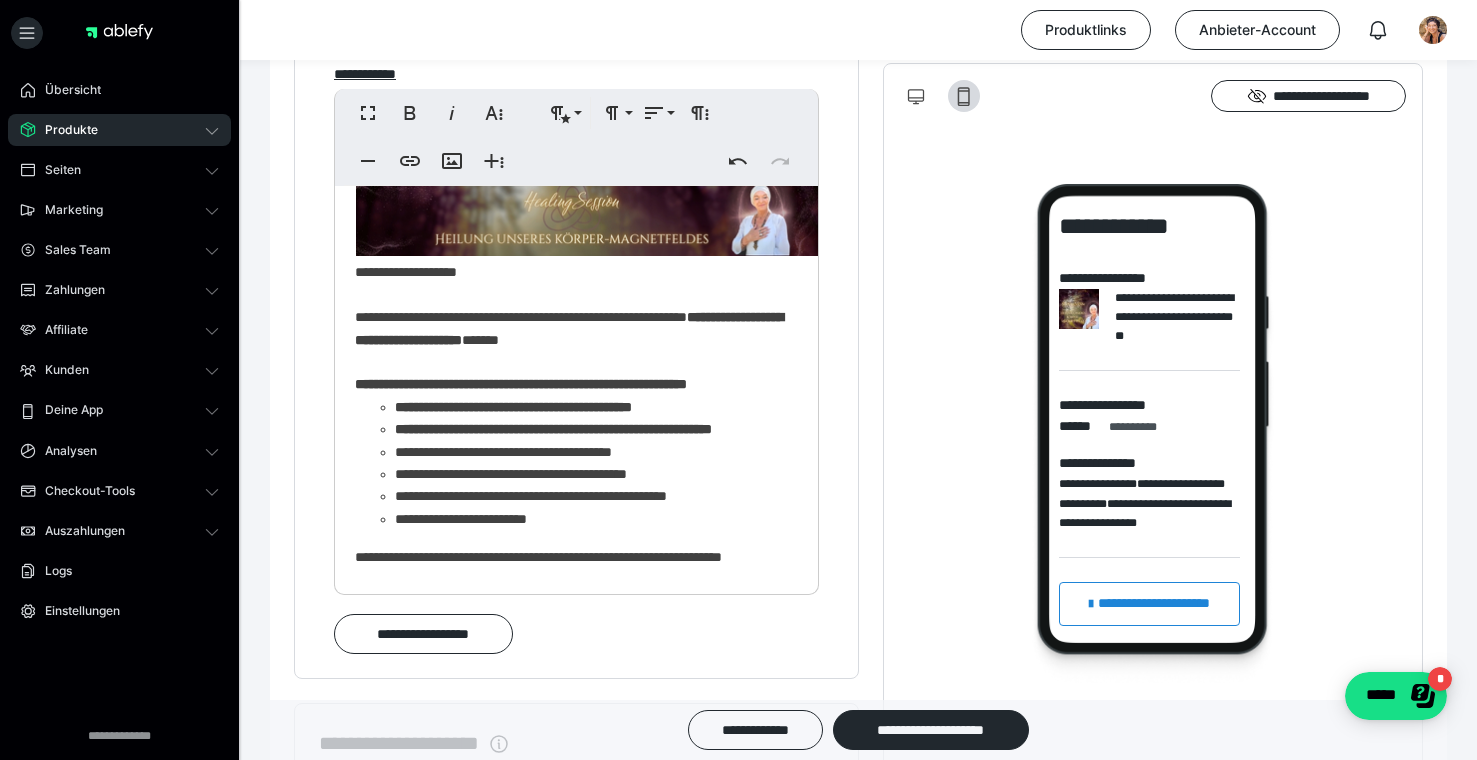 click on "**********" at bounding box center (569, 328) 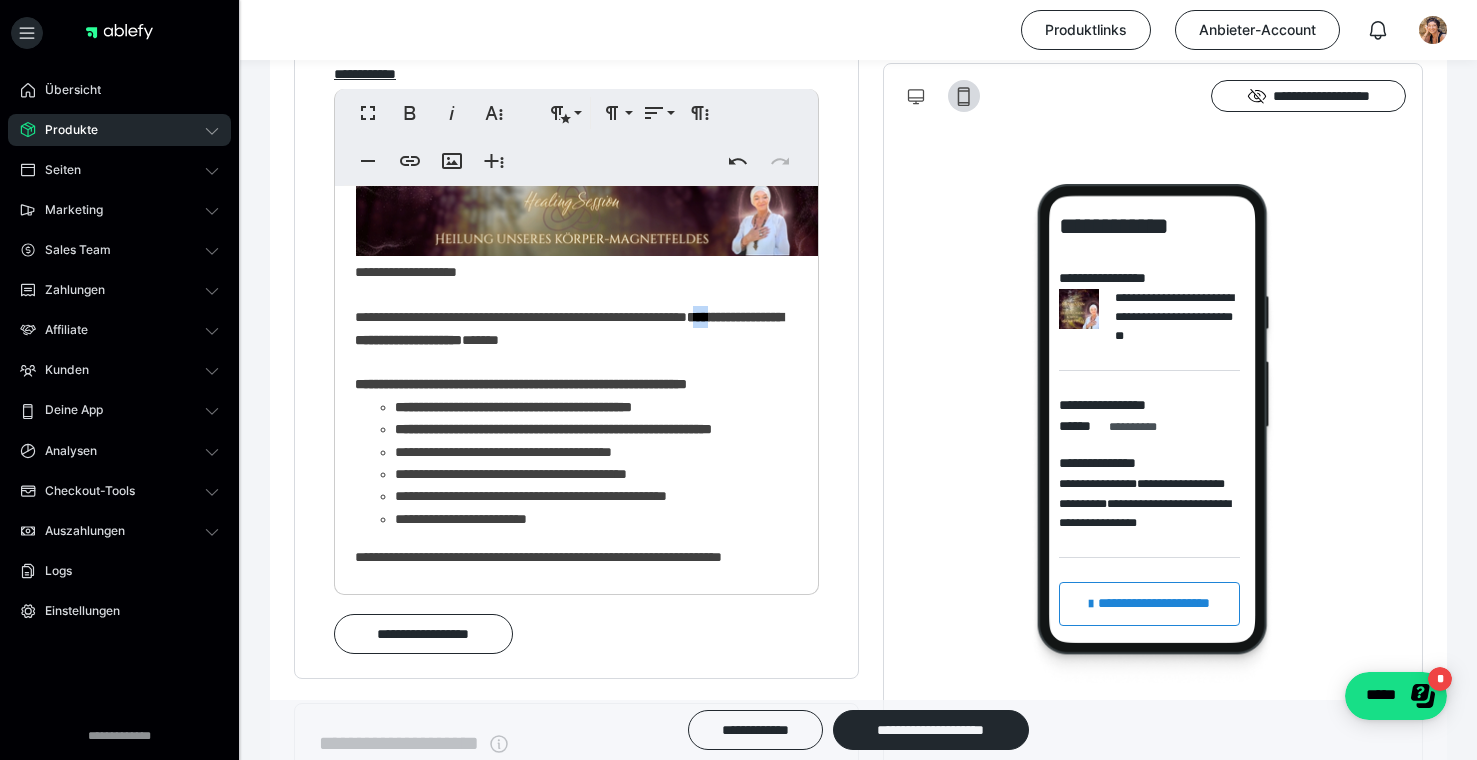 click on "**********" at bounding box center (569, 328) 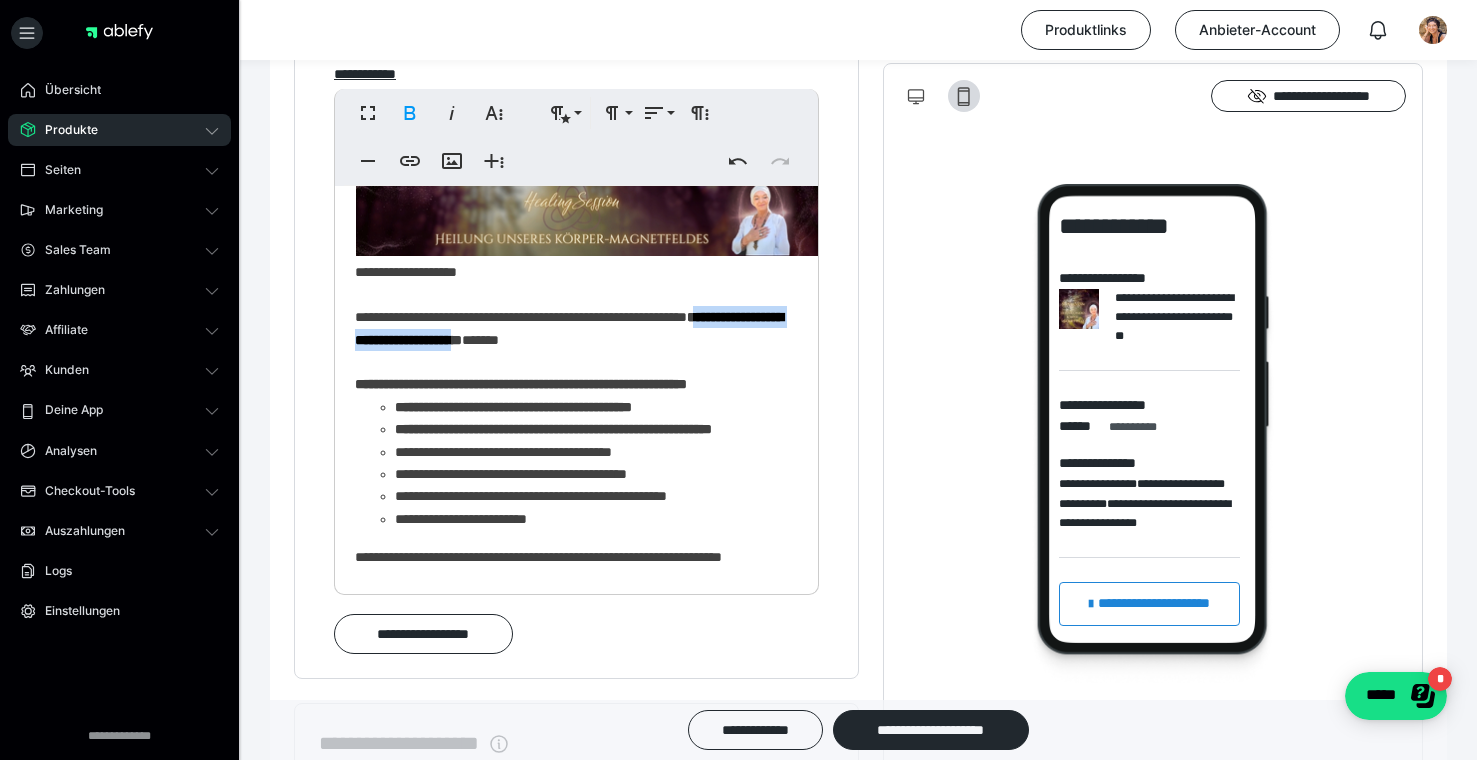 click on "**********" at bounding box center (569, 328) 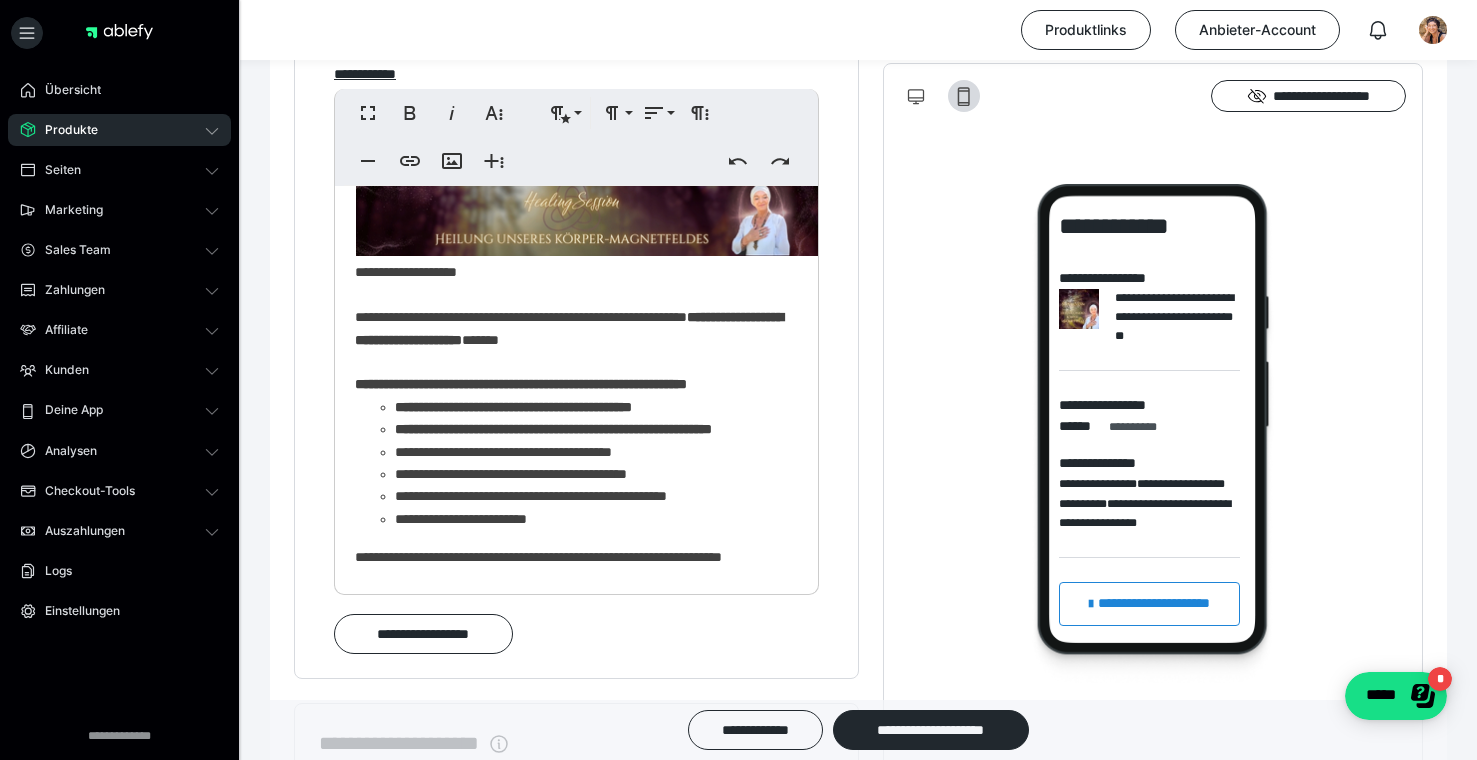 click on "**********" at bounding box center (569, 328) 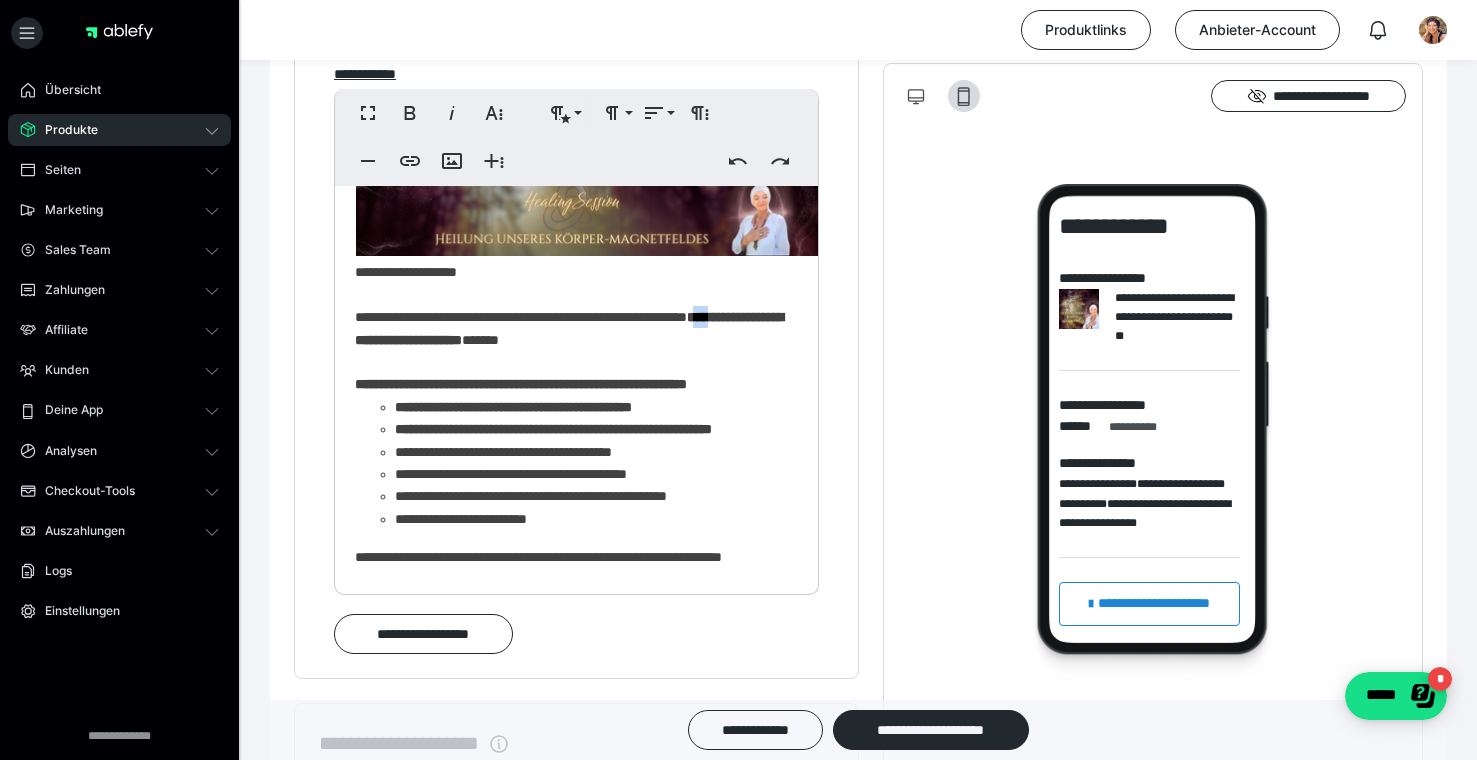 click on "**********" at bounding box center (569, 328) 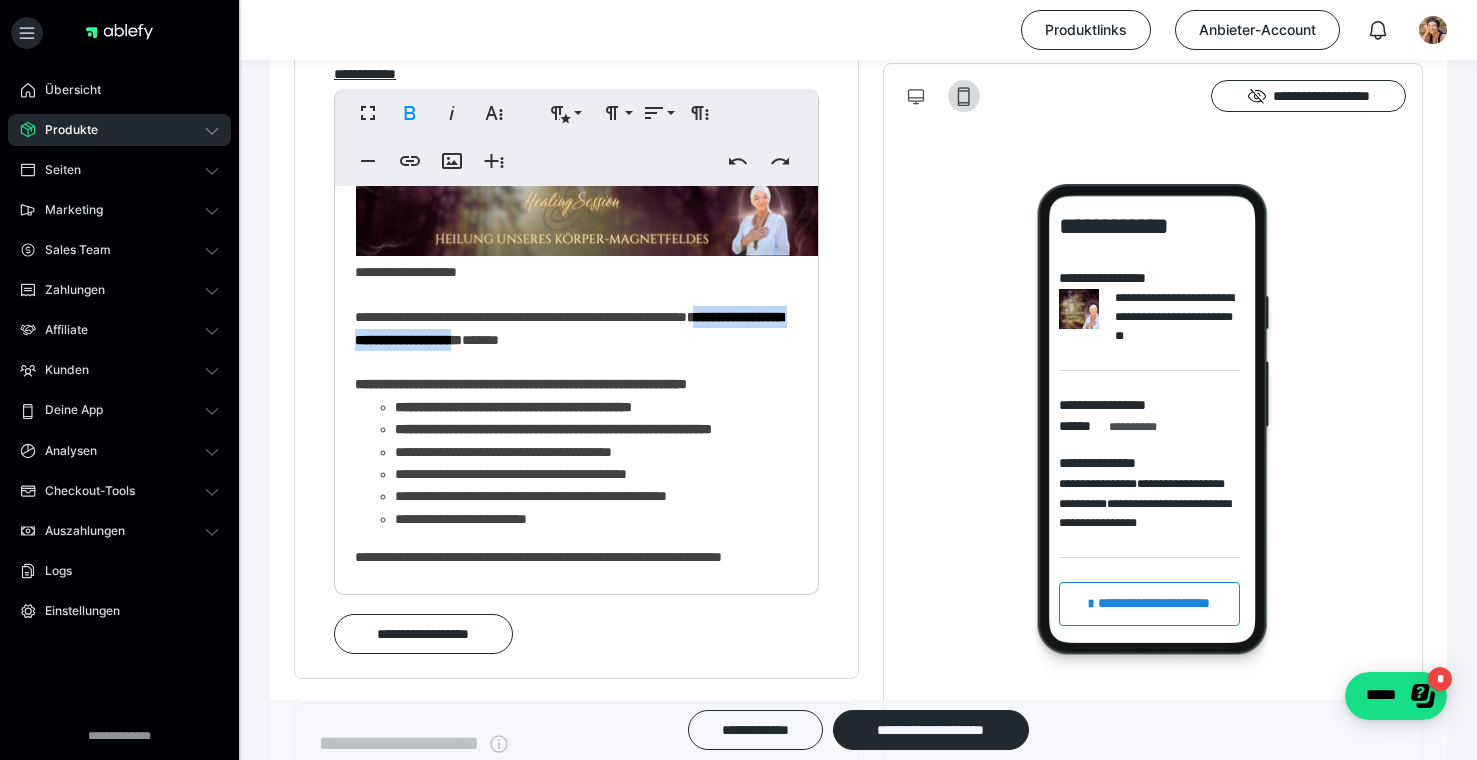click on "**********" at bounding box center (569, 328) 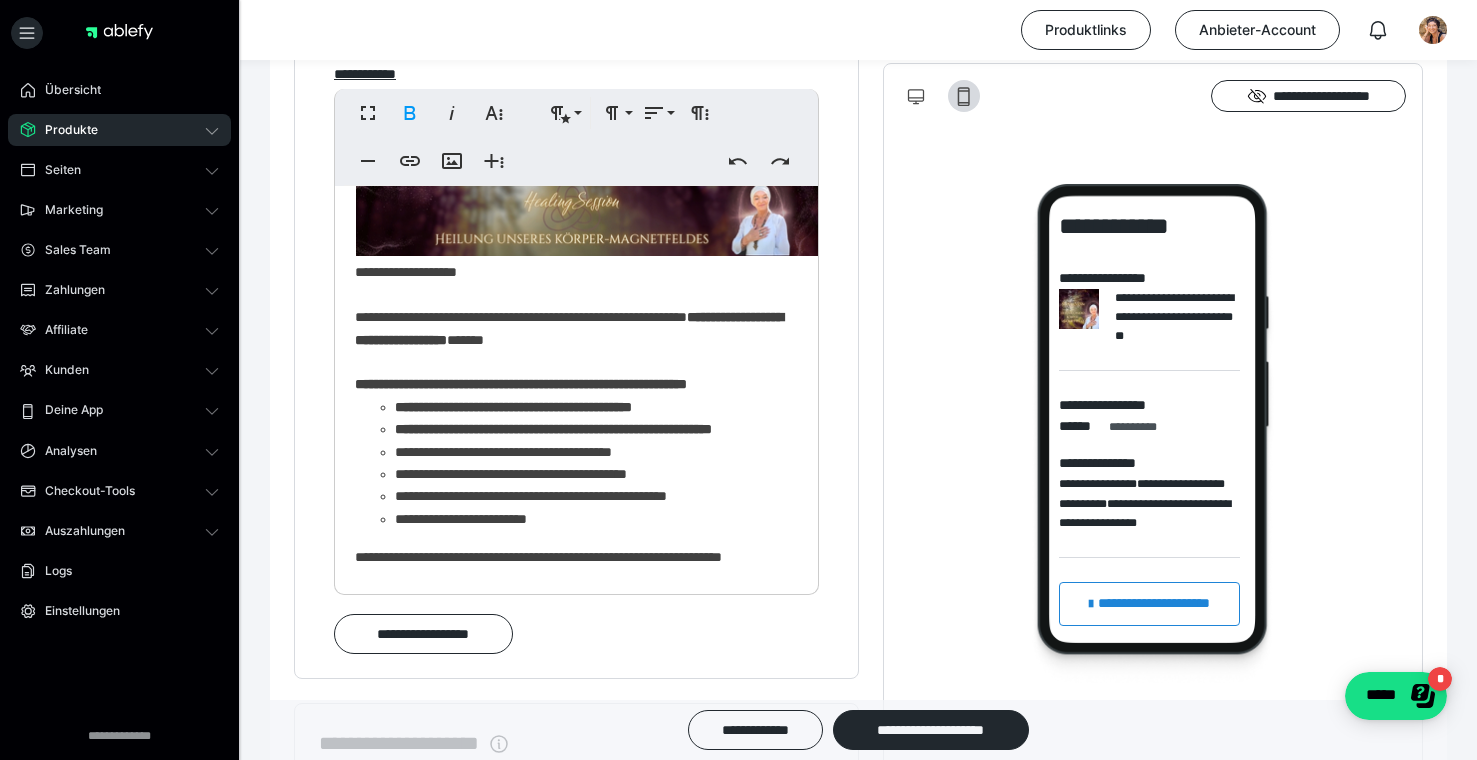 scroll, scrollTop: 0, scrollLeft: 6, axis: horizontal 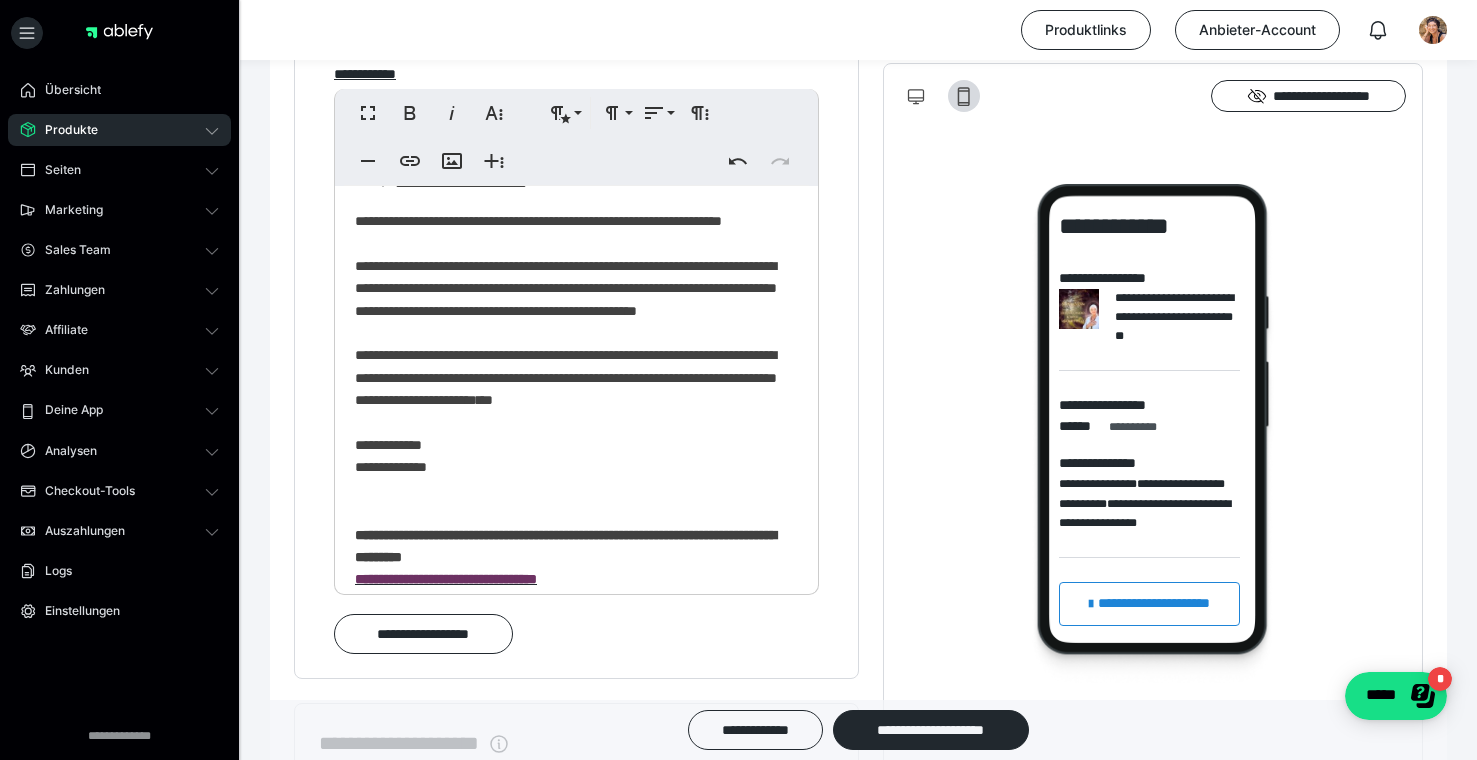 click on "**********" at bounding box center [566, 310] 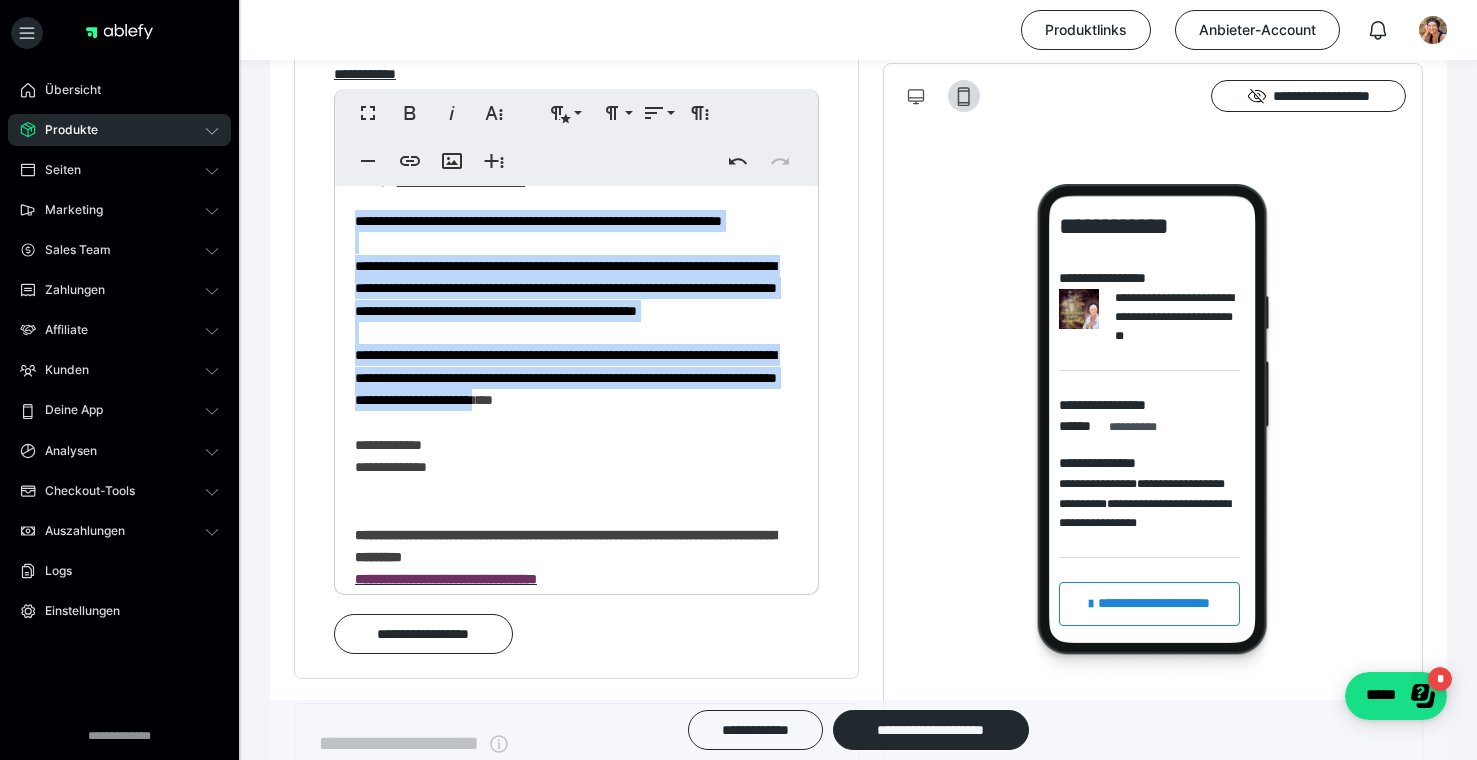 drag, startPoint x: 356, startPoint y: 268, endPoint x: 734, endPoint y: 499, distance: 442.99548 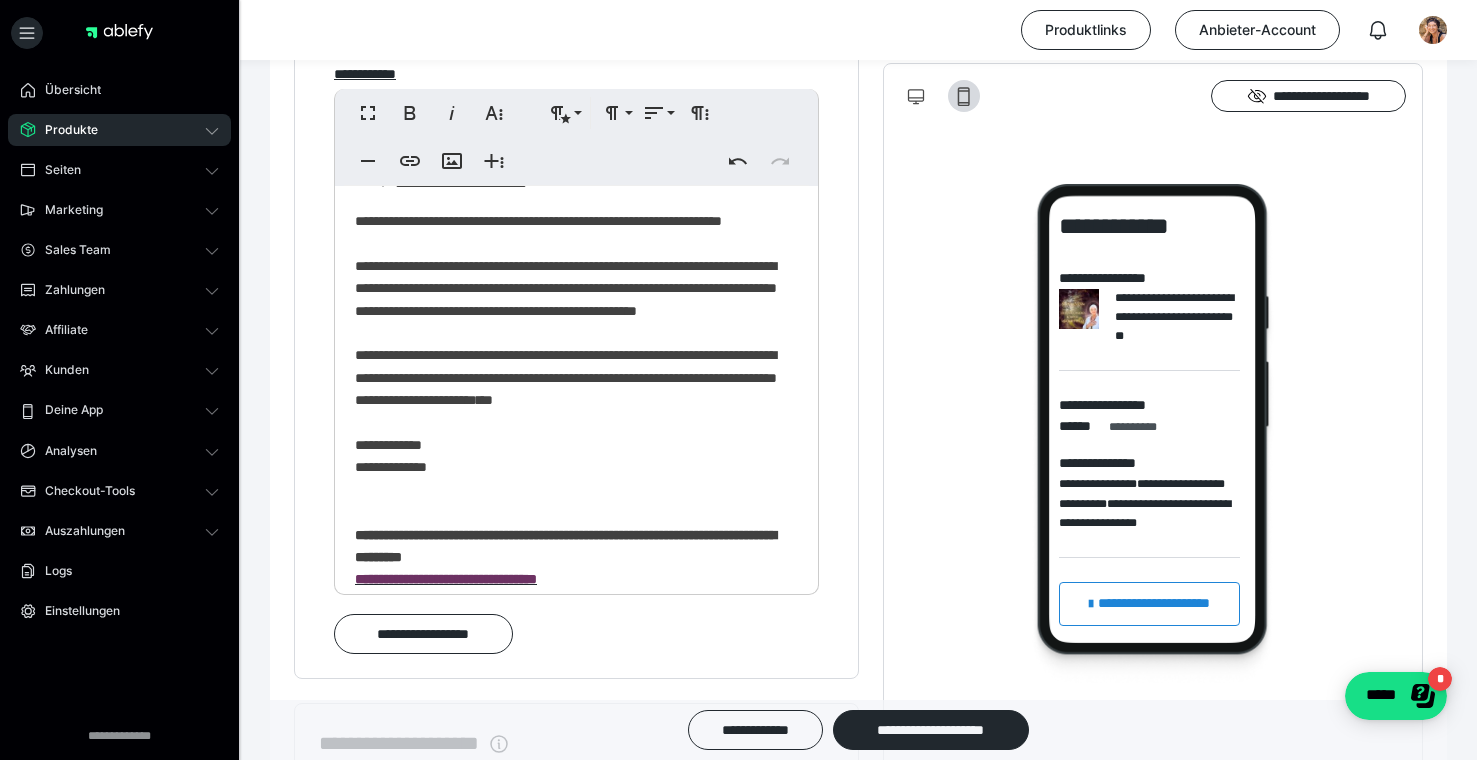 scroll, scrollTop: 8020, scrollLeft: 2, axis: both 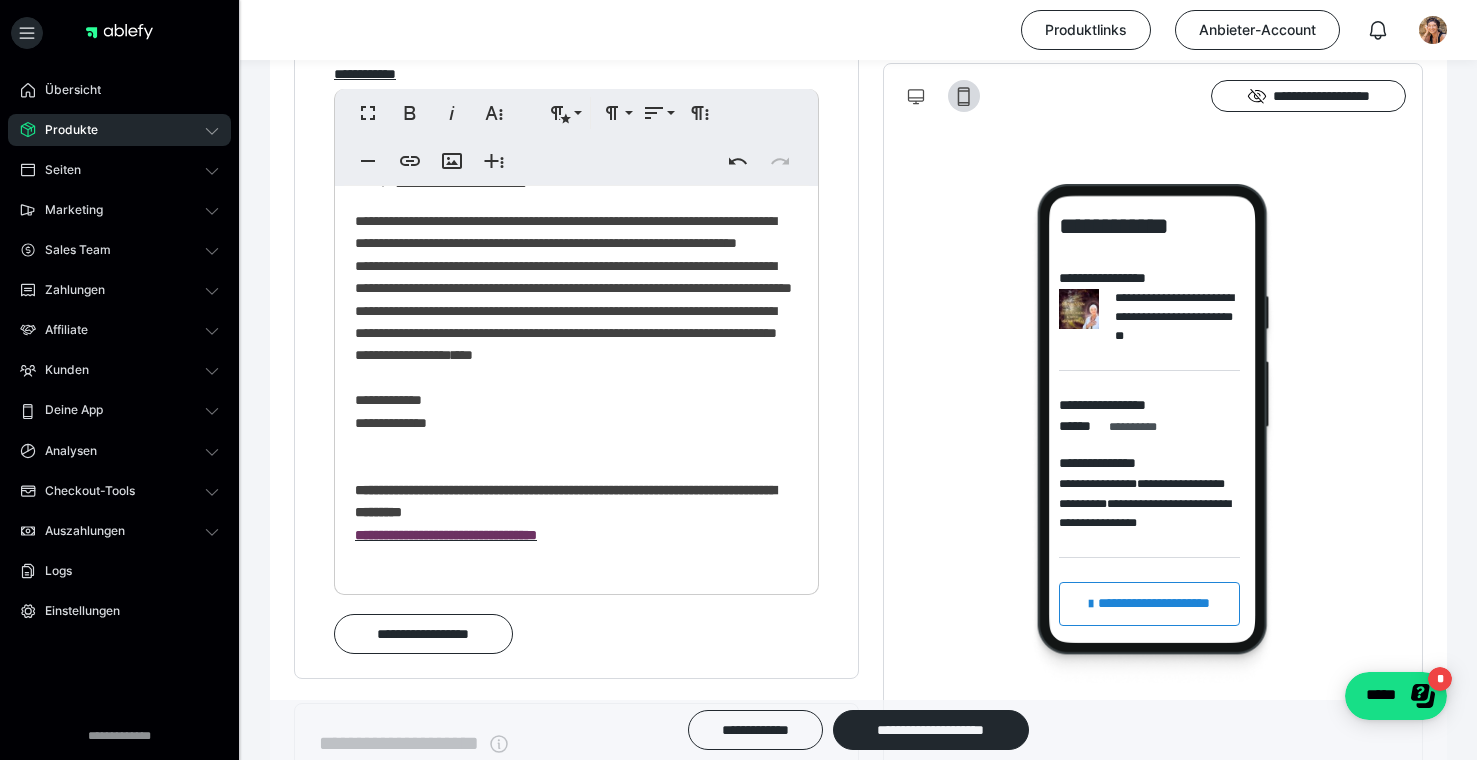 click on "**********" at bounding box center (576, 1821) 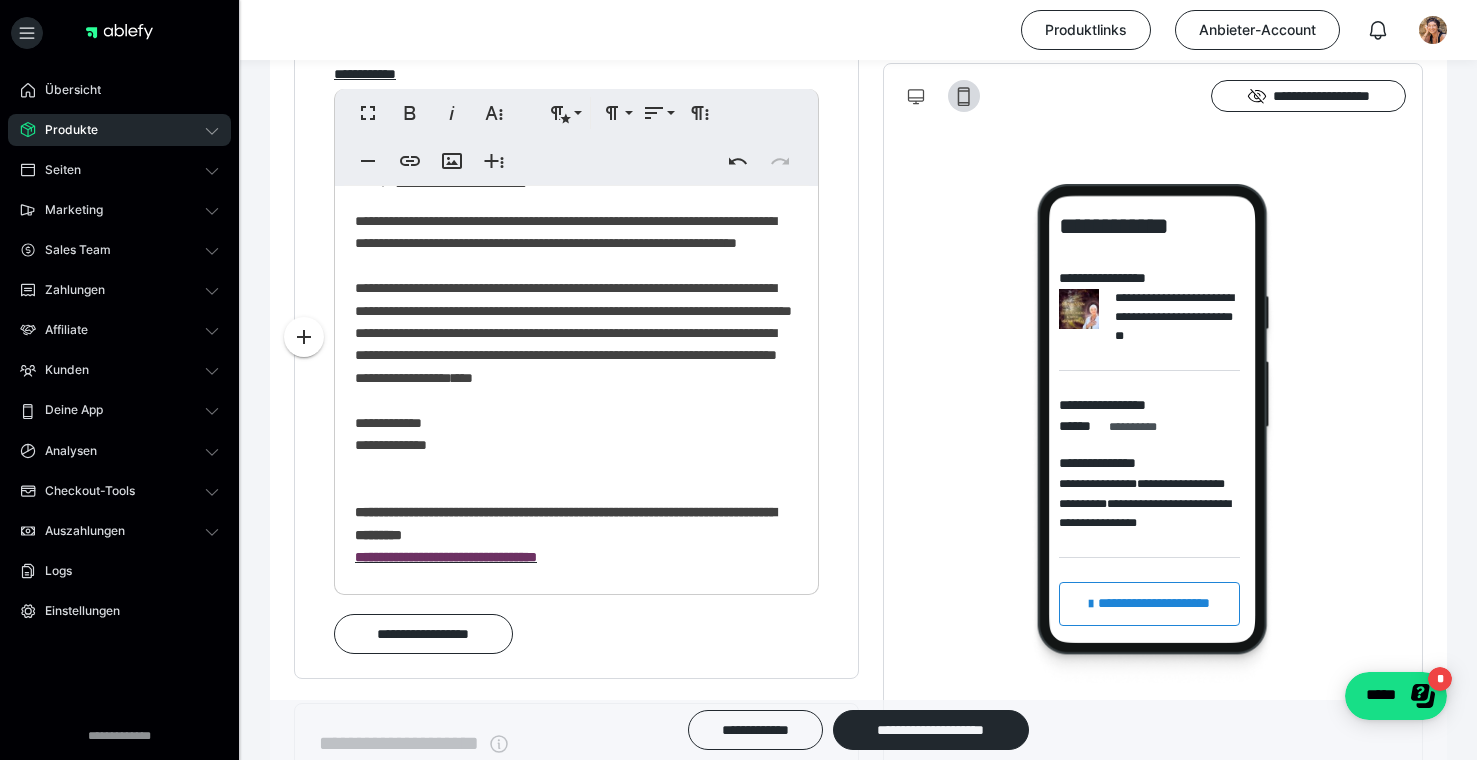 click on "**********" at bounding box center (576, 1832) 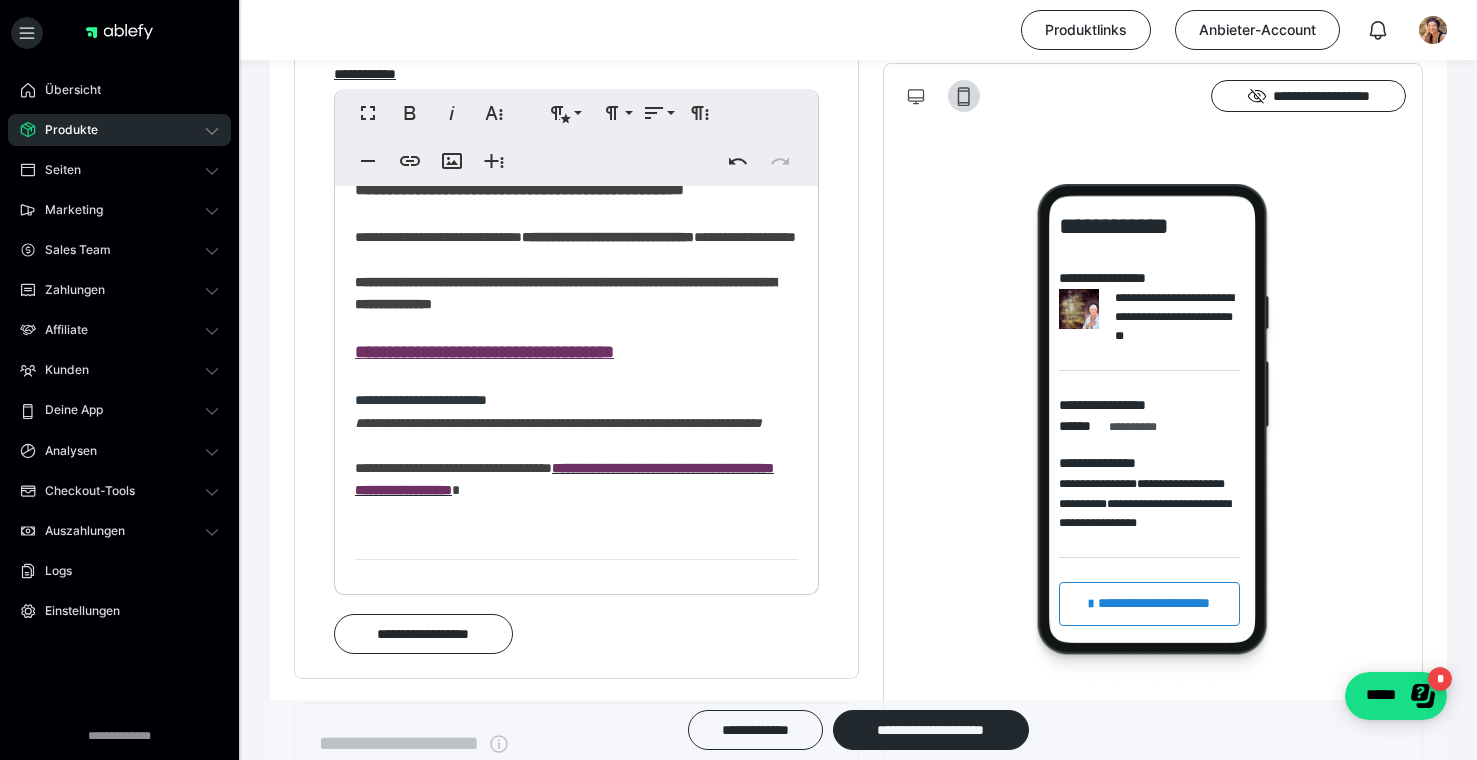 scroll, scrollTop: 898, scrollLeft: 0, axis: vertical 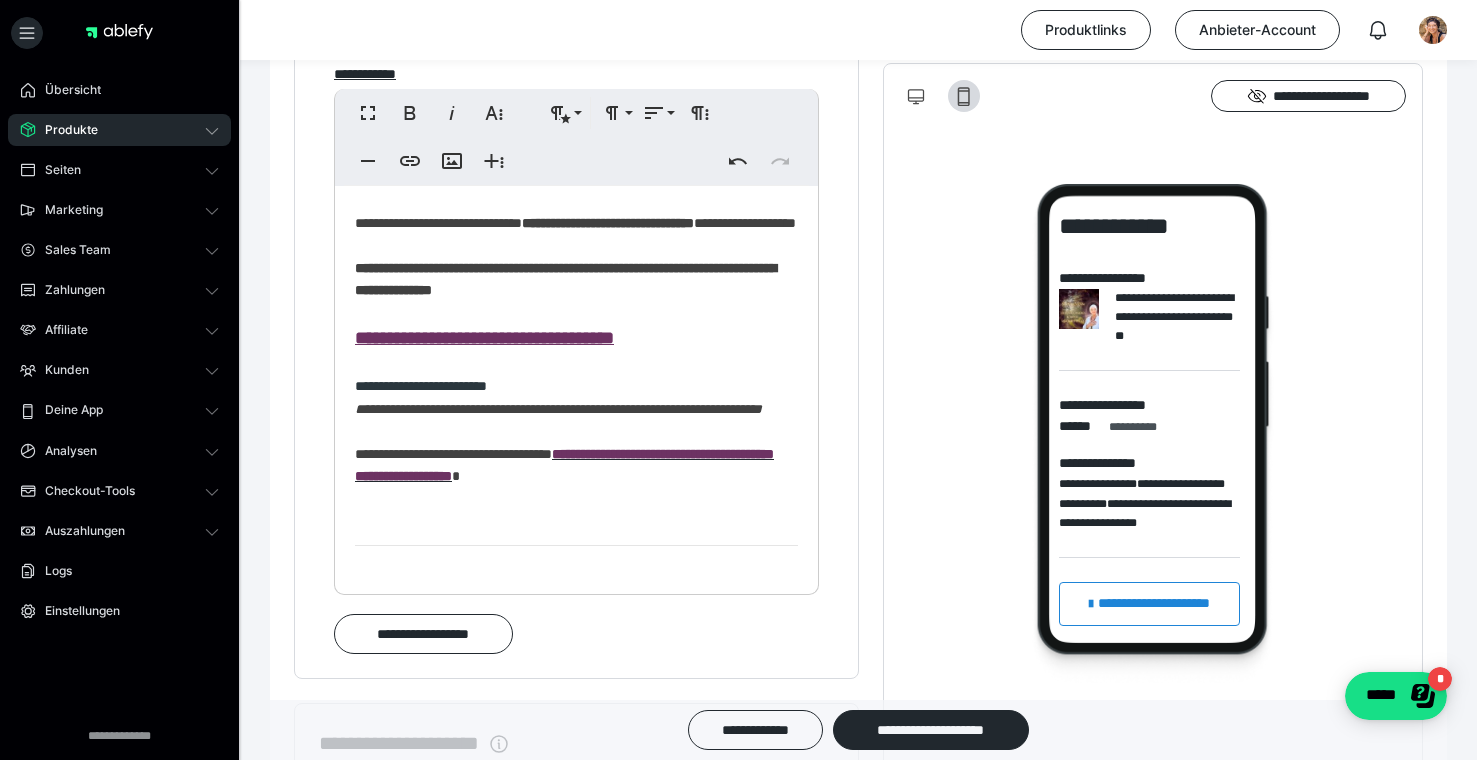 click on "*******" at bounding box center (540, 223) 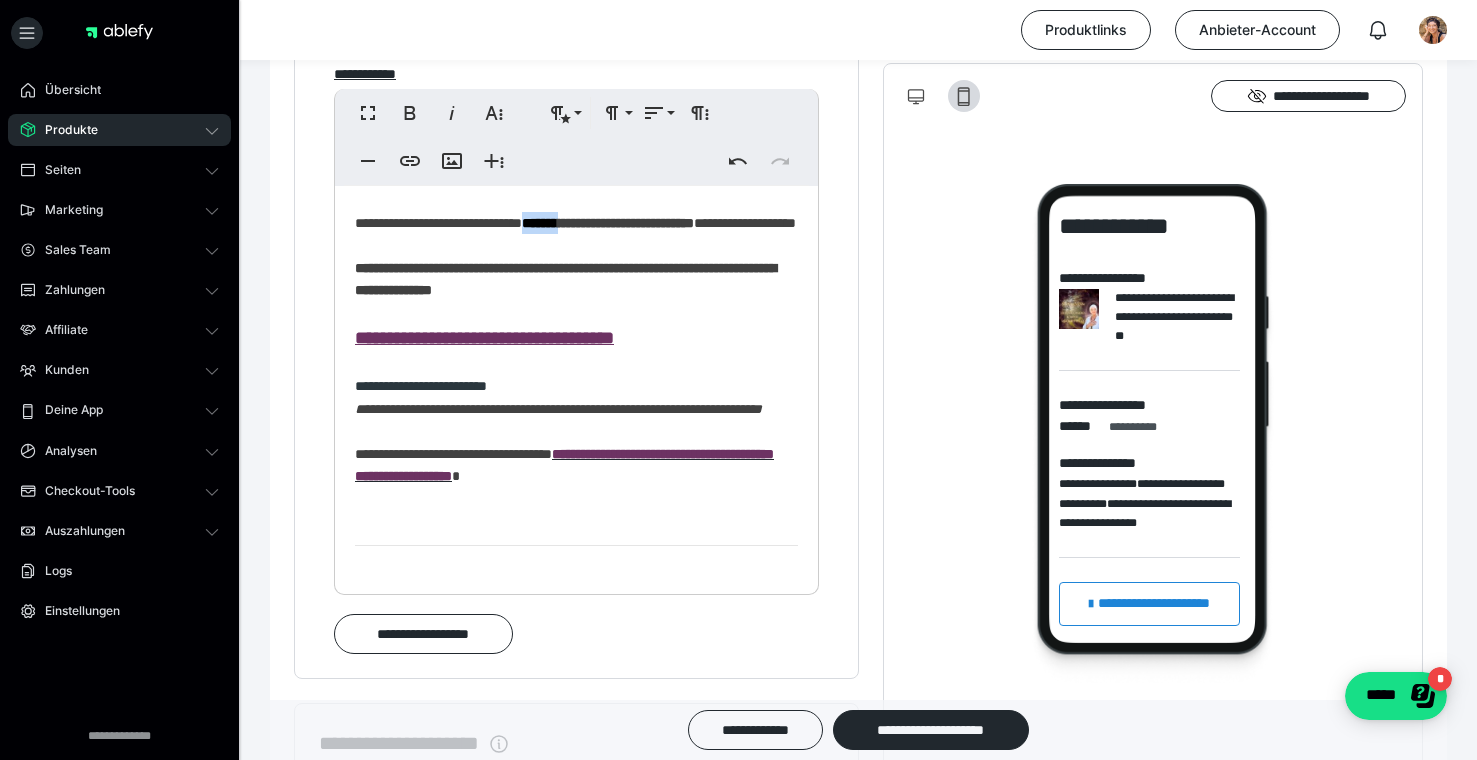 click on "*******" at bounding box center [540, 223] 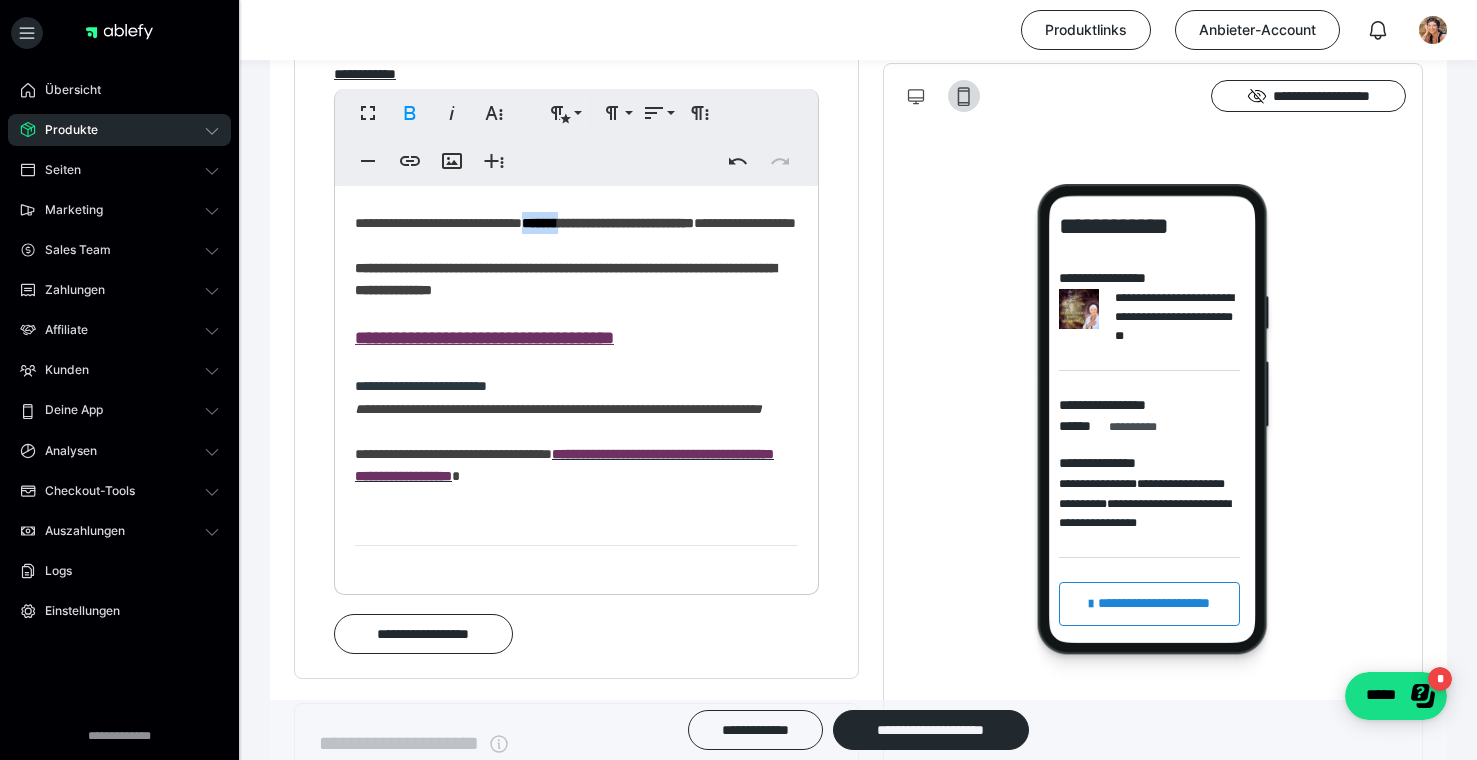 type 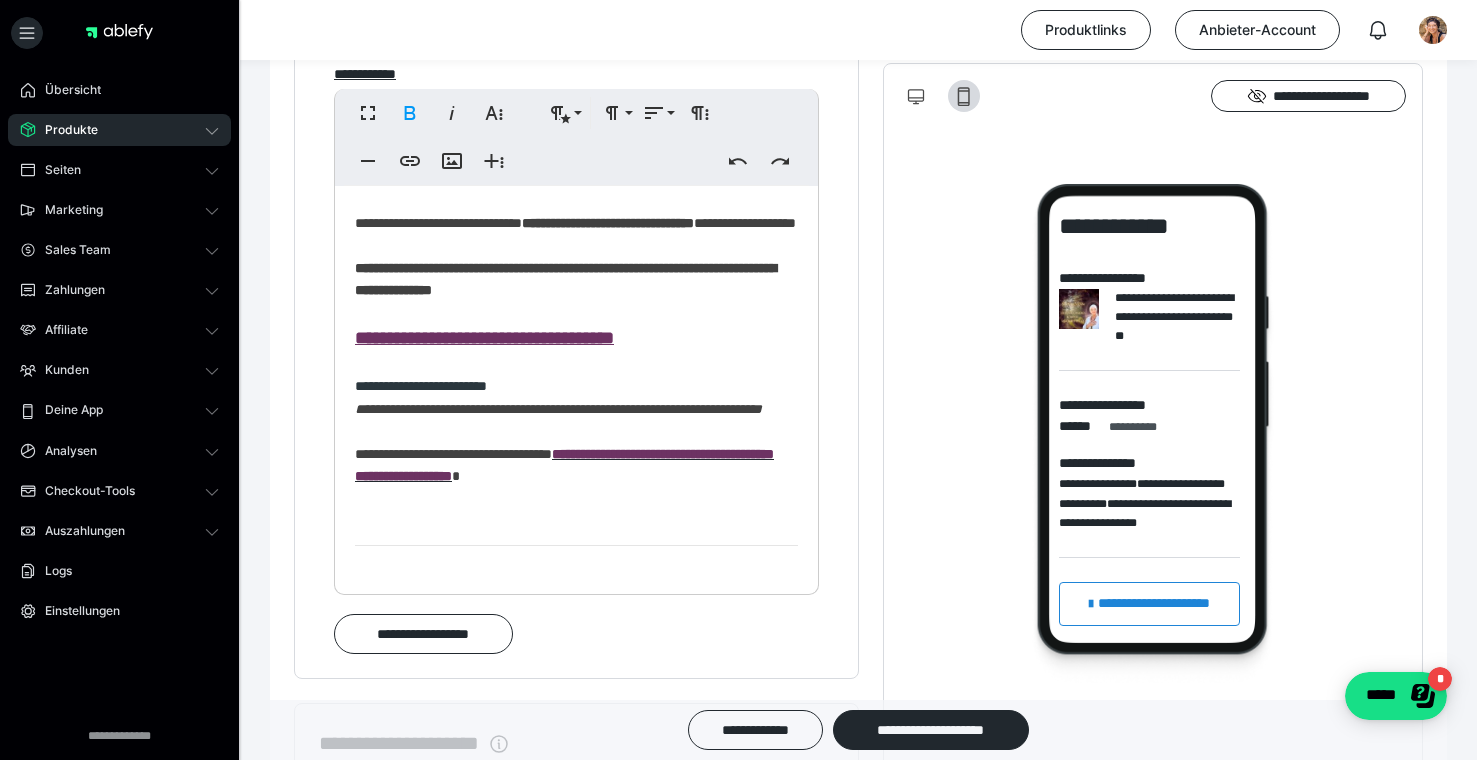 click on "*******" at bounding box center (540, 223) 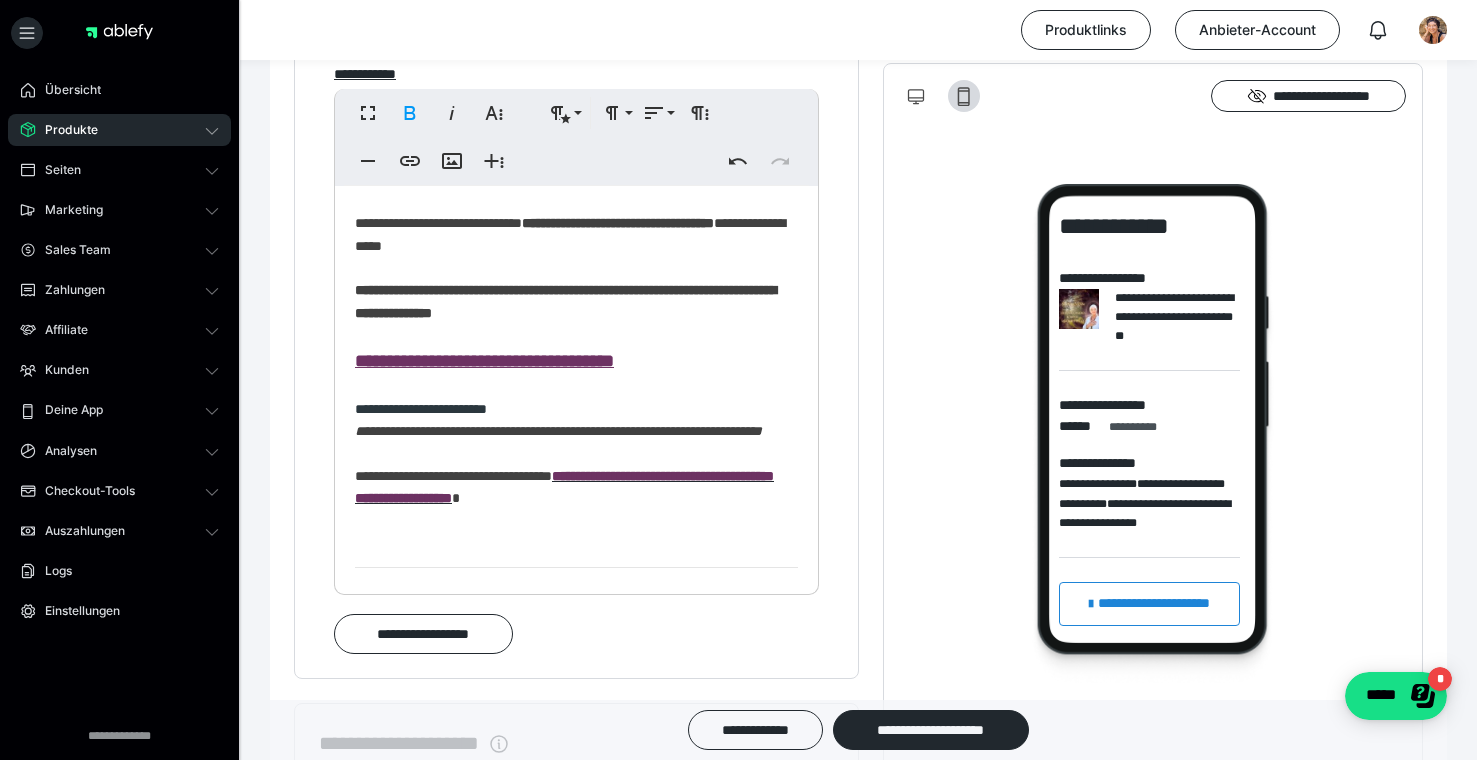 click on "**********" at bounding box center (550, 223) 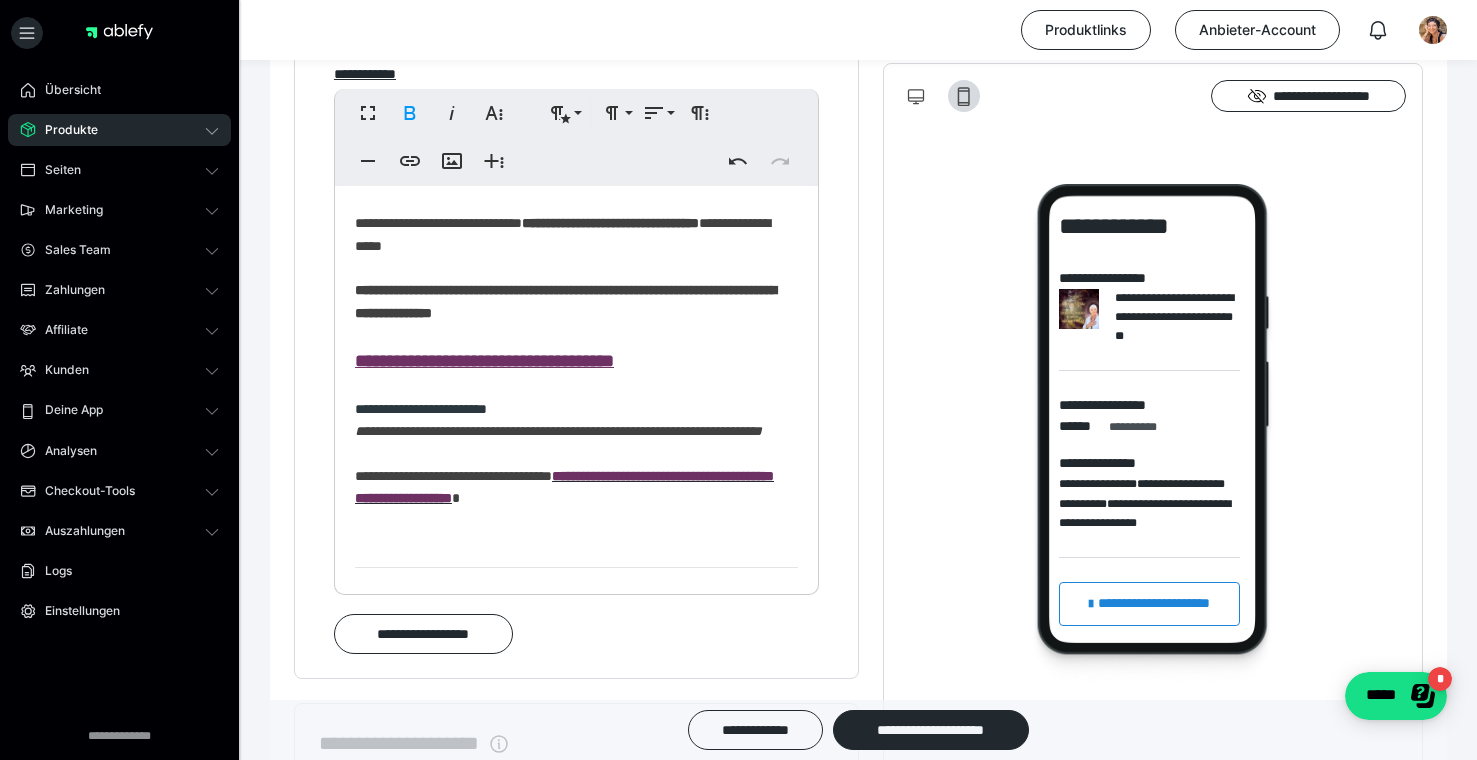 click on "**********" at bounding box center (631, 223) 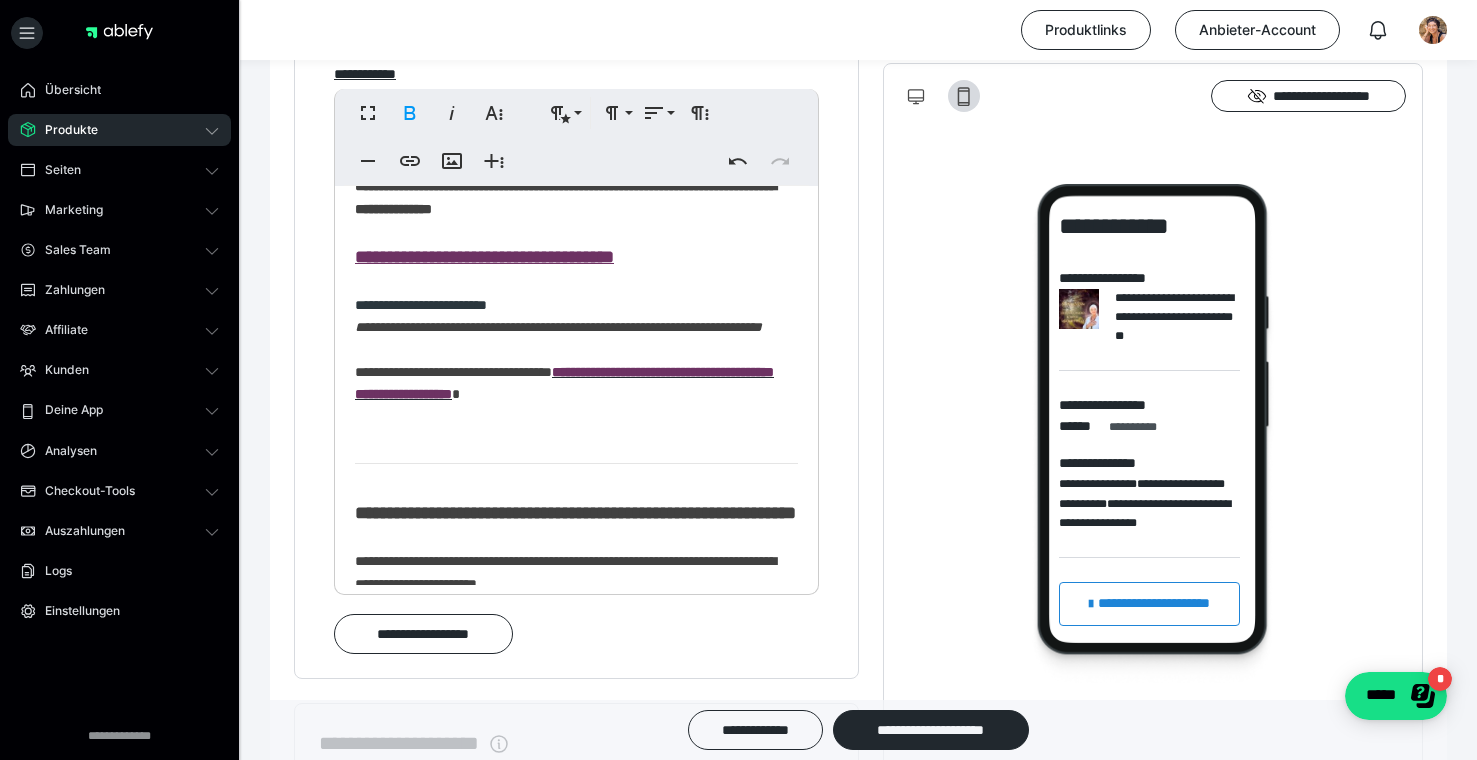 scroll, scrollTop: 1016, scrollLeft: 0, axis: vertical 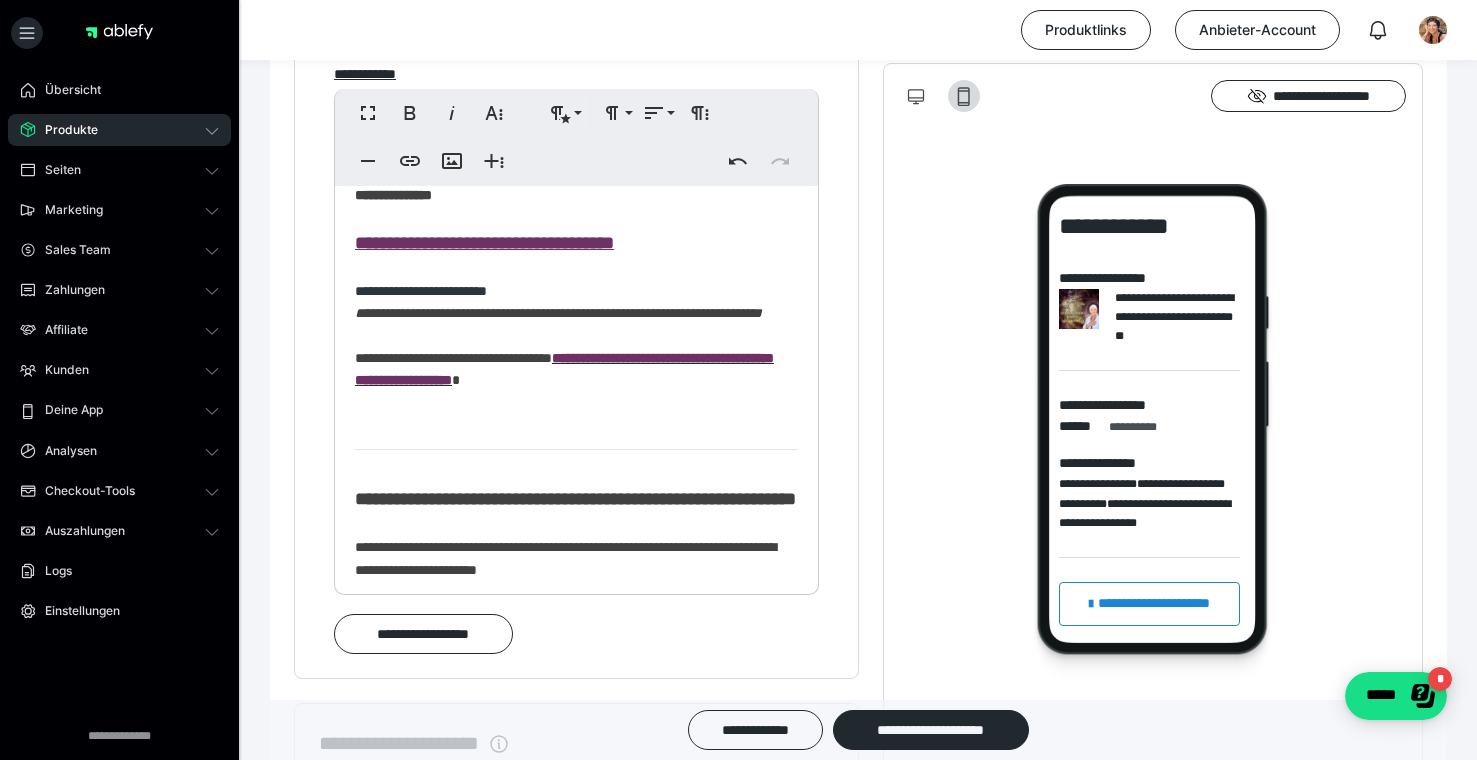 click on "**********" at bounding box center [576, 1202] 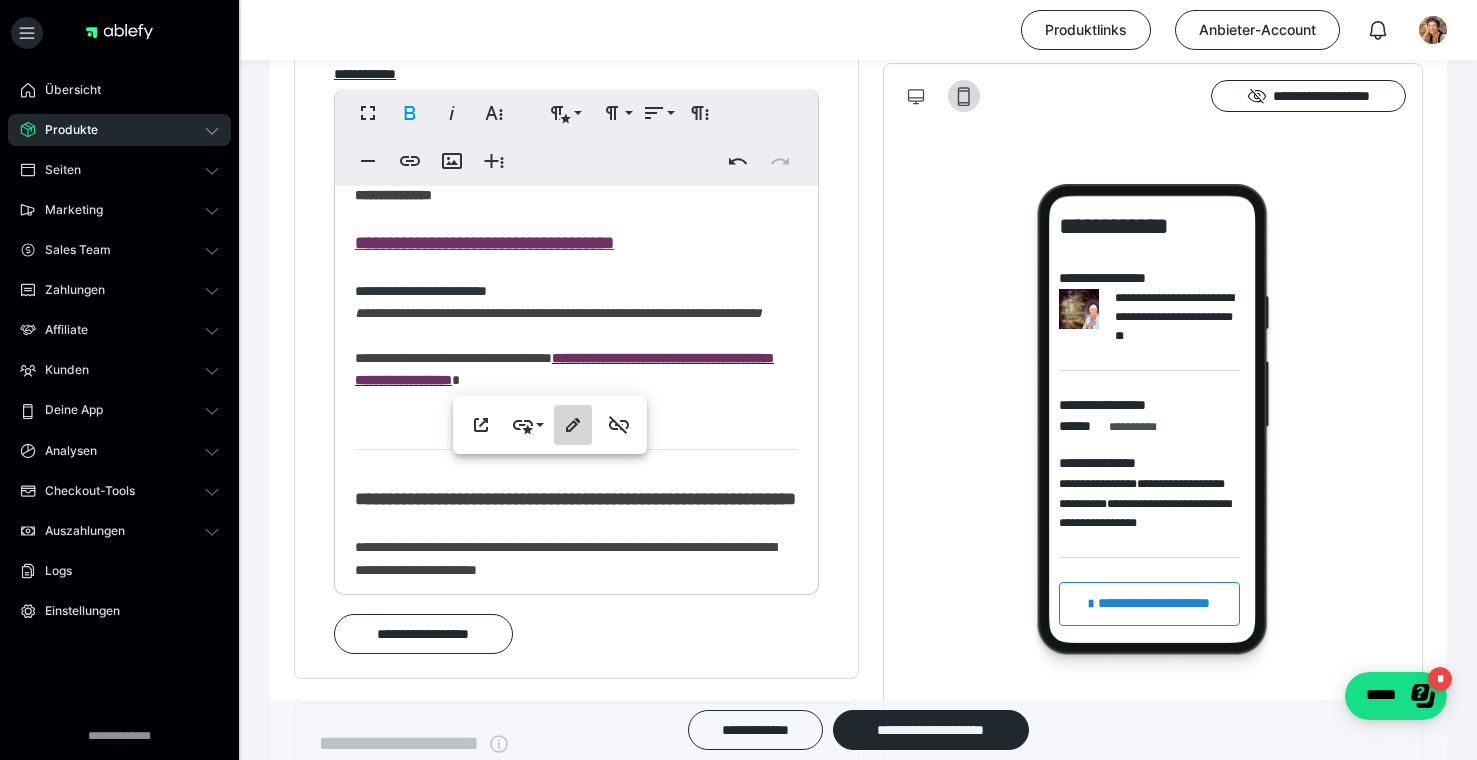 click 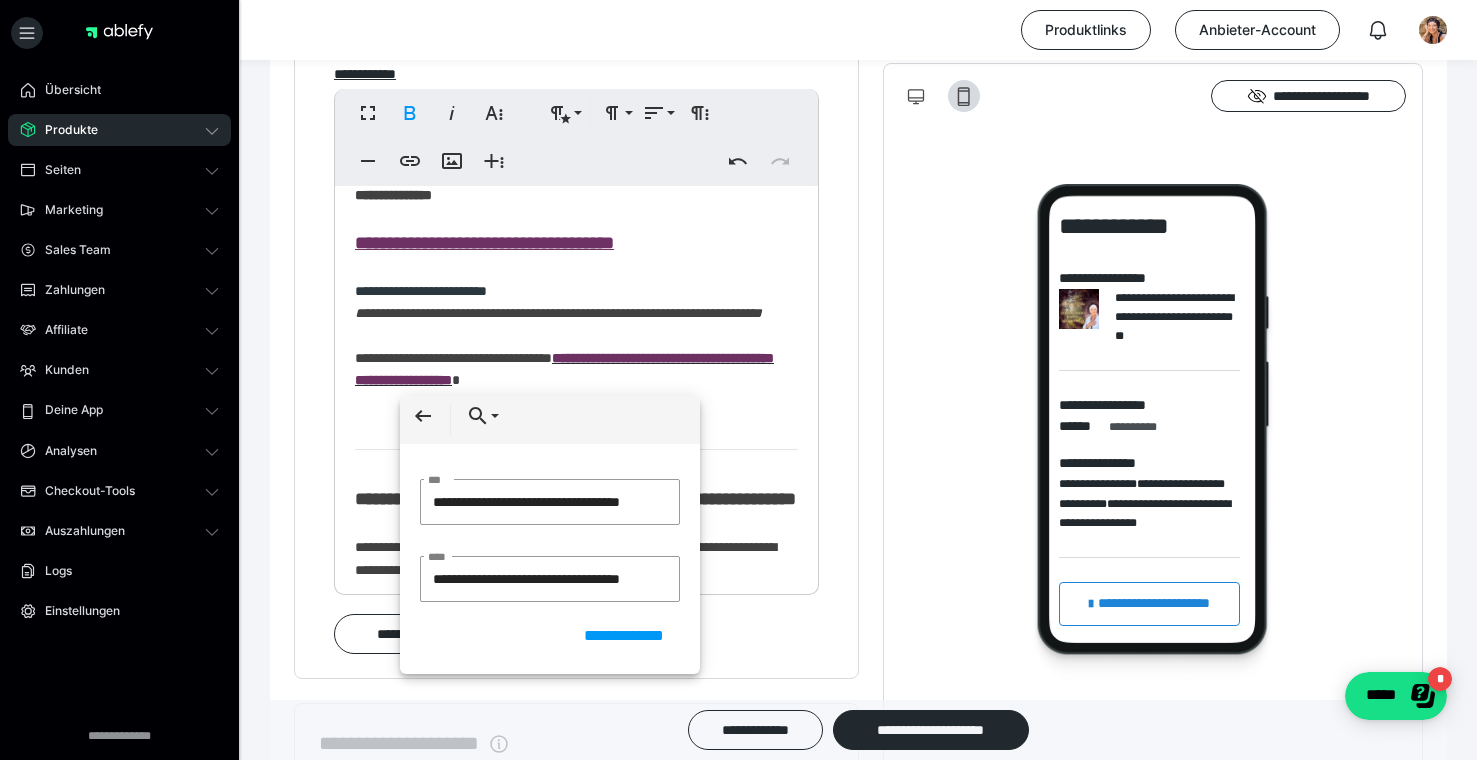 scroll, scrollTop: 0, scrollLeft: 16, axis: horizontal 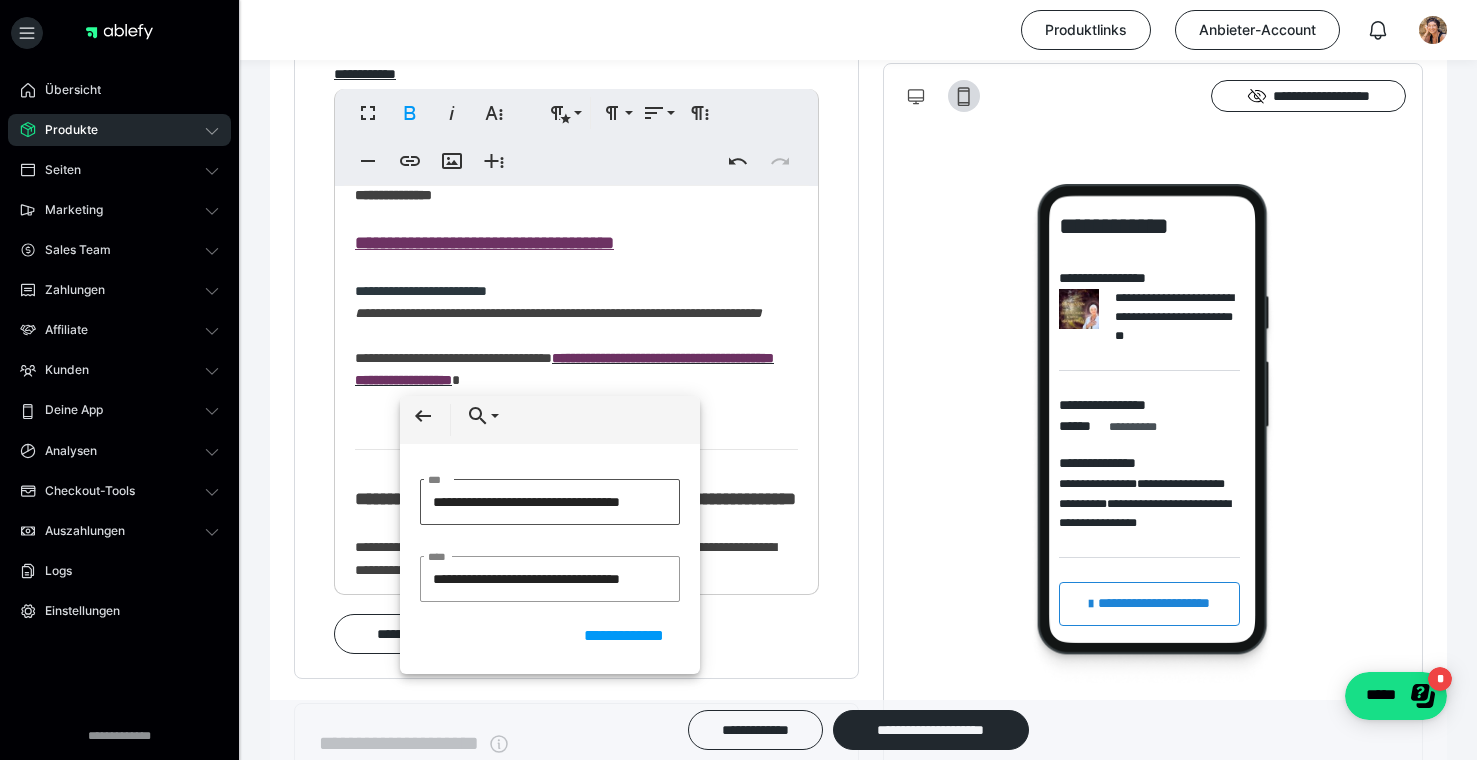 click on "**********" at bounding box center (550, 502) 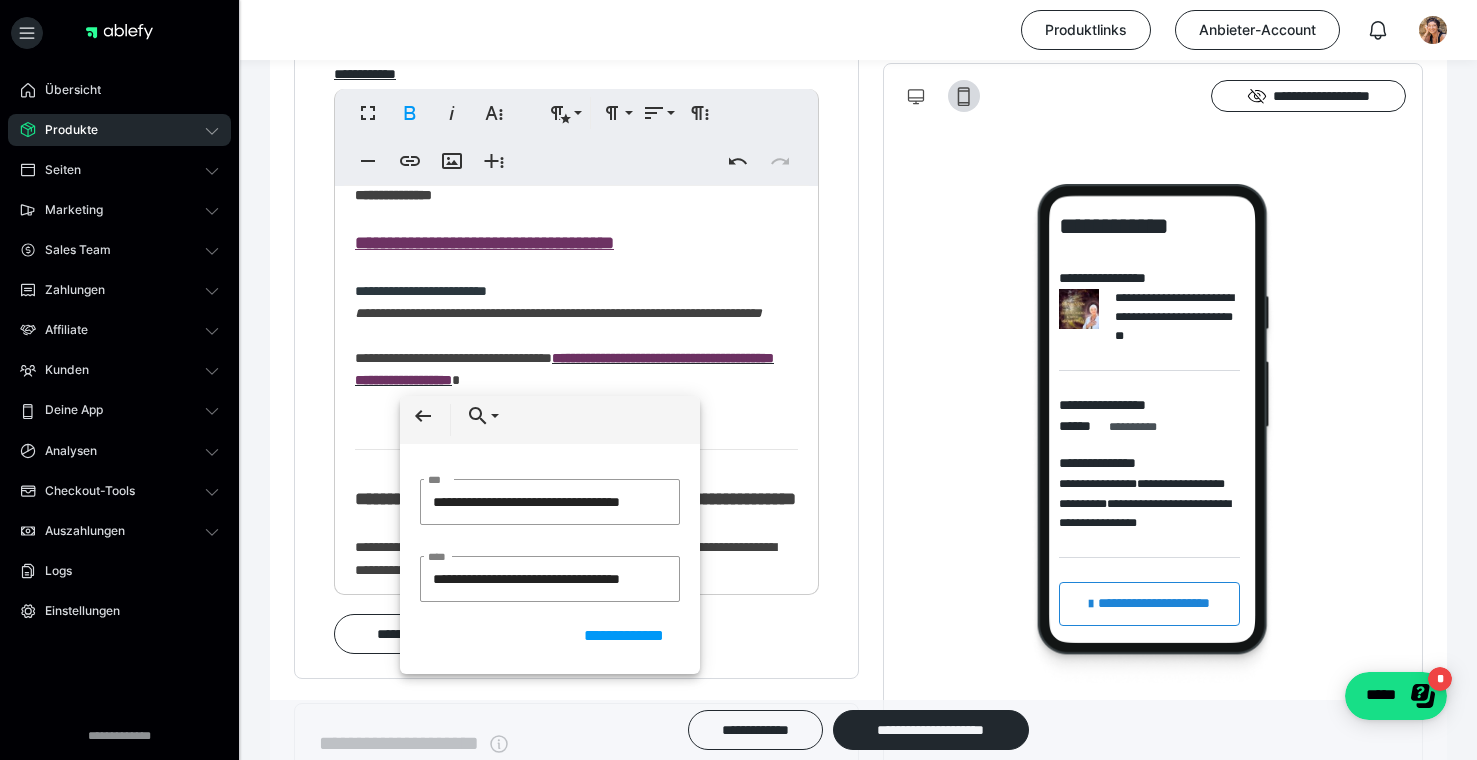 scroll, scrollTop: 0, scrollLeft: 17, axis: horizontal 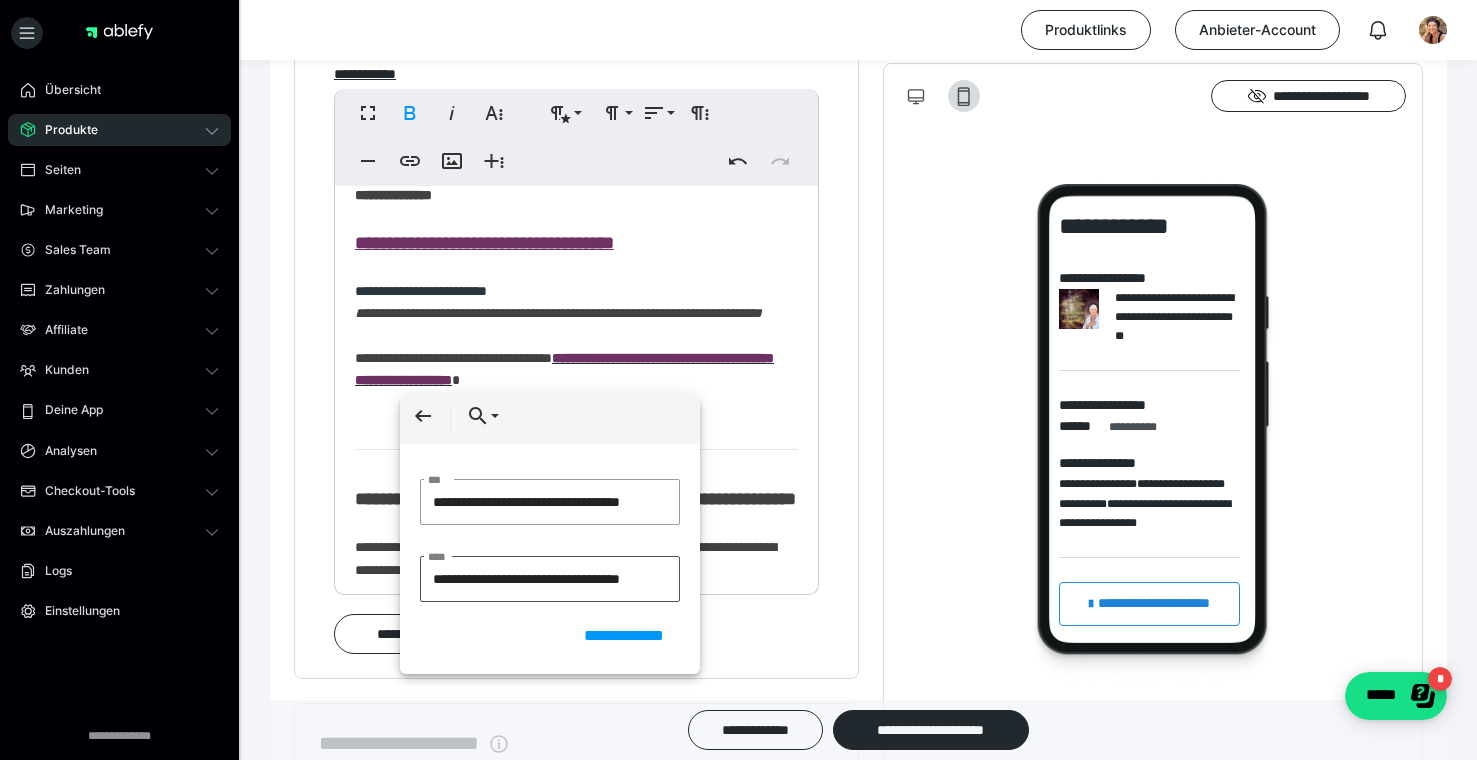 type on "**********" 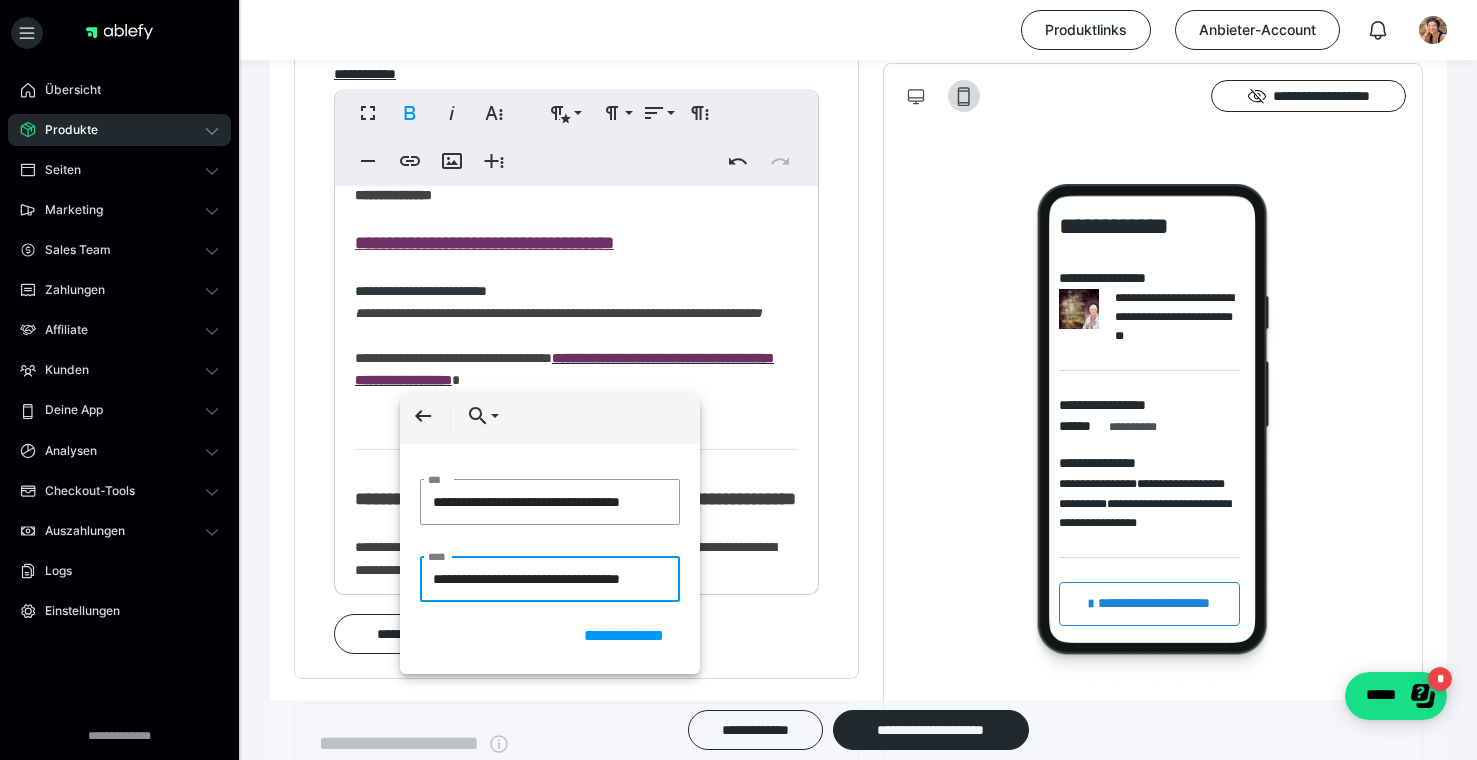 scroll, scrollTop: 0, scrollLeft: 0, axis: both 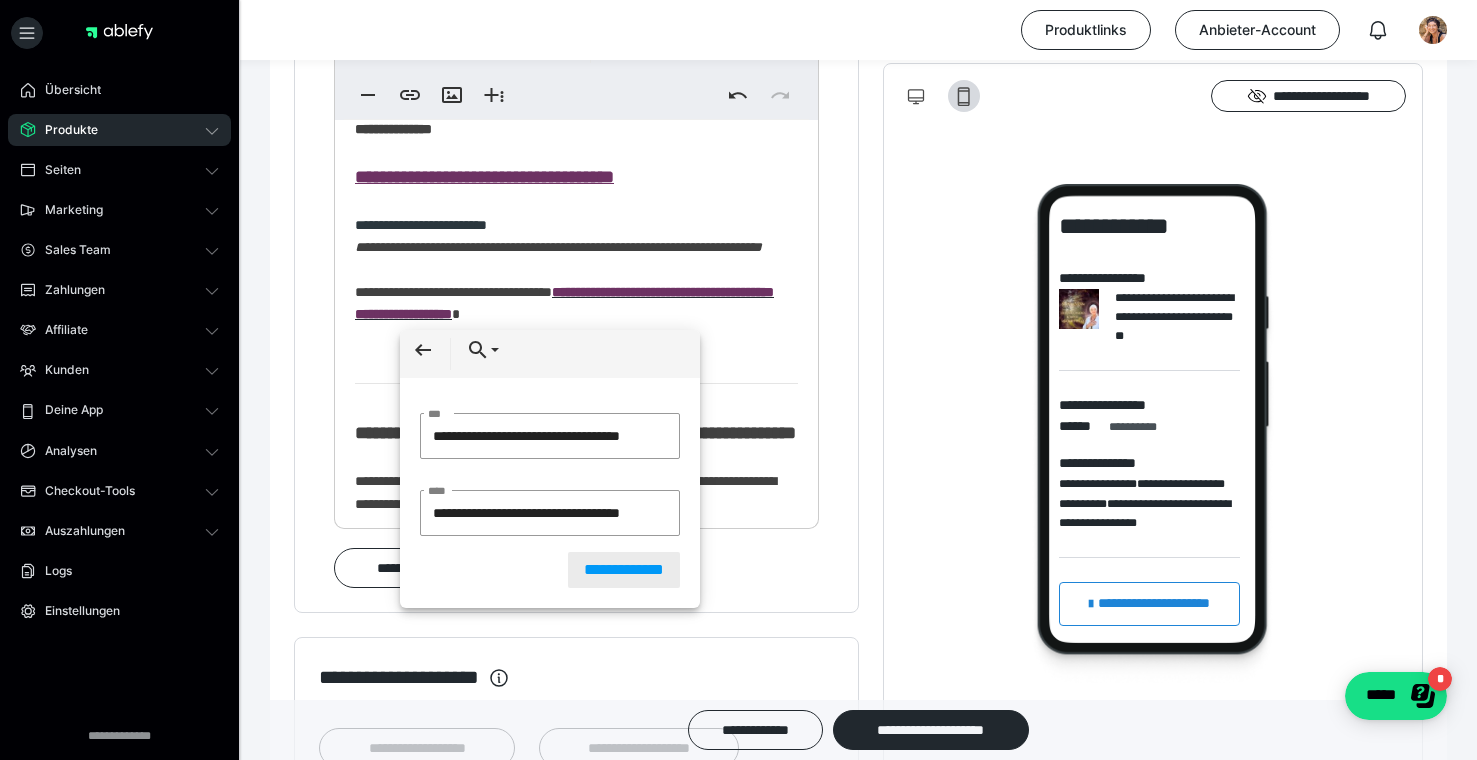 click on "**********" at bounding box center [624, 570] 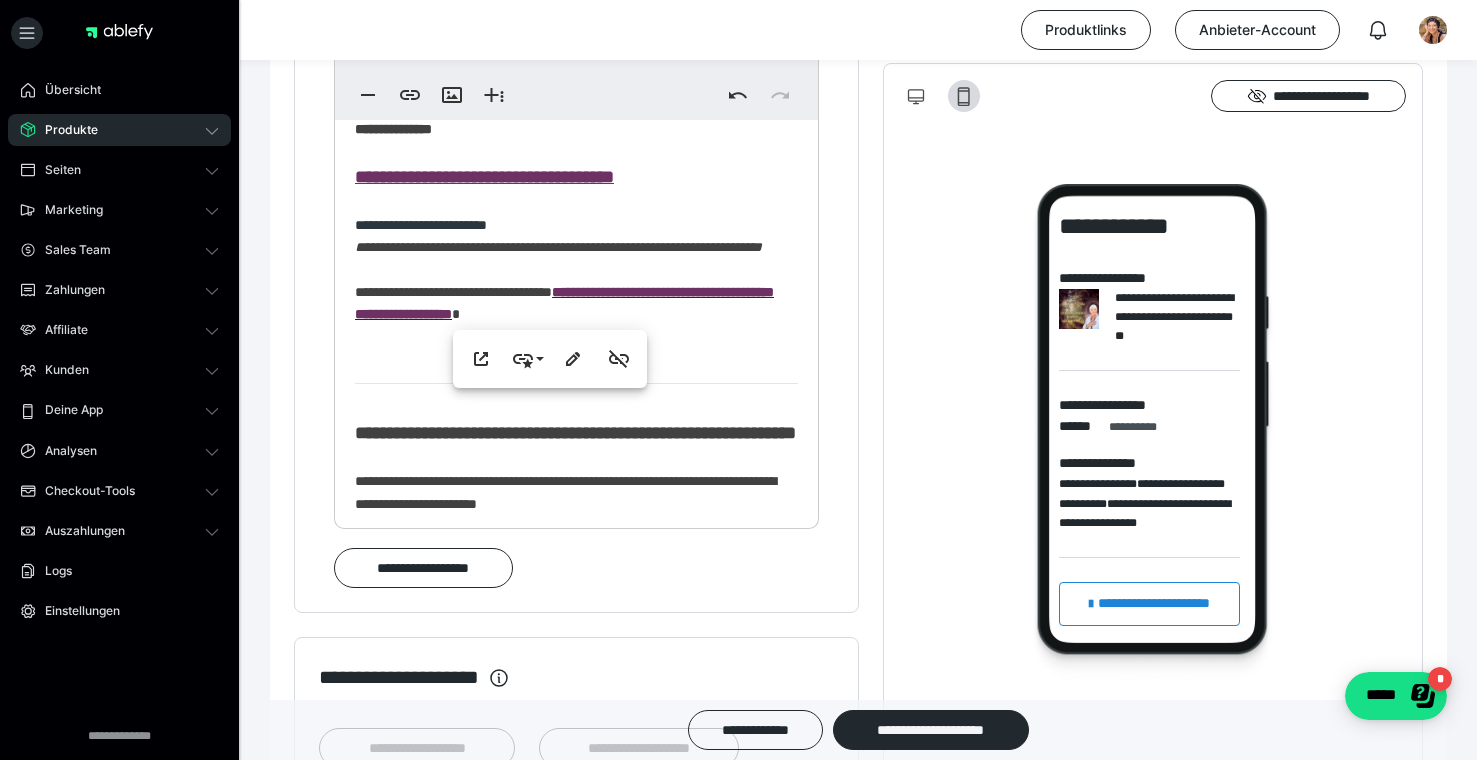 click on "**********" at bounding box center (576, 1136) 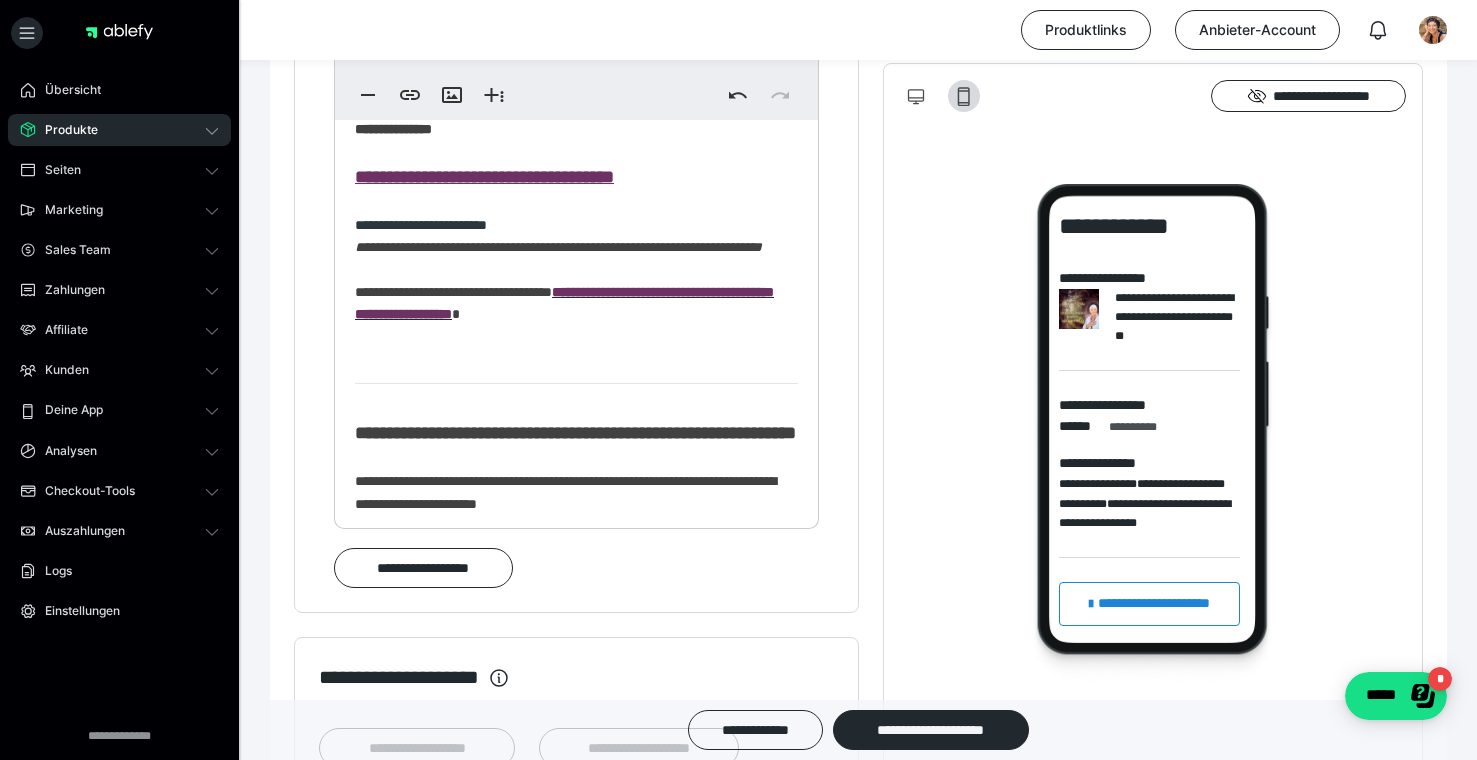 click on "**********" at bounding box center [484, 177] 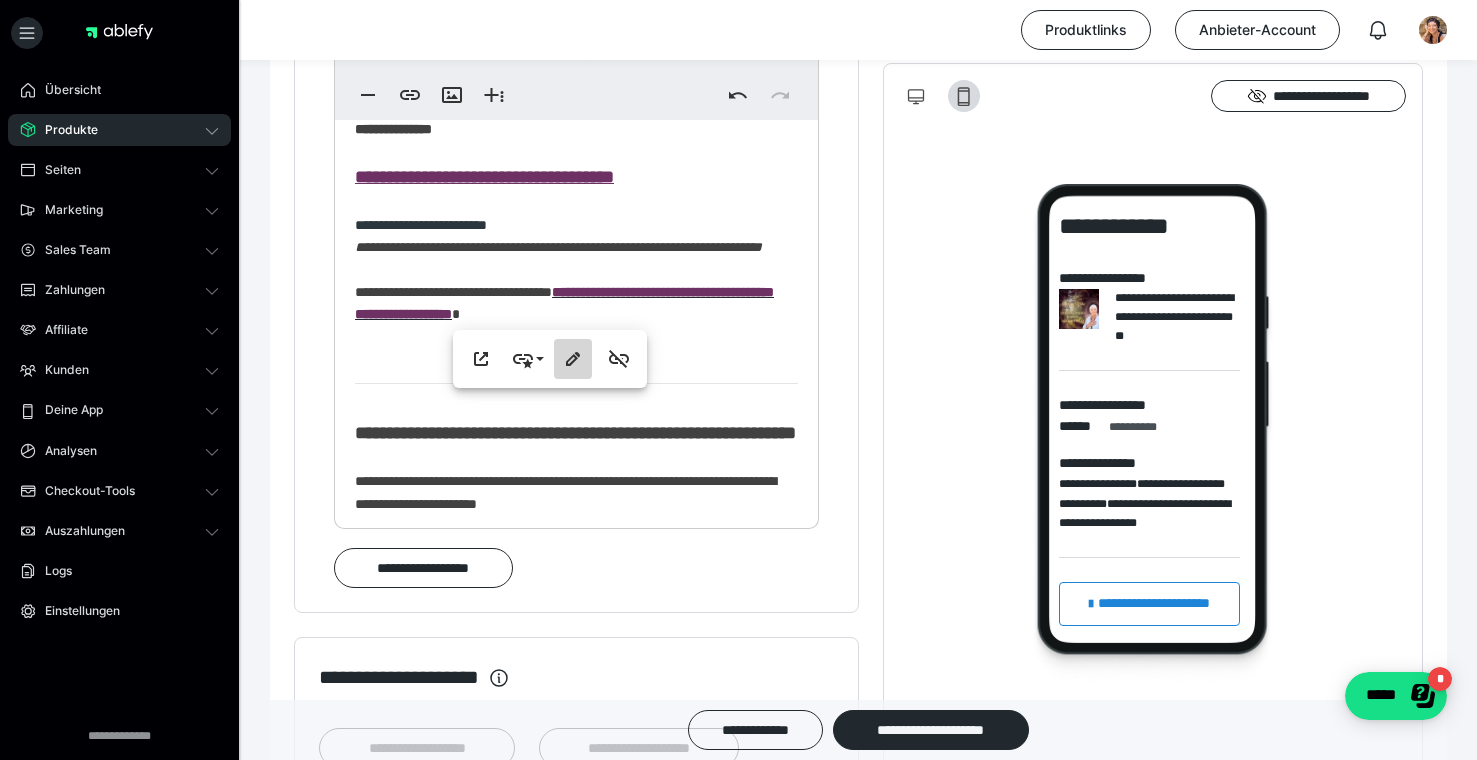 click 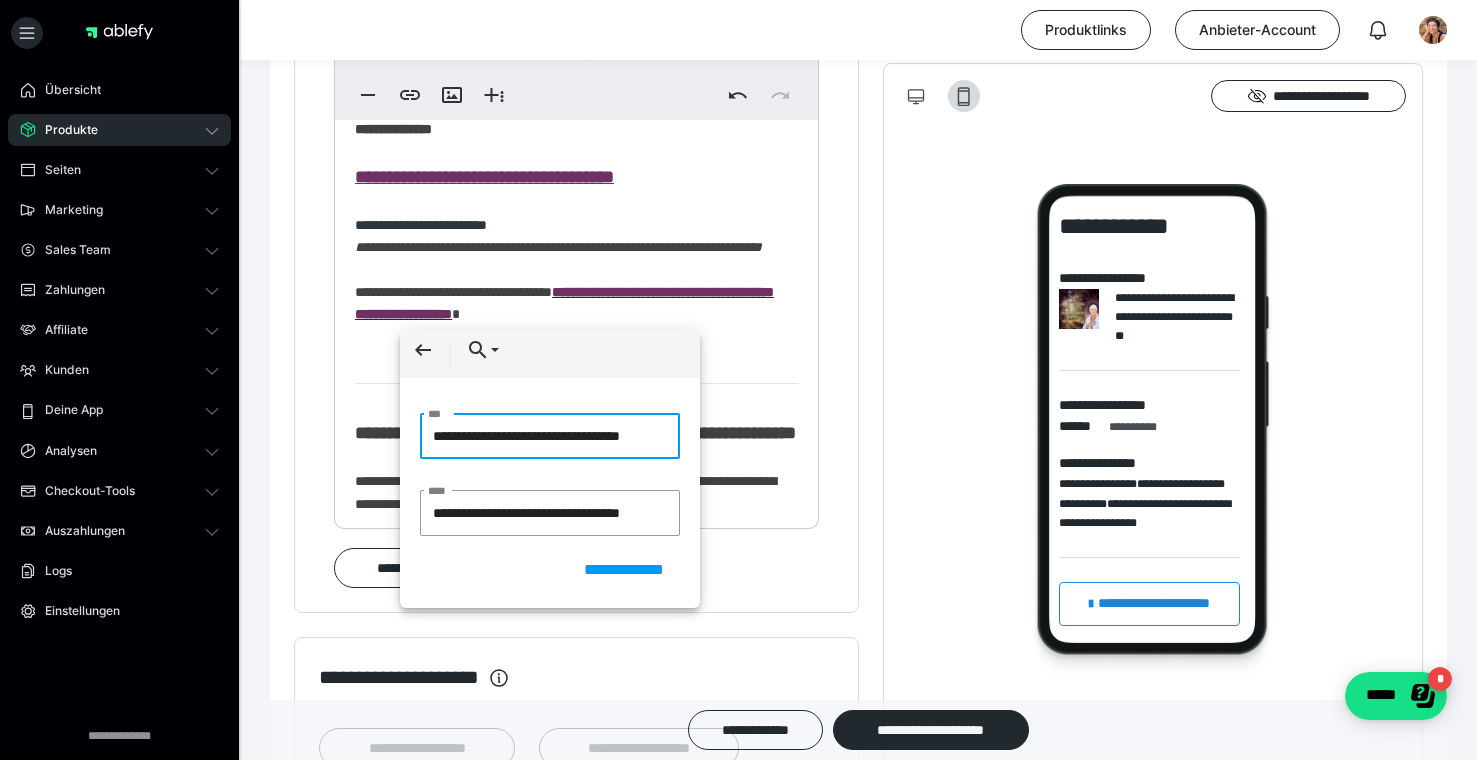 scroll, scrollTop: 0, scrollLeft: 16, axis: horizontal 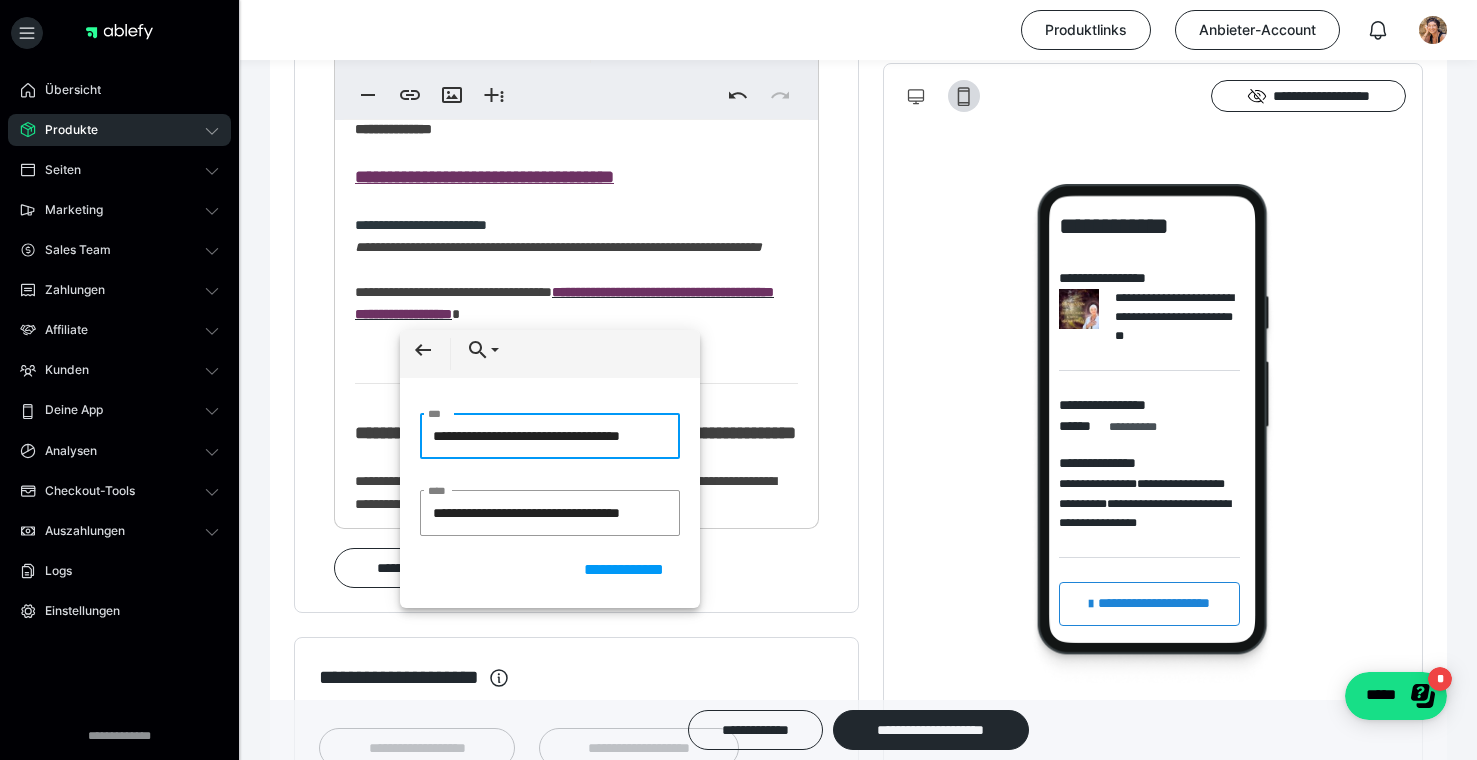 click on "**********" at bounding box center (550, 436) 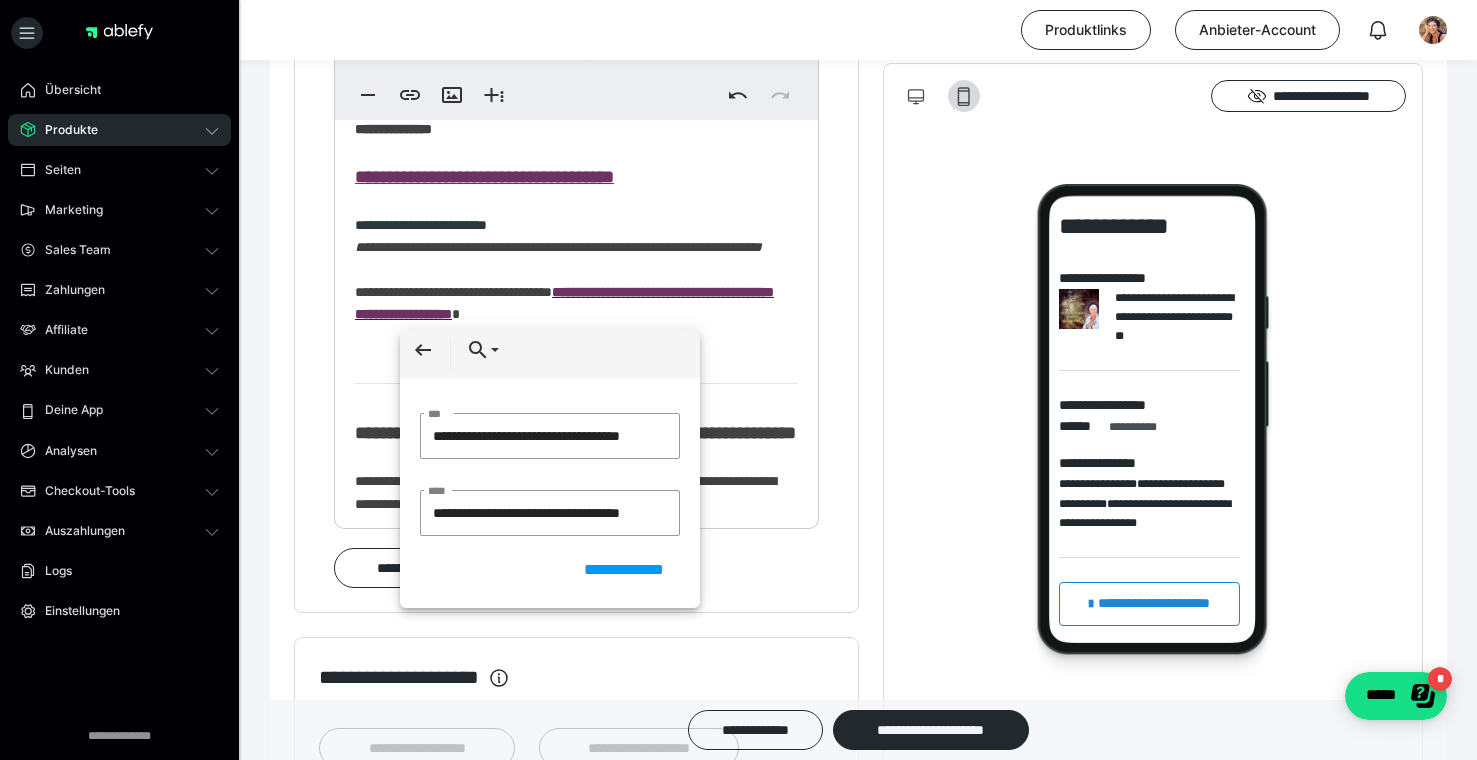 click on "**********" at bounding box center (576, 1136) 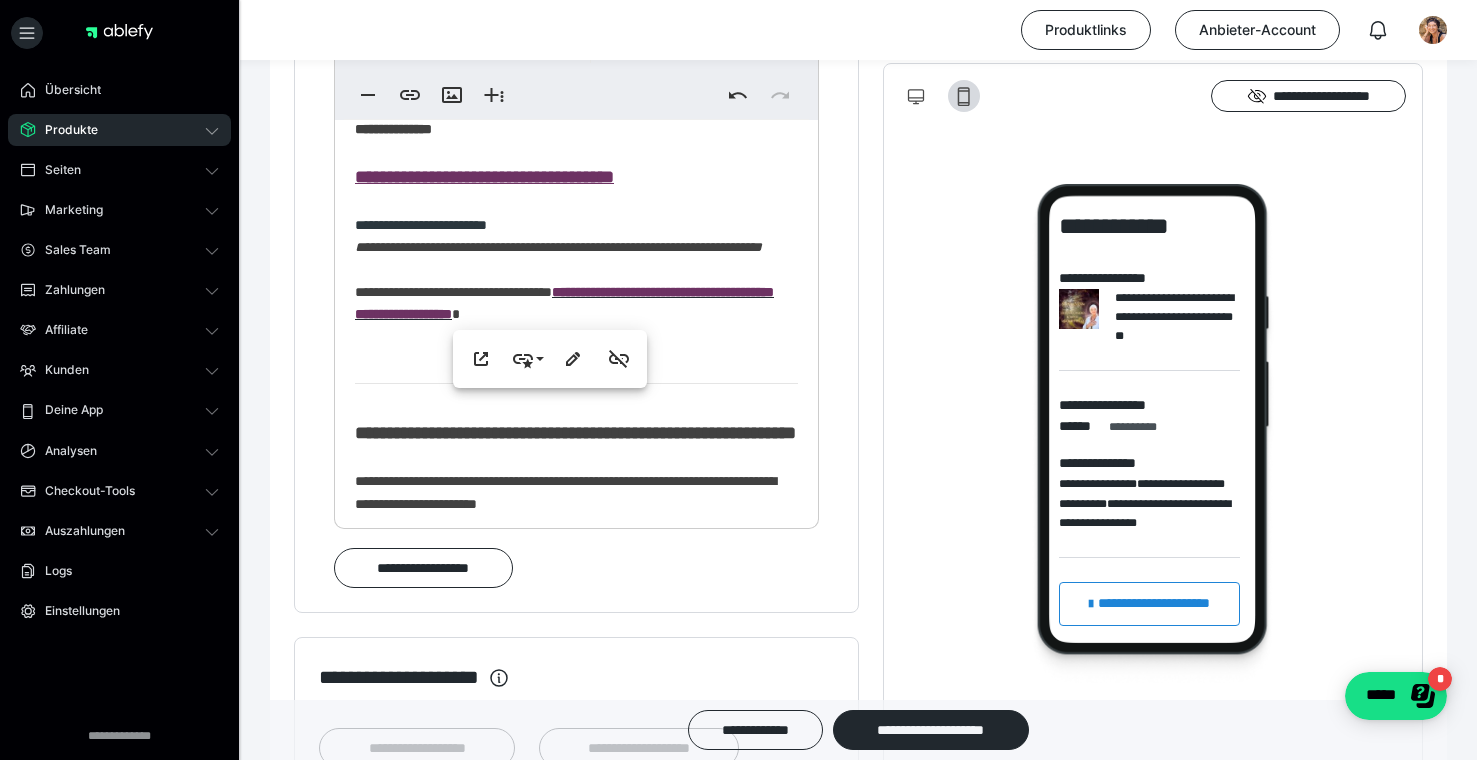 click on "**********" at bounding box center [576, 1136] 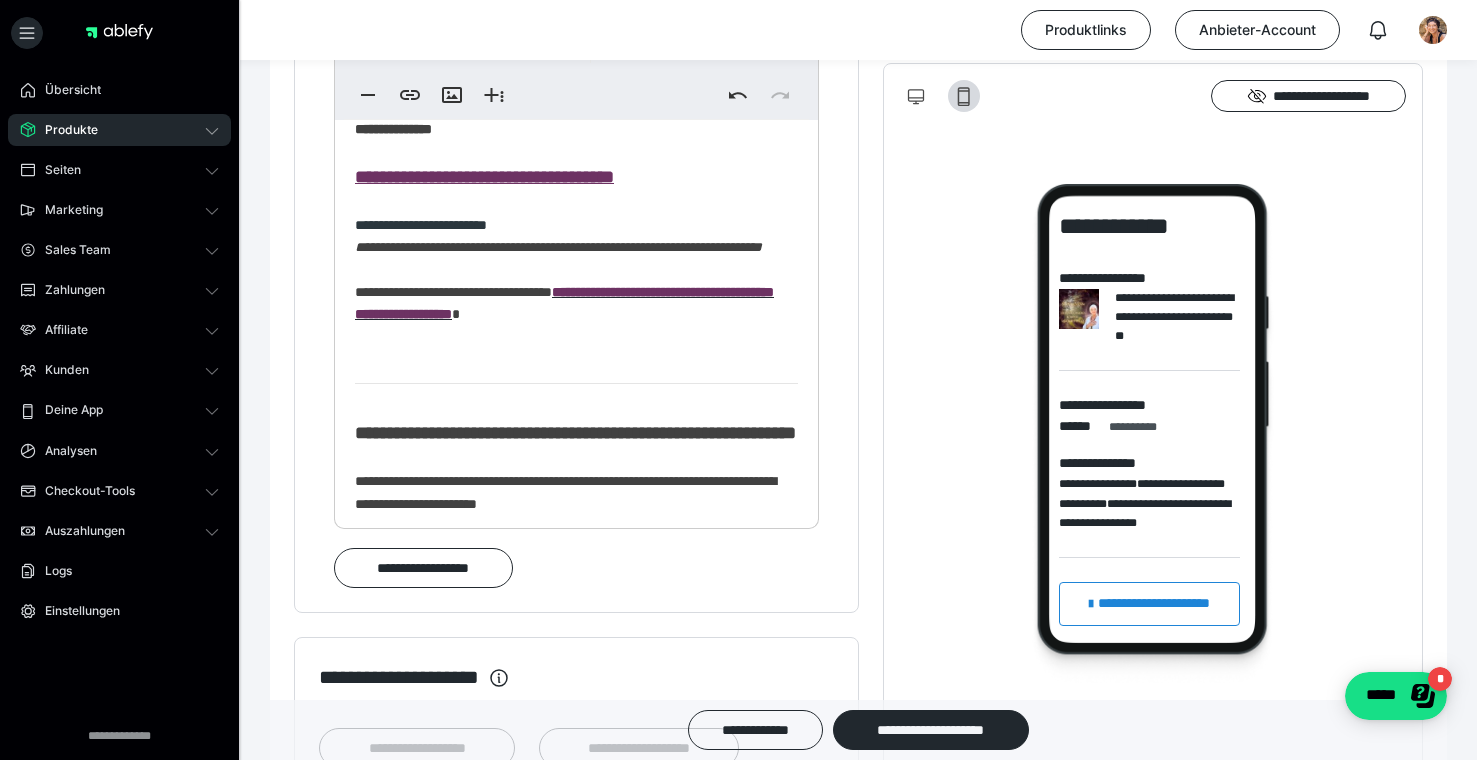 click on "**********" at bounding box center (421, 225) 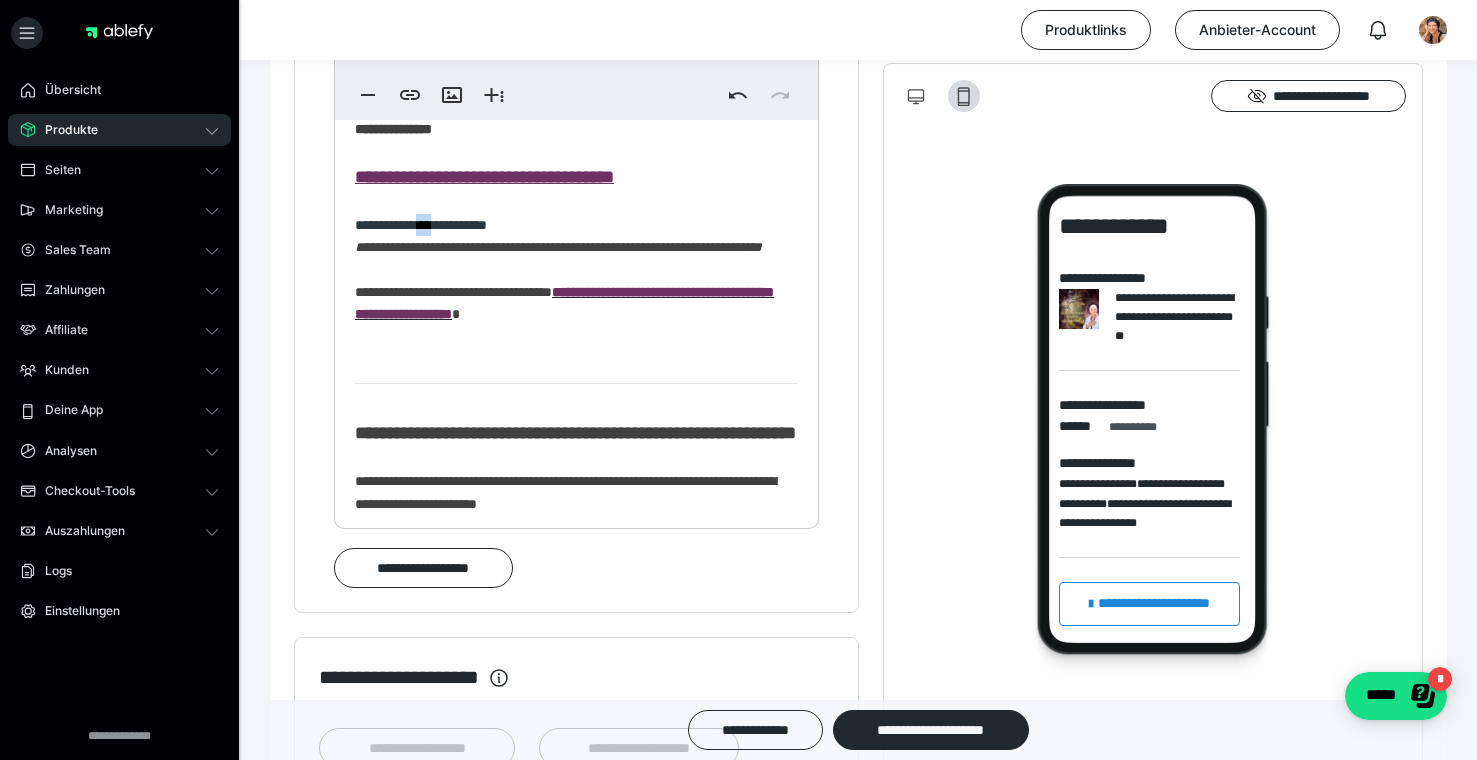 click on "**********" at bounding box center (421, 225) 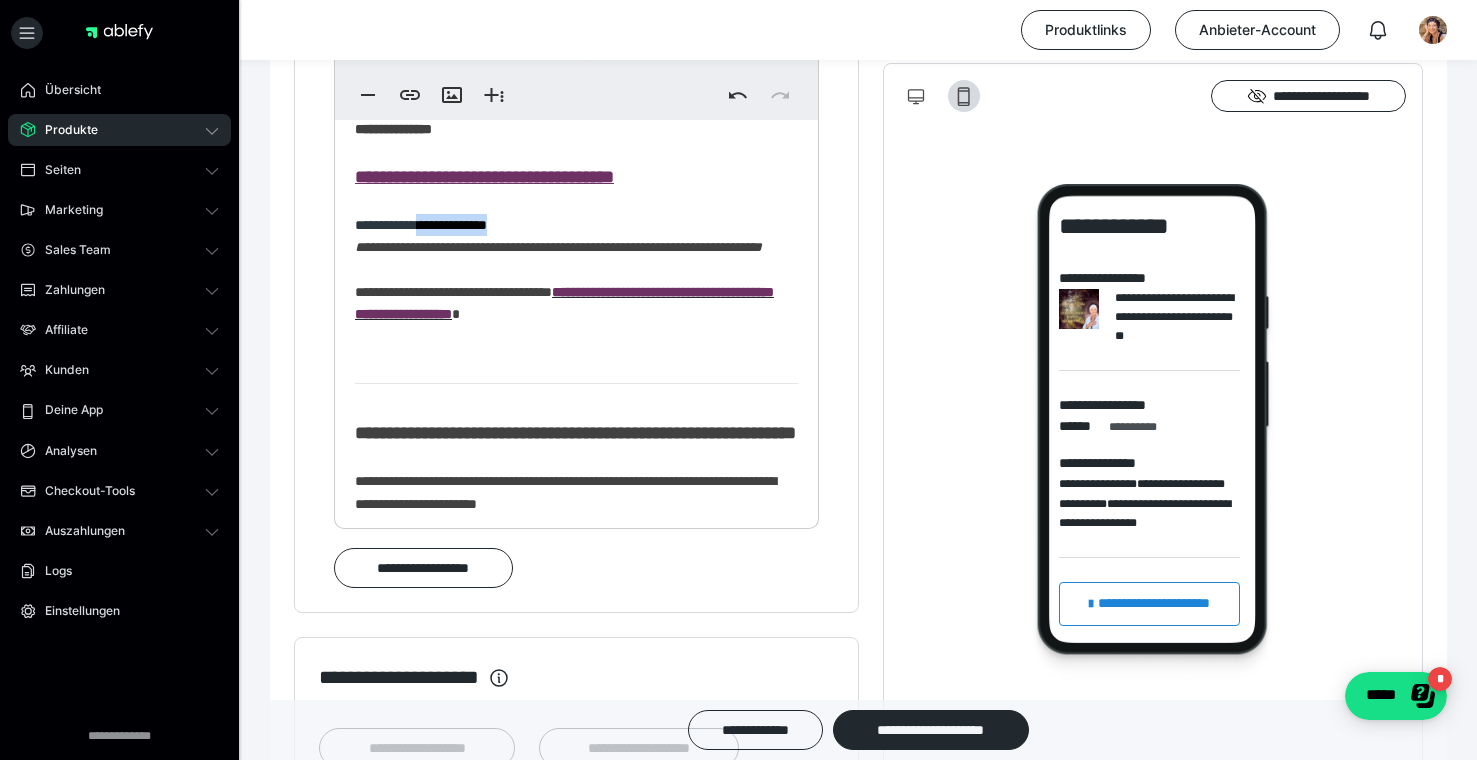 click on "**********" at bounding box center [421, 225] 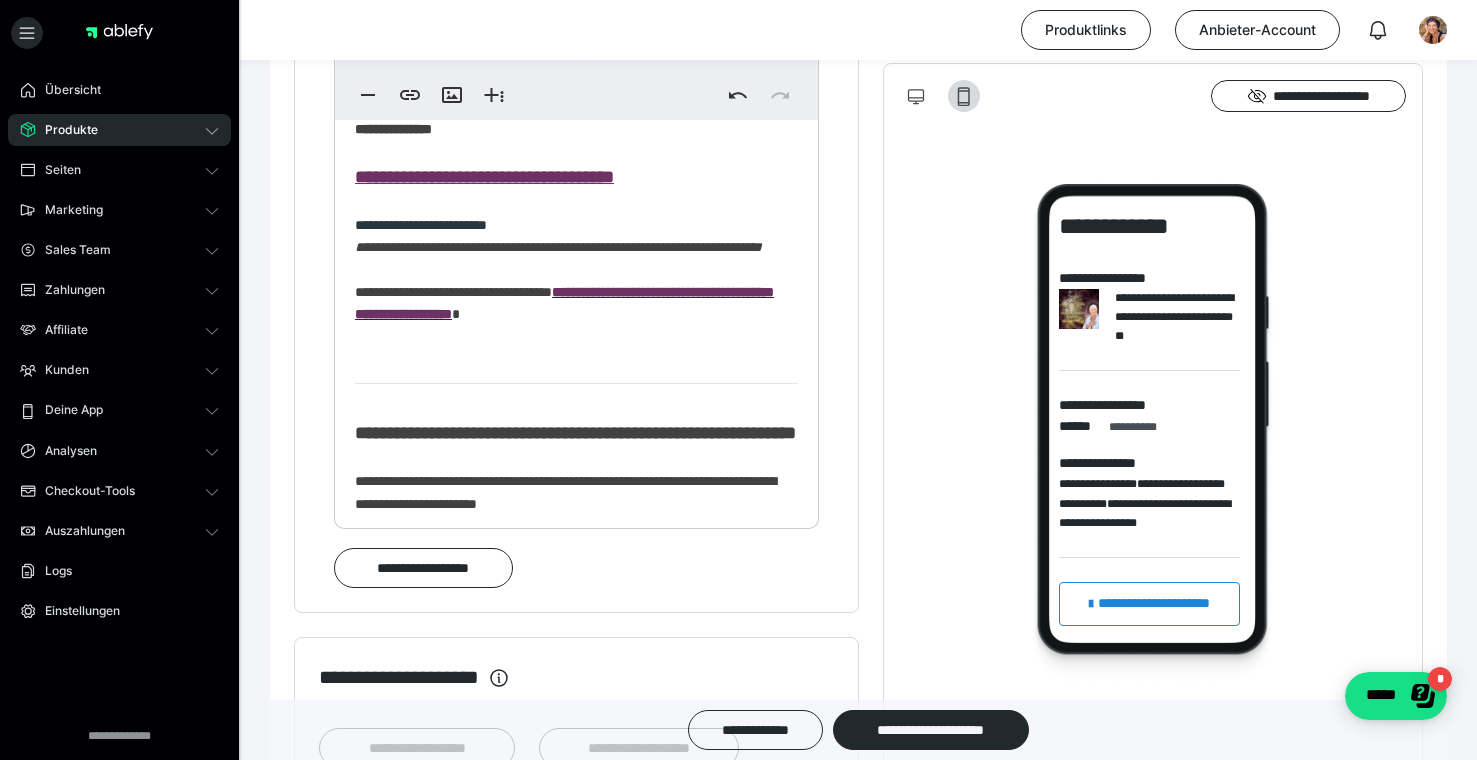 scroll, scrollTop: 0, scrollLeft: 7, axis: horizontal 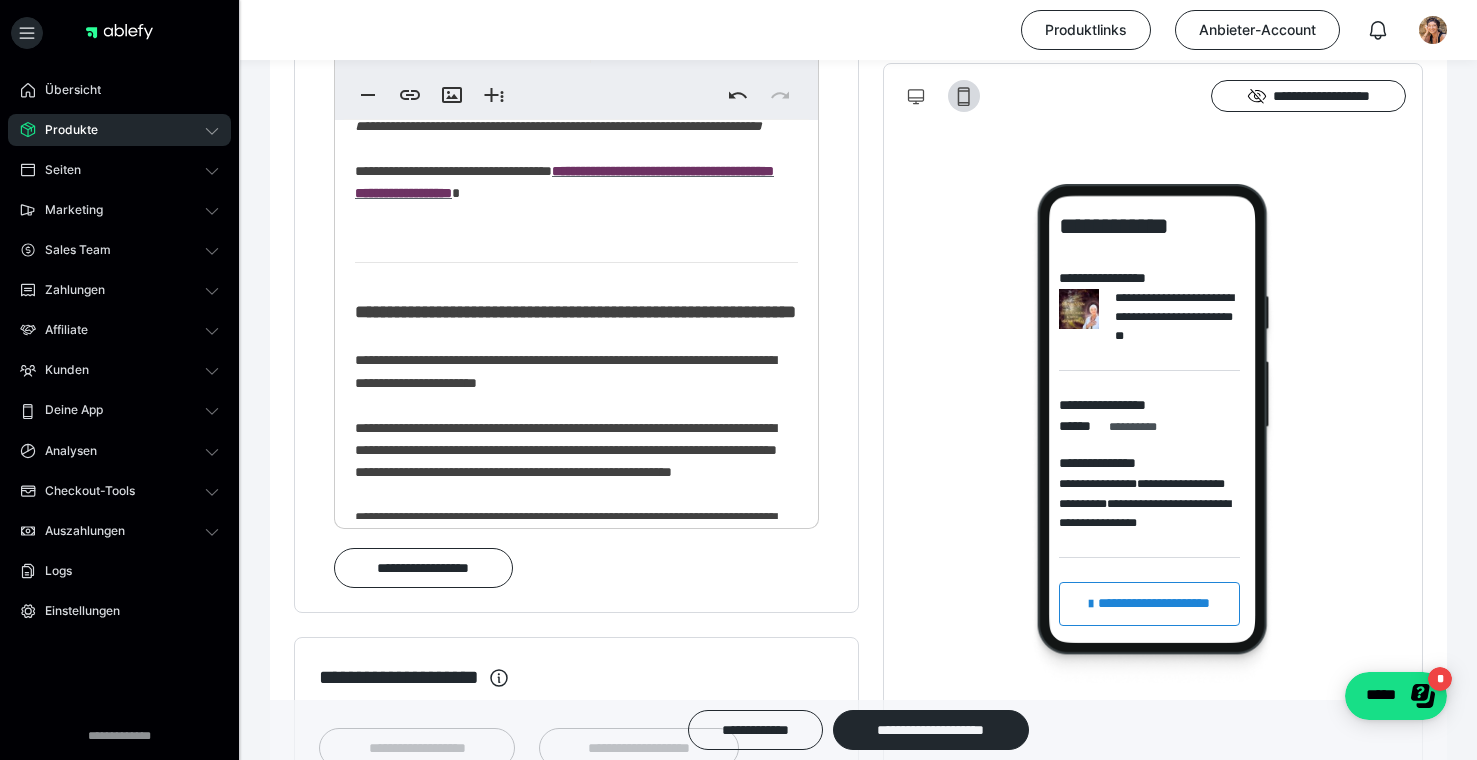 click on "**********" at bounding box center (564, 182) 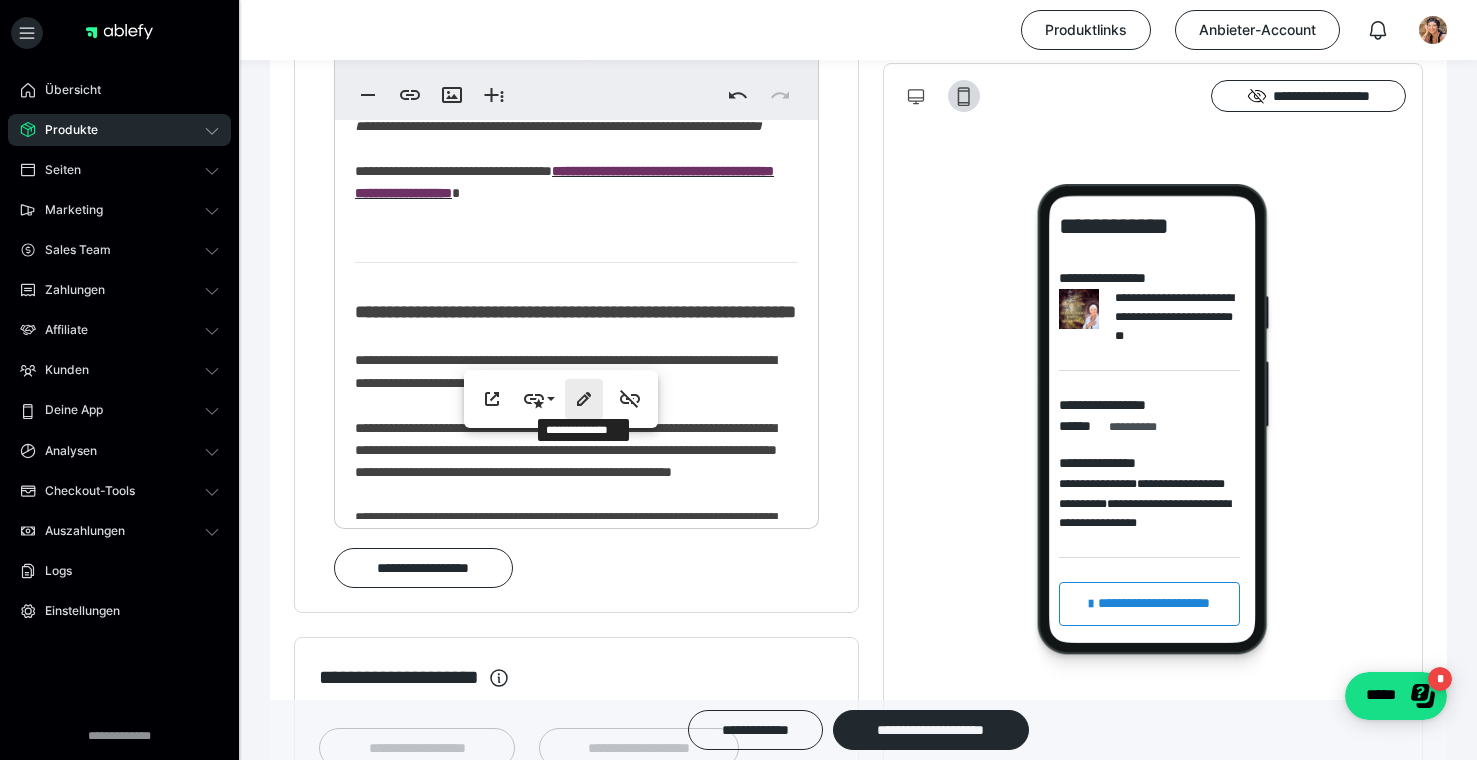 type on "**********" 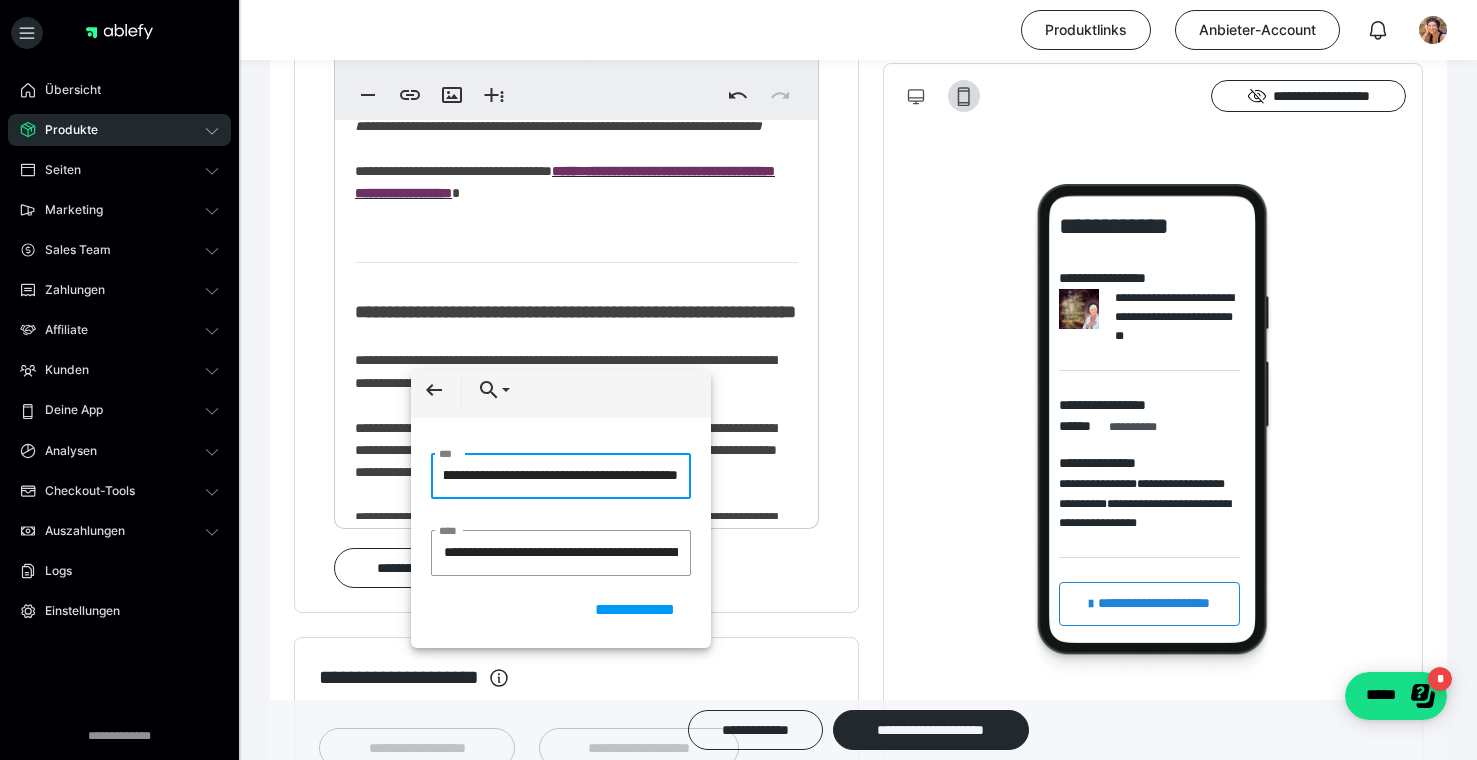 scroll, scrollTop: 0, scrollLeft: 572, axis: horizontal 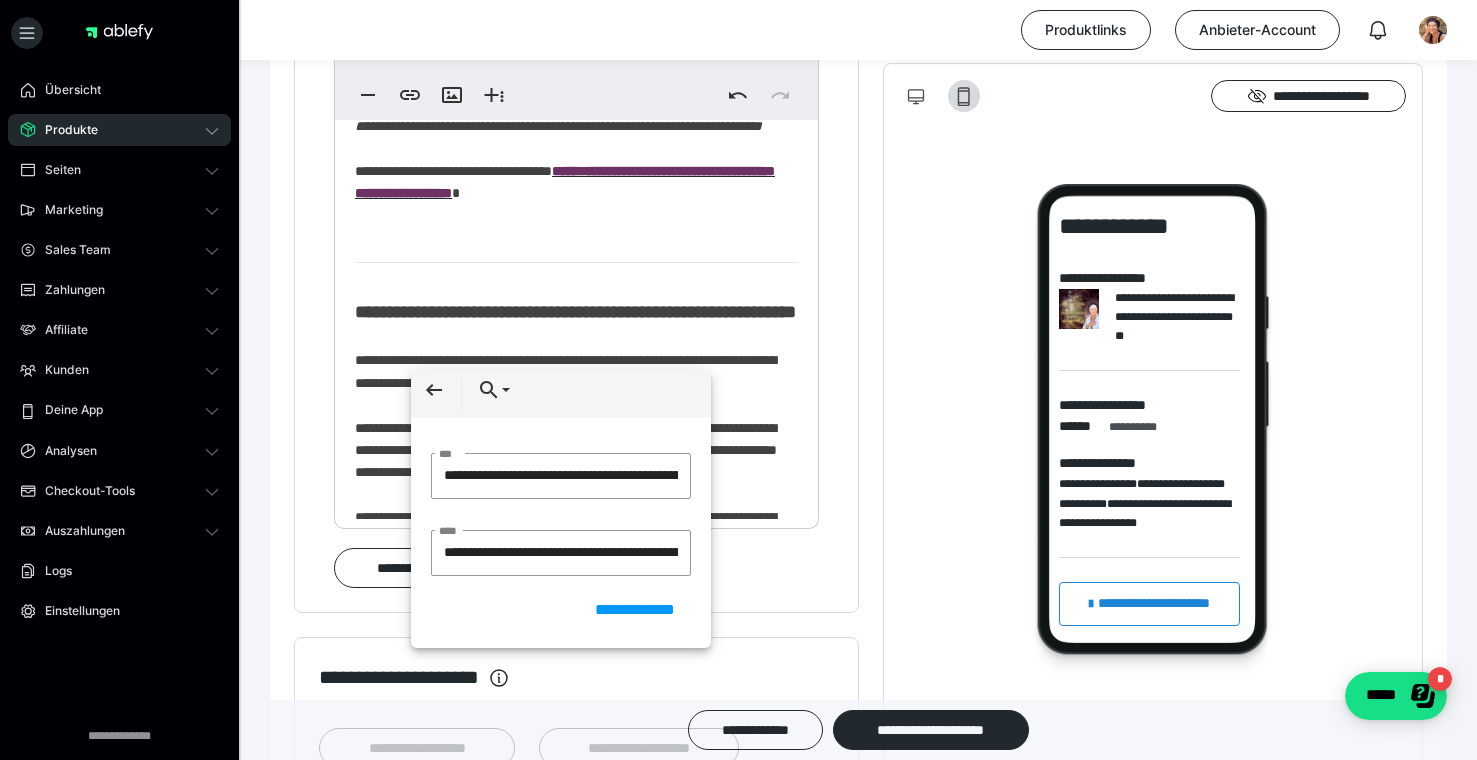 click on "**********" at bounding box center [576, 1015] 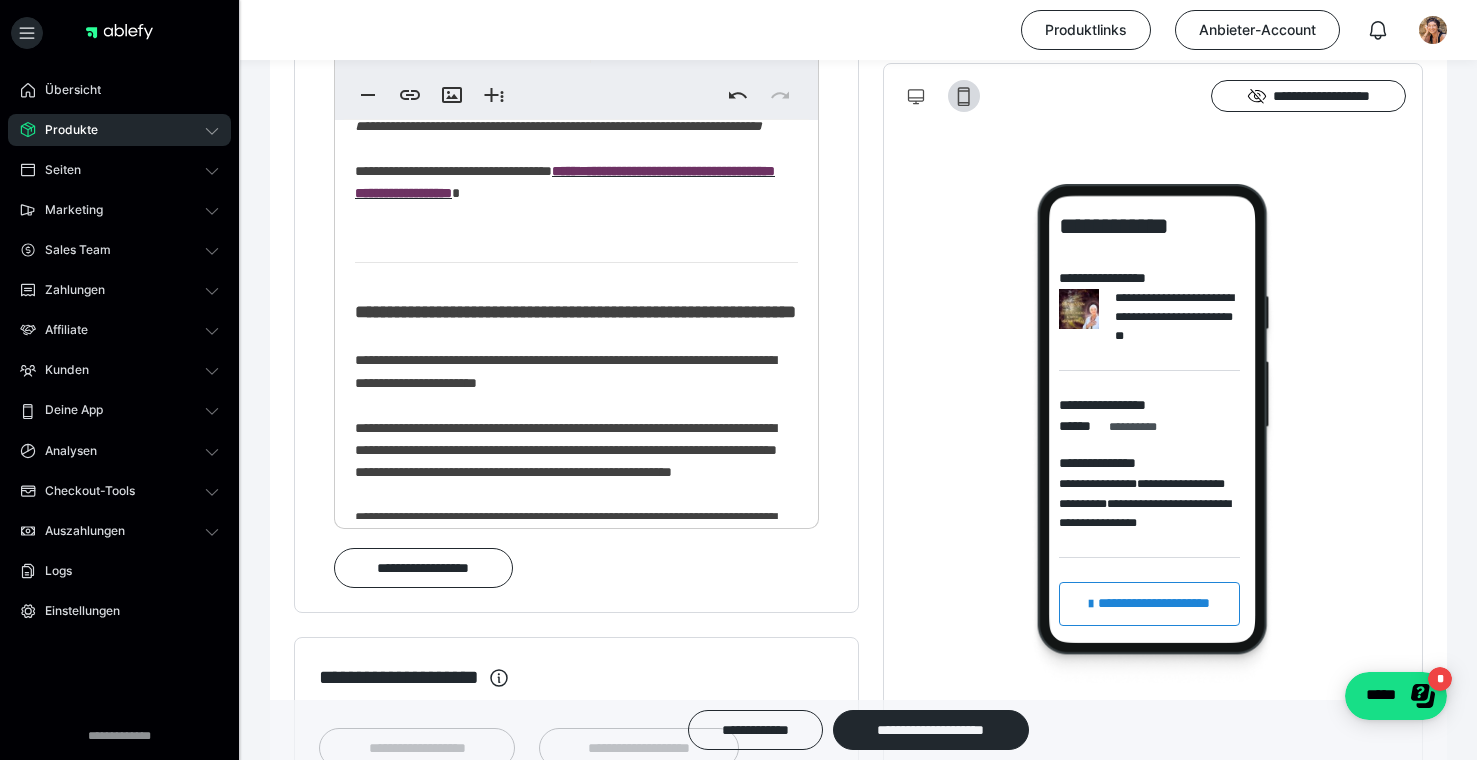 click 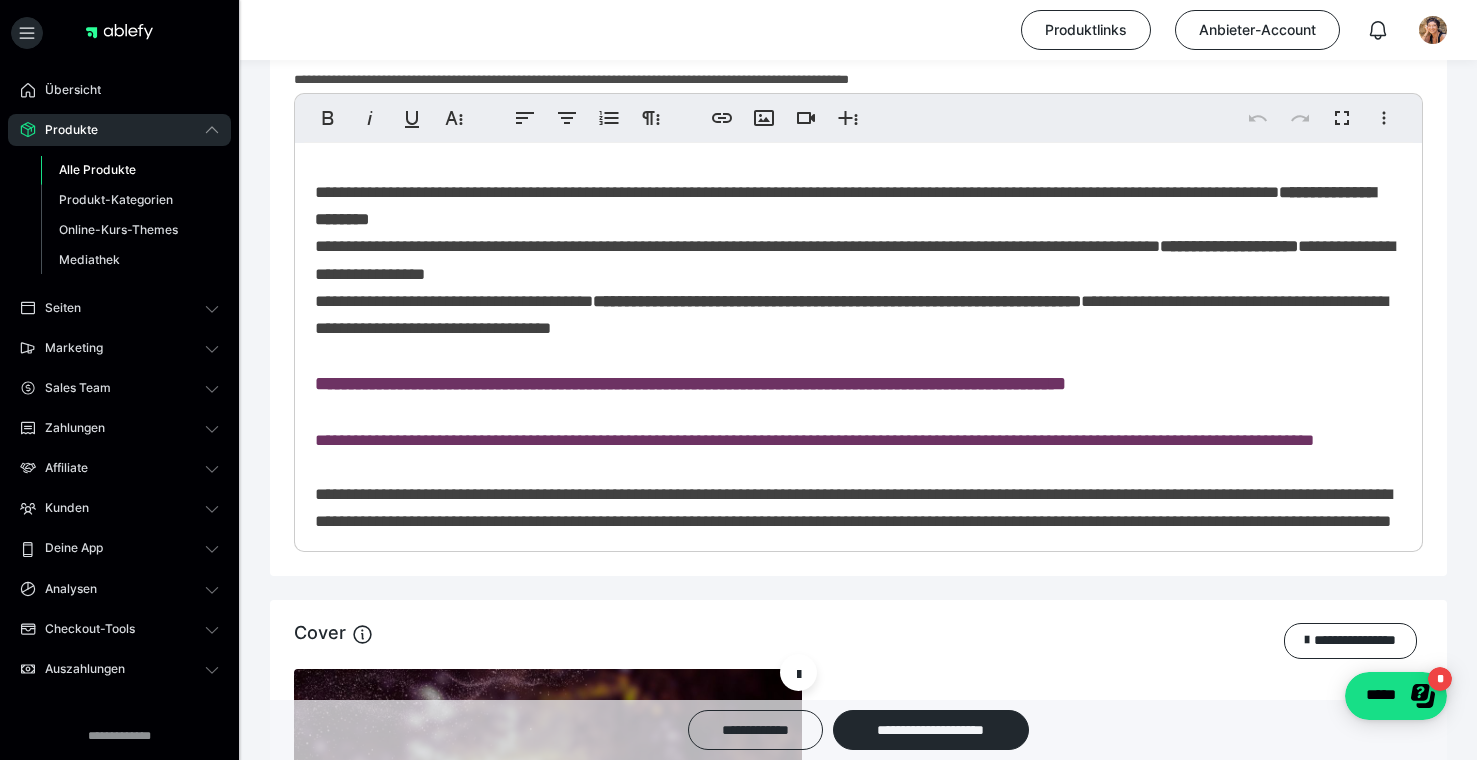 scroll, scrollTop: 0, scrollLeft: 0, axis: both 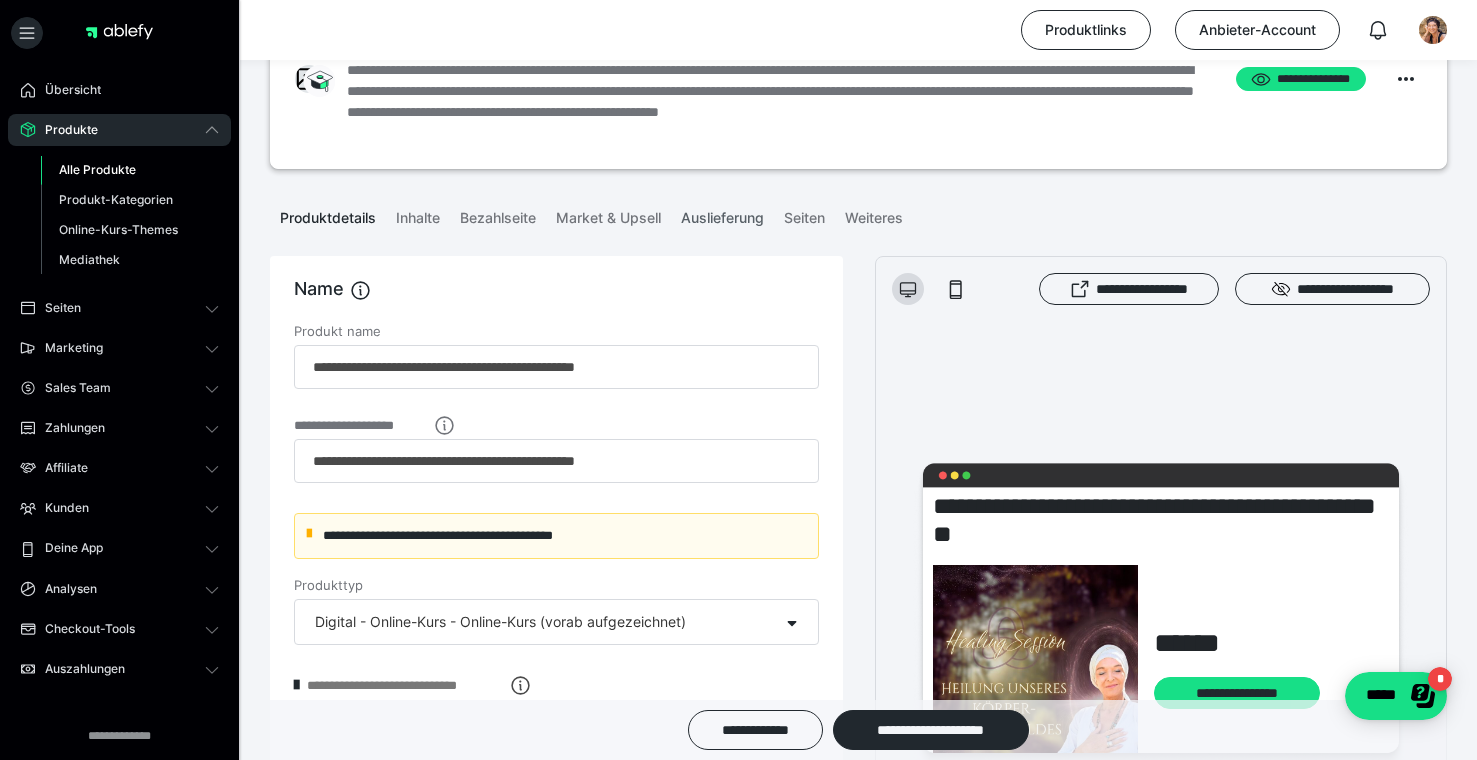 click on "Auslieferung" at bounding box center (722, 214) 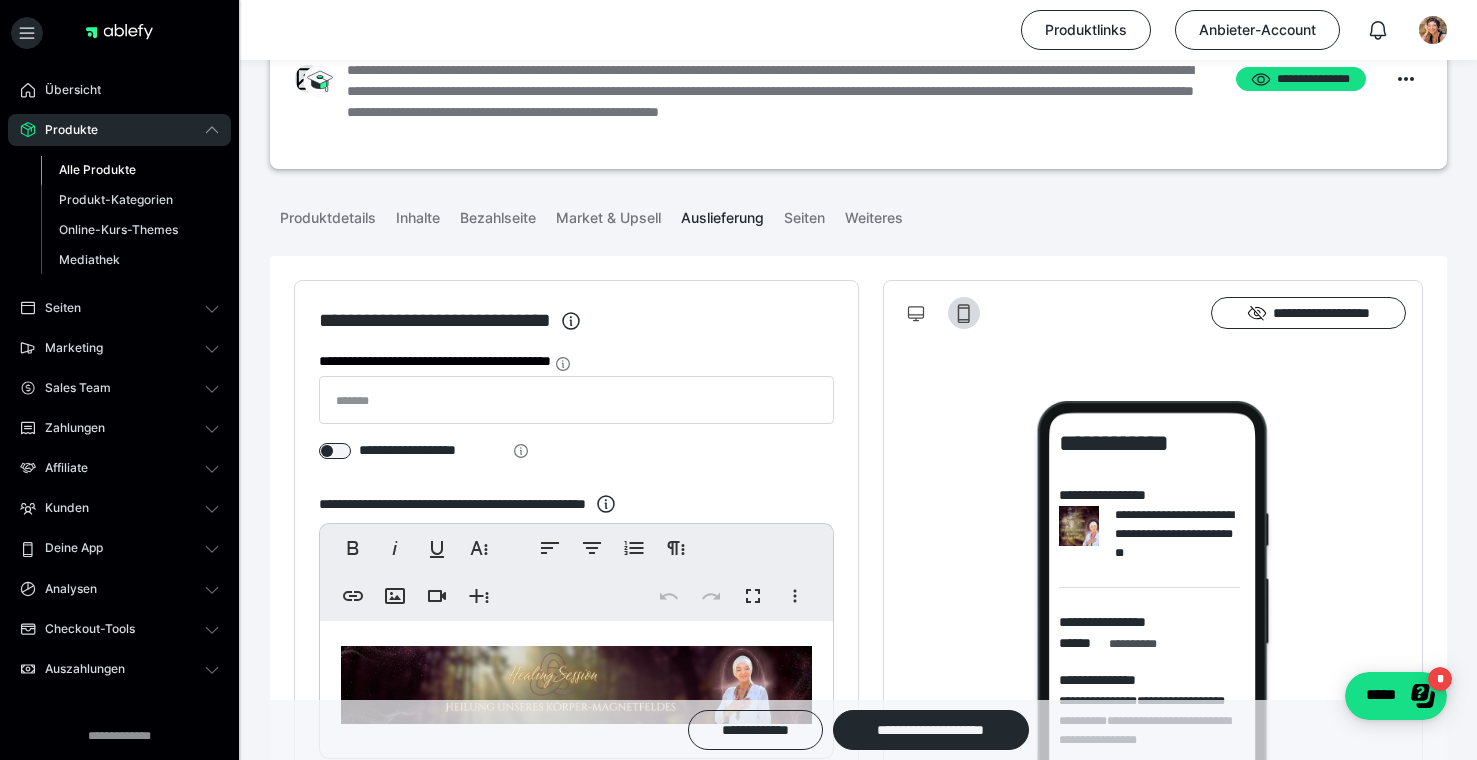 click on "Alle Produkte" at bounding box center (97, 169) 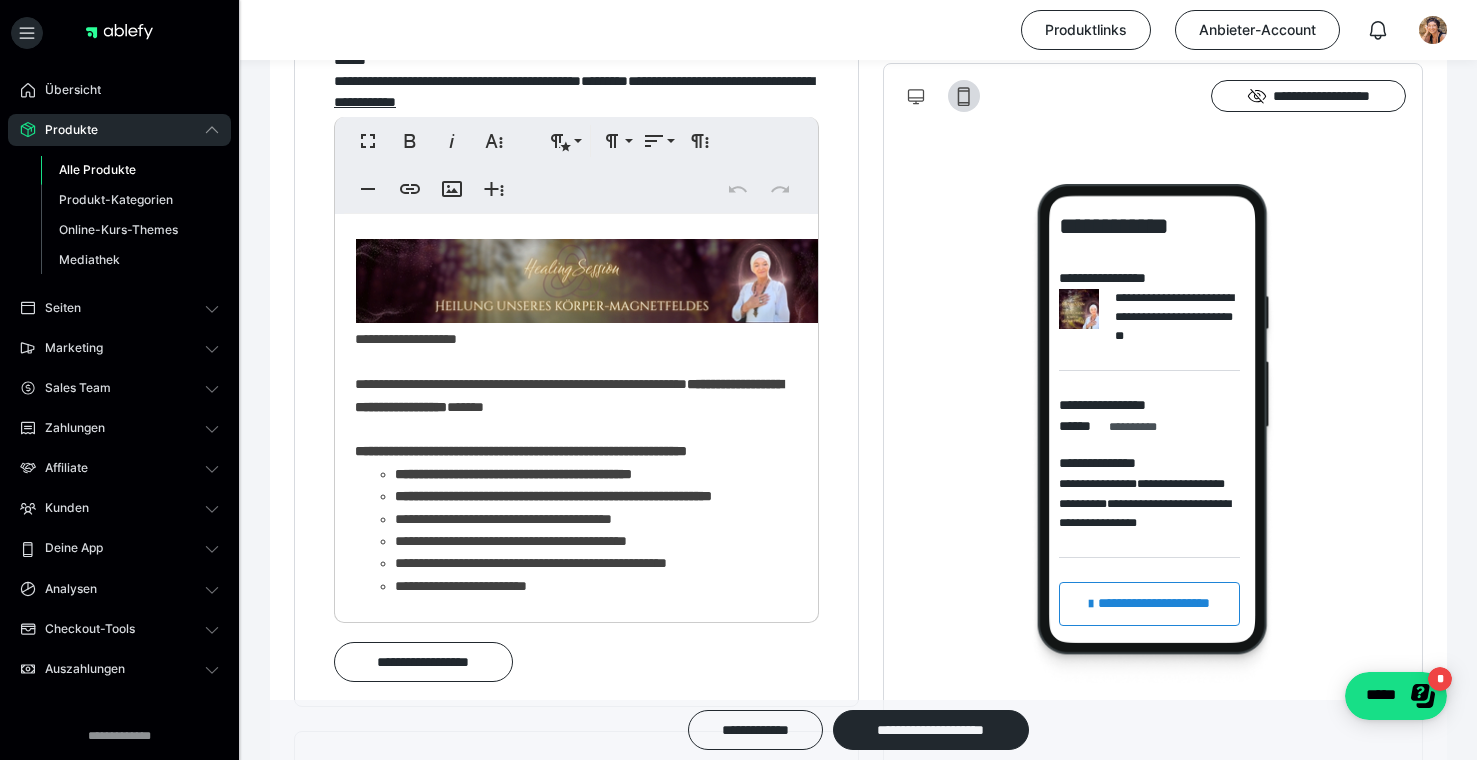 scroll, scrollTop: 1273, scrollLeft: 0, axis: vertical 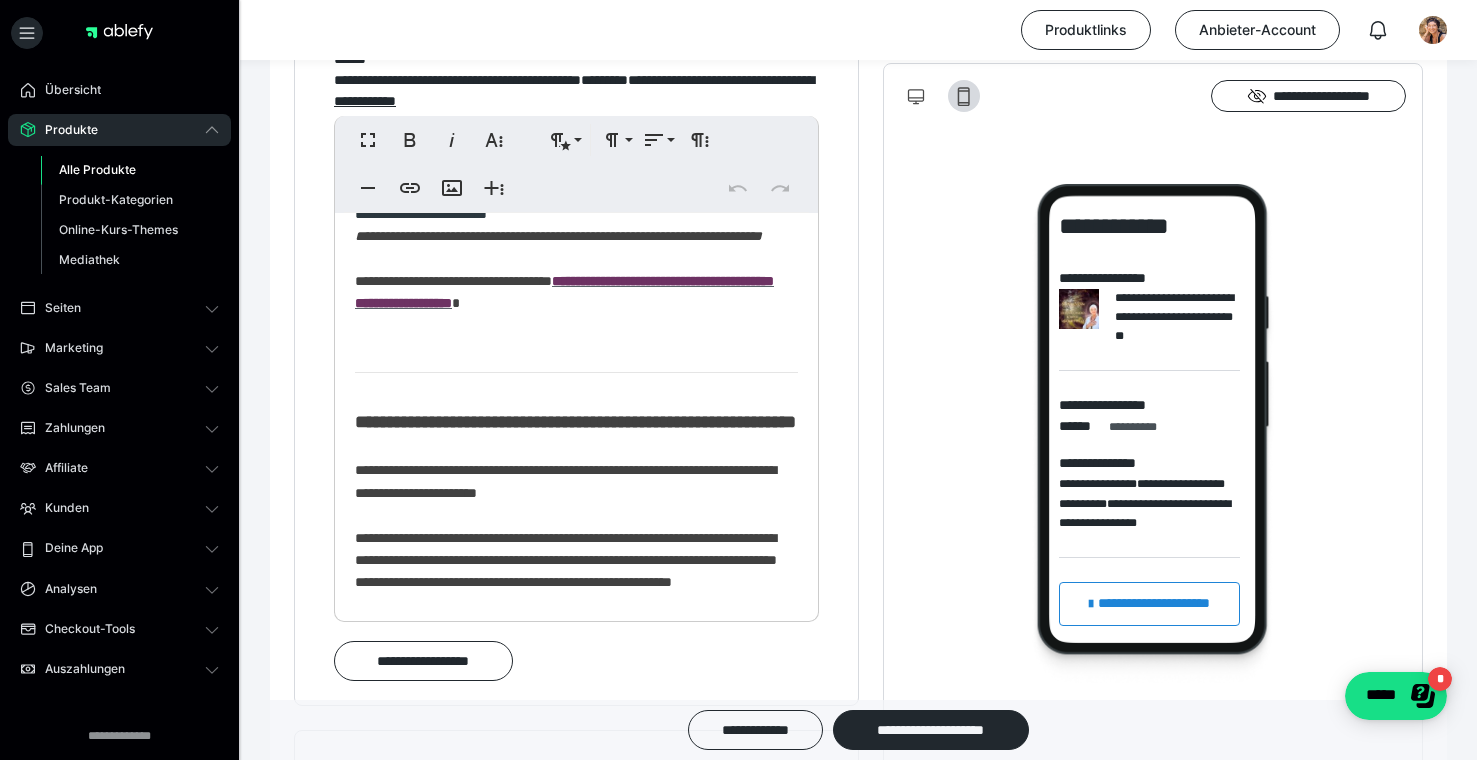 click on "**********" at bounding box center [564, 292] 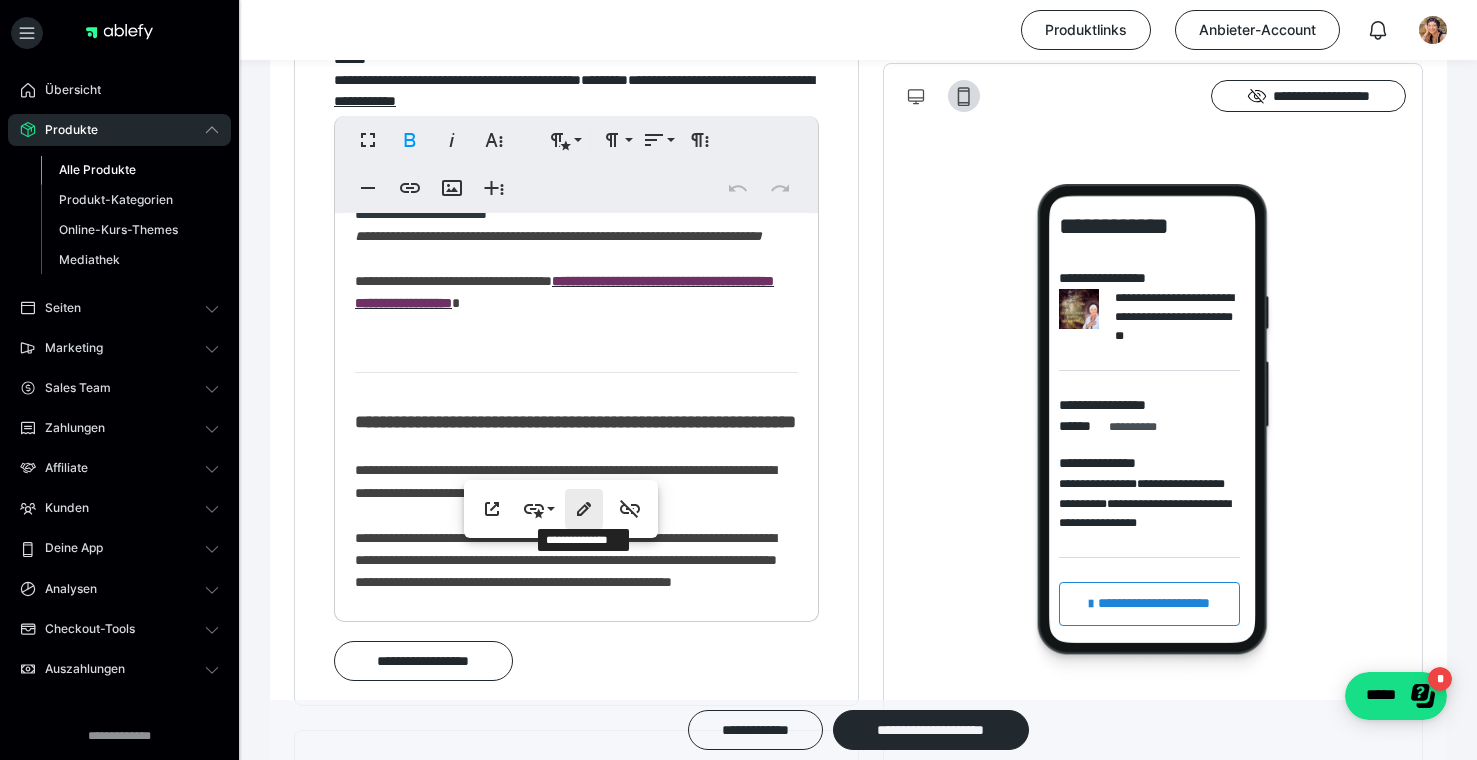 click 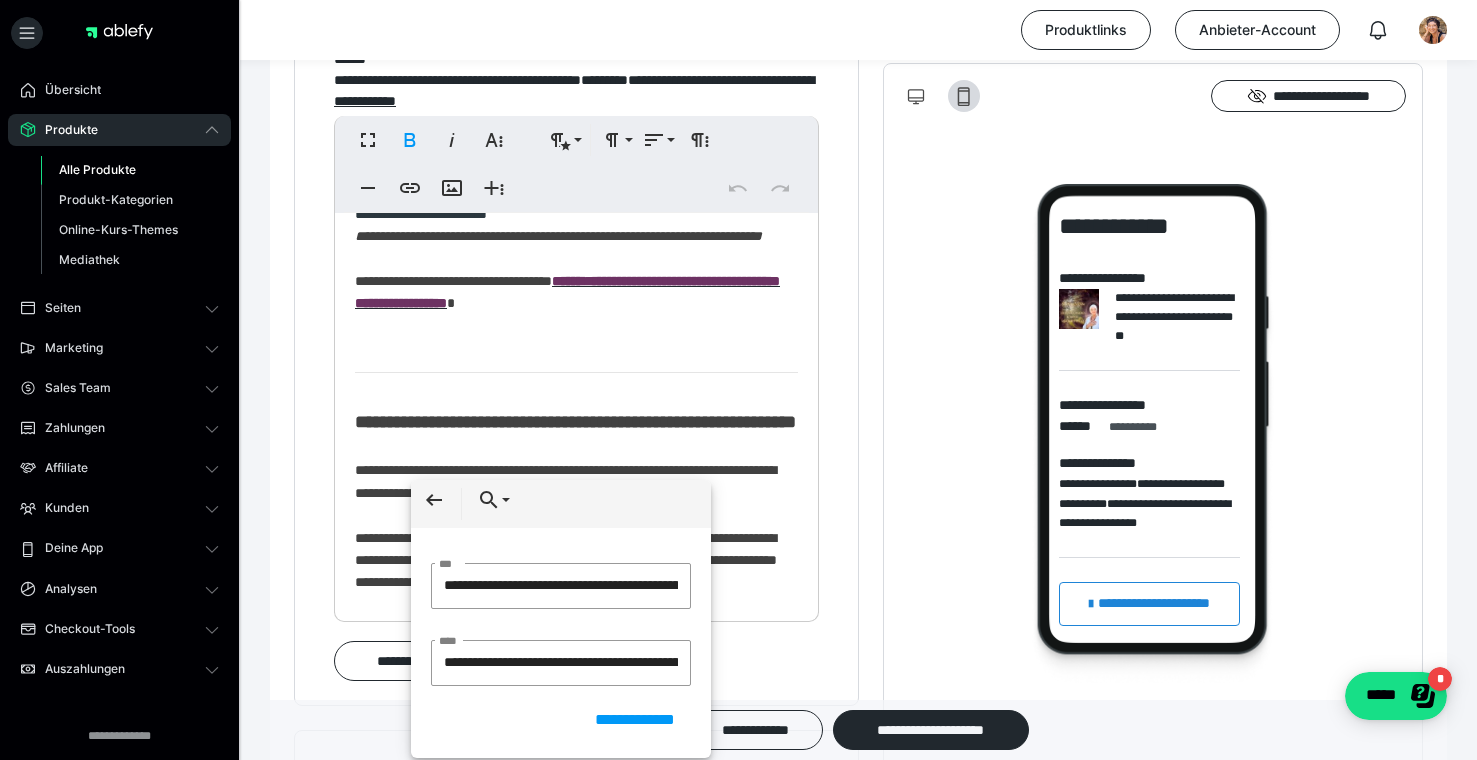 scroll, scrollTop: 0, scrollLeft: 572, axis: horizontal 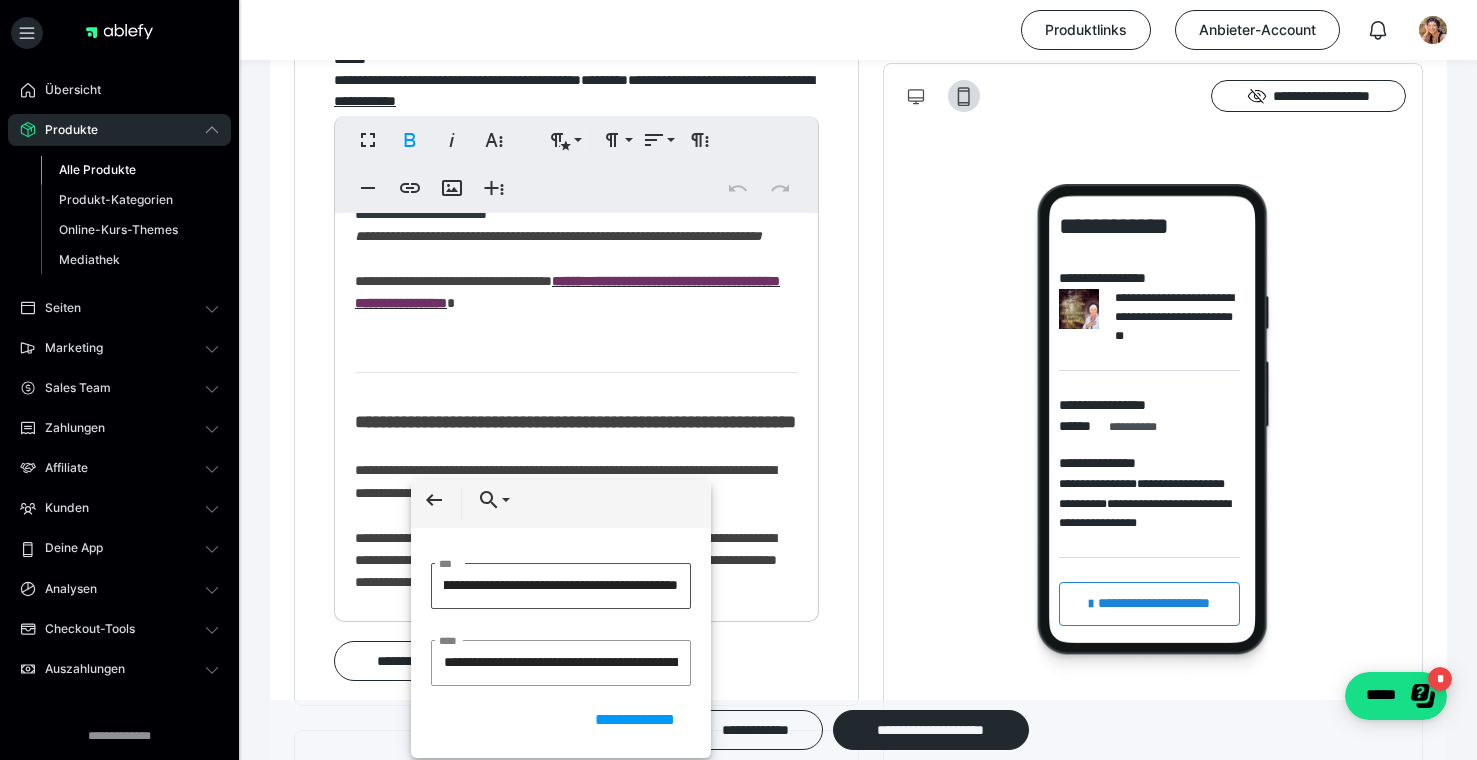 click on "**********" at bounding box center (561, 586) 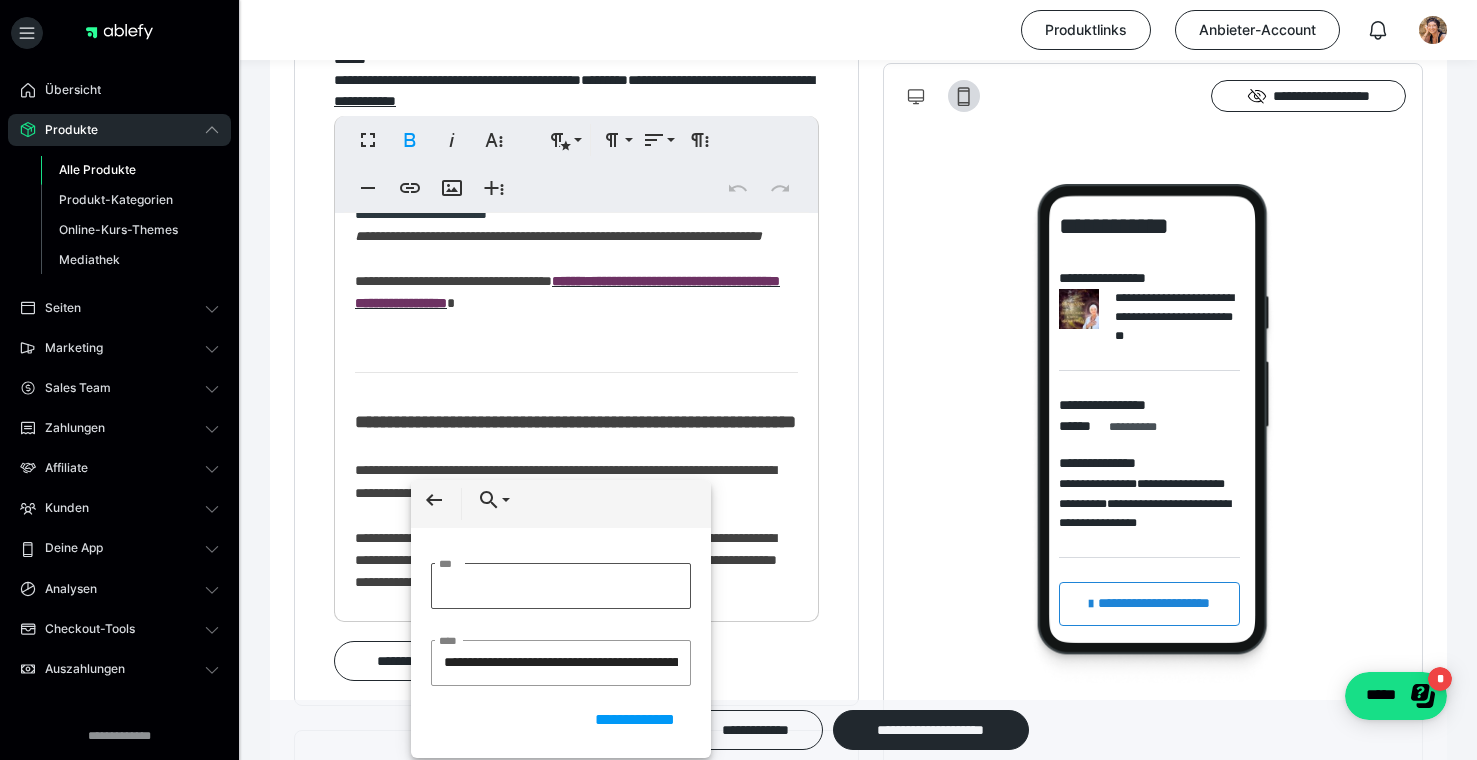 scroll, scrollTop: 0, scrollLeft: 0, axis: both 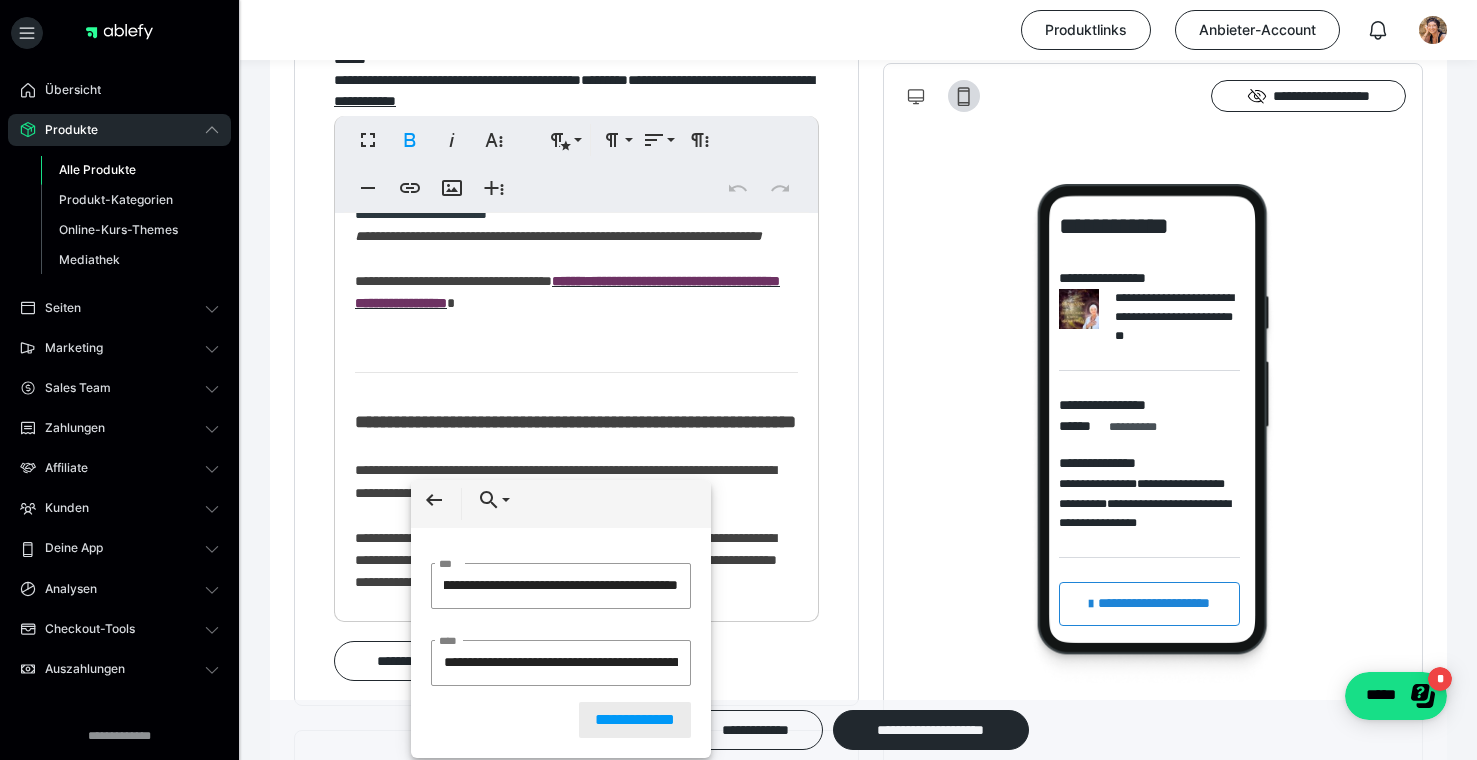 click on "**********" at bounding box center (635, 720) 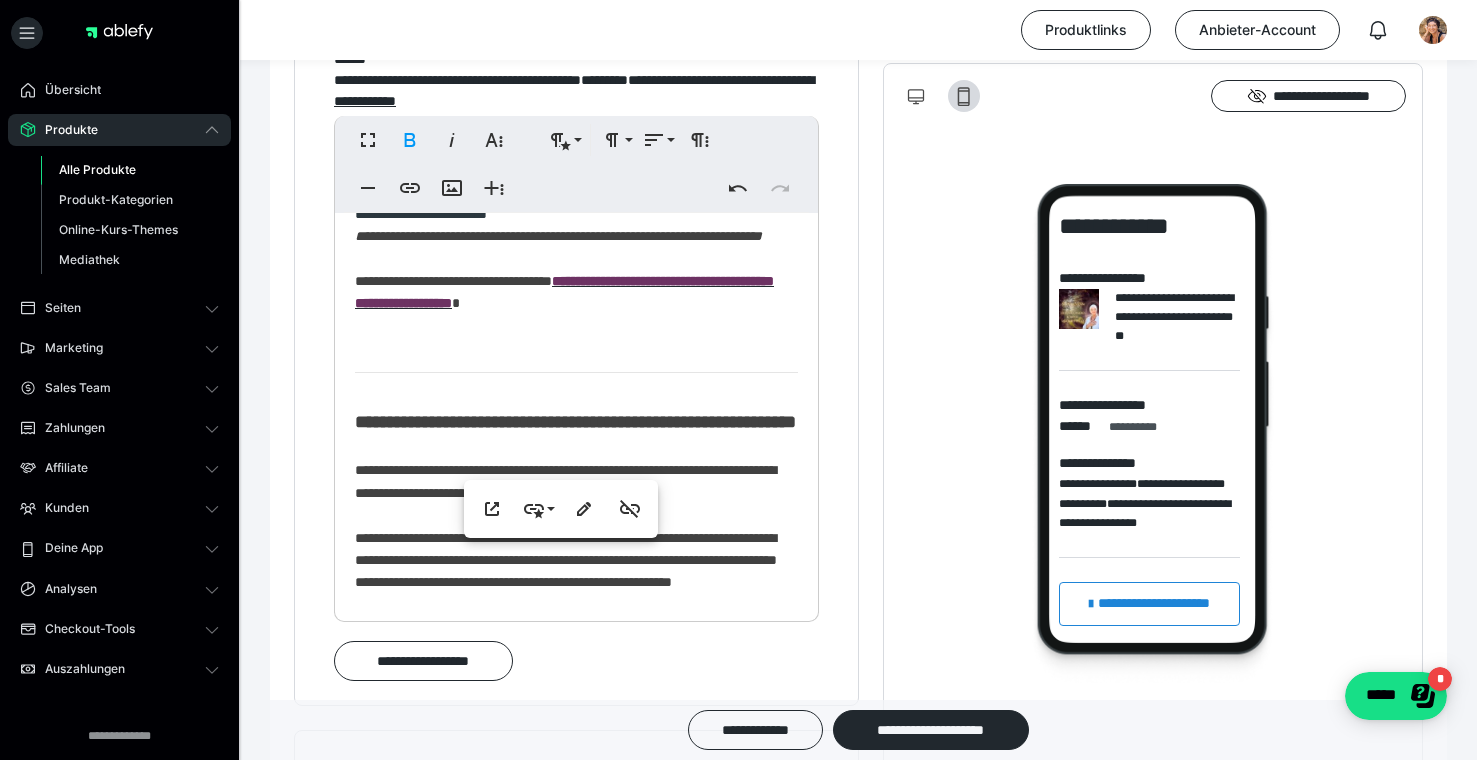 click on "**********" at bounding box center (576, 1125) 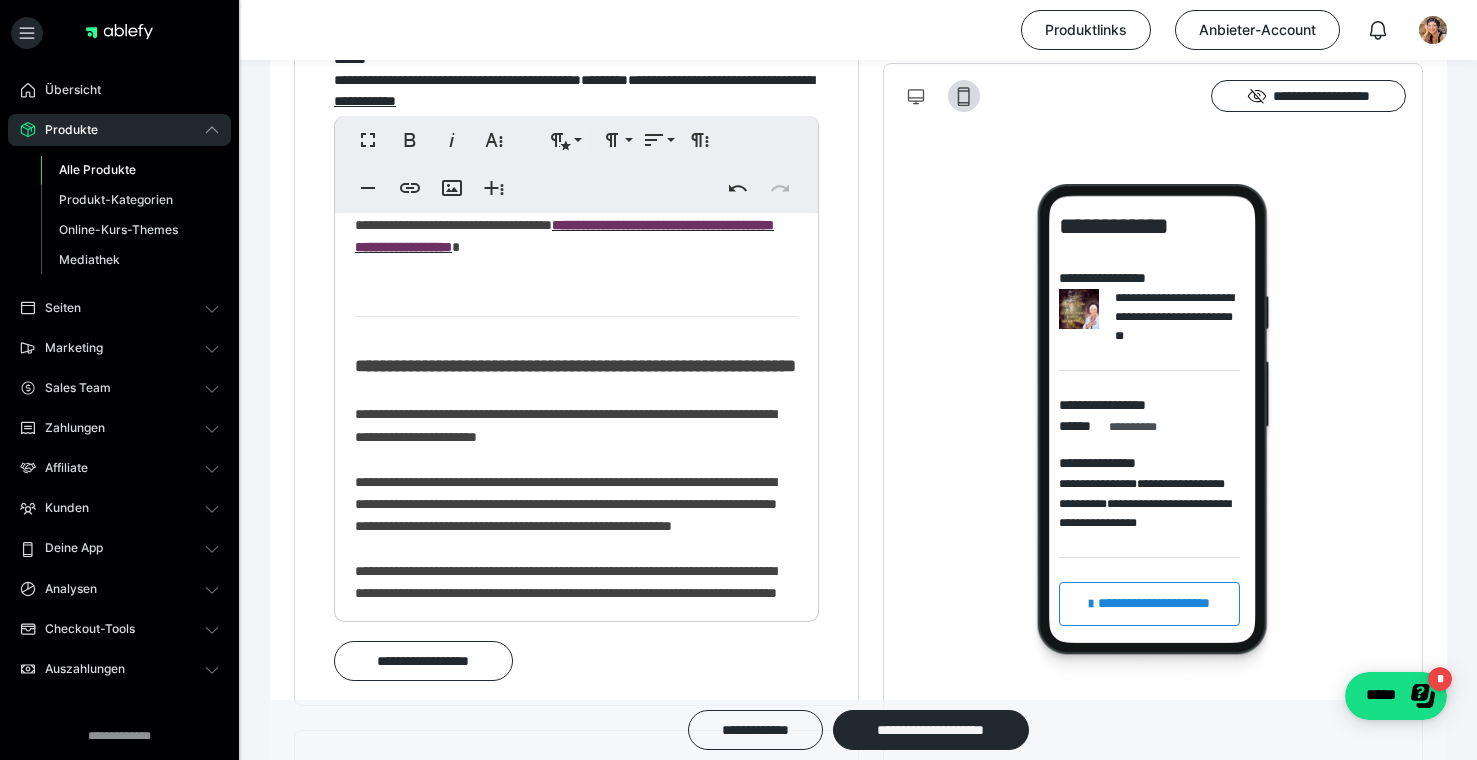 scroll, scrollTop: 1183, scrollLeft: 0, axis: vertical 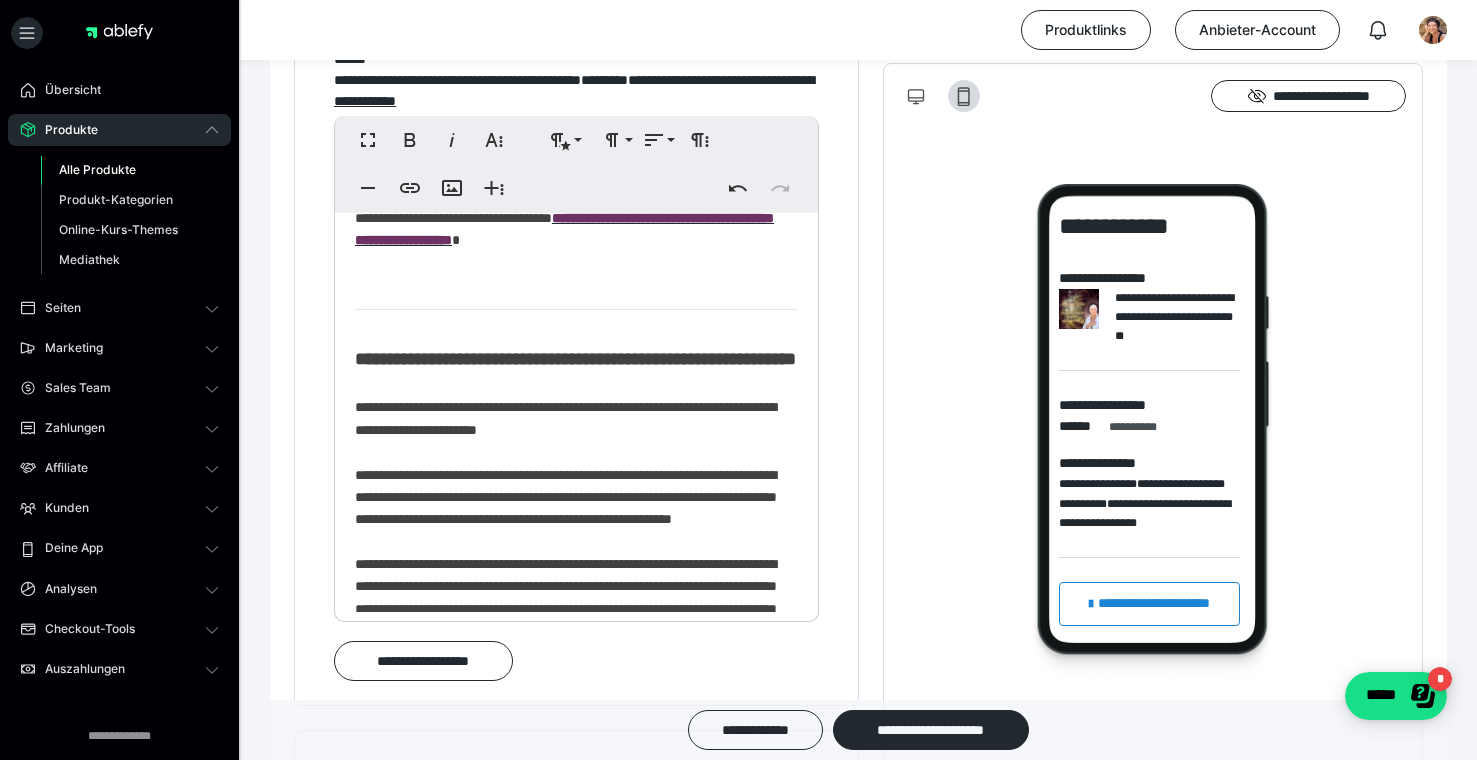 click on "**********" at bounding box center (576, 1062) 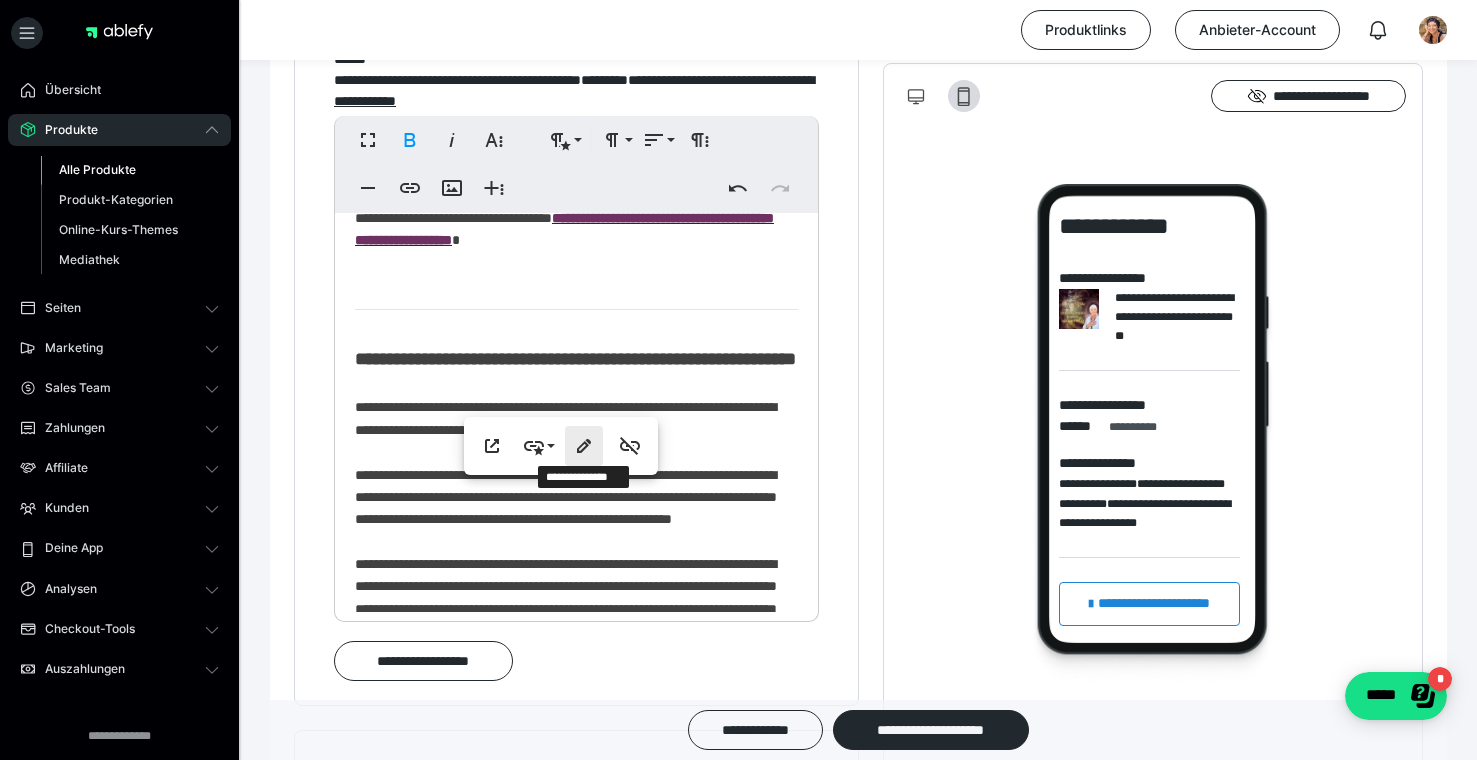 click 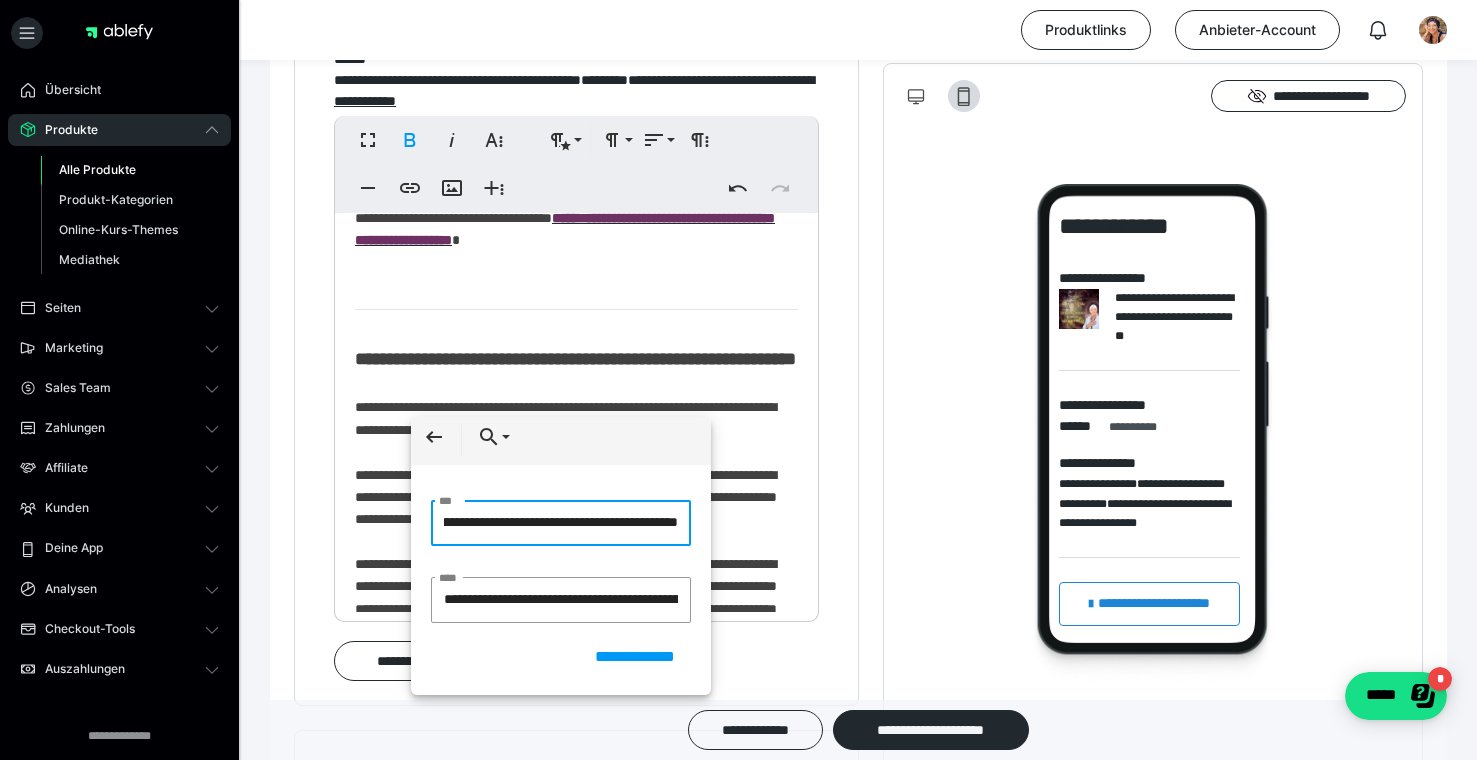 scroll, scrollTop: 0, scrollLeft: 579, axis: horizontal 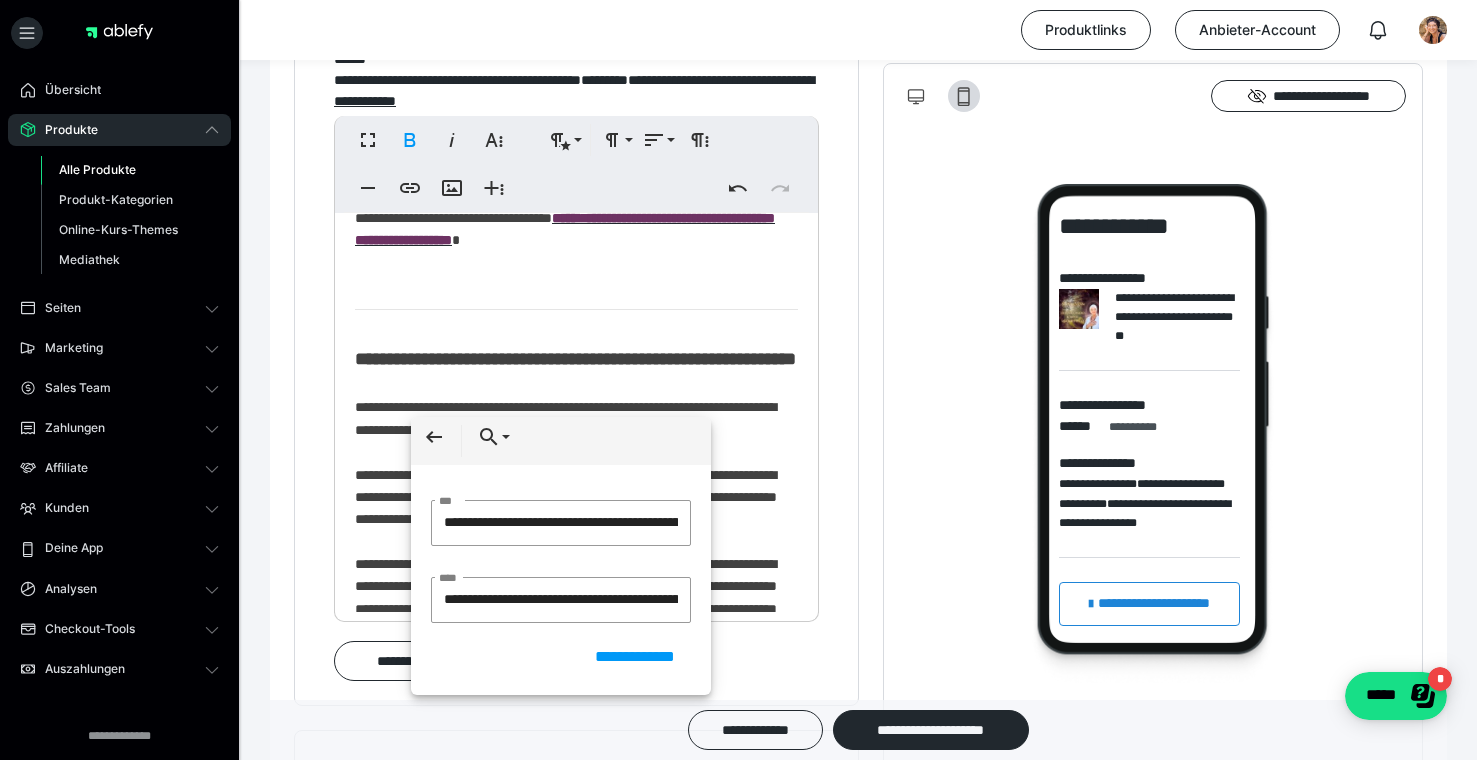 click on "**********" at bounding box center [576, 1062] 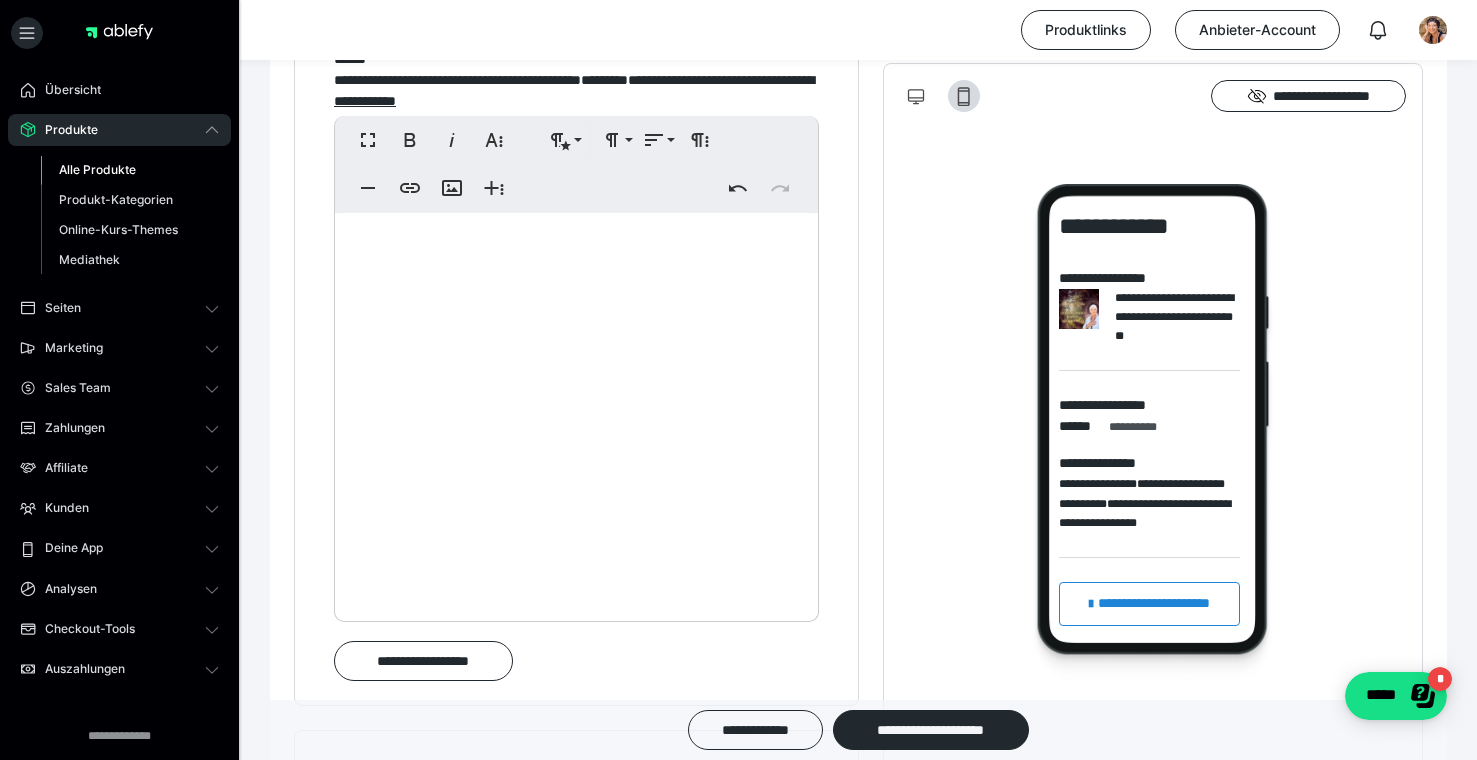 scroll, scrollTop: 3665, scrollLeft: 0, axis: vertical 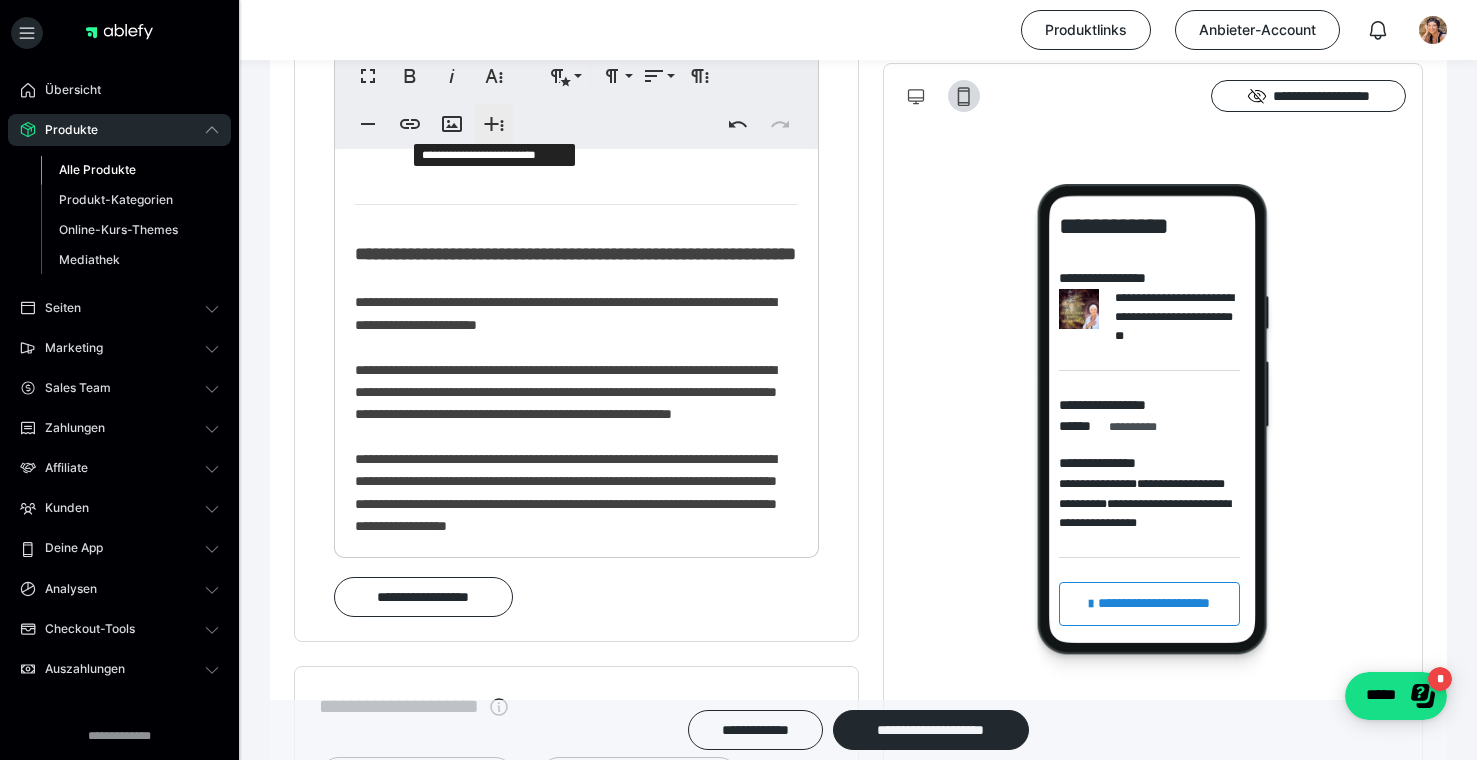click 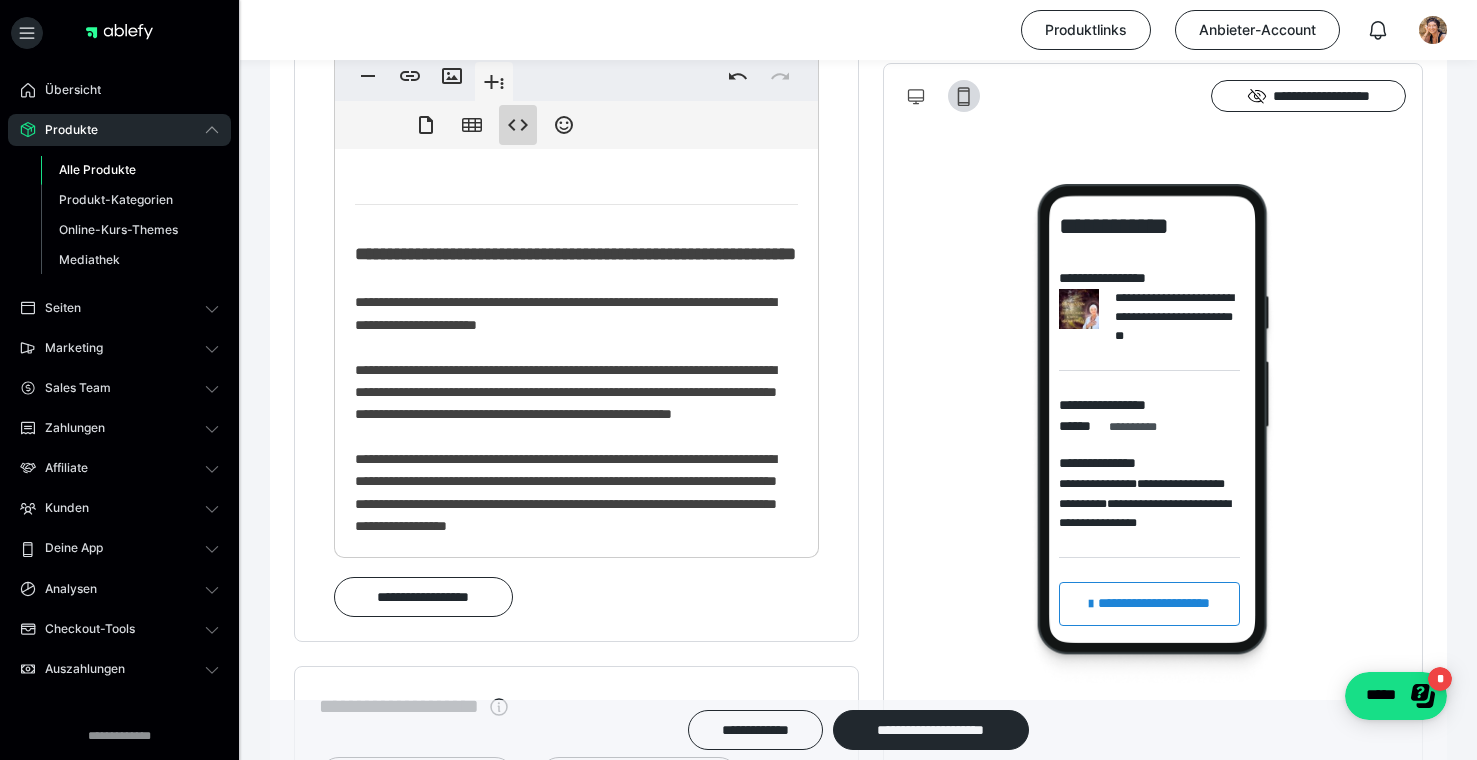 click 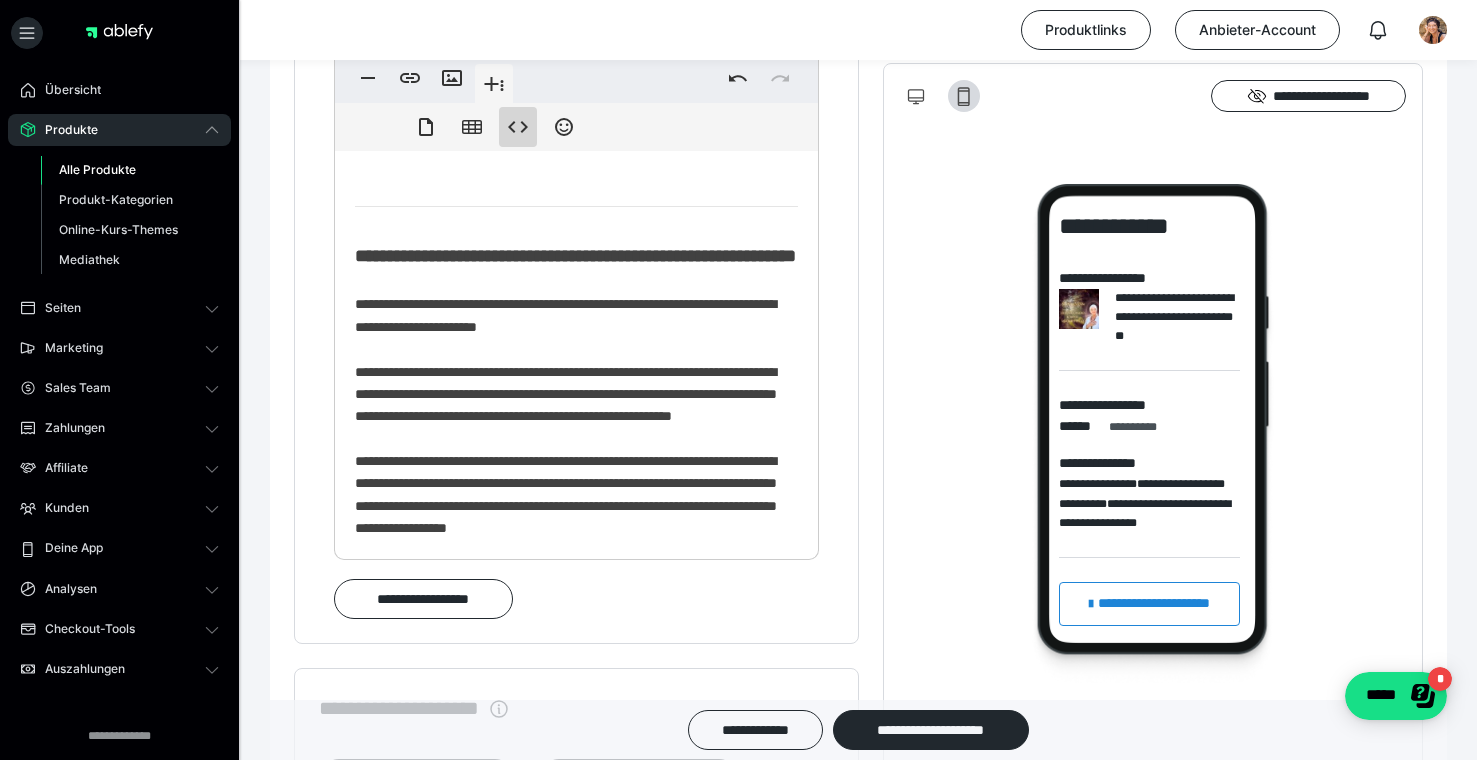 scroll, scrollTop: 0, scrollLeft: 0, axis: both 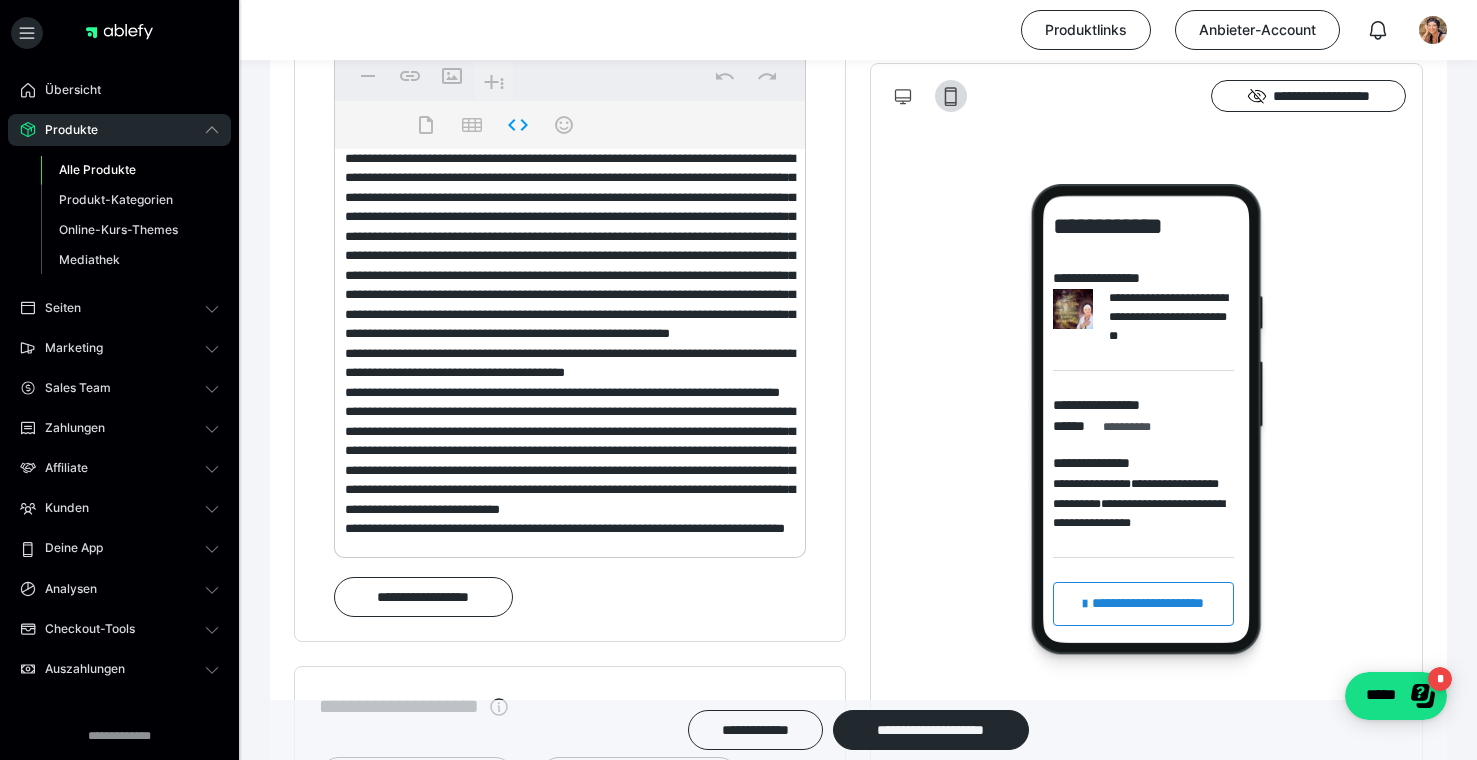 click at bounding box center [570, 349] 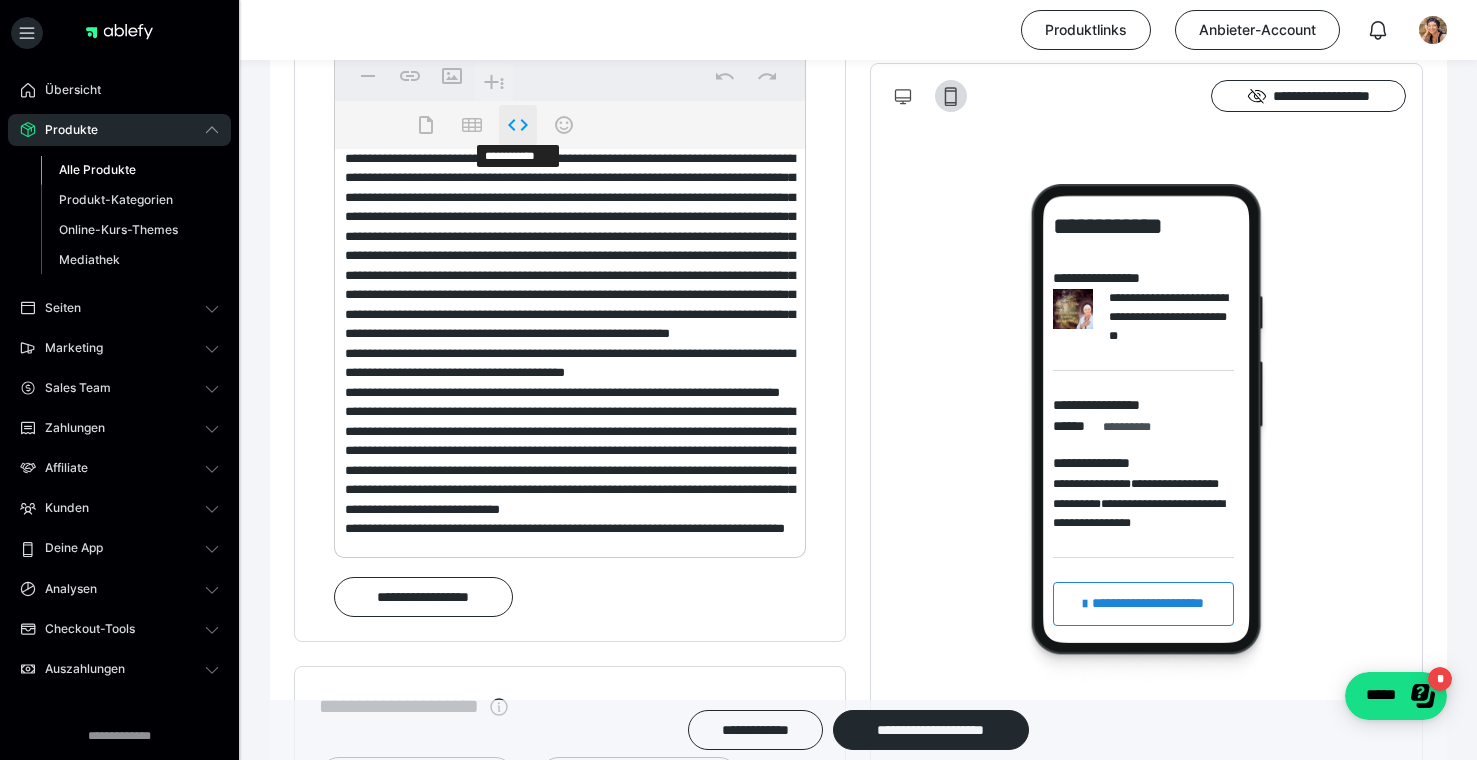 click 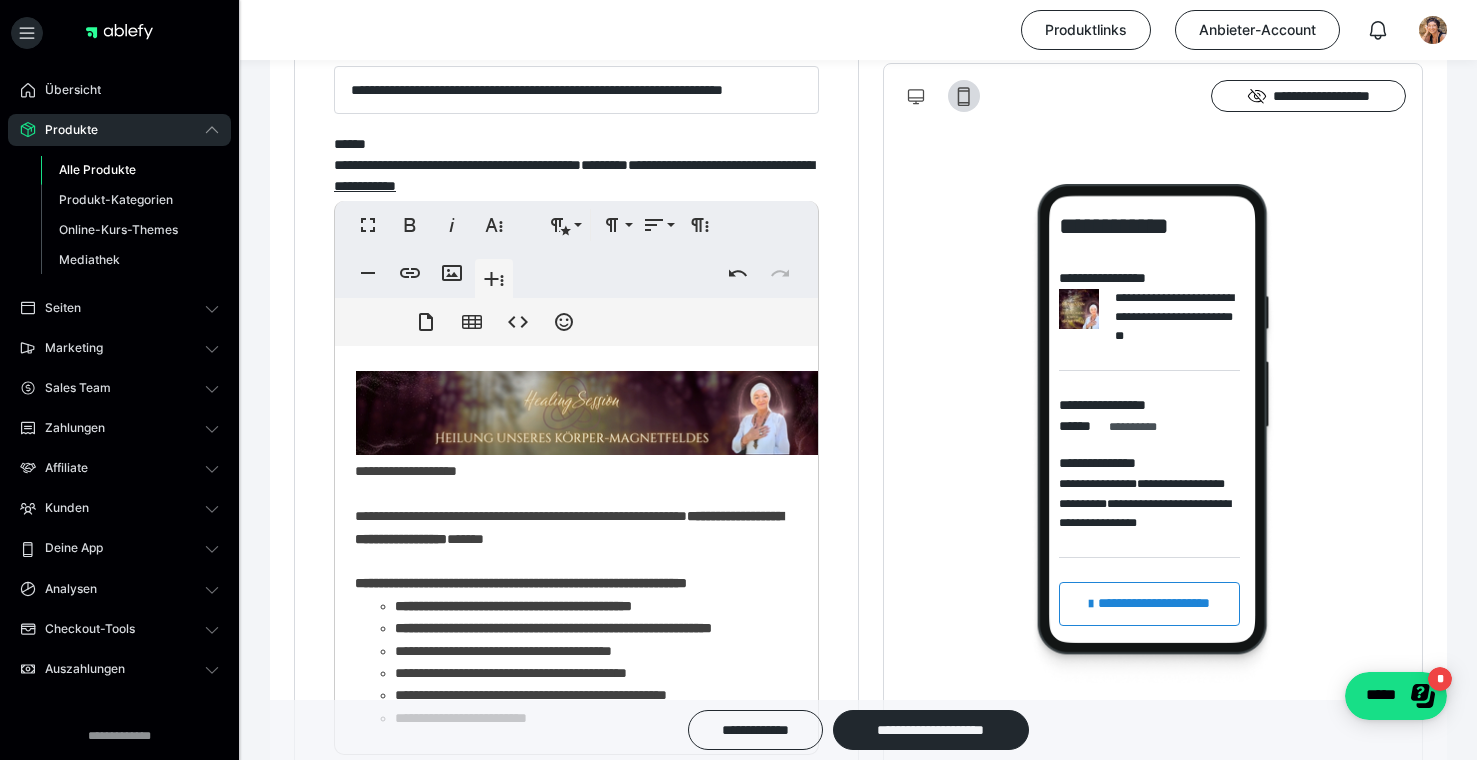 scroll, scrollTop: 1185, scrollLeft: 0, axis: vertical 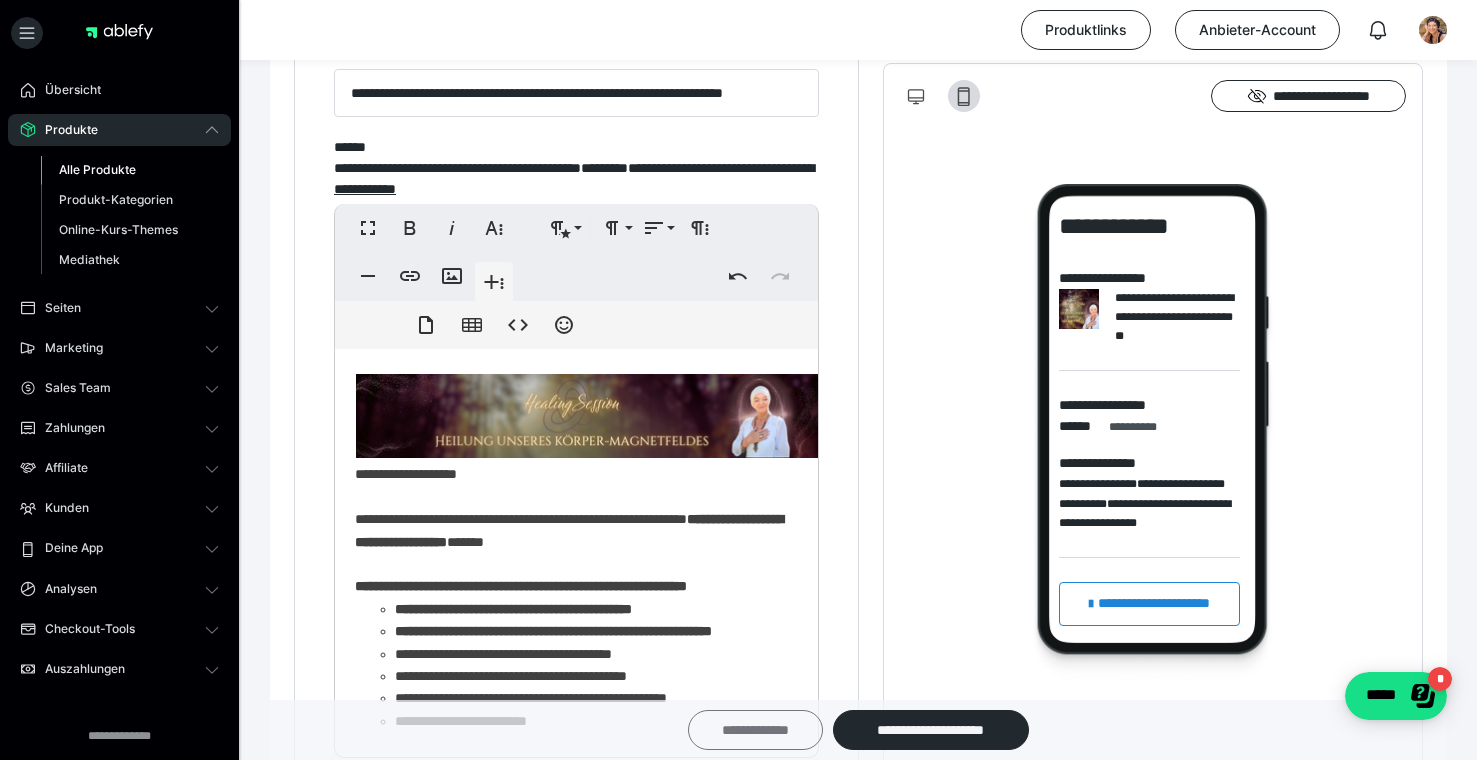 click on "**********" at bounding box center [755, 730] 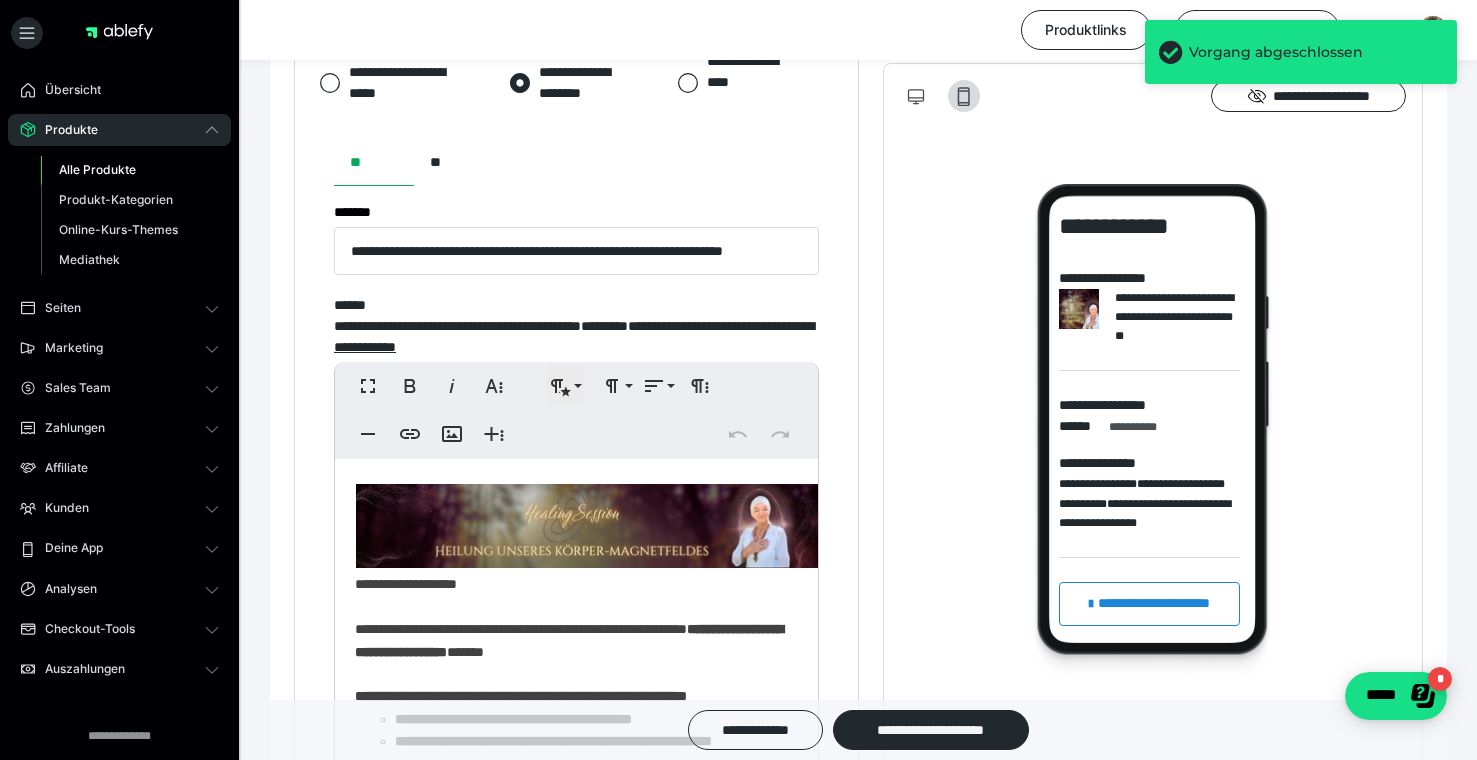 scroll, scrollTop: 963, scrollLeft: 0, axis: vertical 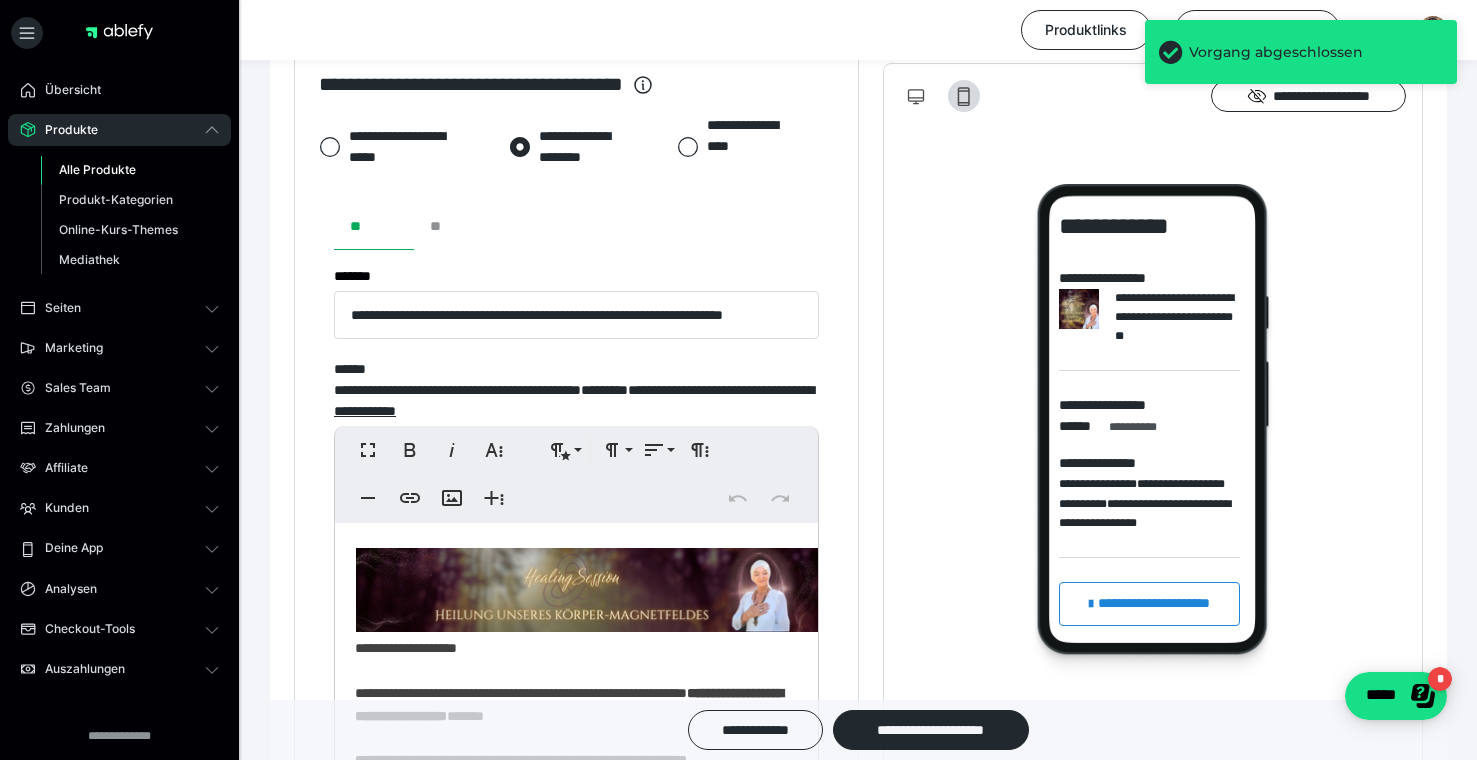click on "**" at bounding box center (454, 226) 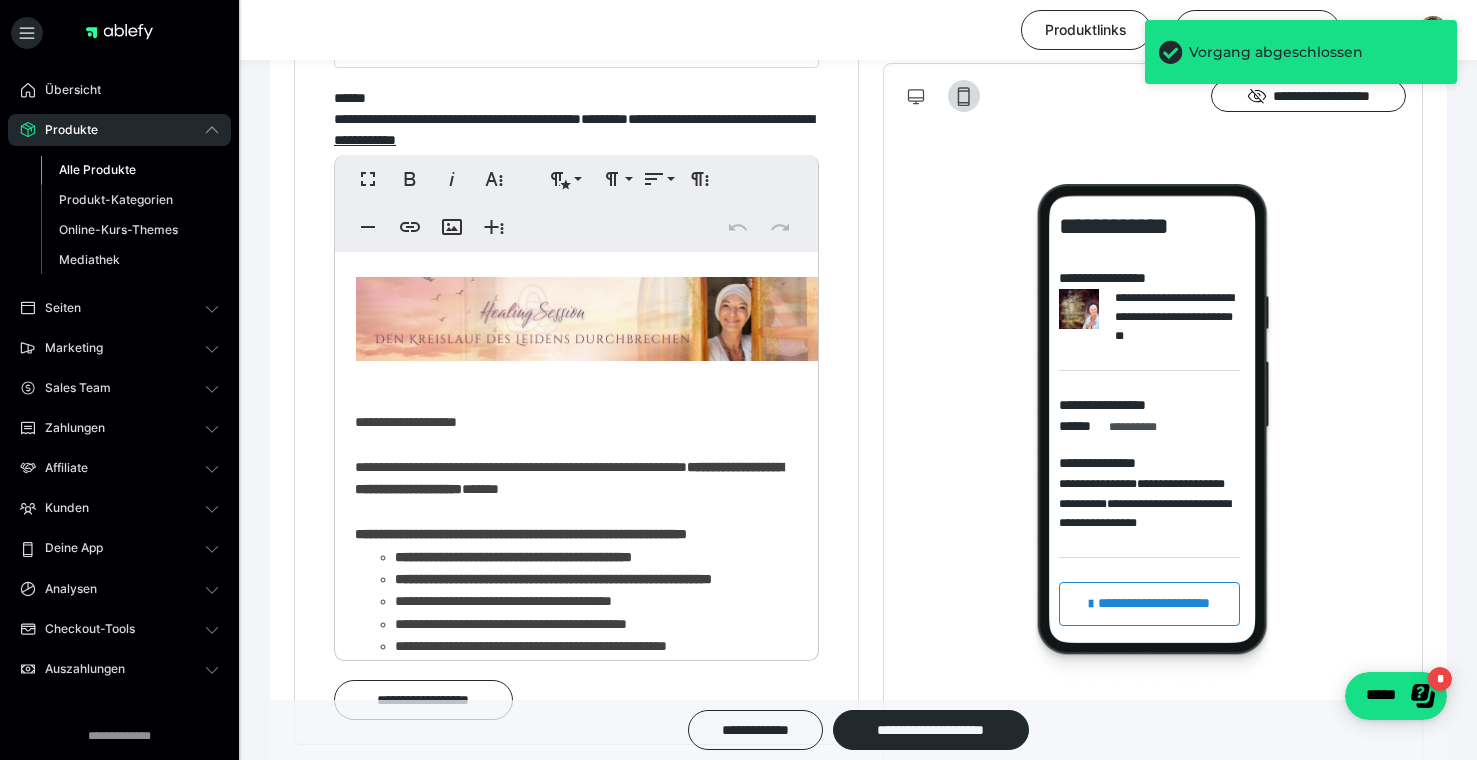 scroll, scrollTop: 1287, scrollLeft: 0, axis: vertical 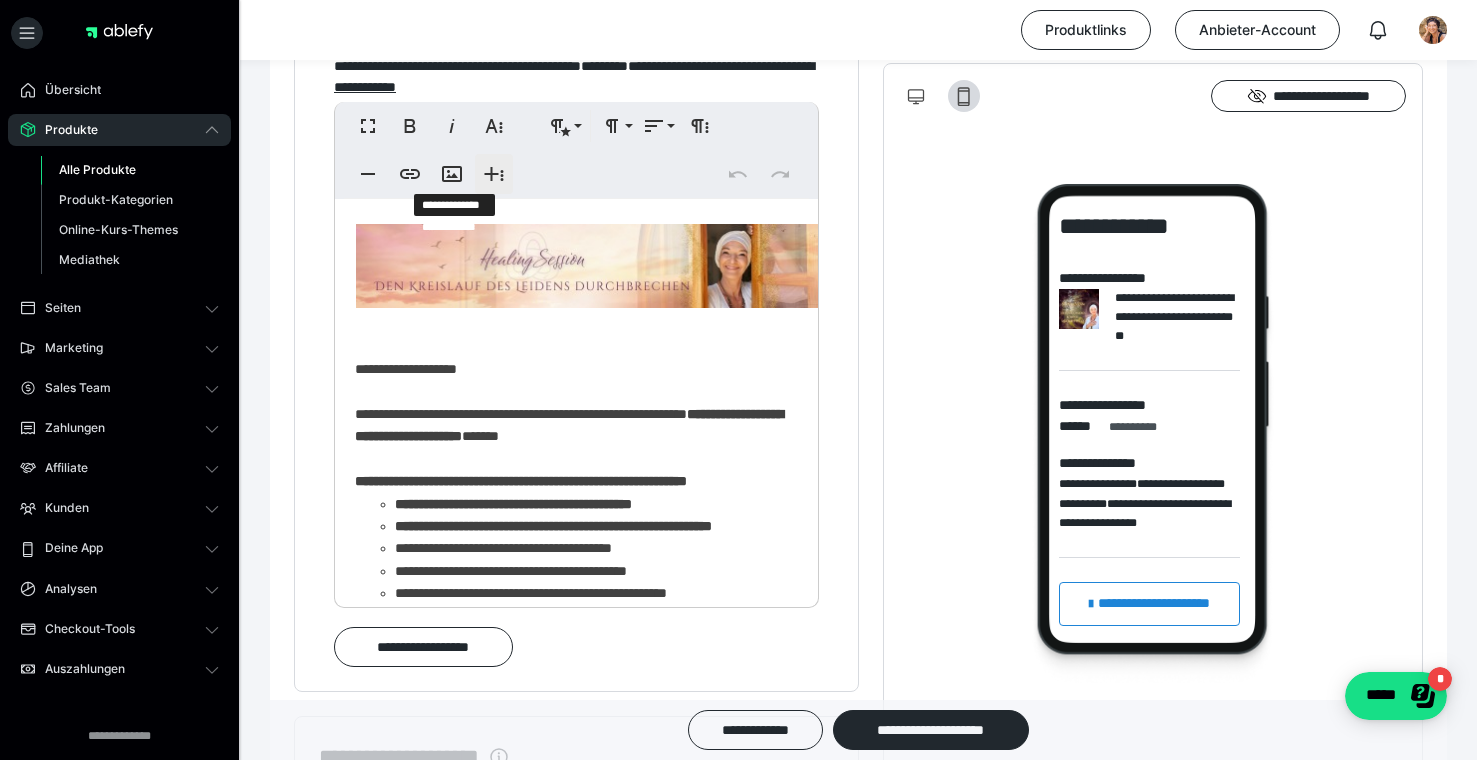 click 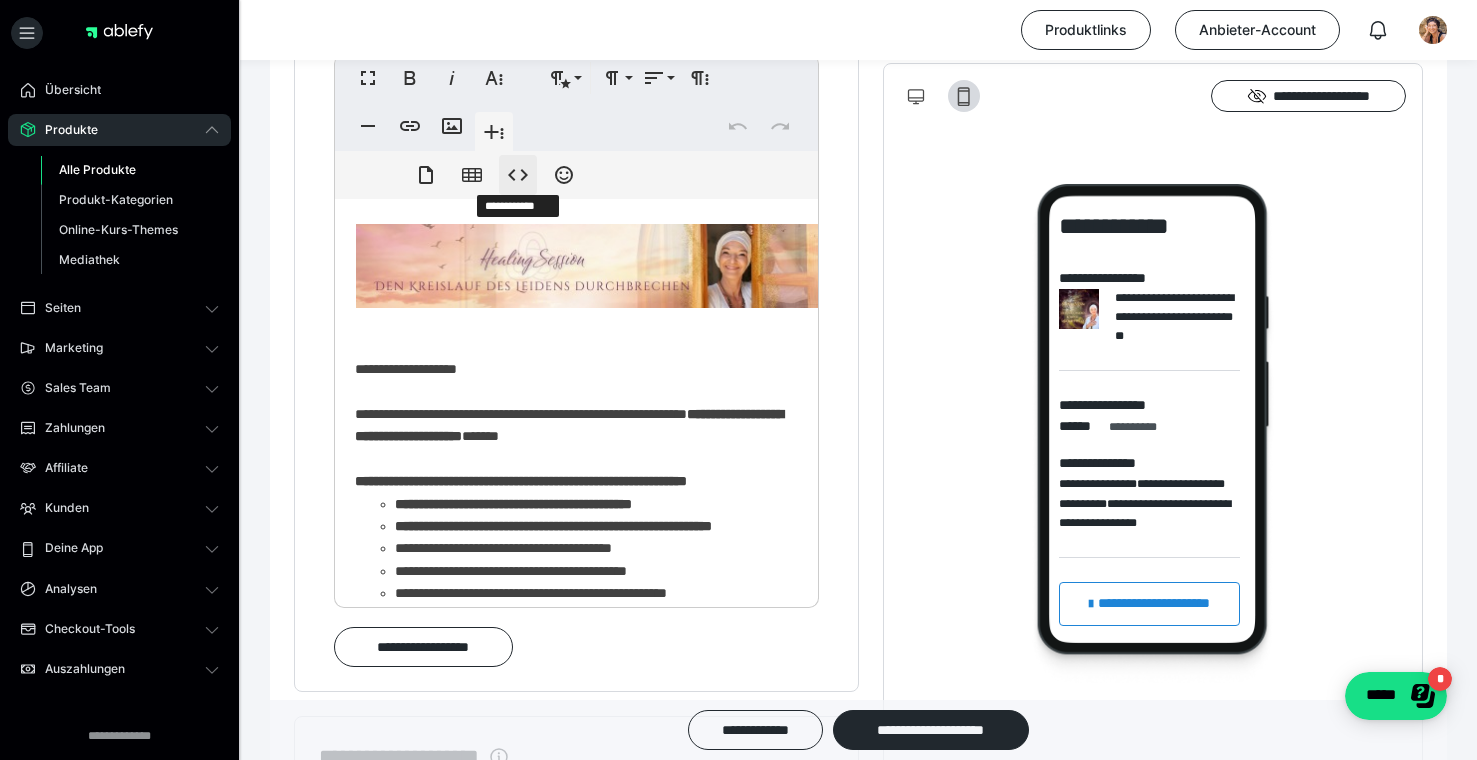click 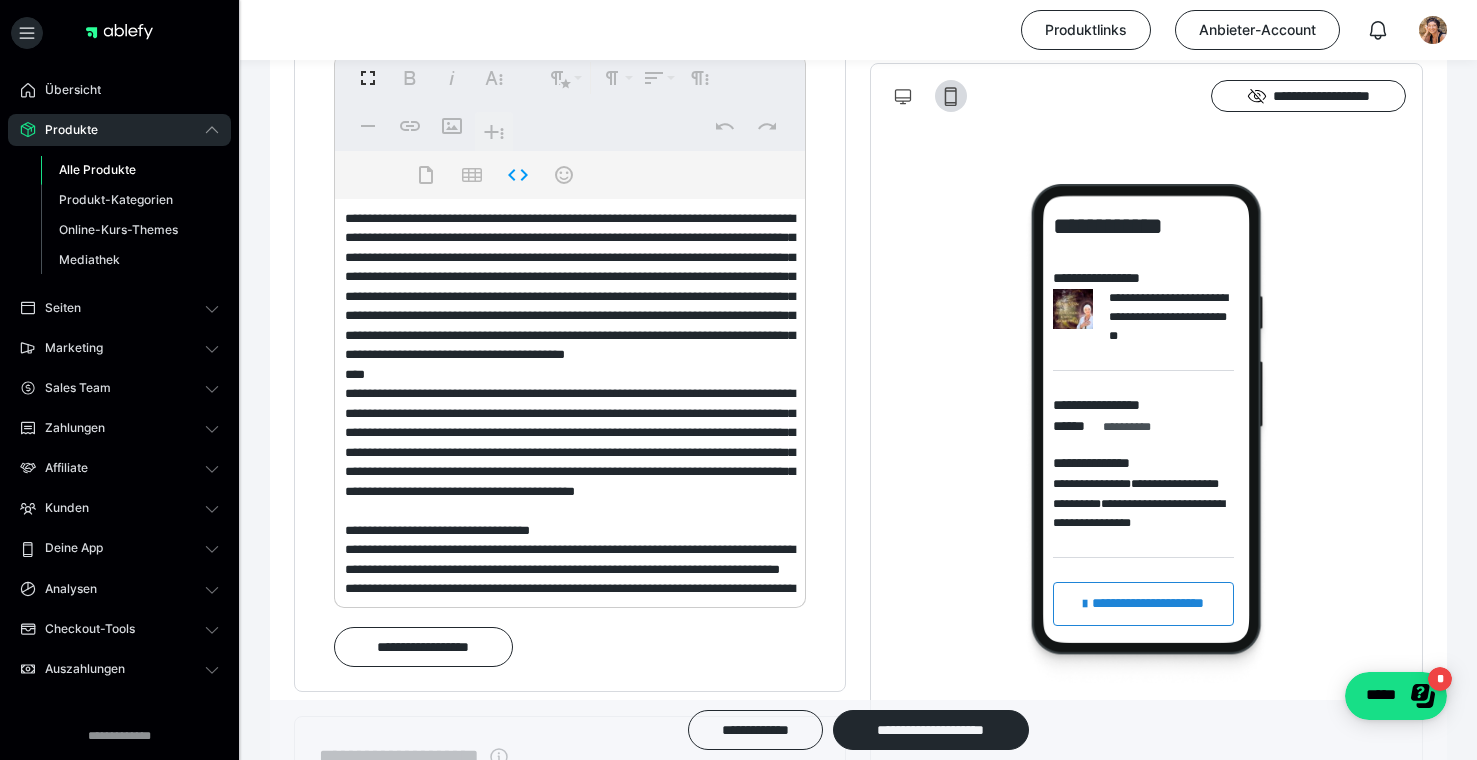 scroll, scrollTop: 6035, scrollLeft: 0, axis: vertical 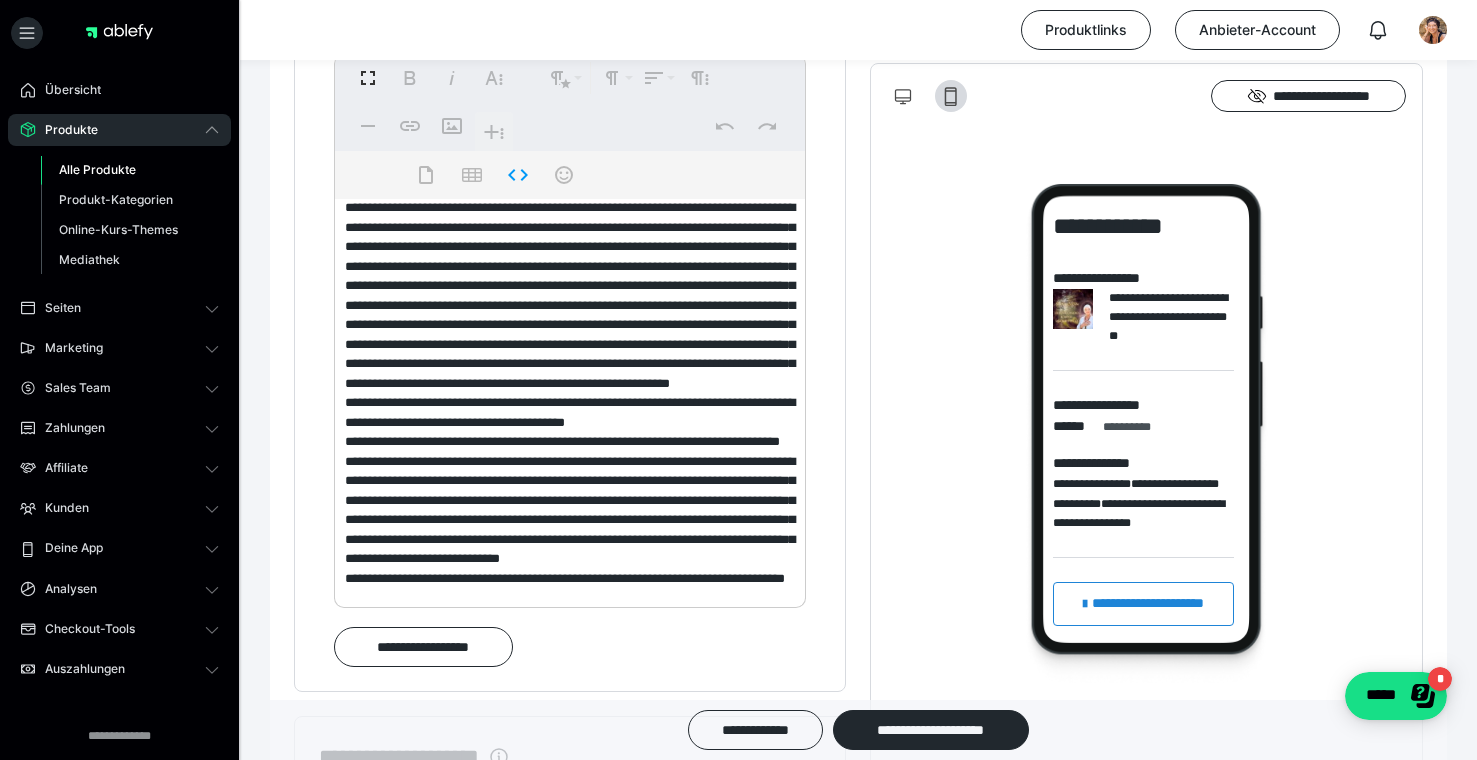 click at bounding box center [570, 399] 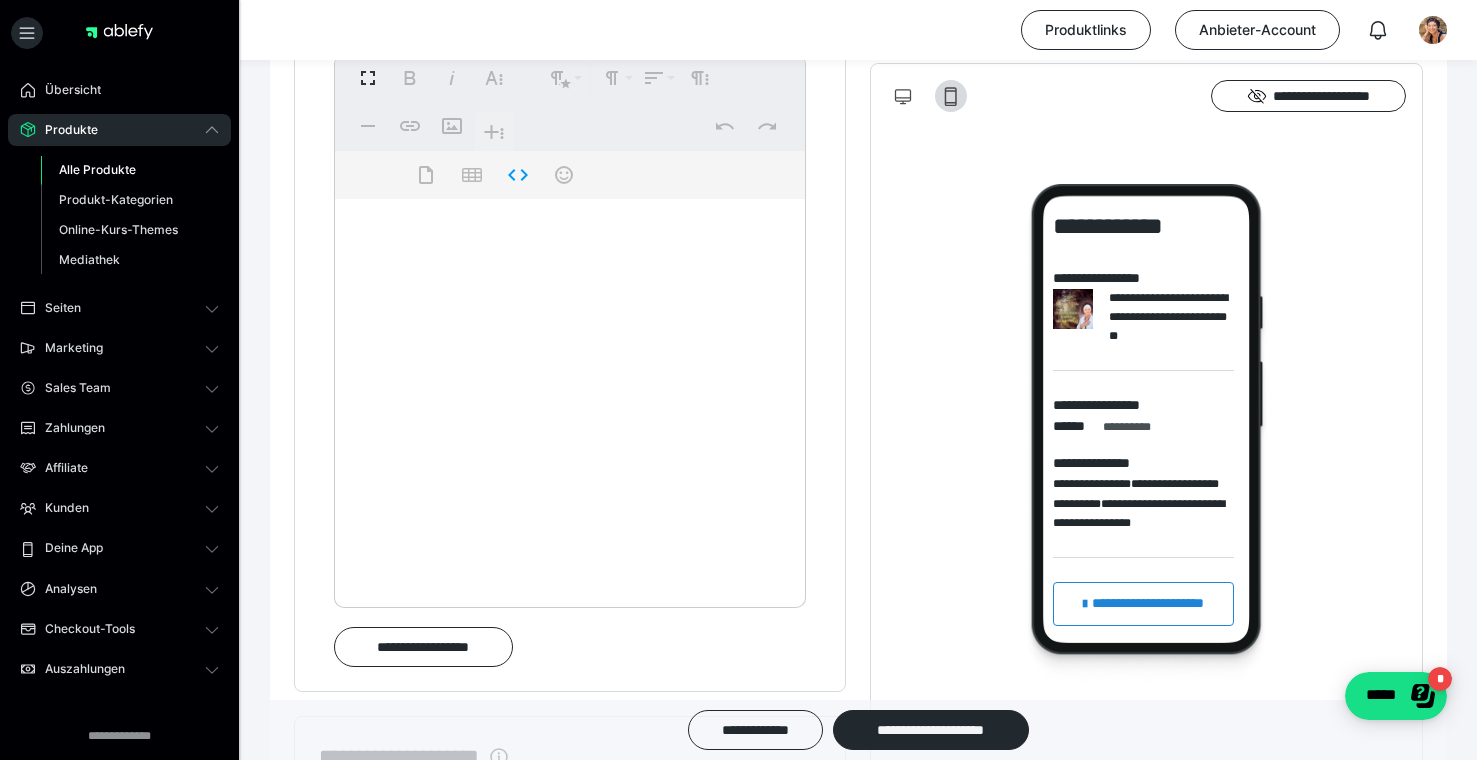 scroll, scrollTop: 0, scrollLeft: 0, axis: both 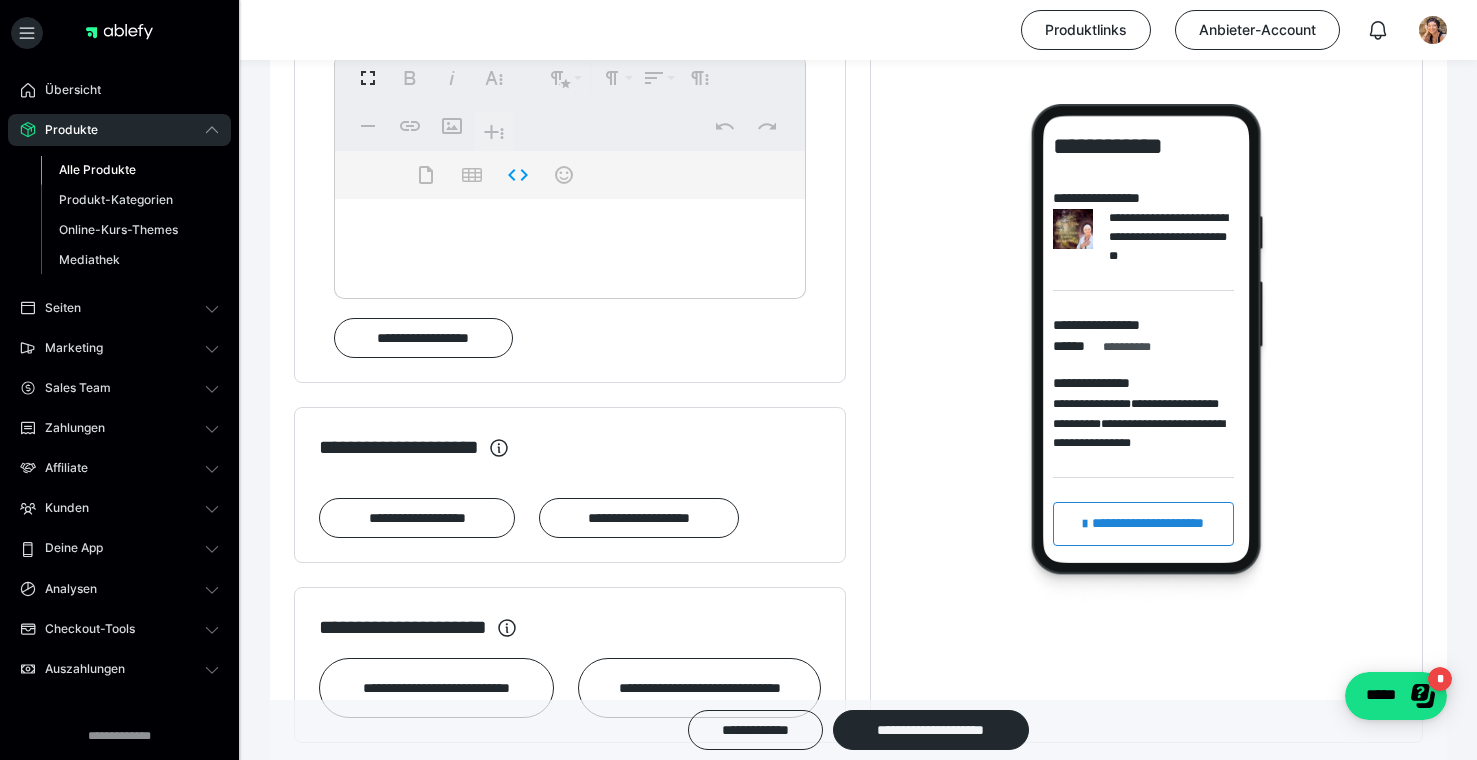 type on "**********" 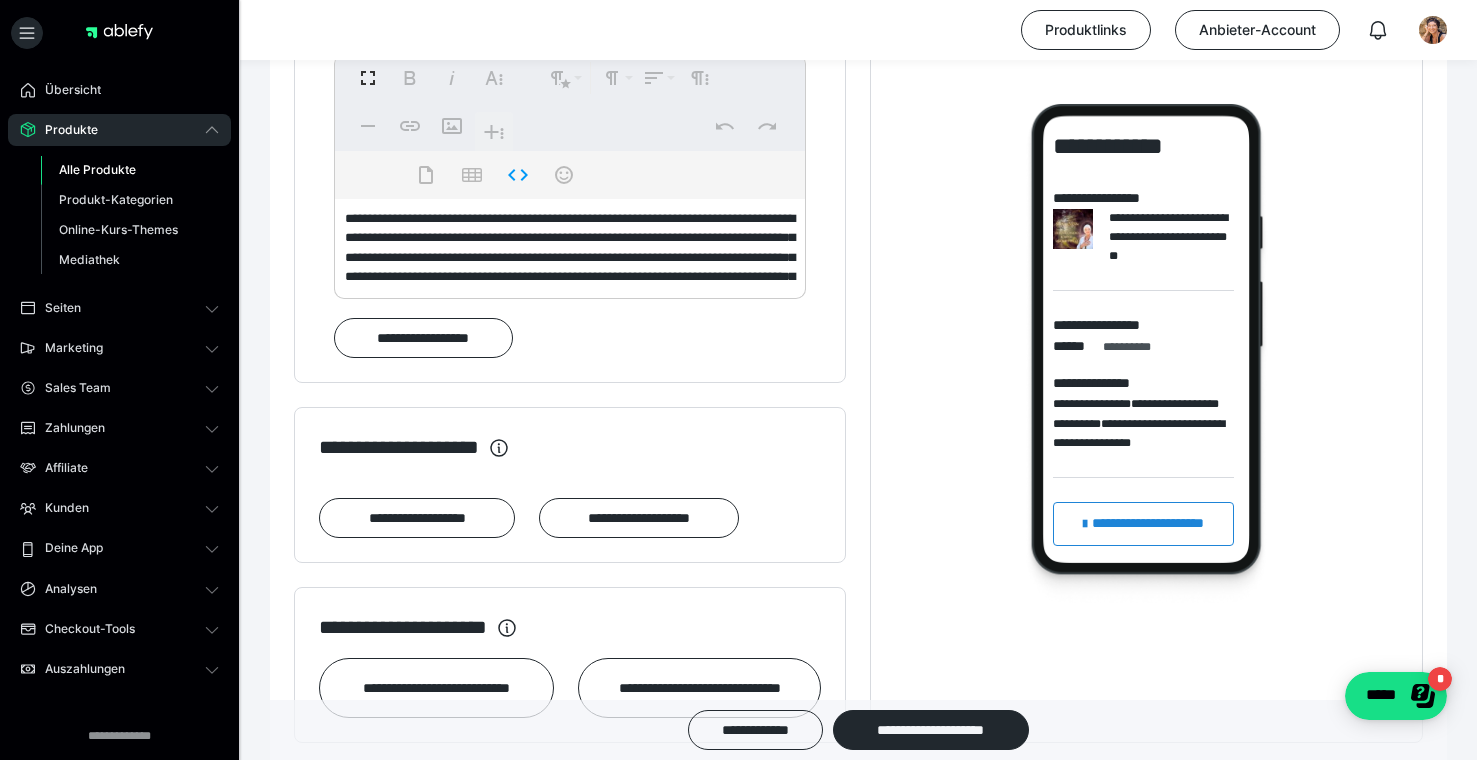 scroll, scrollTop: 6003, scrollLeft: 0, axis: vertical 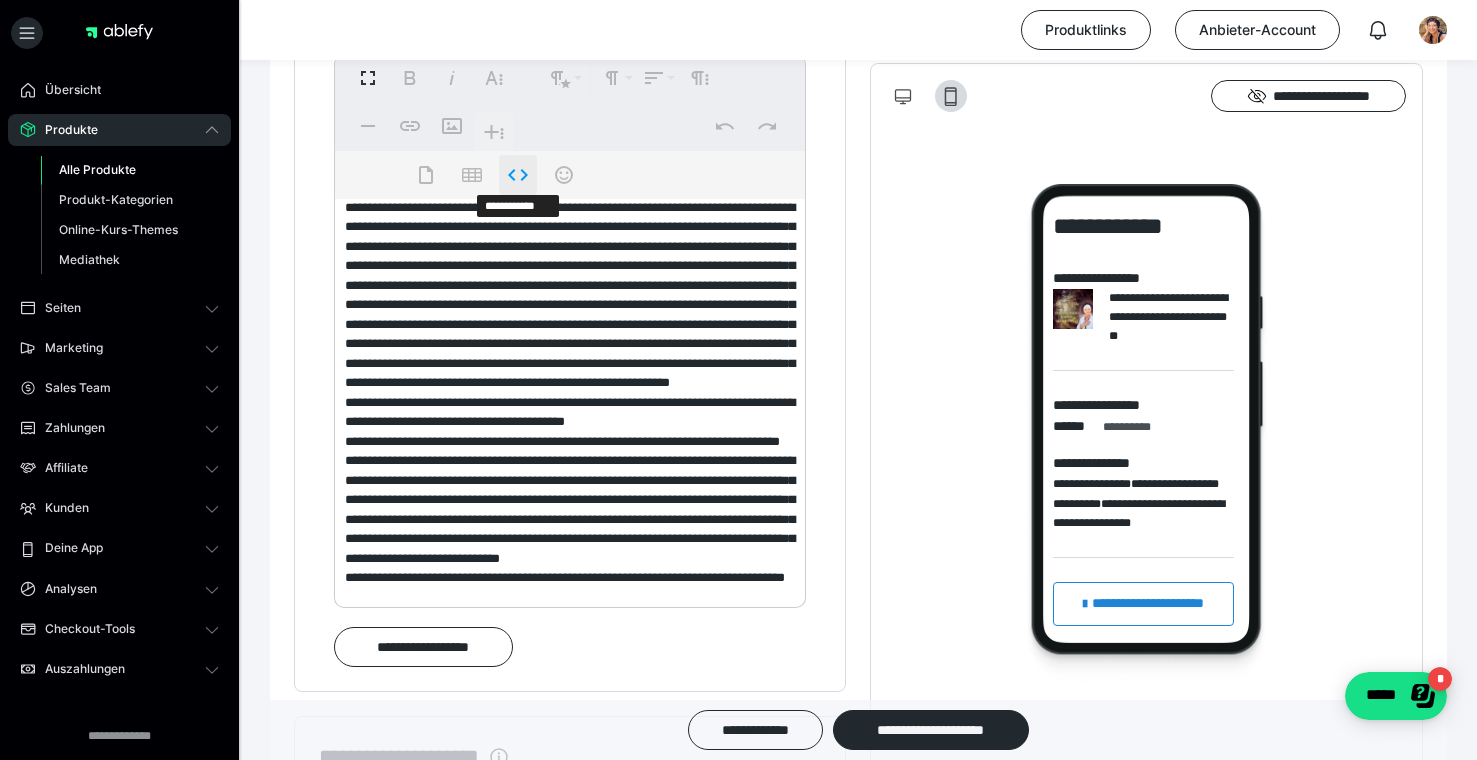 click 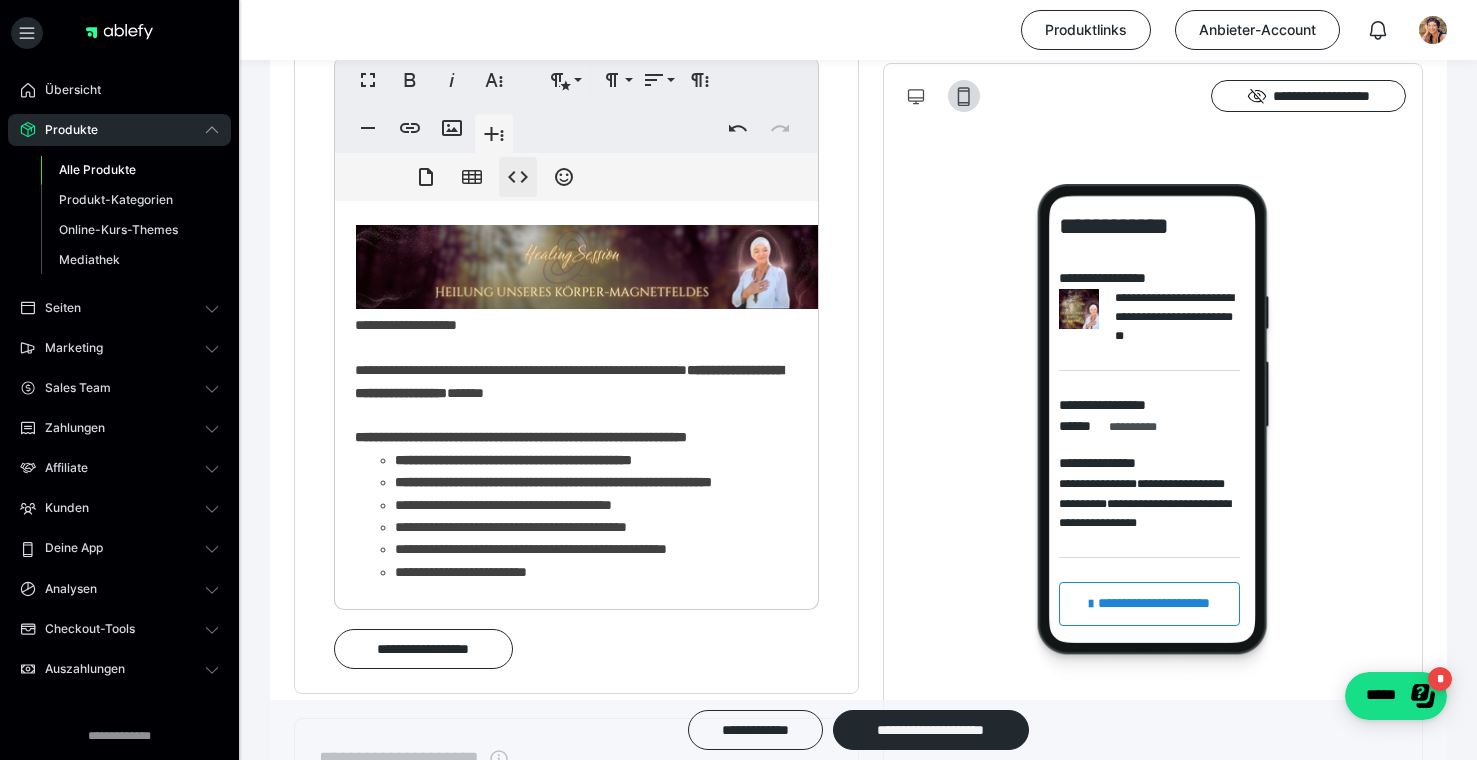 scroll, scrollTop: 1335, scrollLeft: 0, axis: vertical 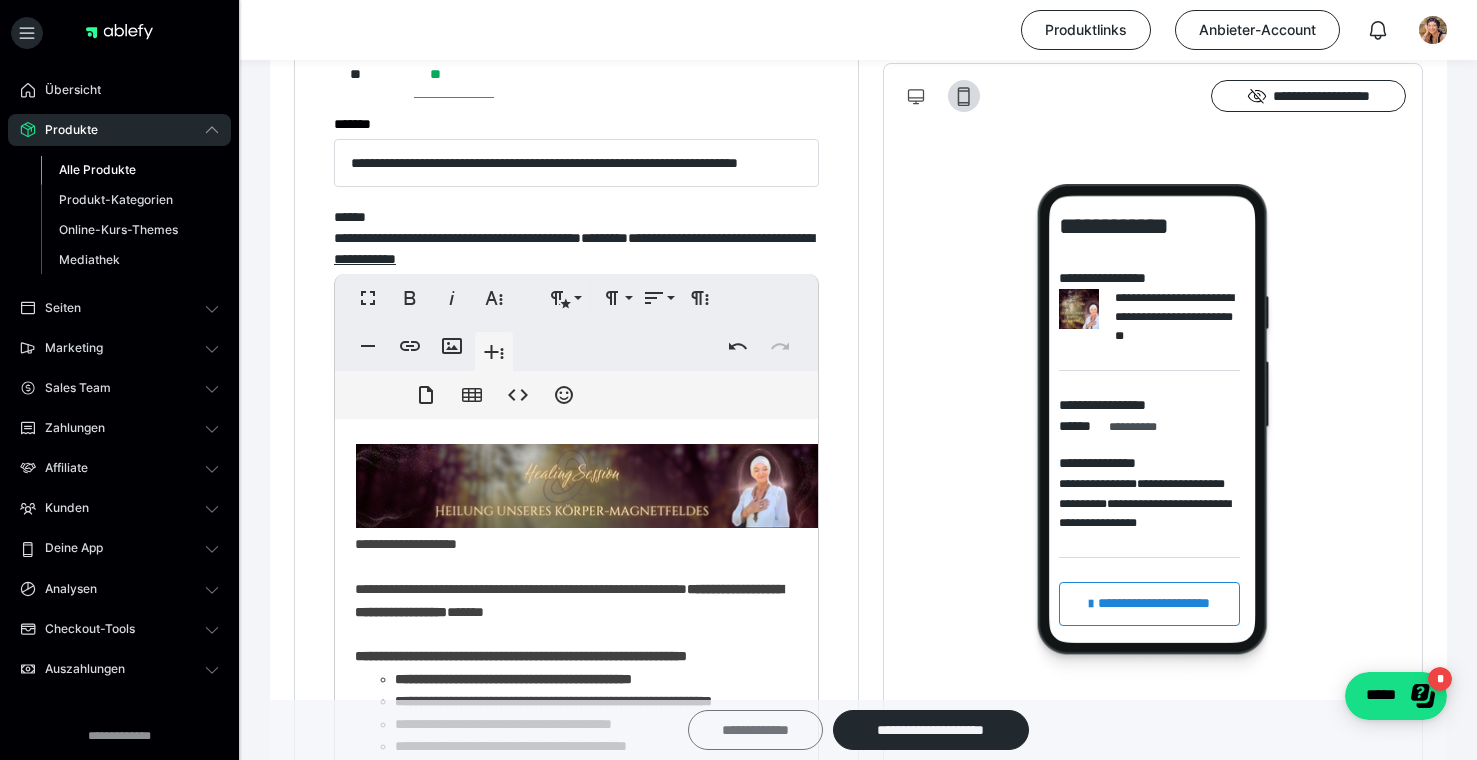 click on "**********" at bounding box center [755, 730] 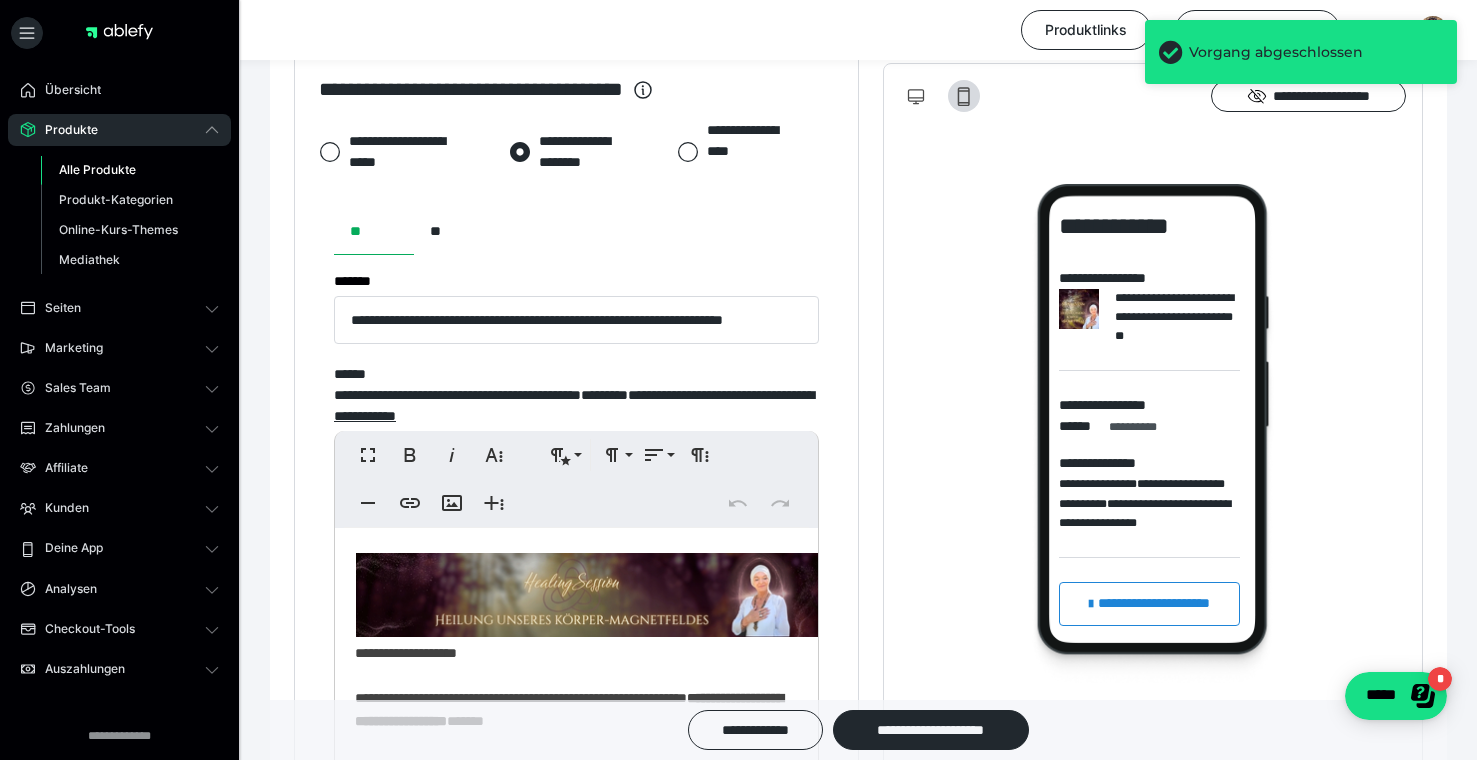 scroll, scrollTop: 995, scrollLeft: 0, axis: vertical 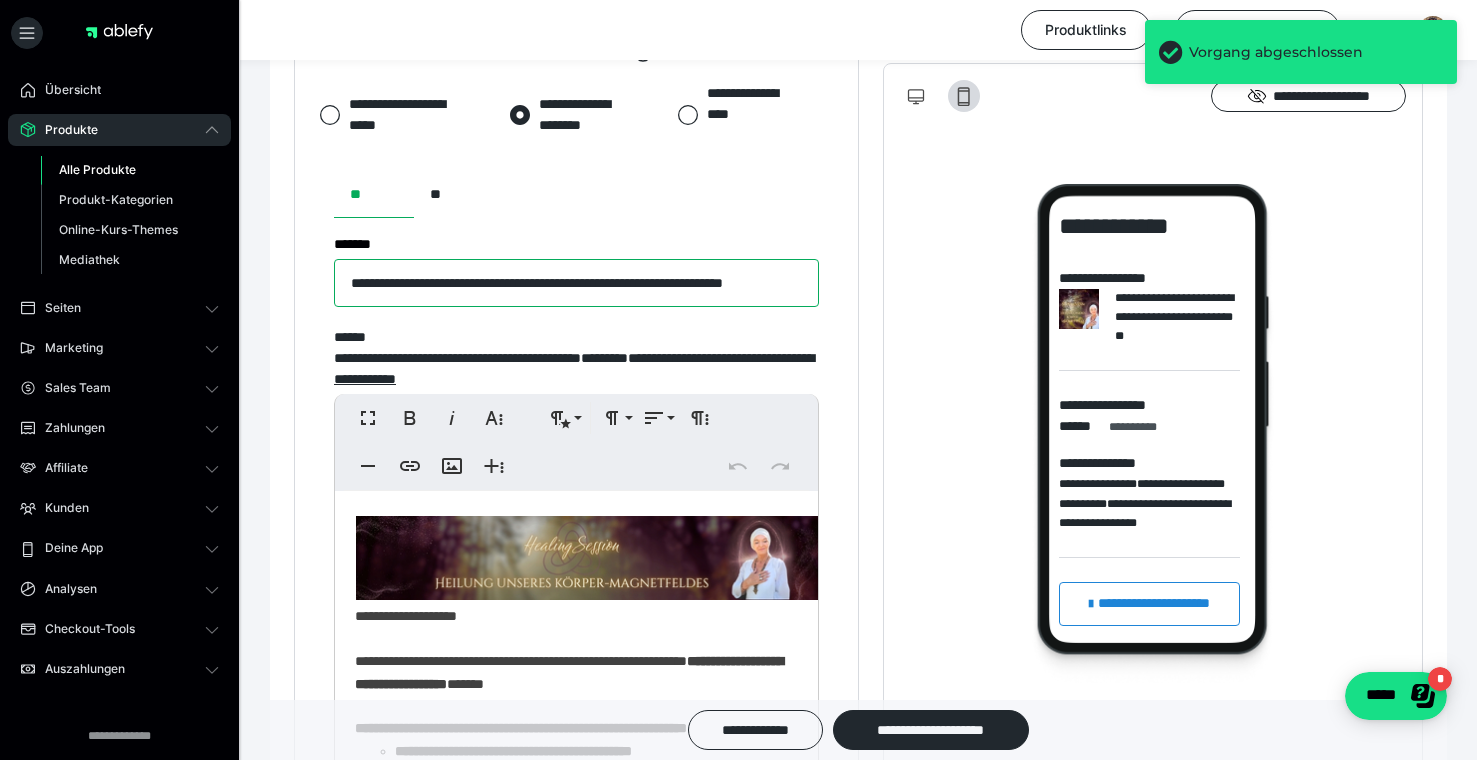 click on "**********" at bounding box center (576, 283) 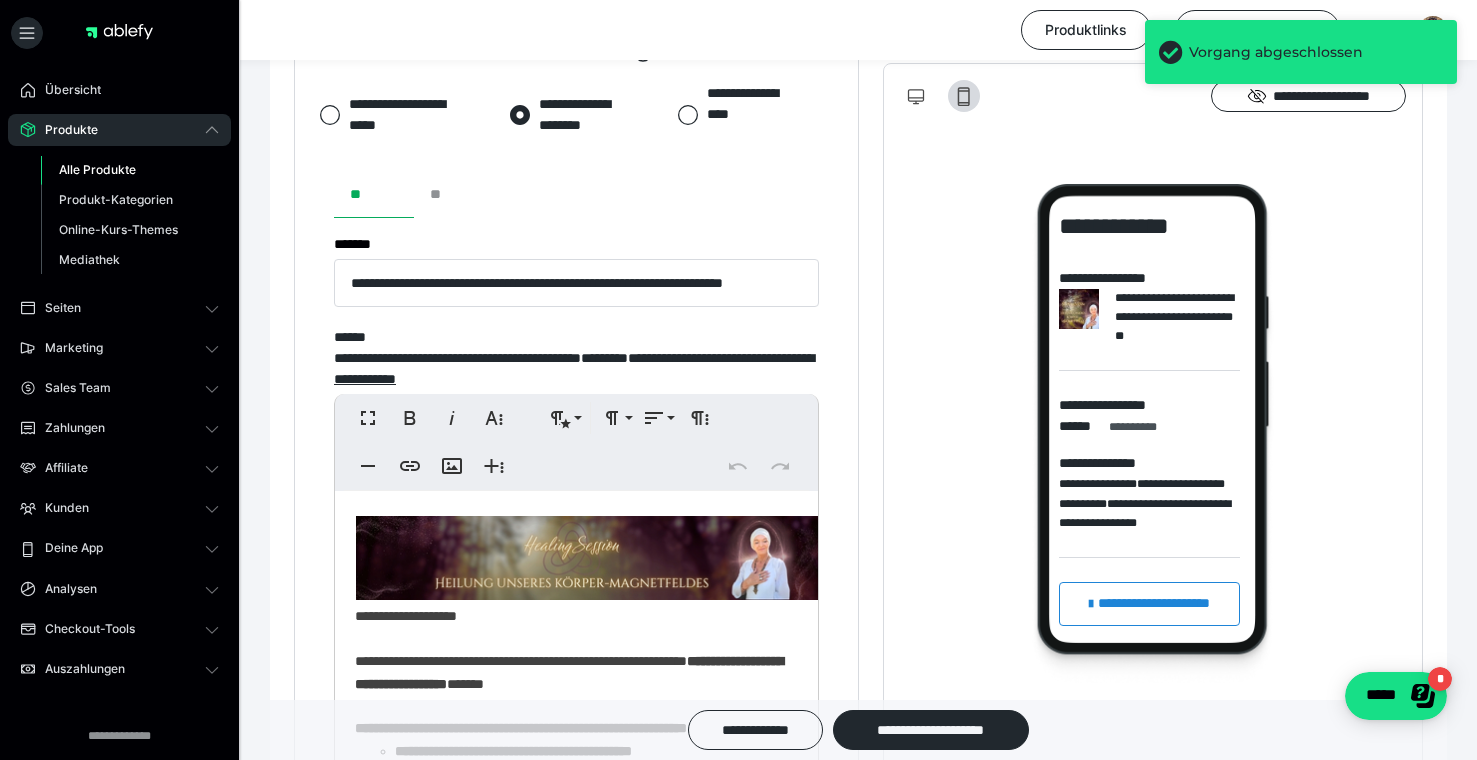click on "**" at bounding box center (454, 194) 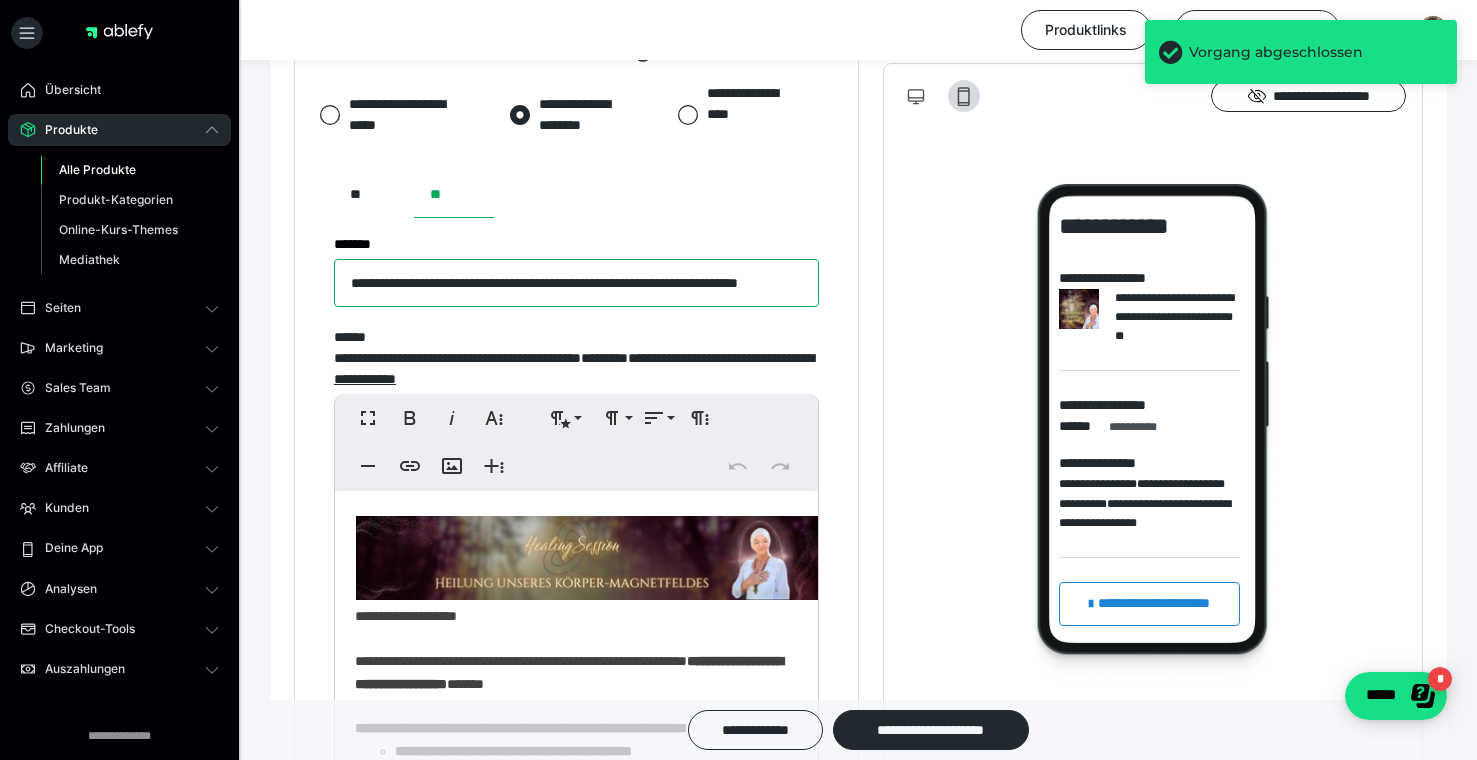 click on "**********" at bounding box center [576, 283] 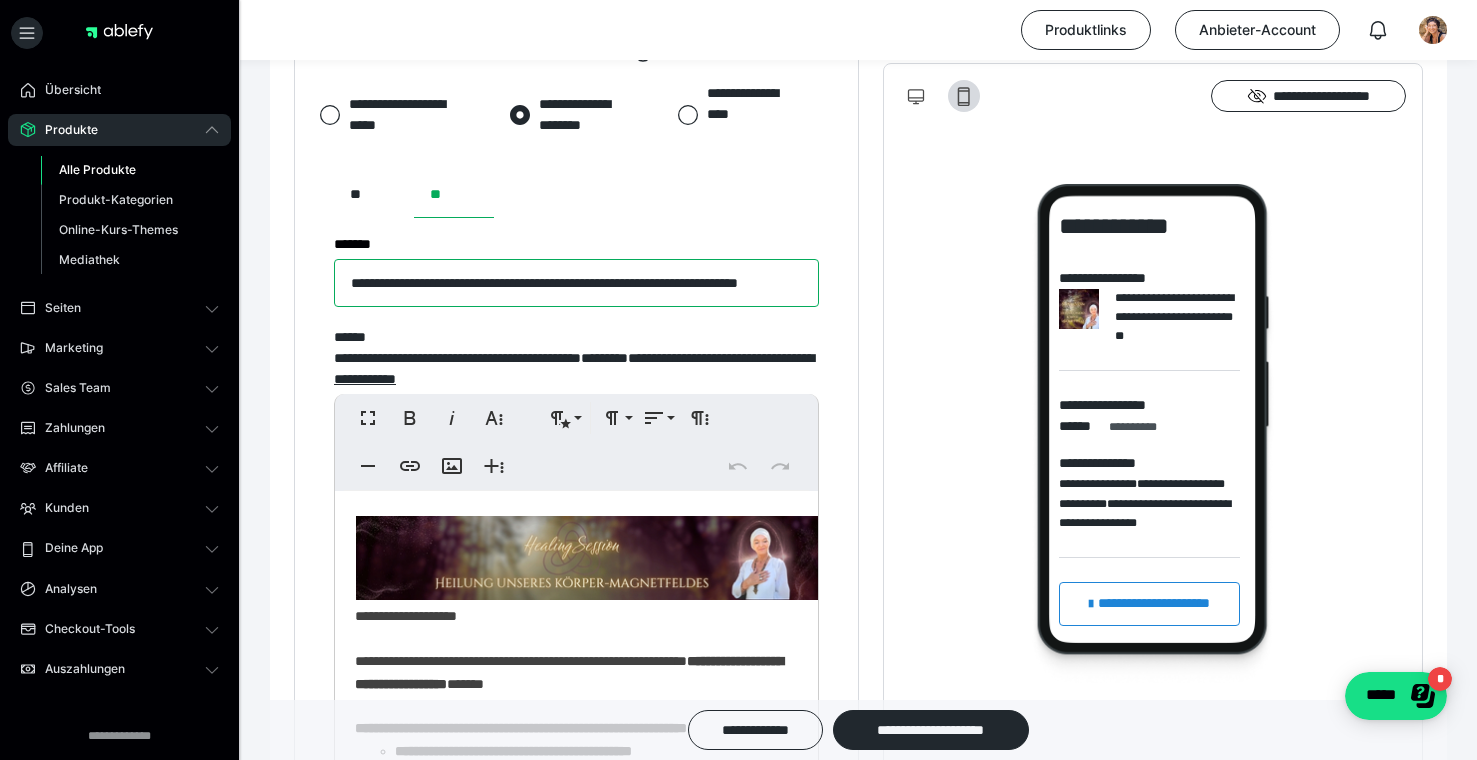 paste 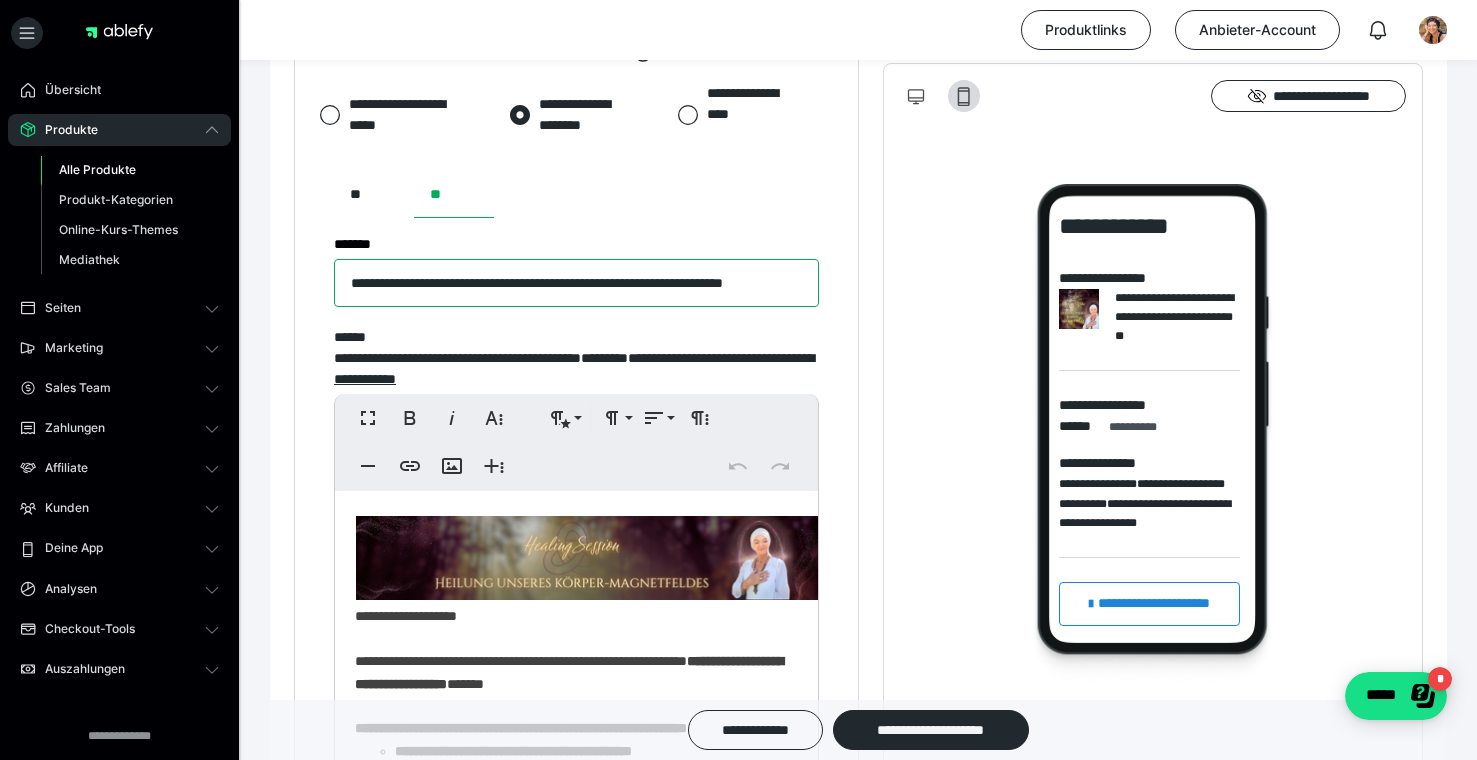 scroll, scrollTop: 0, scrollLeft: 61, axis: horizontal 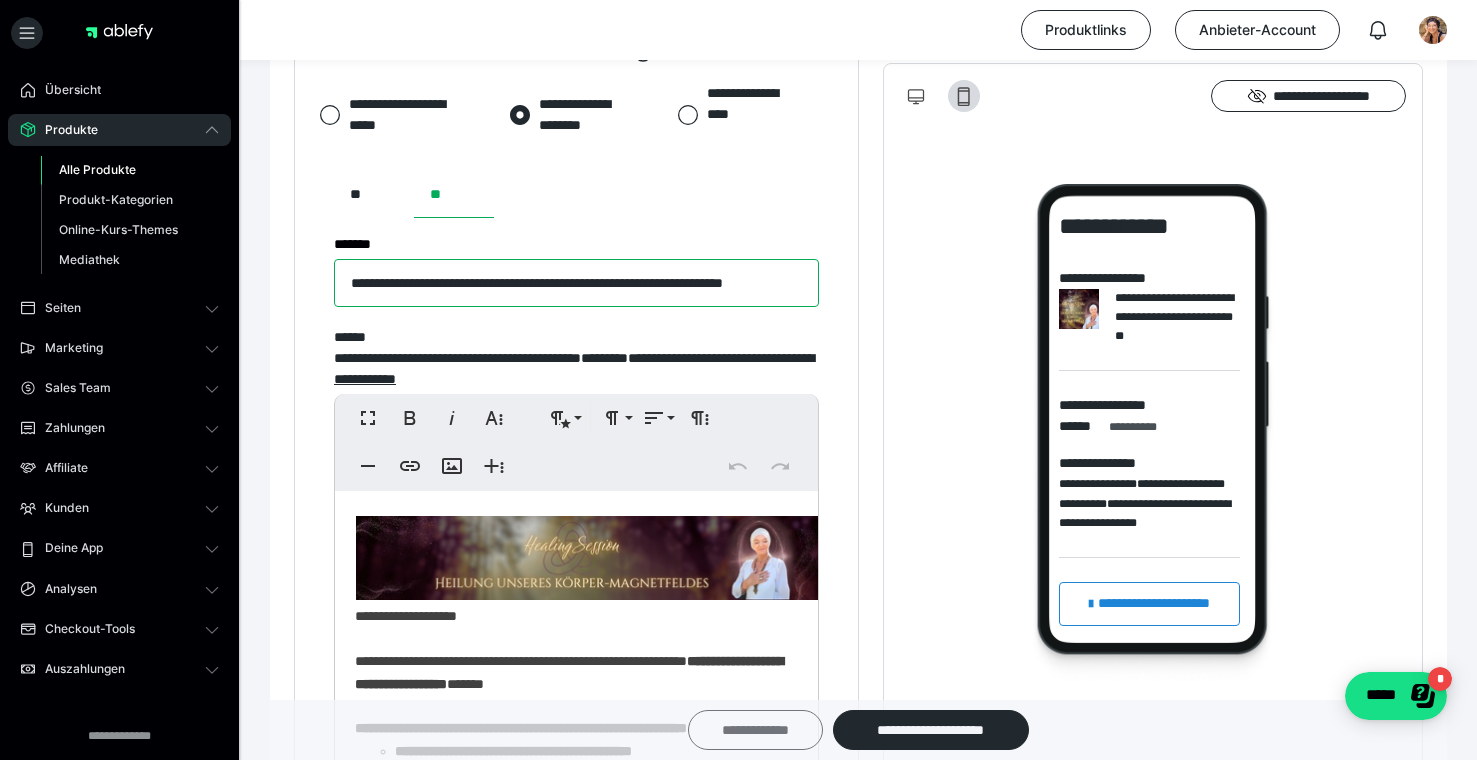 type on "**********" 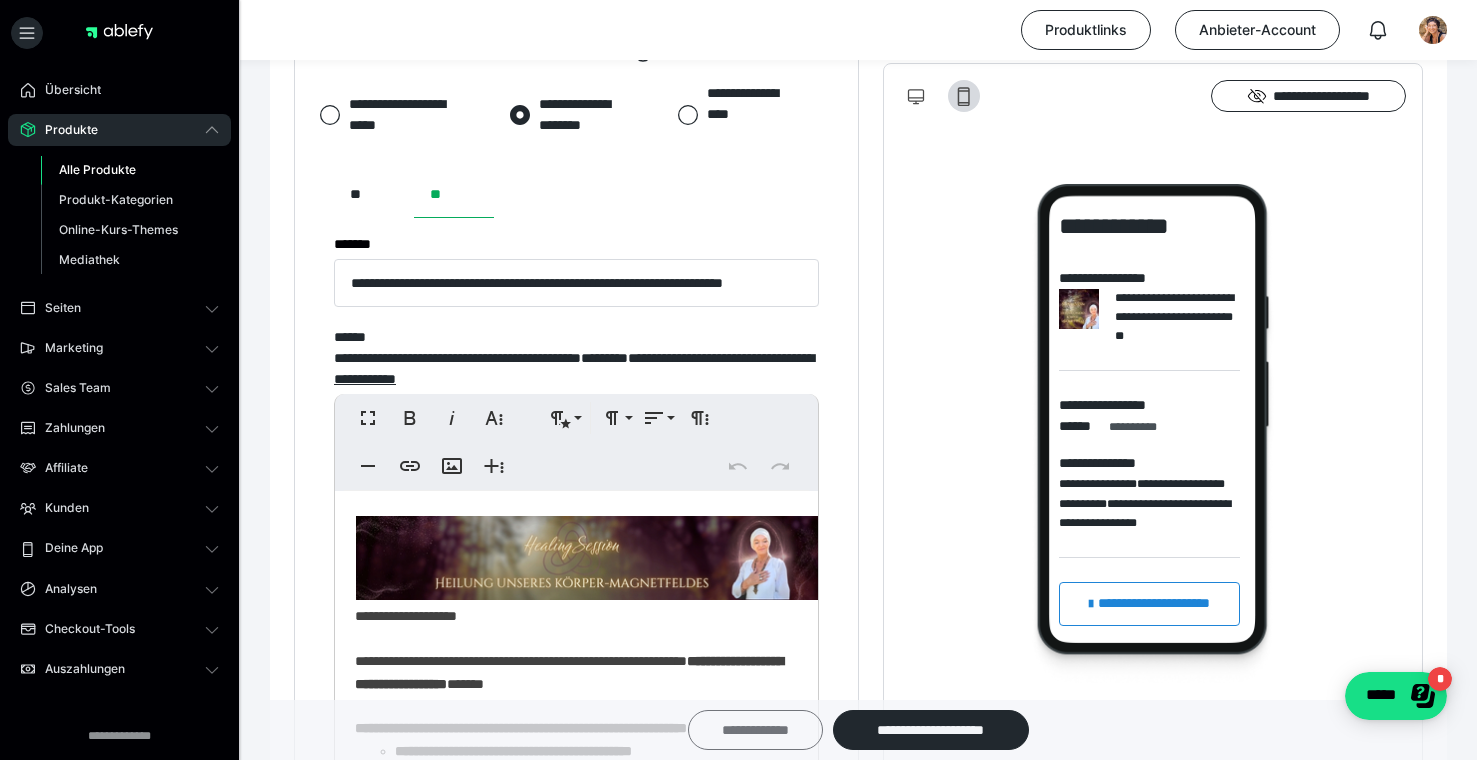 scroll, scrollTop: 0, scrollLeft: 0, axis: both 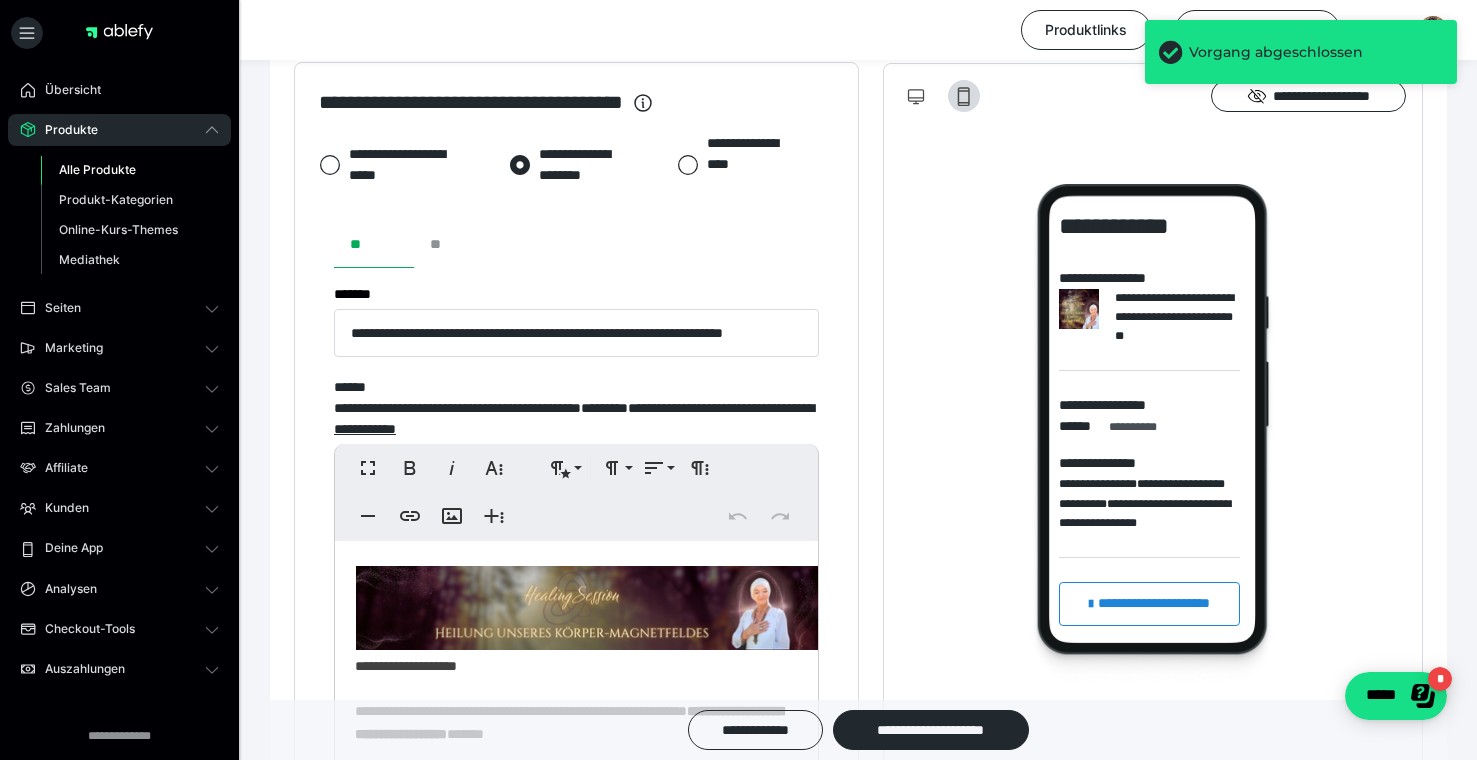 click on "**" at bounding box center (454, 244) 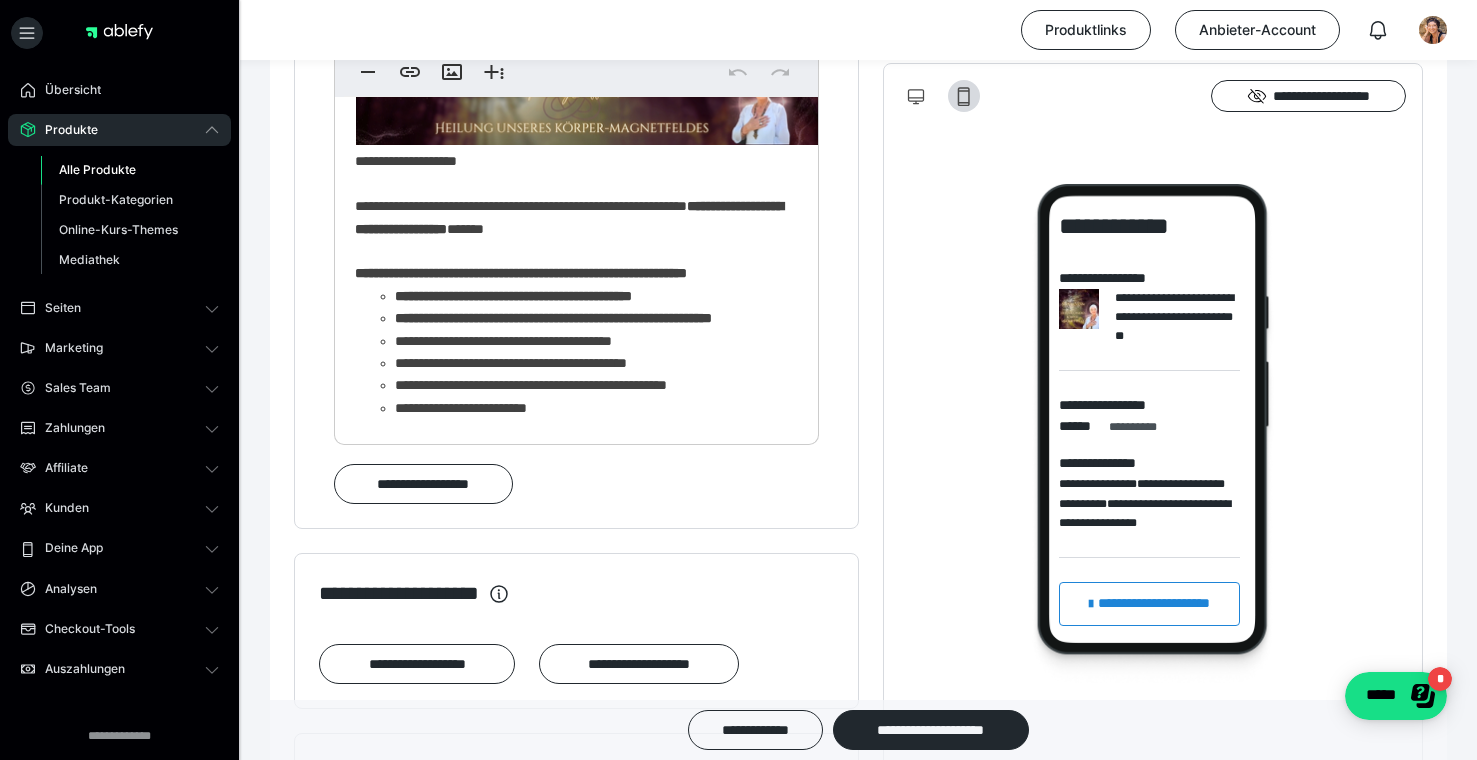 scroll, scrollTop: 1473, scrollLeft: 0, axis: vertical 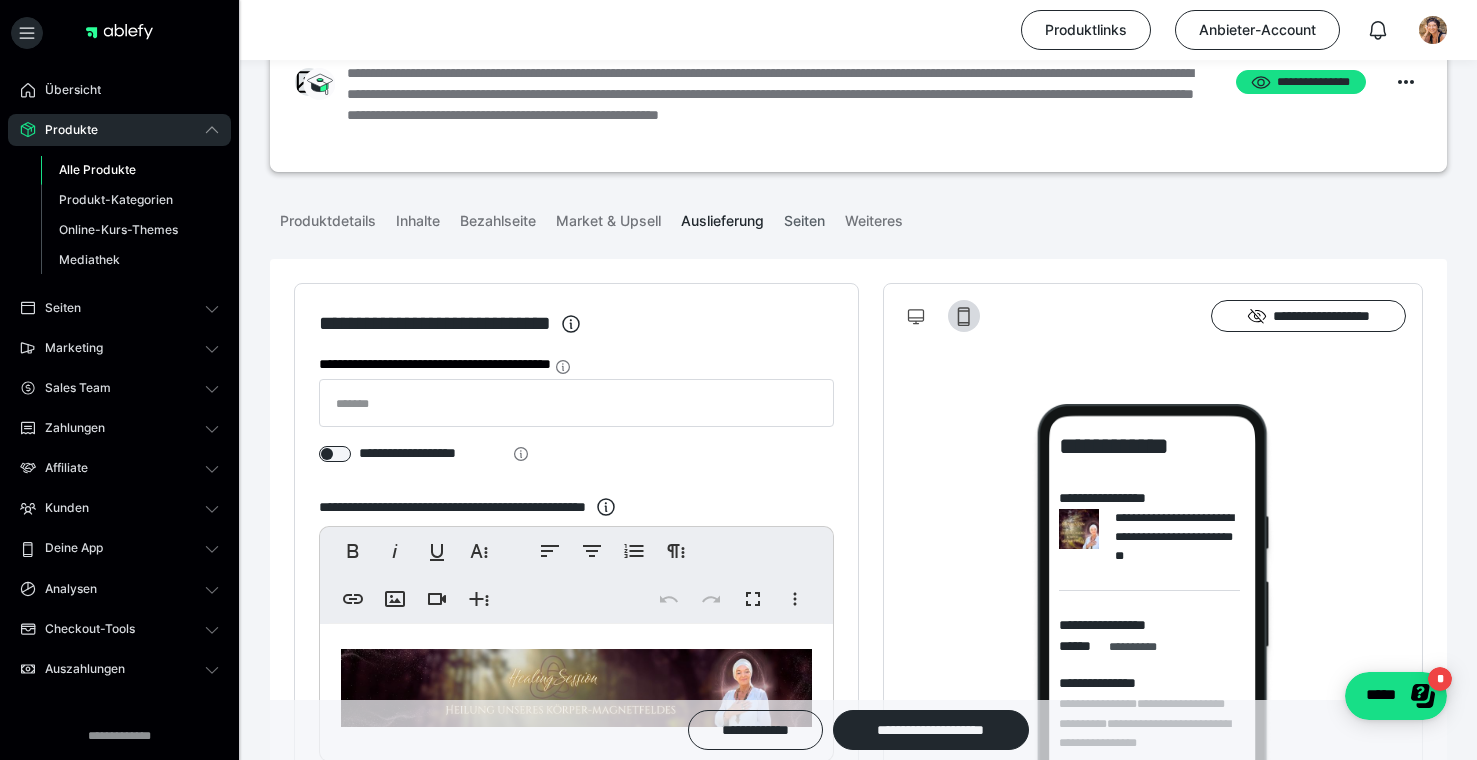 click on "Seiten" at bounding box center [804, 217] 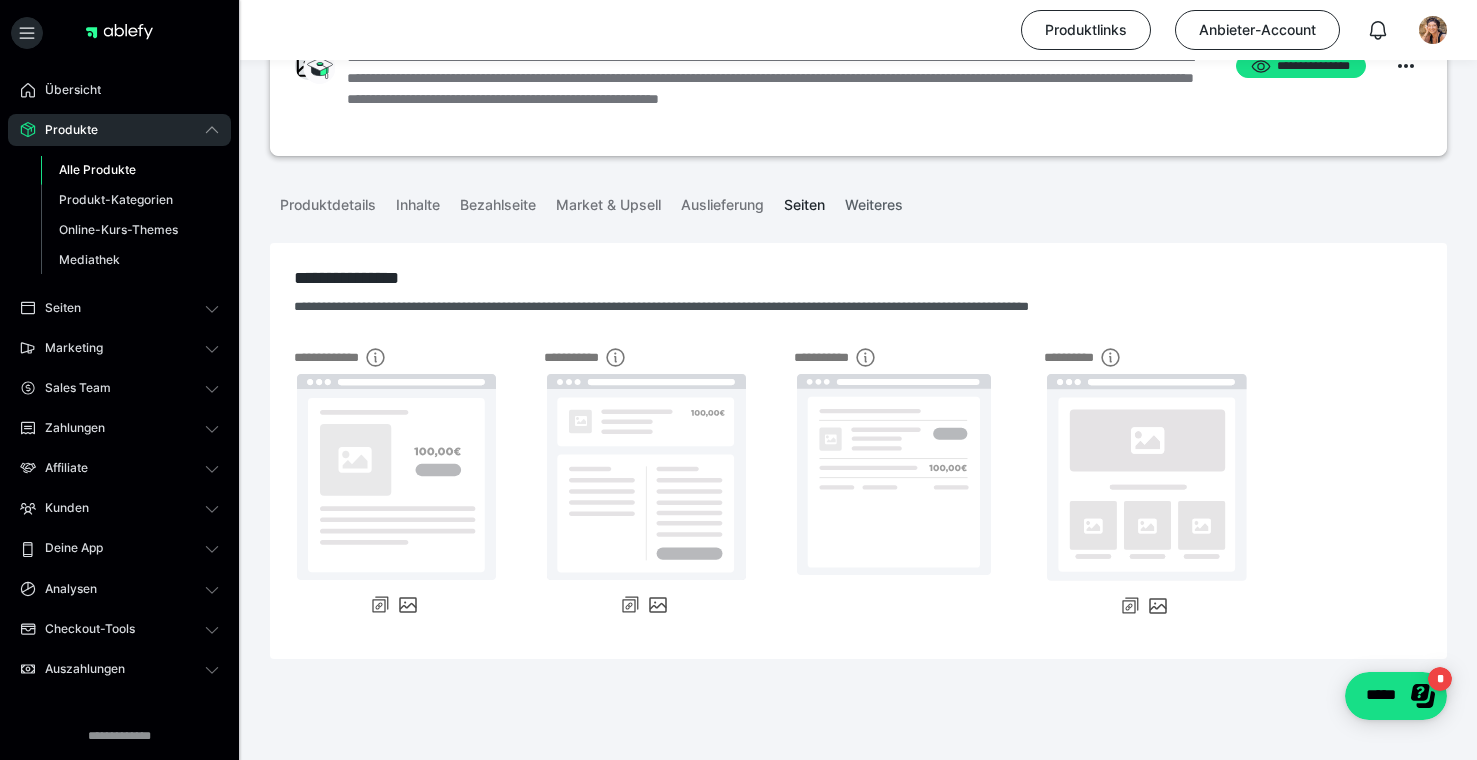 click on "Weiteres" at bounding box center [874, 201] 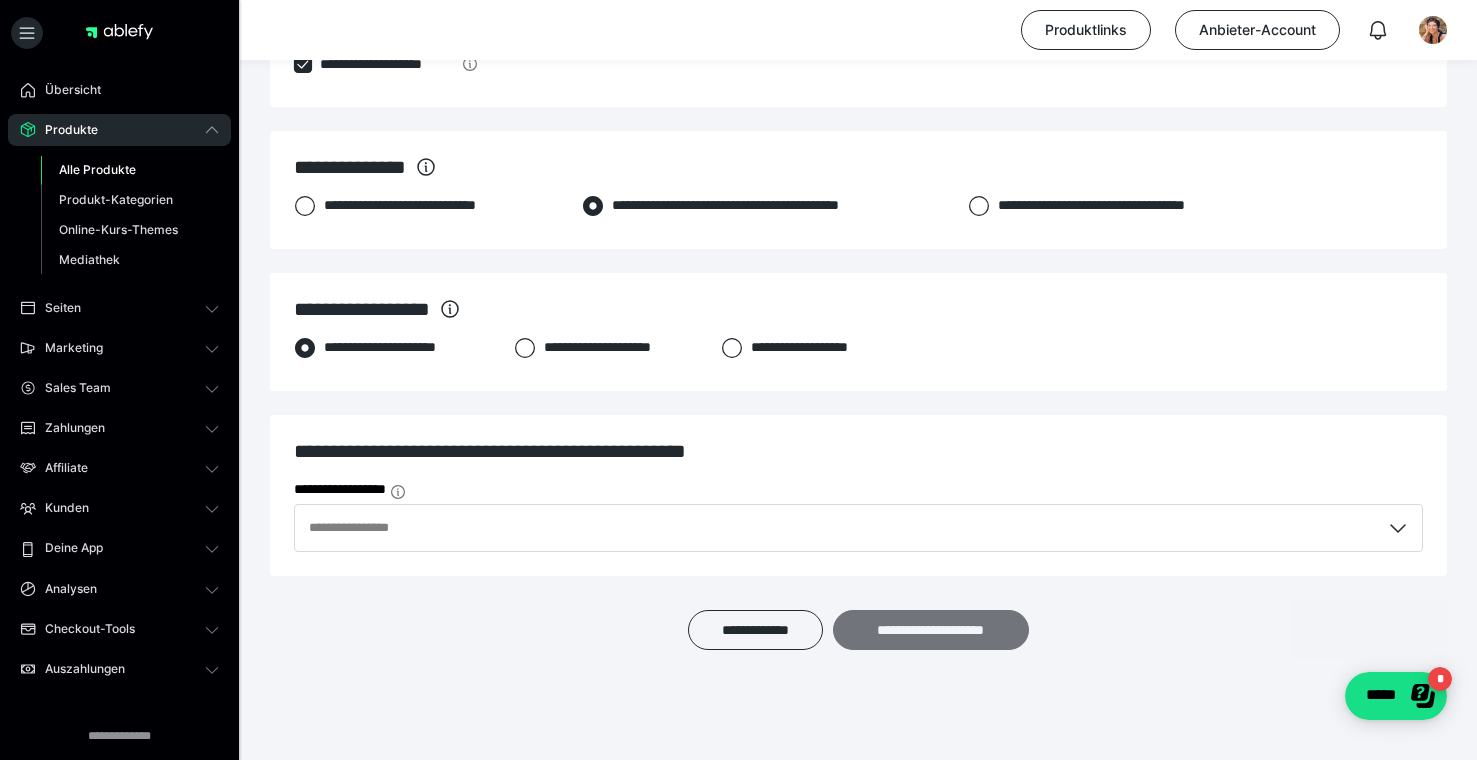 click on "**********" at bounding box center (931, 630) 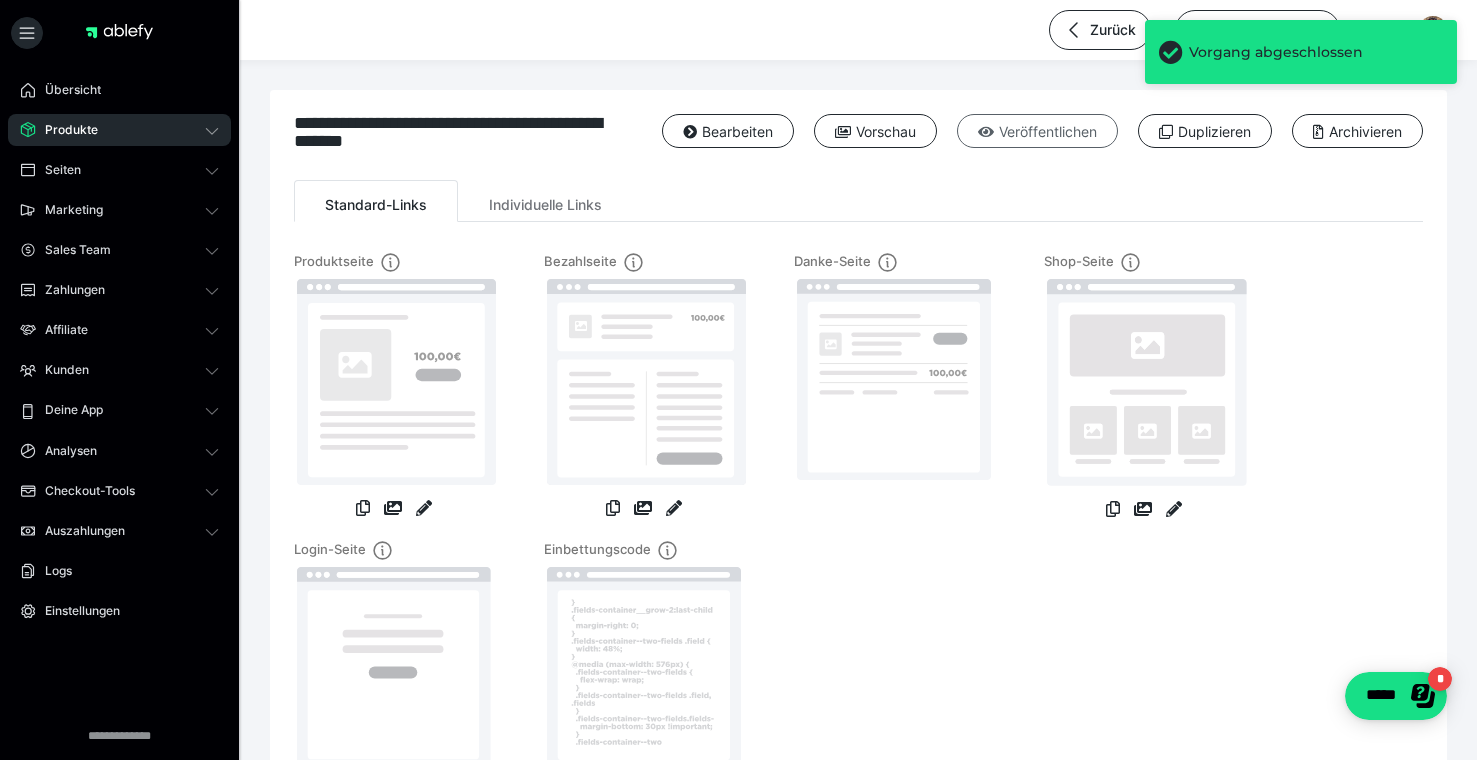 click on "Veröffentlichen" at bounding box center [1037, 131] 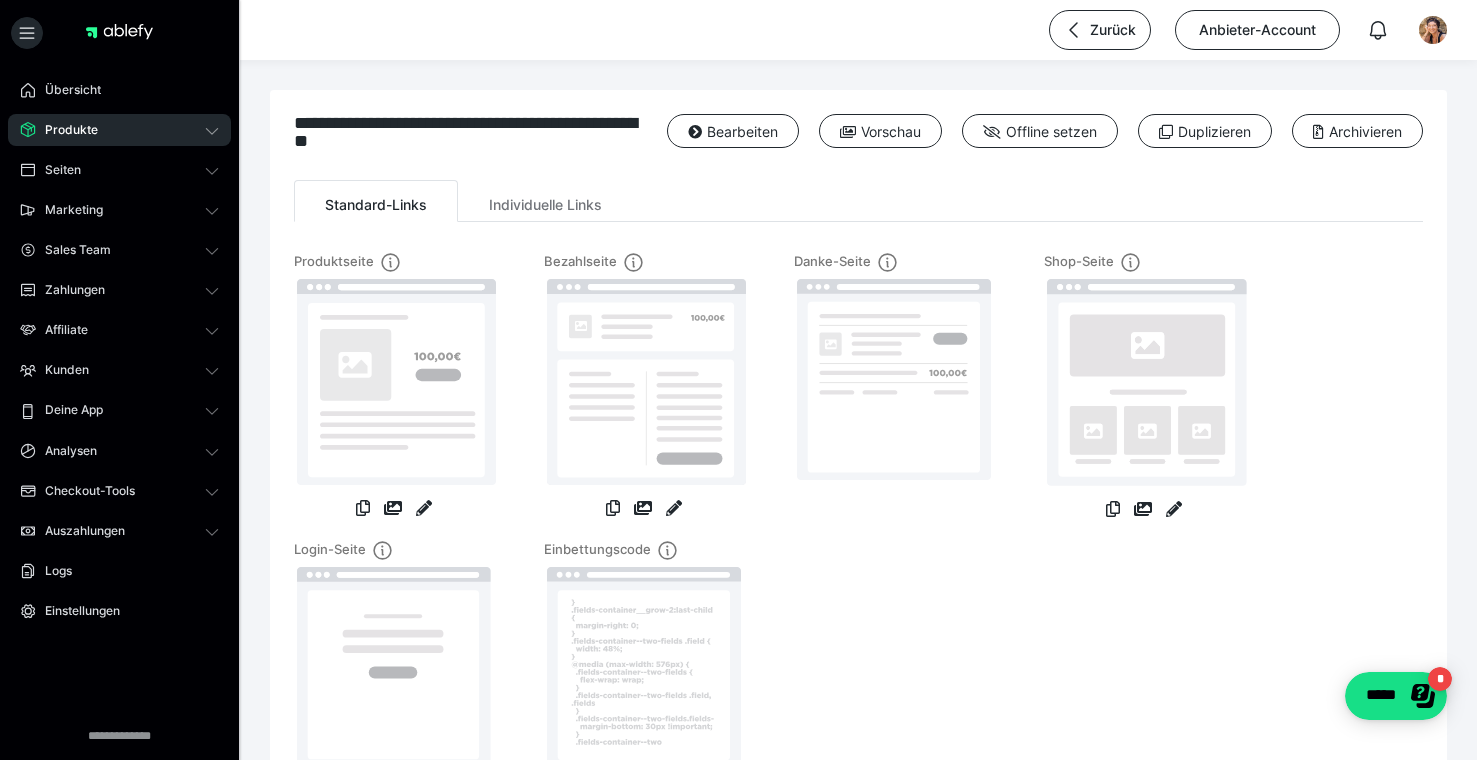 click 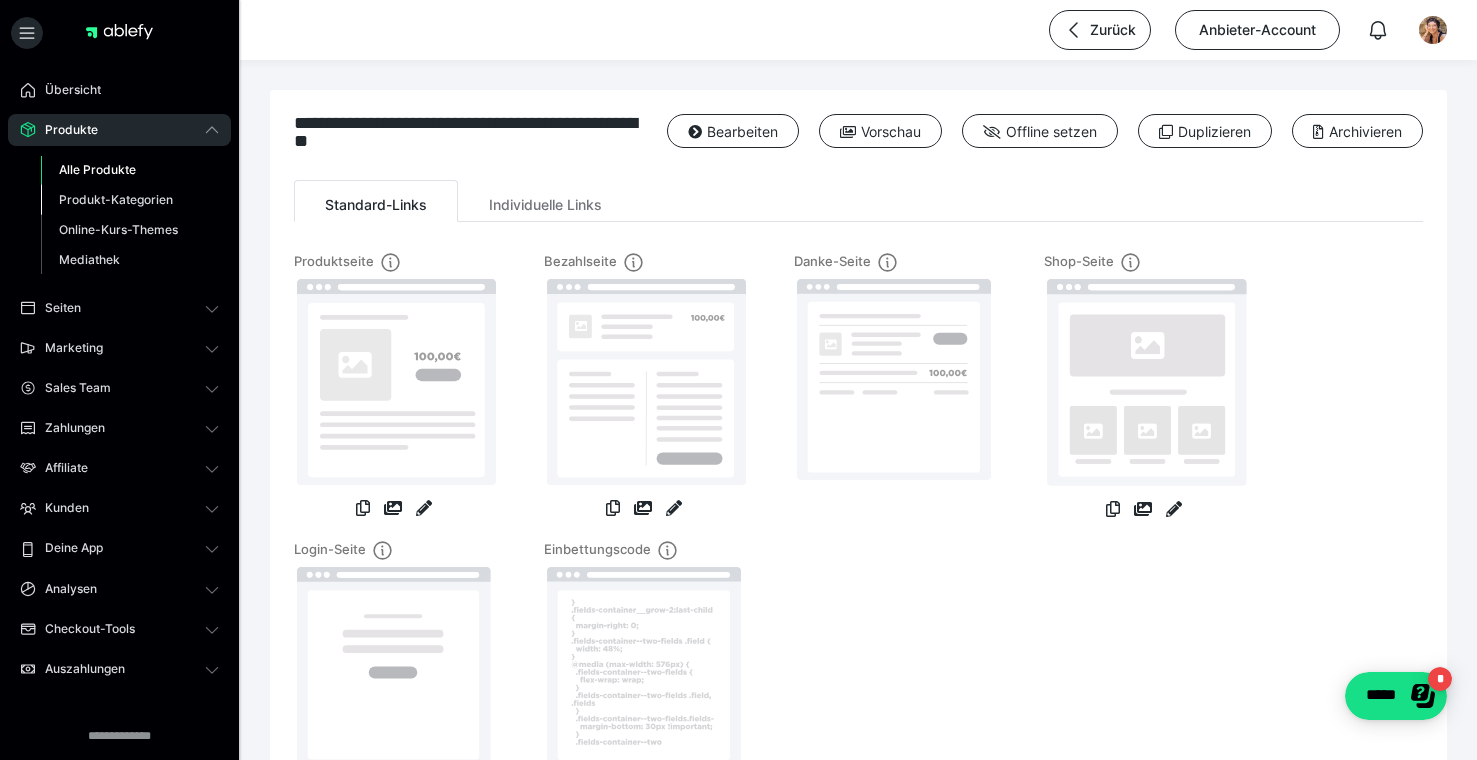 click on "Produkt-Kategorien" at bounding box center (116, 199) 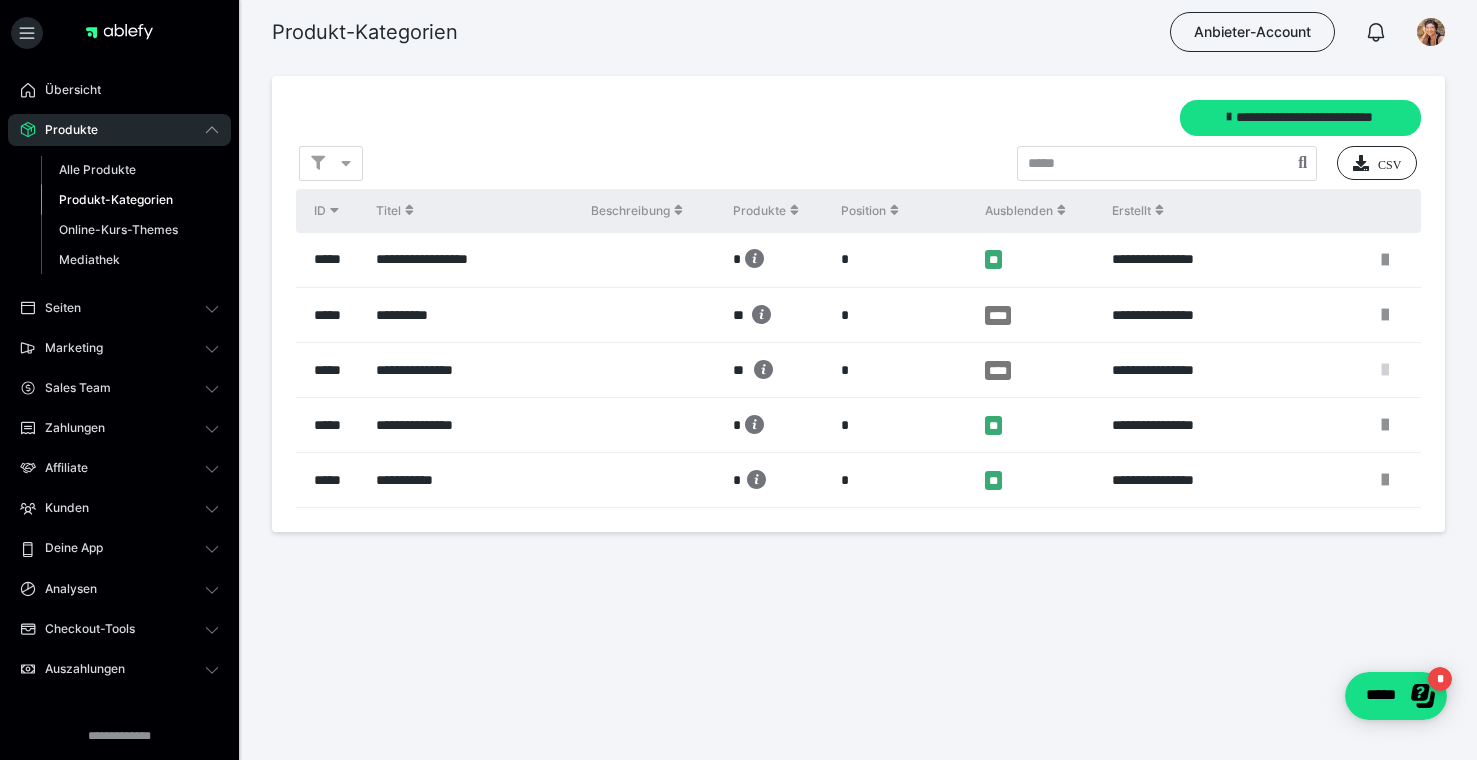 click at bounding box center [1385, 370] 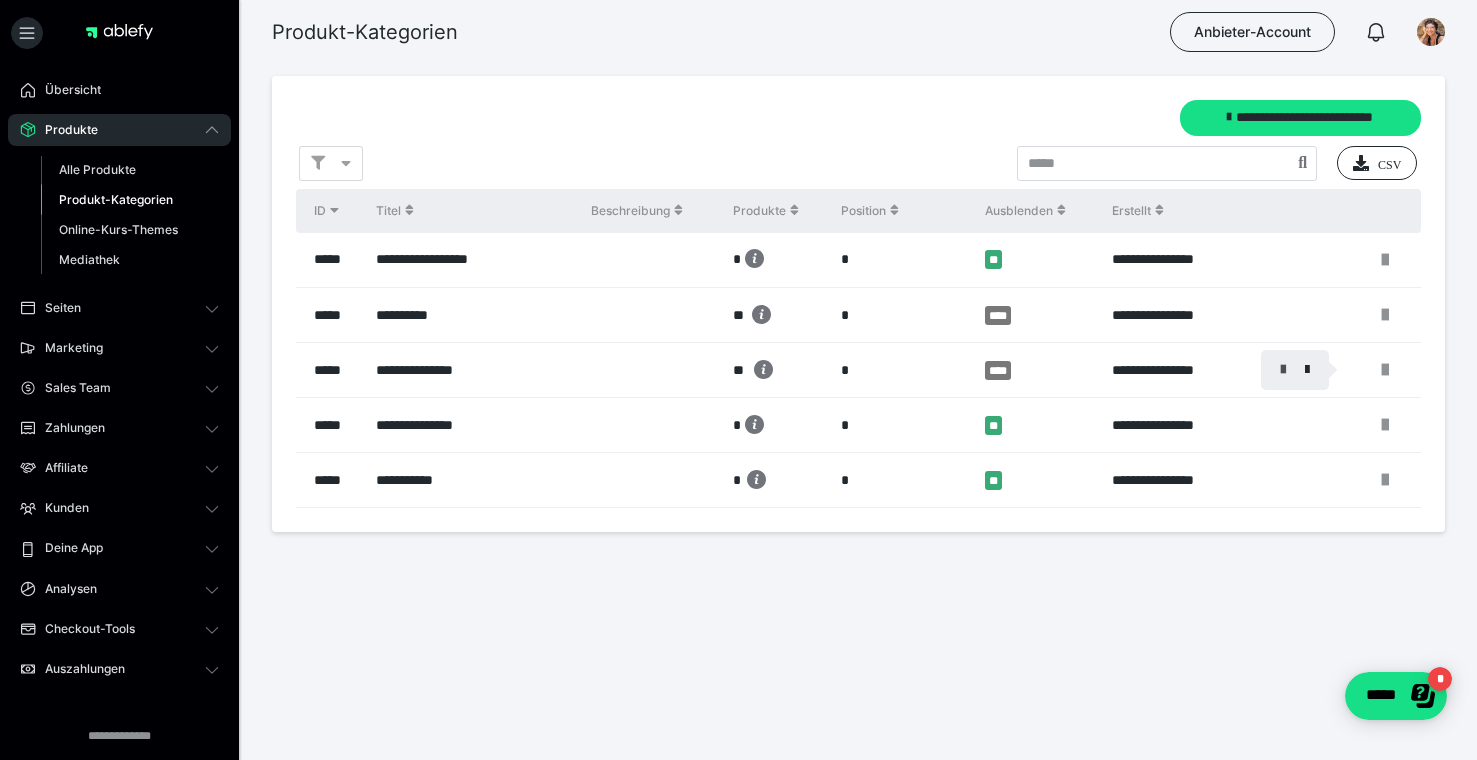 click at bounding box center (1283, 370) 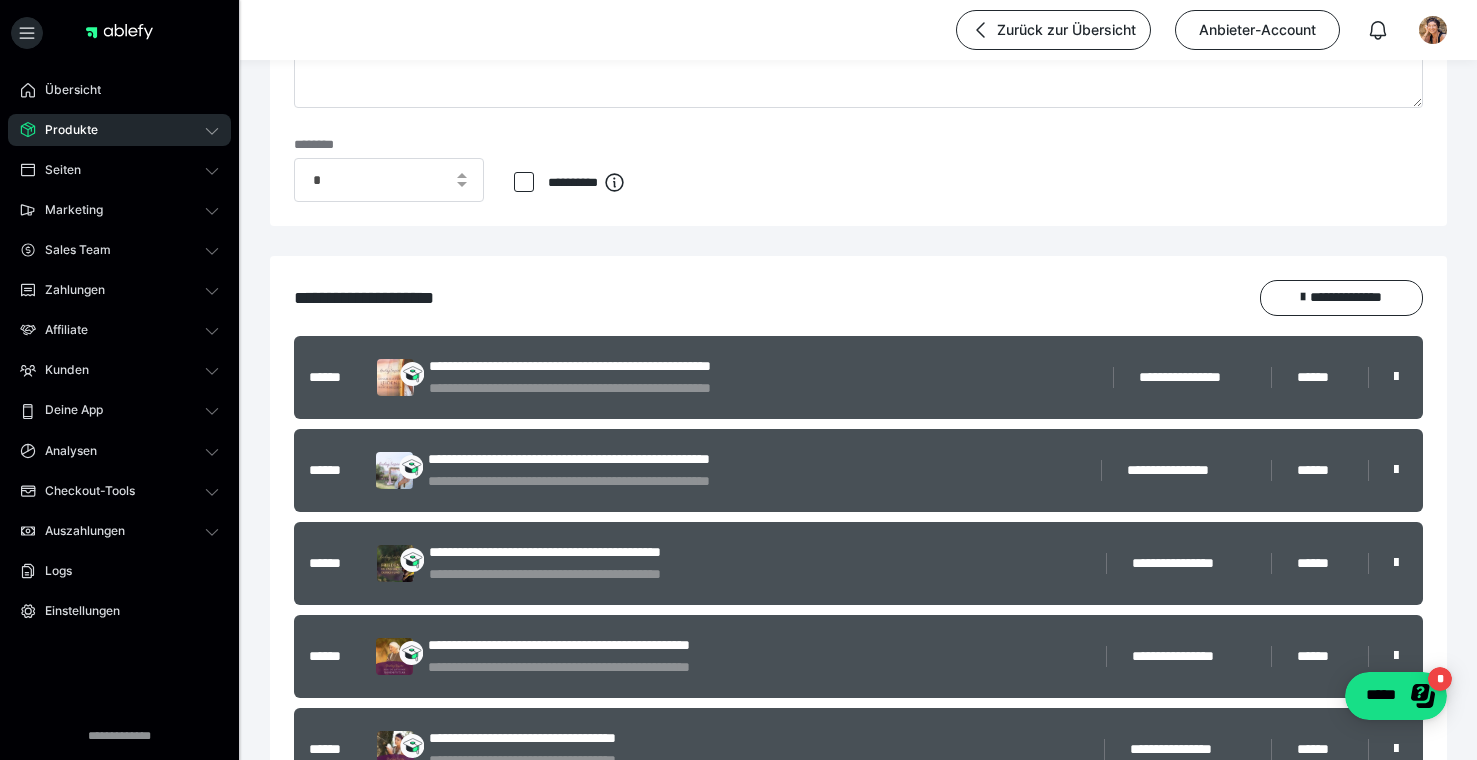 scroll, scrollTop: 270, scrollLeft: 0, axis: vertical 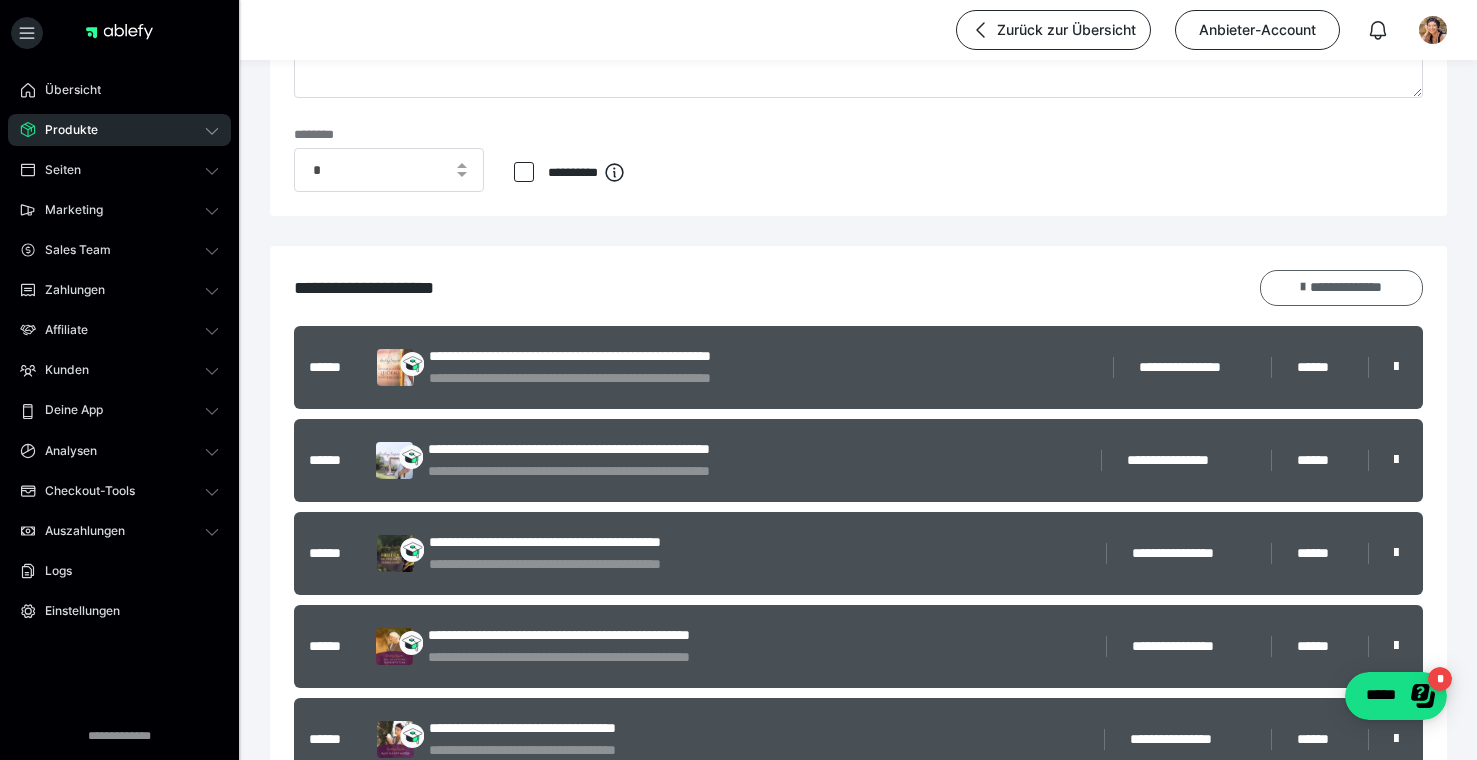 click on "**********" at bounding box center [1341, 288] 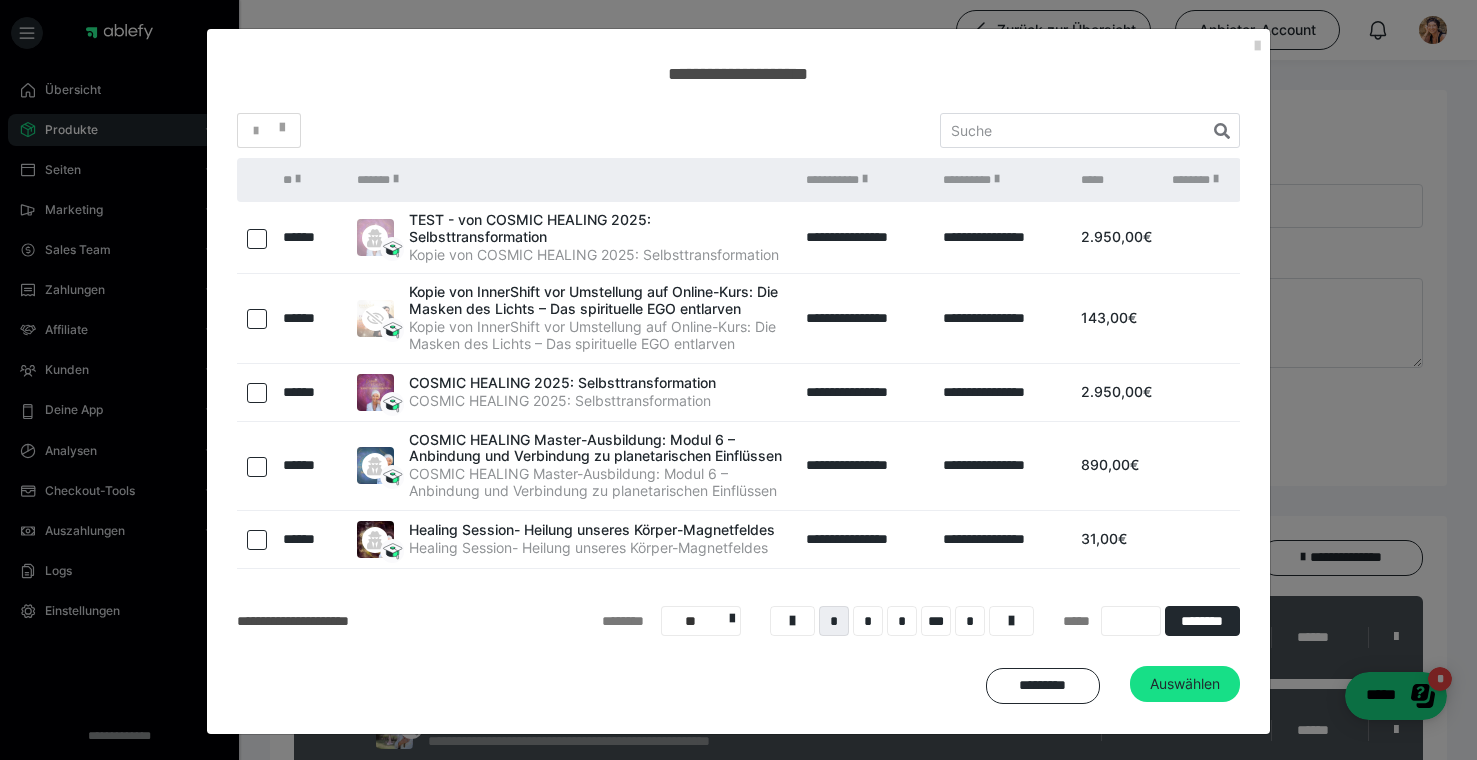 scroll, scrollTop: 24, scrollLeft: 0, axis: vertical 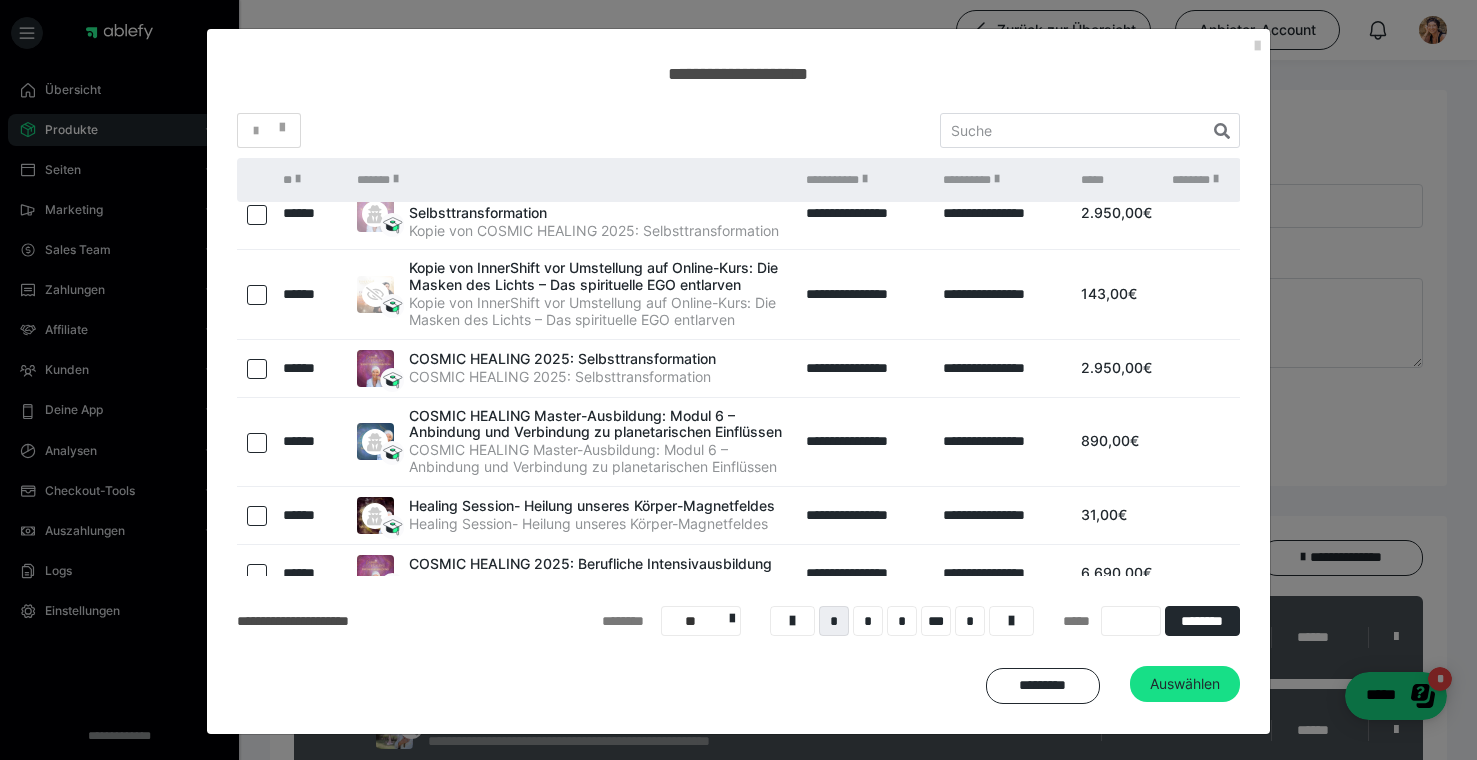 click at bounding box center [257, 516] 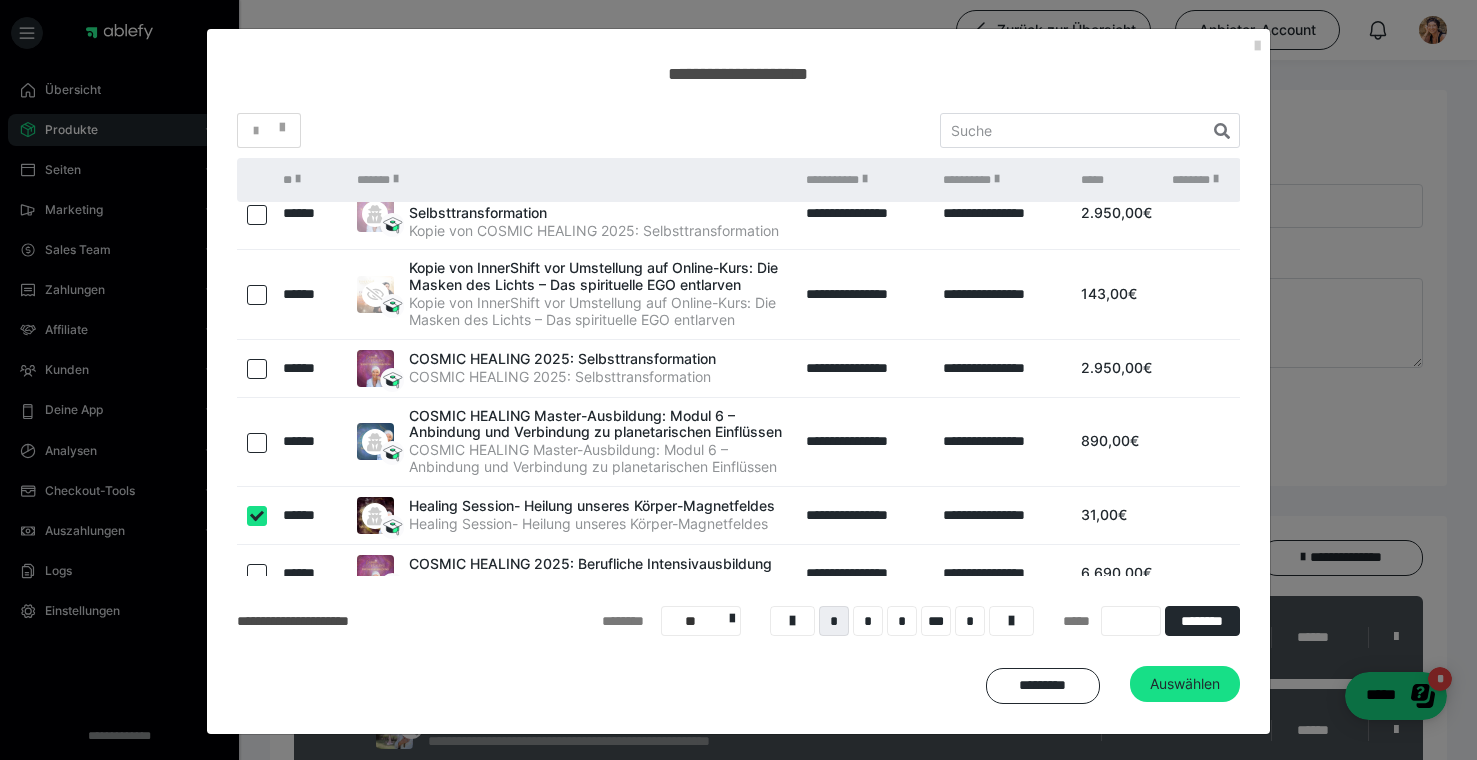 checkbox on "true" 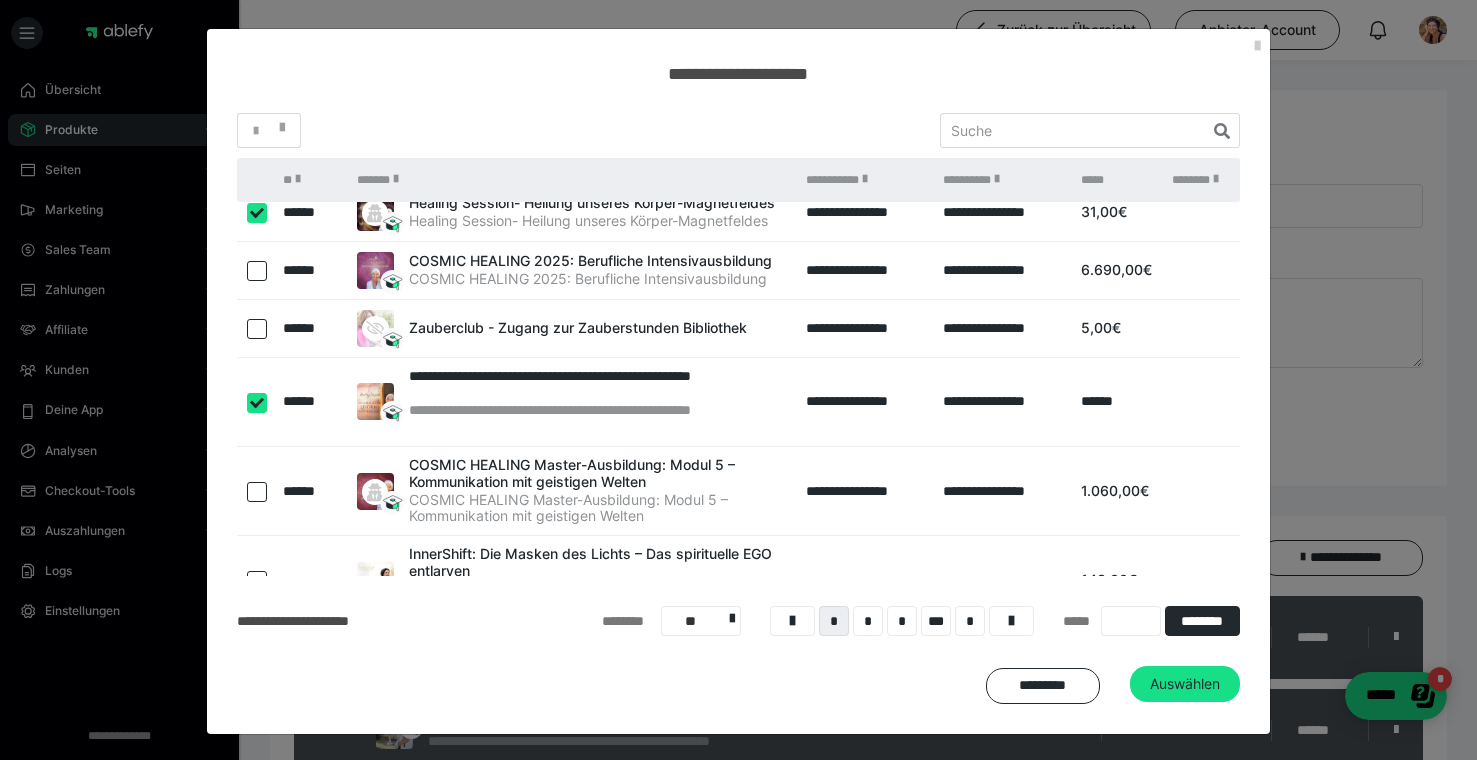 scroll, scrollTop: 355, scrollLeft: 0, axis: vertical 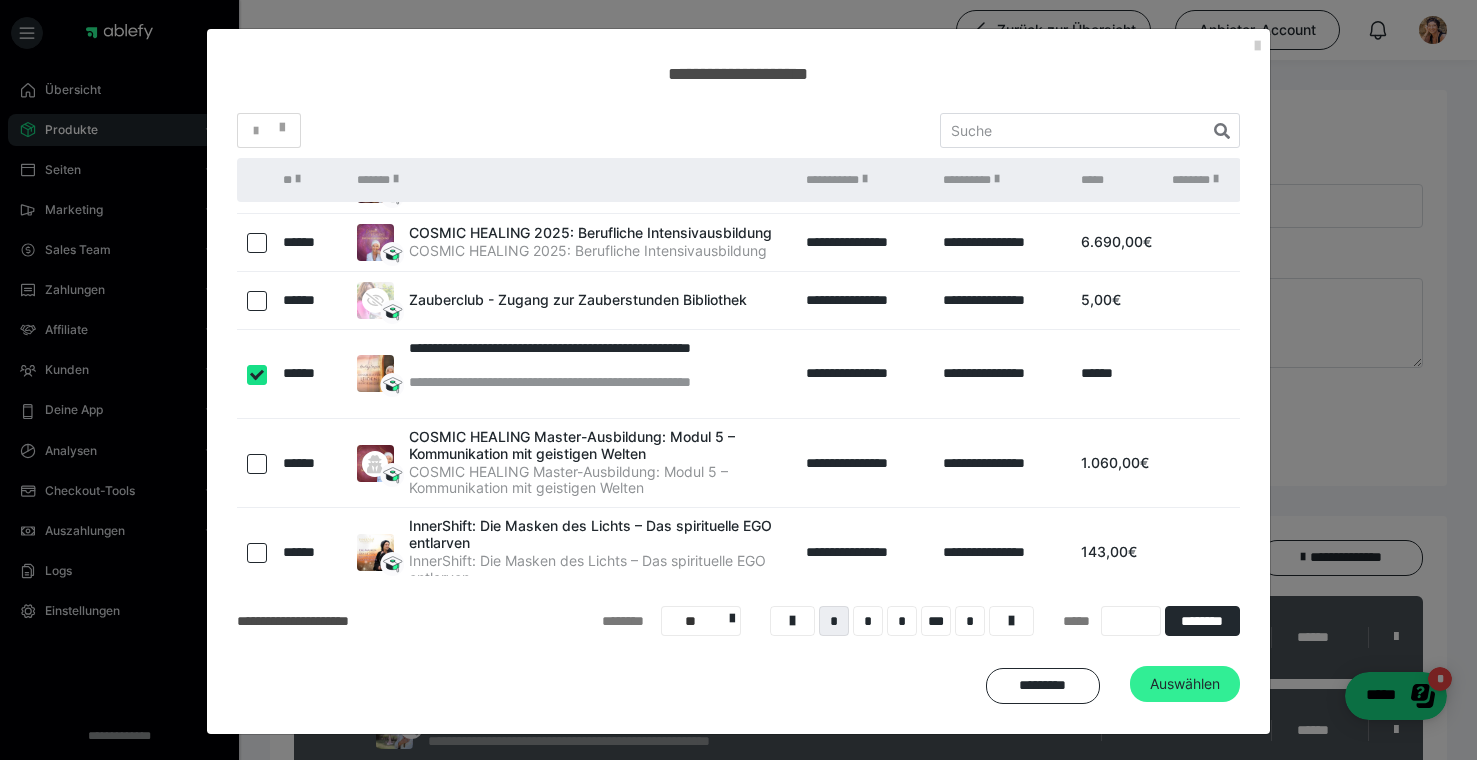 click on "Auswählen" at bounding box center [1185, 684] 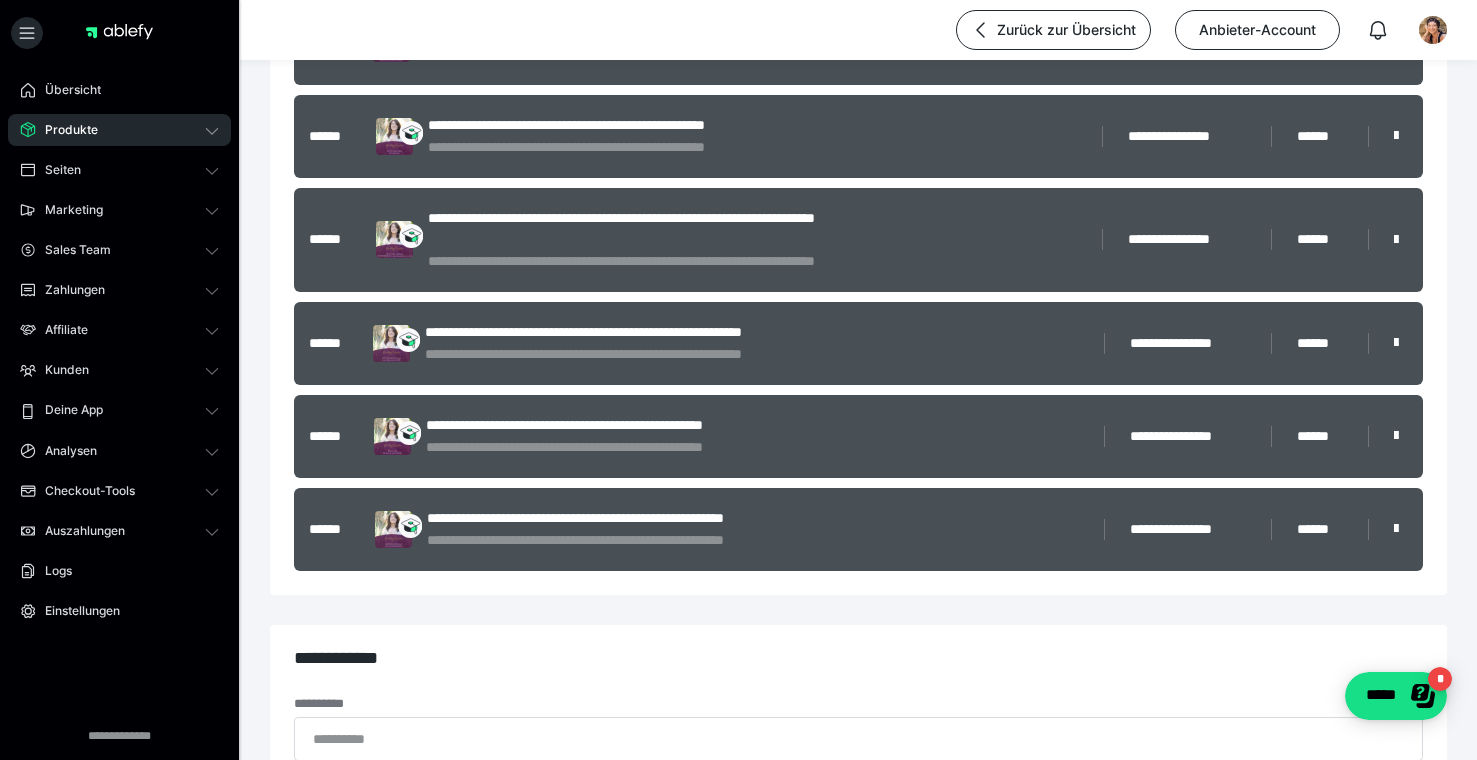 scroll, scrollTop: 1974, scrollLeft: 0, axis: vertical 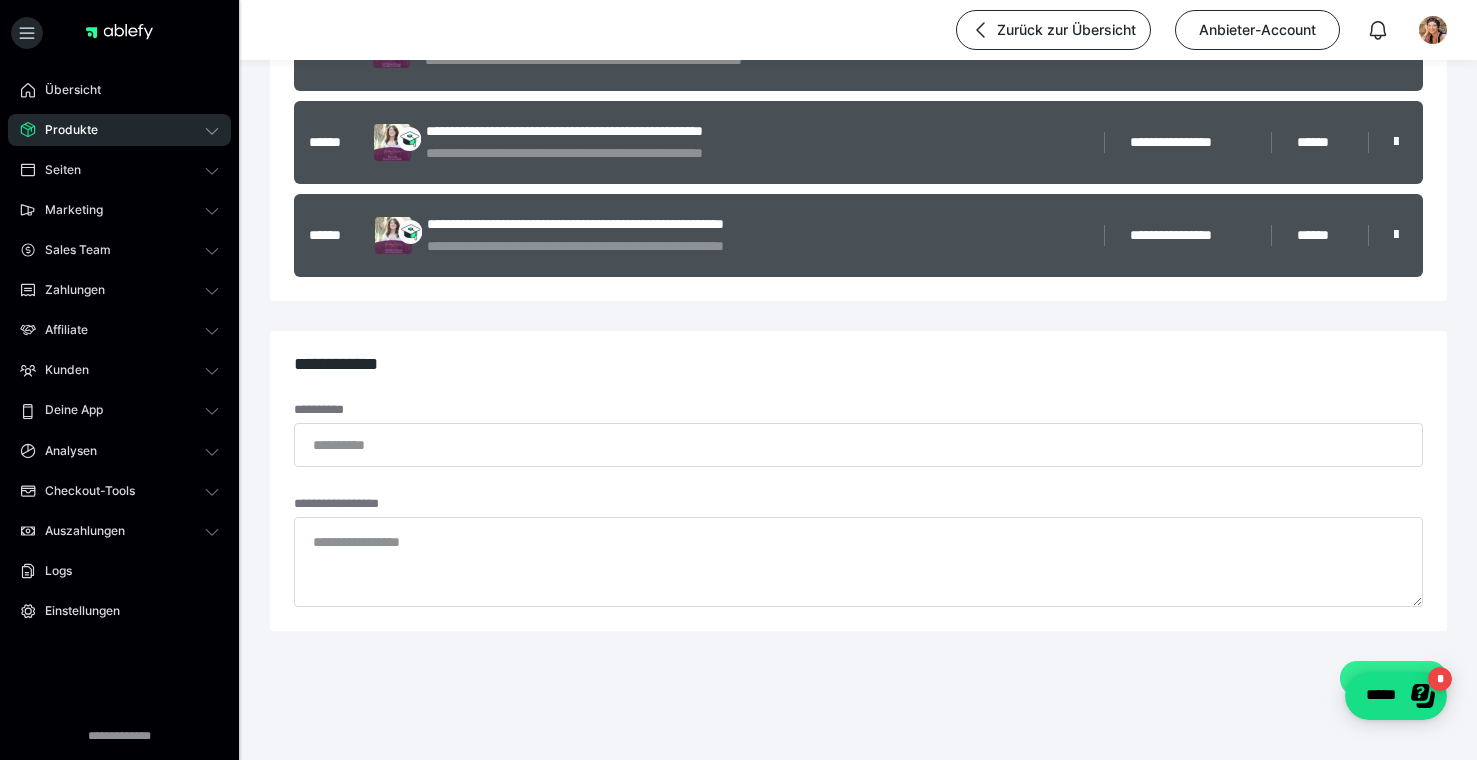 click on "*********" at bounding box center [1393, 679] 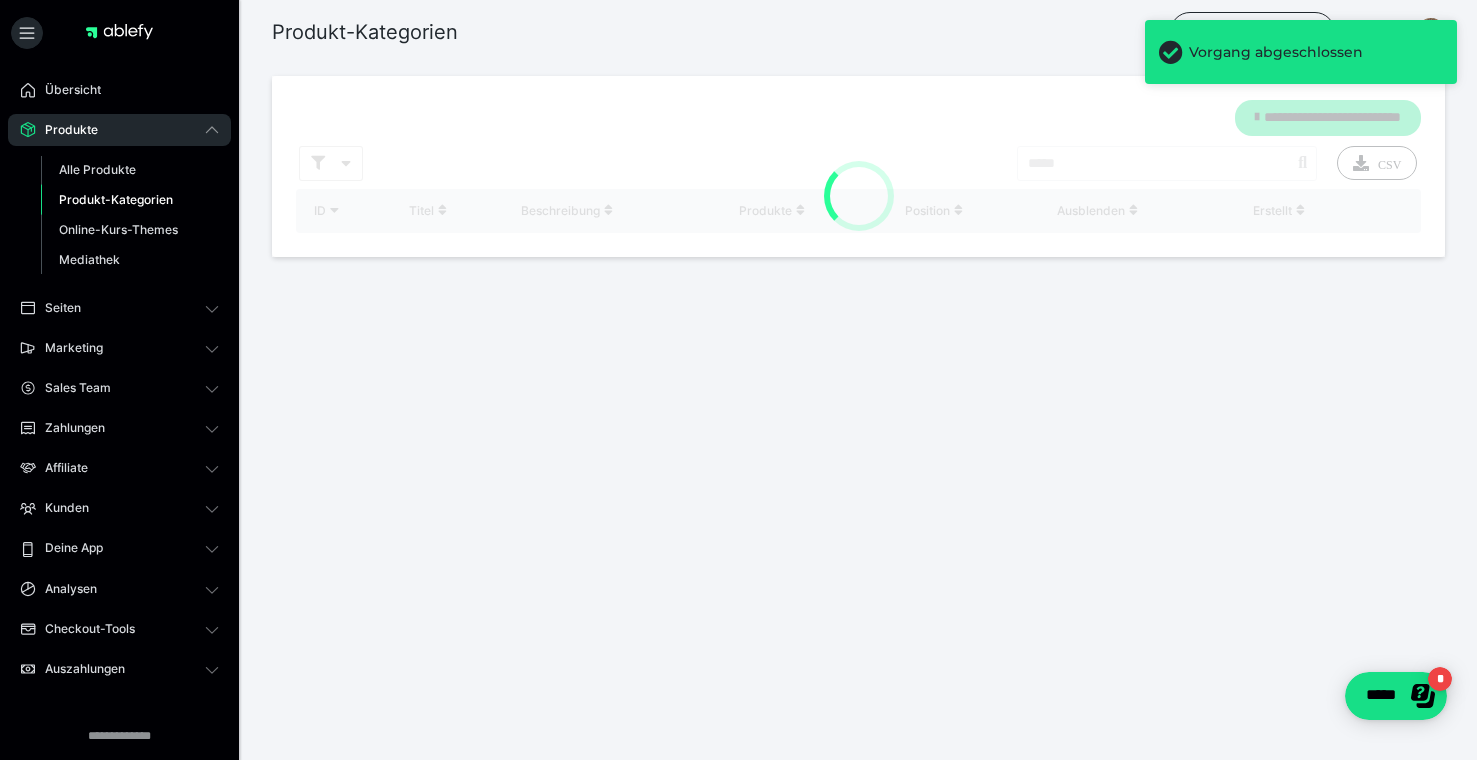 scroll, scrollTop: 0, scrollLeft: 0, axis: both 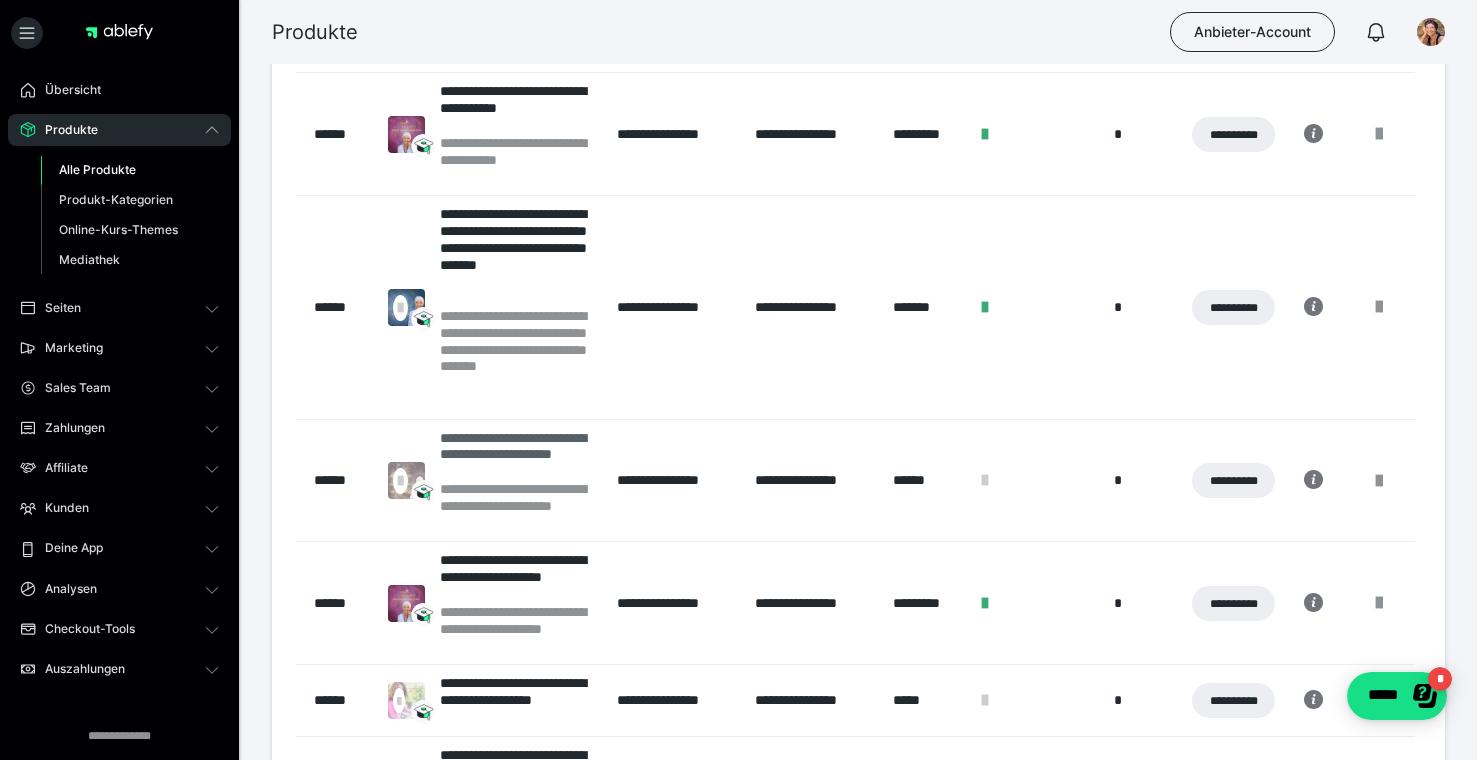 click on "**********" at bounding box center (518, 455) 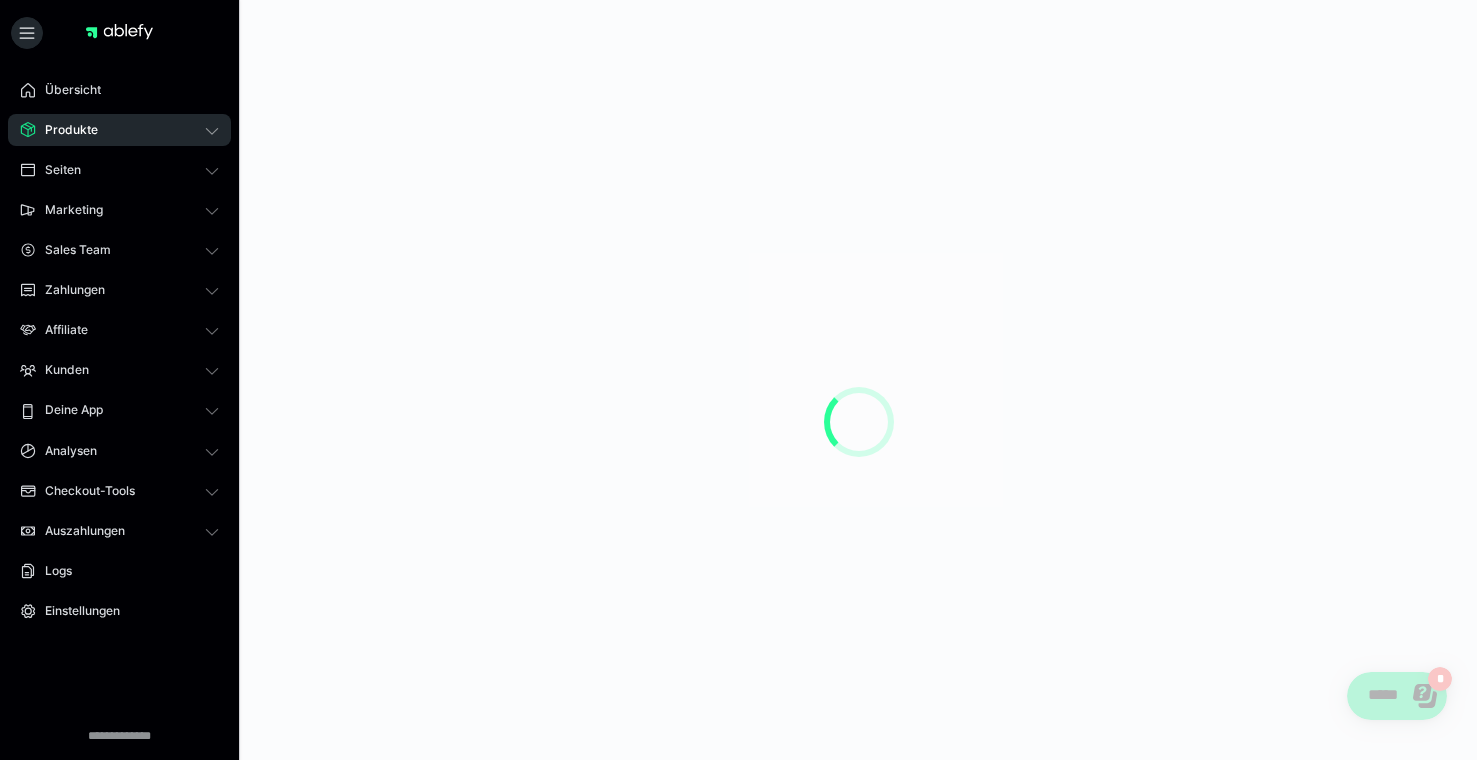 scroll, scrollTop: 0, scrollLeft: 0, axis: both 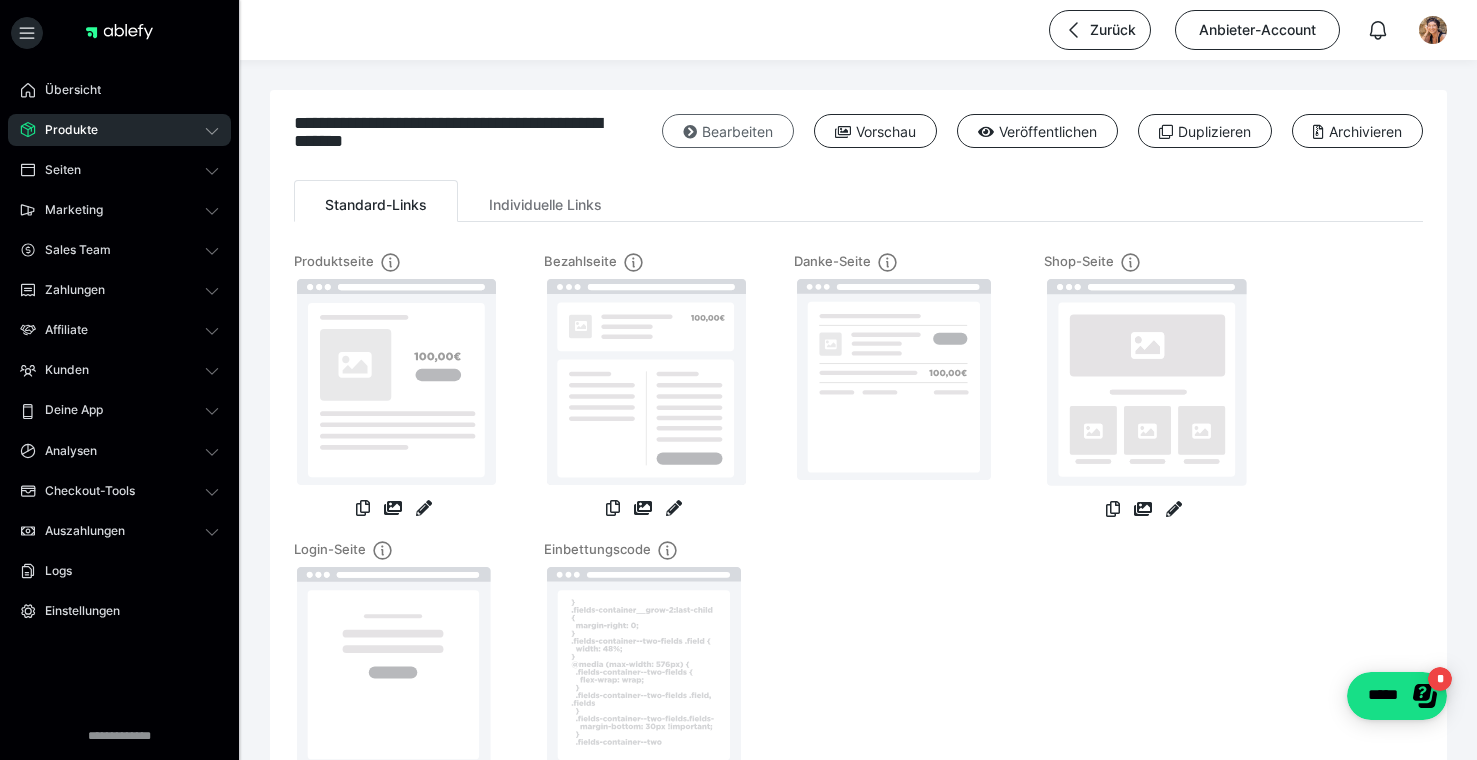 click on "Bearbeiten" at bounding box center [728, 131] 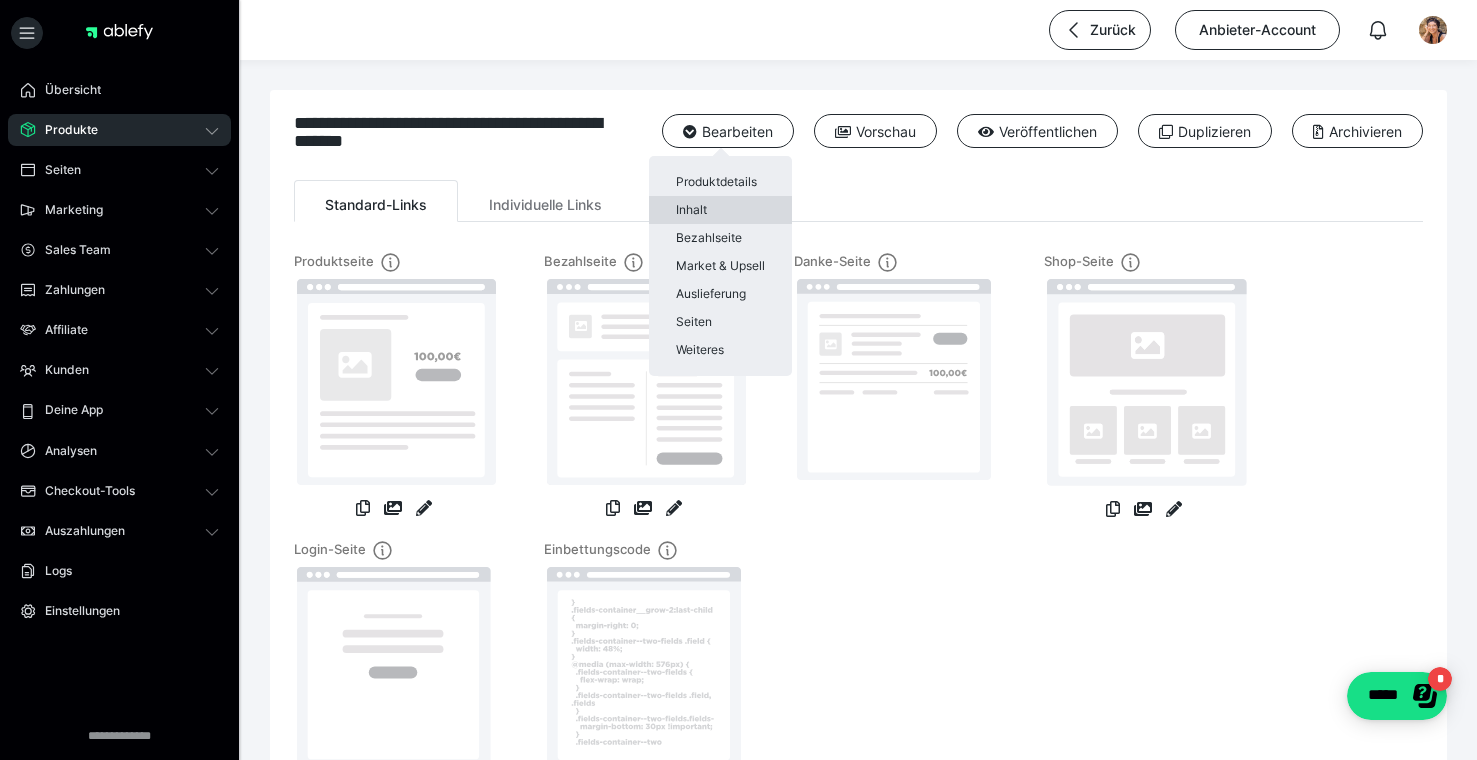 click on "Inhalt" at bounding box center [720, 210] 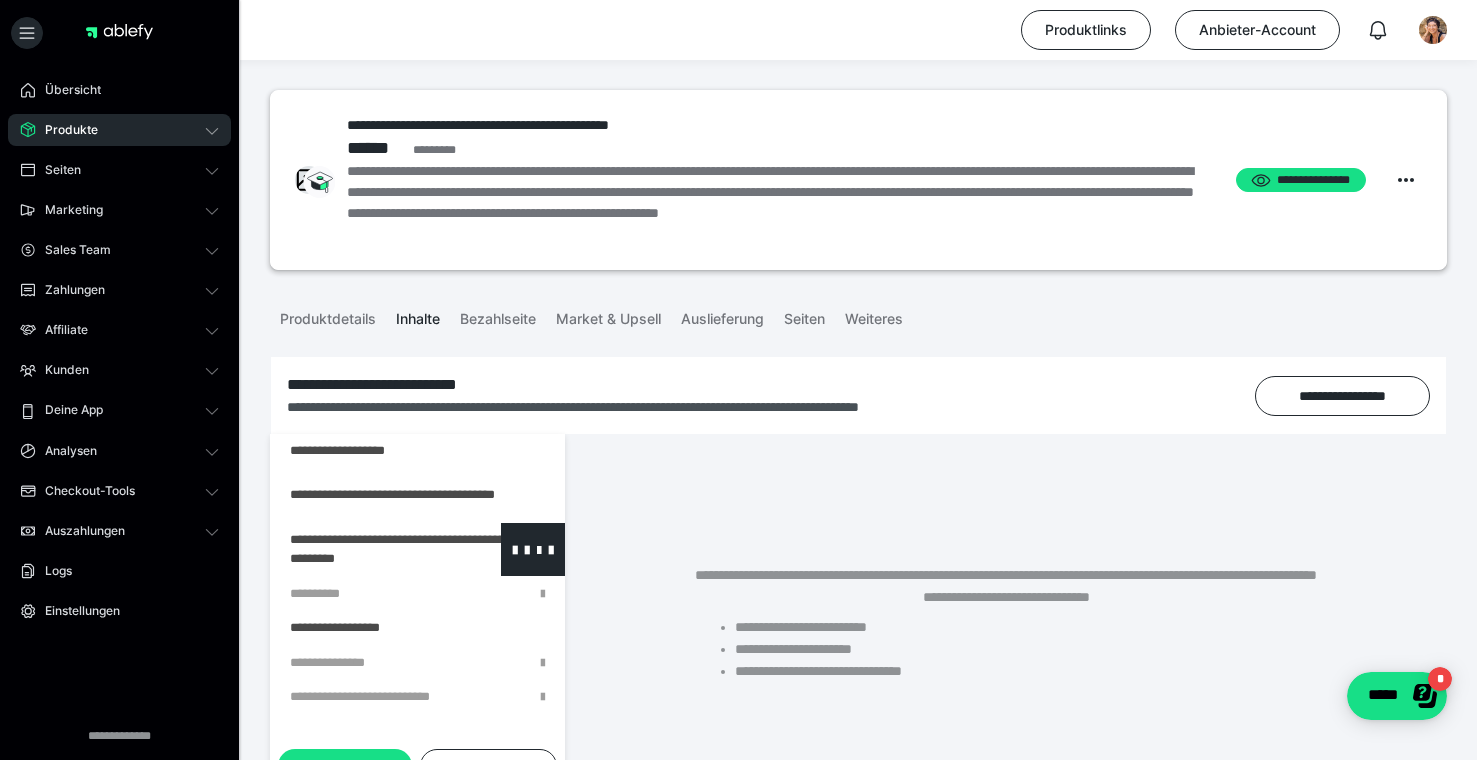 click at bounding box center [365, 549] 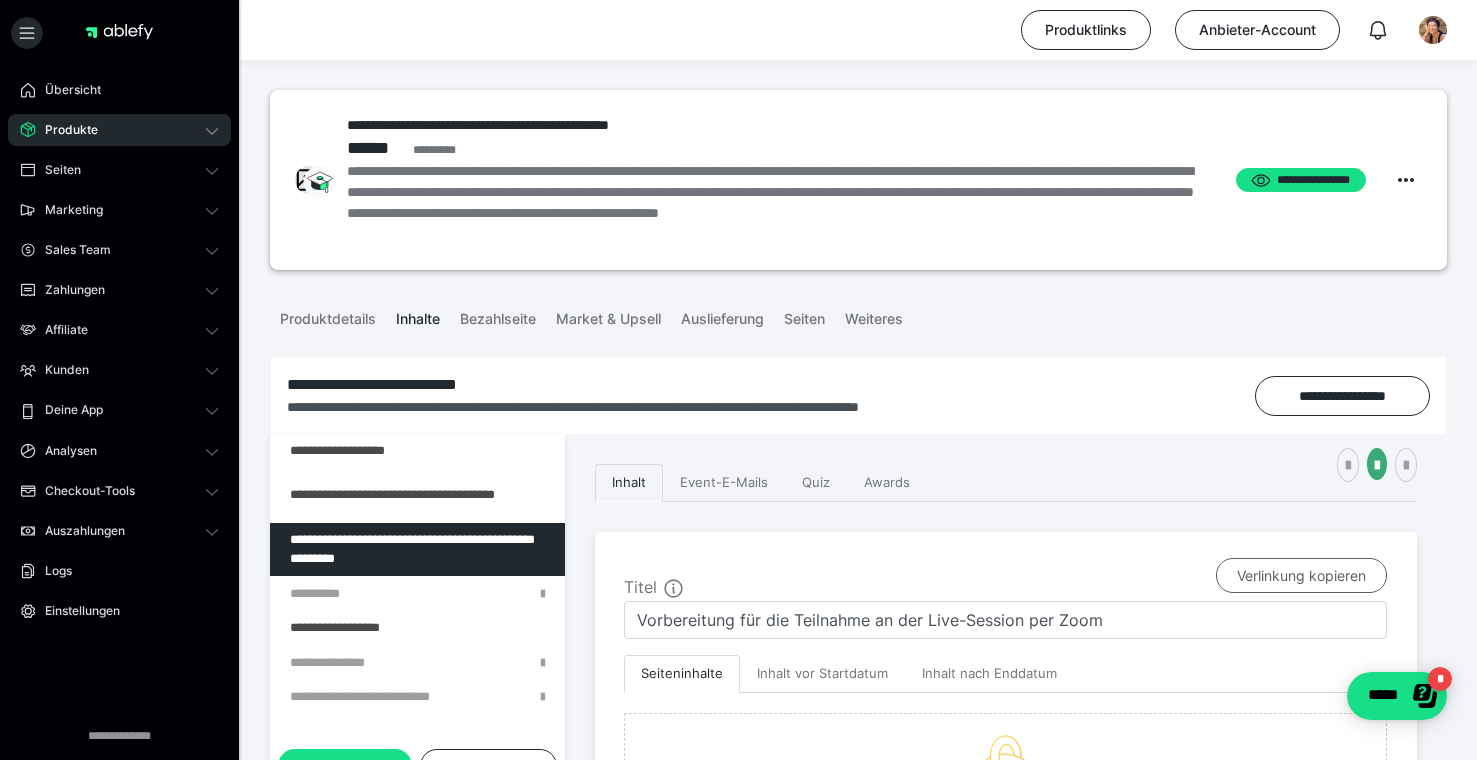 click on "Verlinkung kopieren" at bounding box center [1301, 576] 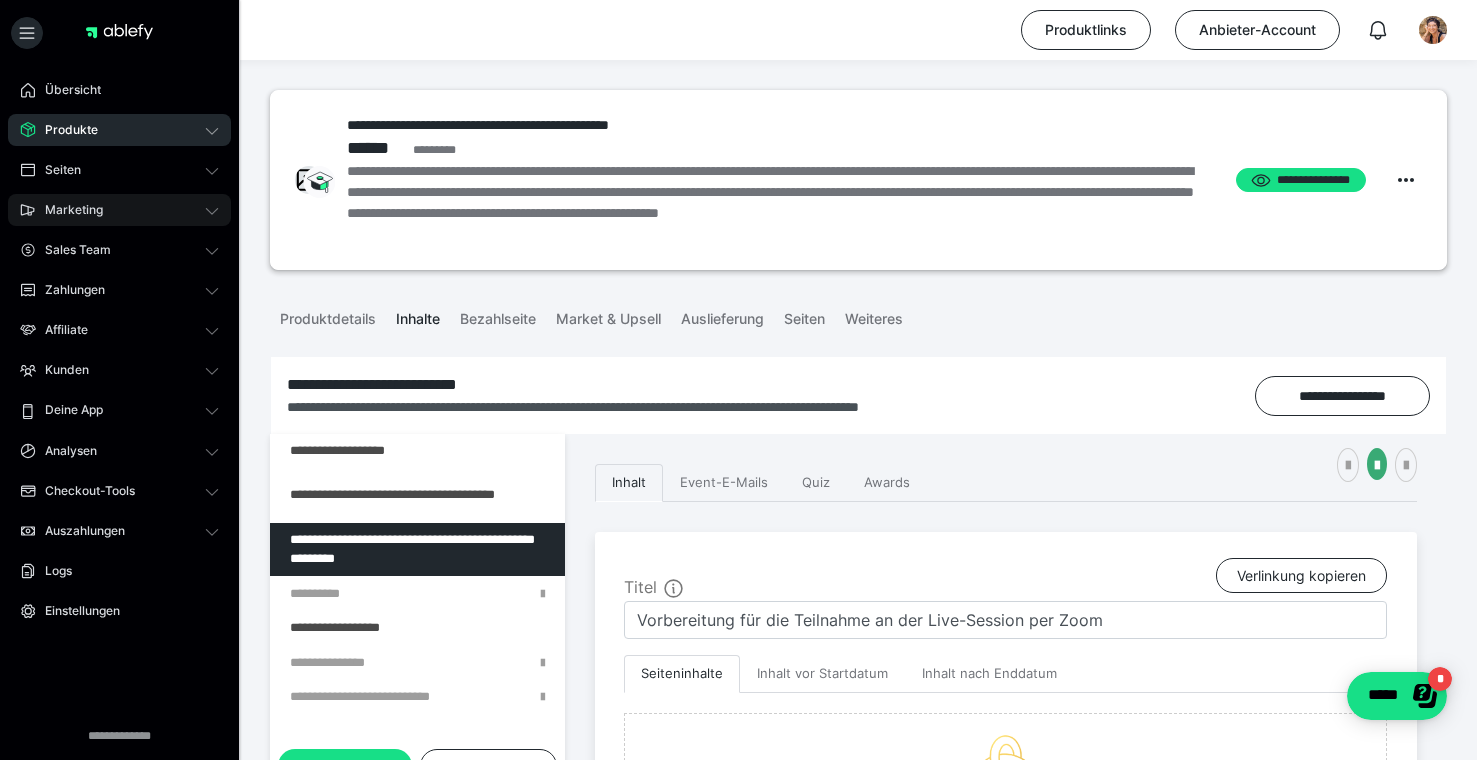 click 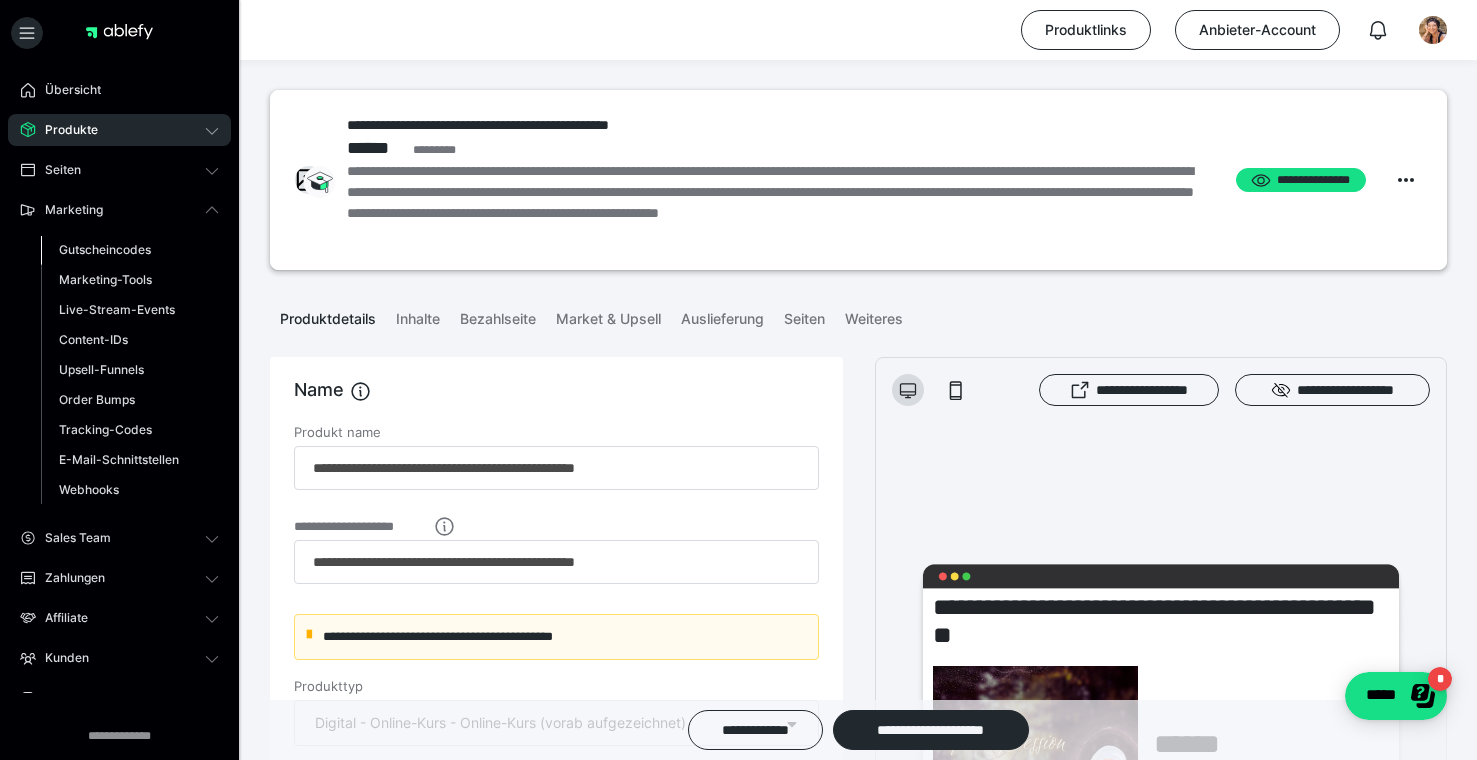 click on "Gutscheincodes" at bounding box center (105, 249) 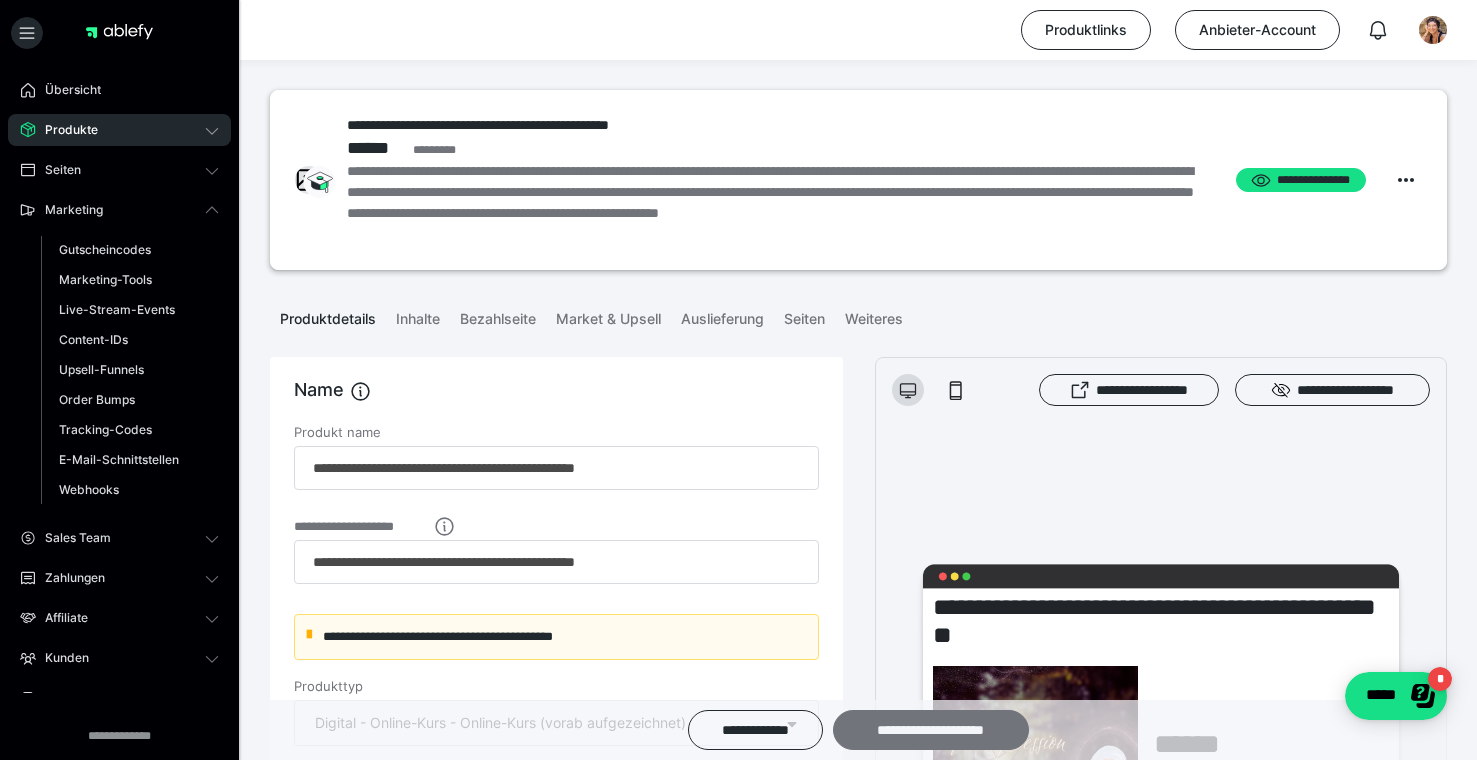 click on "**********" at bounding box center [931, 730] 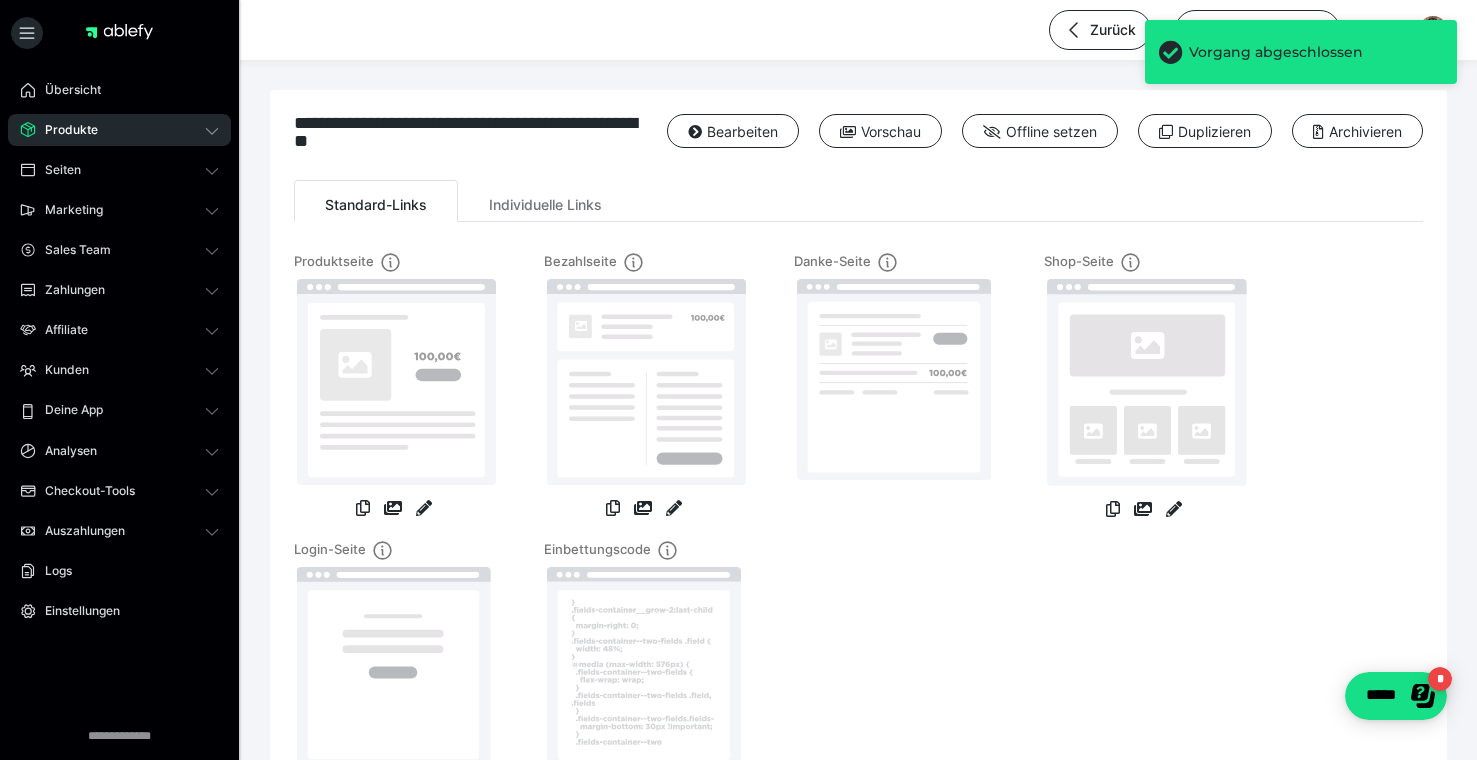 click 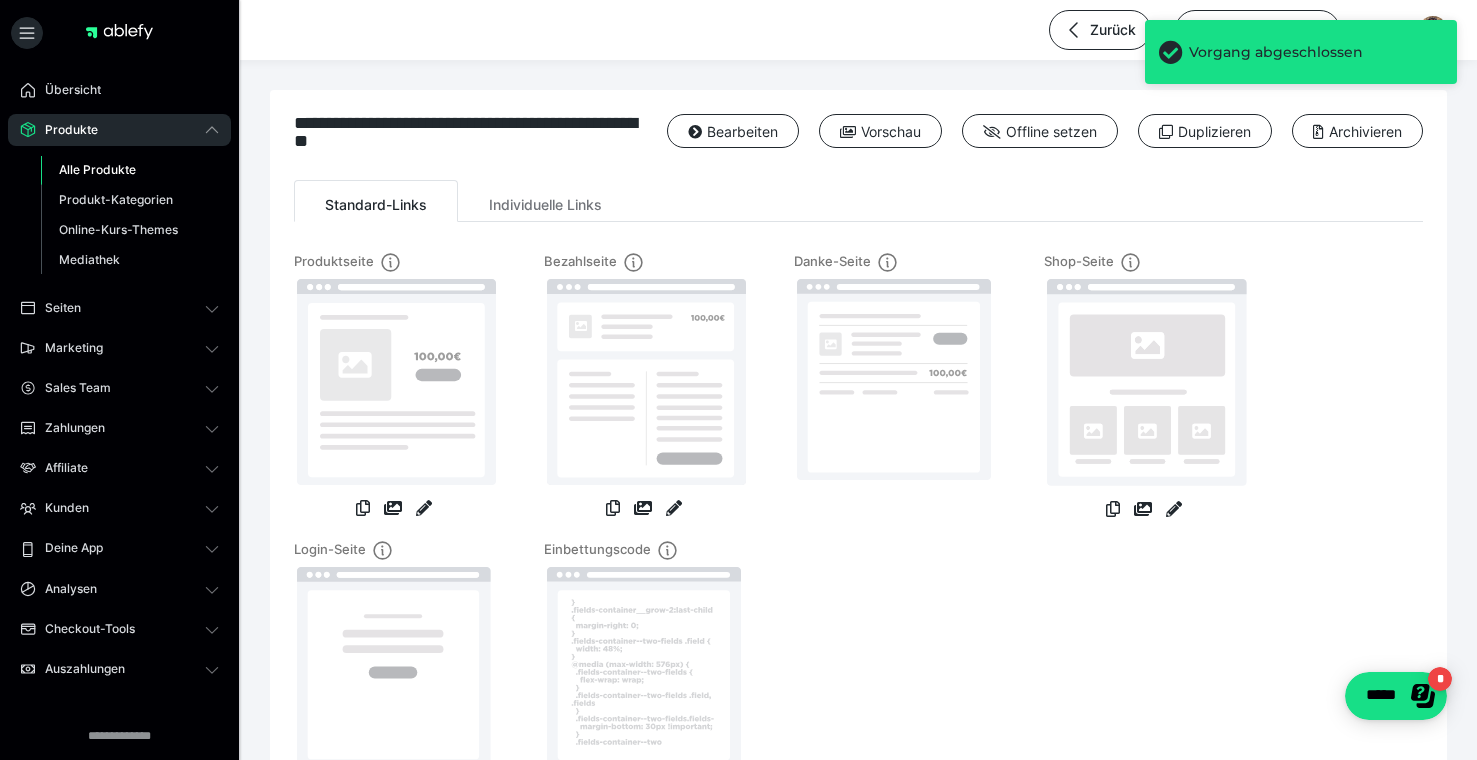 click on "Alle Produkte" at bounding box center (97, 169) 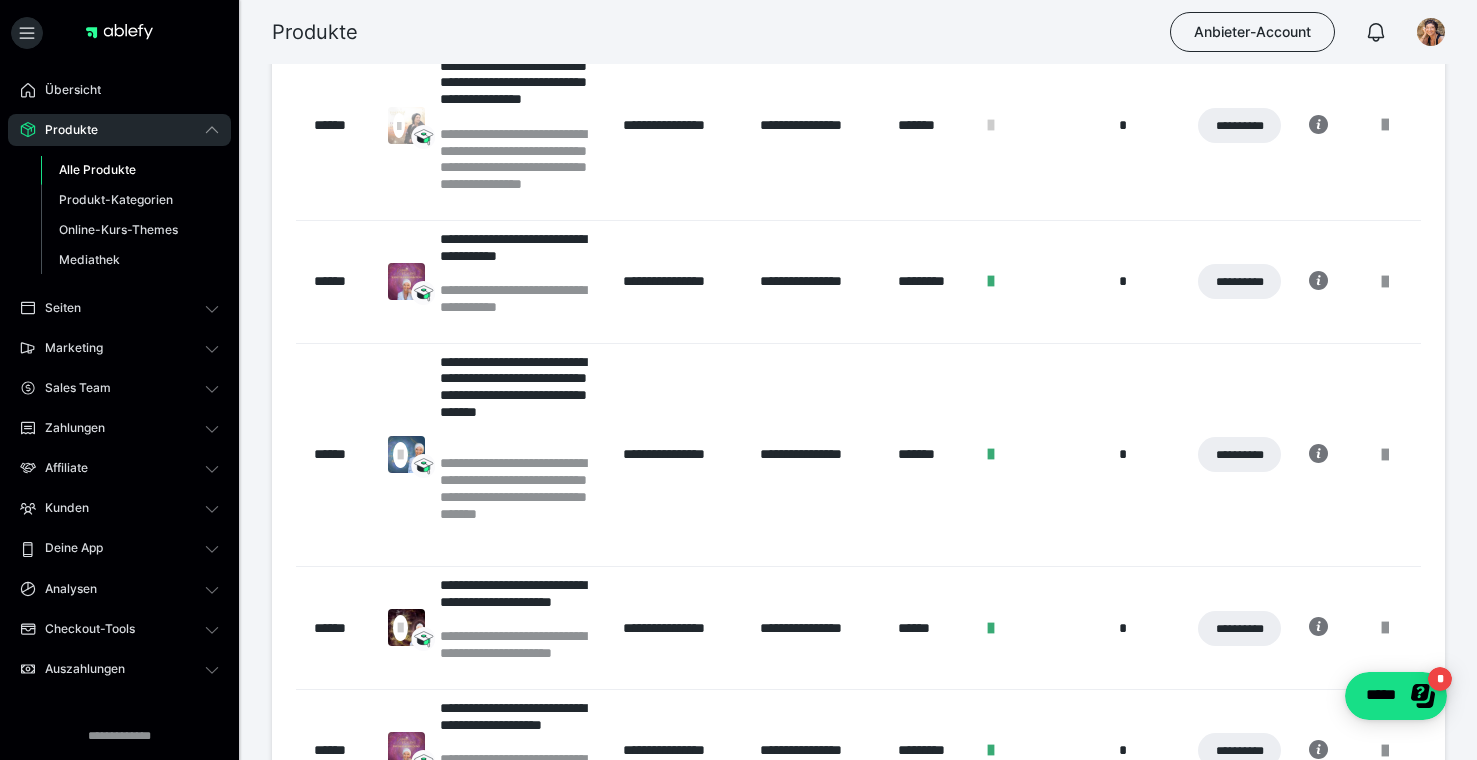 scroll, scrollTop: 368, scrollLeft: 0, axis: vertical 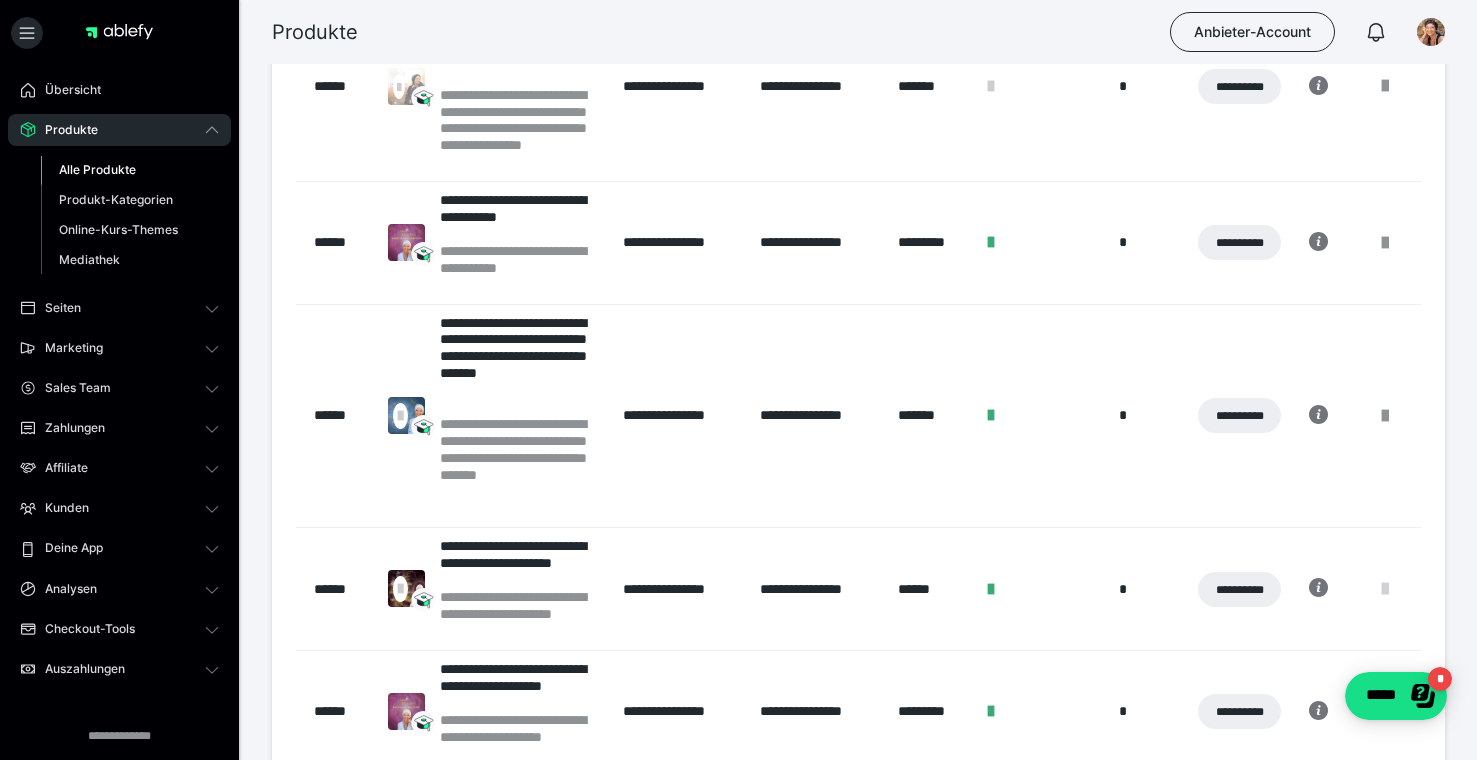 click at bounding box center (1385, 589) 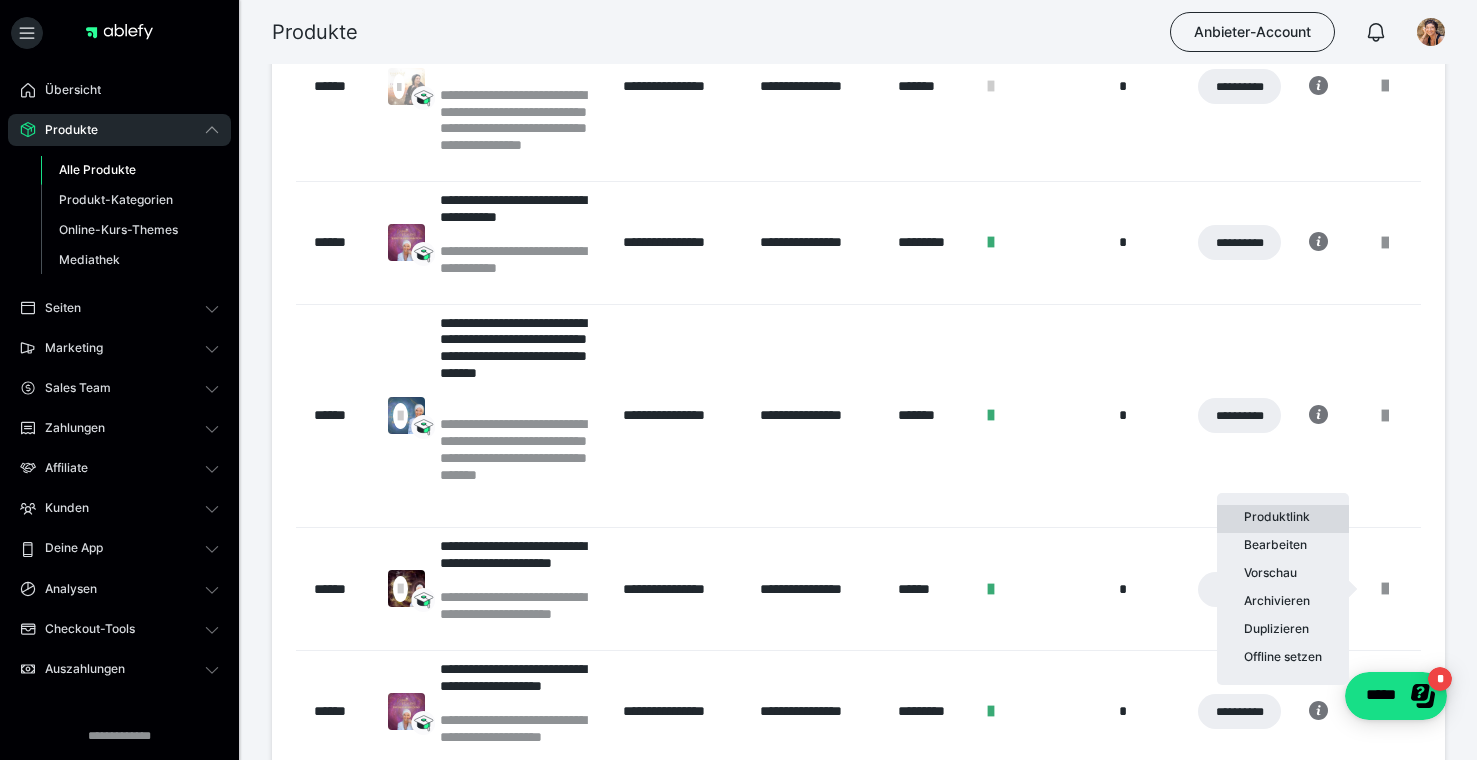 click on "Produktlink" at bounding box center [1283, 519] 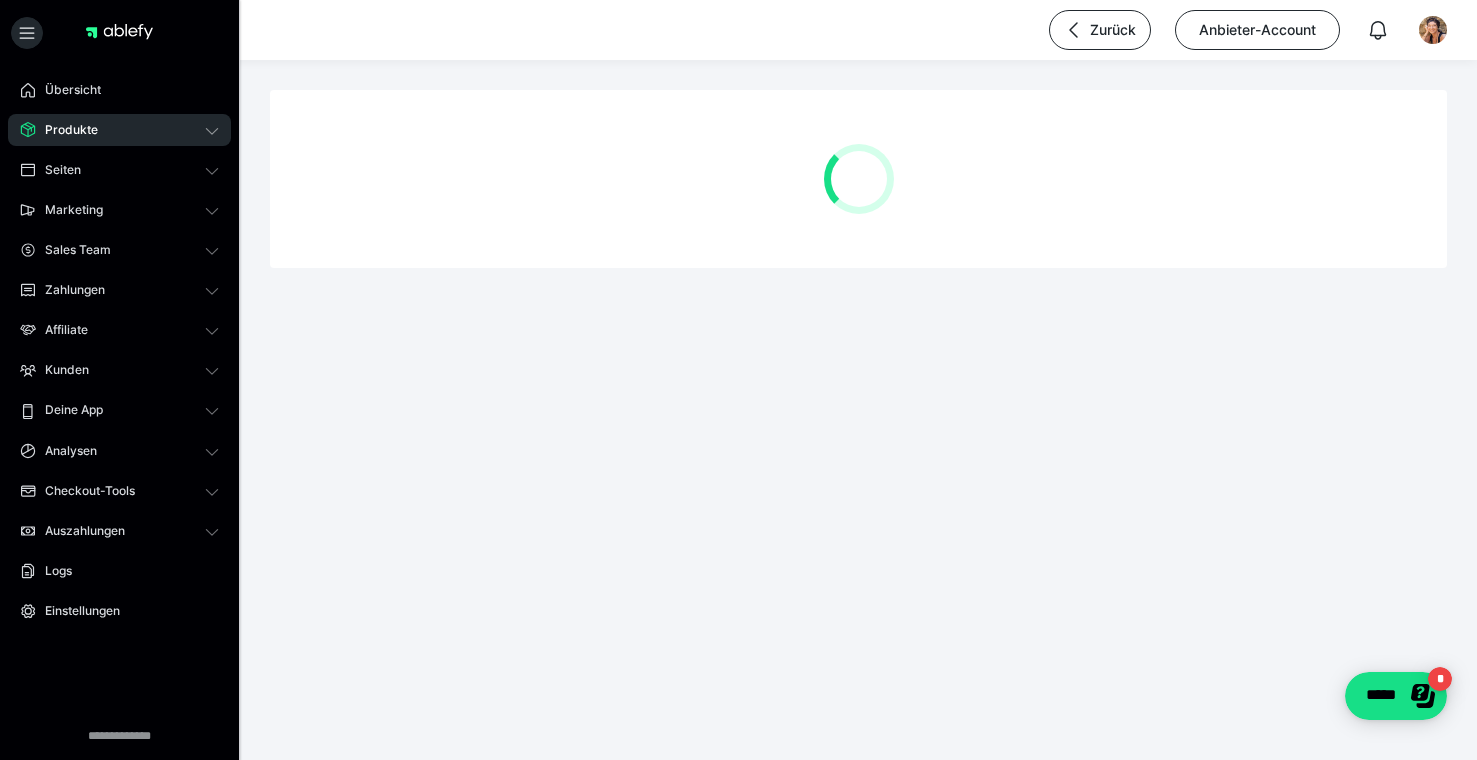 scroll, scrollTop: 0, scrollLeft: 0, axis: both 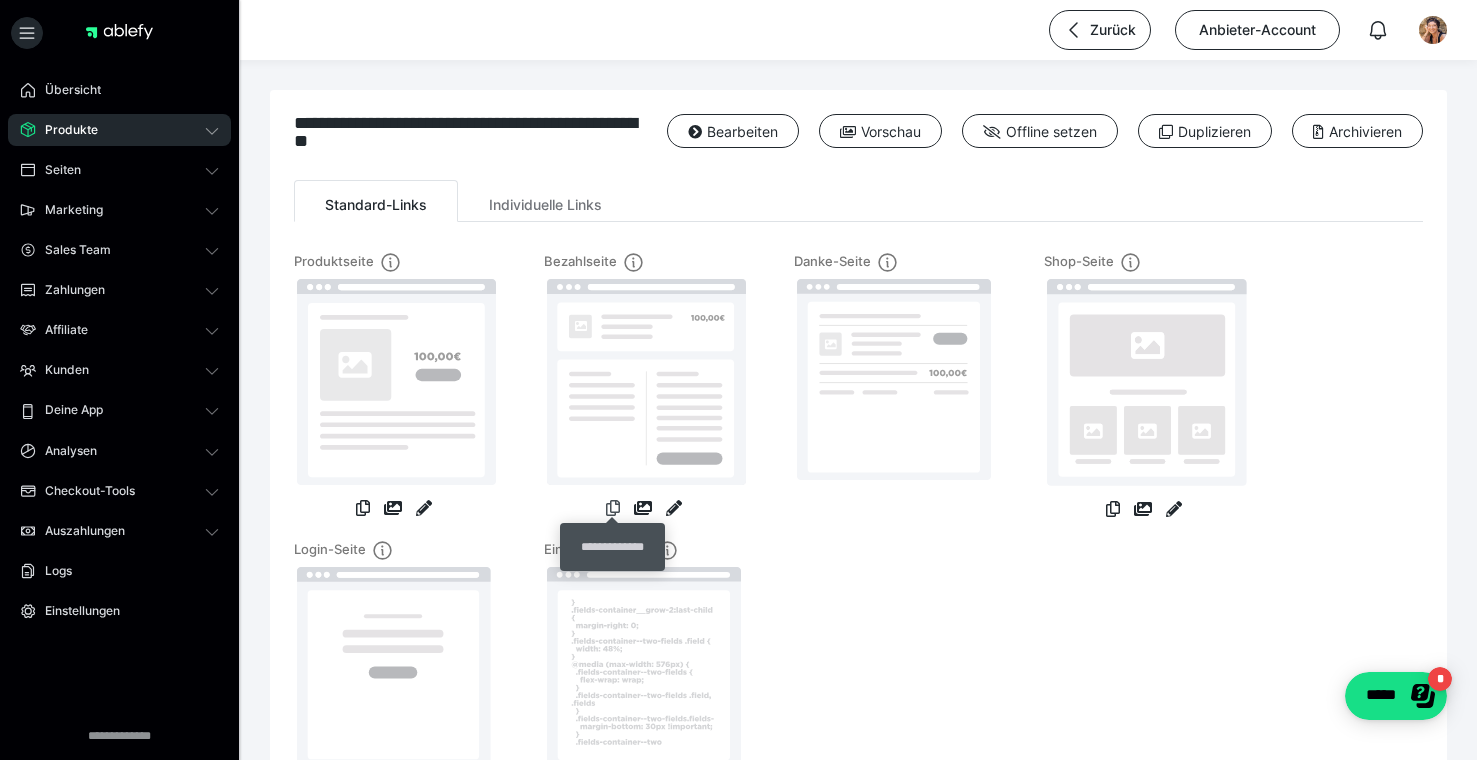 click at bounding box center [613, 508] 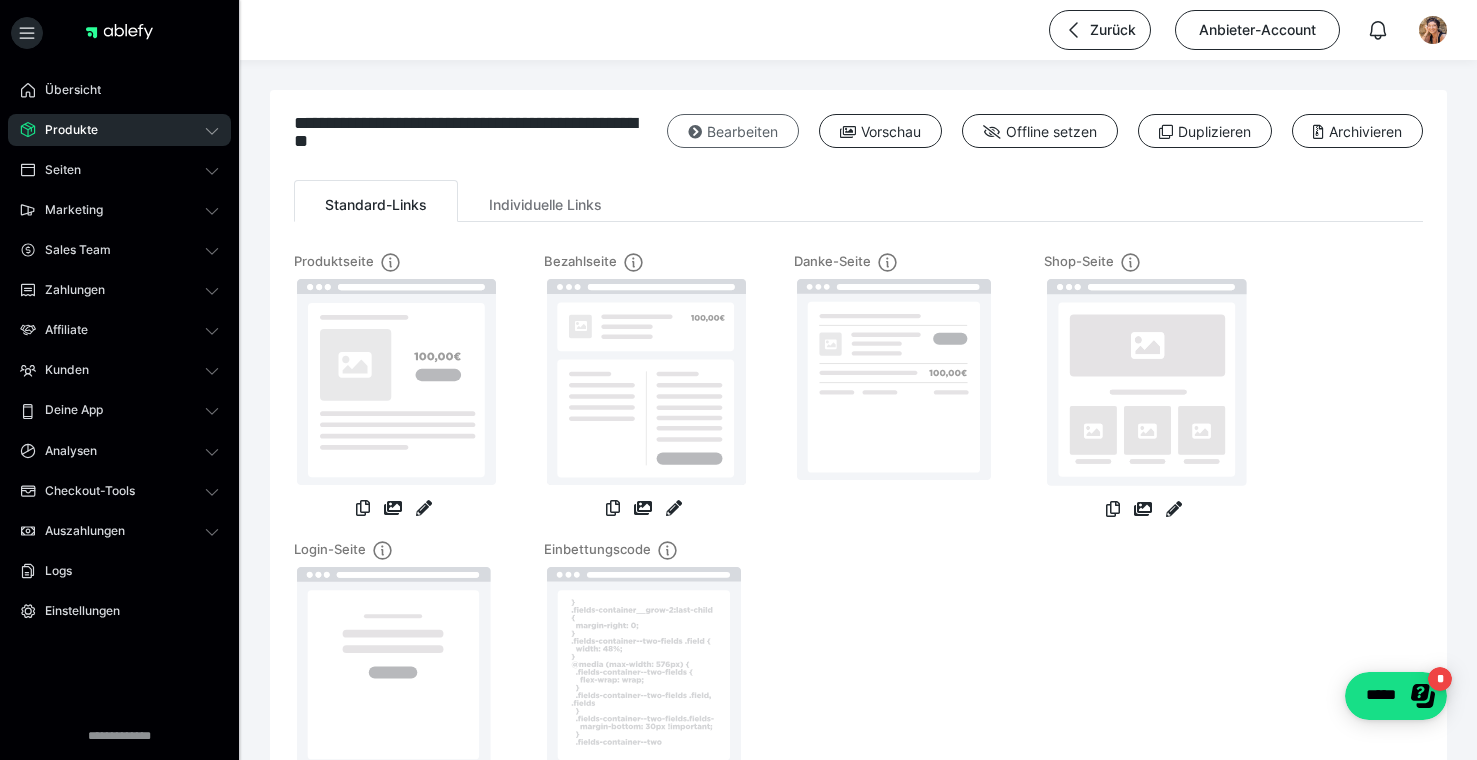 click on "Bearbeiten" at bounding box center [733, 131] 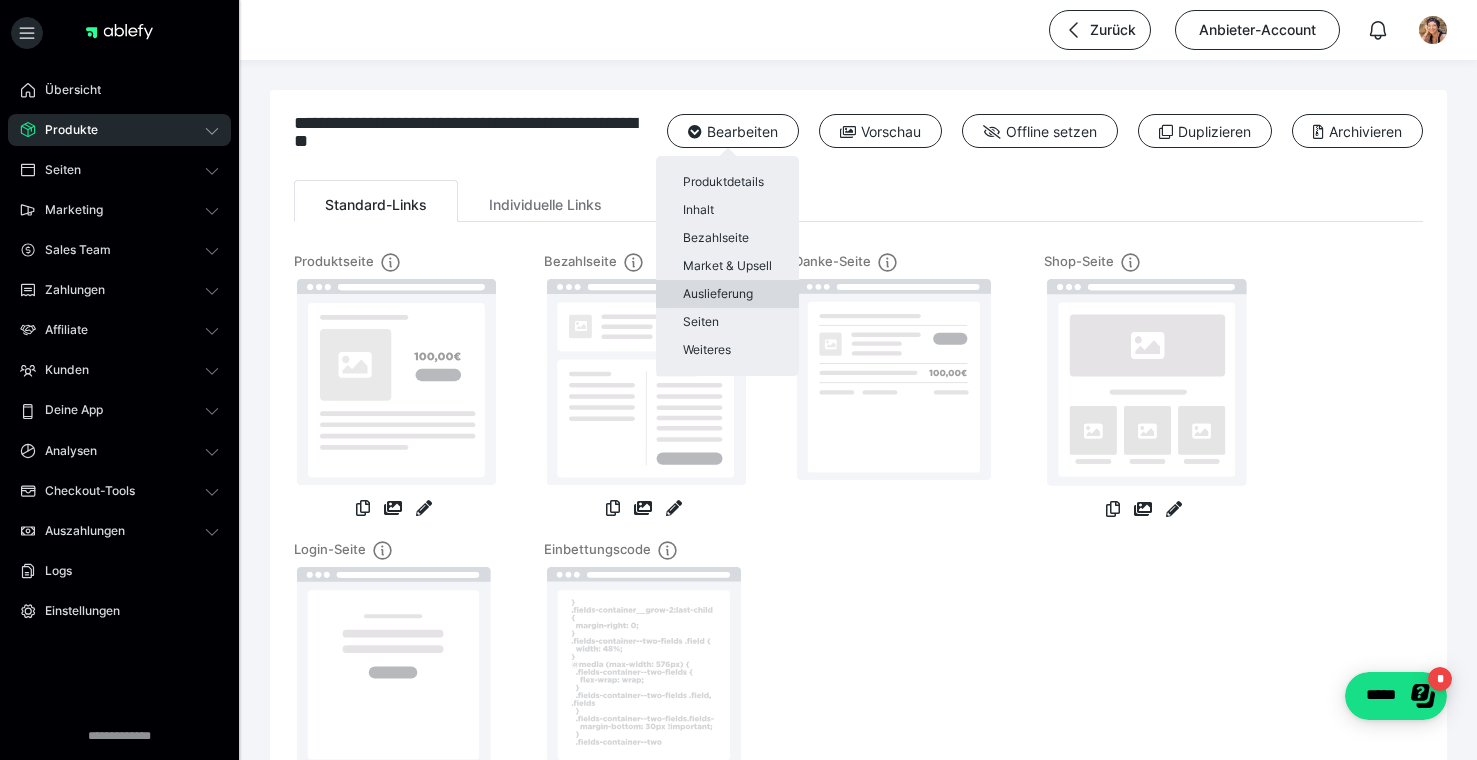 click on "Auslieferung" at bounding box center [727, 294] 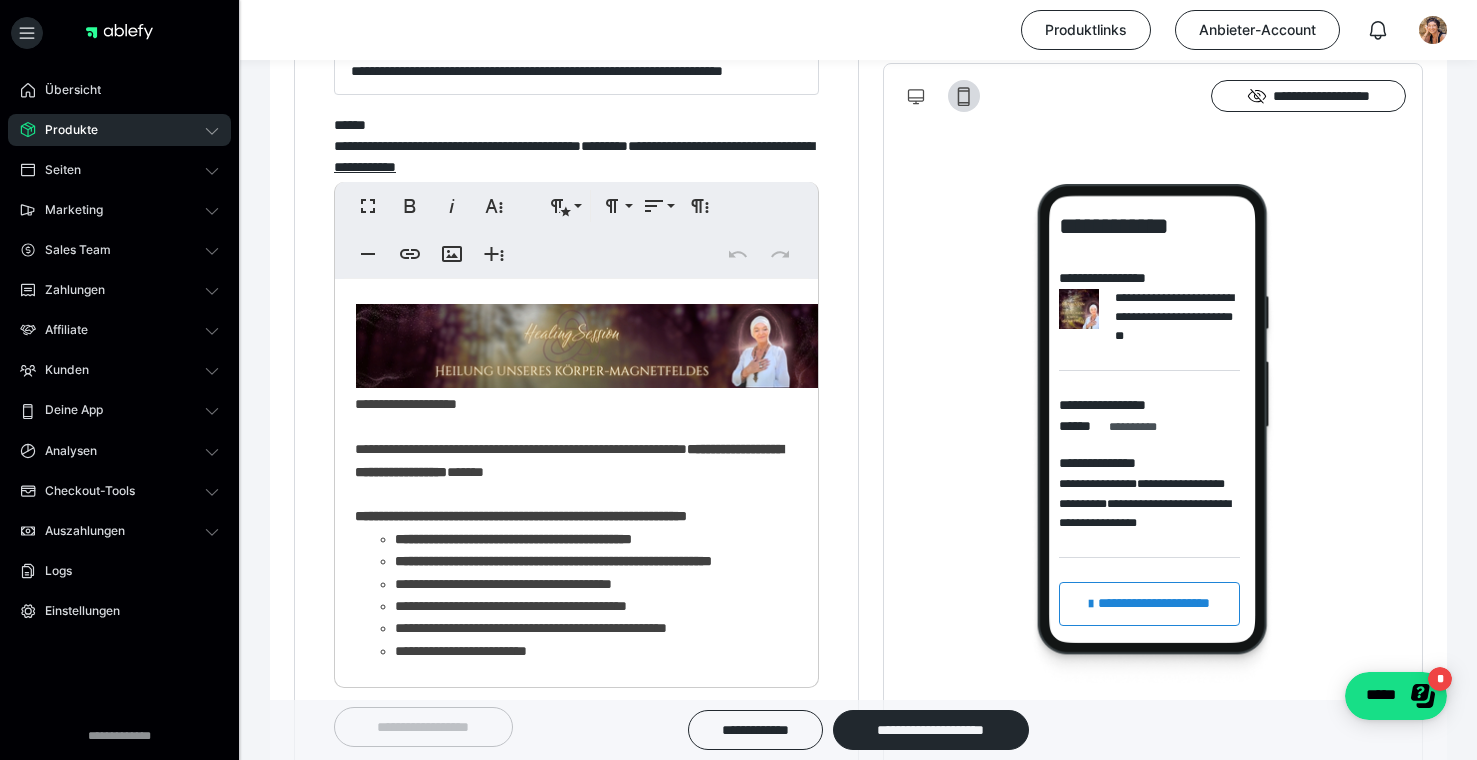 scroll, scrollTop: 1220, scrollLeft: 0, axis: vertical 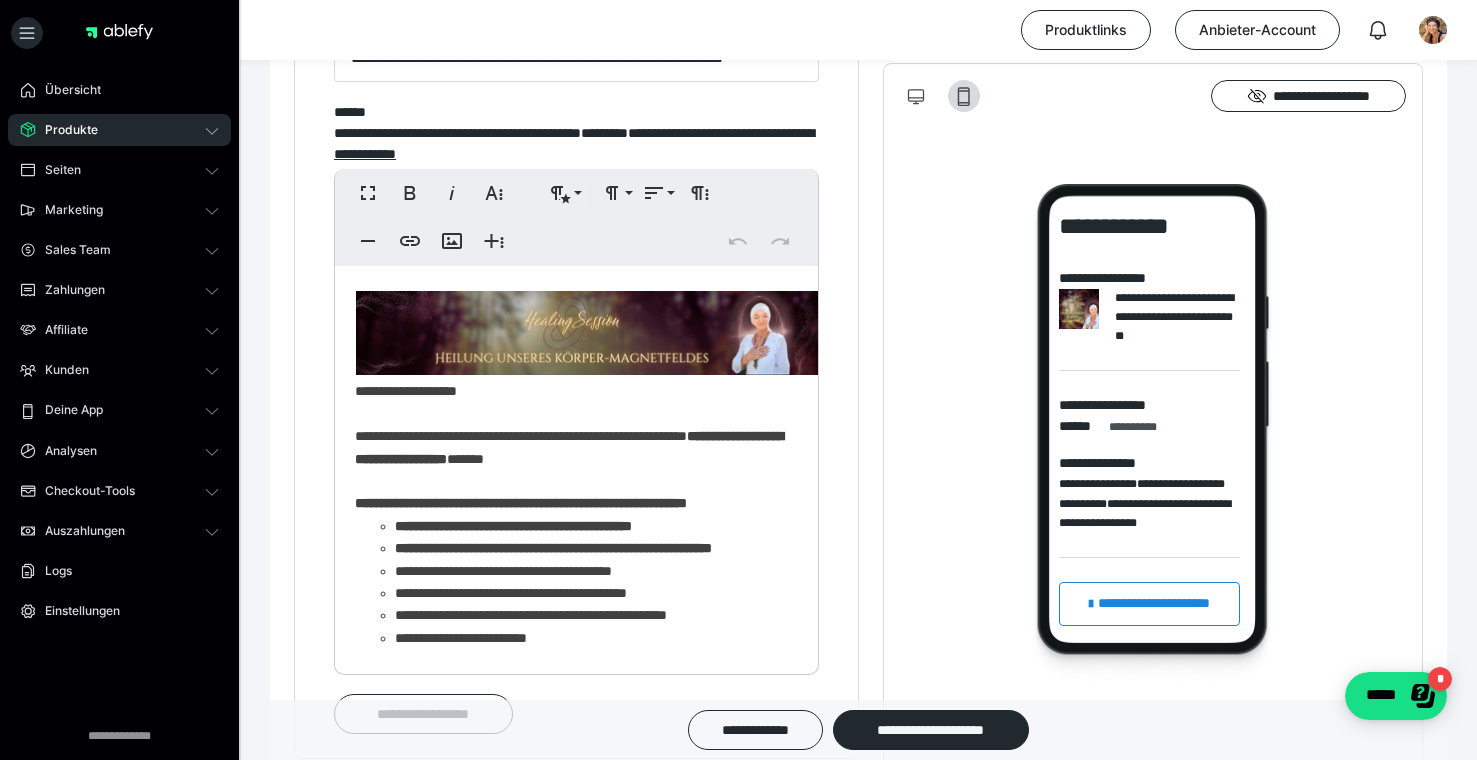 click on "**********" at bounding box center (406, 391) 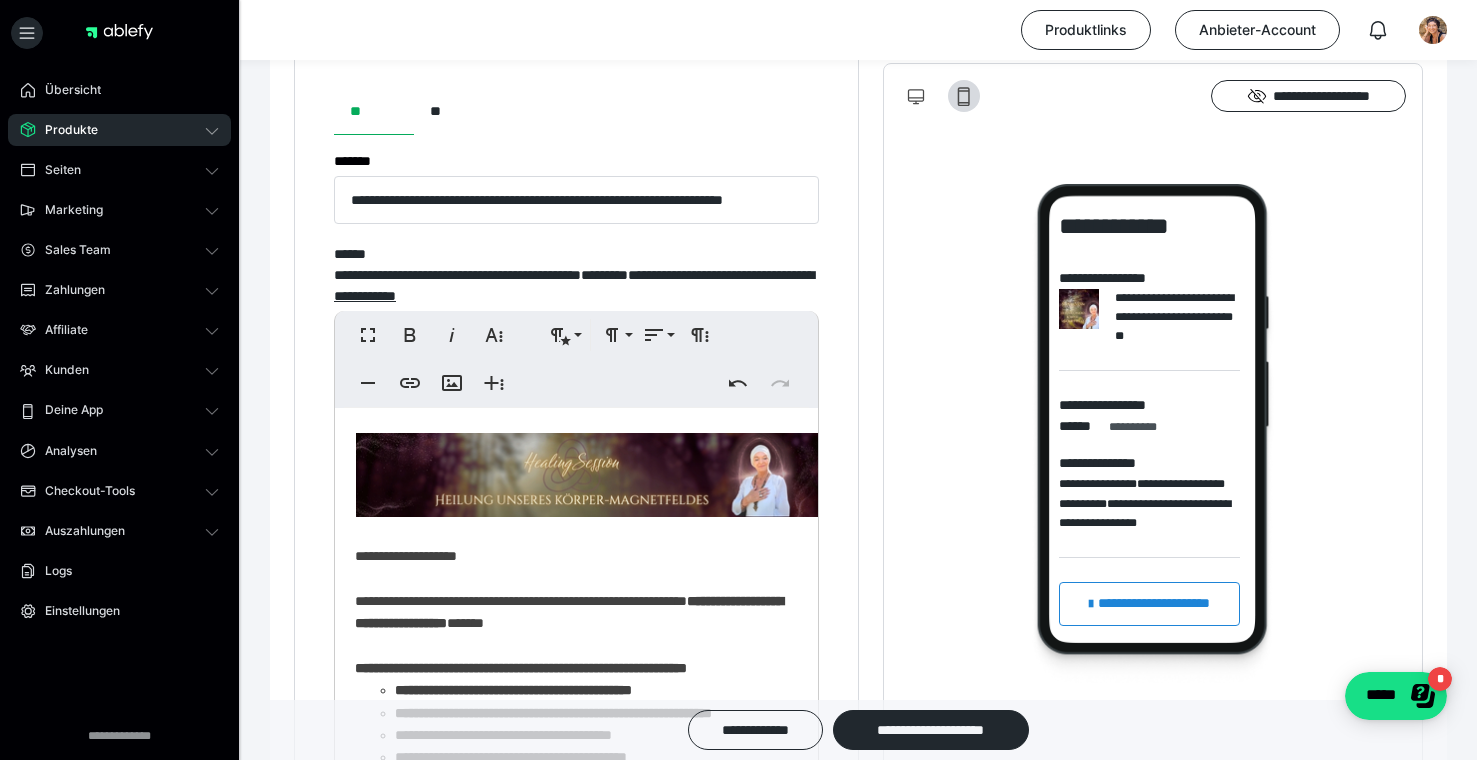 scroll, scrollTop: 1072, scrollLeft: 0, axis: vertical 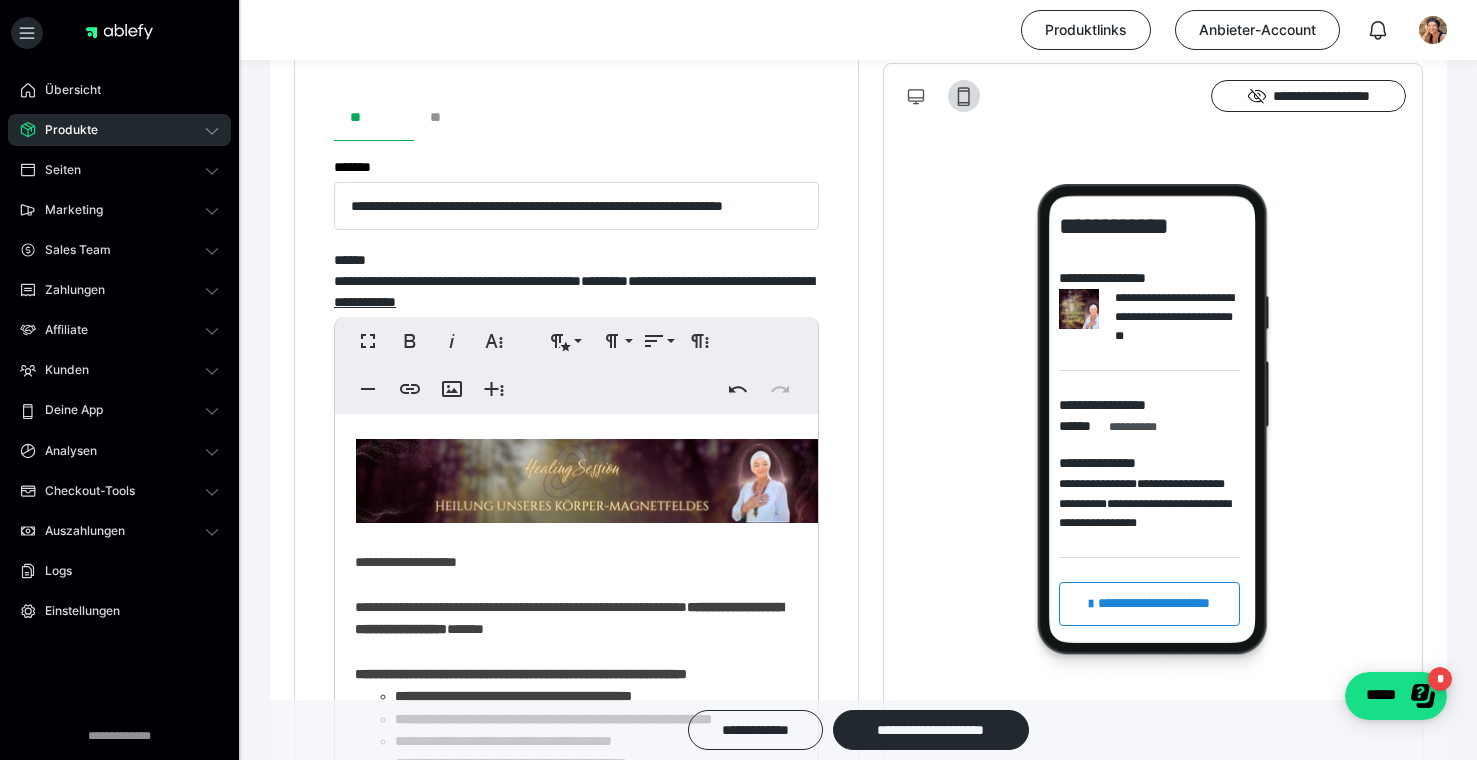 click on "**" at bounding box center (454, 117) 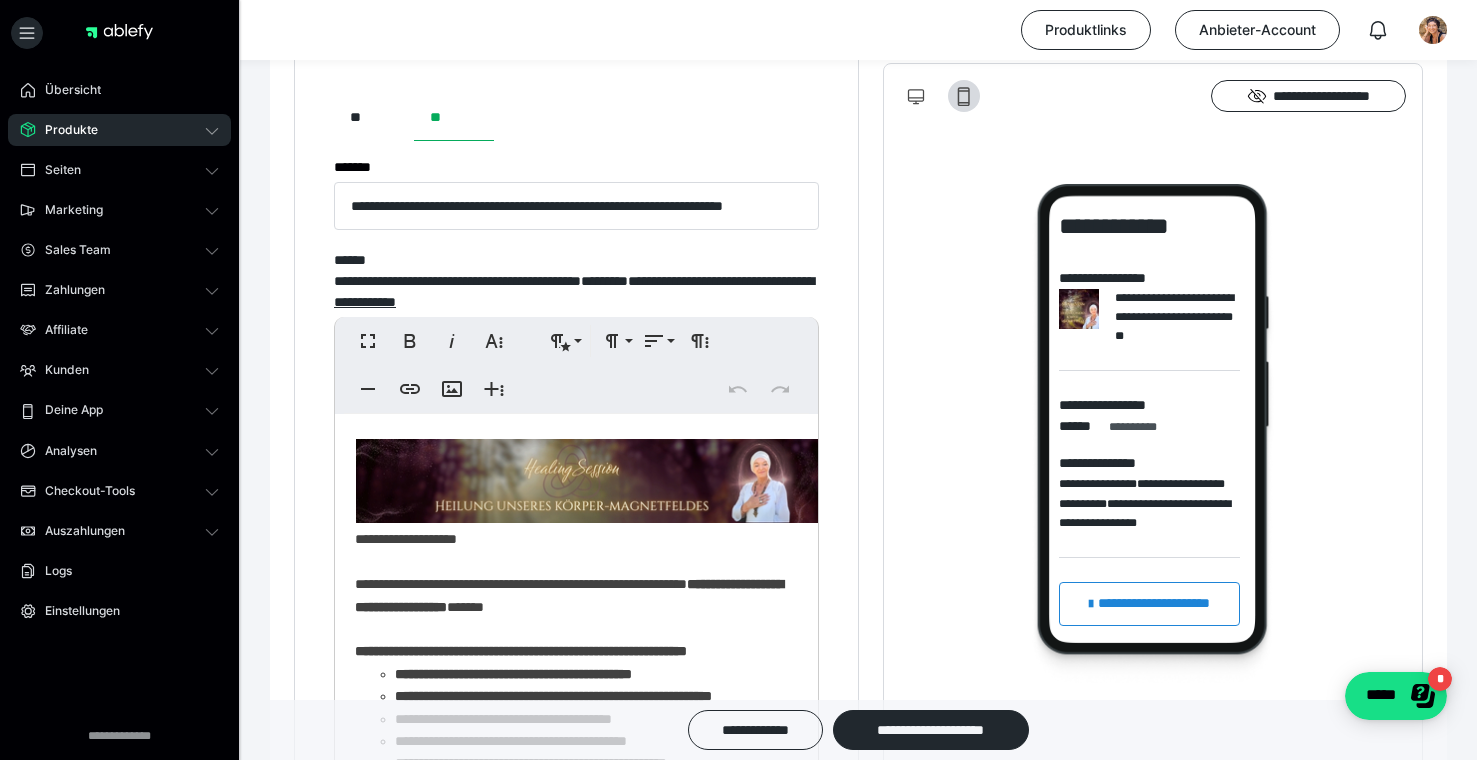 click on "**********" at bounding box center [406, 539] 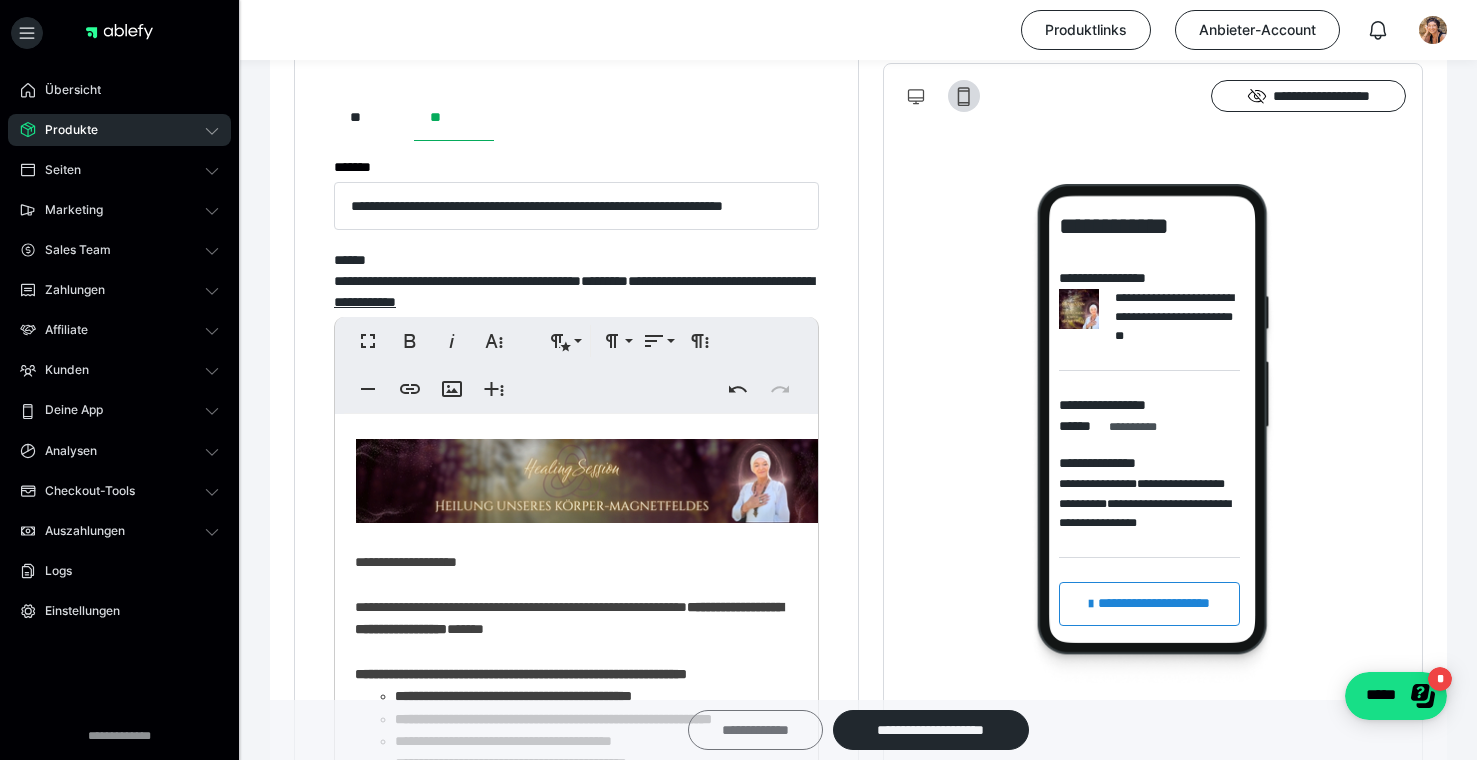 click on "**********" at bounding box center (755, 730) 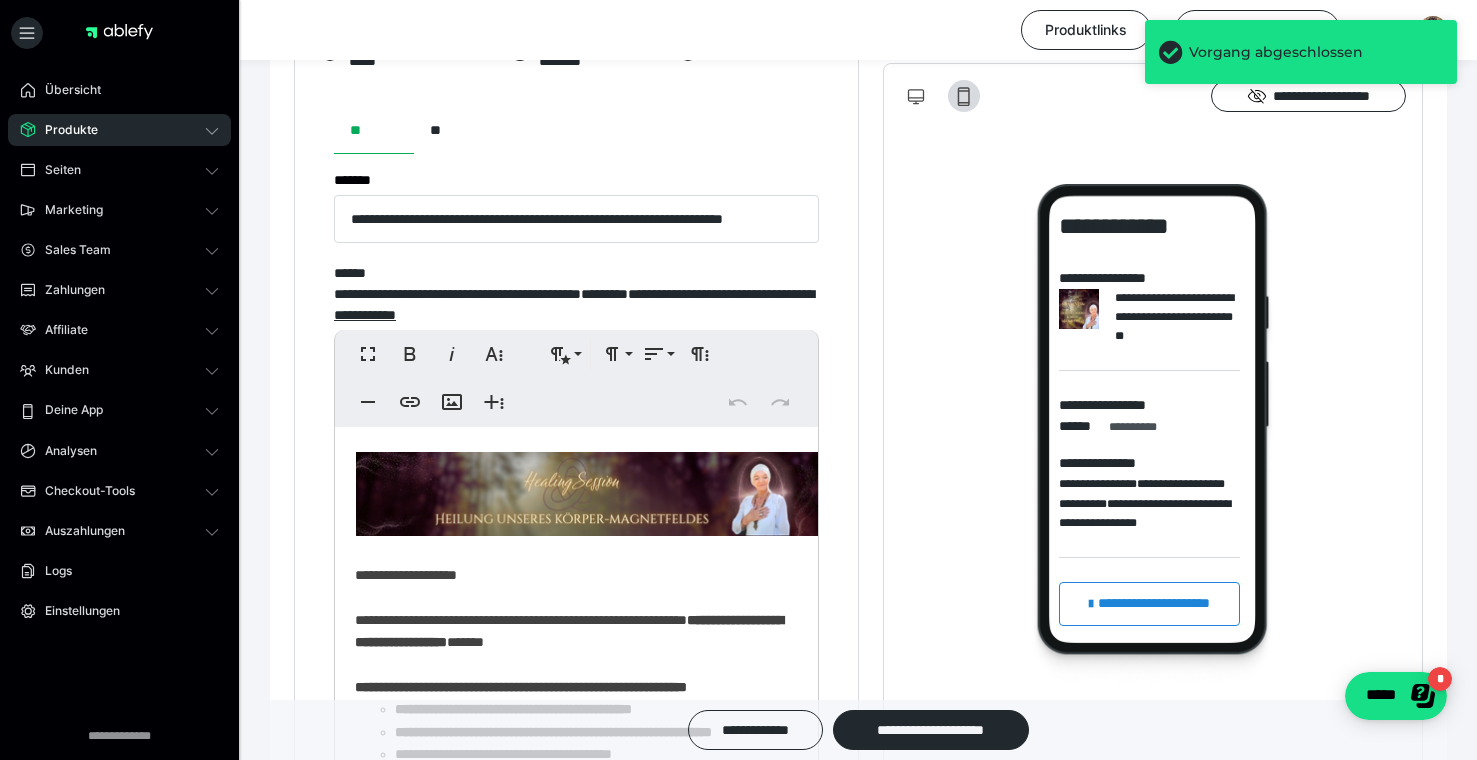 scroll, scrollTop: 1091, scrollLeft: 0, axis: vertical 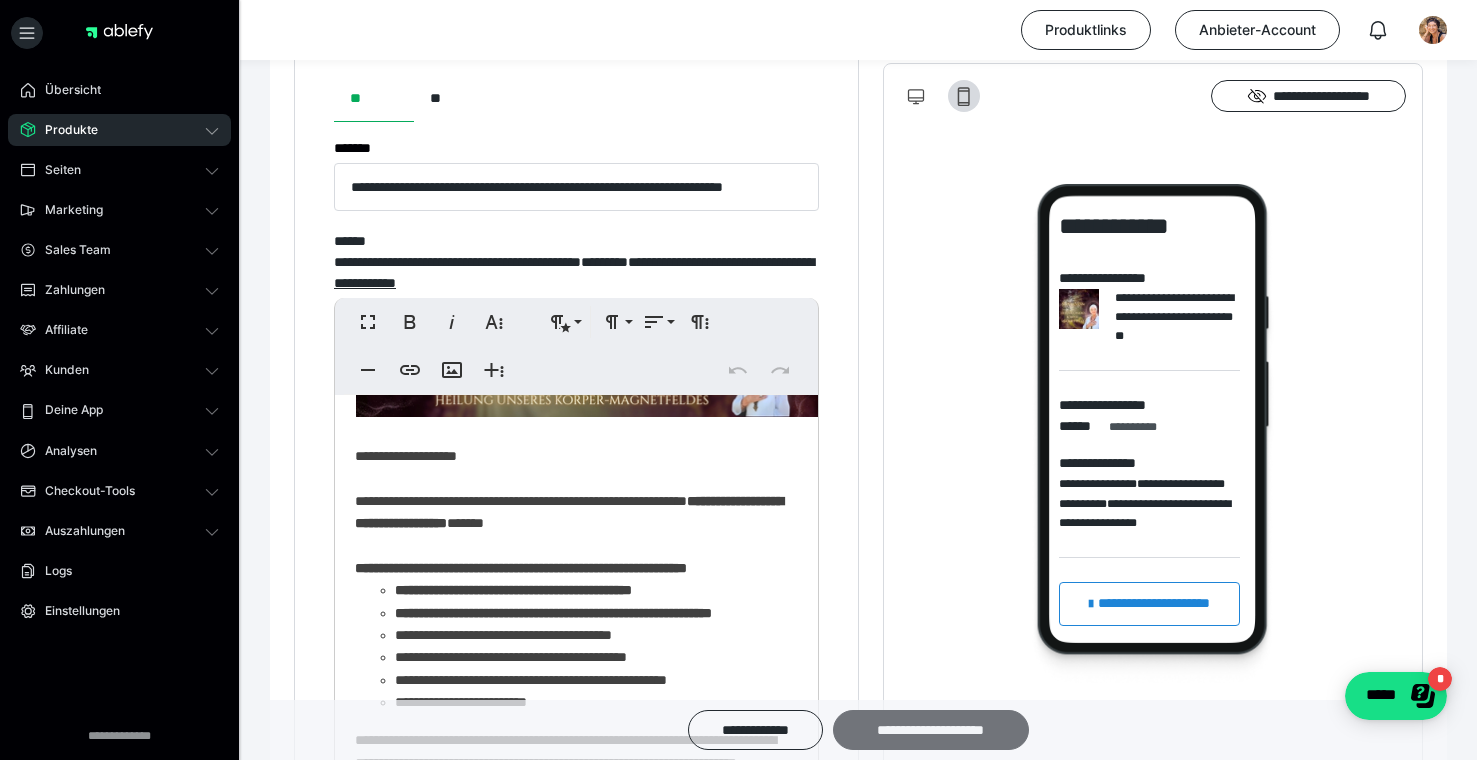 click on "**********" at bounding box center (931, 730) 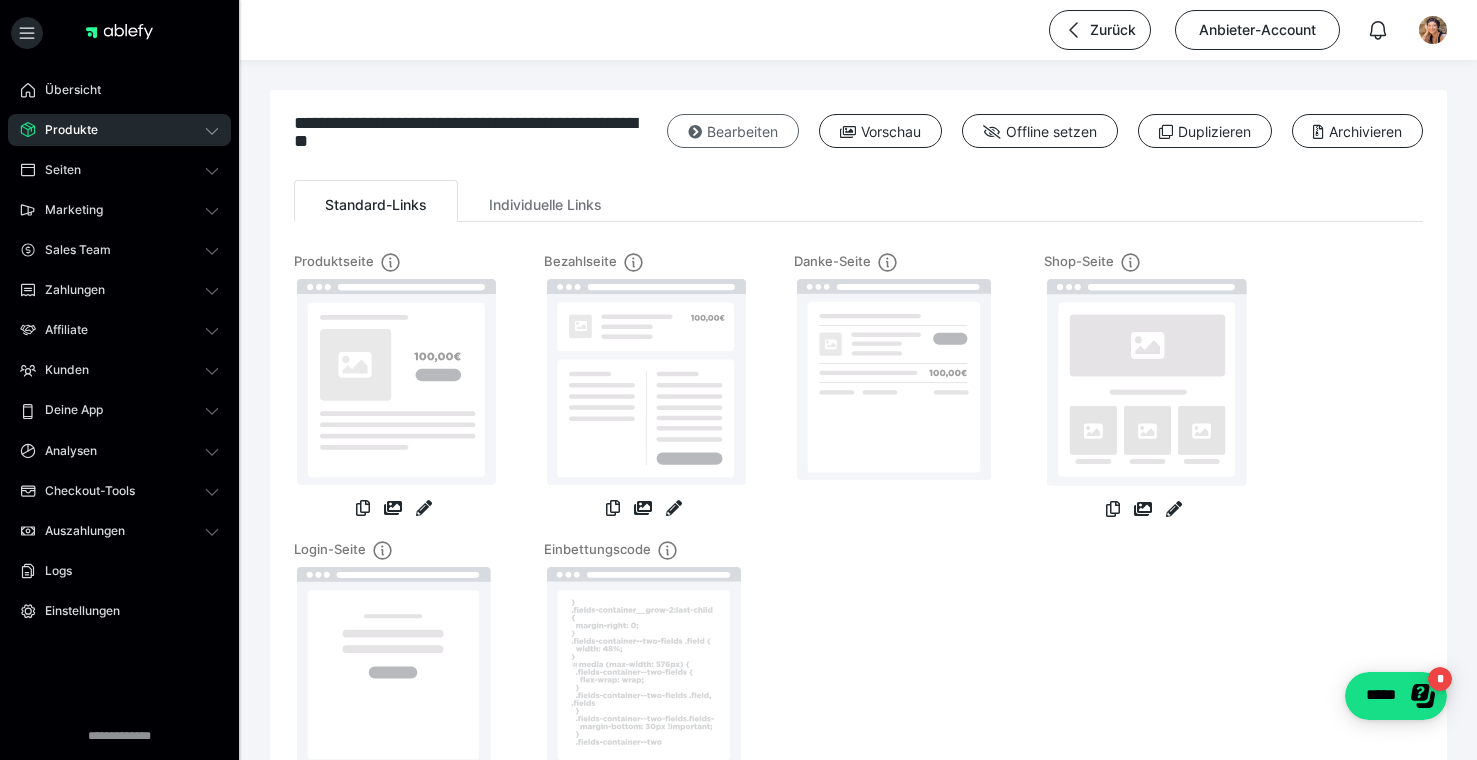 click on "Bearbeiten" at bounding box center [733, 131] 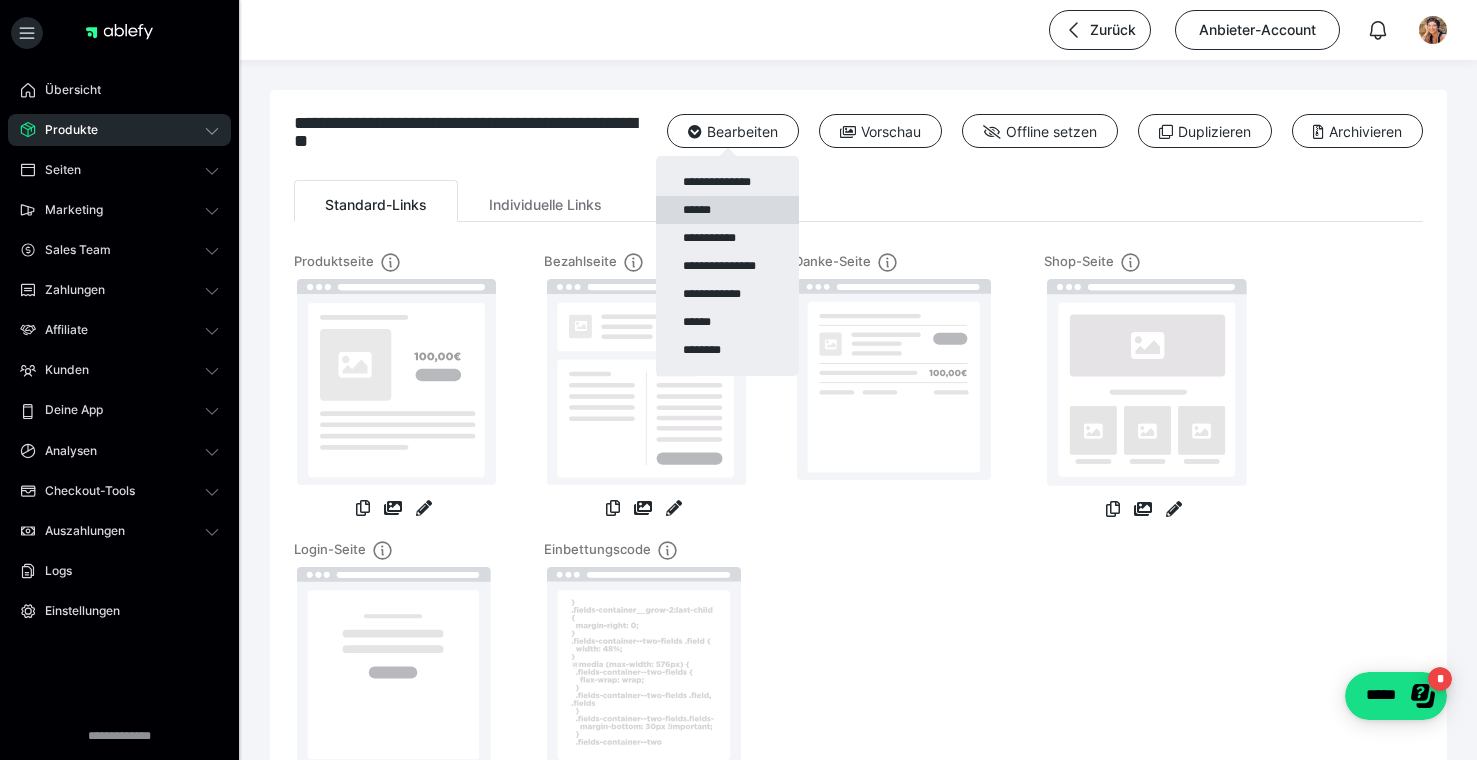 click on "******" at bounding box center (727, 210) 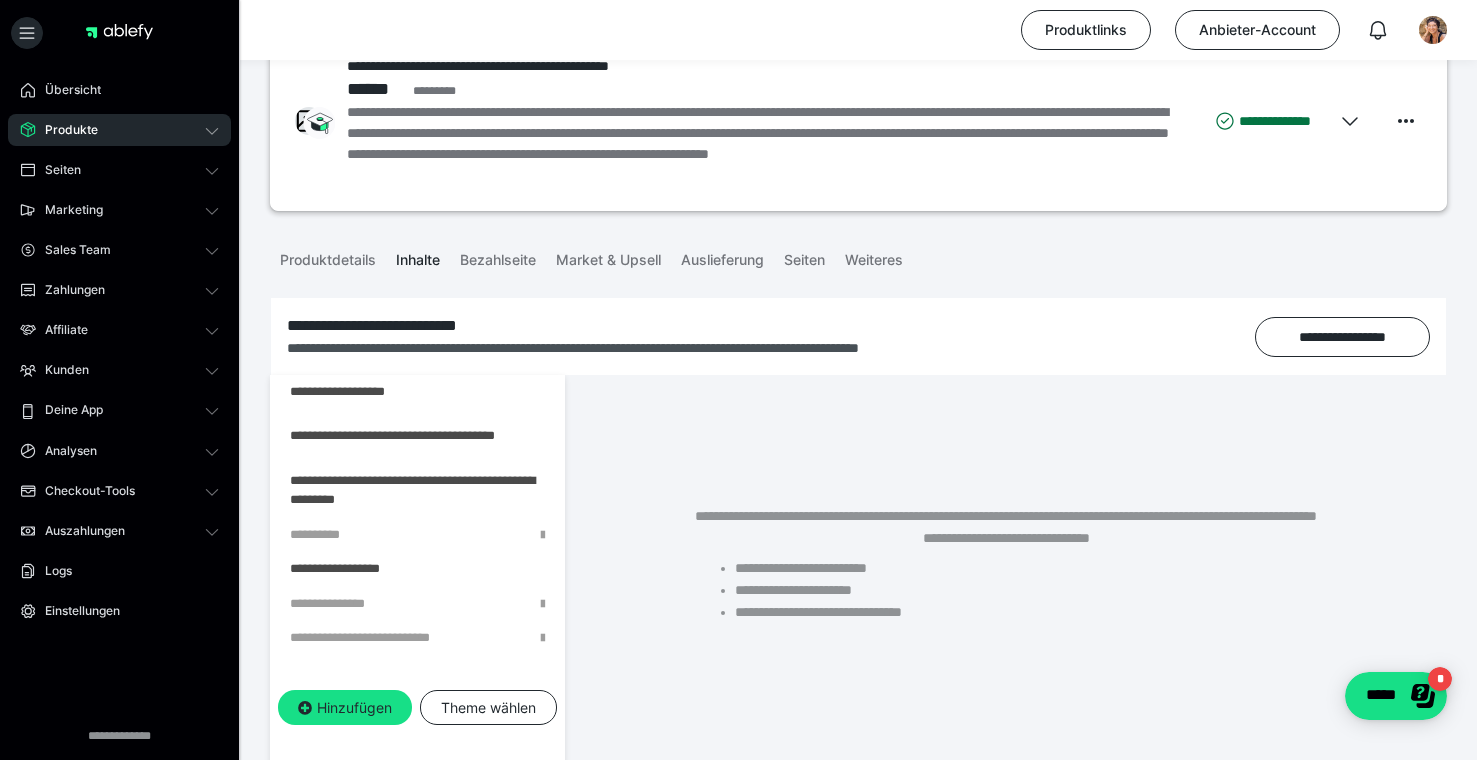 scroll, scrollTop: 60, scrollLeft: 0, axis: vertical 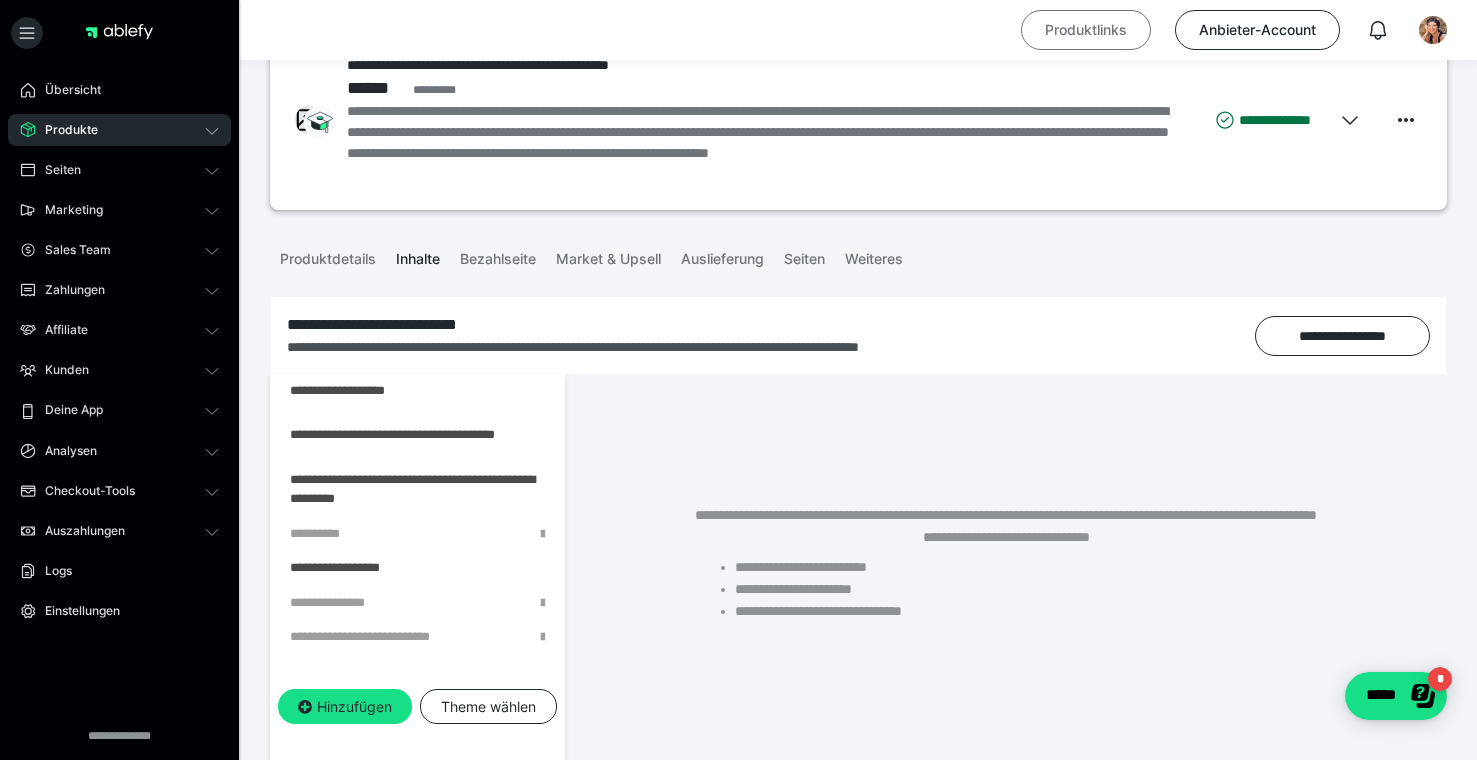 click on "Produktlinks" at bounding box center (1086, 30) 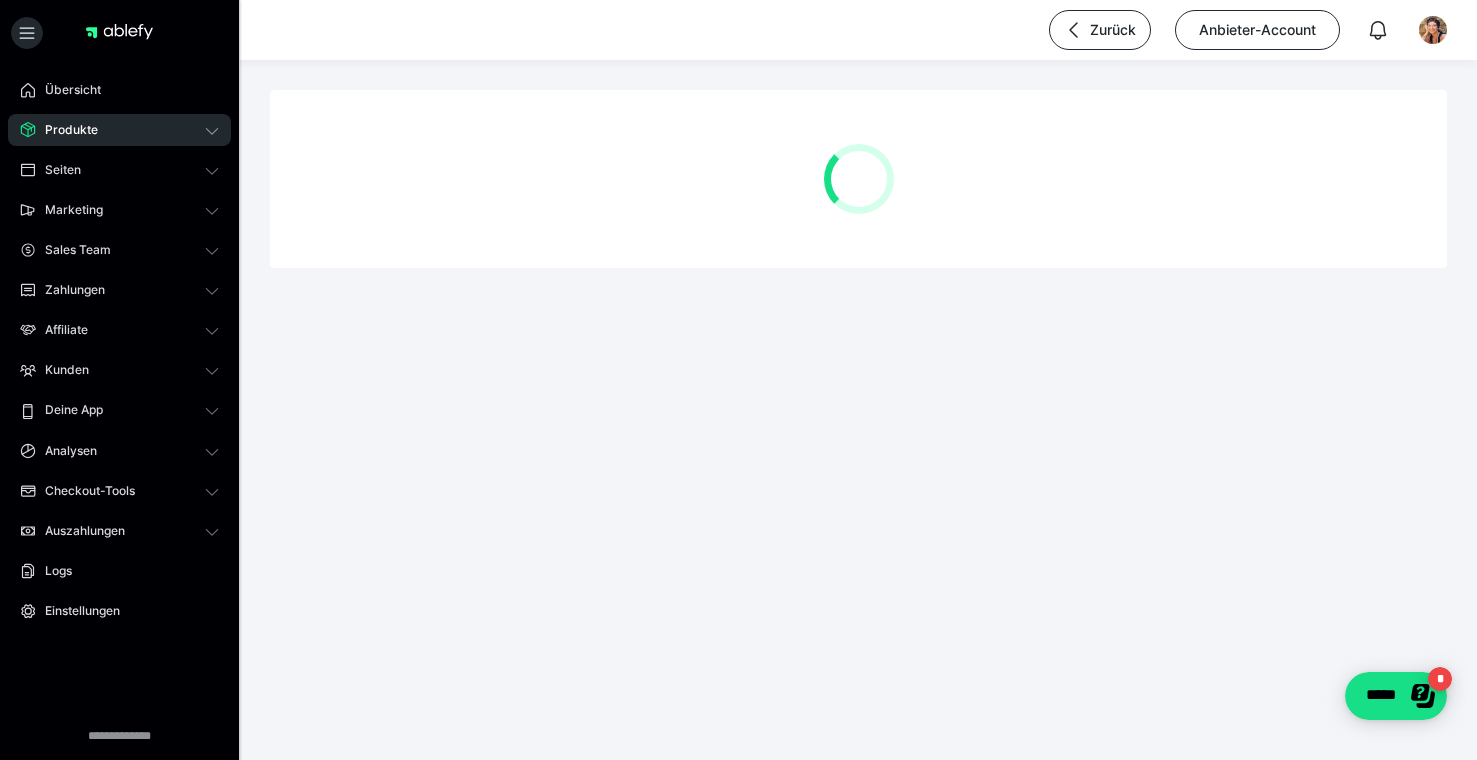 scroll, scrollTop: 0, scrollLeft: 0, axis: both 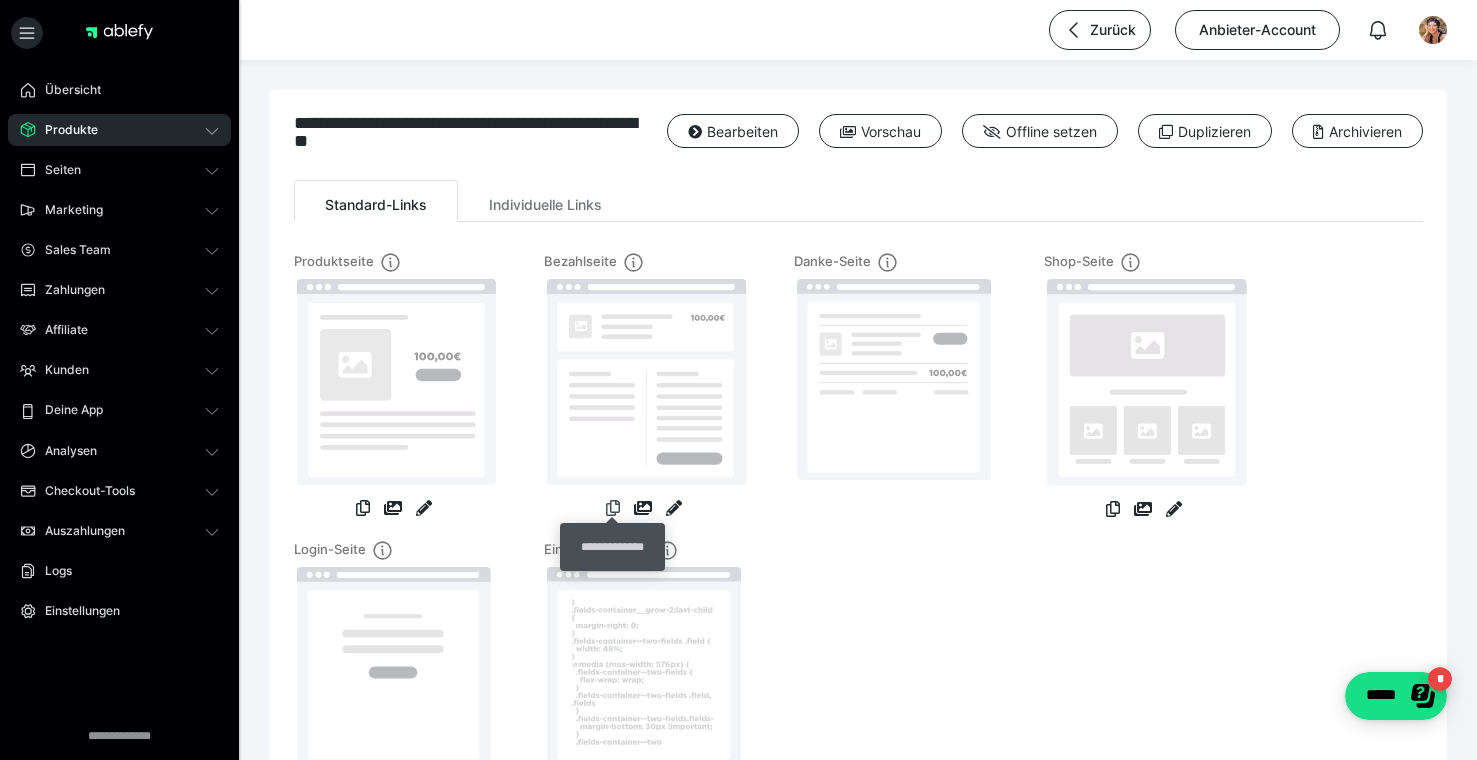 click at bounding box center (613, 508) 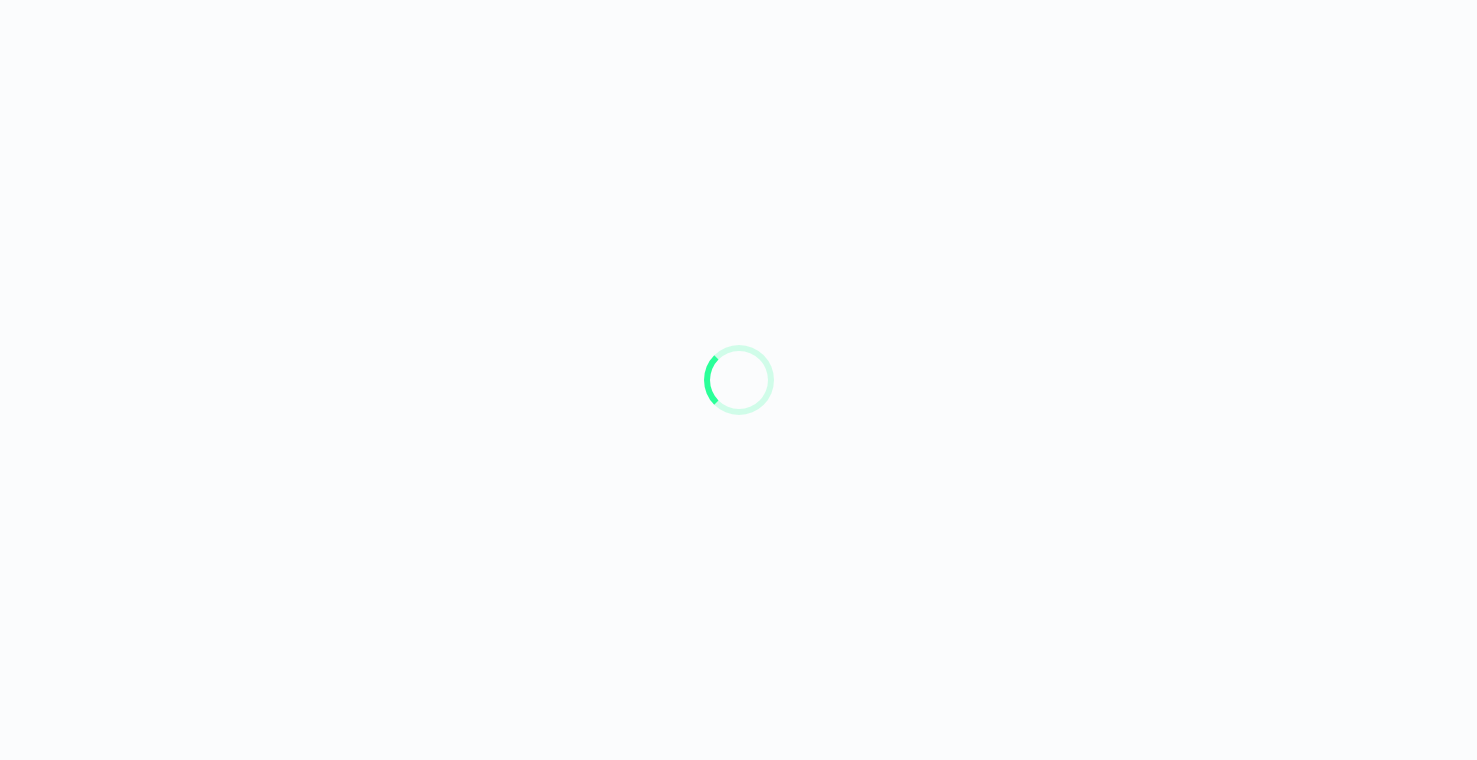 scroll, scrollTop: 0, scrollLeft: 0, axis: both 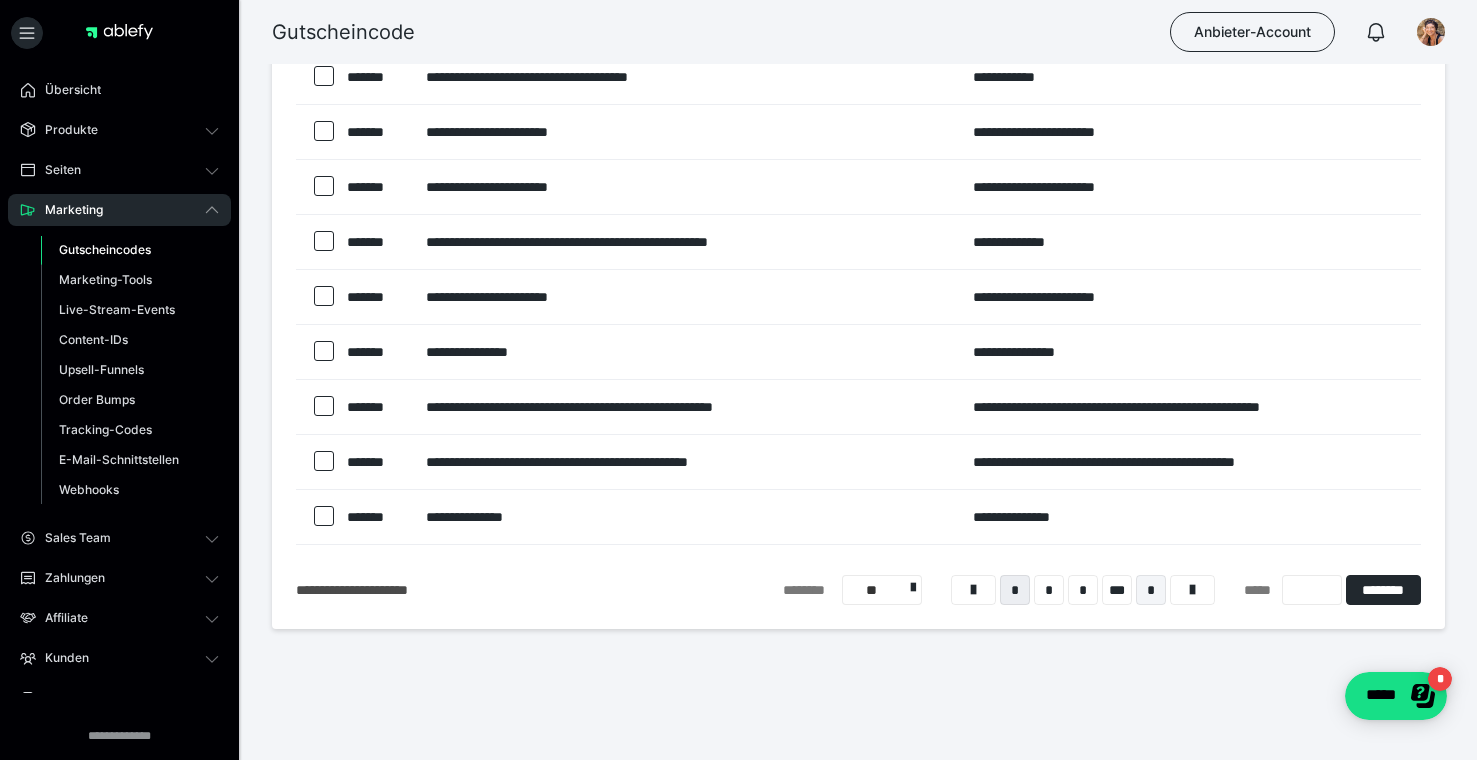 click on "*" at bounding box center (1151, 590) 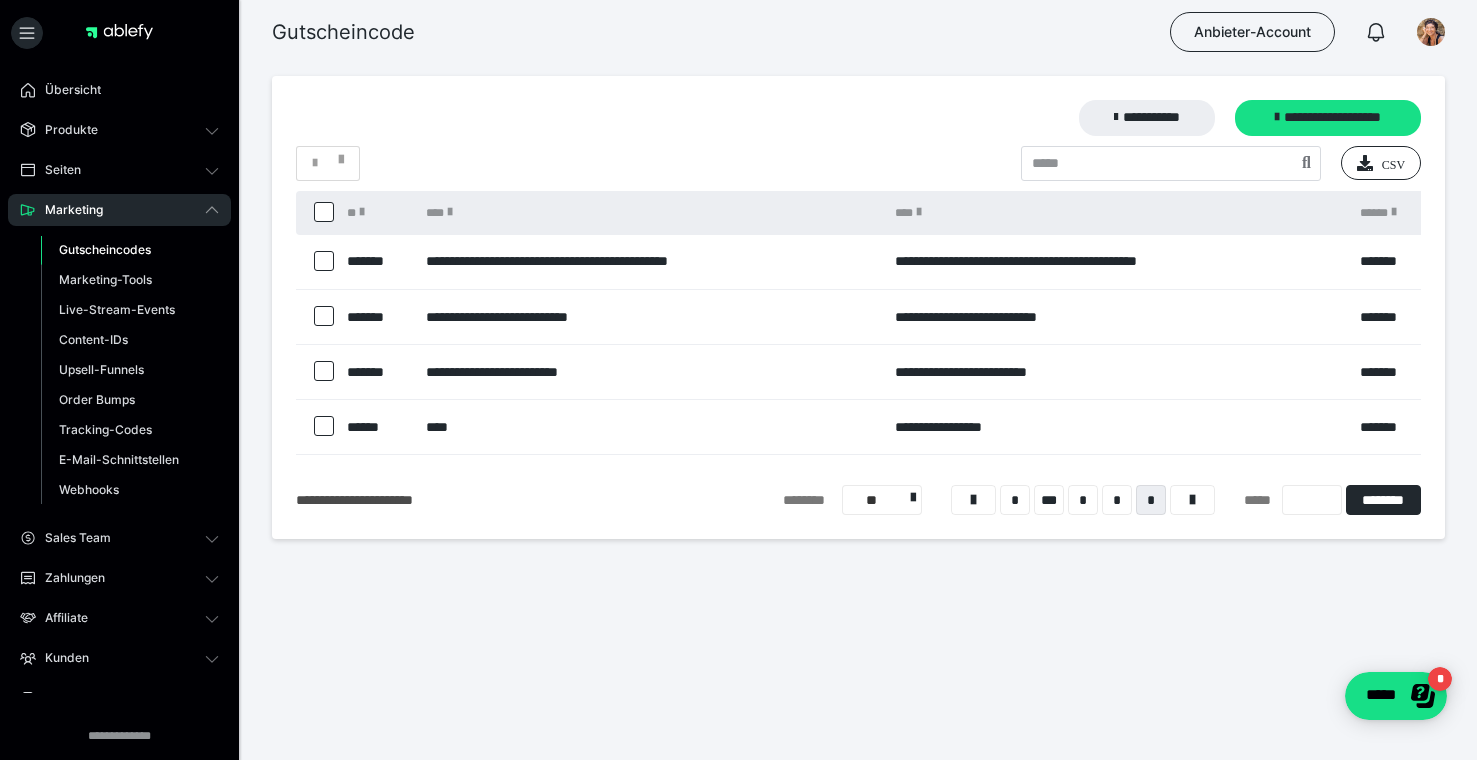 scroll, scrollTop: 0, scrollLeft: 0, axis: both 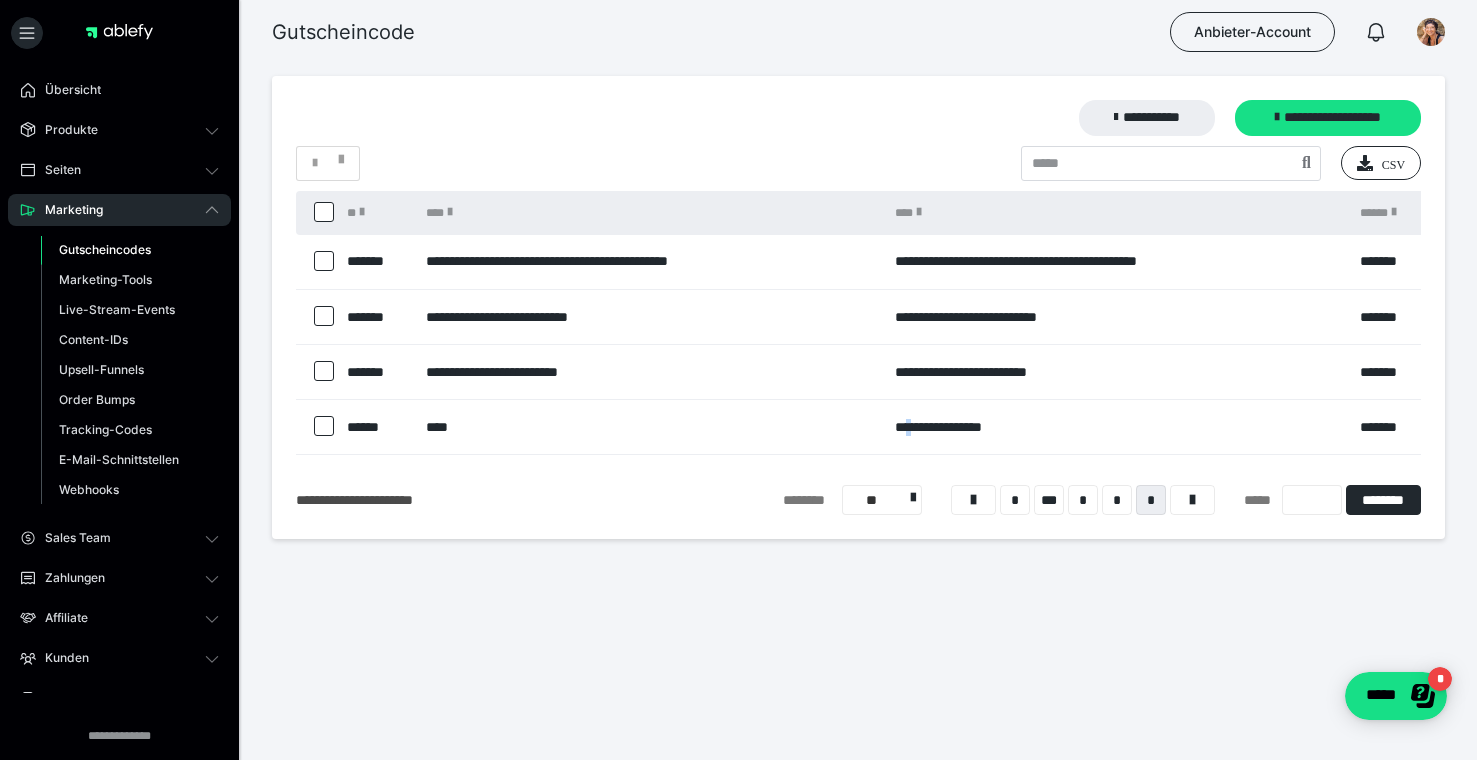 click on "**********" at bounding box center (1117, 427) 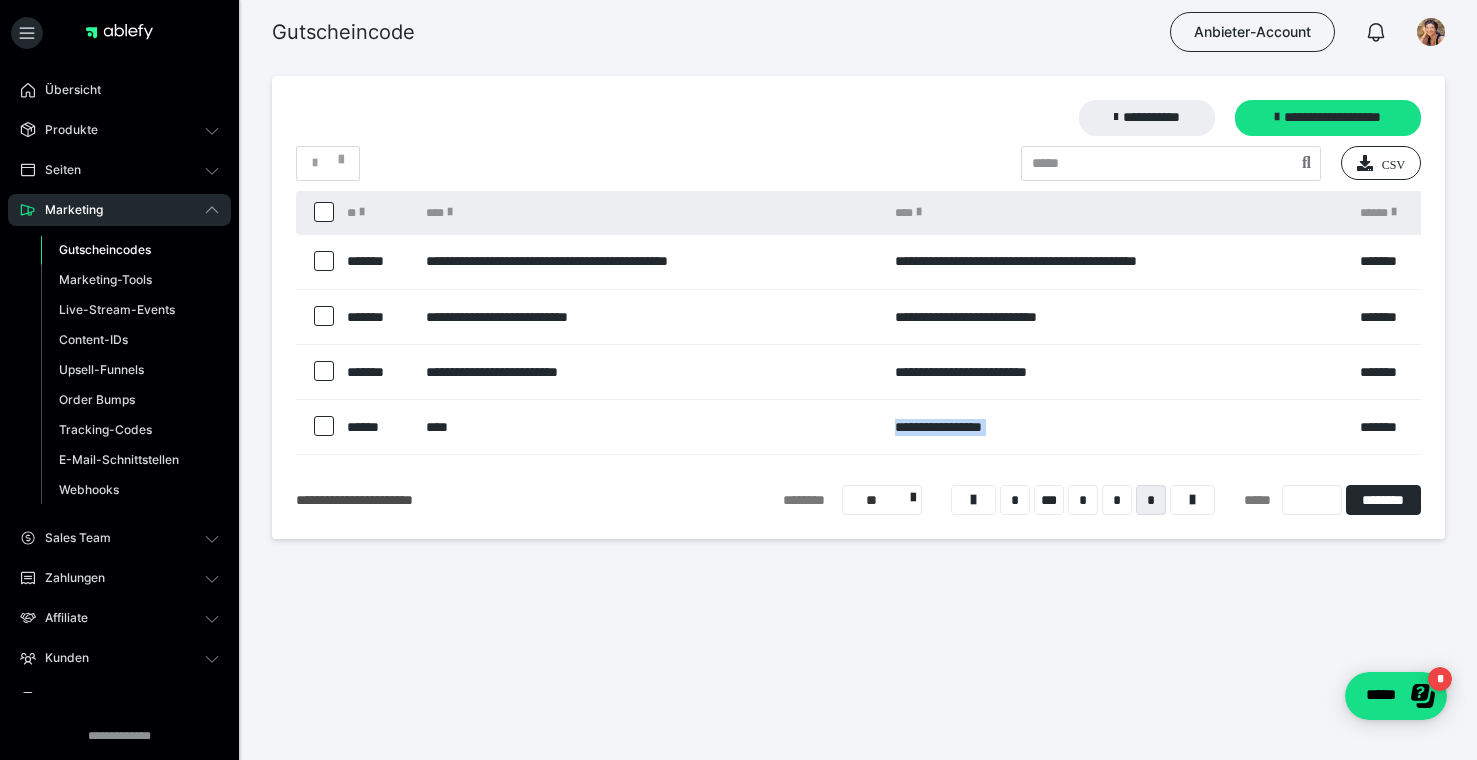 click on "**********" at bounding box center [1117, 427] 